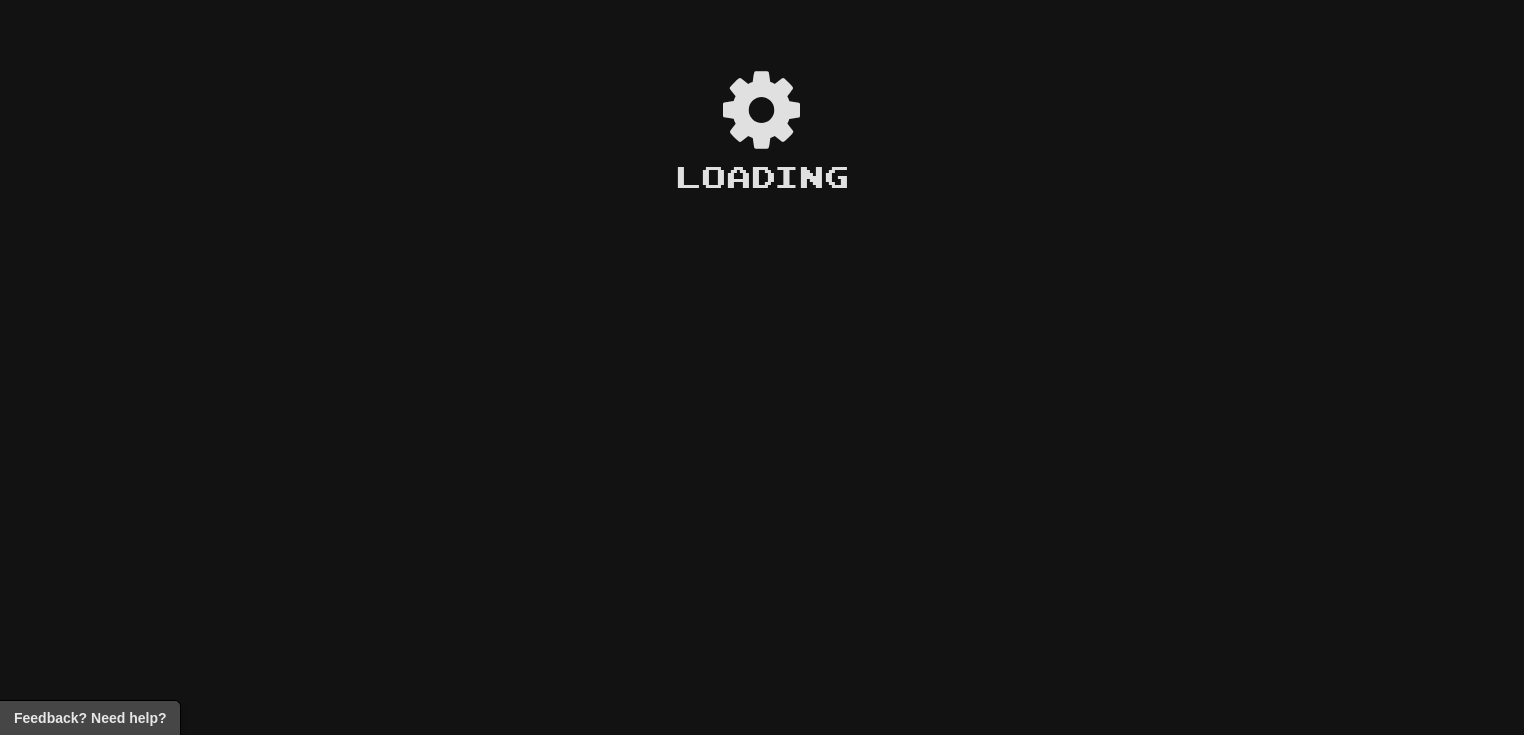 scroll, scrollTop: 0, scrollLeft: 0, axis: both 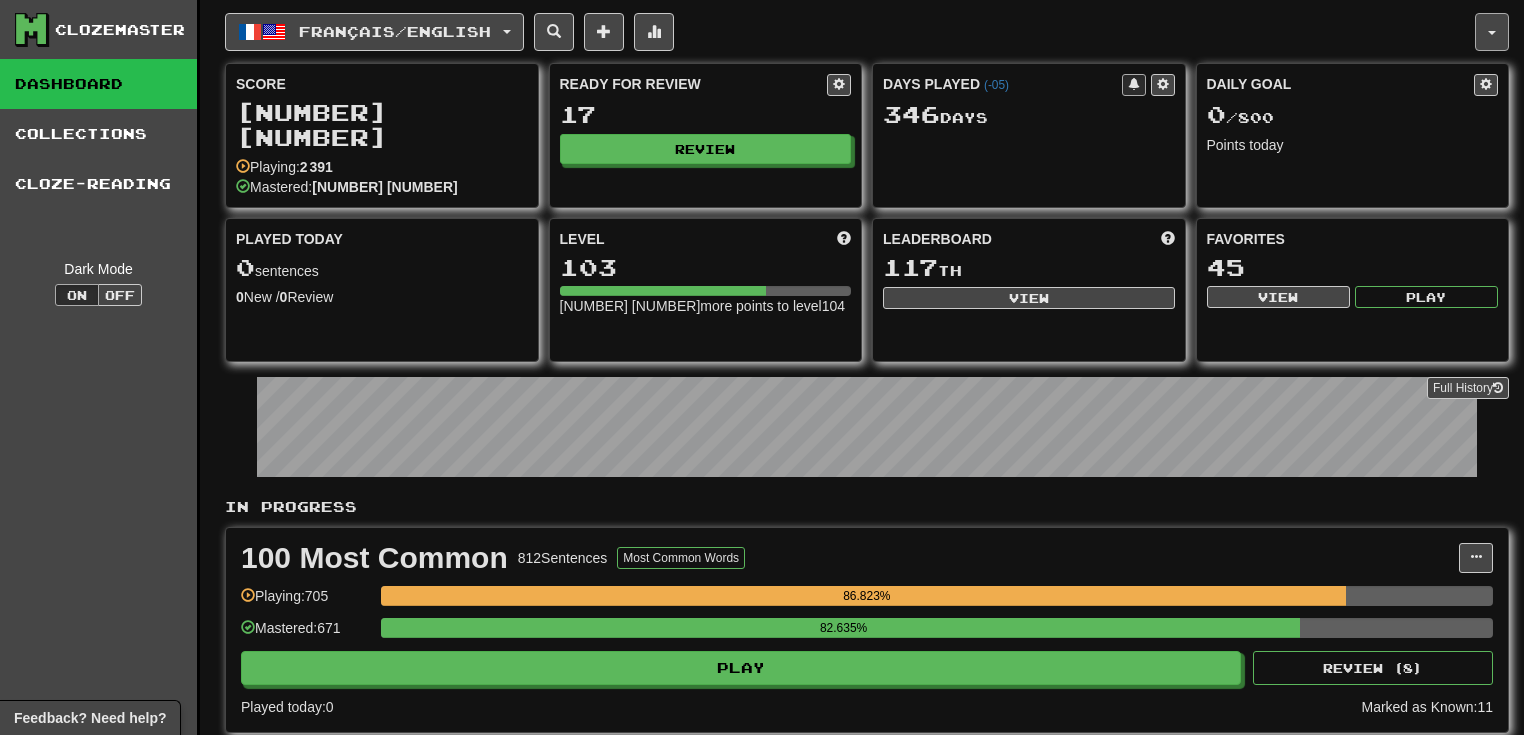 click at bounding box center [1492, 32] 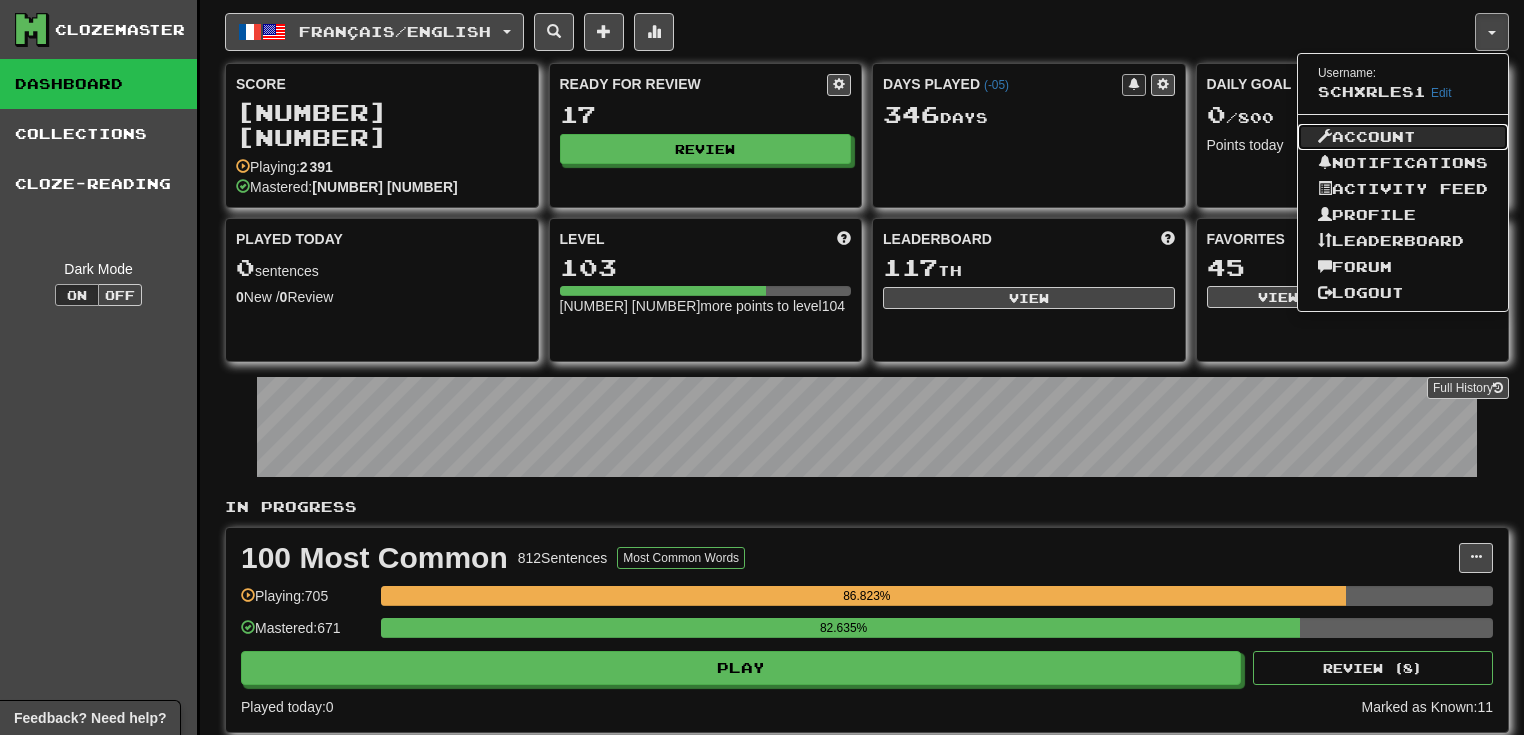 click on "Account" at bounding box center (1403, 137) 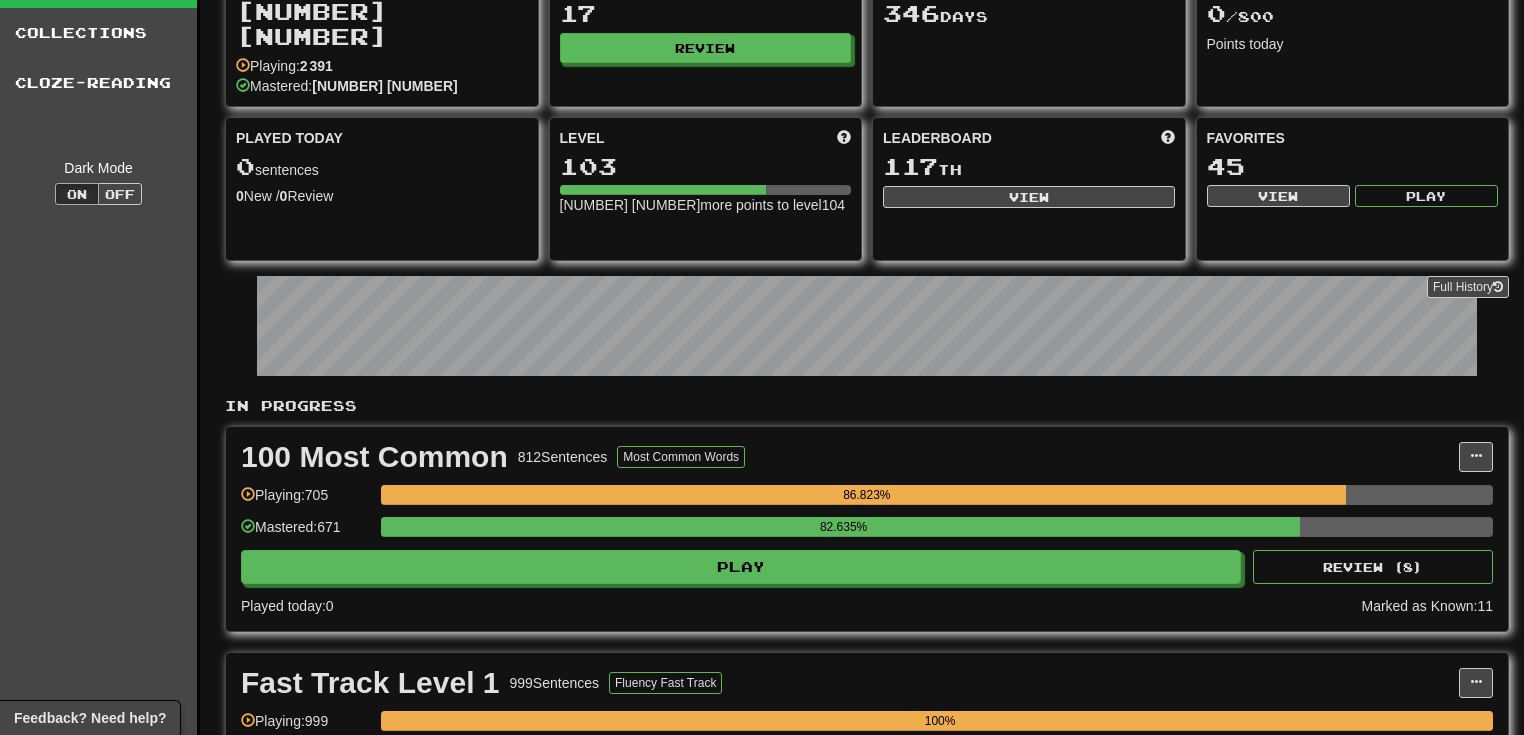 scroll, scrollTop: 0, scrollLeft: 0, axis: both 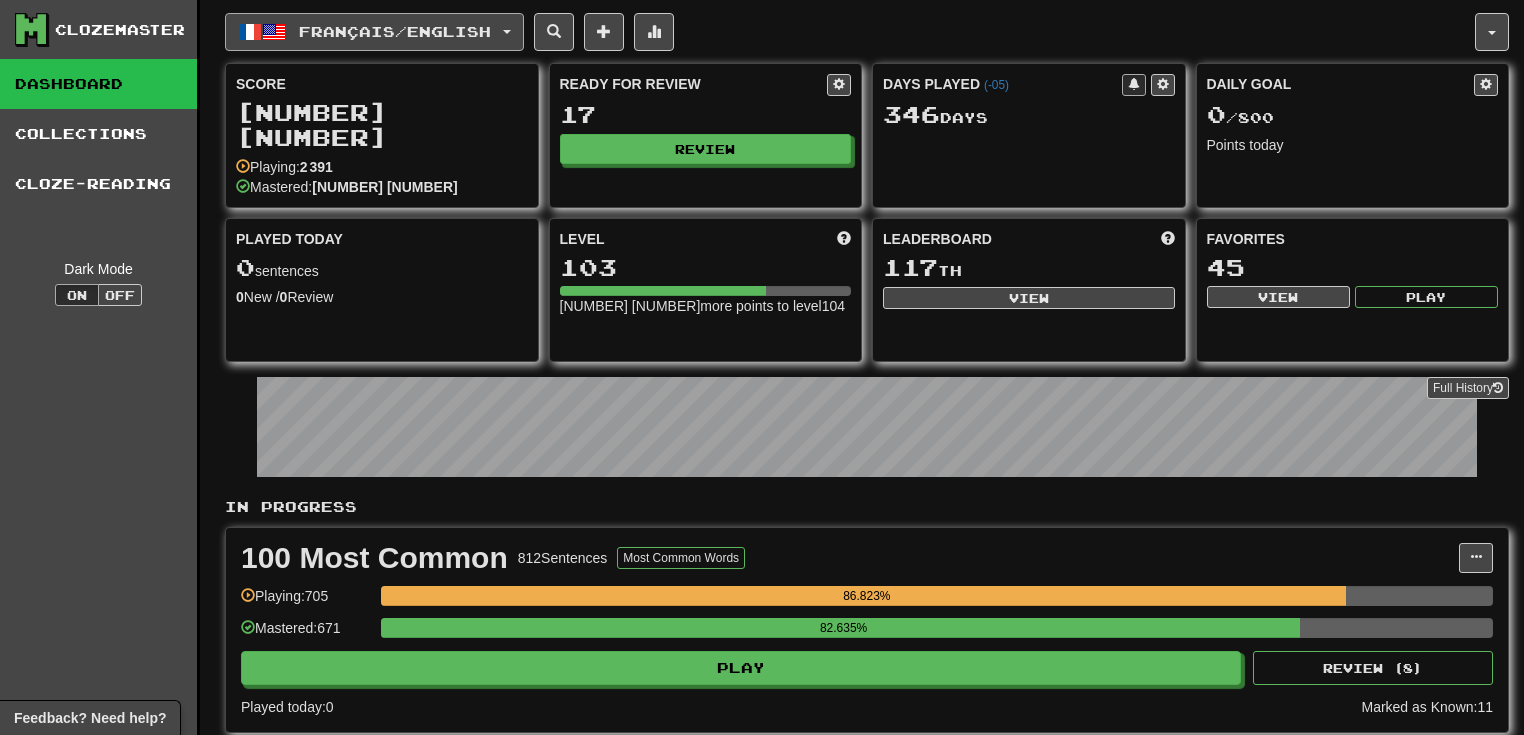 click on "Français  /  English" at bounding box center (374, 32) 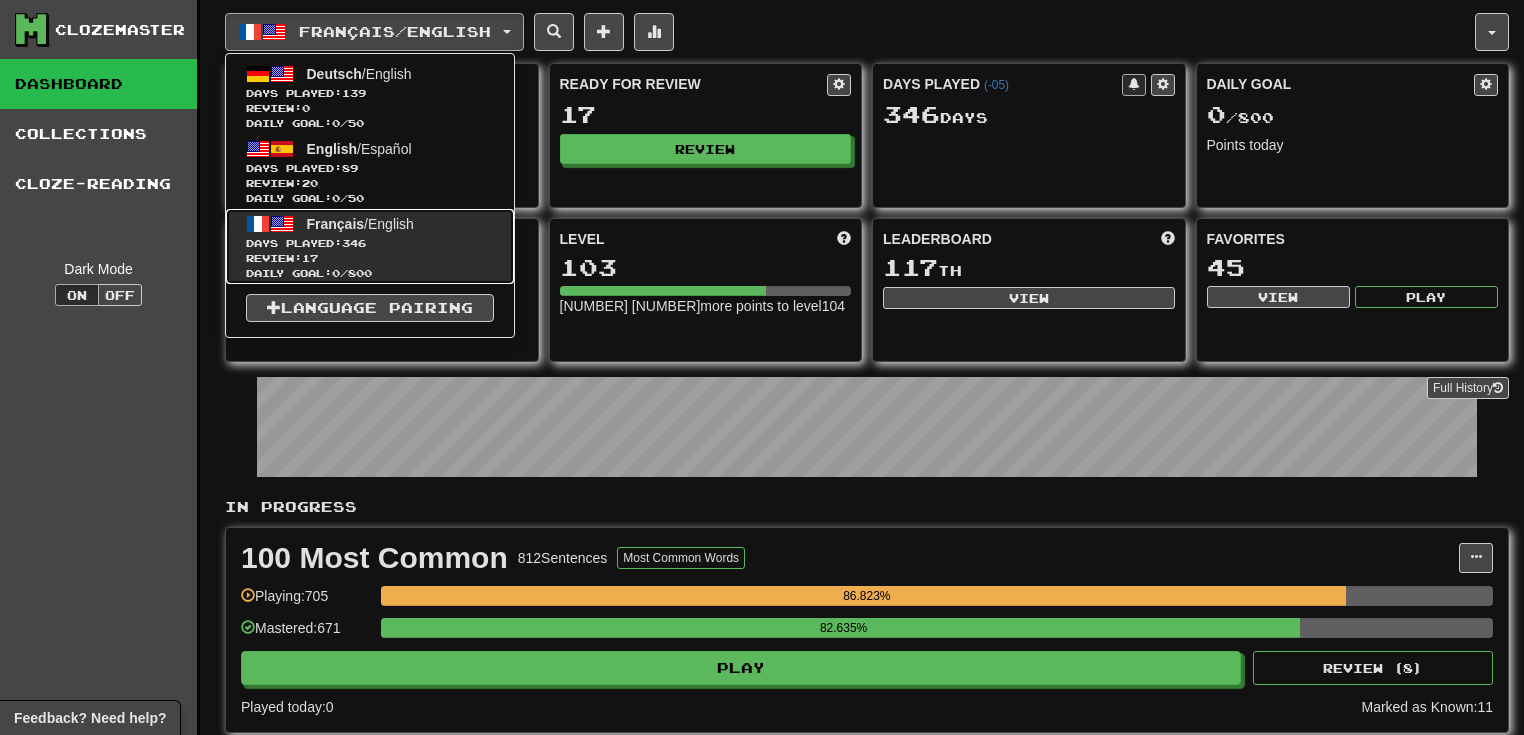 click on "Review:  17" at bounding box center [370, 258] 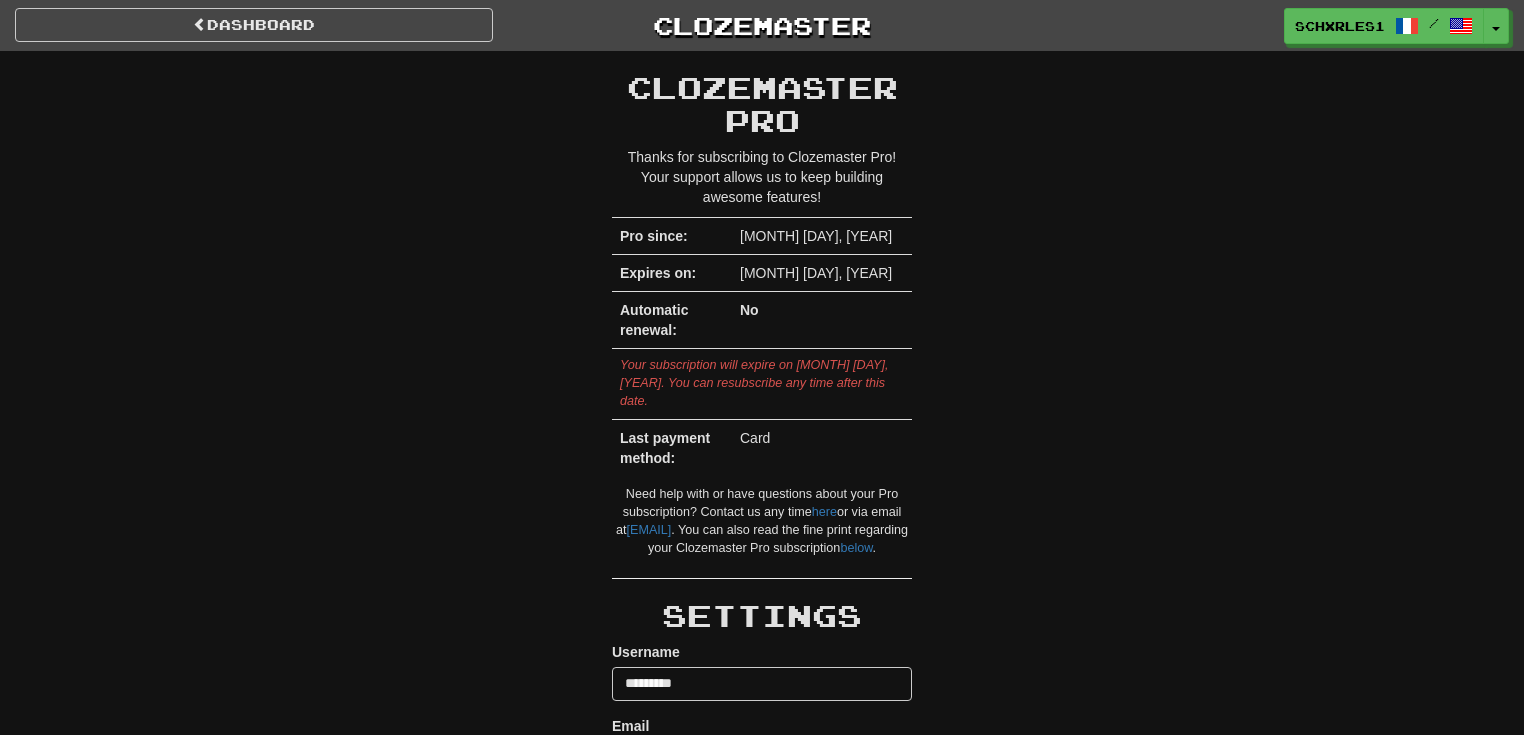 scroll, scrollTop: 0, scrollLeft: 0, axis: both 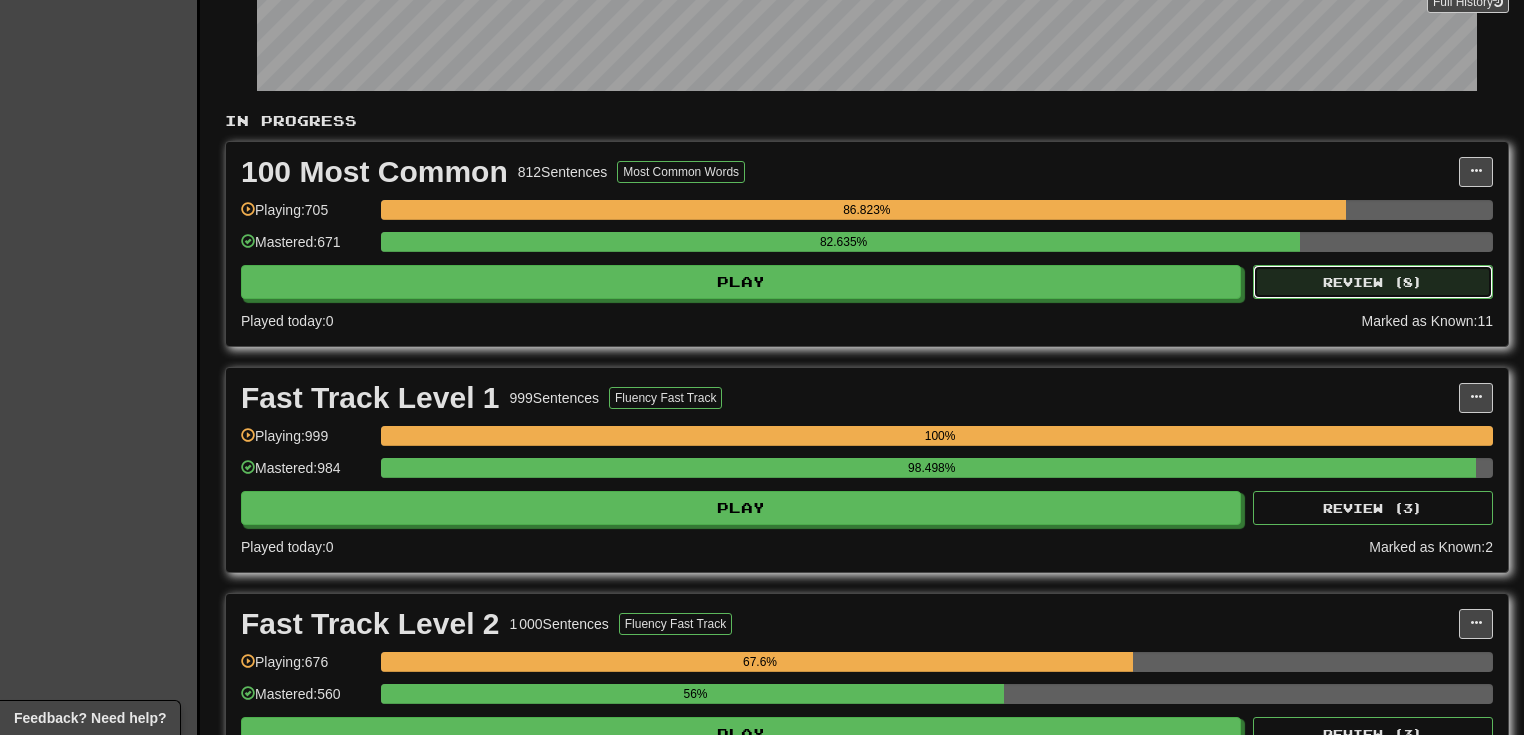 click on "Review ( 8 )" at bounding box center [1373, 282] 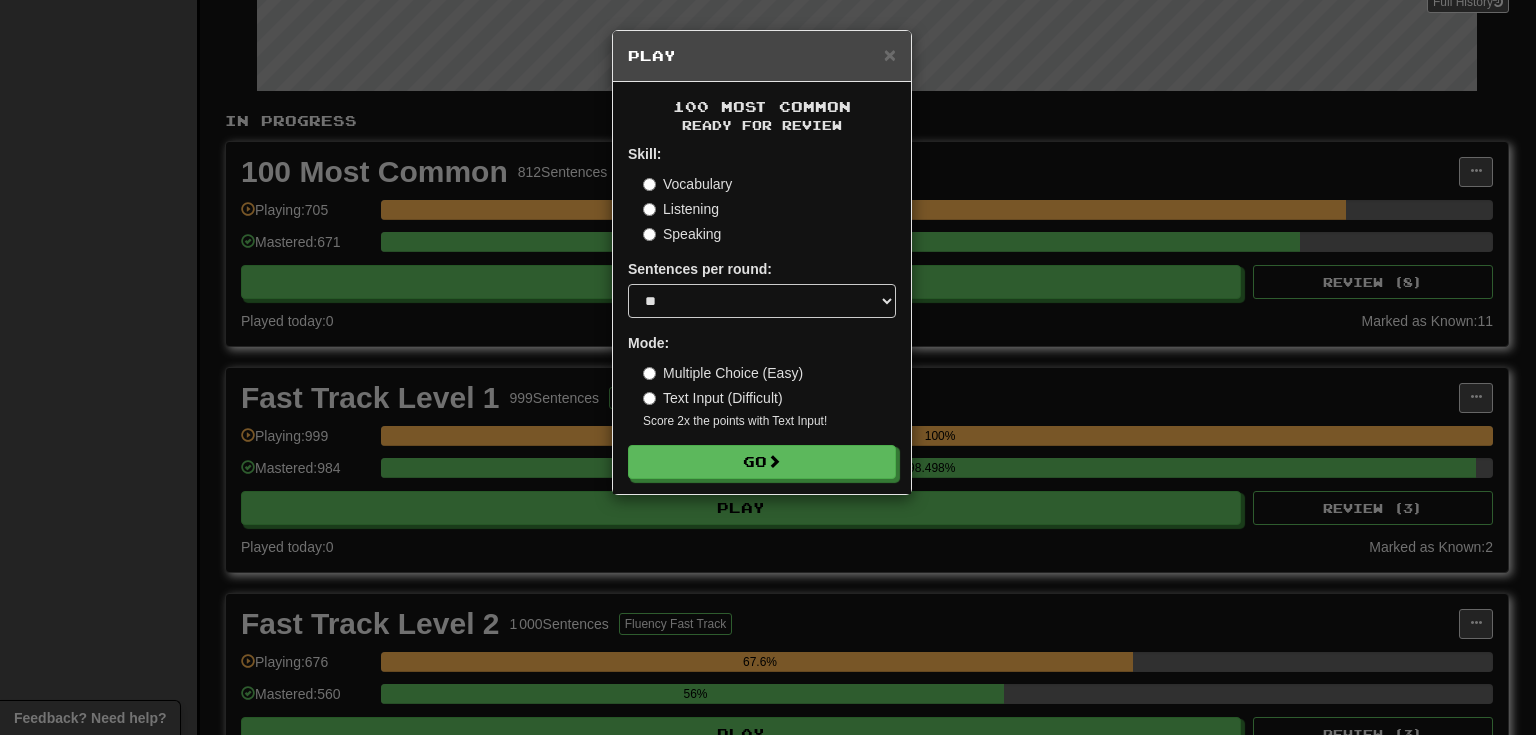 click on "Listening" at bounding box center (681, 209) 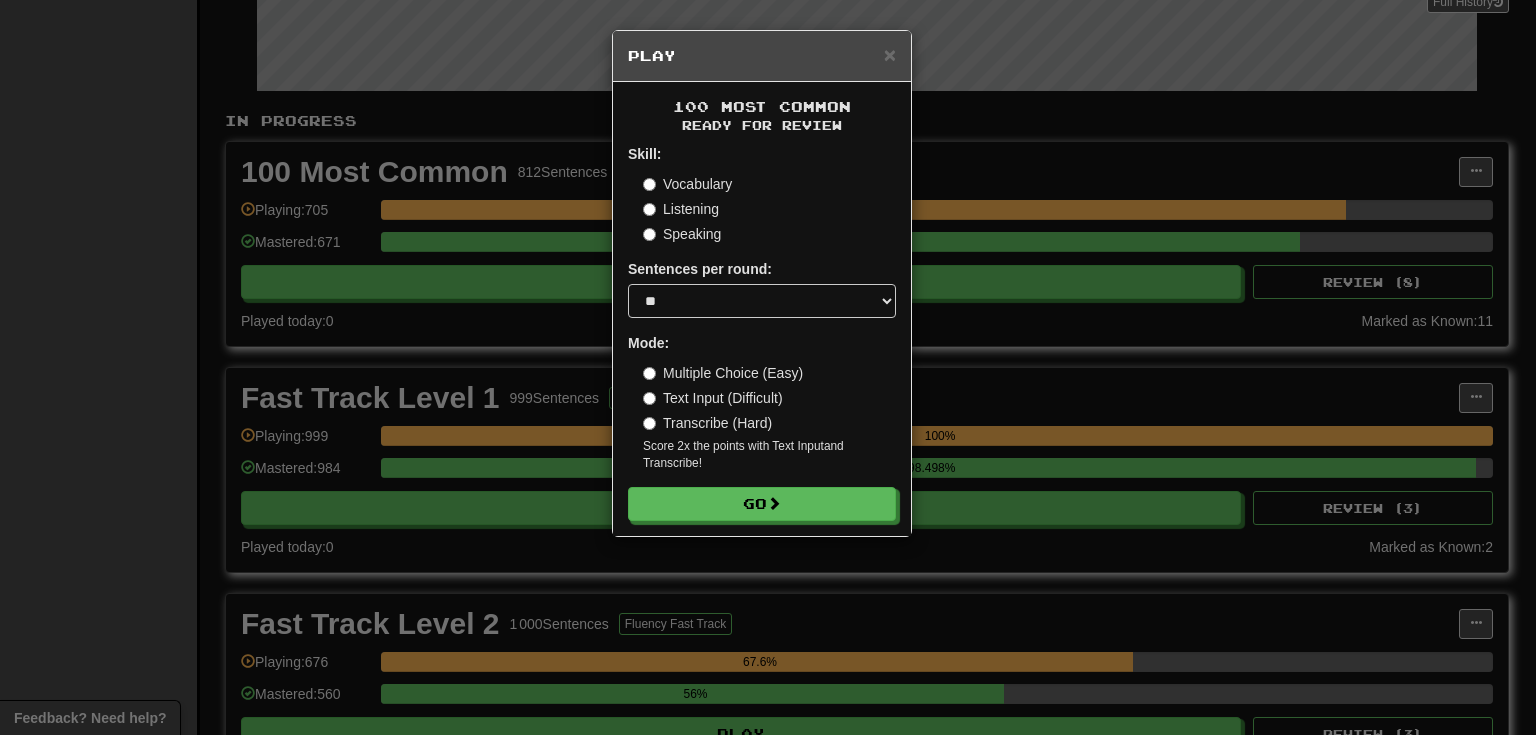 click on "Transcribe (Hard)" at bounding box center [707, 423] 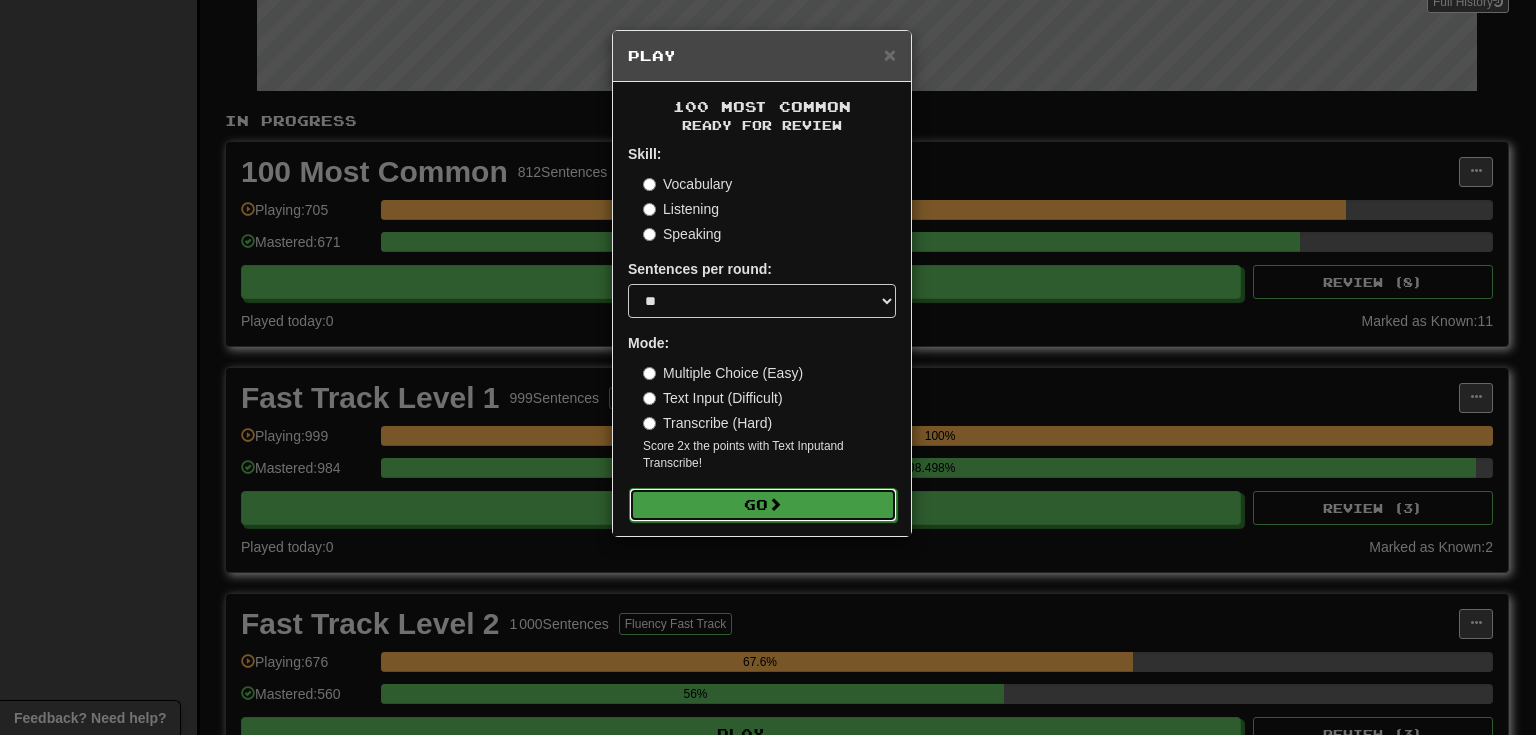 click on "Go" at bounding box center [763, 505] 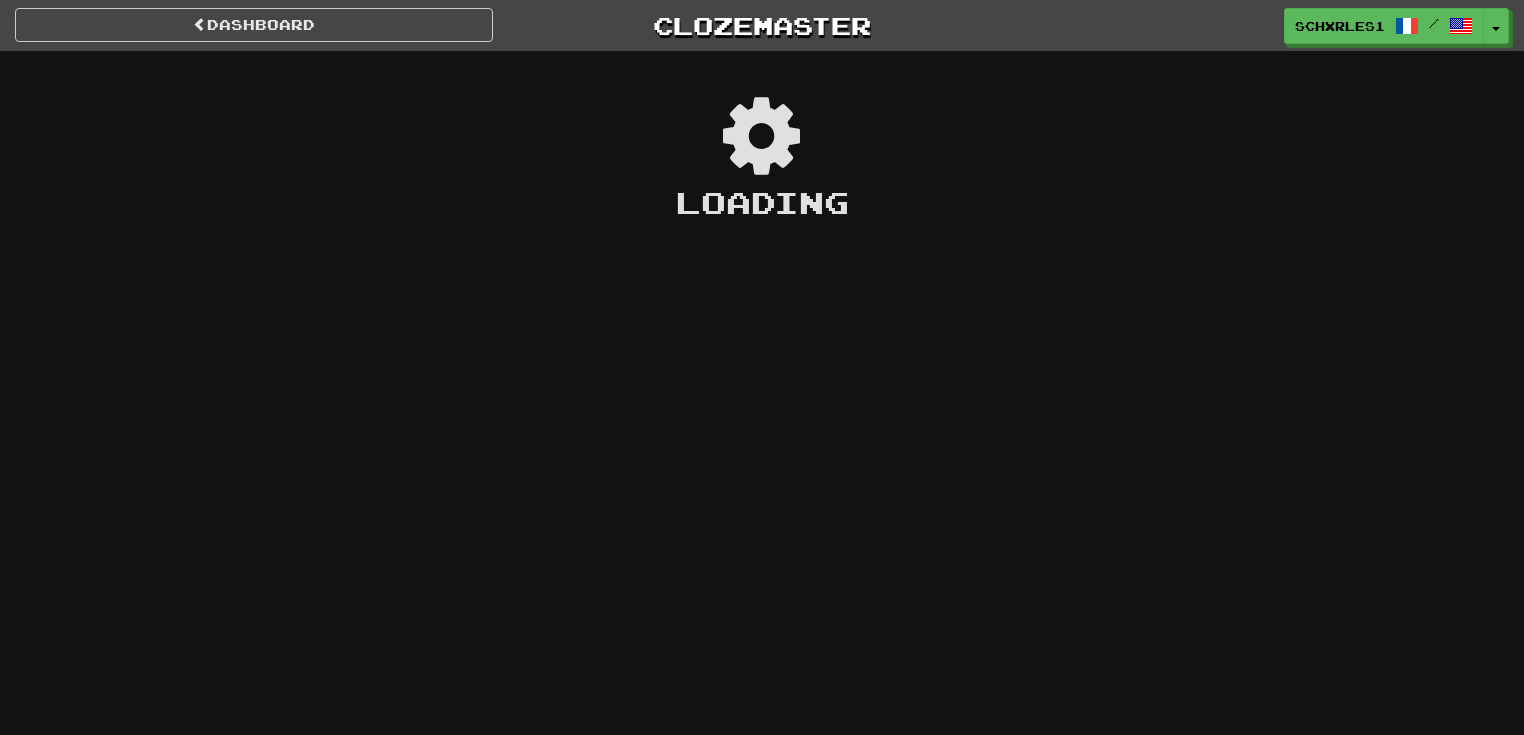 scroll, scrollTop: 0, scrollLeft: 0, axis: both 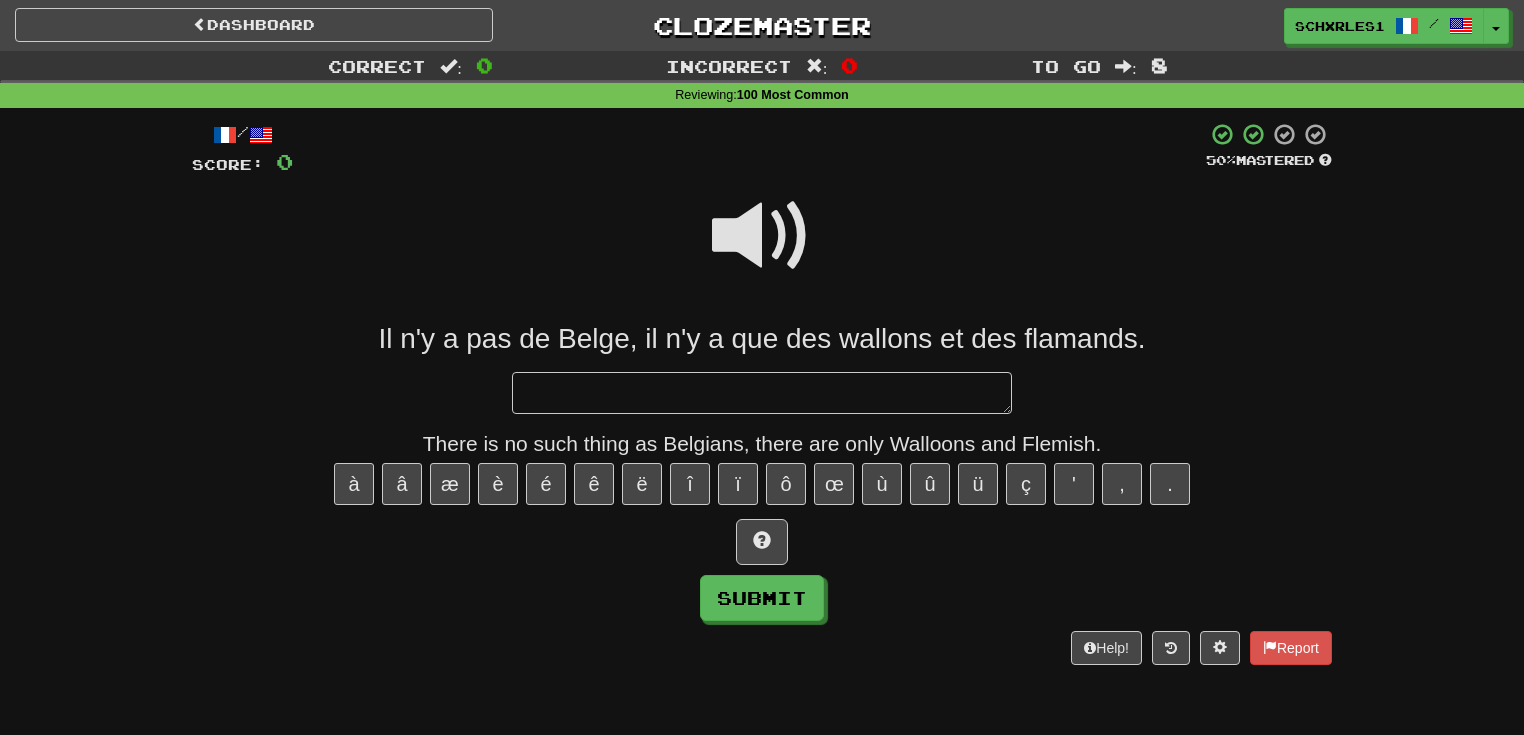 click at bounding box center (762, 236) 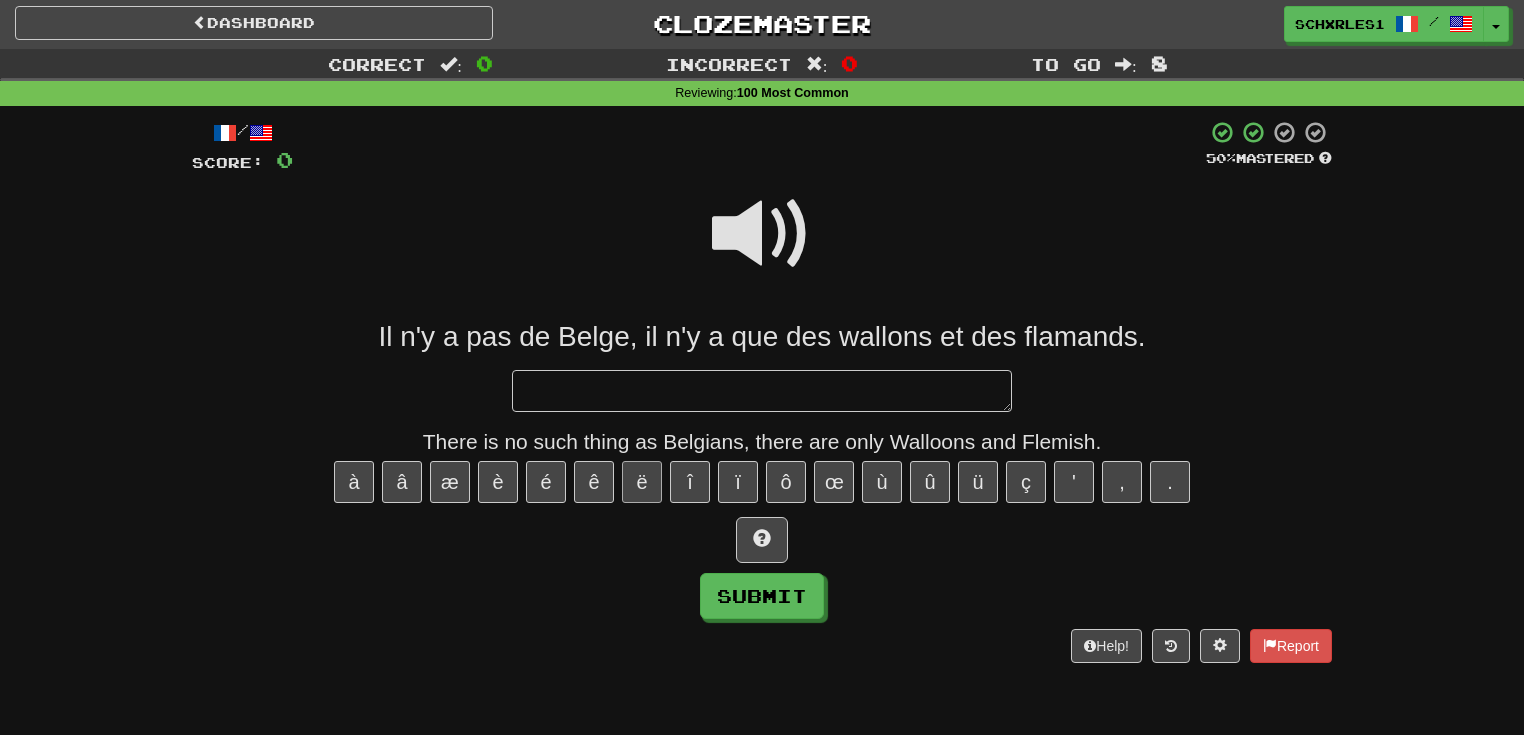 scroll, scrollTop: 0, scrollLeft: 0, axis: both 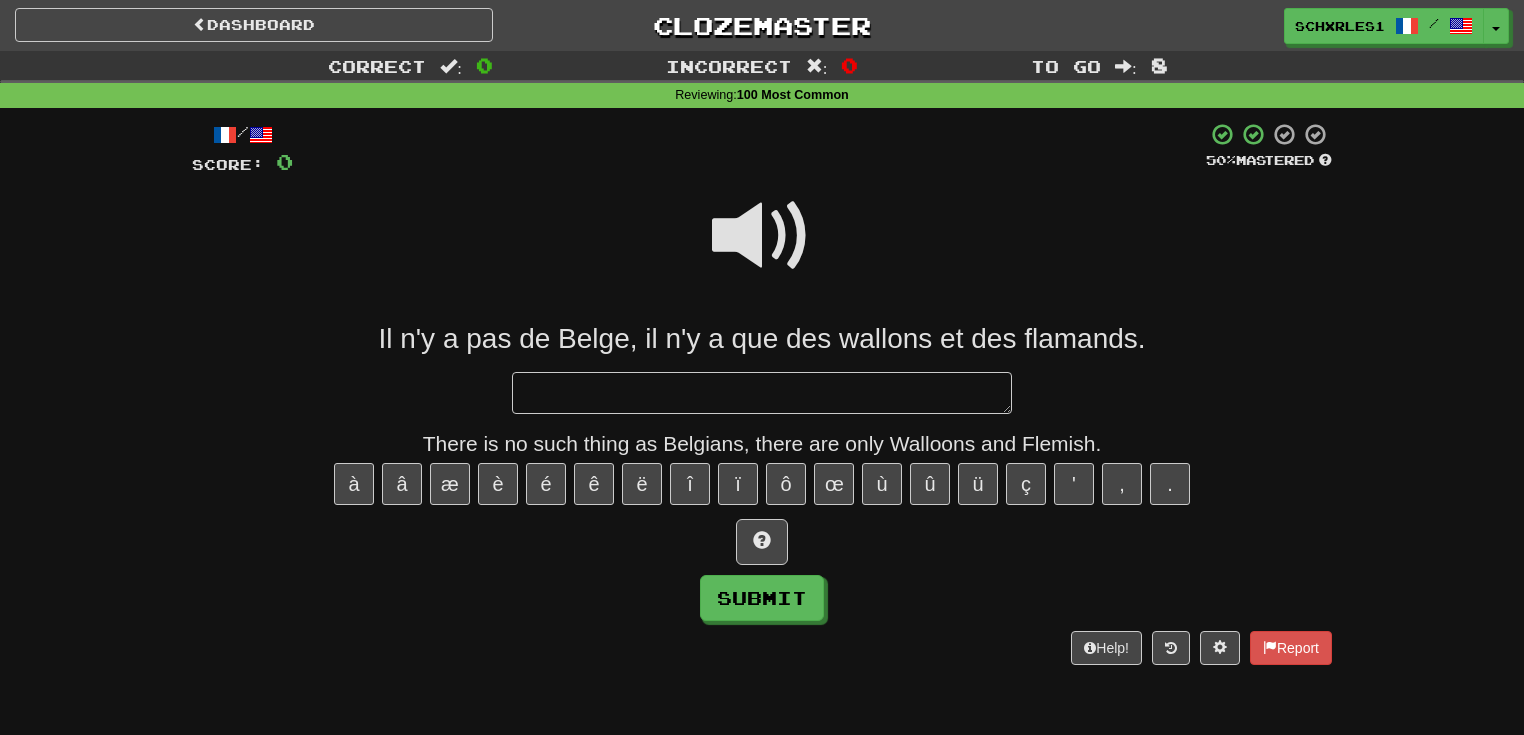 click on "Il n'y a pas de Belge, il n'y a que des wallons et des flamands. There is no such thing as Belgians, there are only Walloons and Flemish. à â æ è é ê ë î ï ô œ ù û ü ç ' , . Submit" at bounding box center [762, 471] 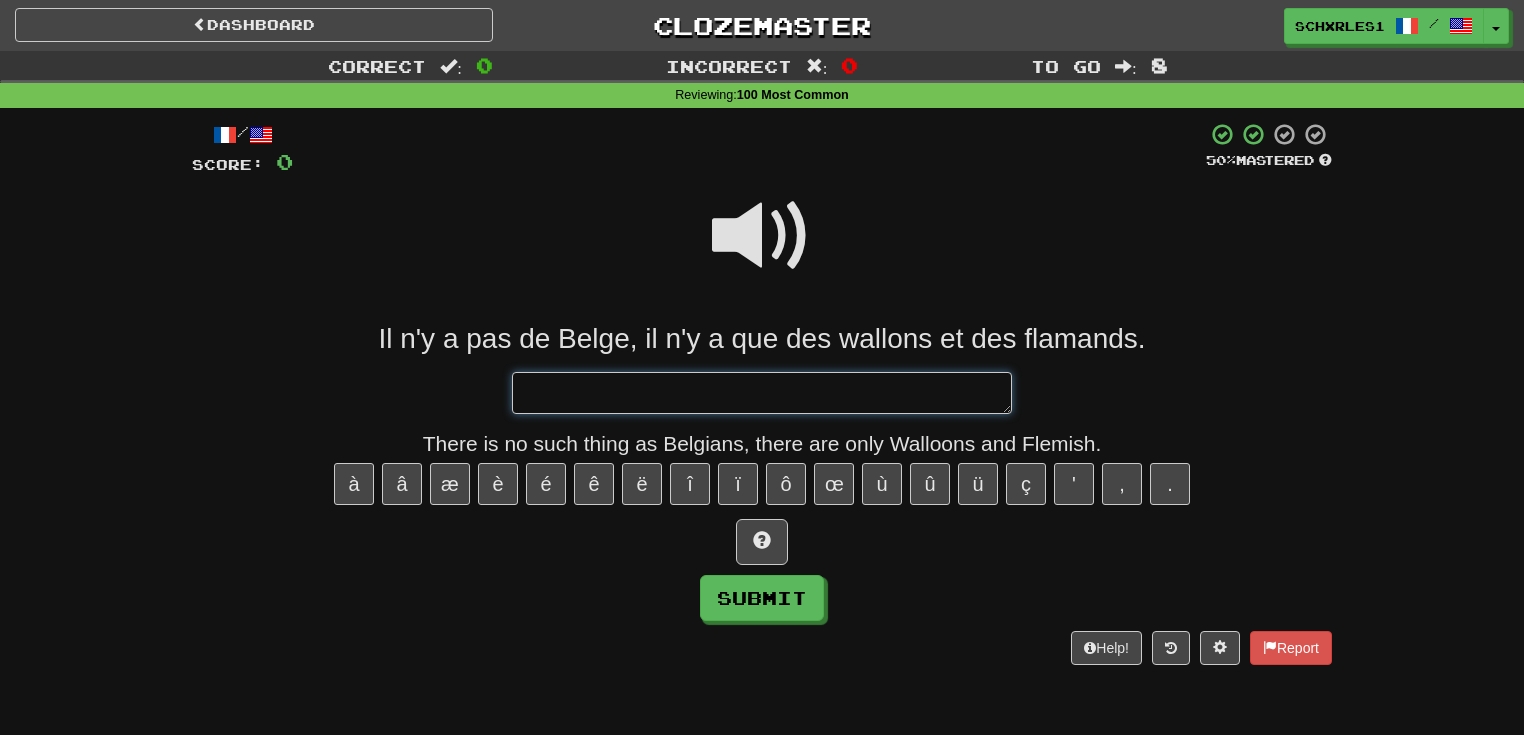 click at bounding box center [762, 393] 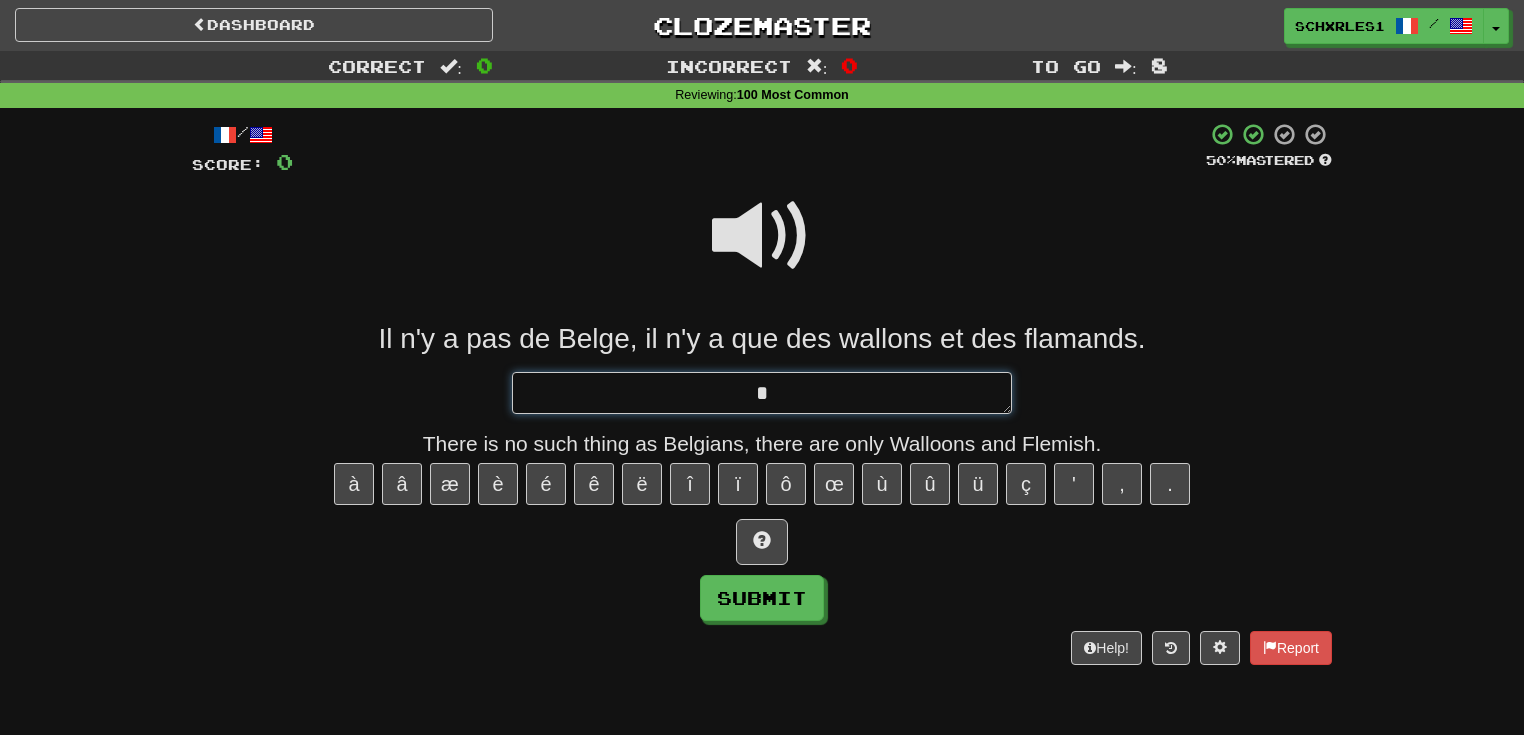 type on "*" 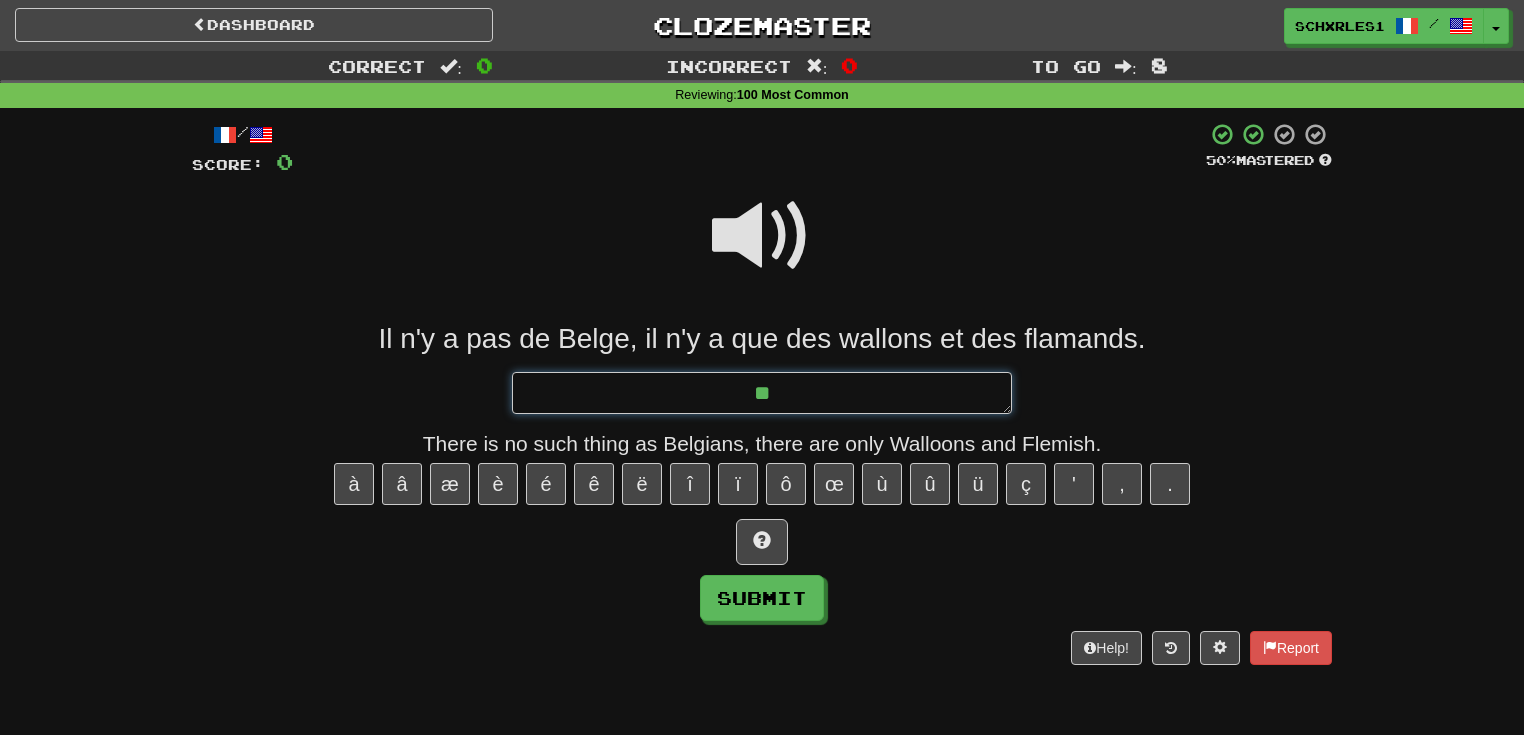 type on "*" 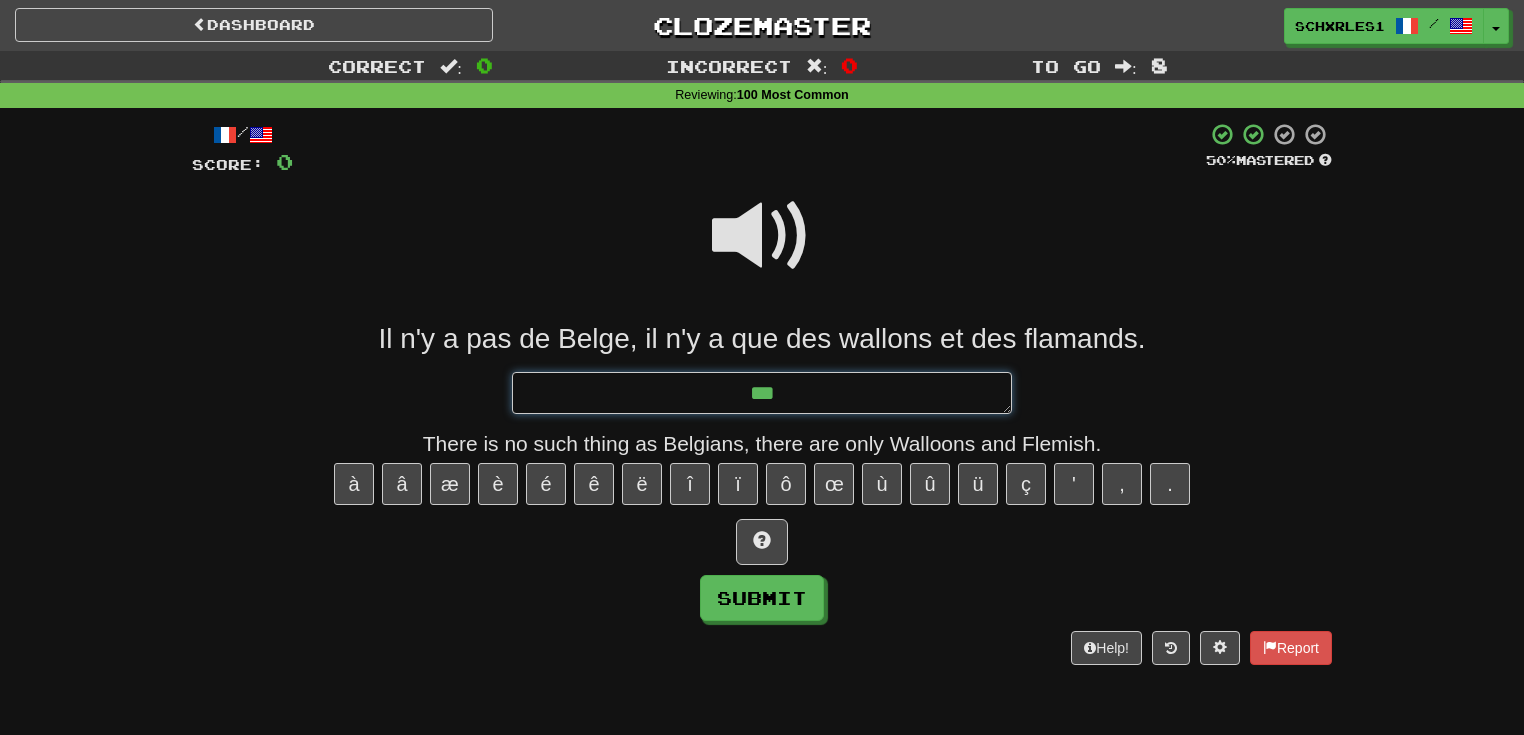 type on "*" 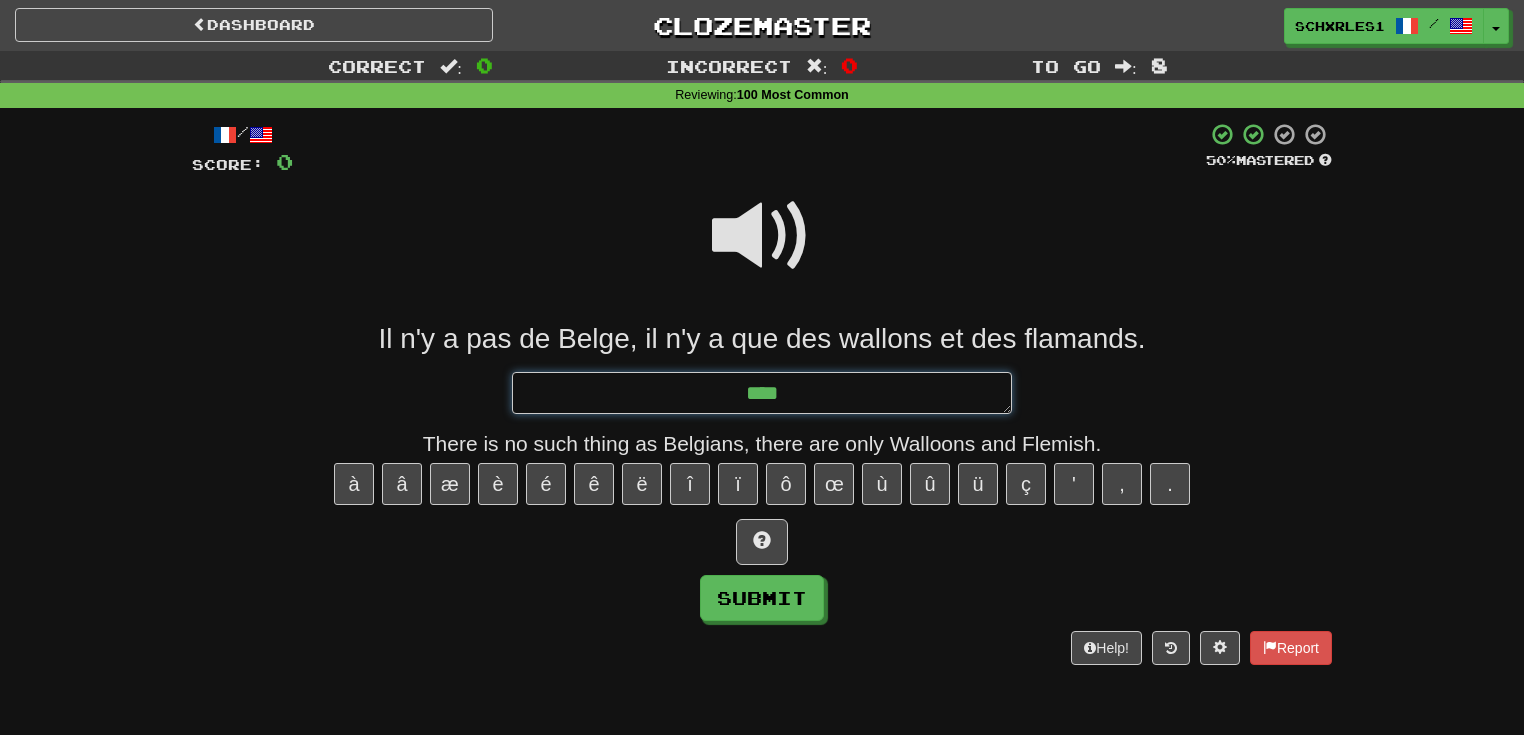 type on "*" 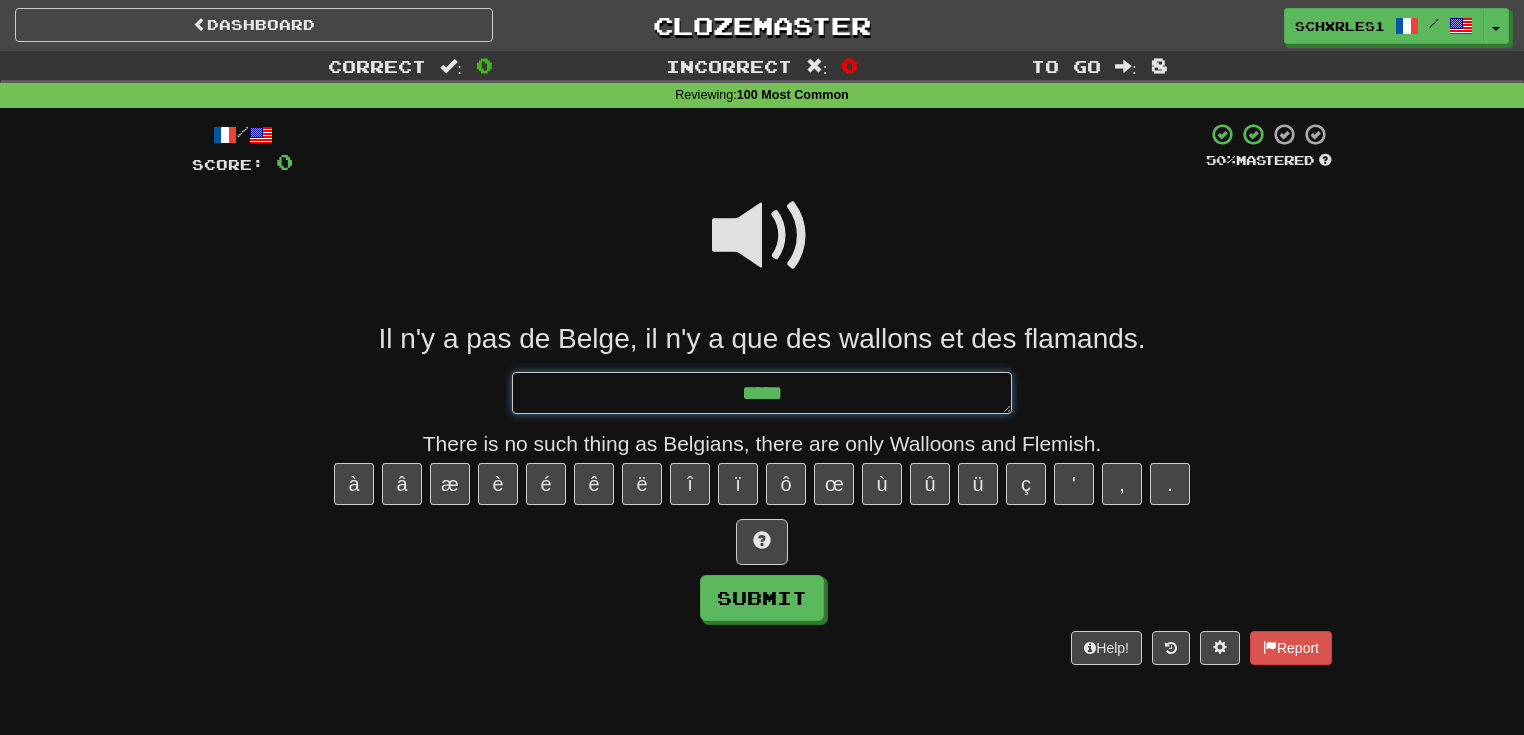 type on "*" 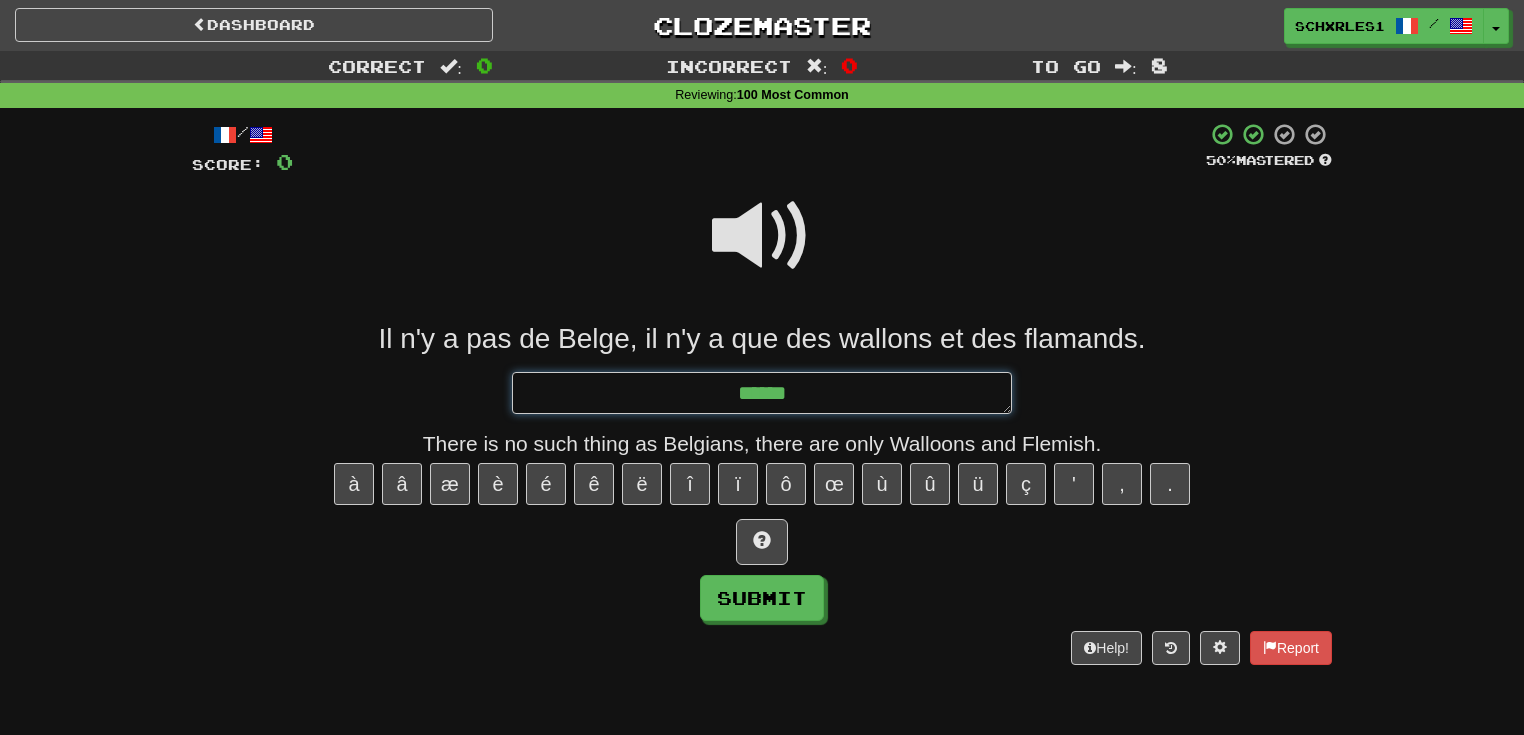 type on "*" 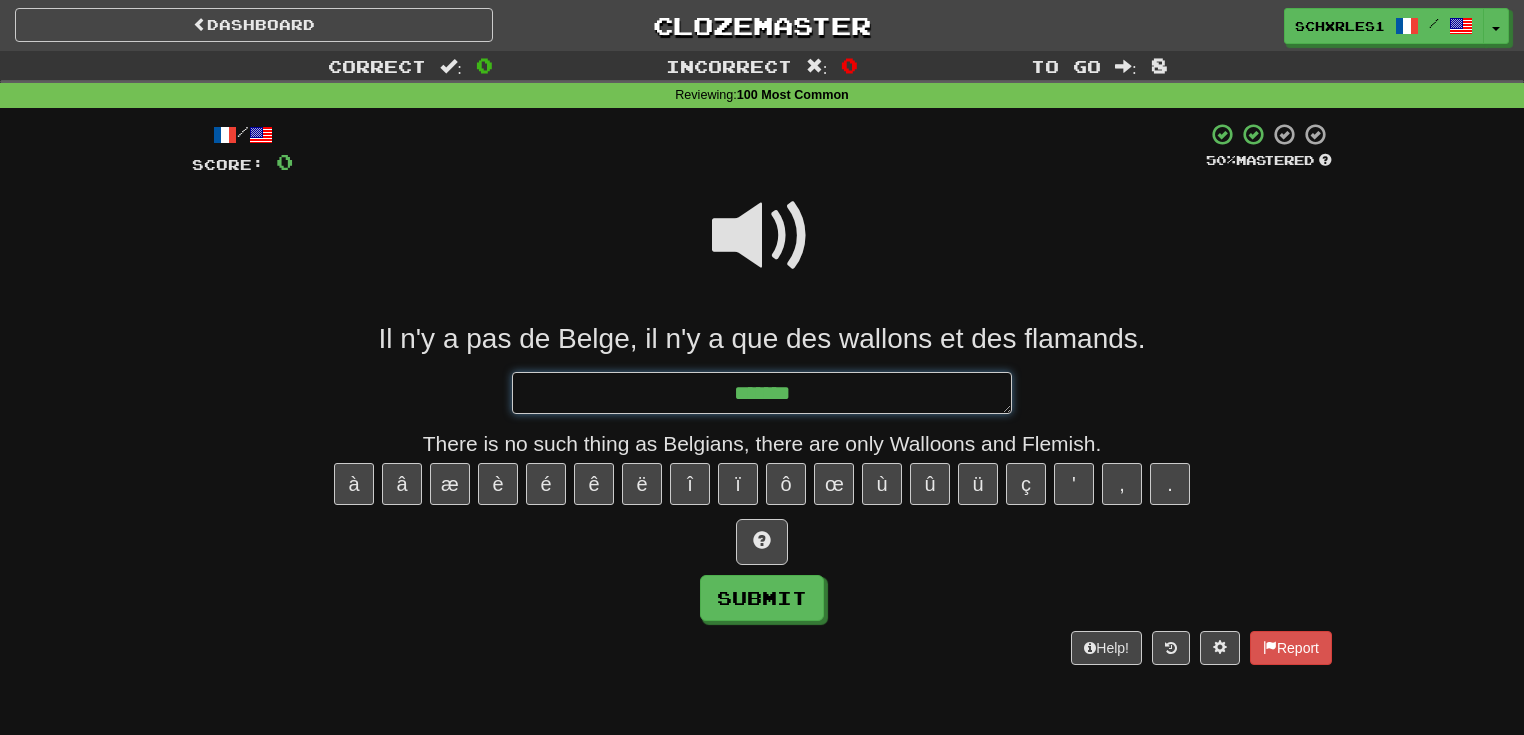type on "*" 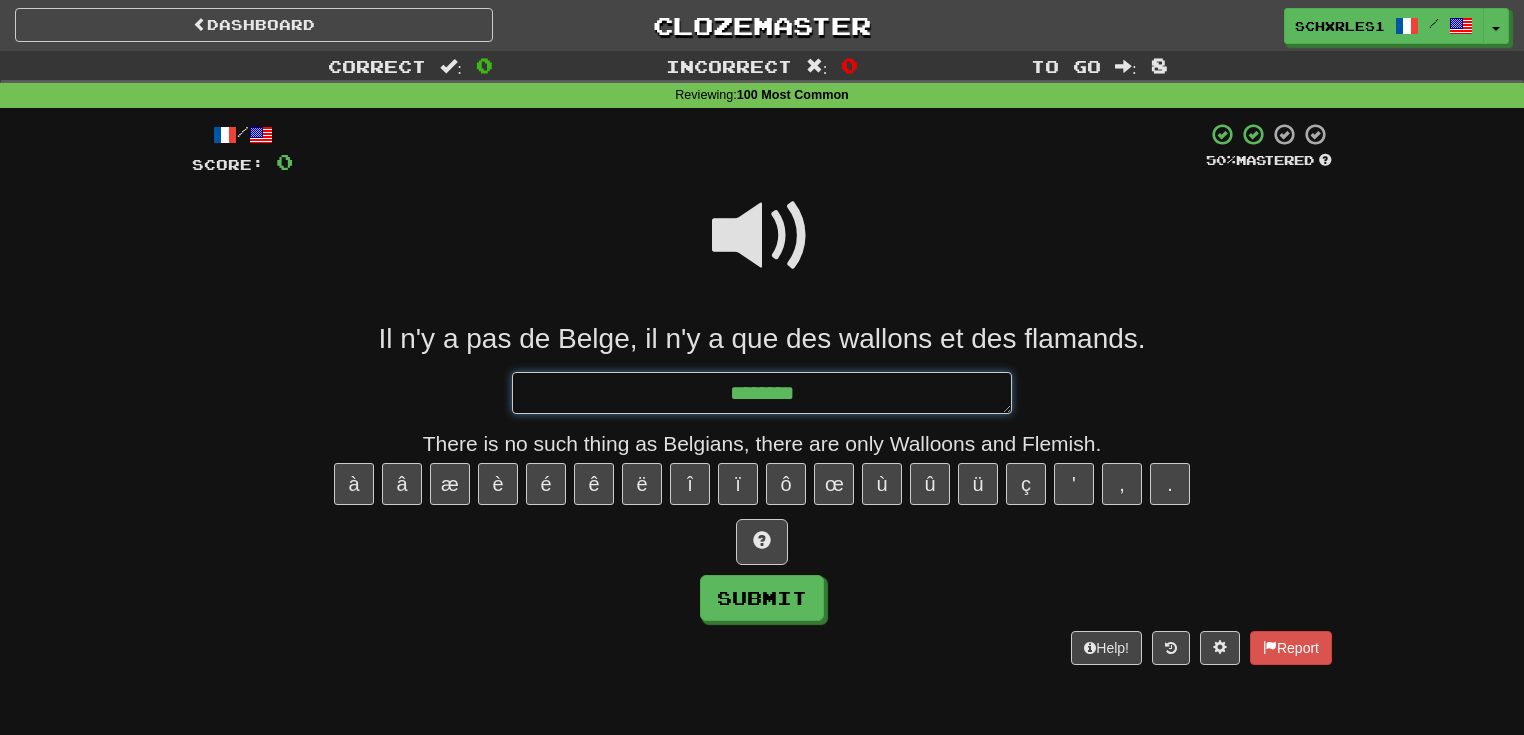 type on "*" 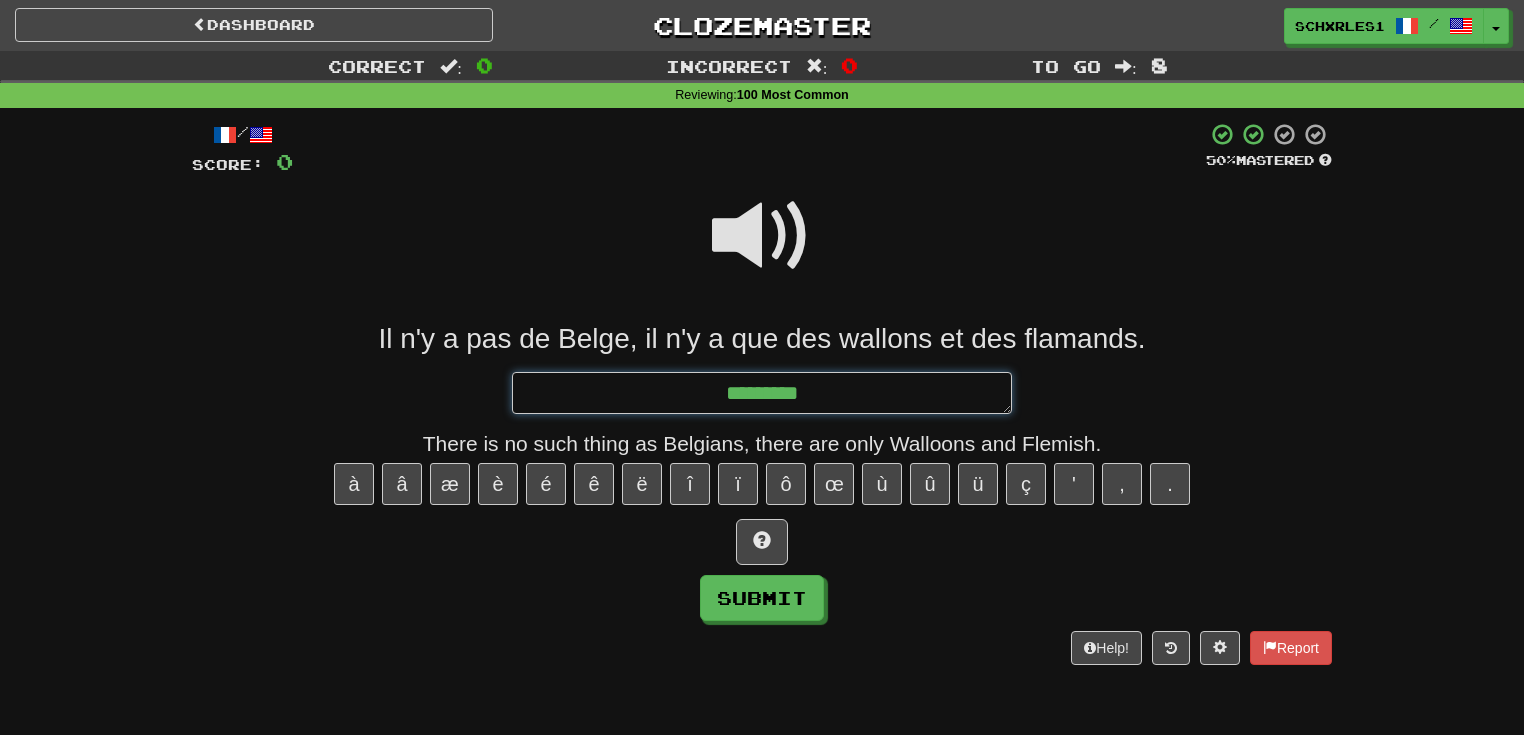 type on "*" 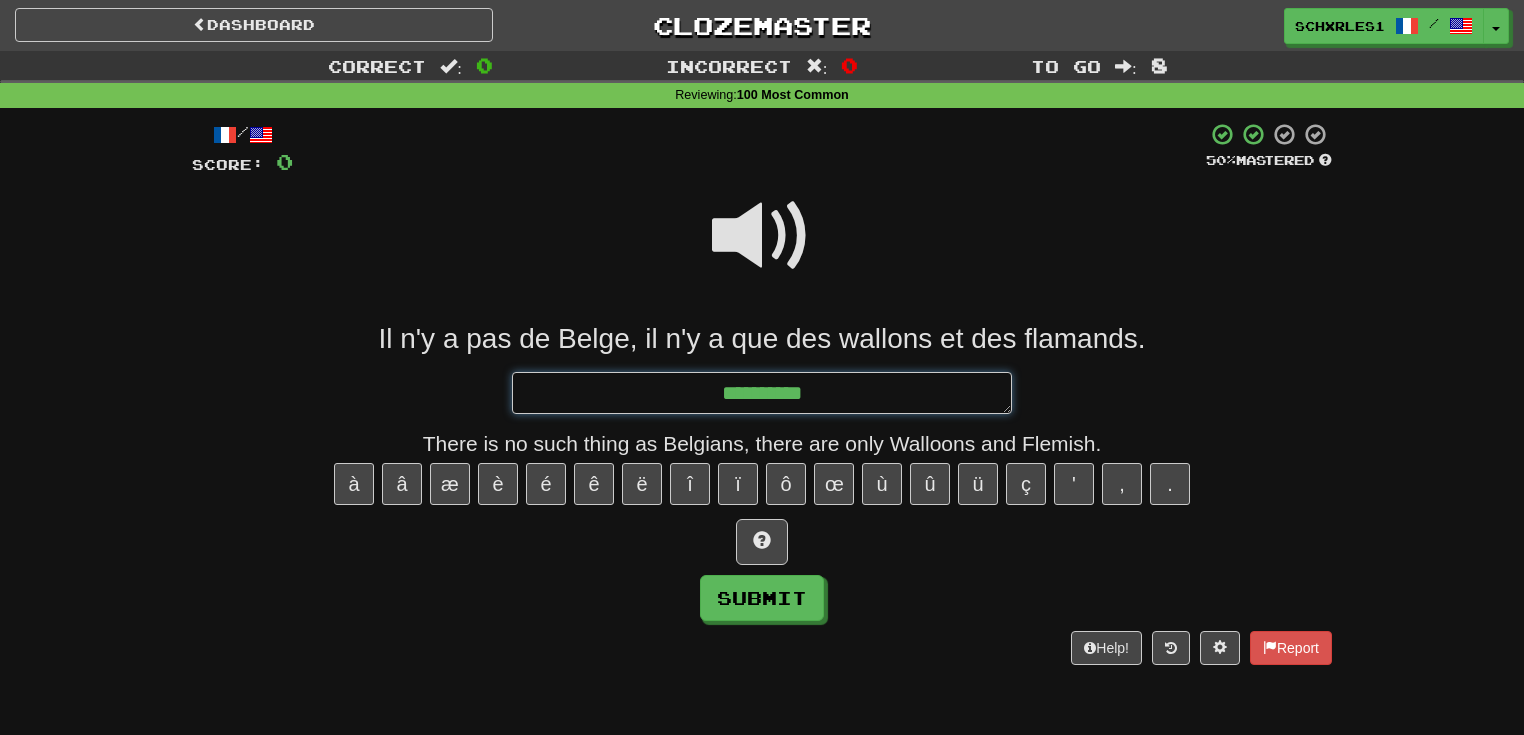 type on "*" 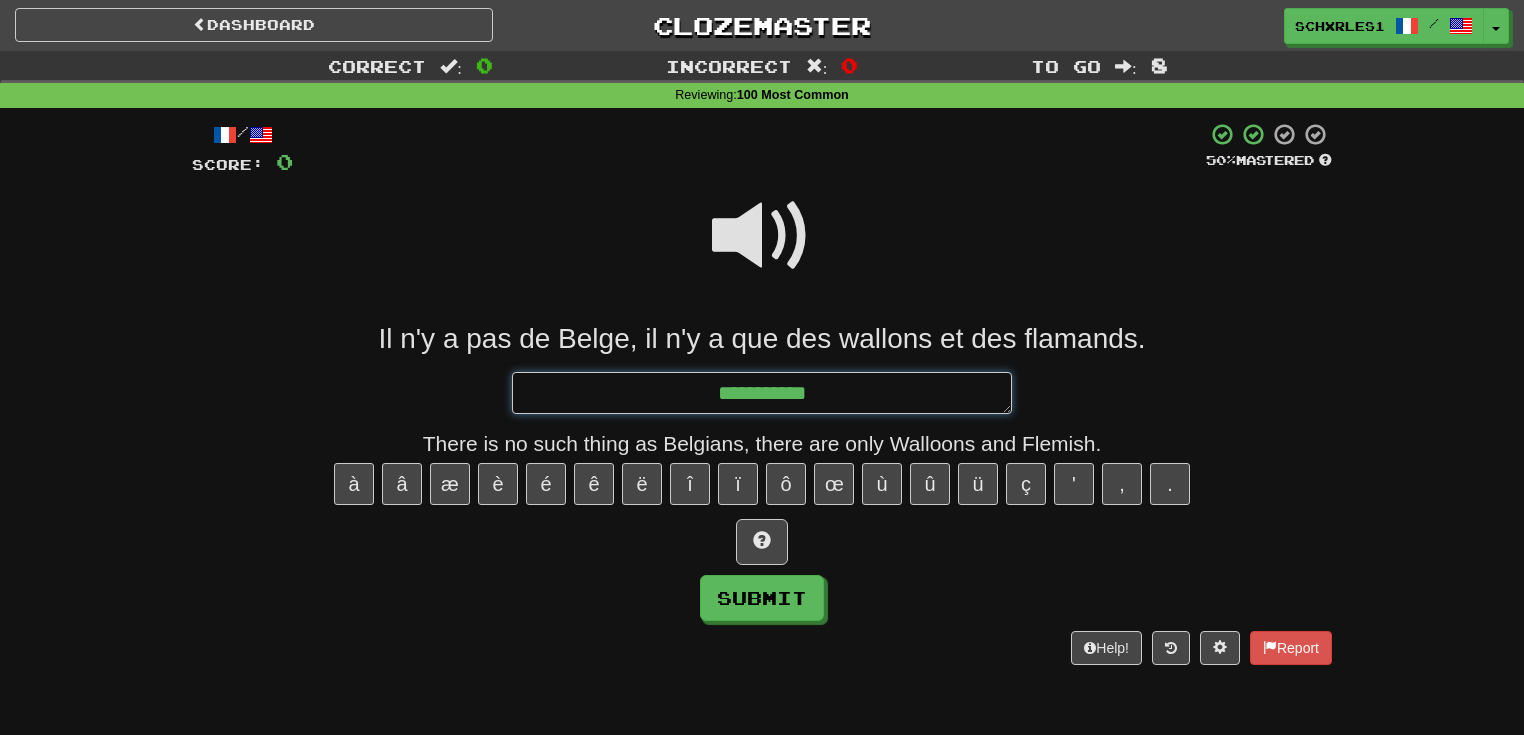 type on "*" 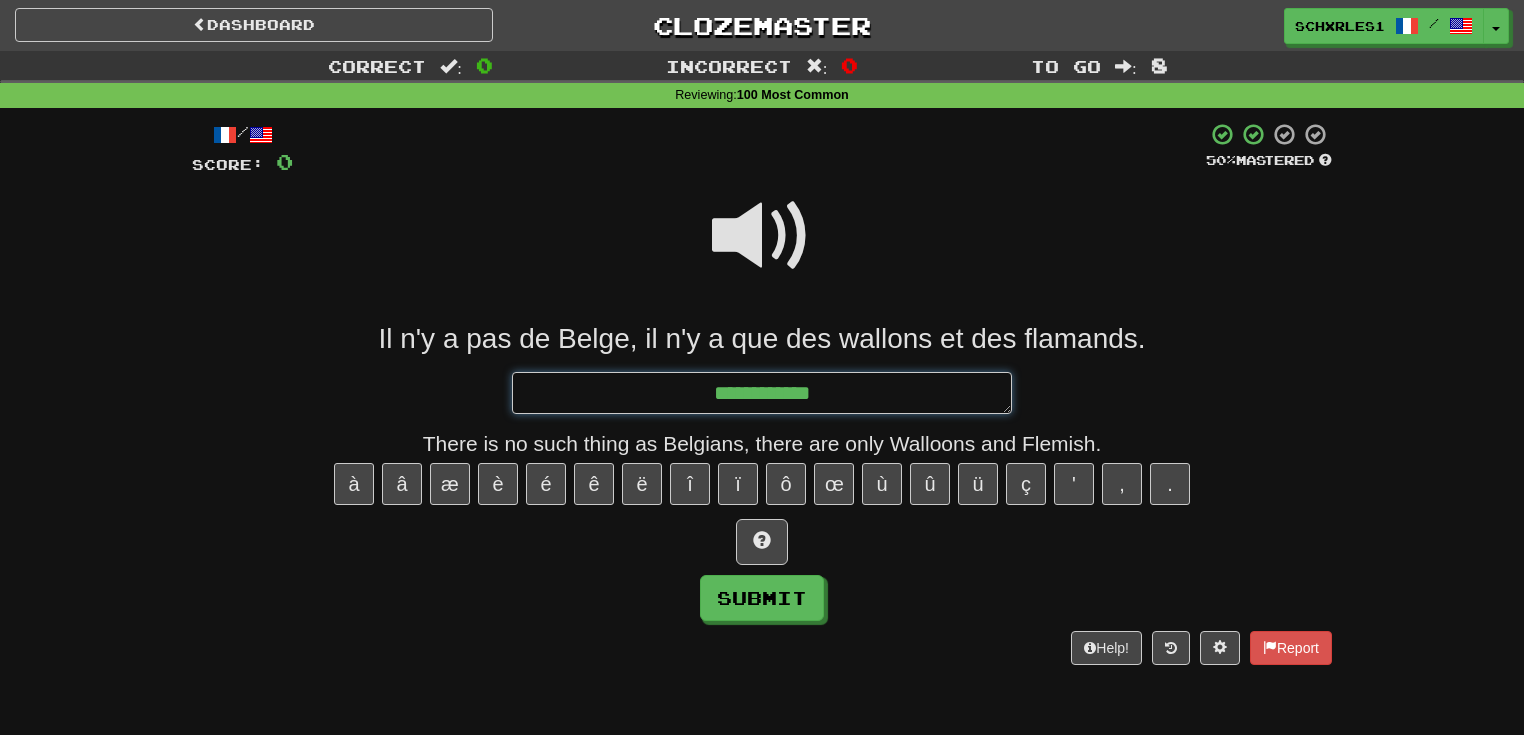 type on "*" 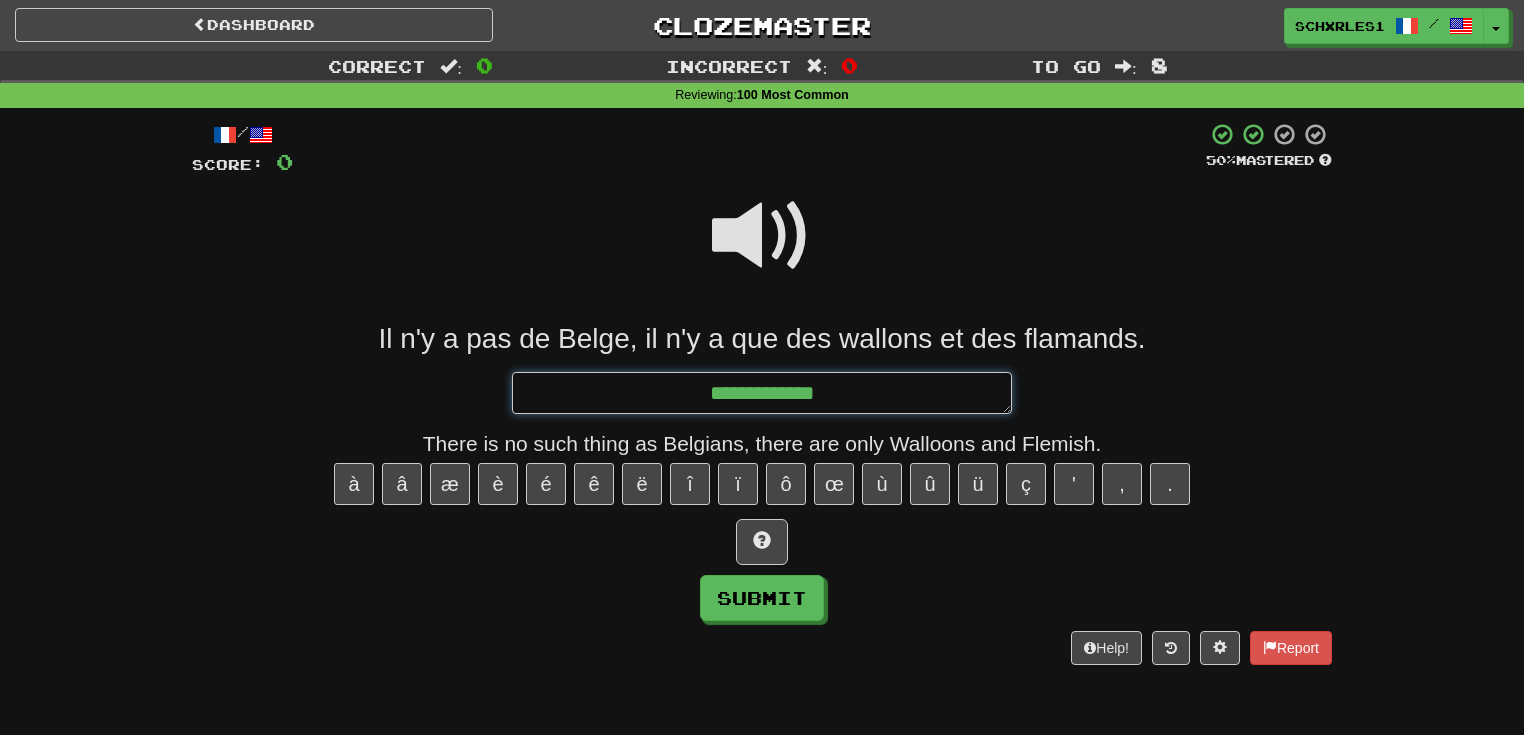 type on "*" 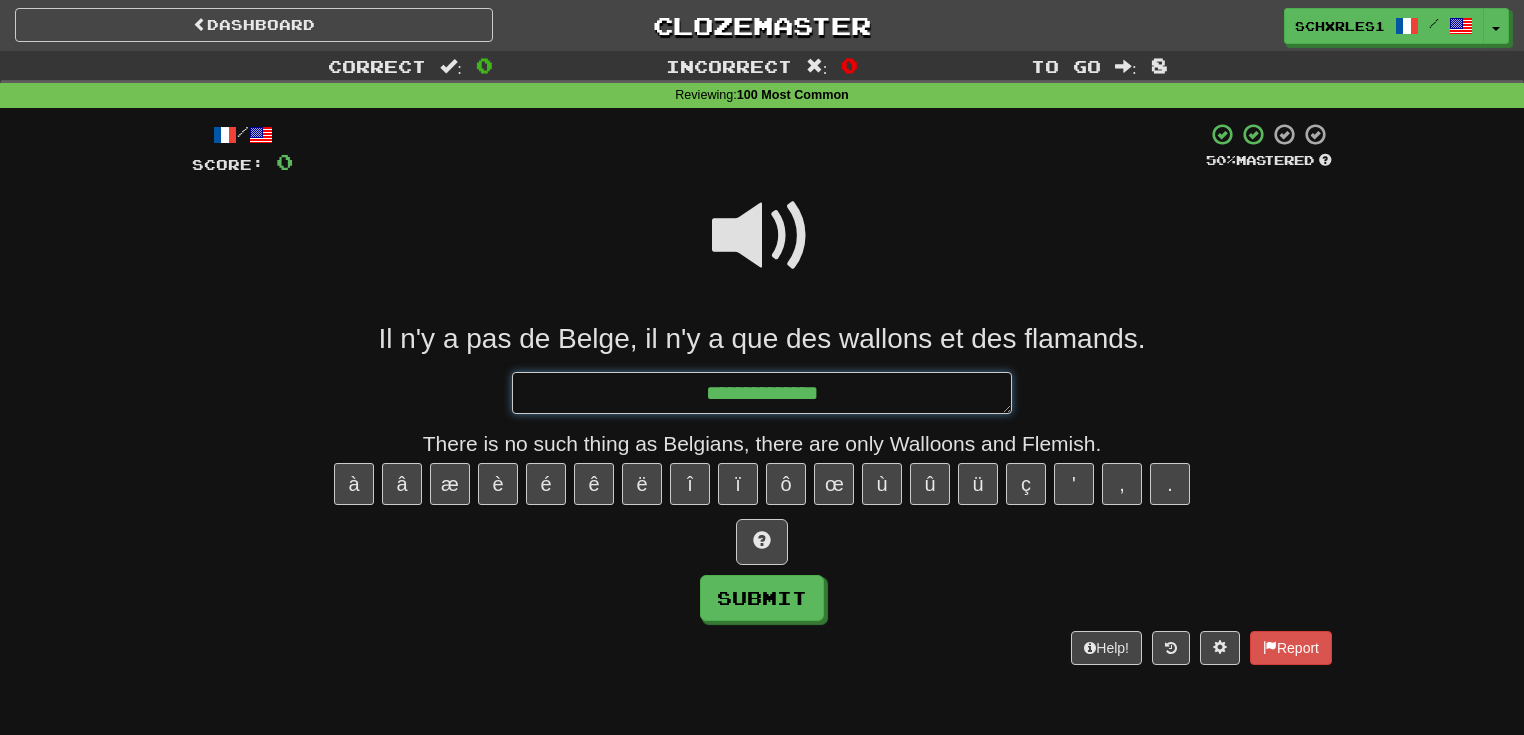 type on "*" 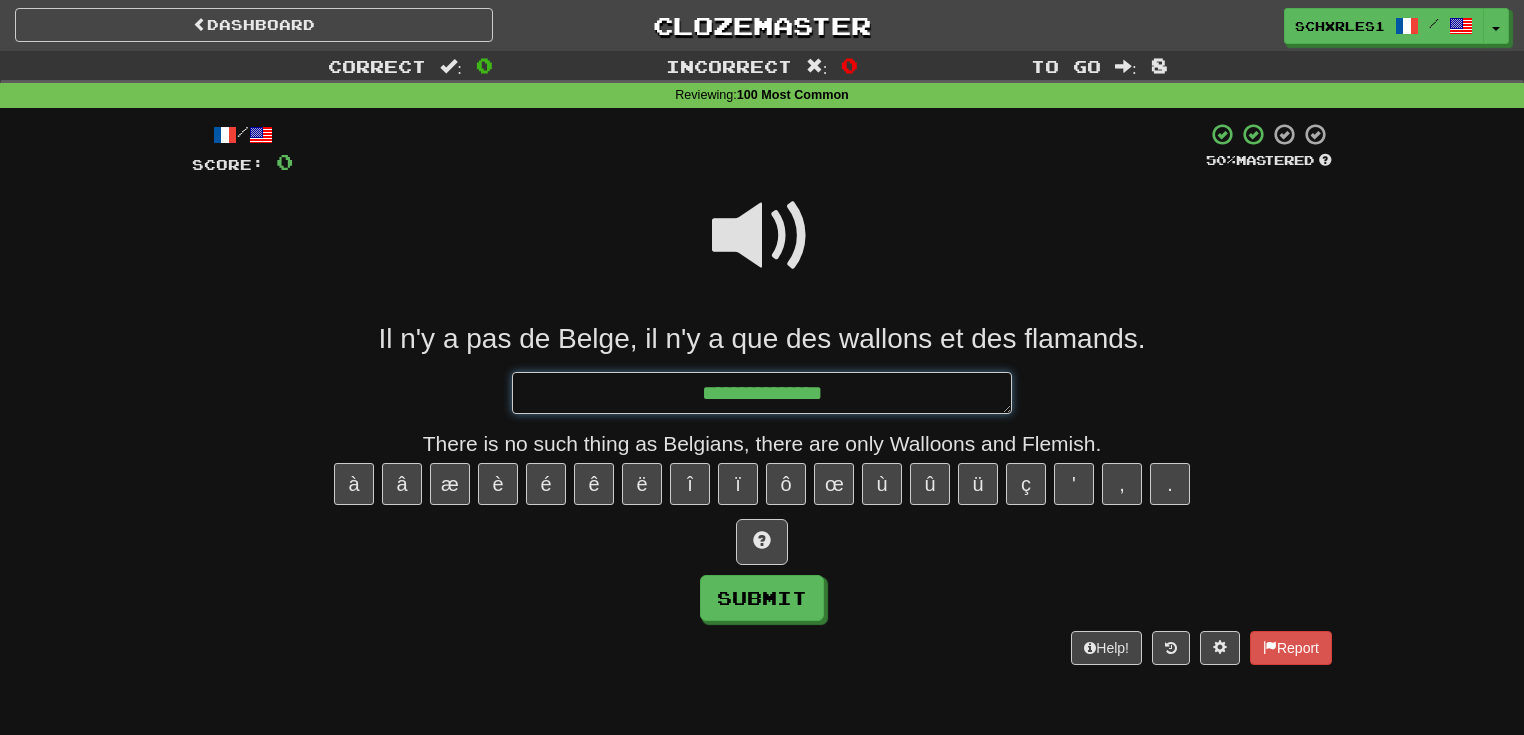 type on "*" 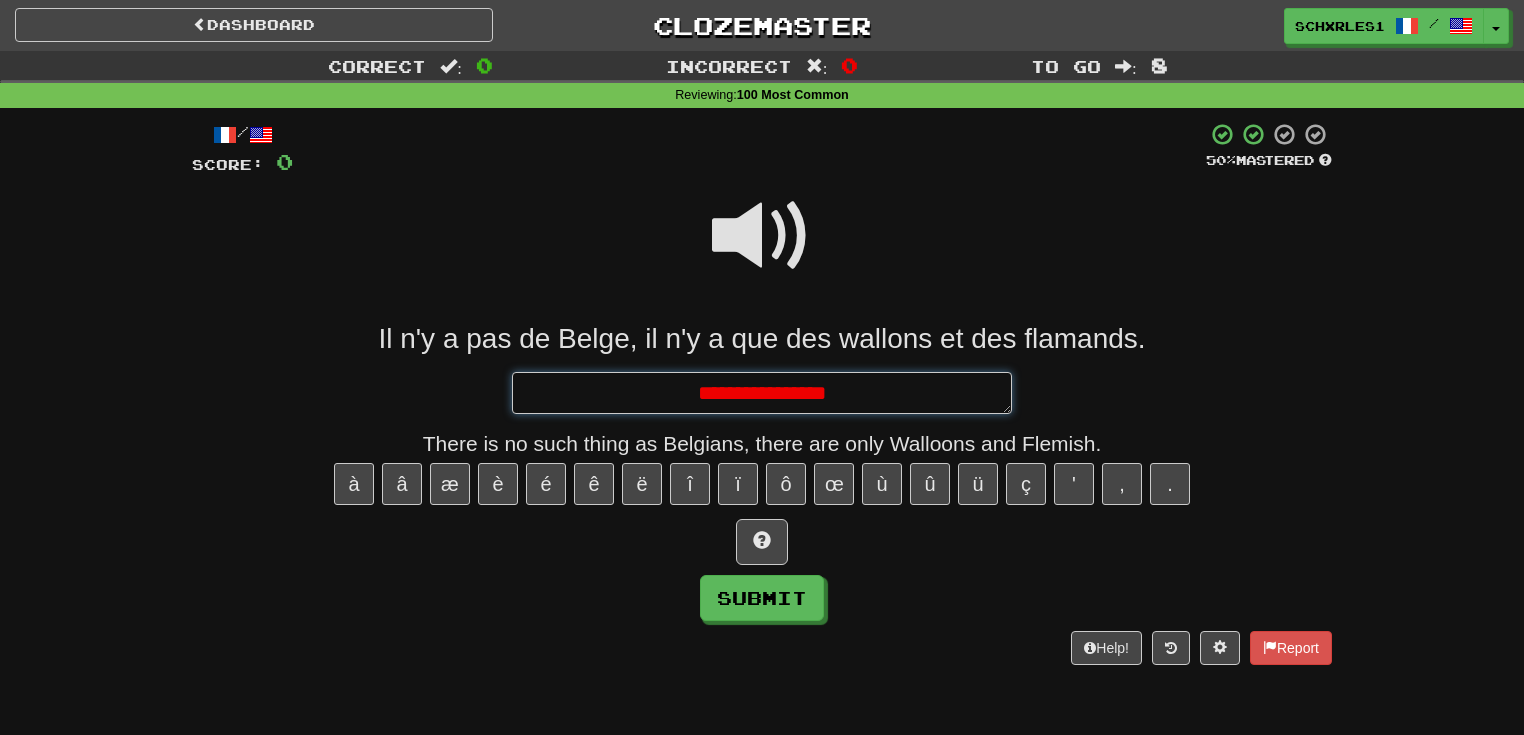 type on "*" 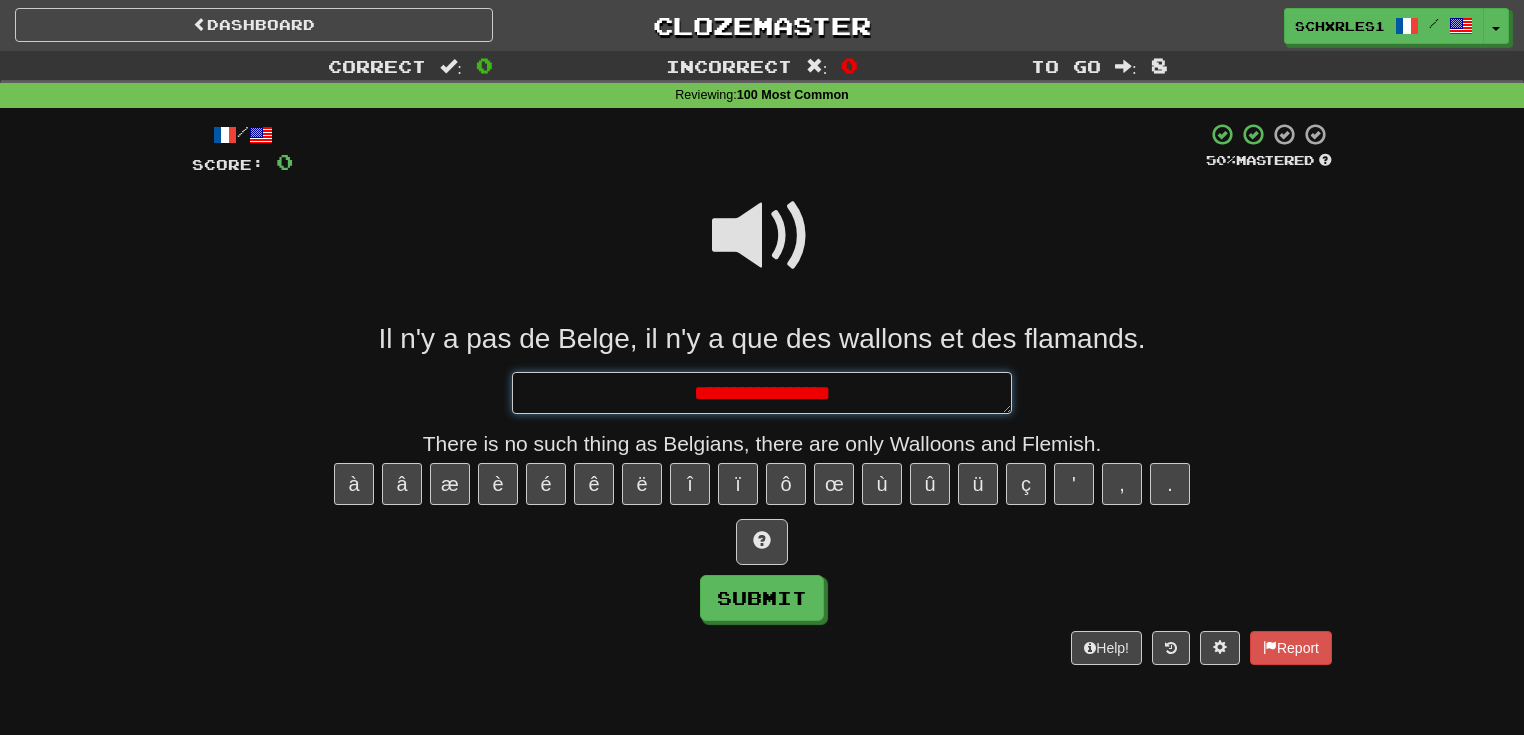 type on "*" 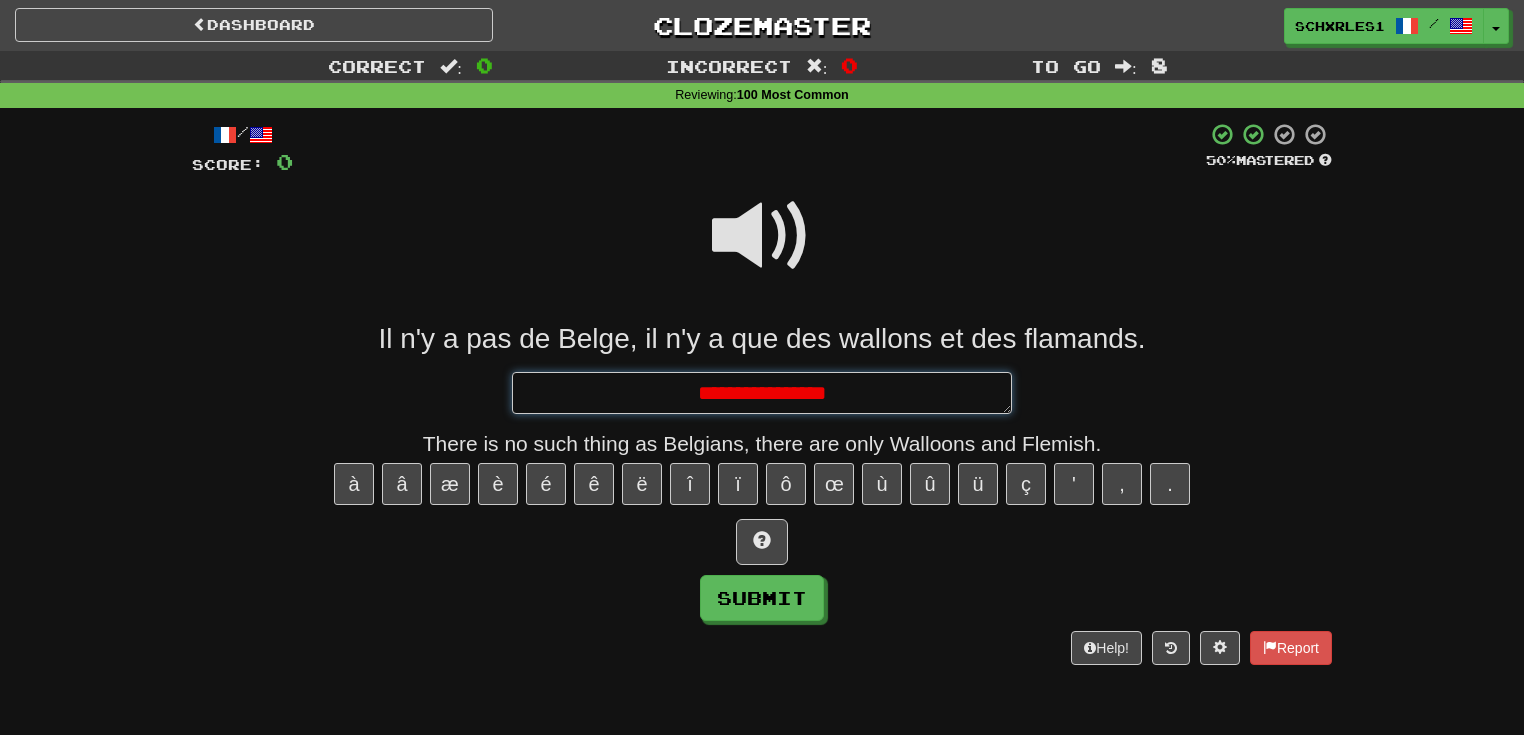 type on "*" 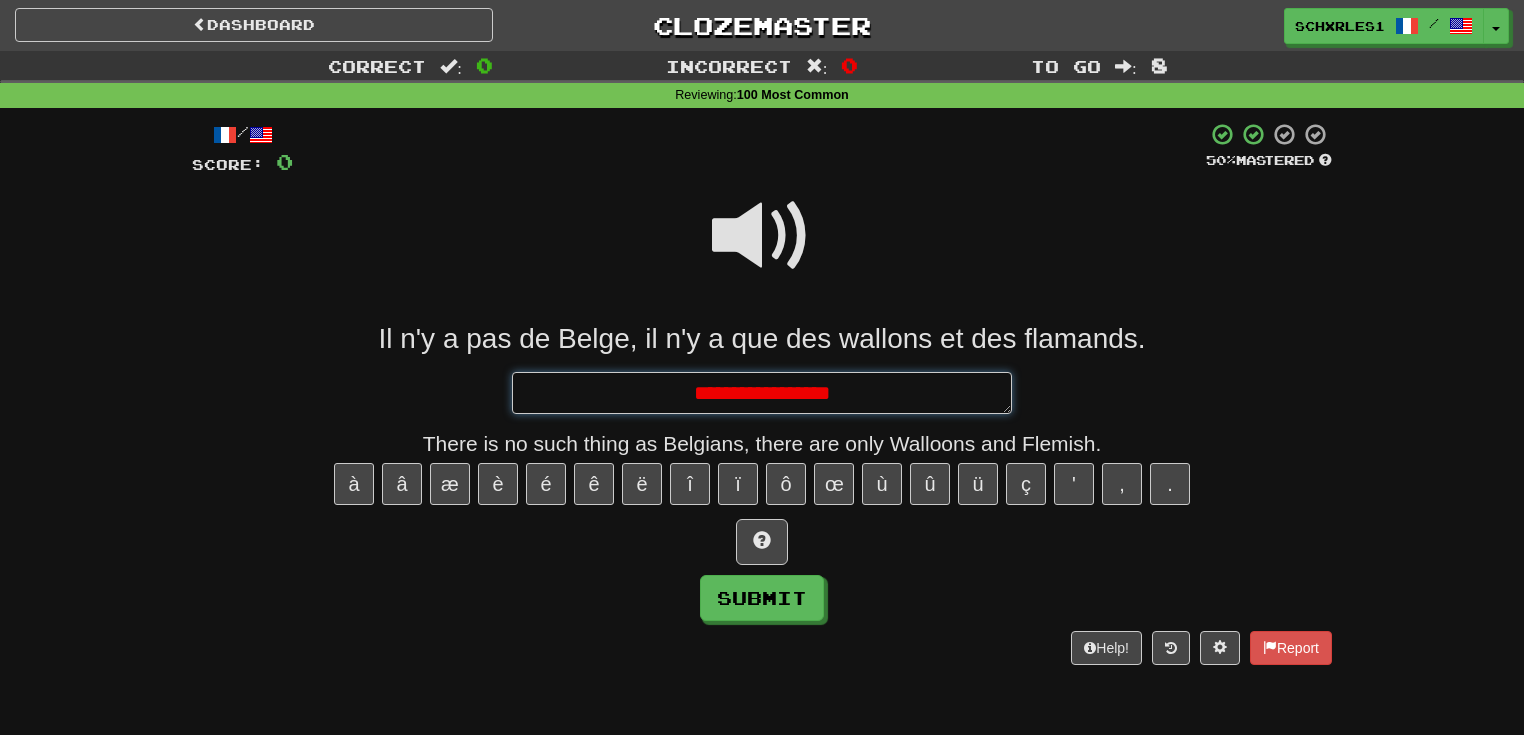 type on "*" 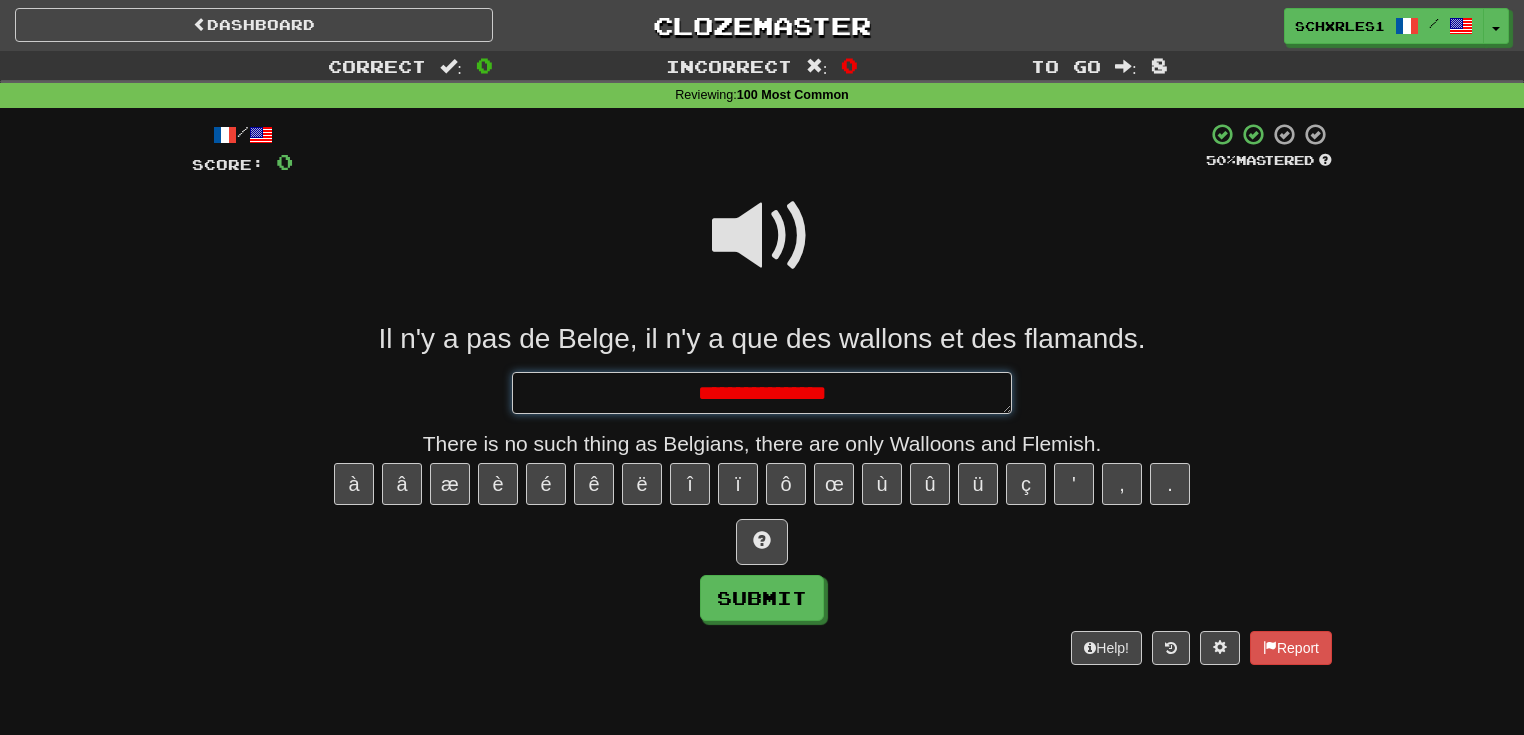 type on "*" 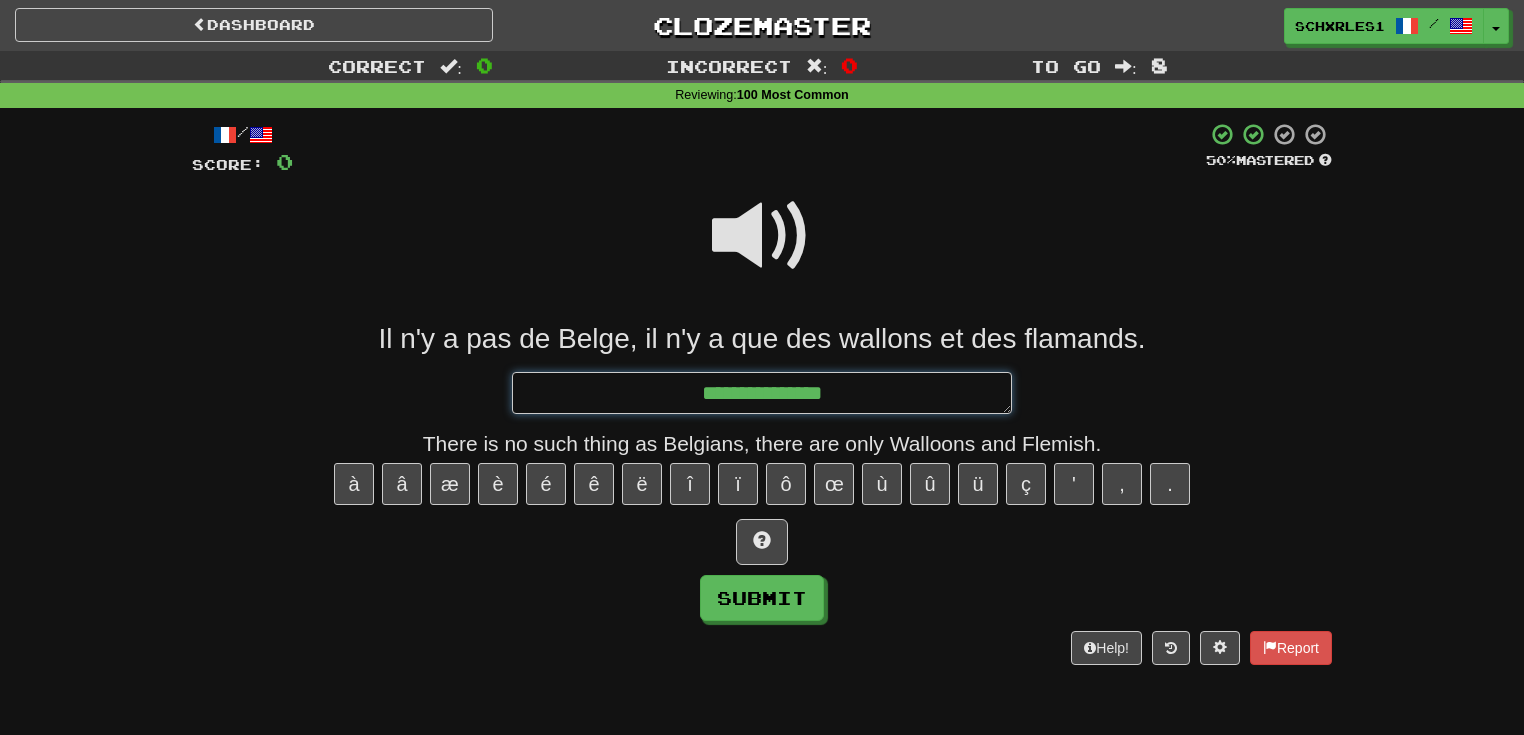 type on "*" 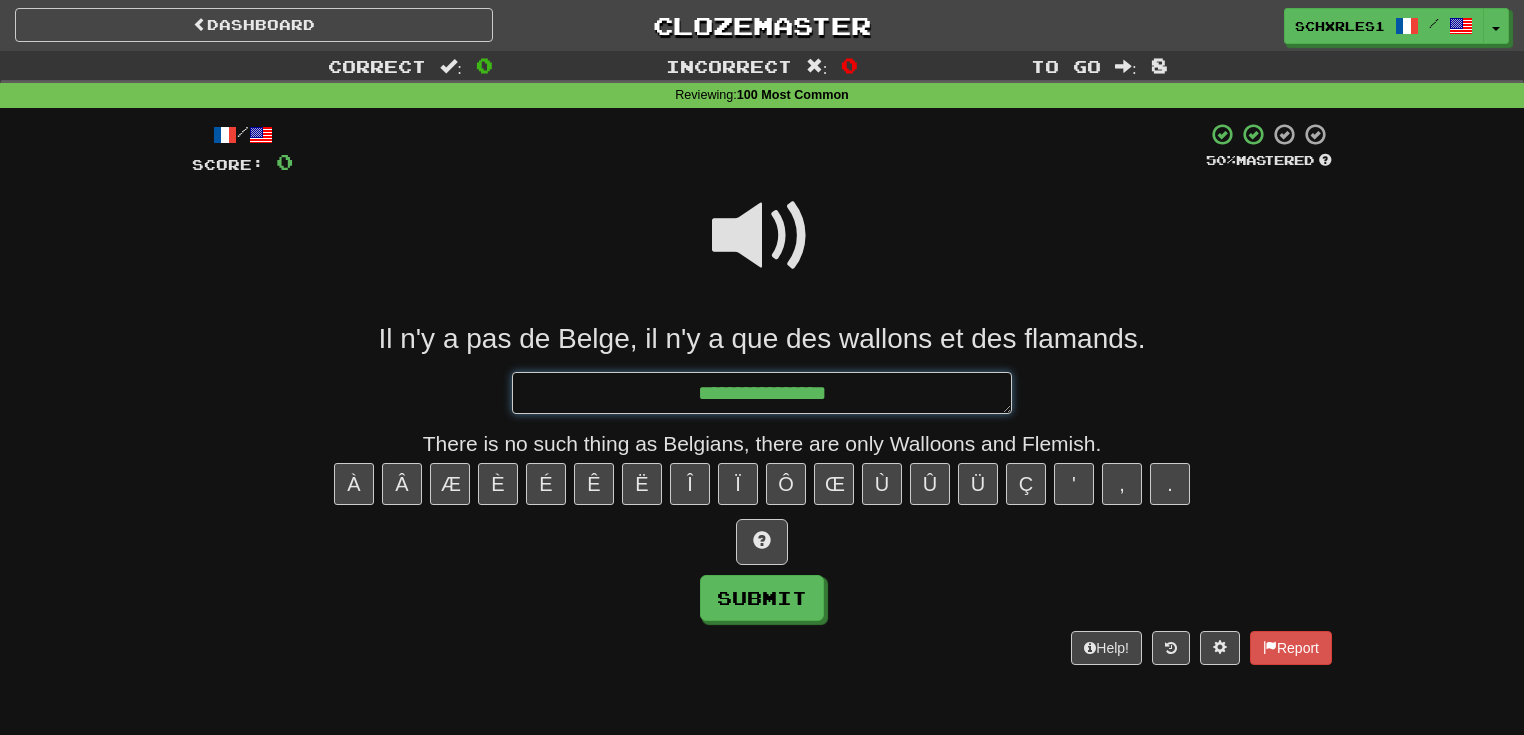 type on "*" 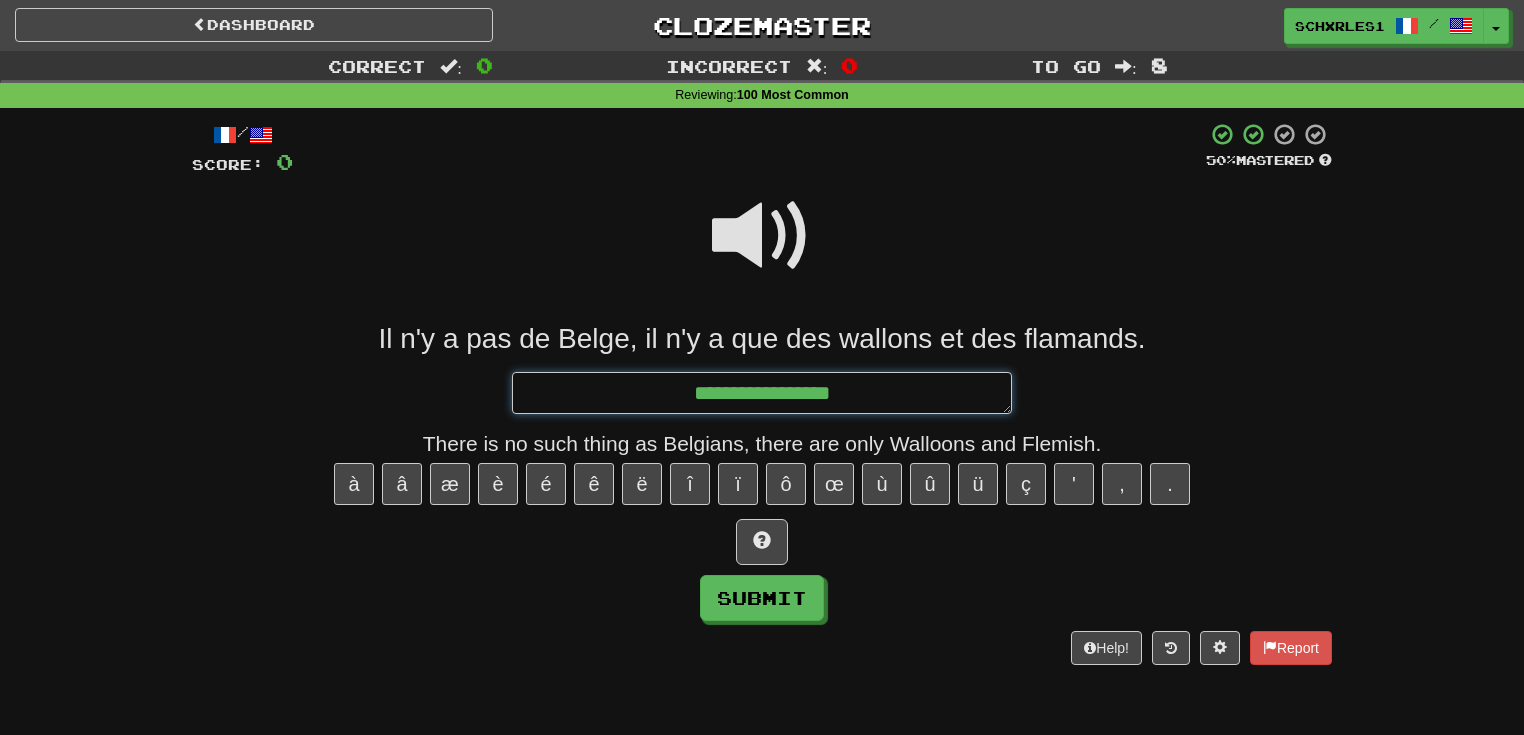 type on "*" 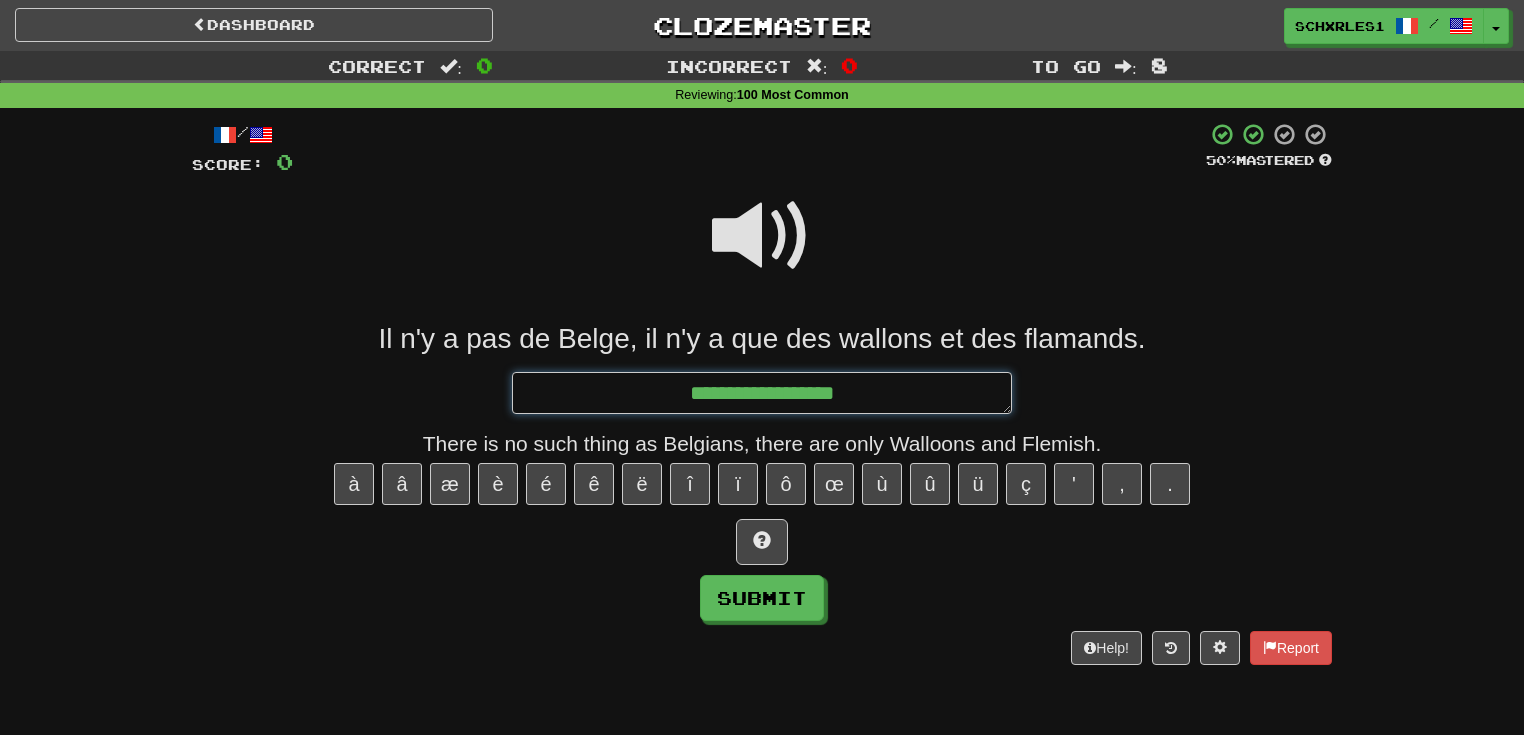 type on "*" 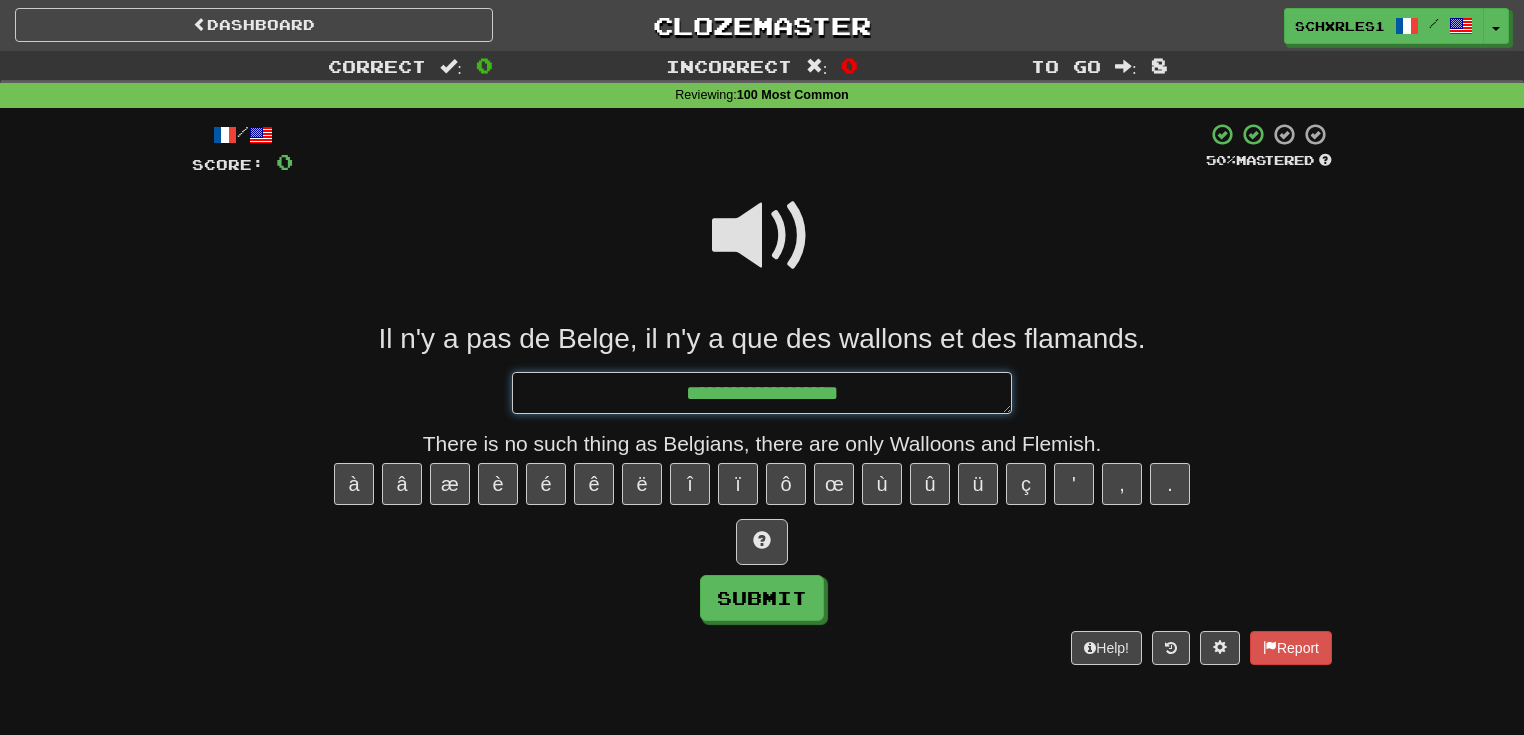 type on "*" 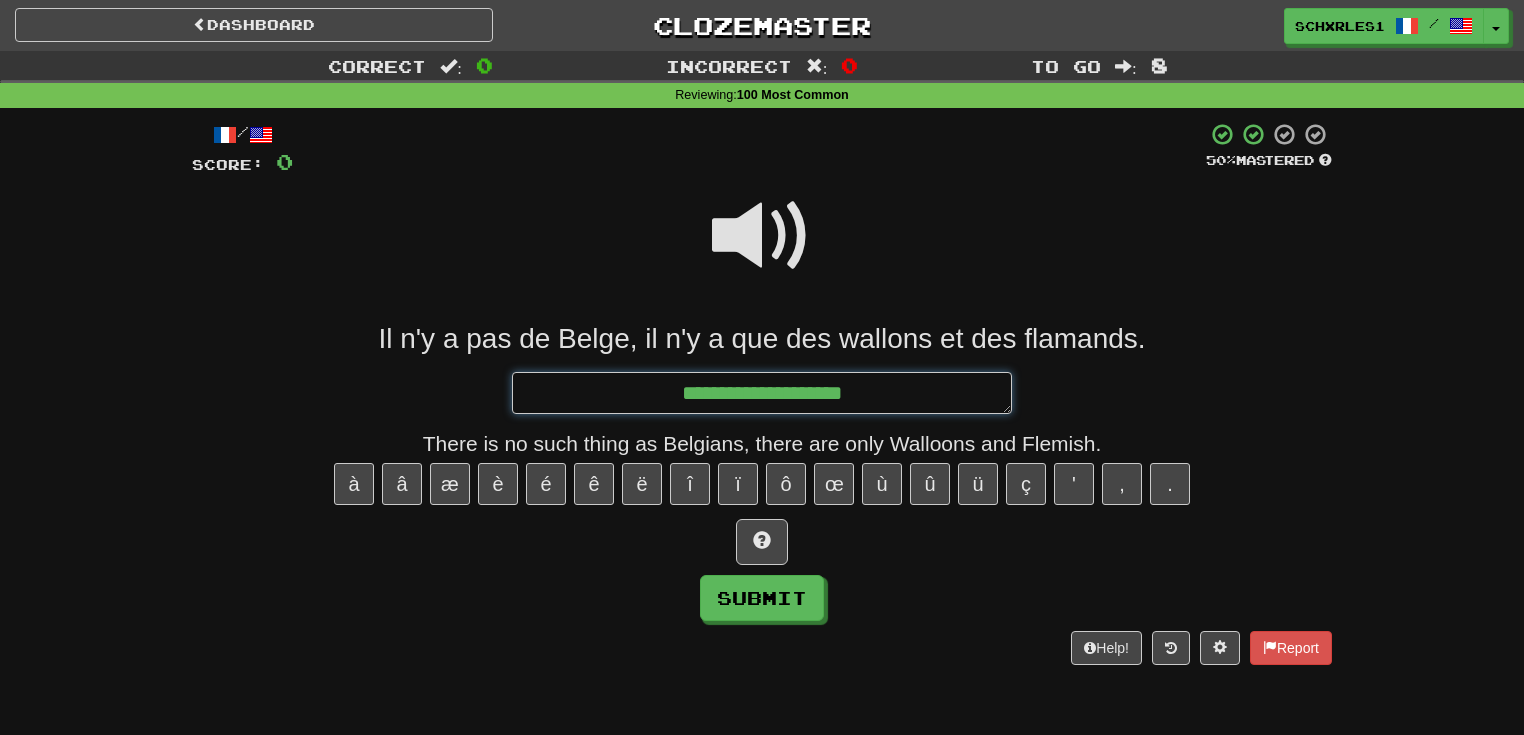 type on "*" 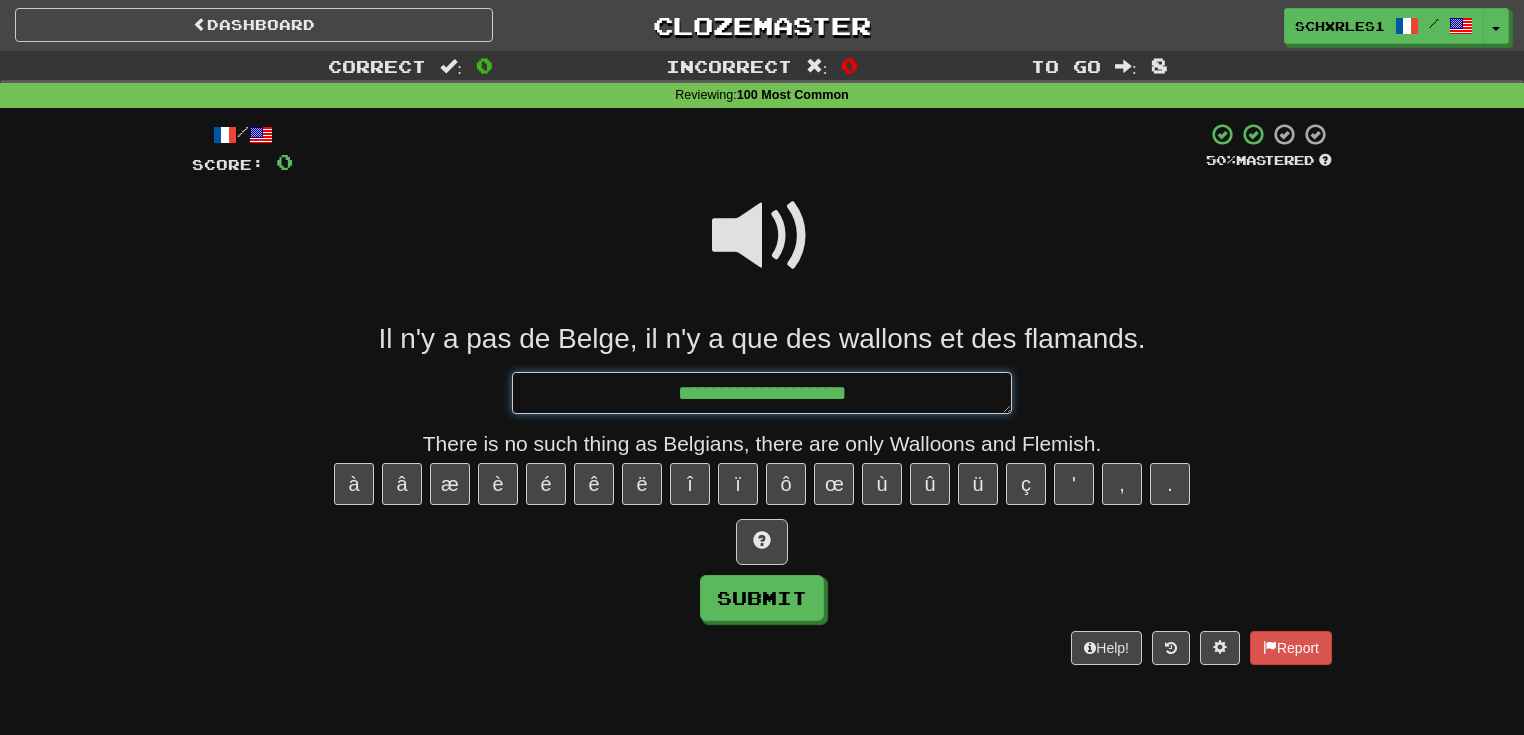 type on "*" 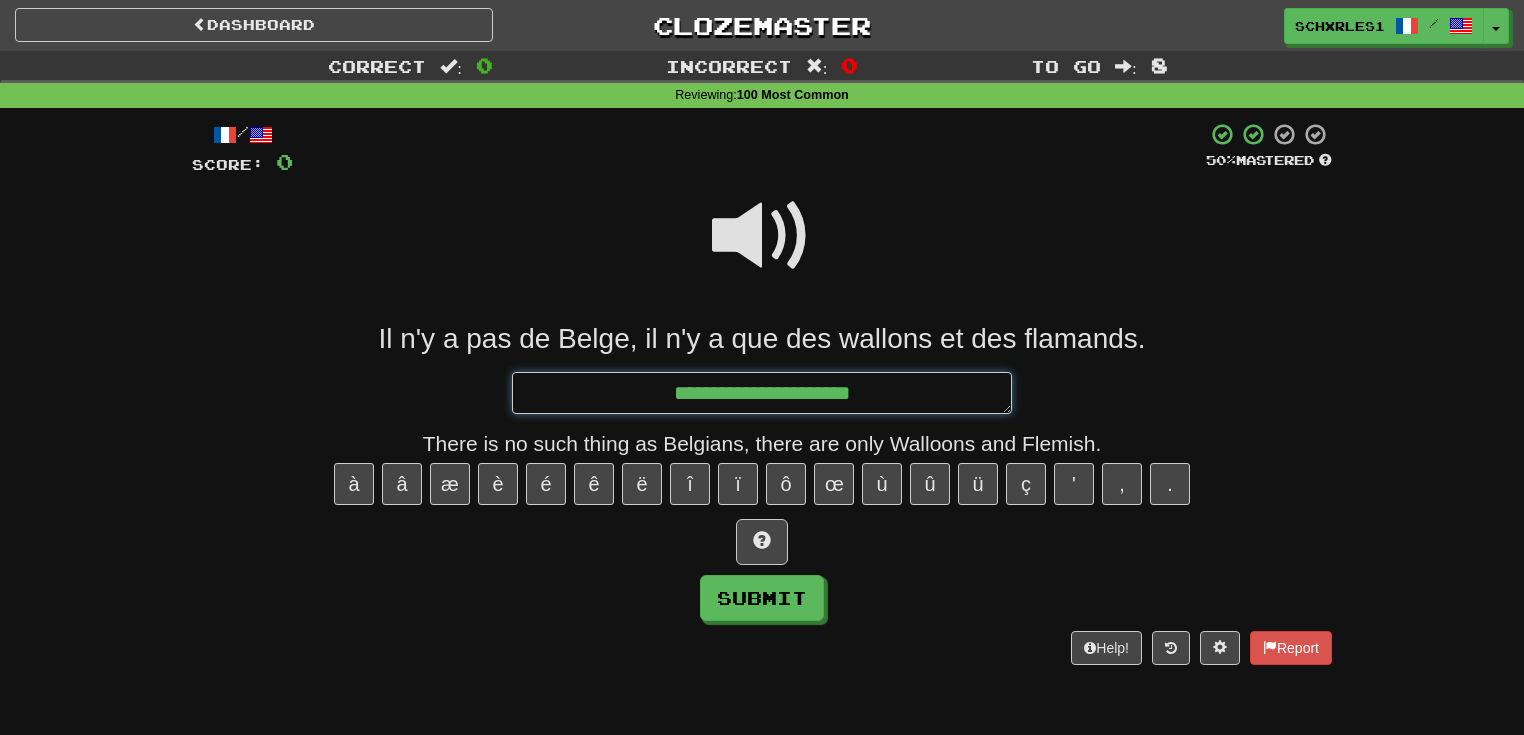 type on "*" 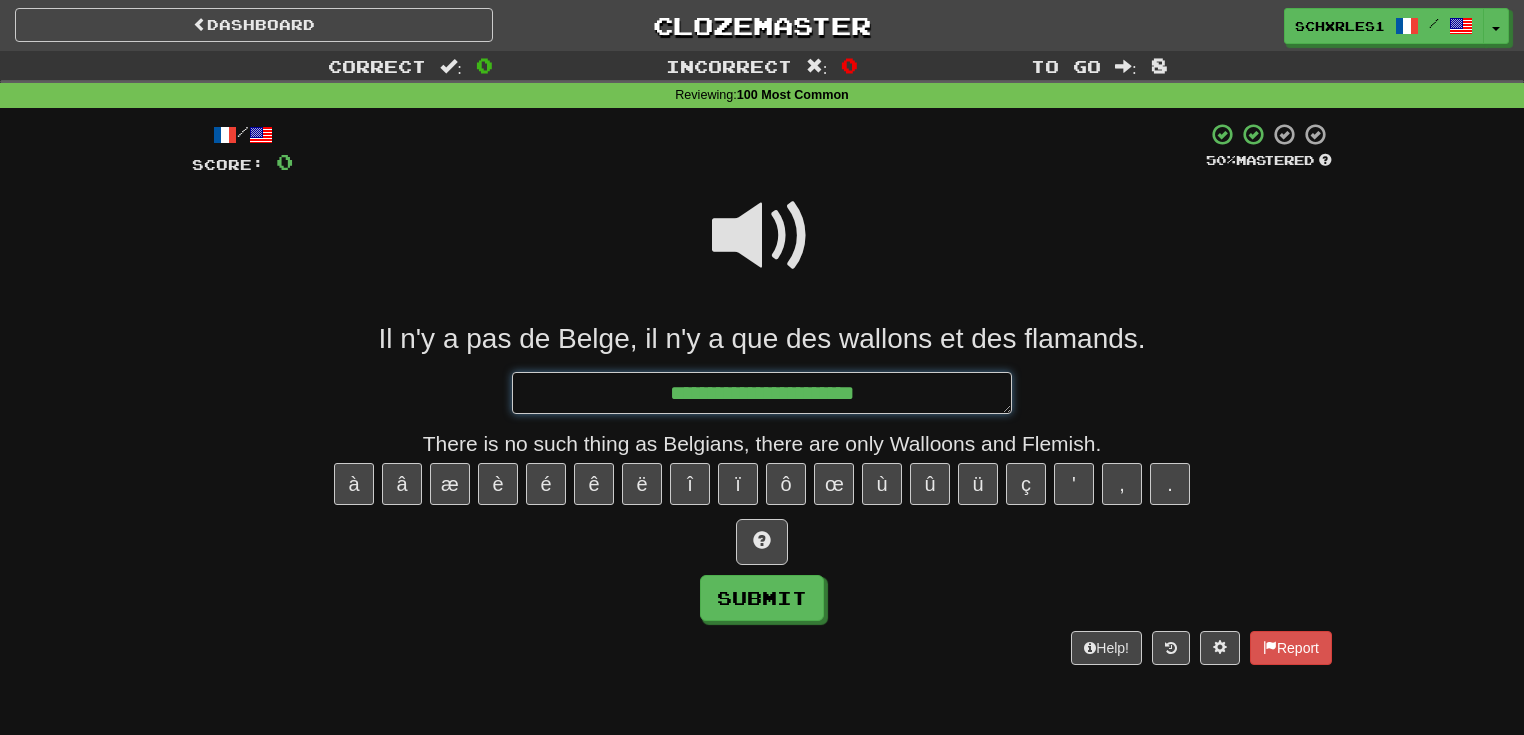 type on "*" 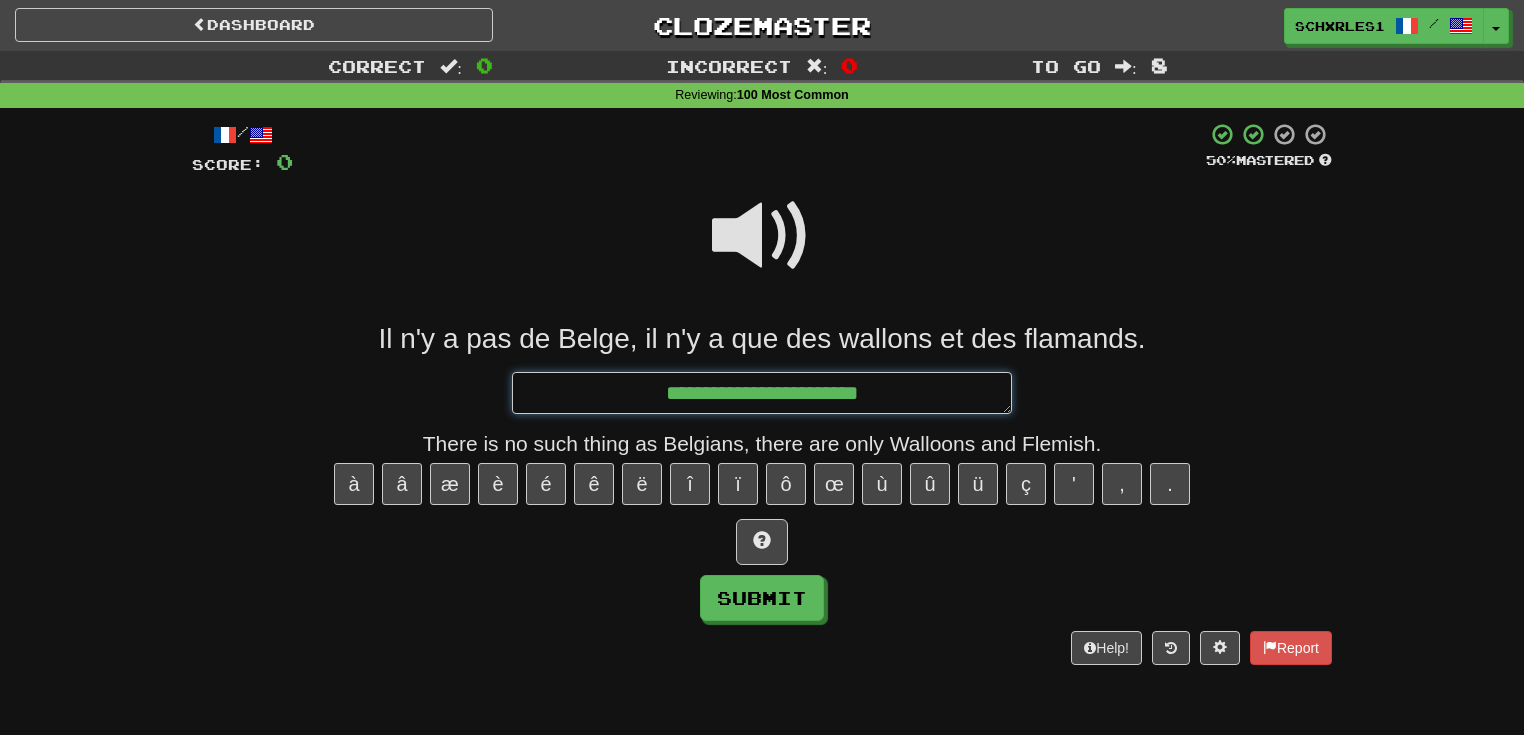 type on "*" 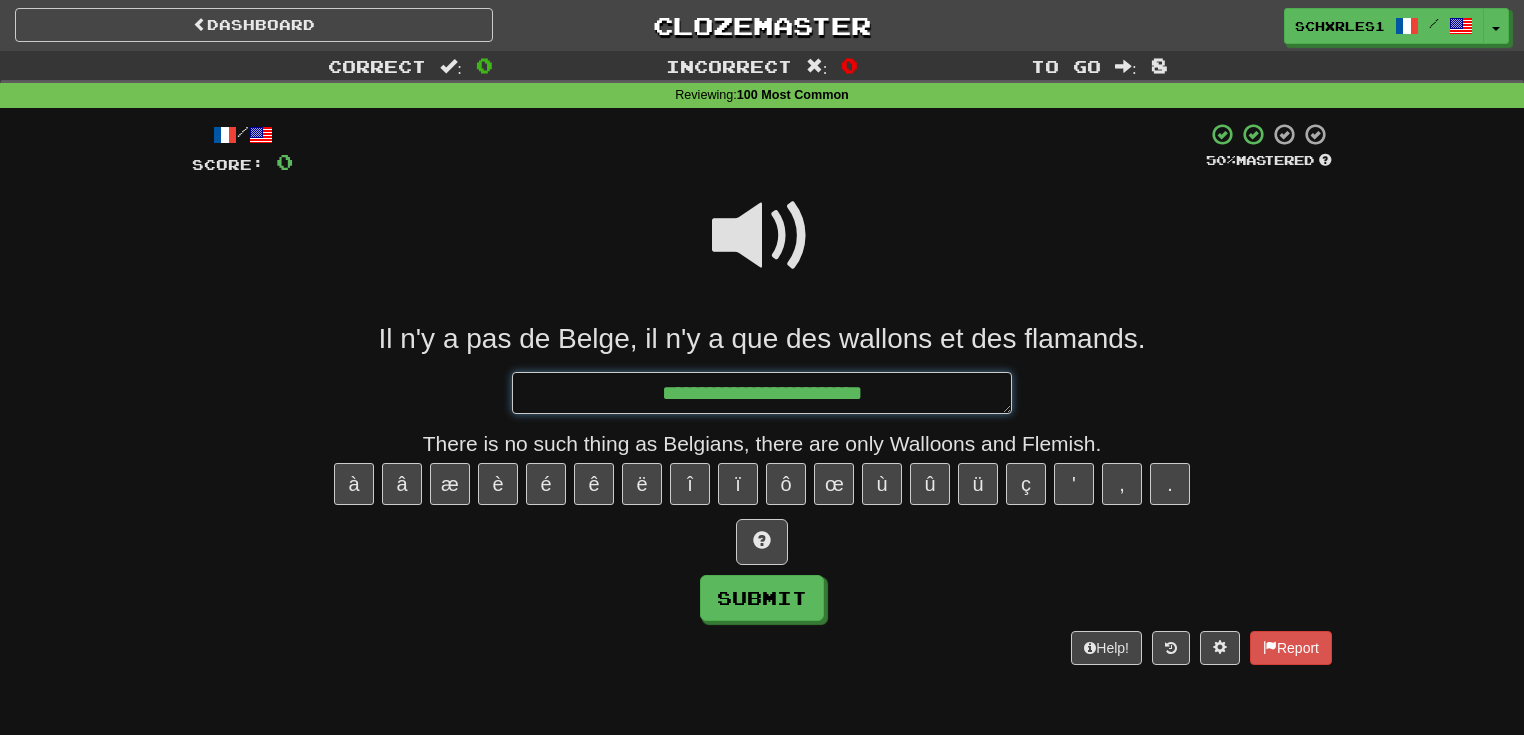 type on "*" 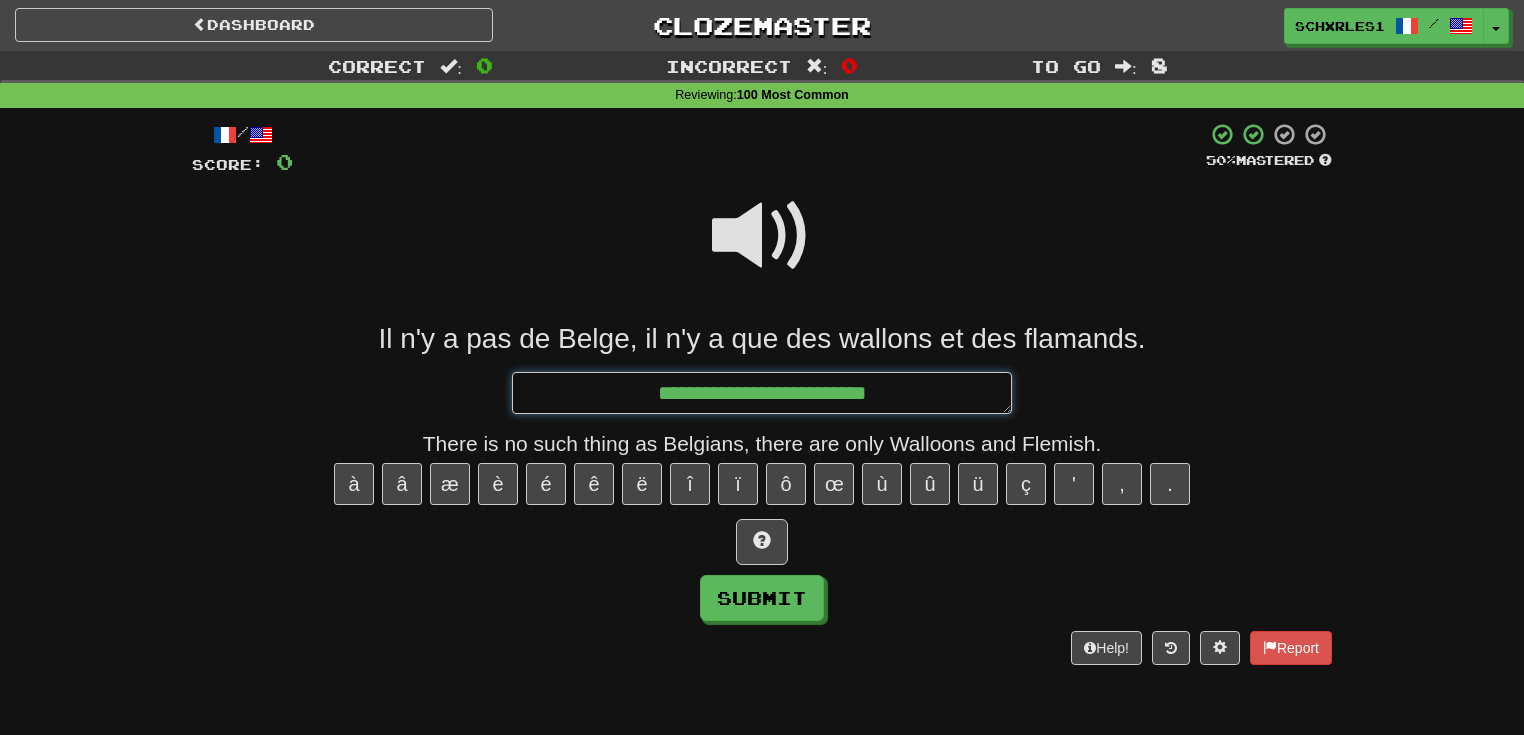 type on "*" 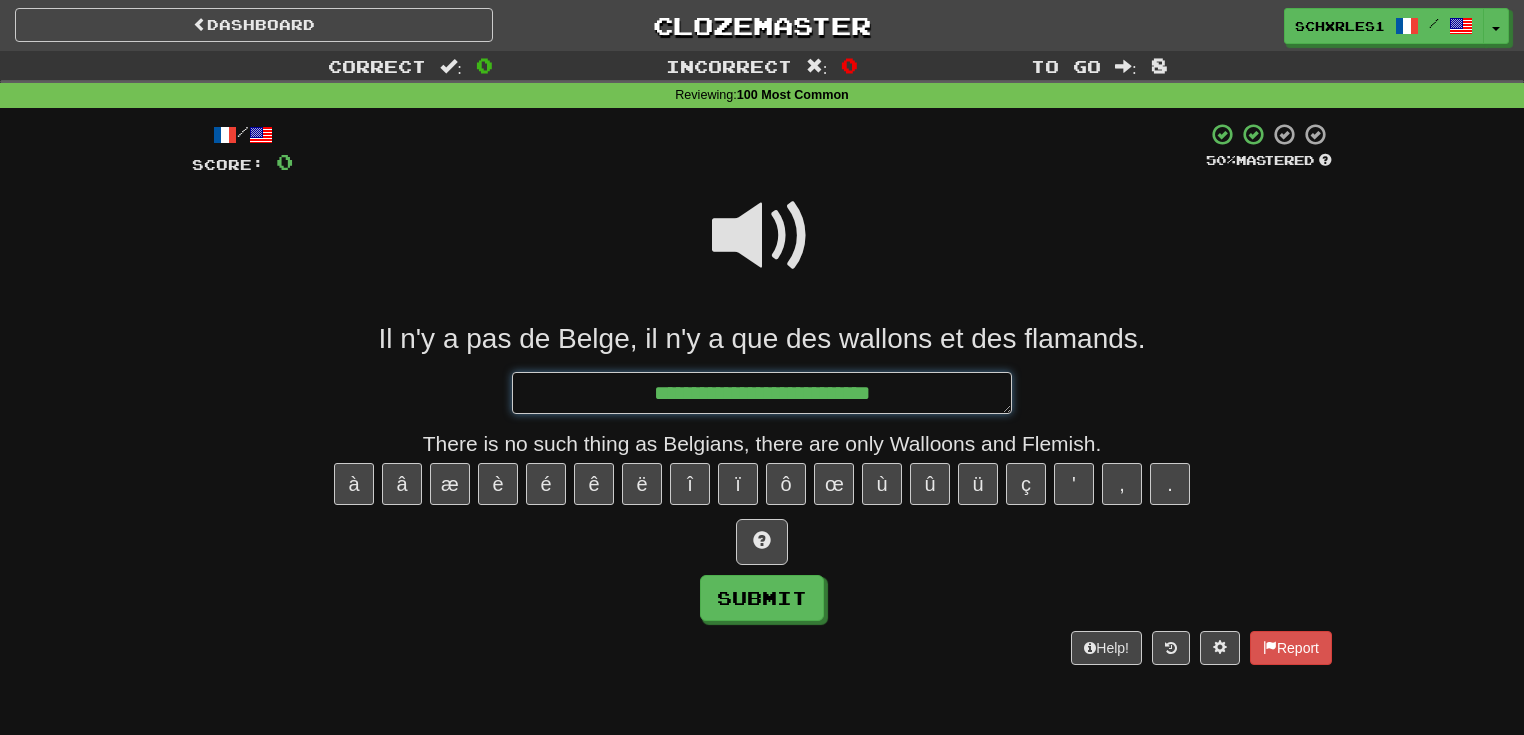 type on "*" 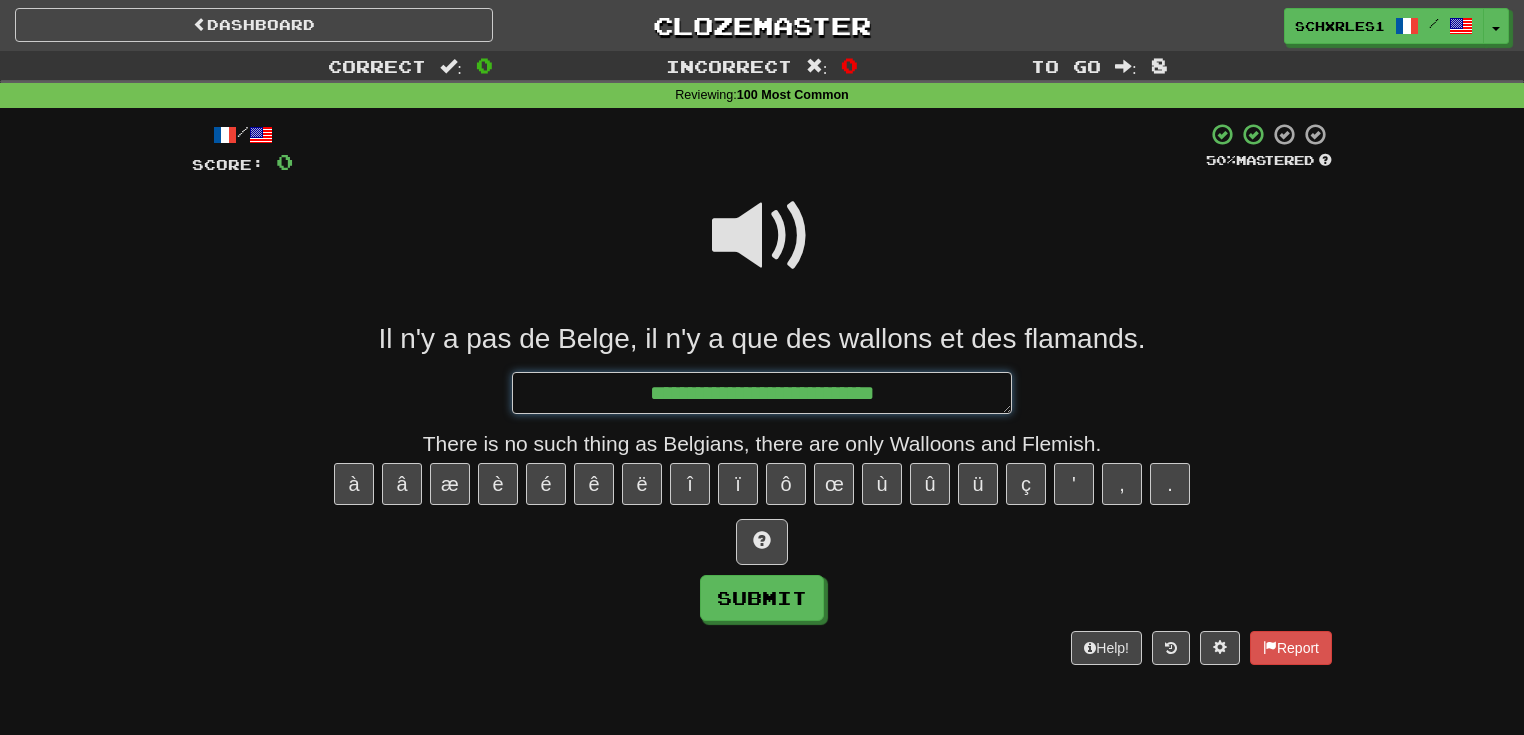 type on "*" 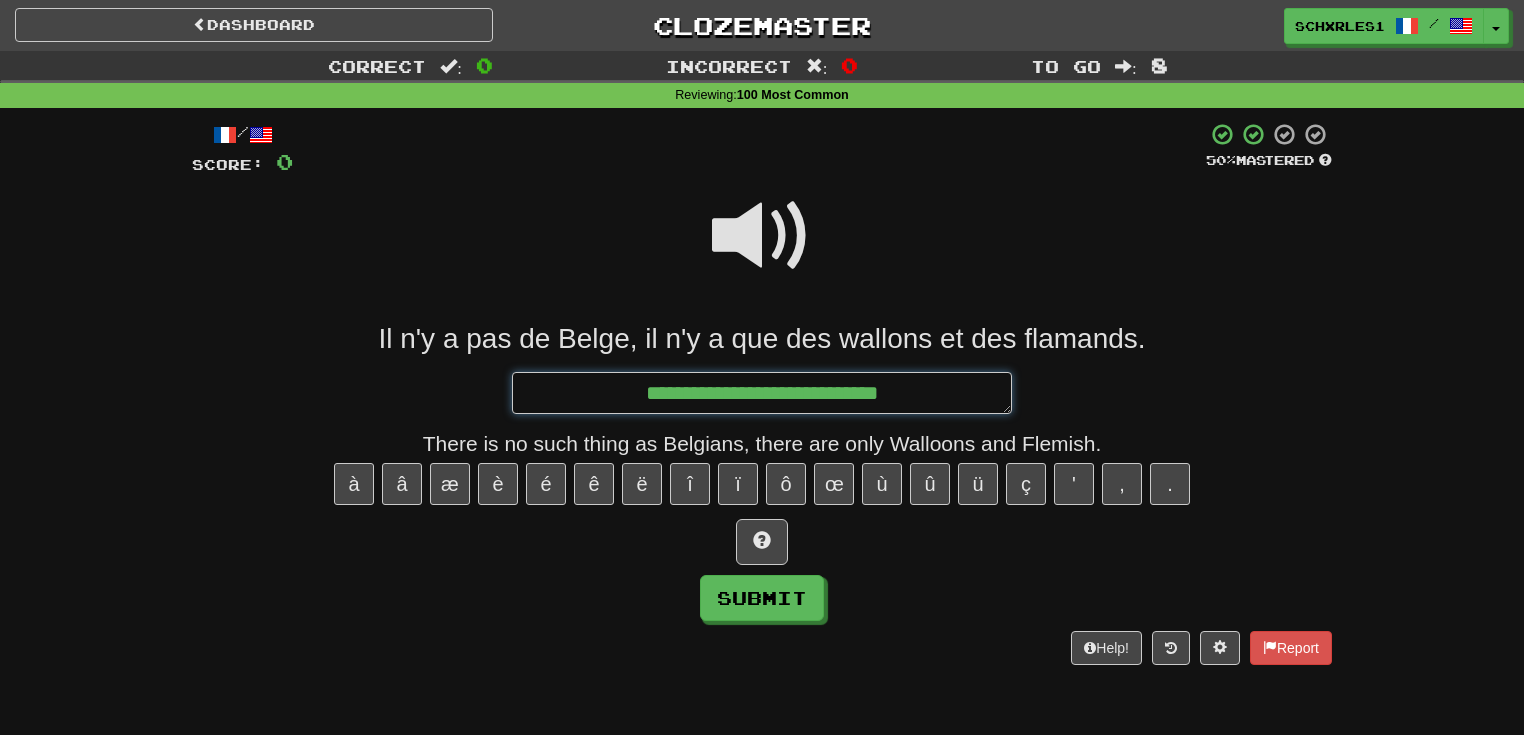 type on "*" 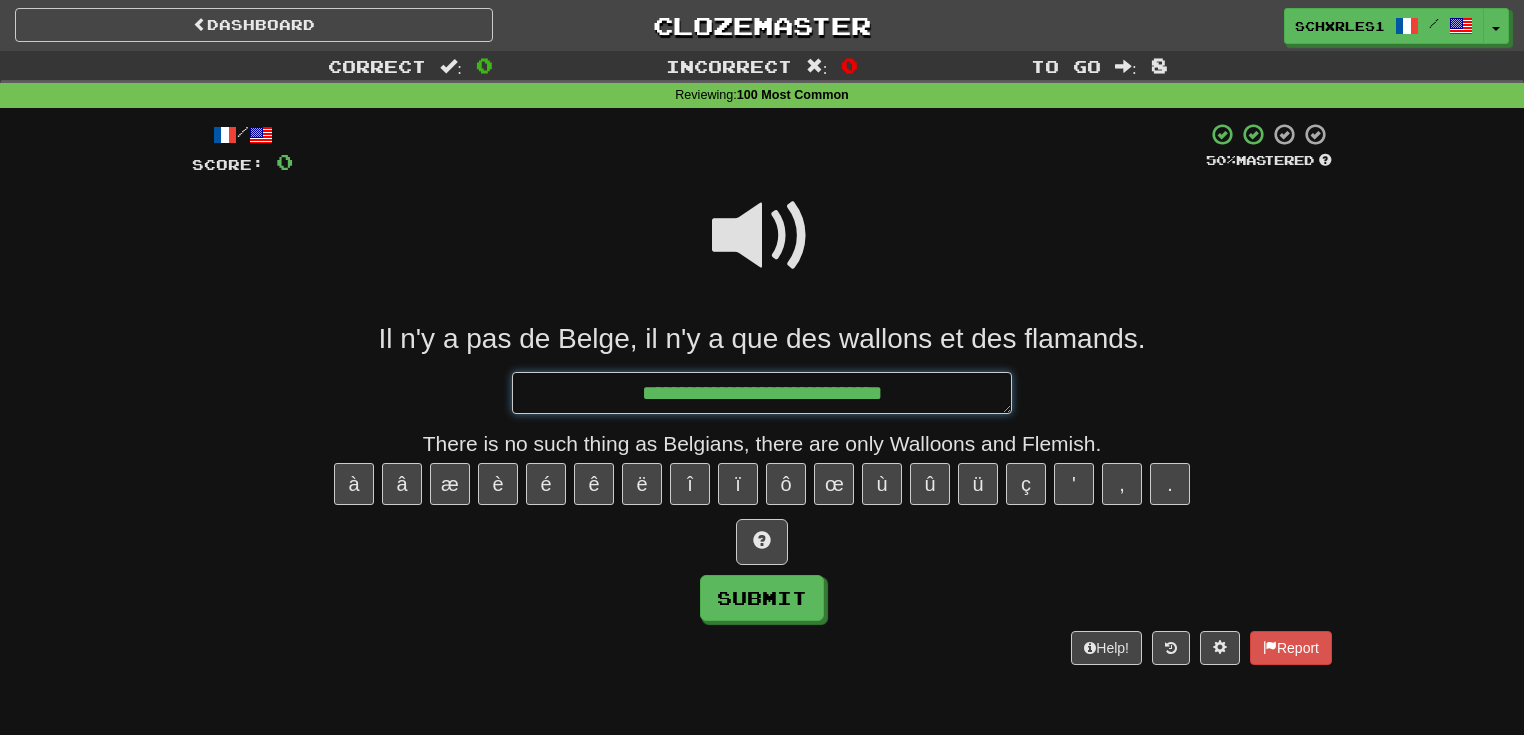 type on "*" 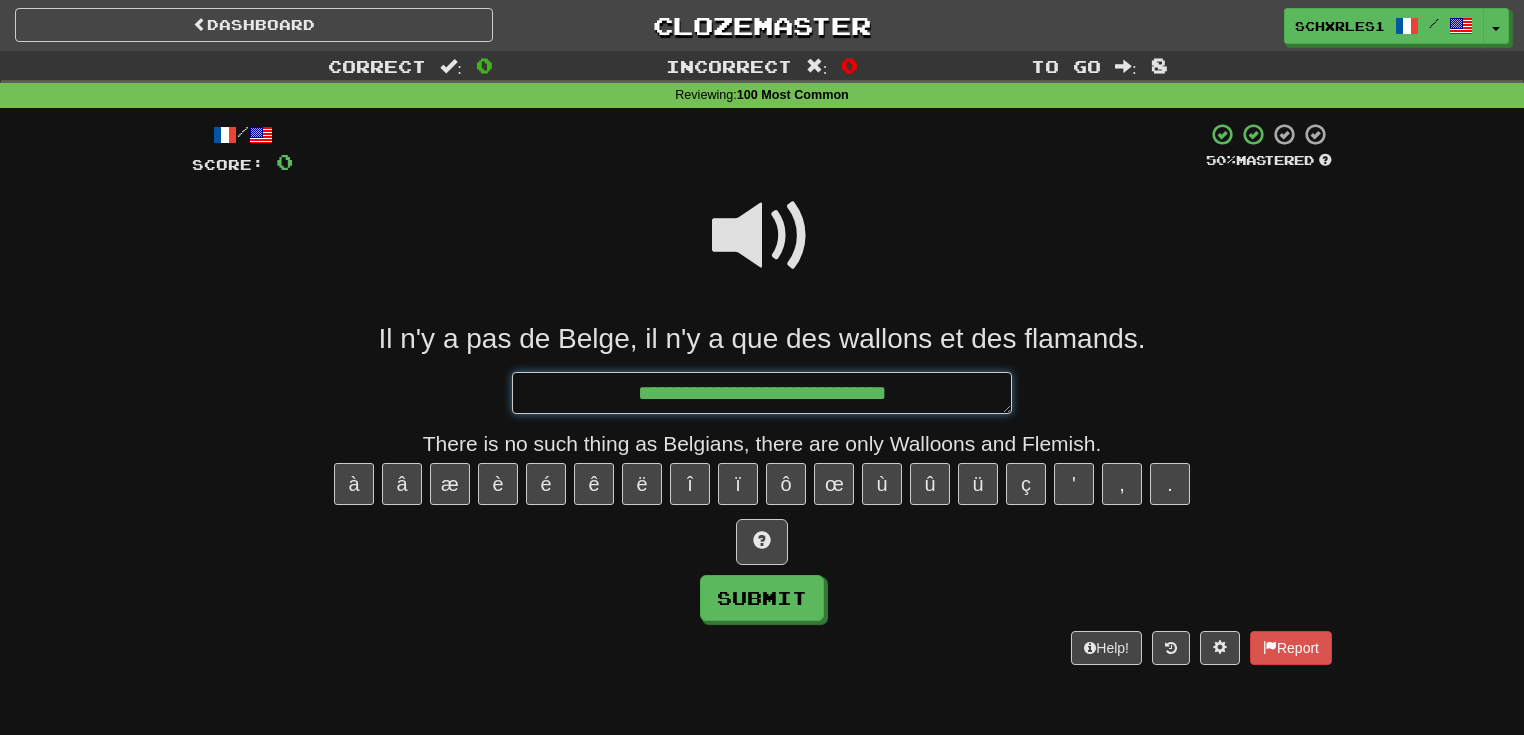 type on "*" 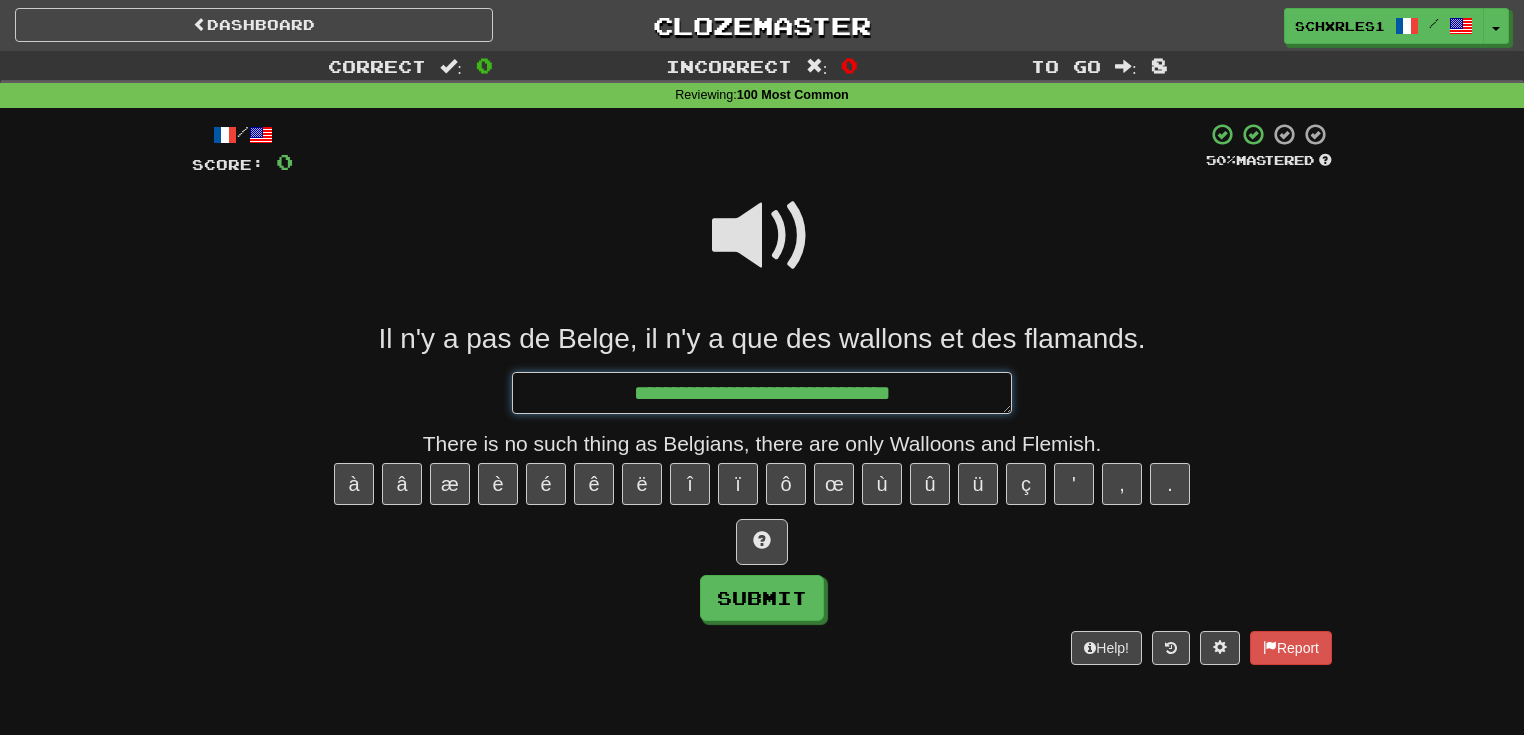 type on "*" 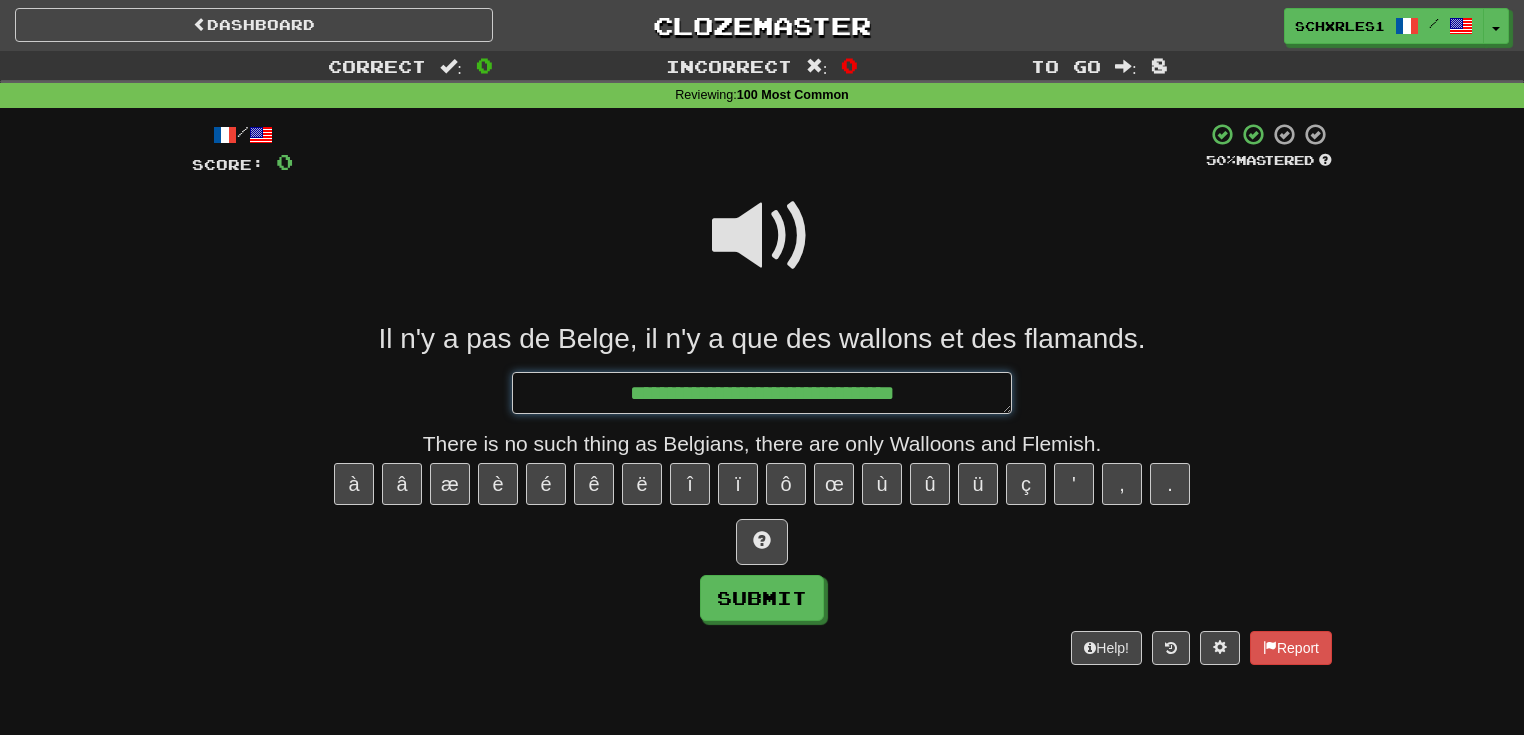 type on "*" 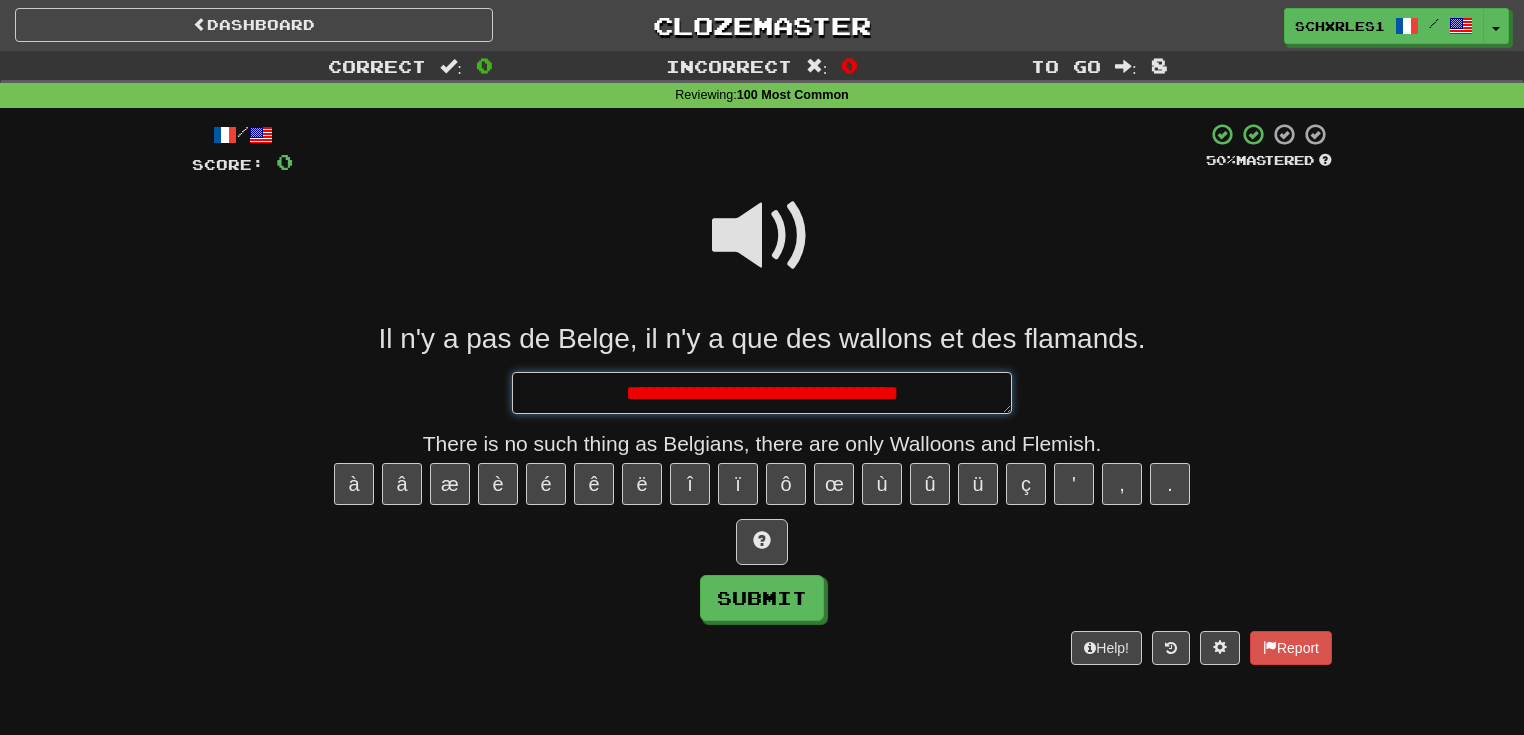 type on "*" 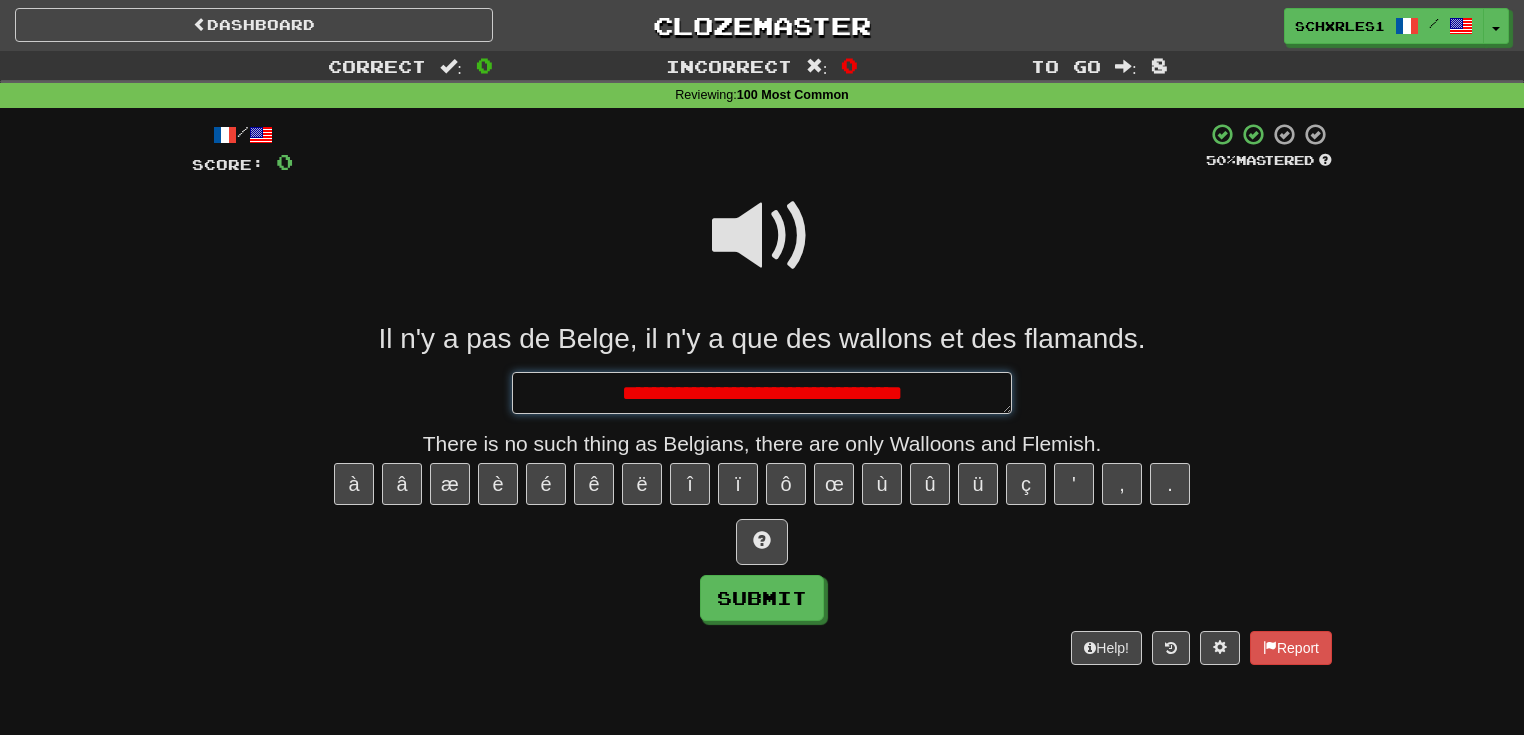 type on "*" 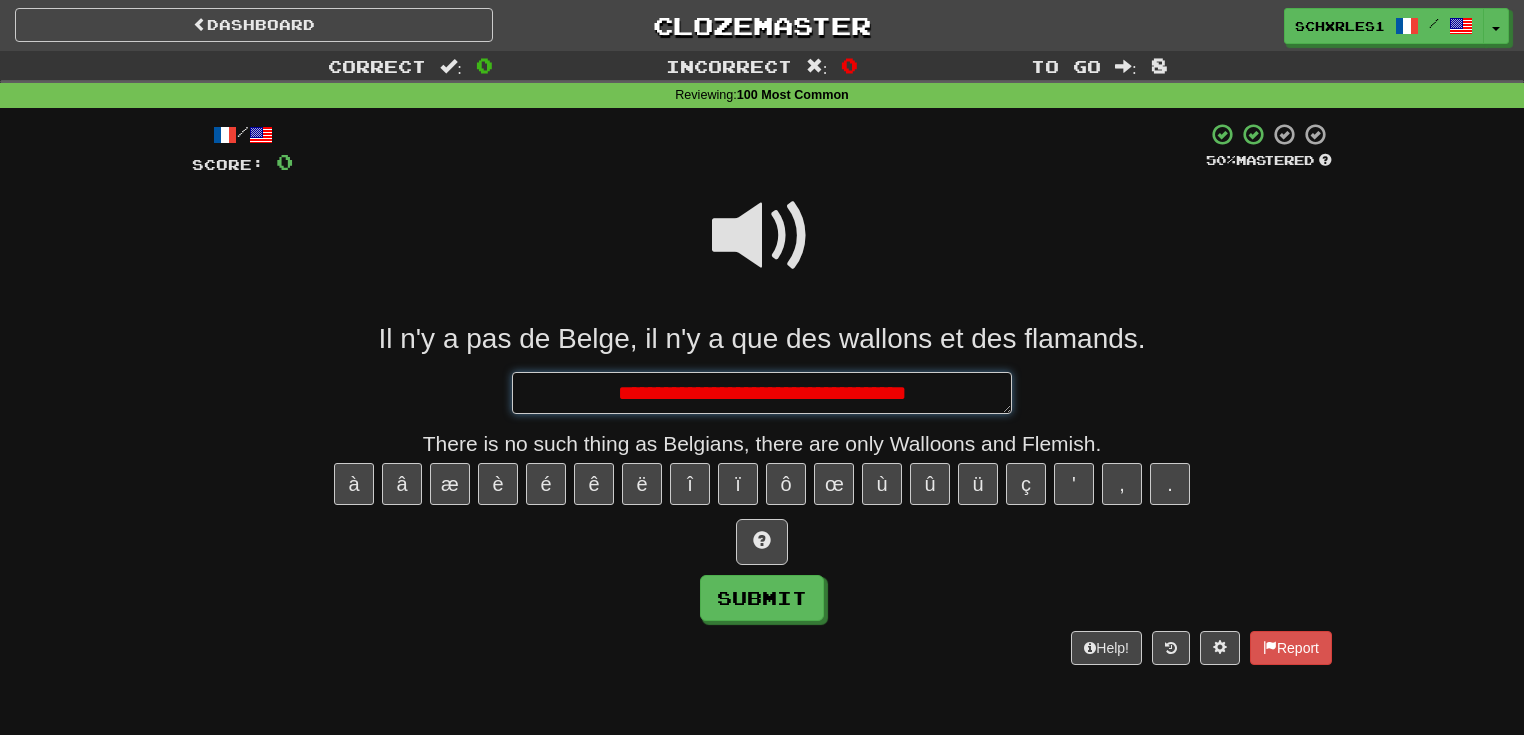 type on "*" 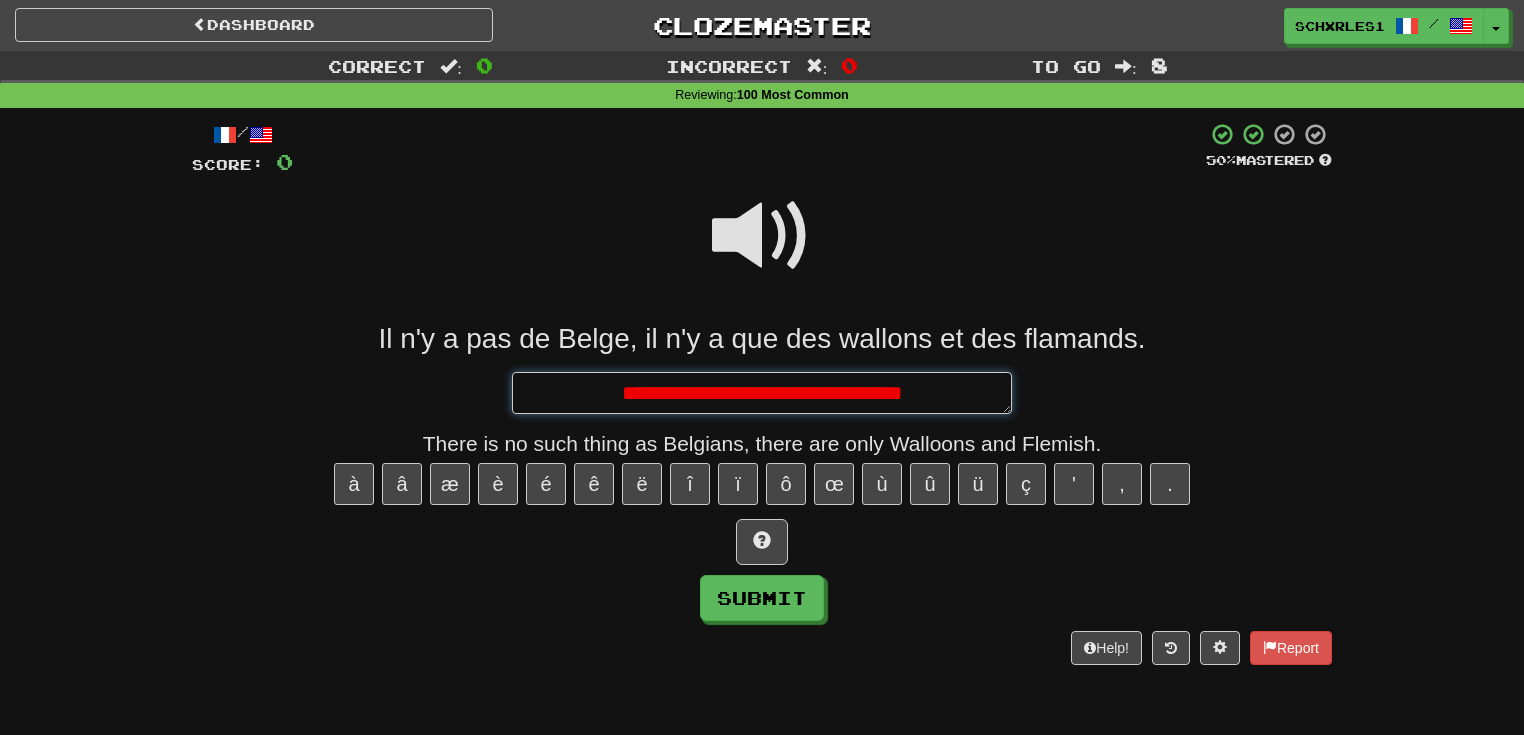 type on "*" 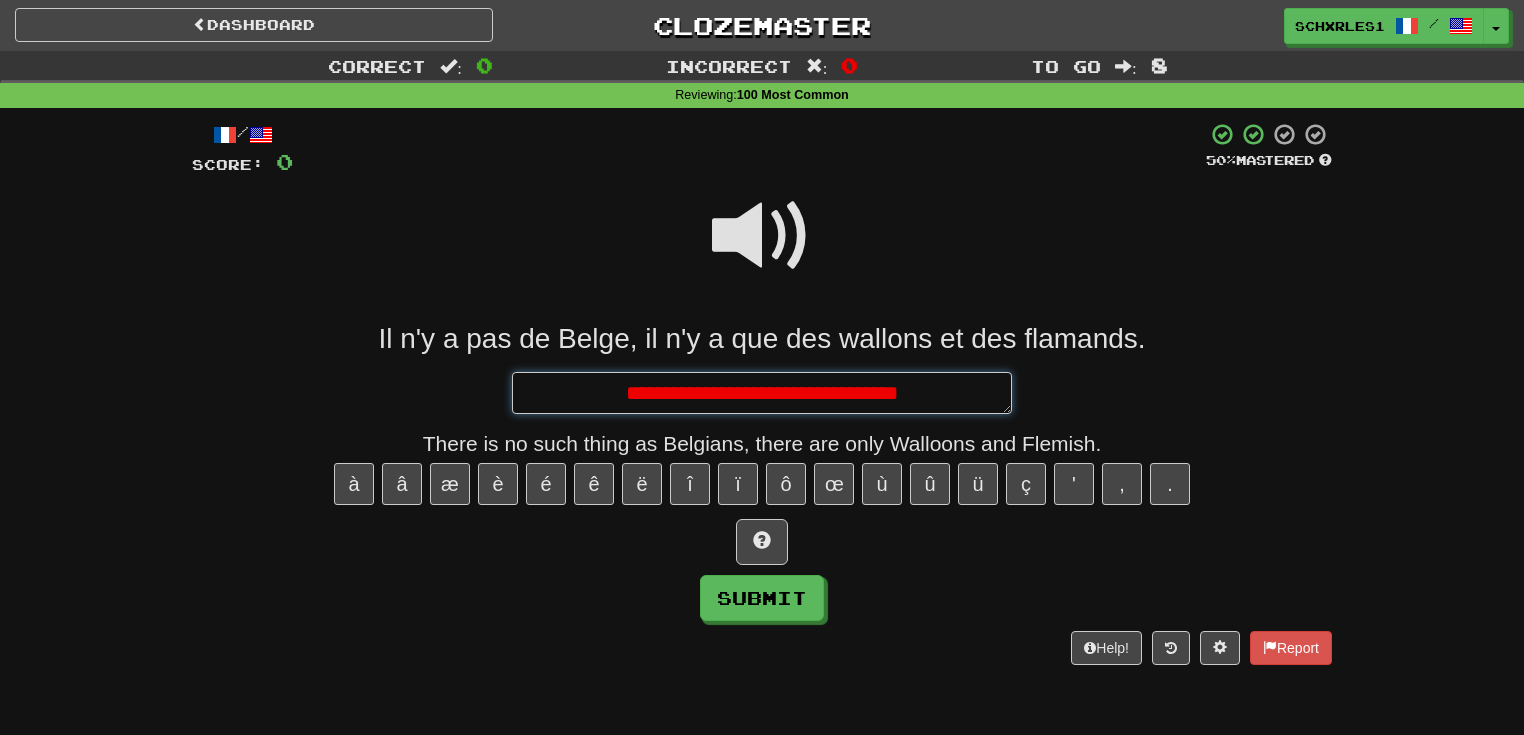 type on "*" 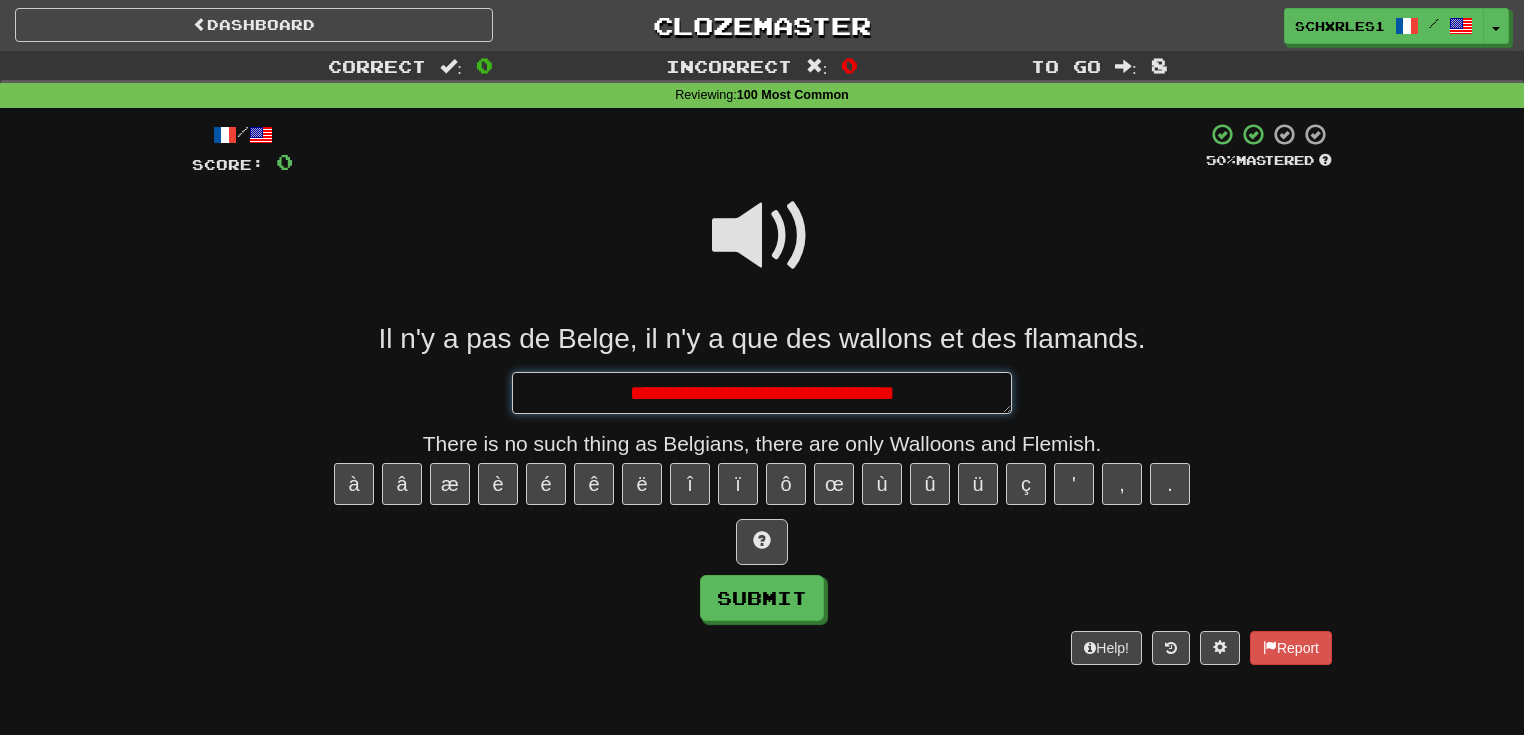 type on "*" 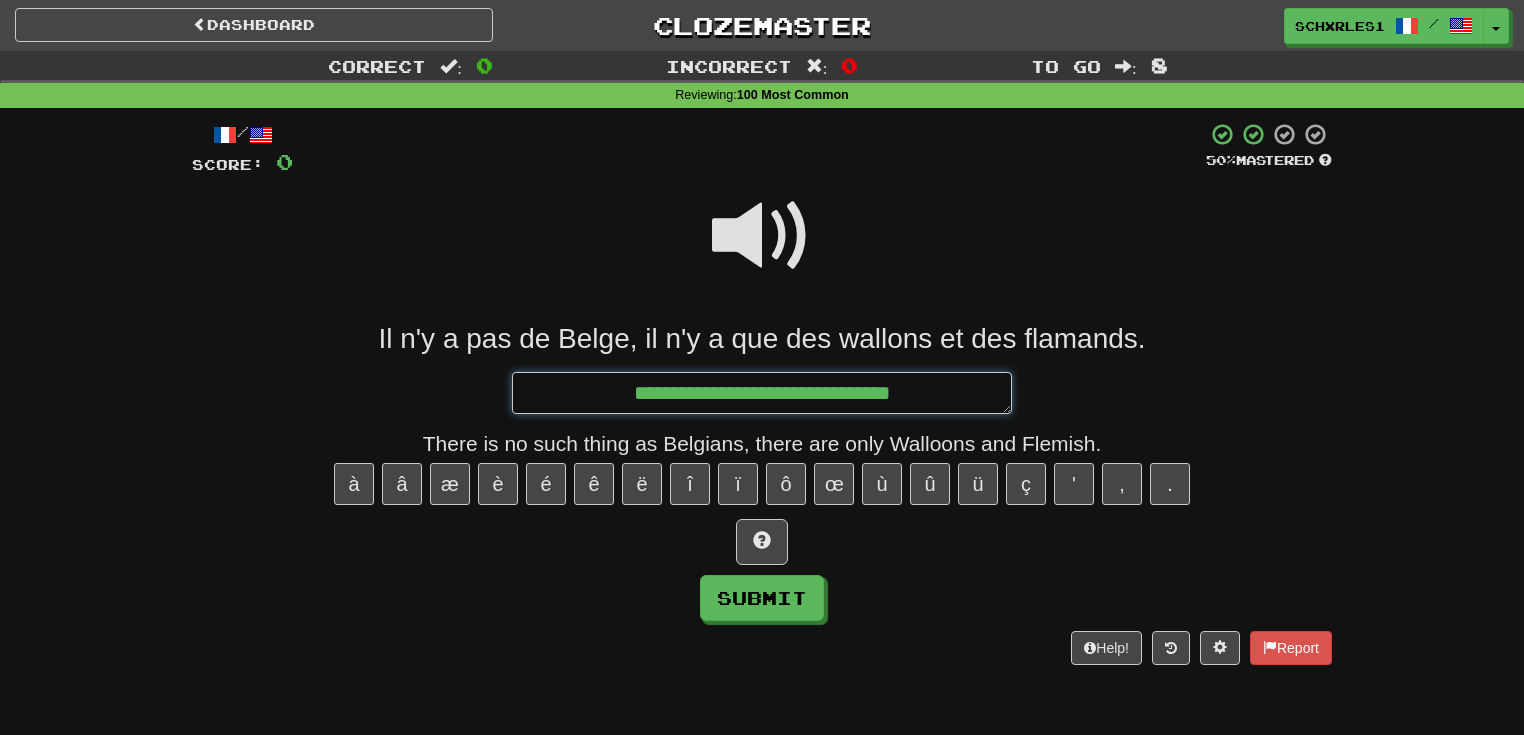 type on "*" 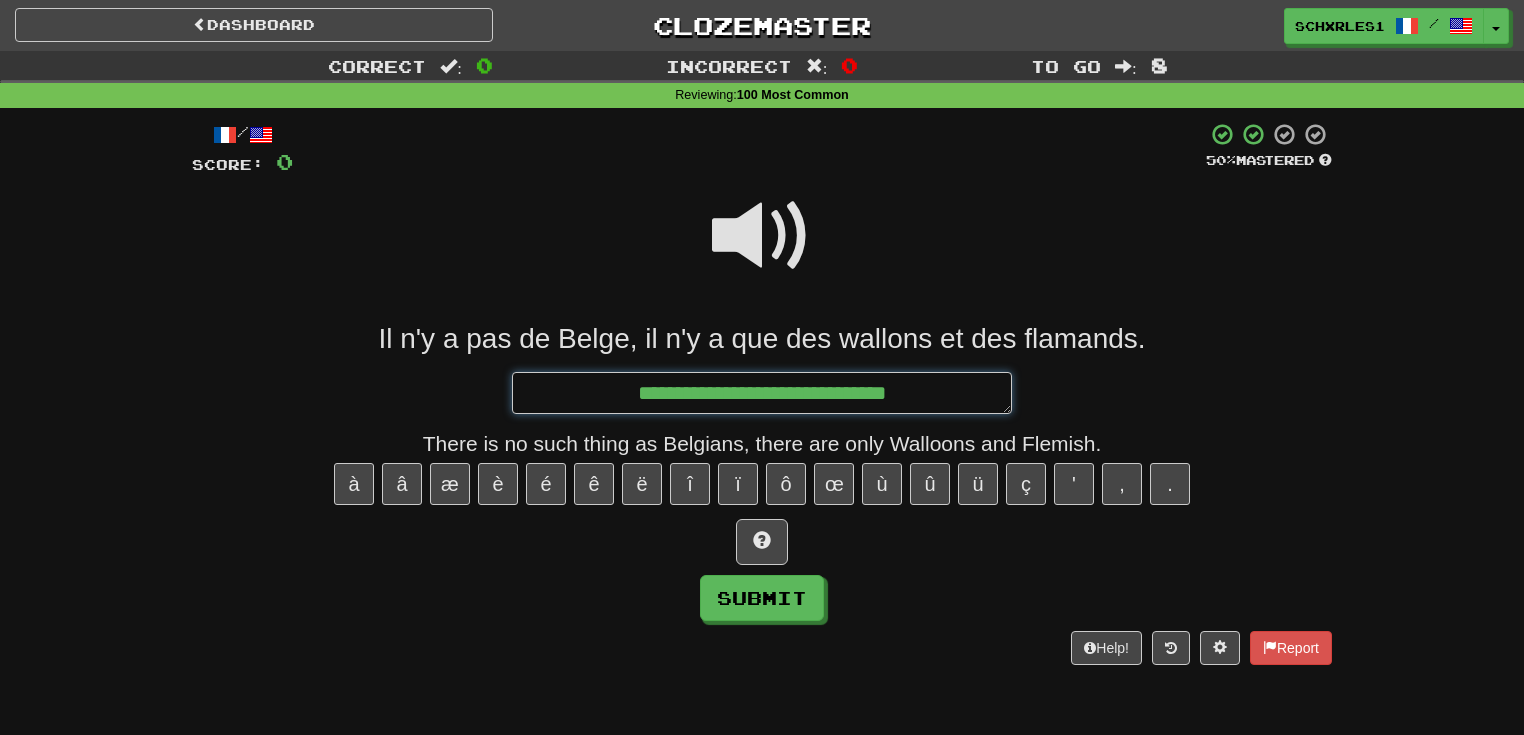type on "*" 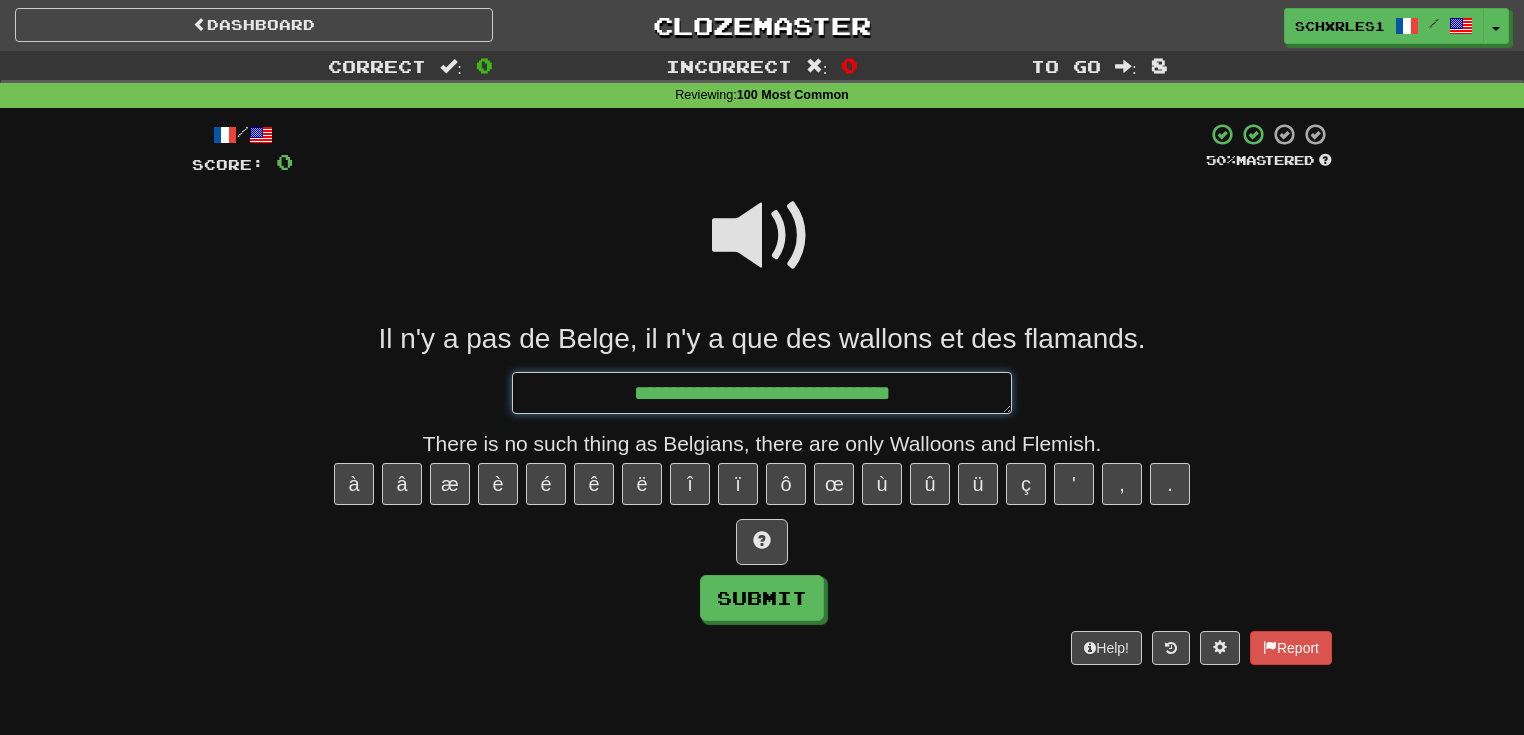 type on "*" 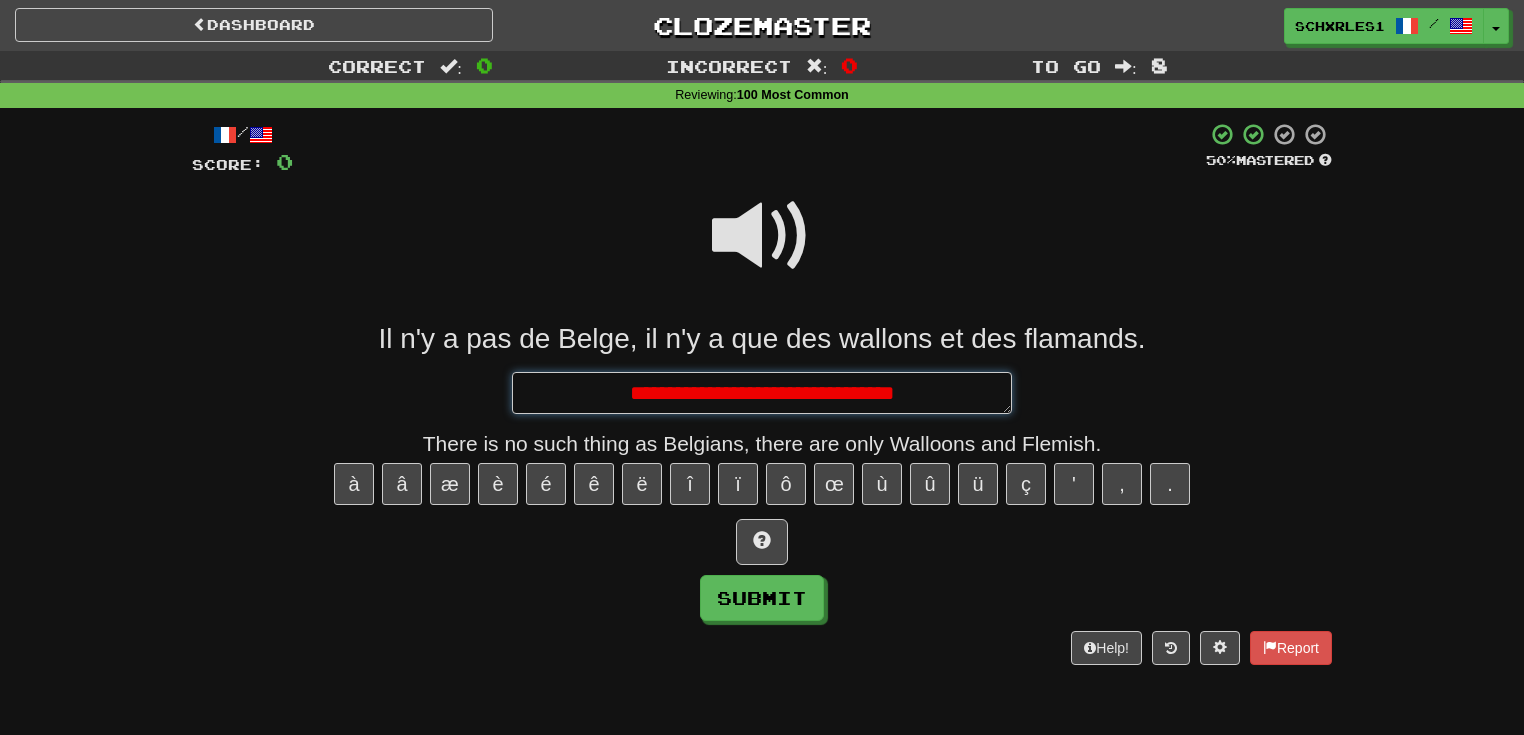 type on "*" 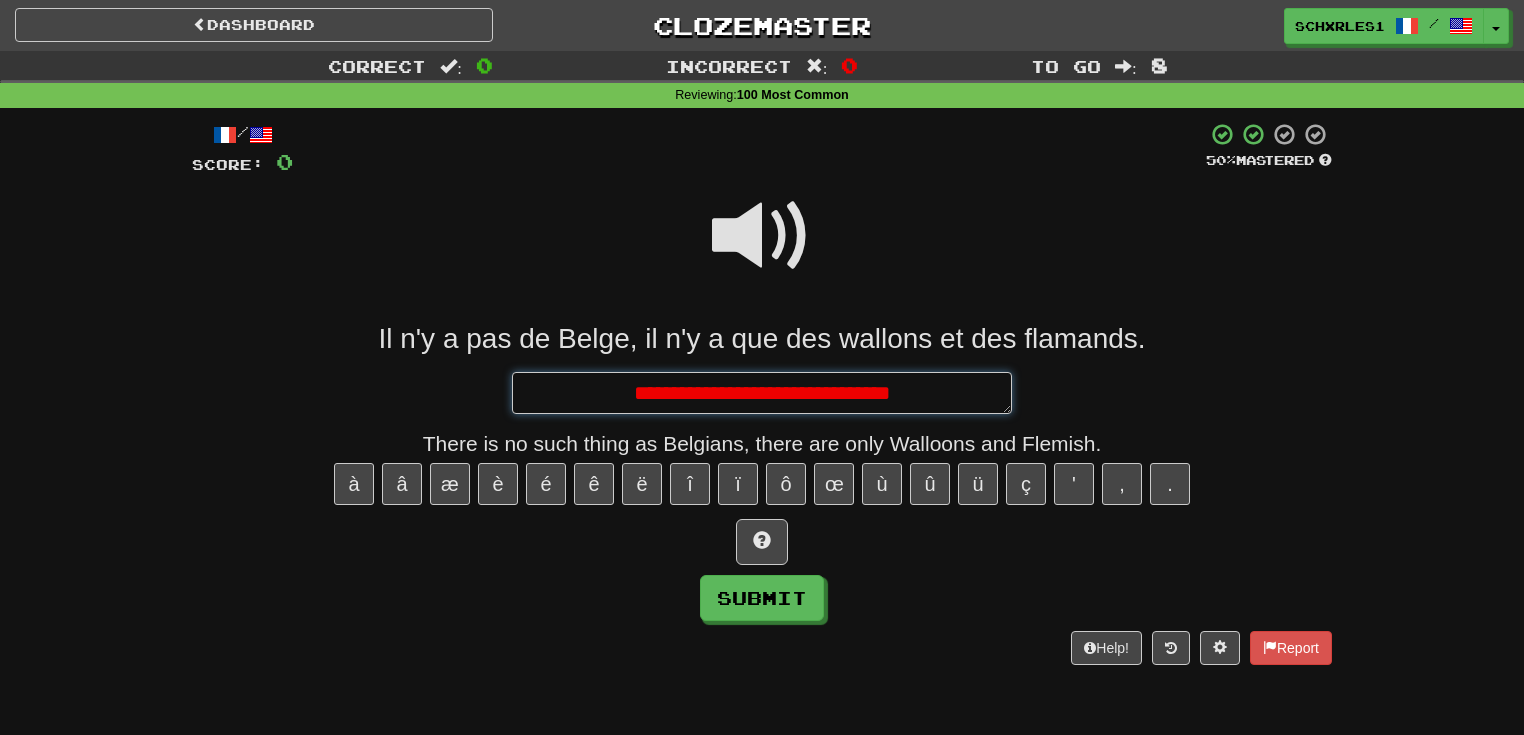 type on "*" 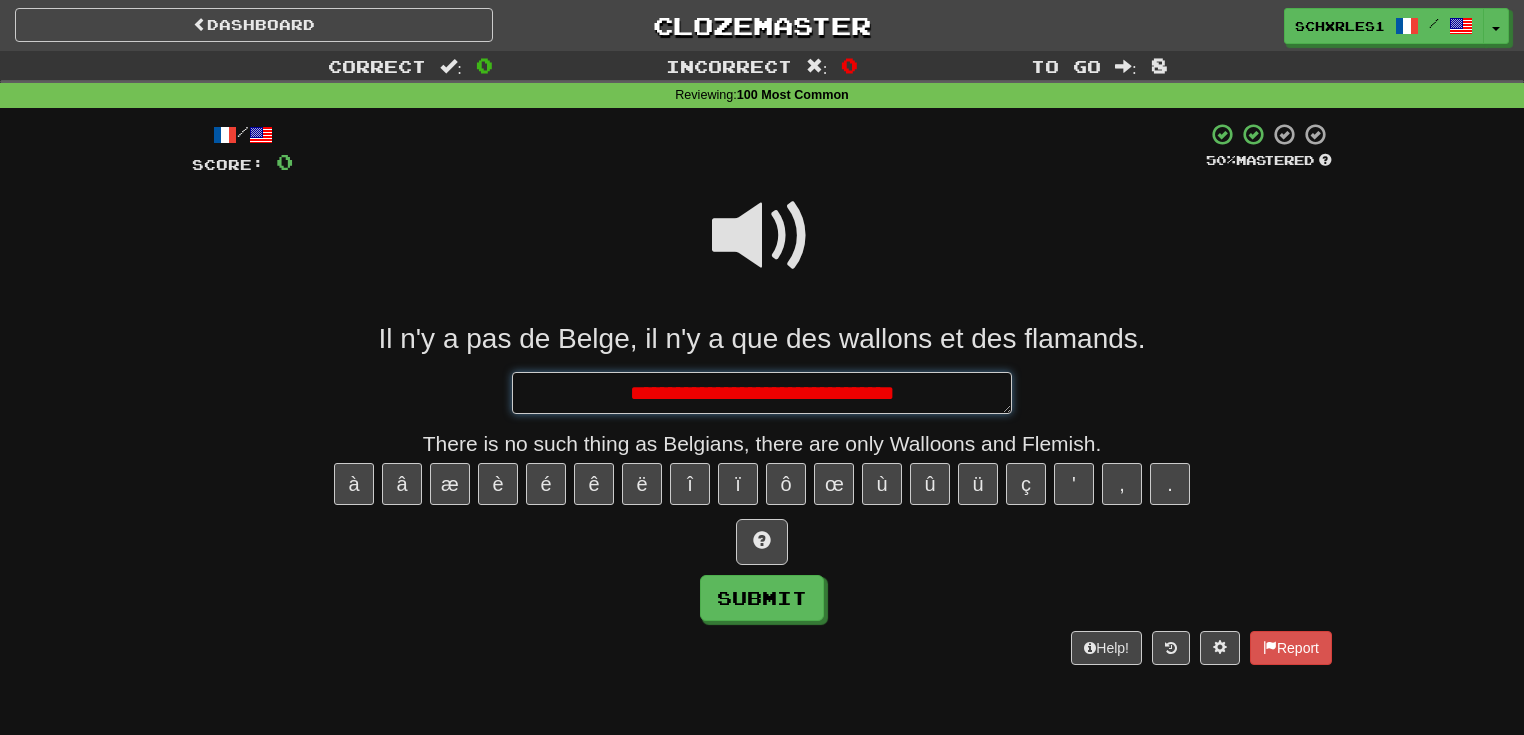 type on "*" 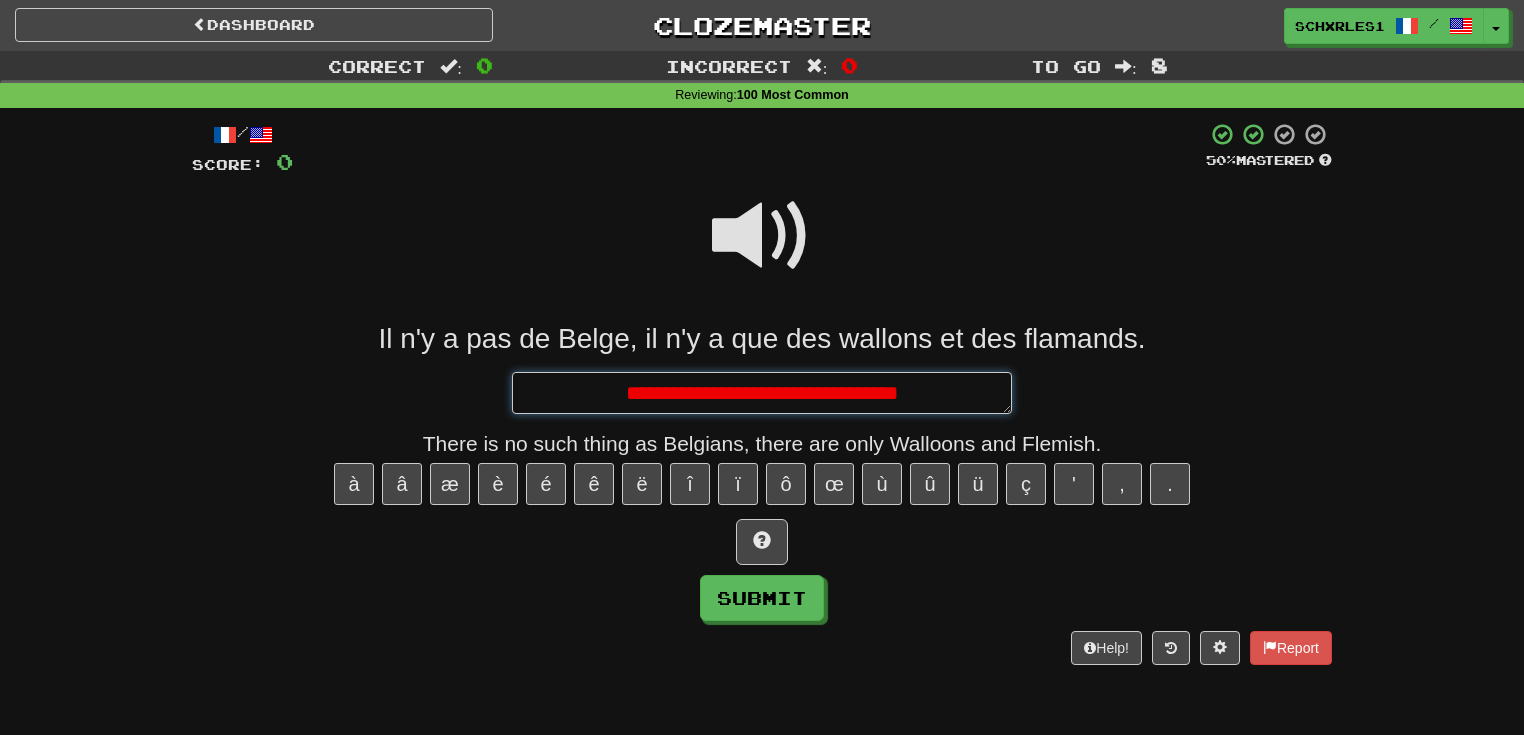type on "*" 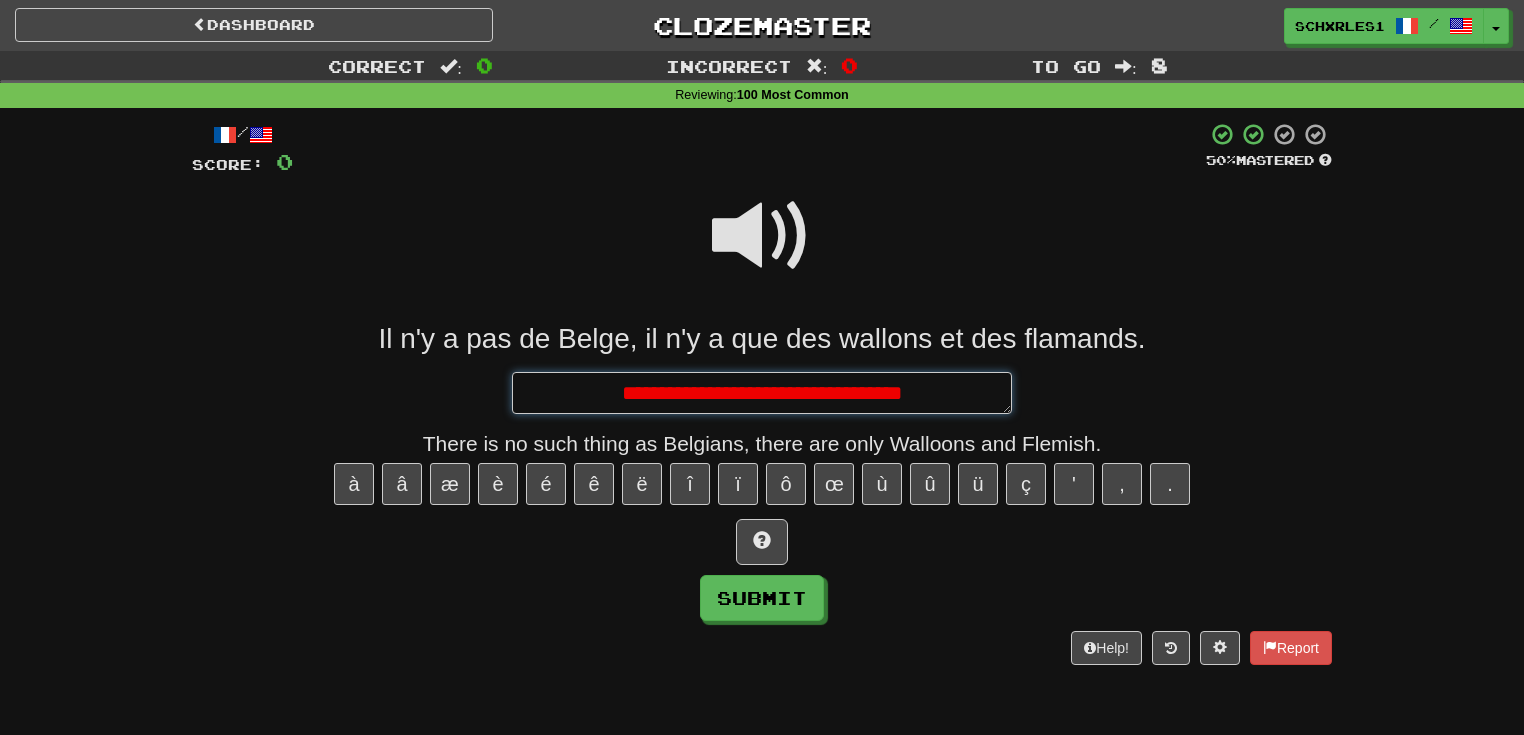 type on "*" 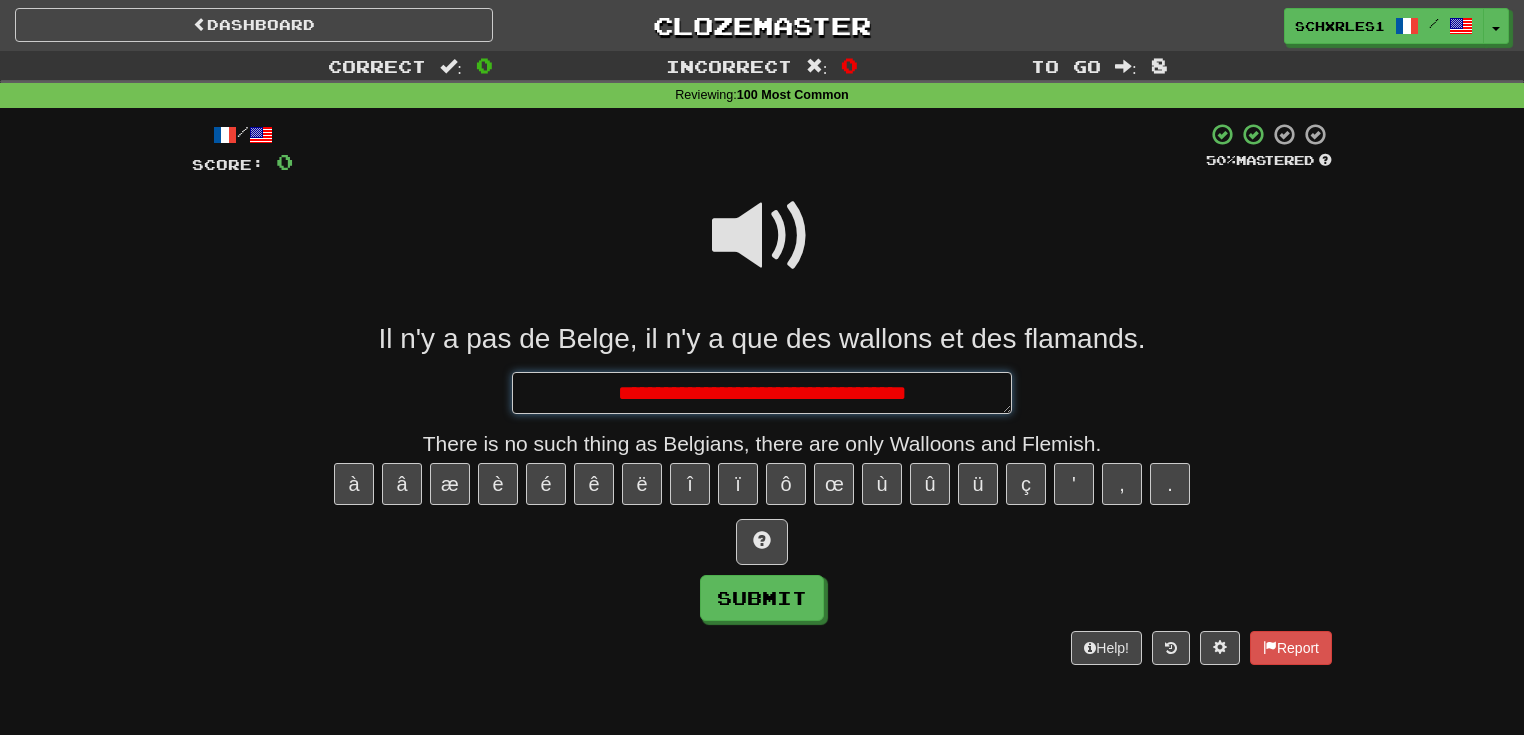 type on "*" 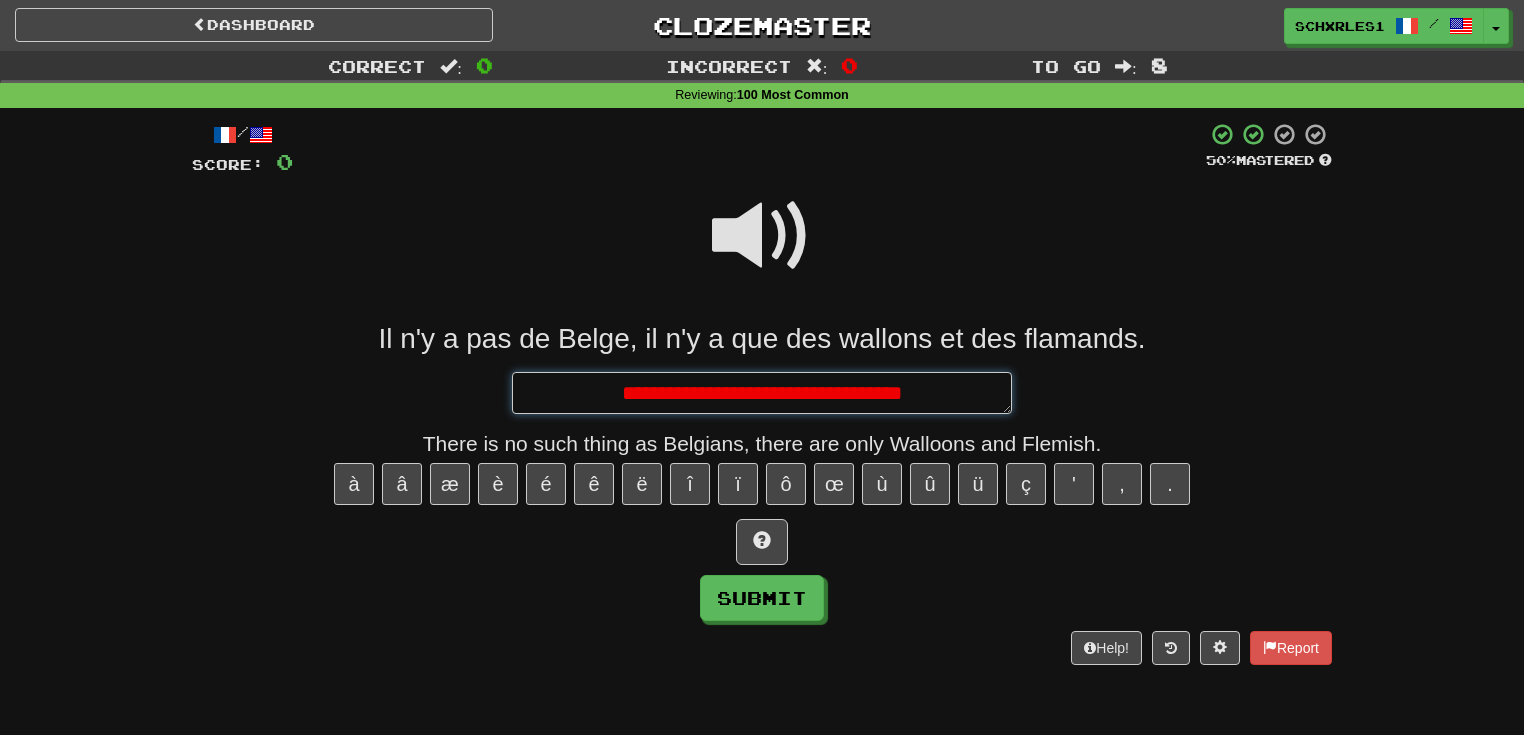 type on "*" 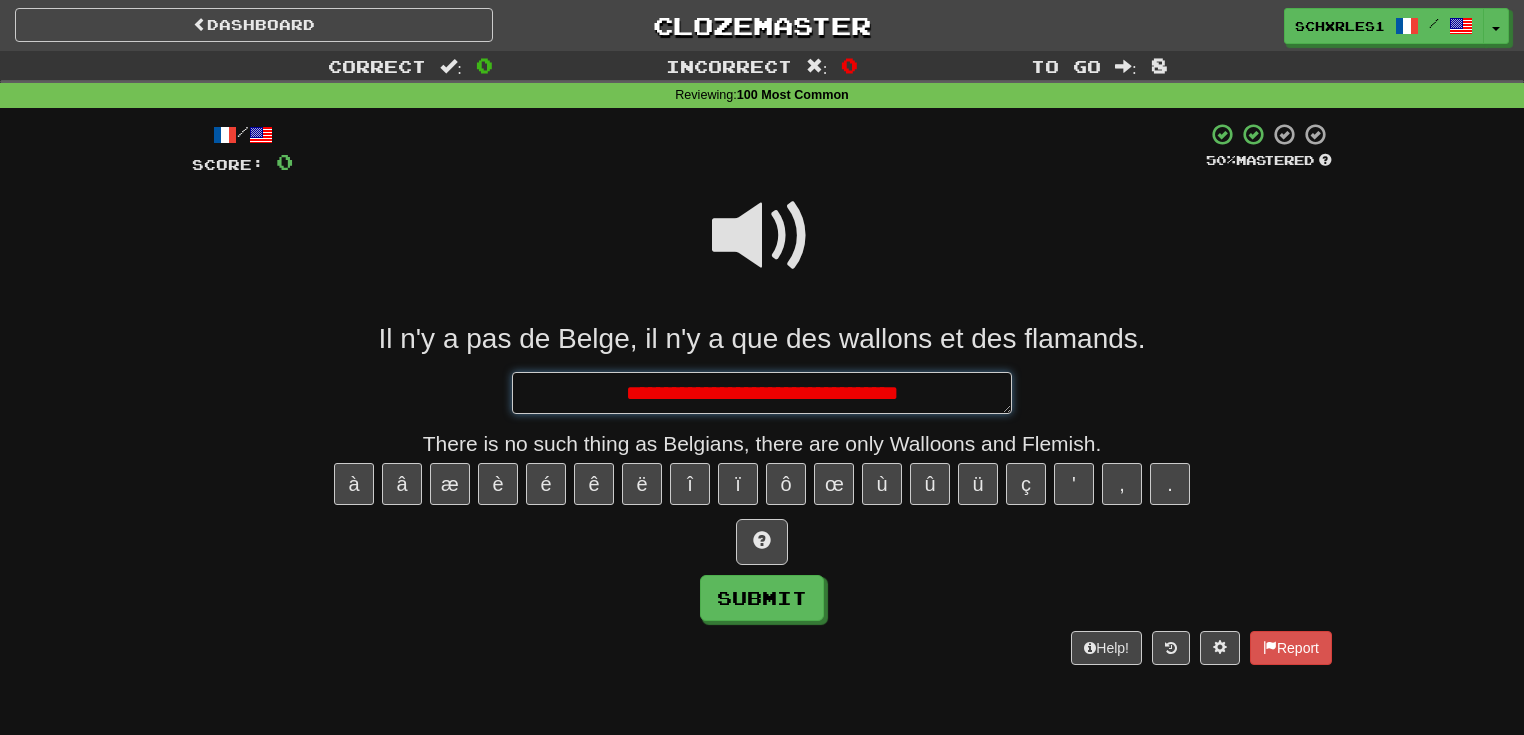 type on "*" 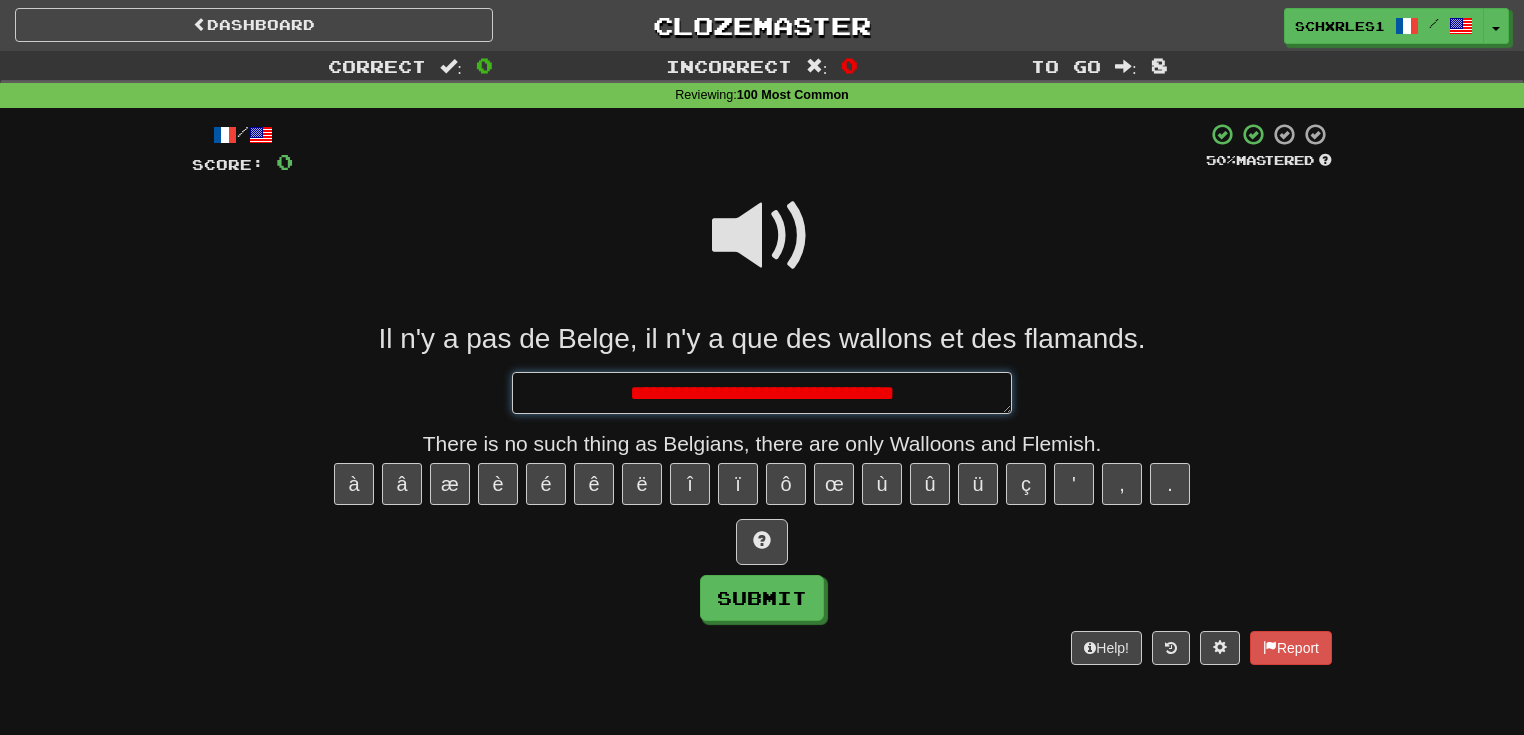type on "*" 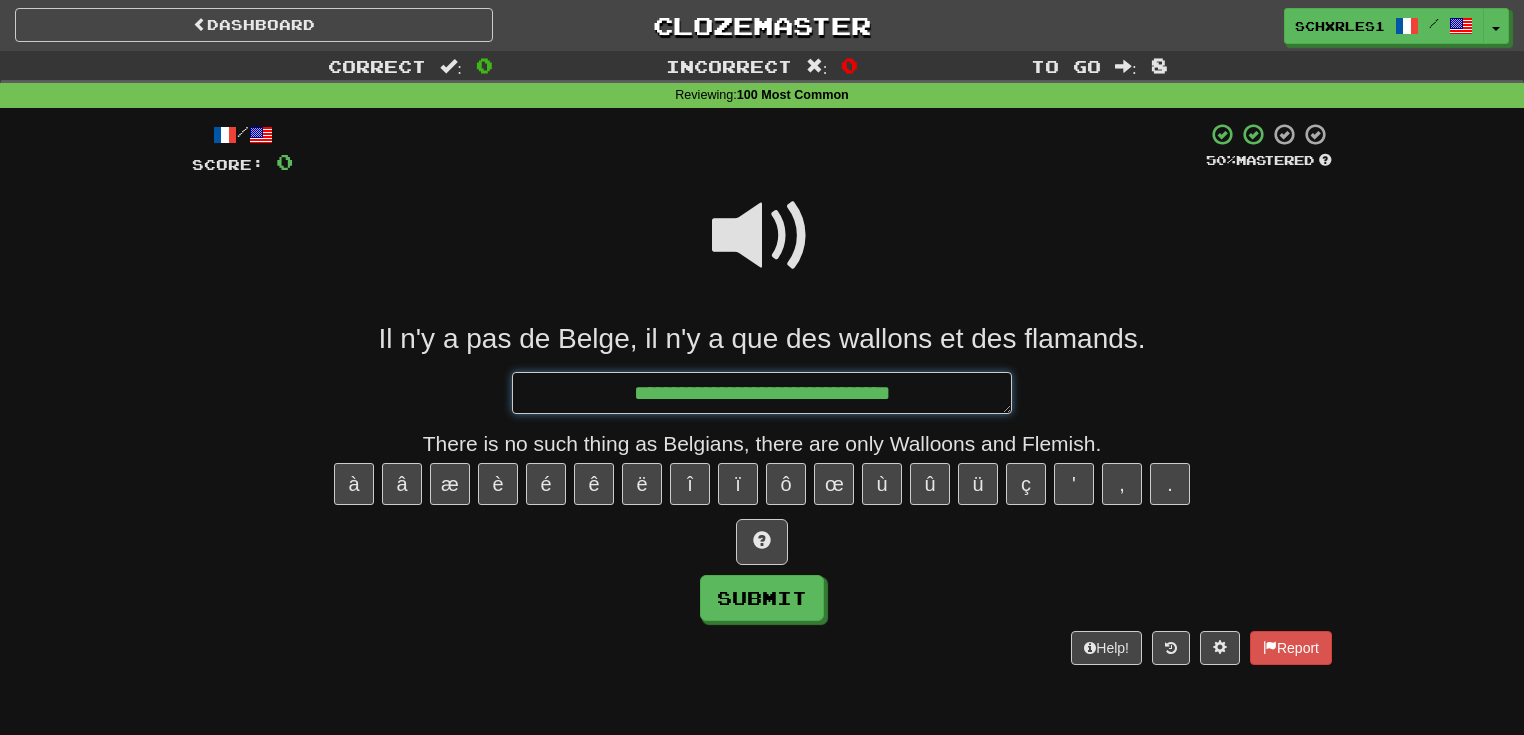 type on "**********" 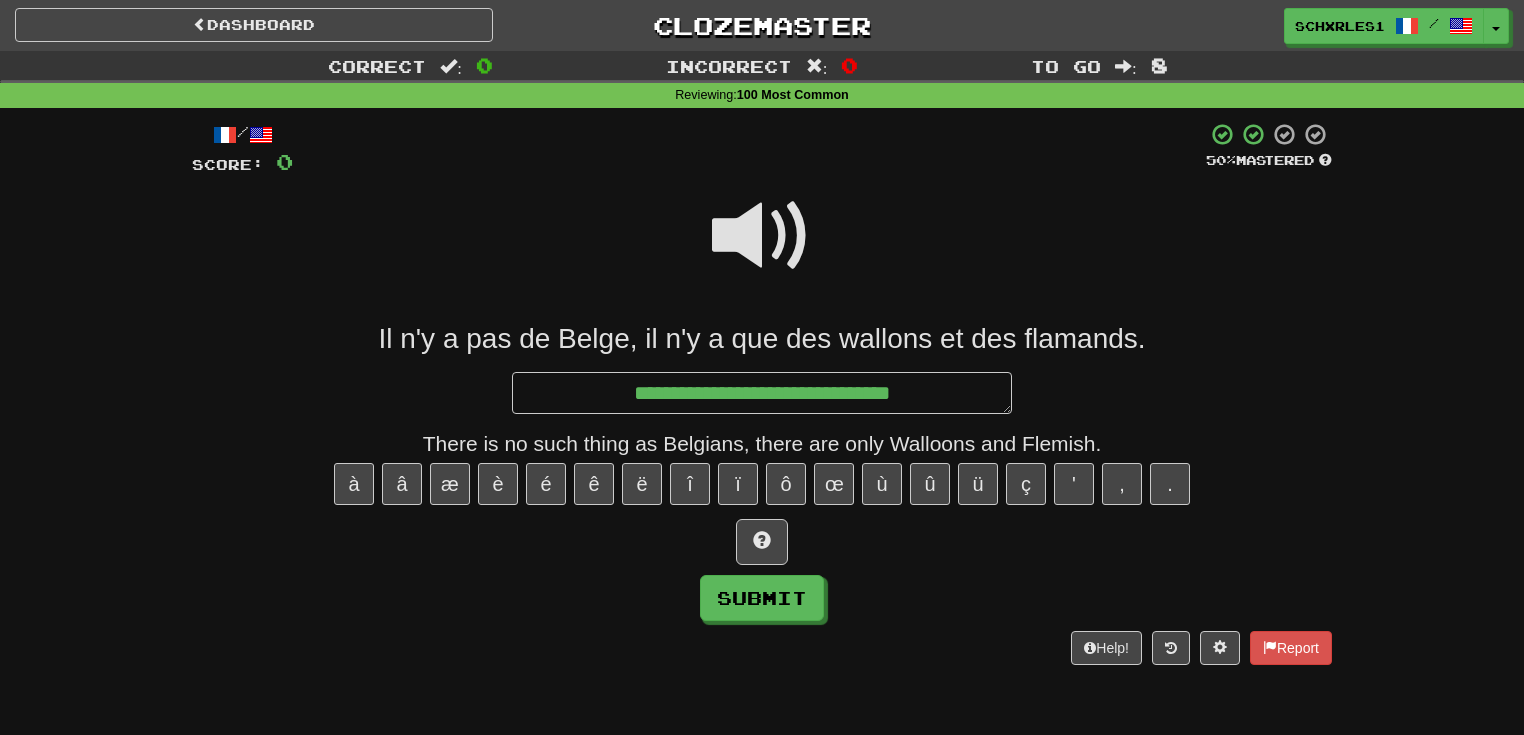 click at bounding box center (762, 236) 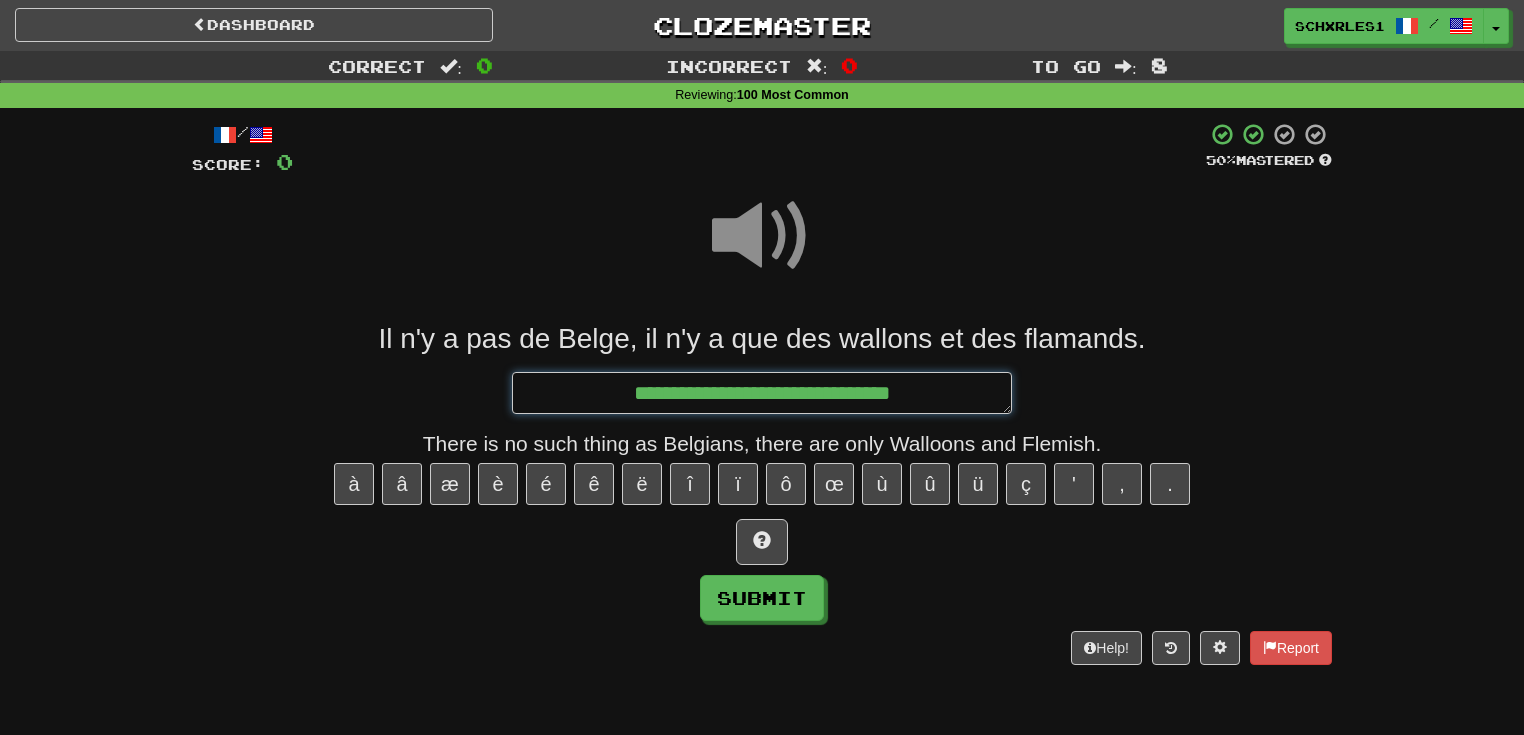 click on "**********" at bounding box center (762, 393) 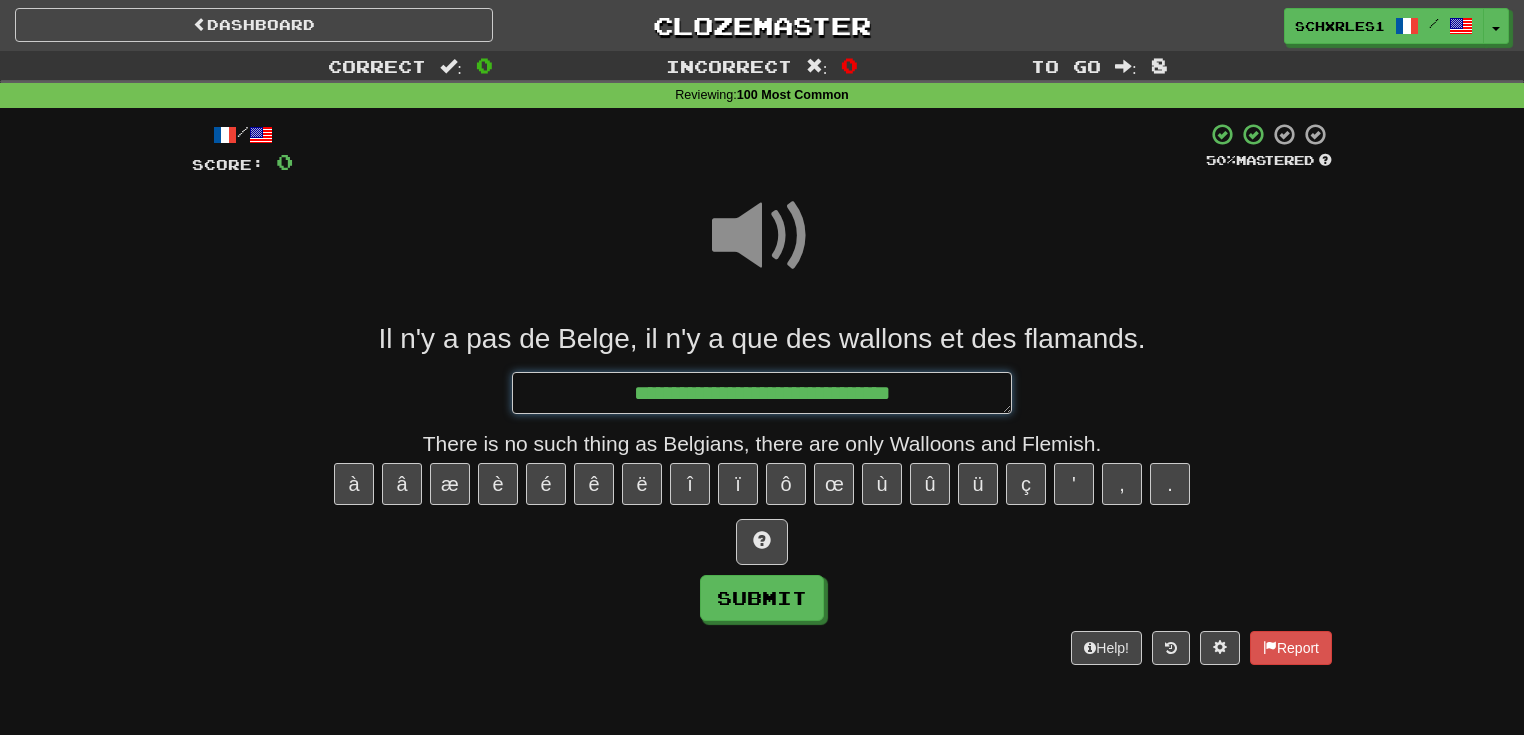 type on "*" 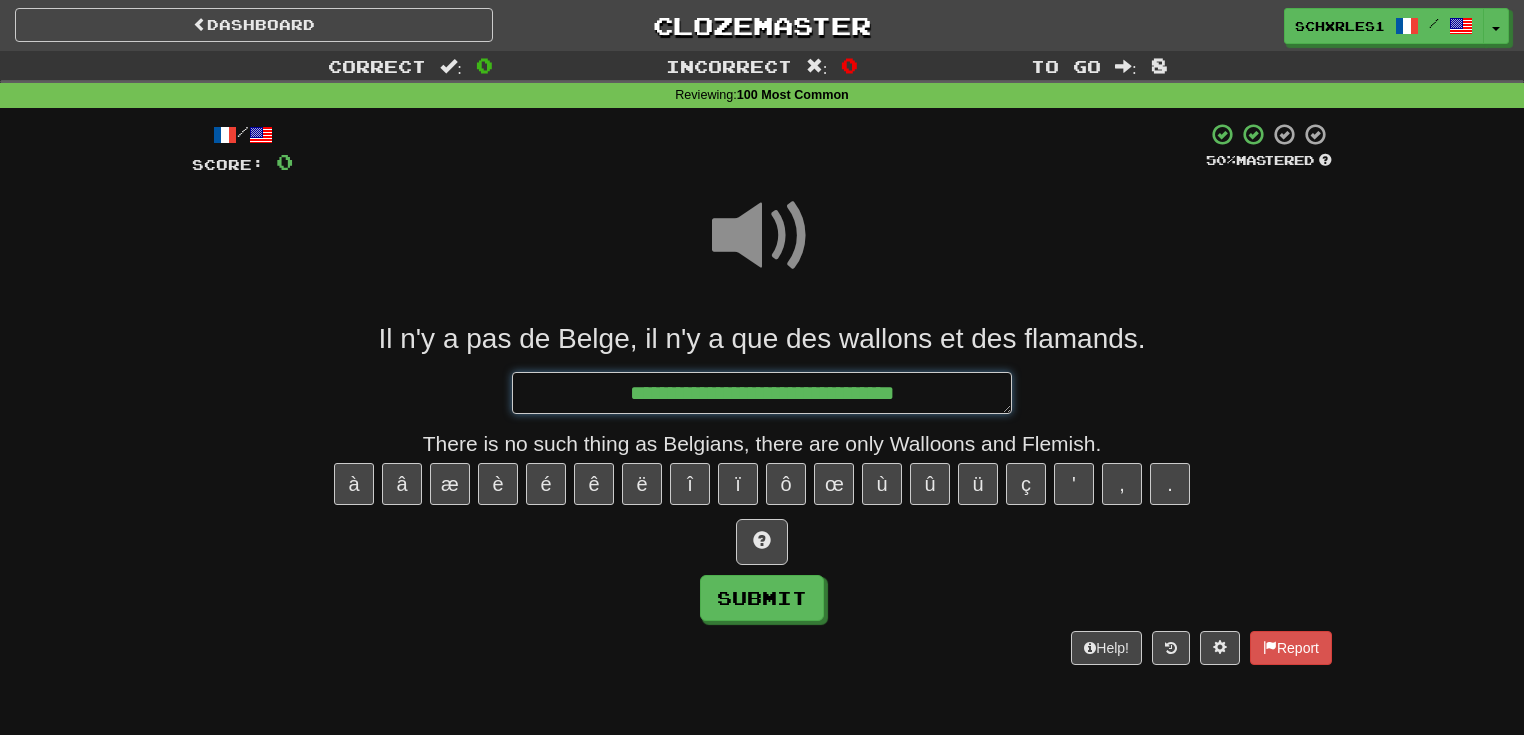 type on "*" 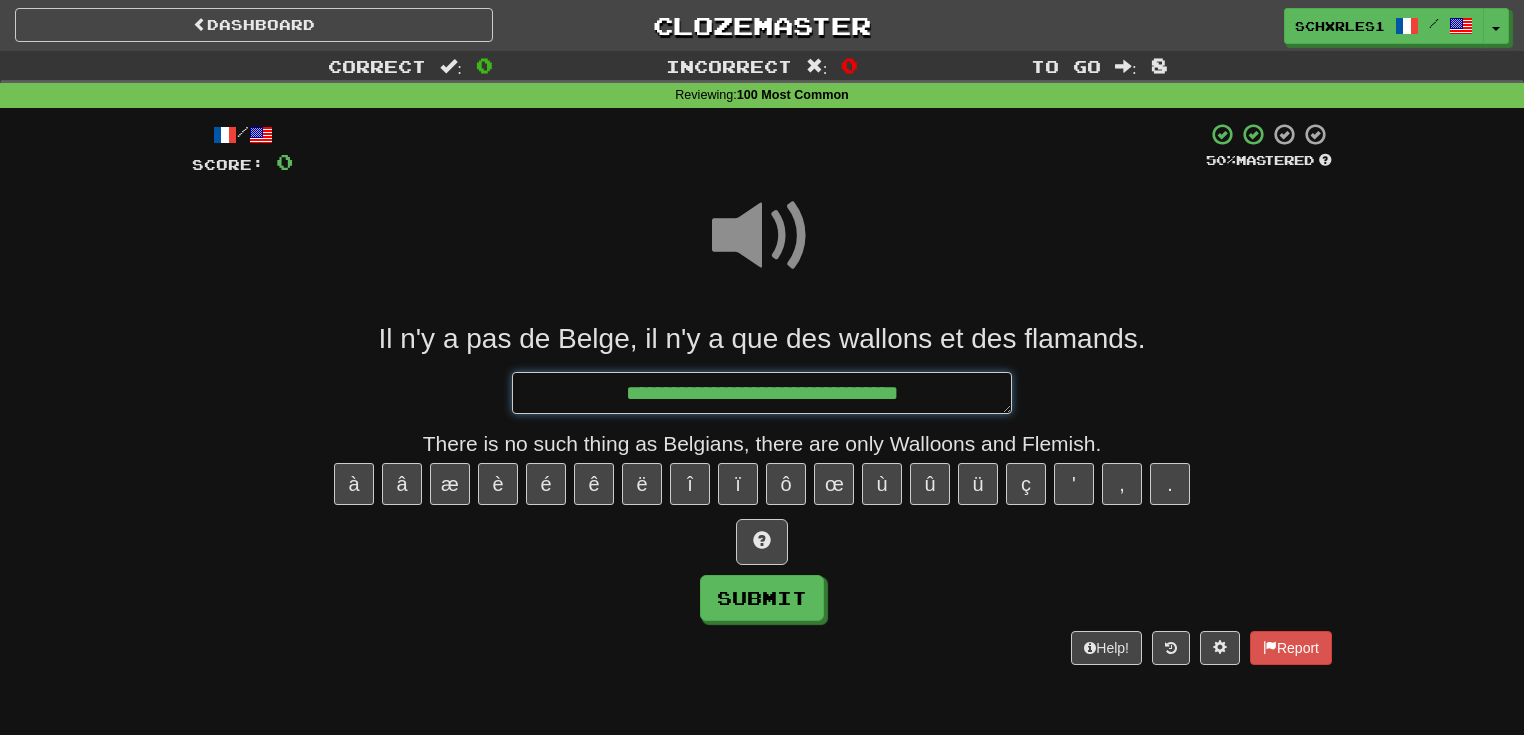 type on "*" 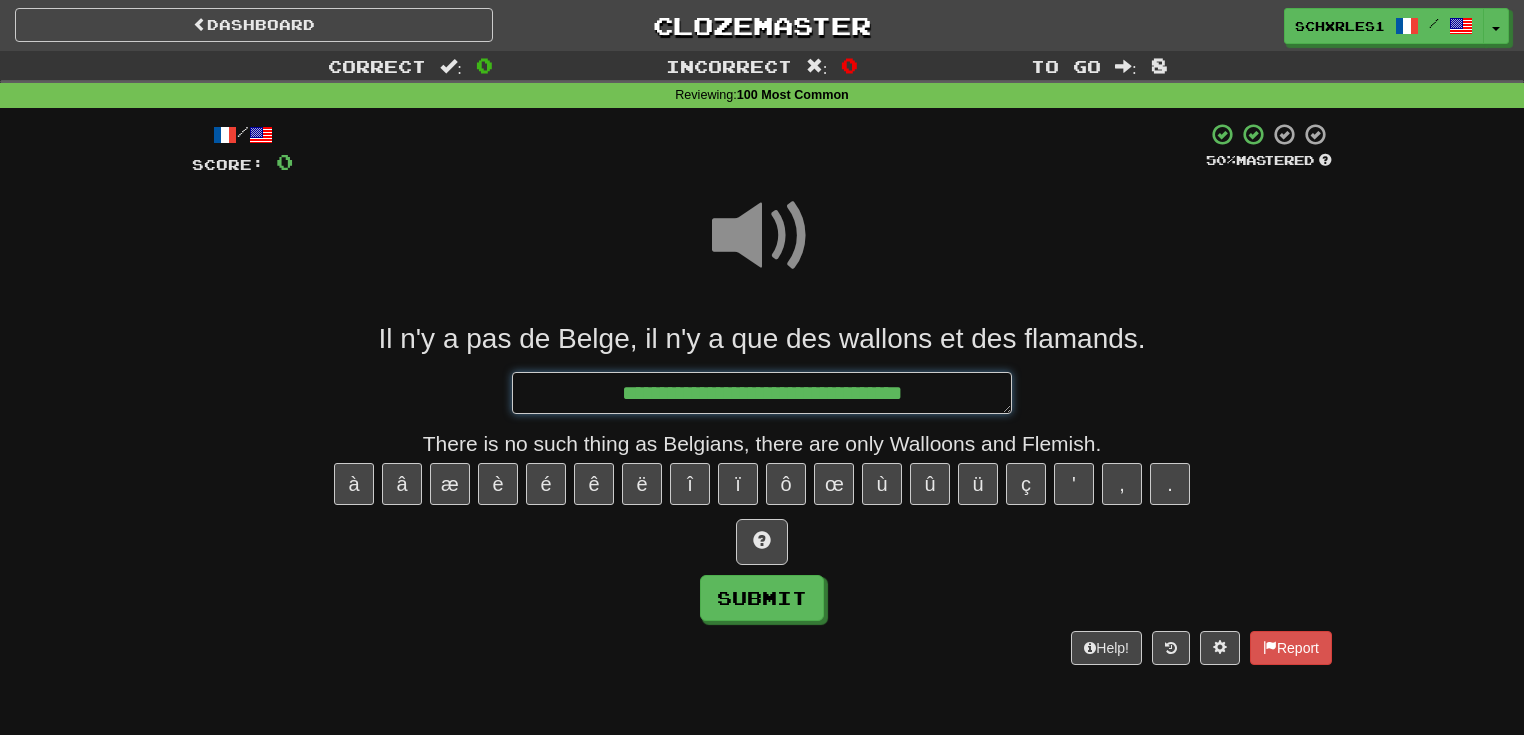 type on "*" 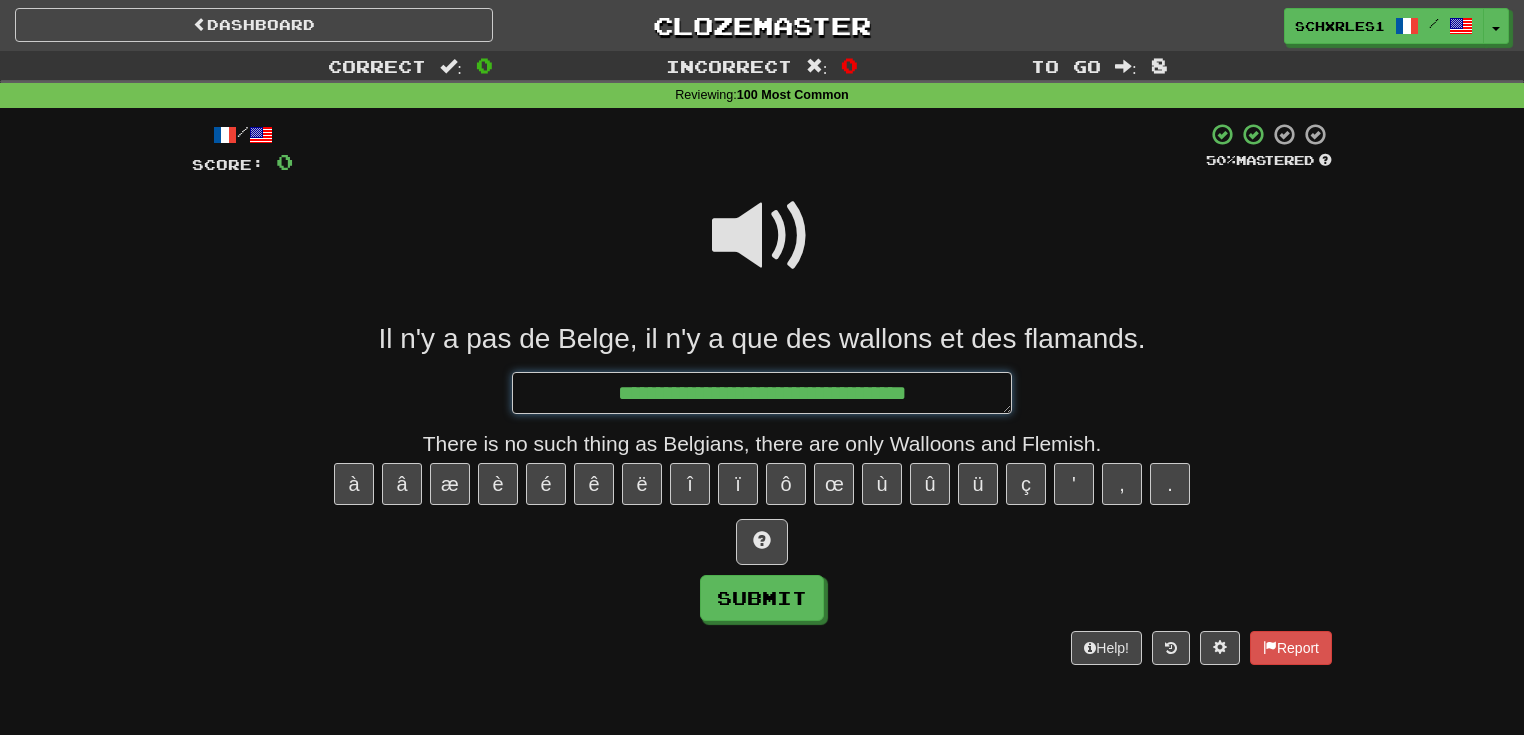 type on "*" 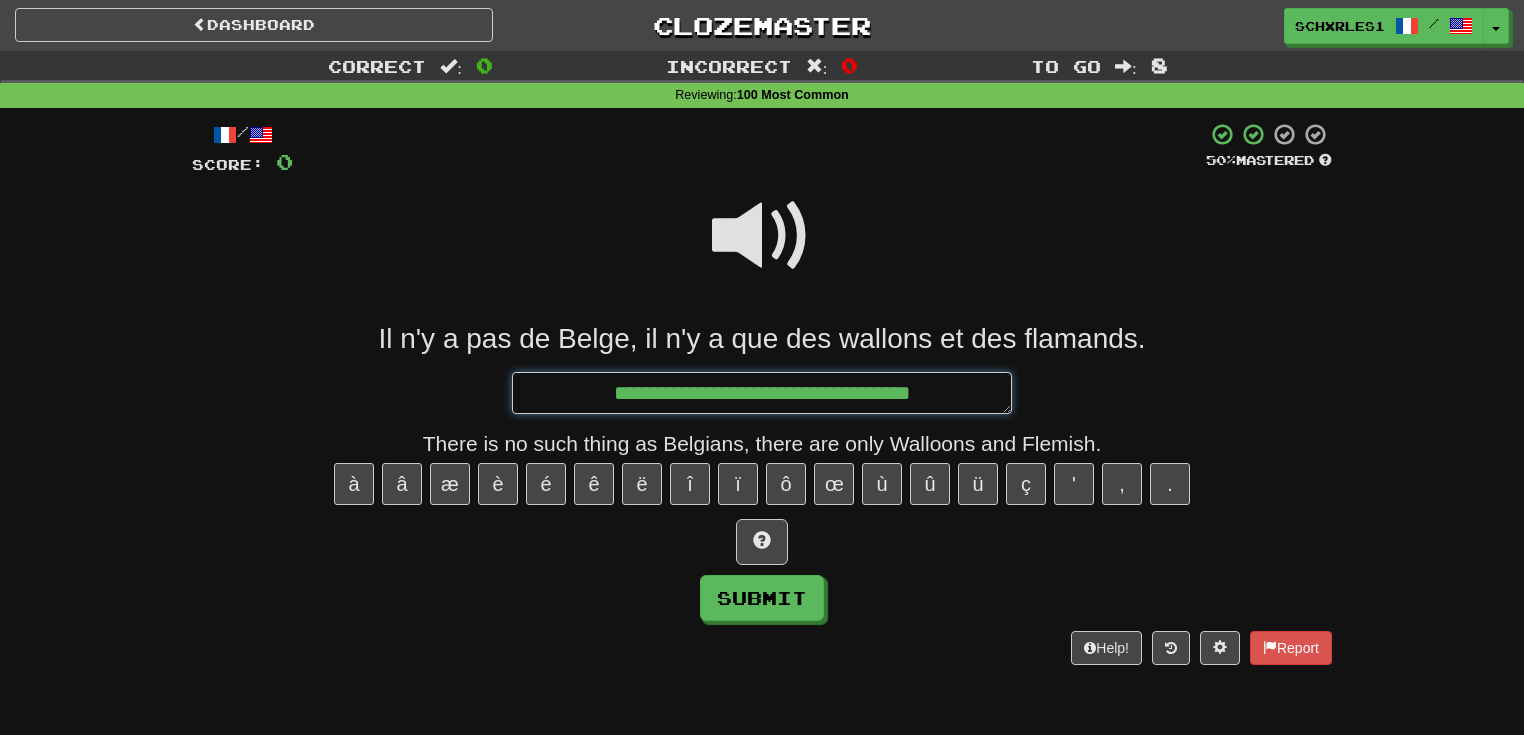 type on "*" 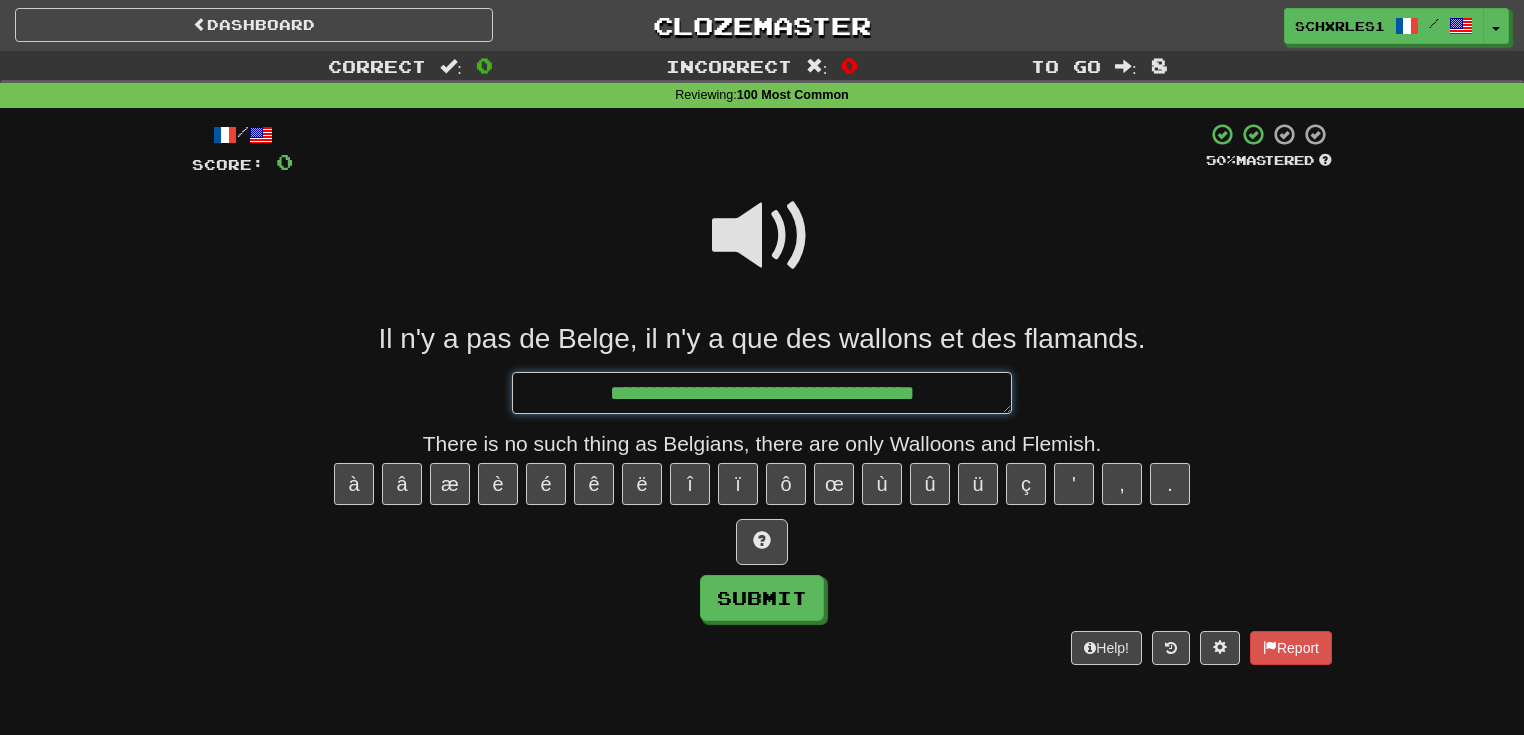 type on "*" 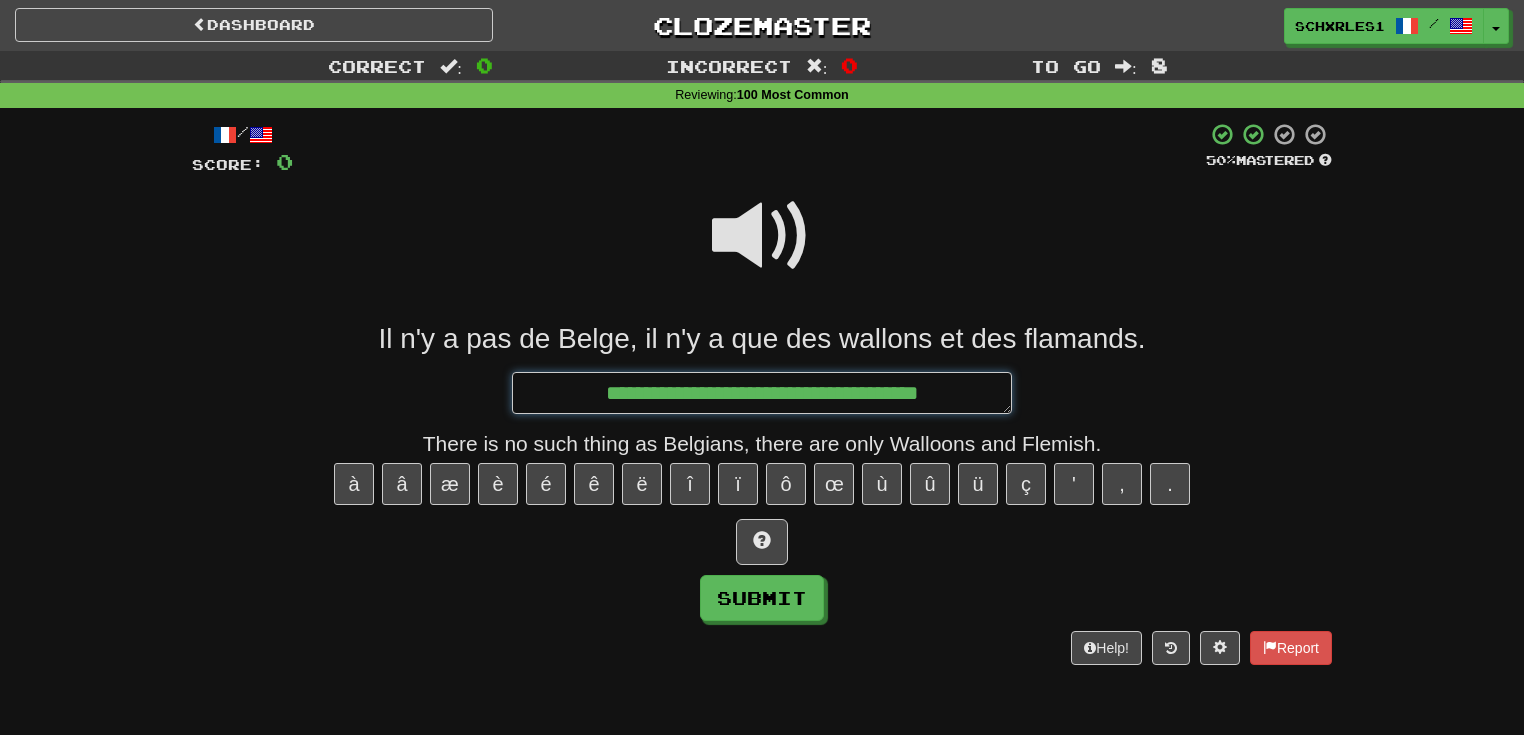 type on "*" 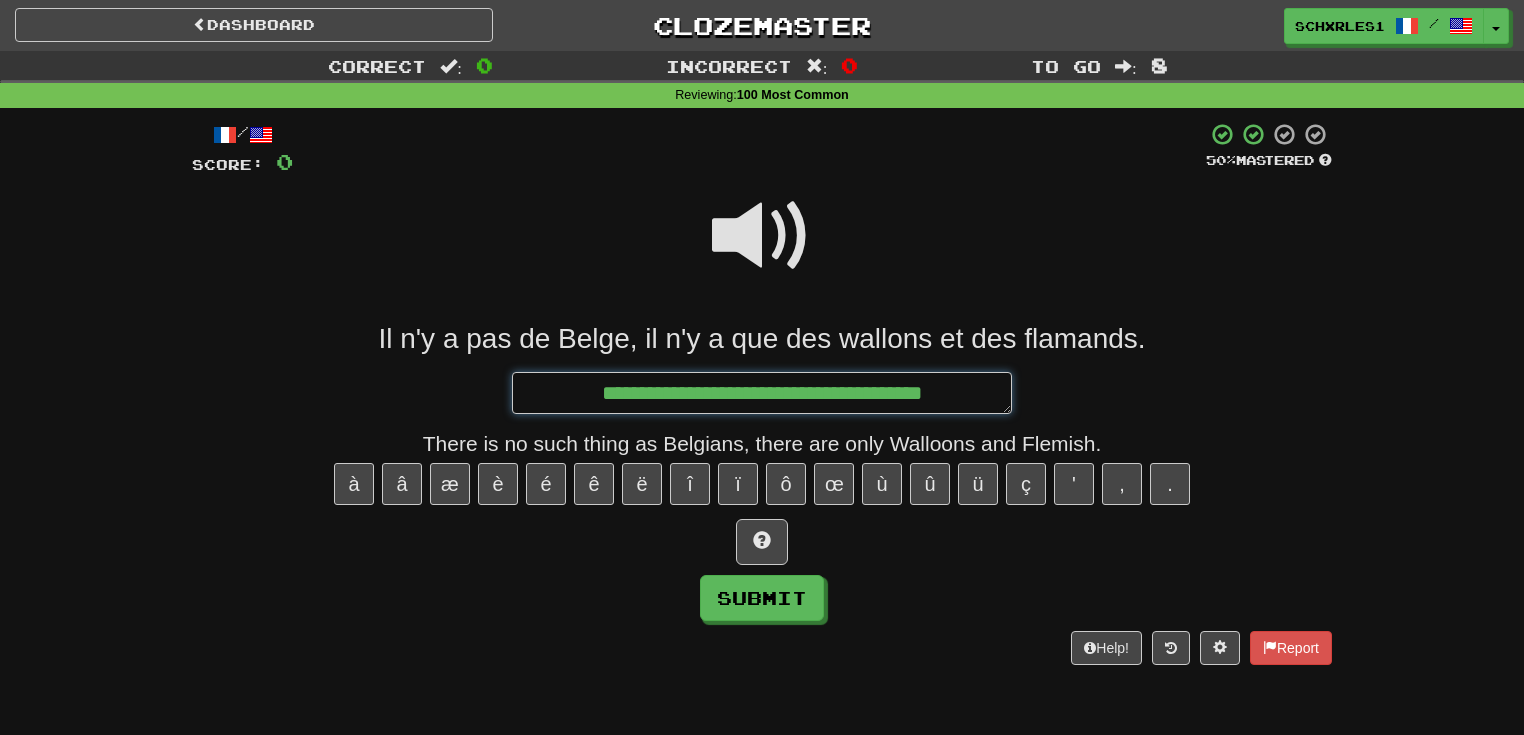 type on "*" 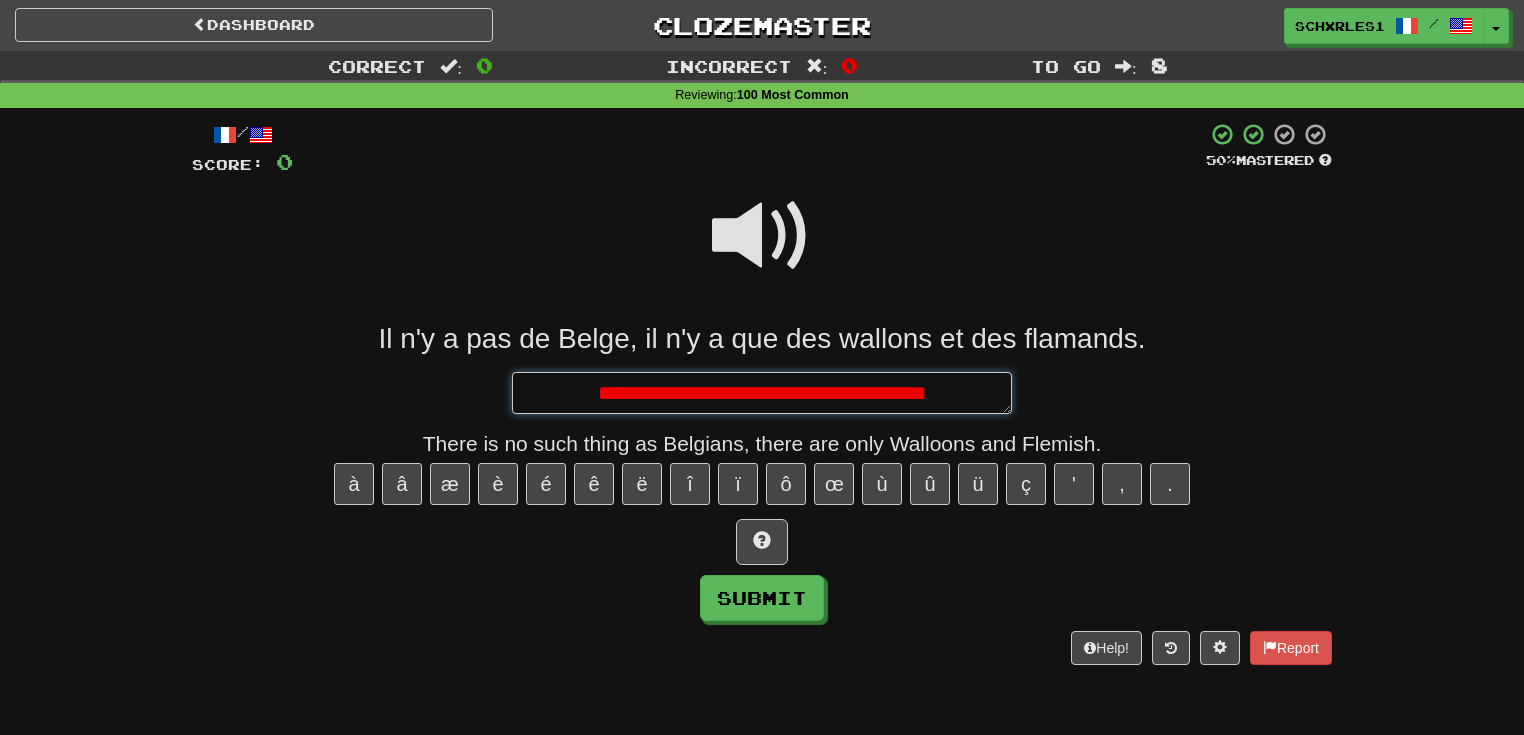 type on "*" 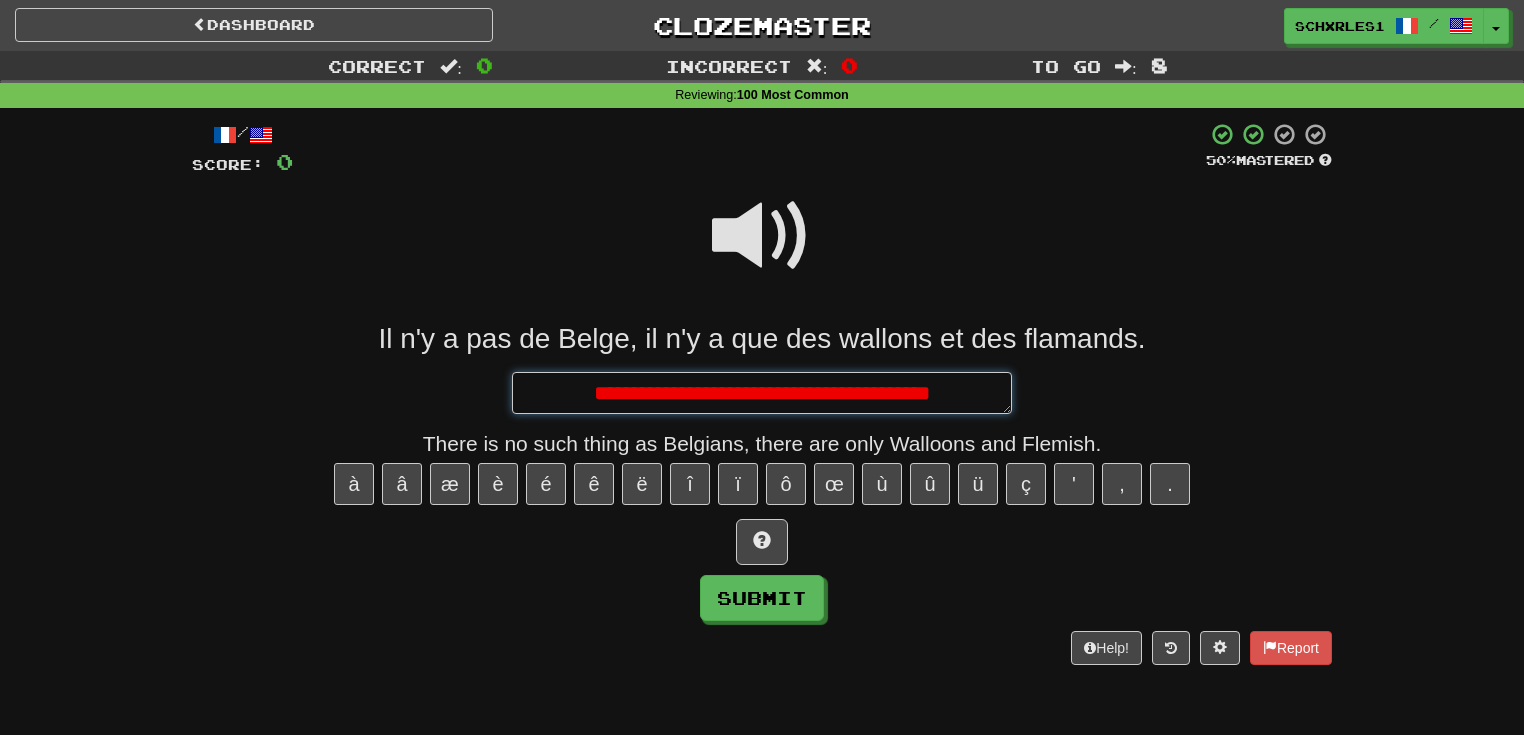 type on "*" 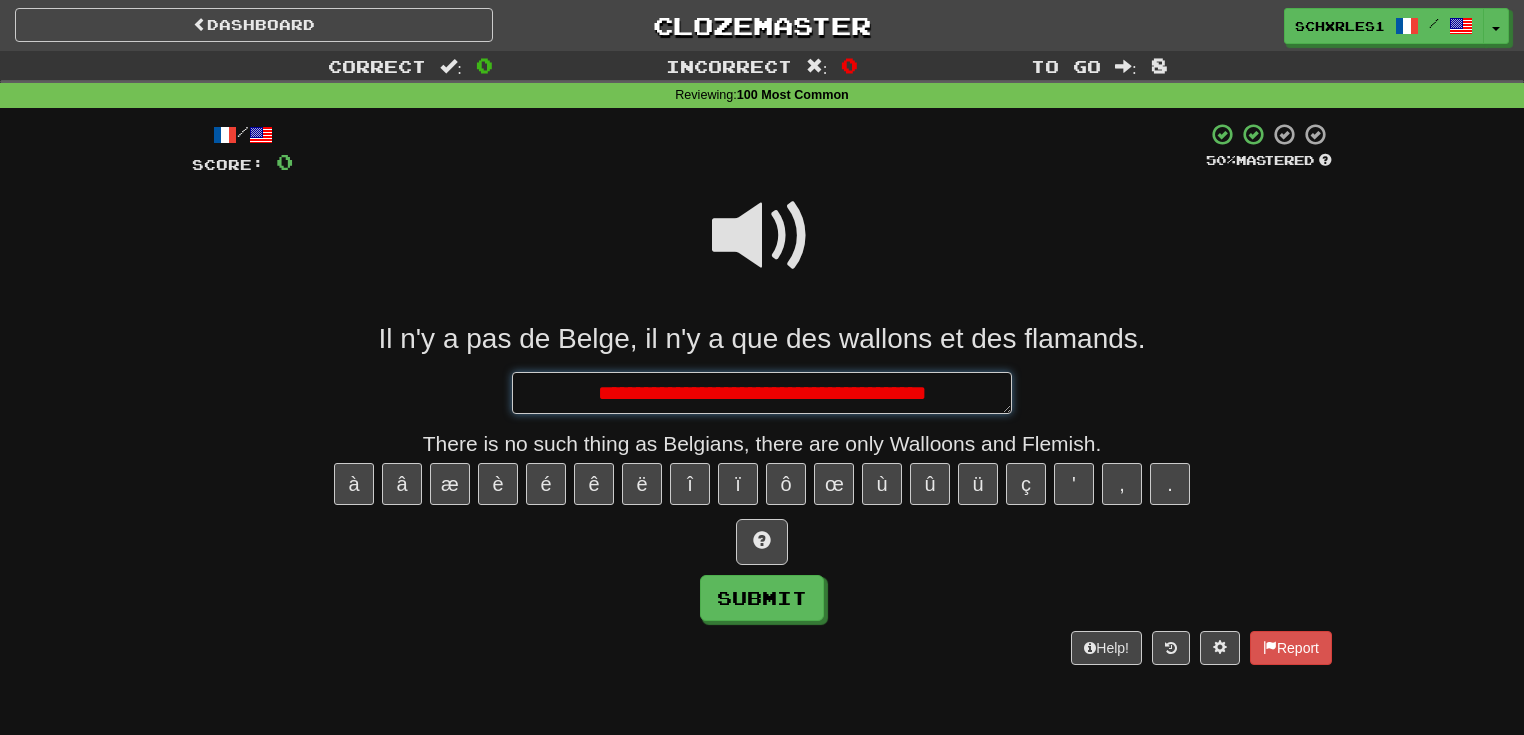 type on "*" 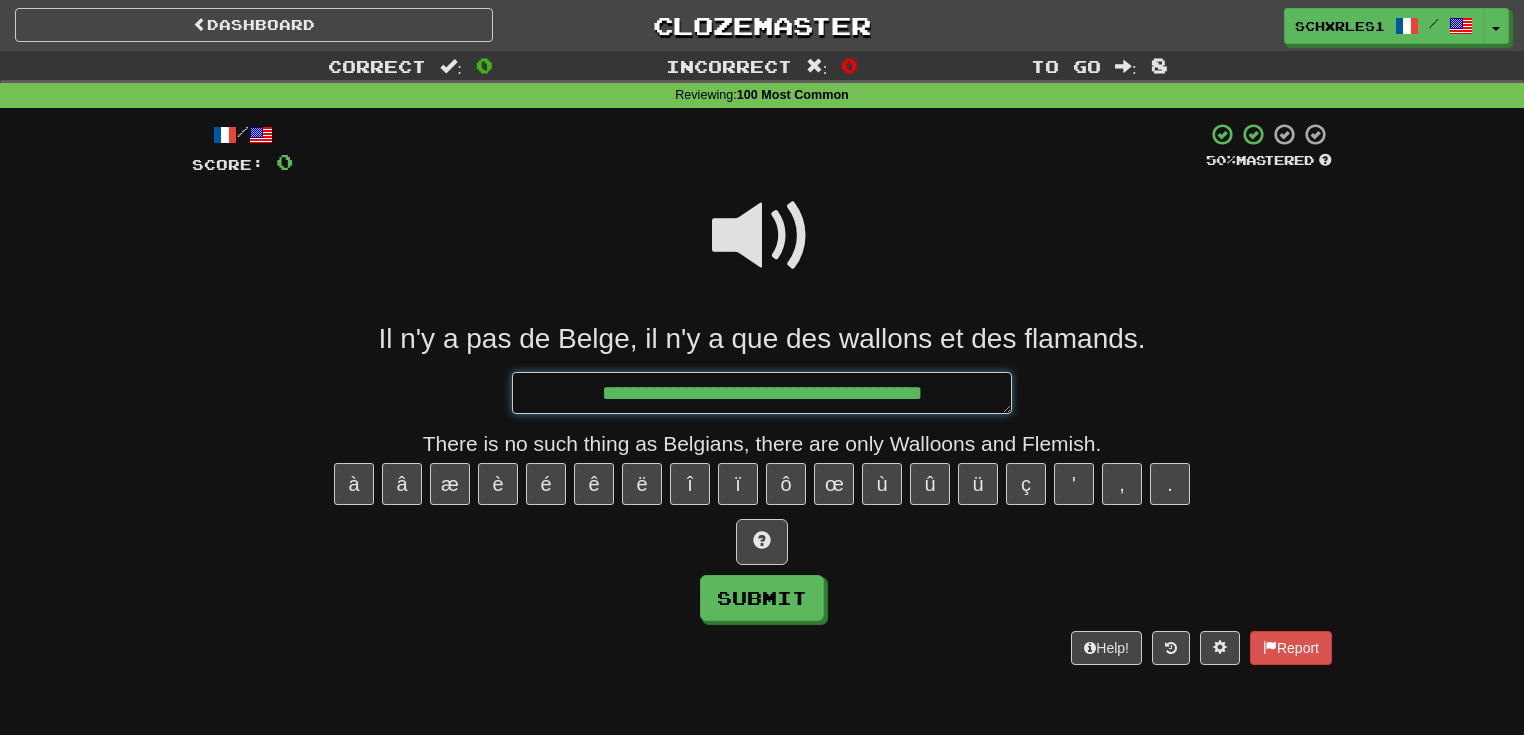 type on "*" 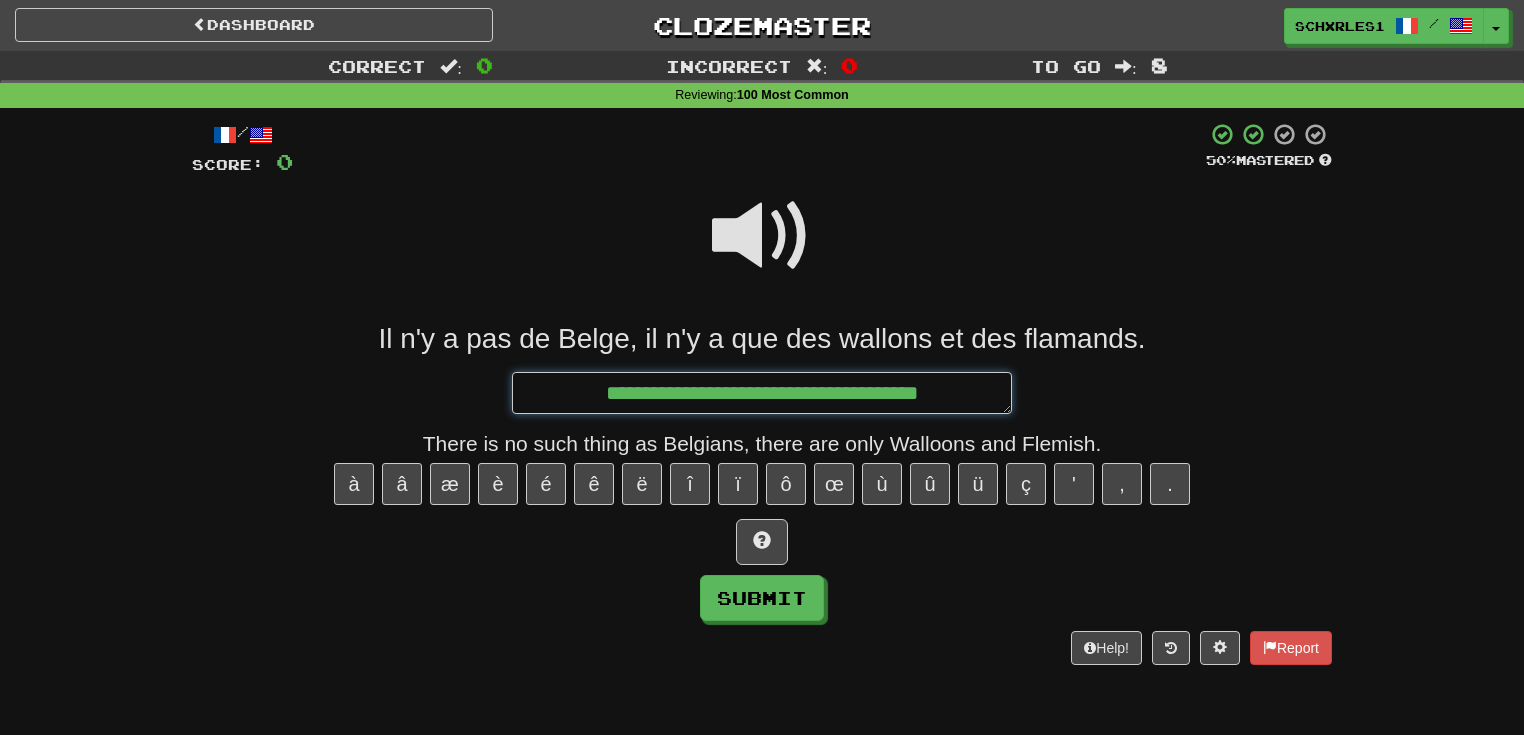 type on "*" 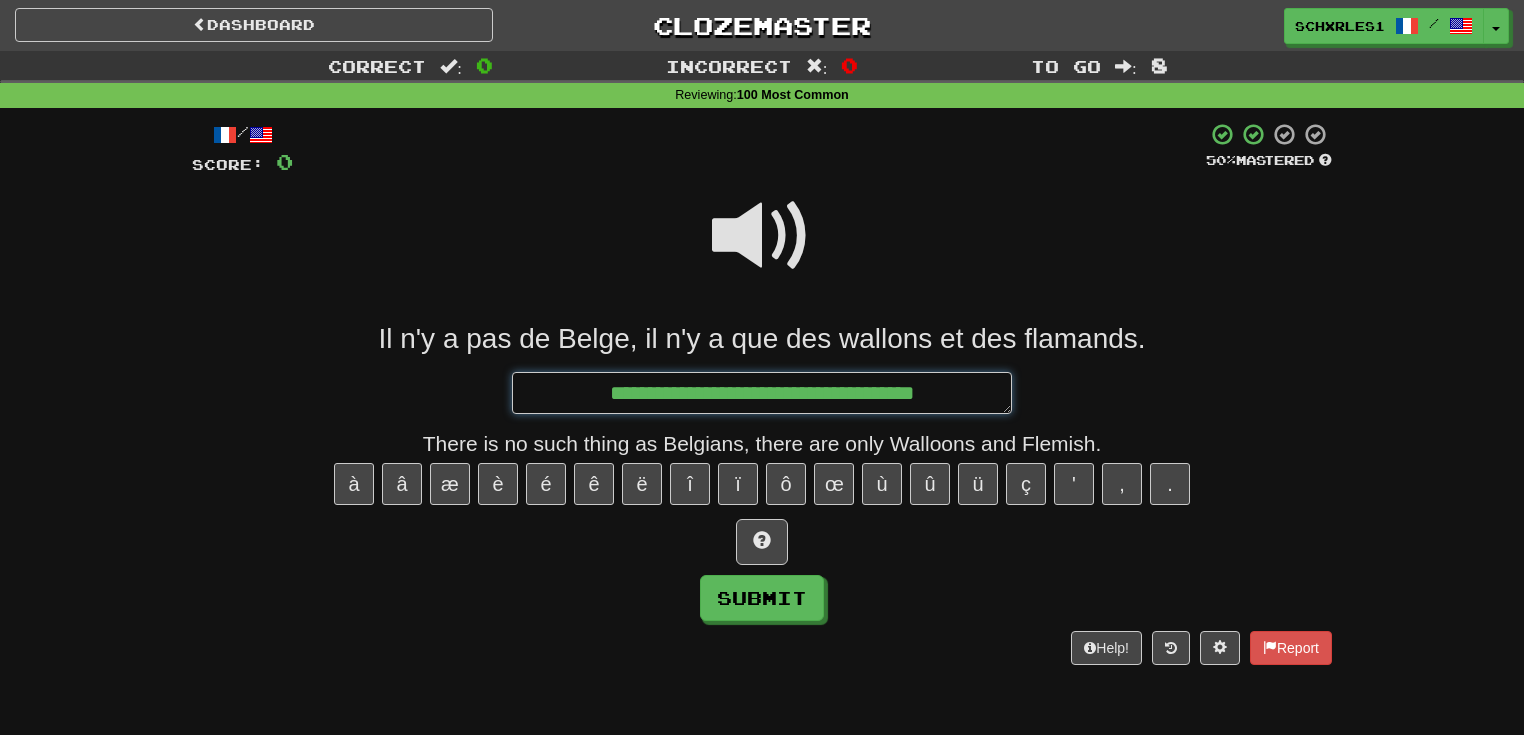 type on "*" 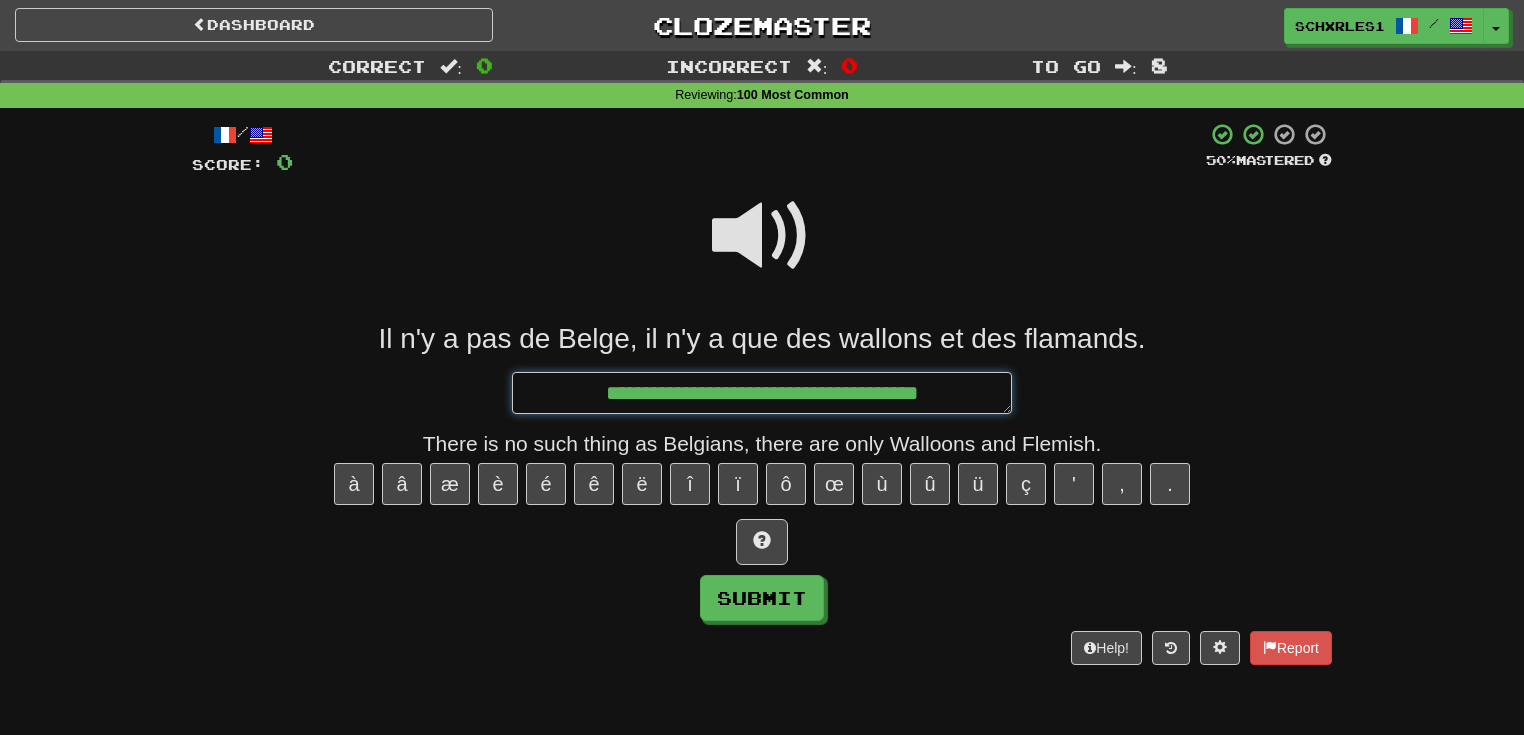 type on "*" 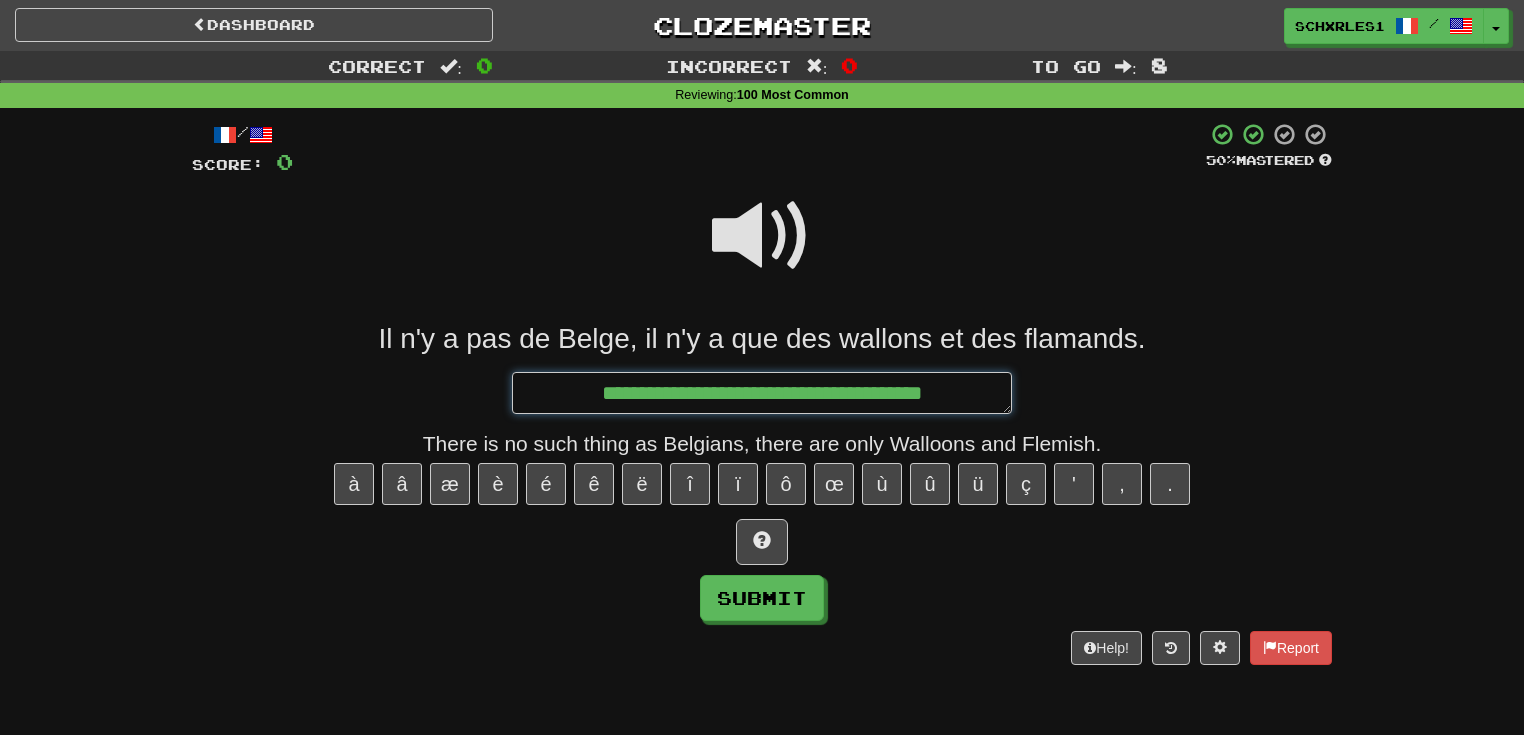 type on "*" 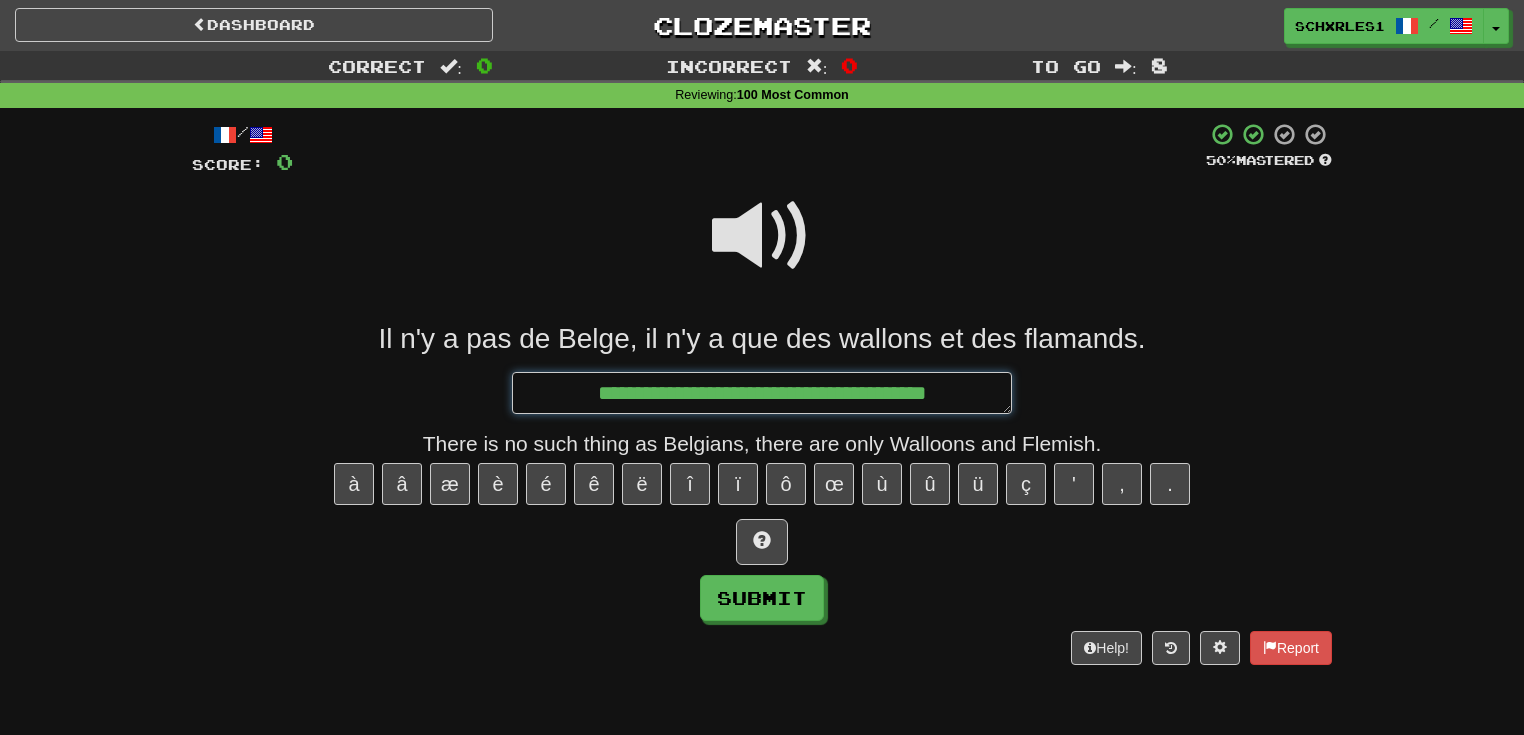type on "*" 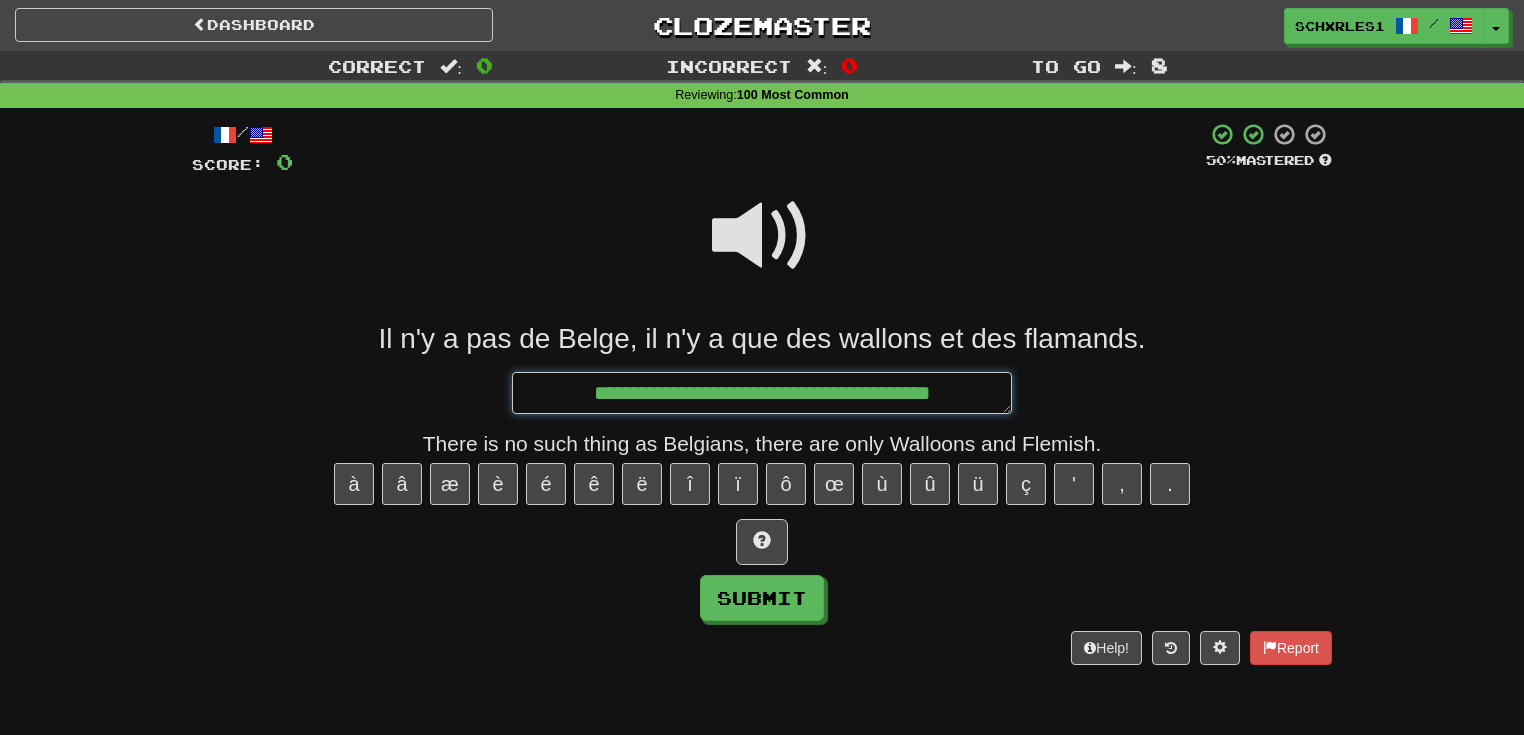 type on "*" 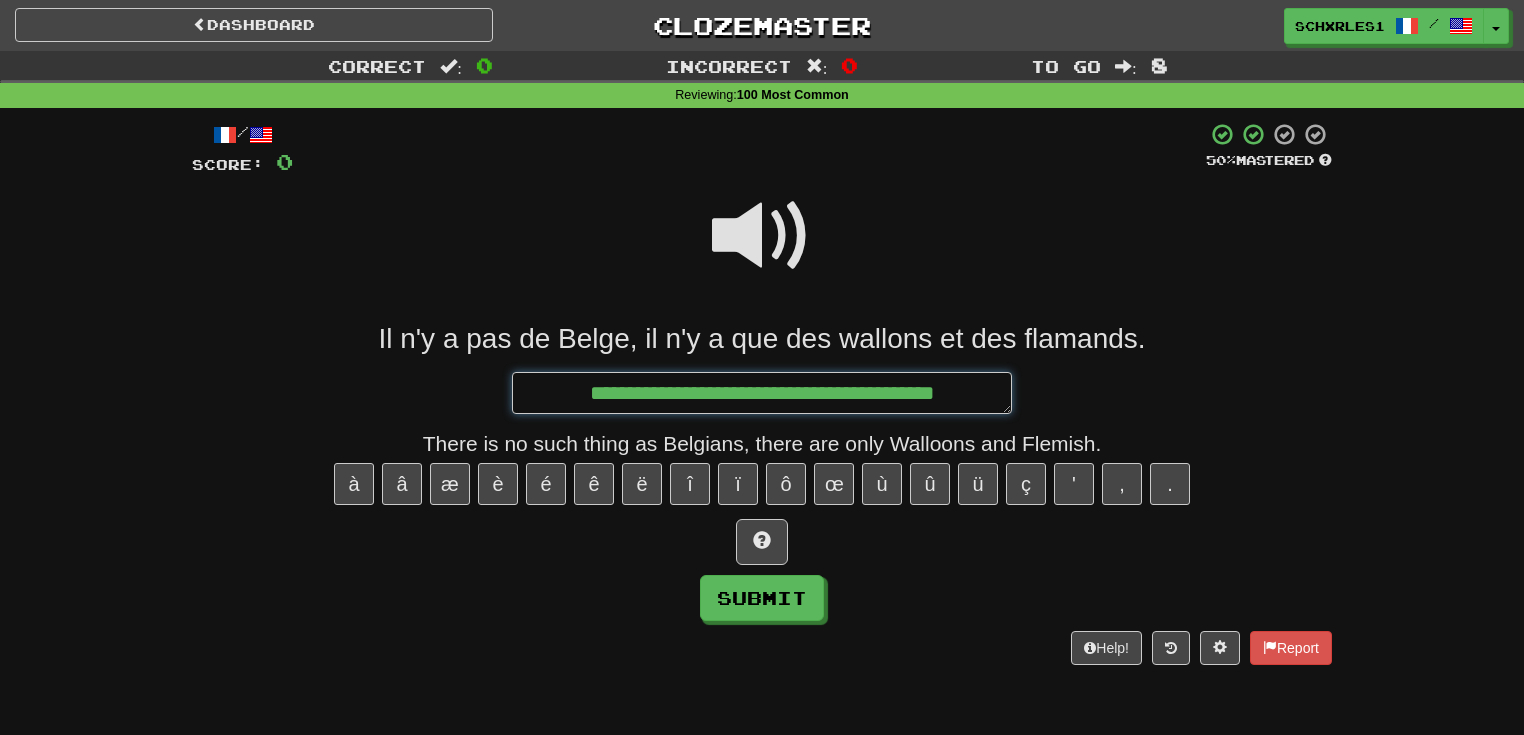 type on "*" 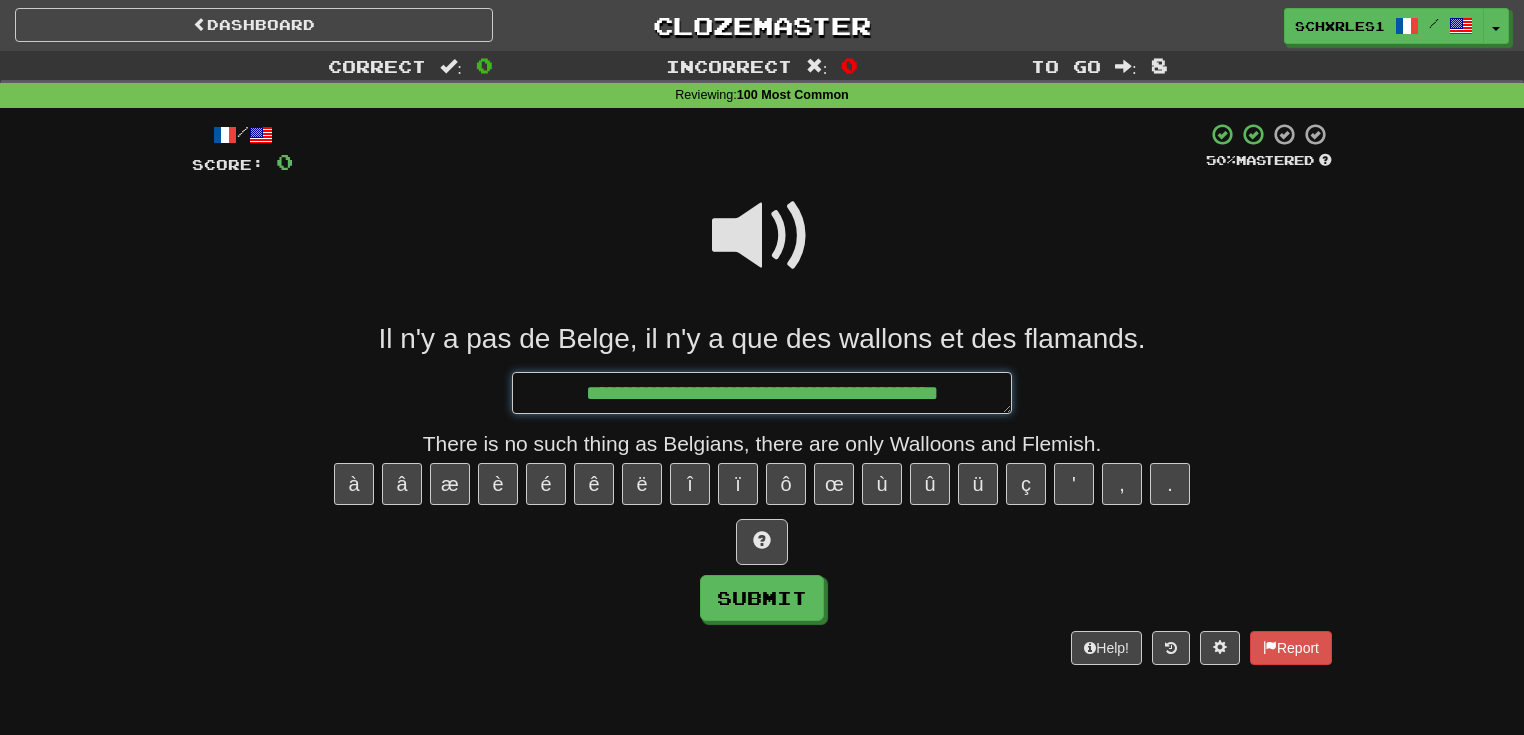 type on "*" 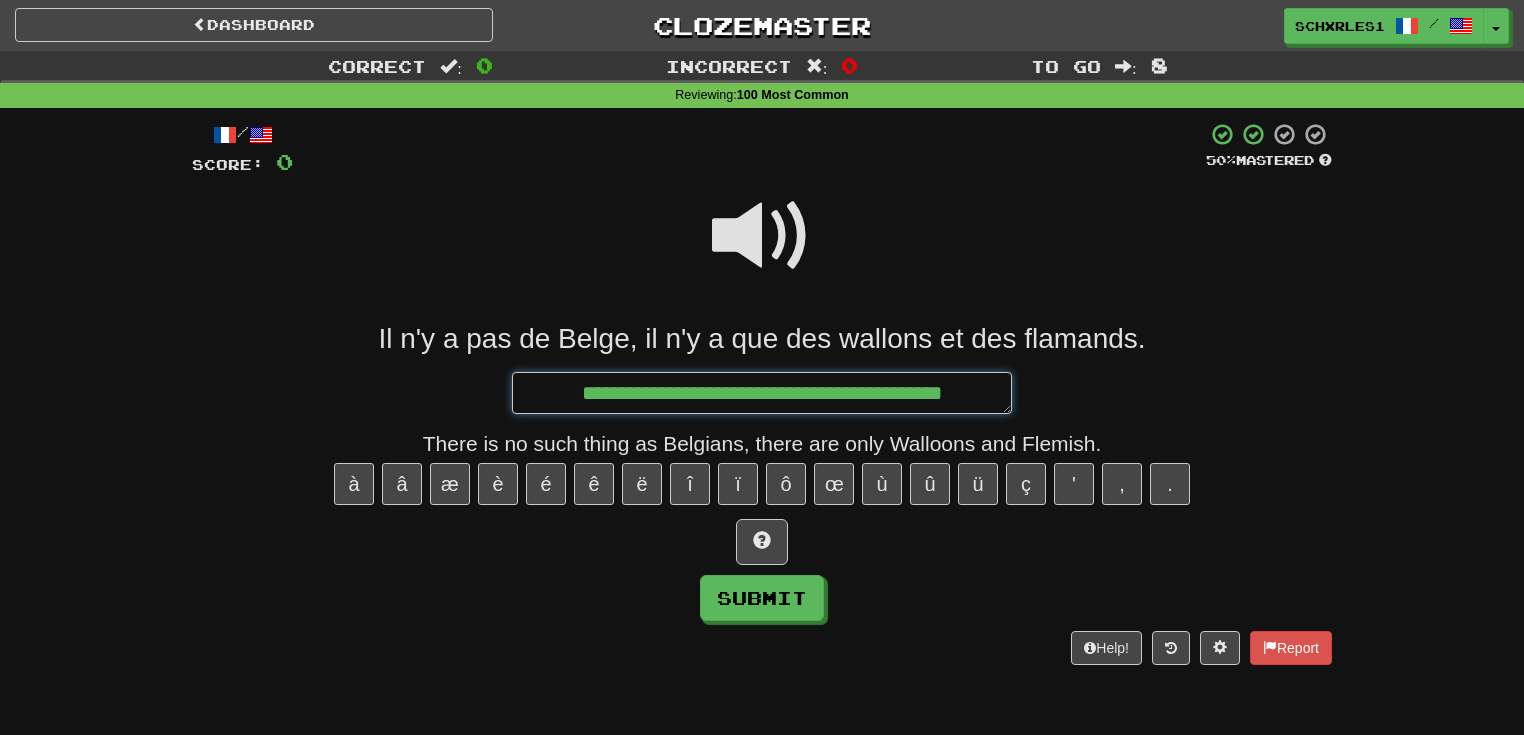 type on "*" 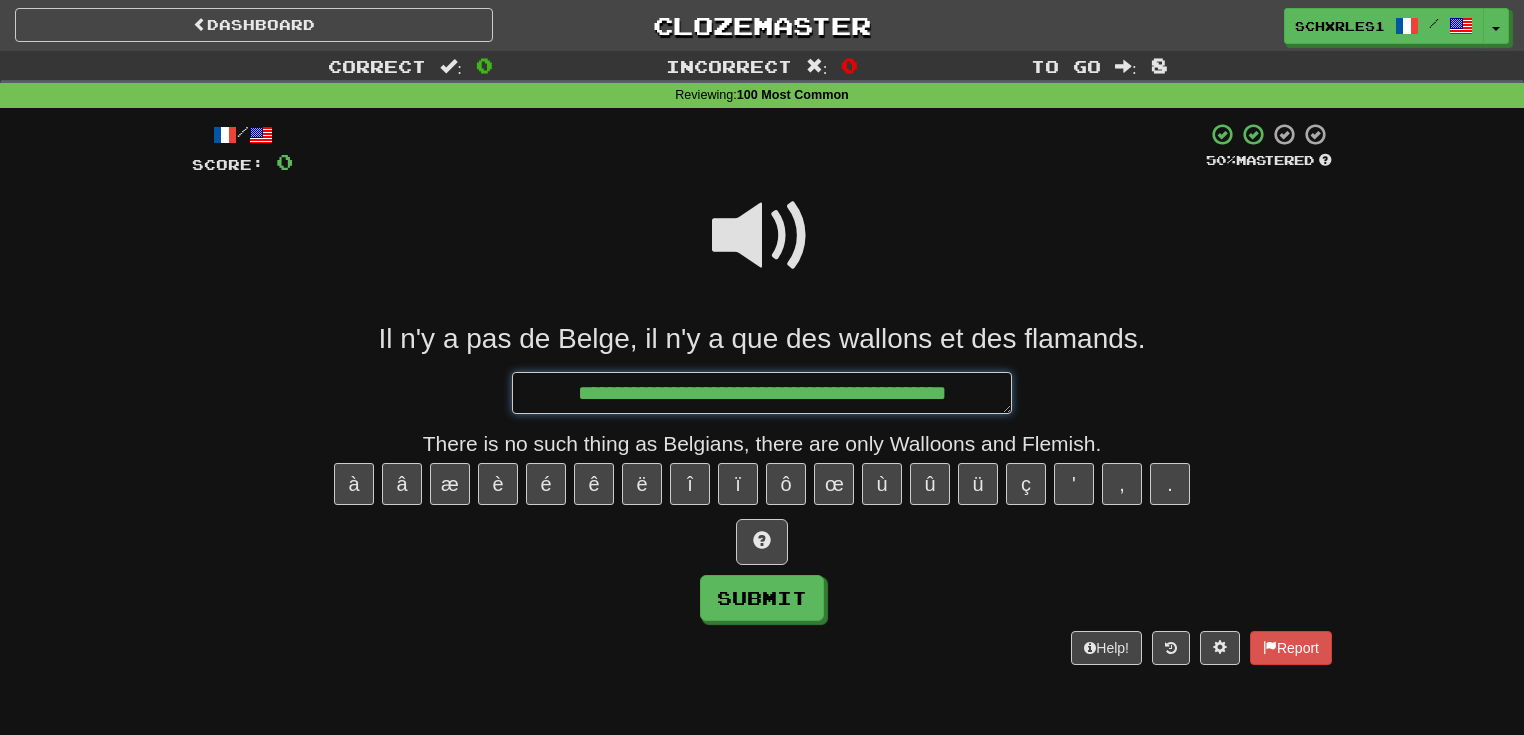 type on "*" 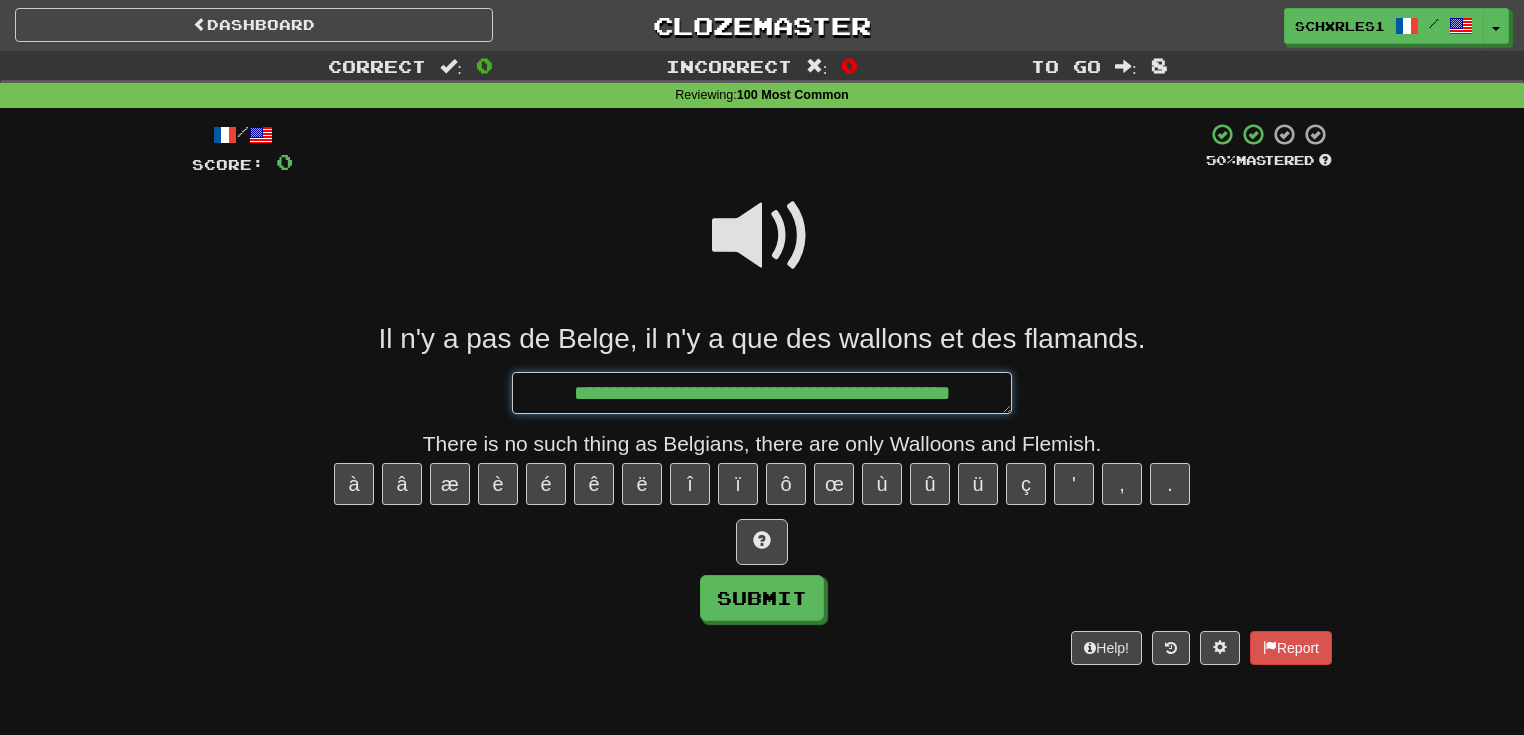 type on "*" 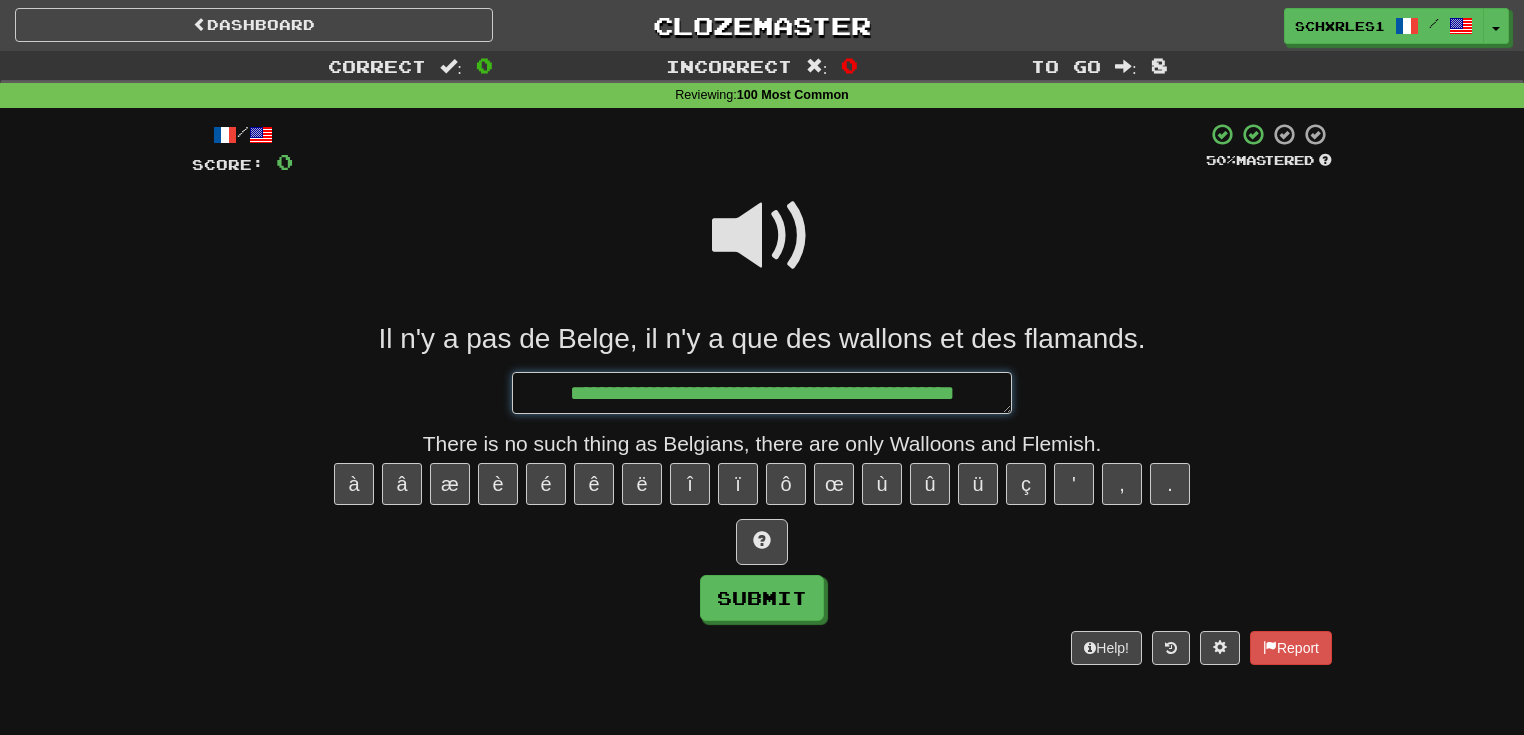 type on "*" 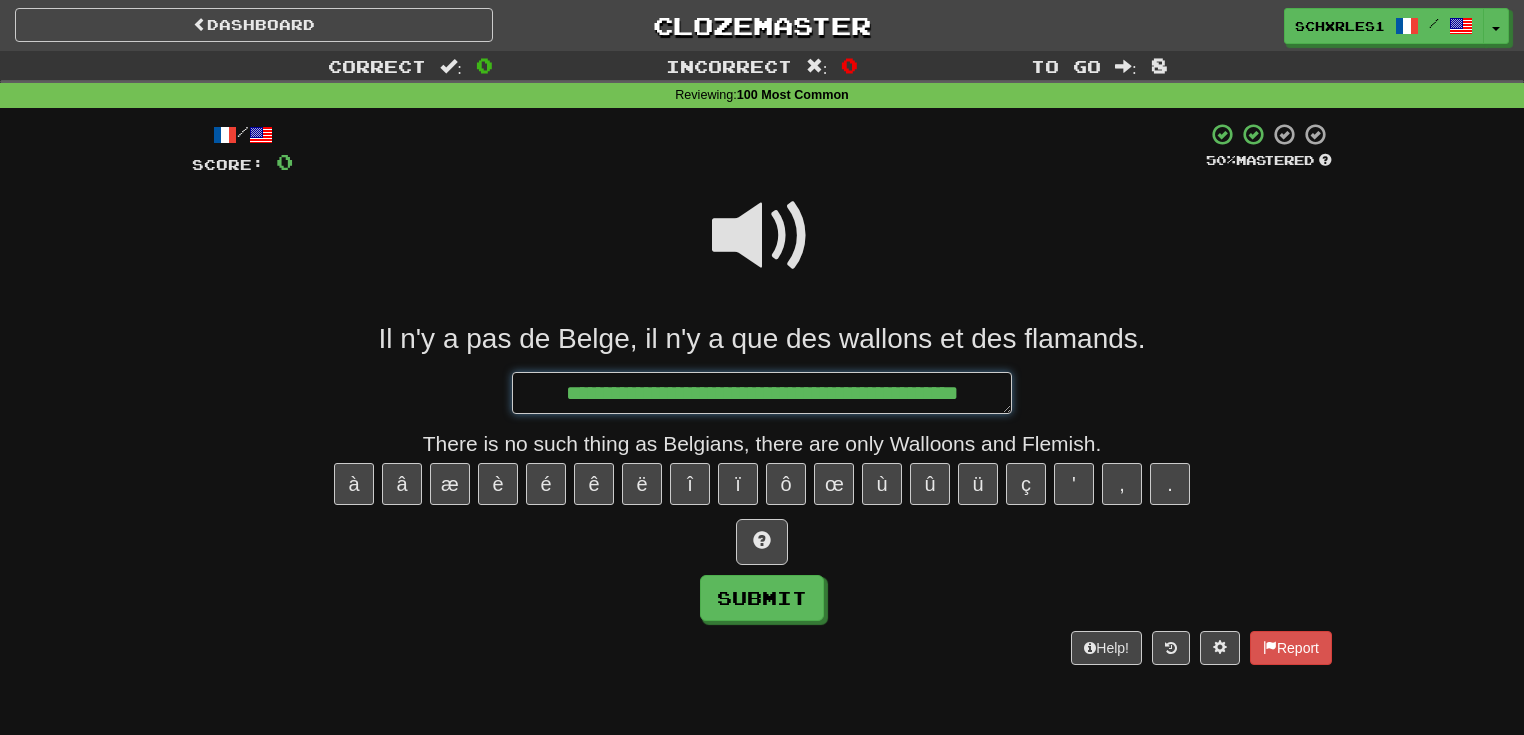 type on "*" 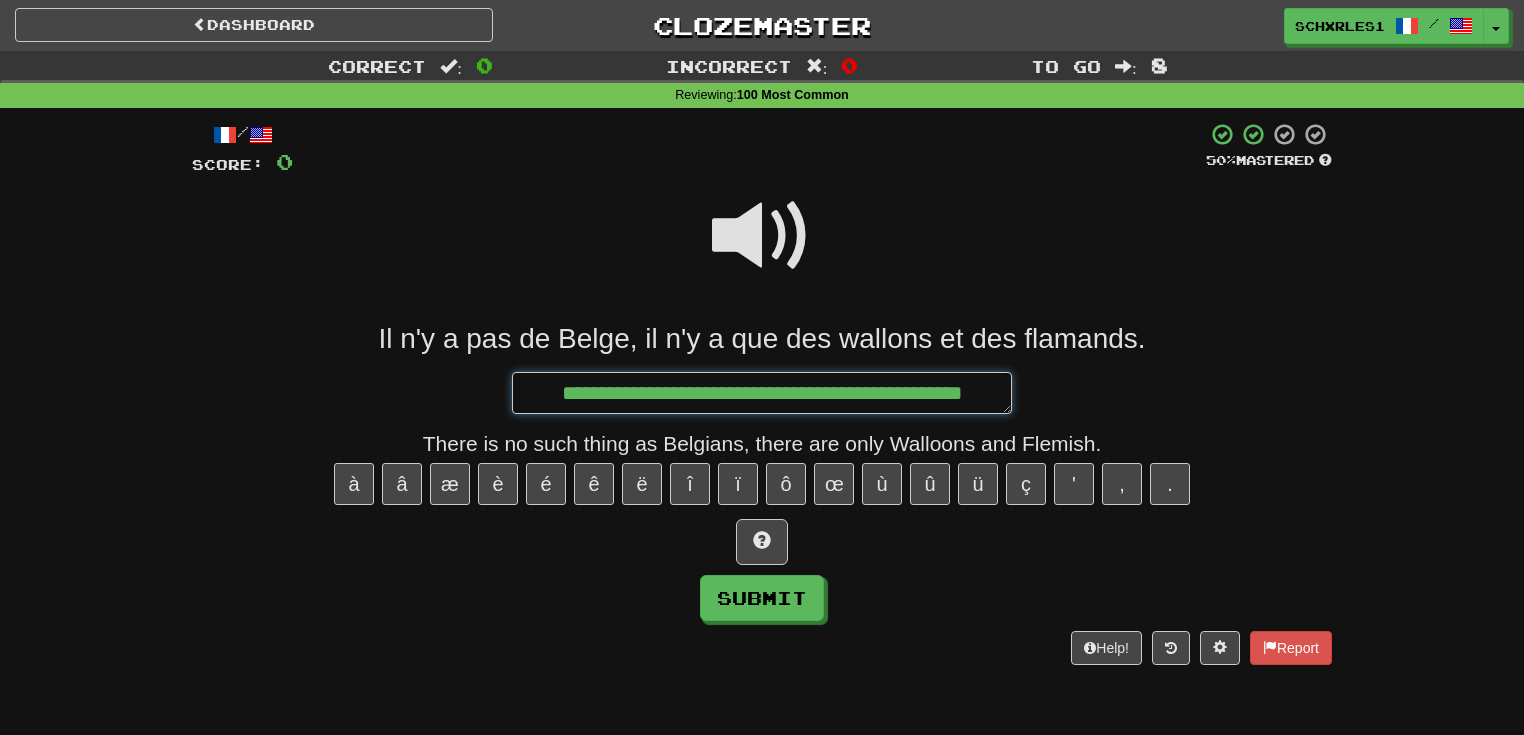 type on "*" 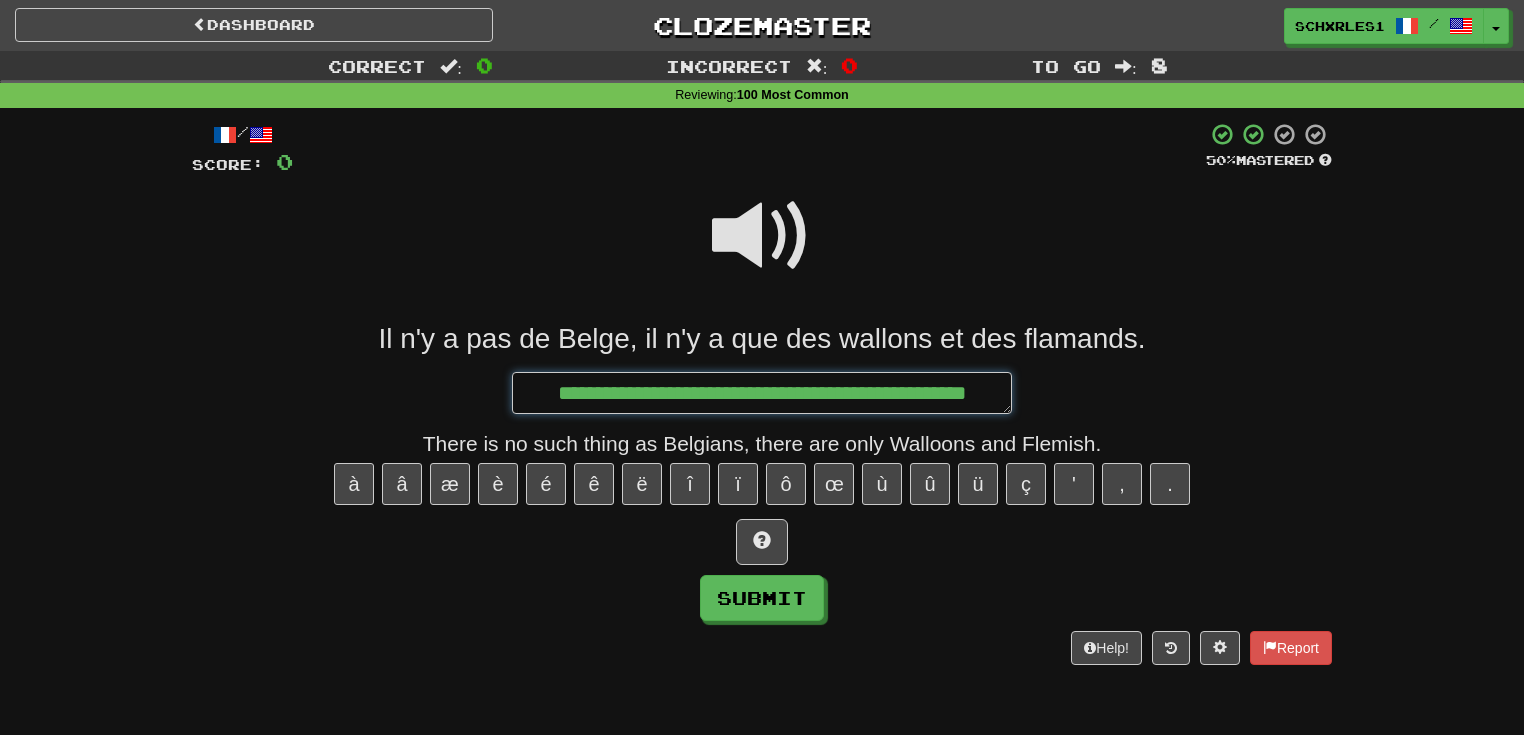 type on "*" 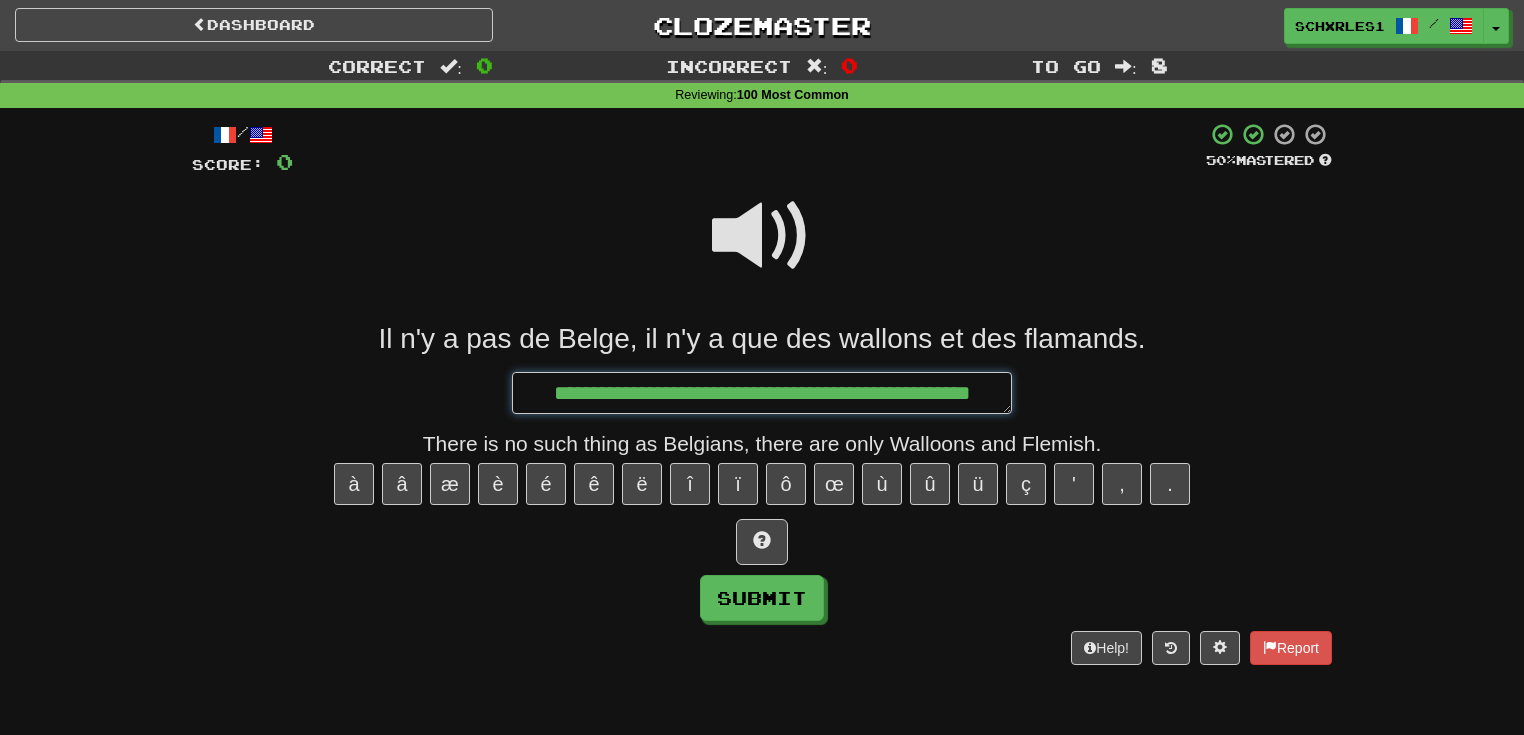 type on "*" 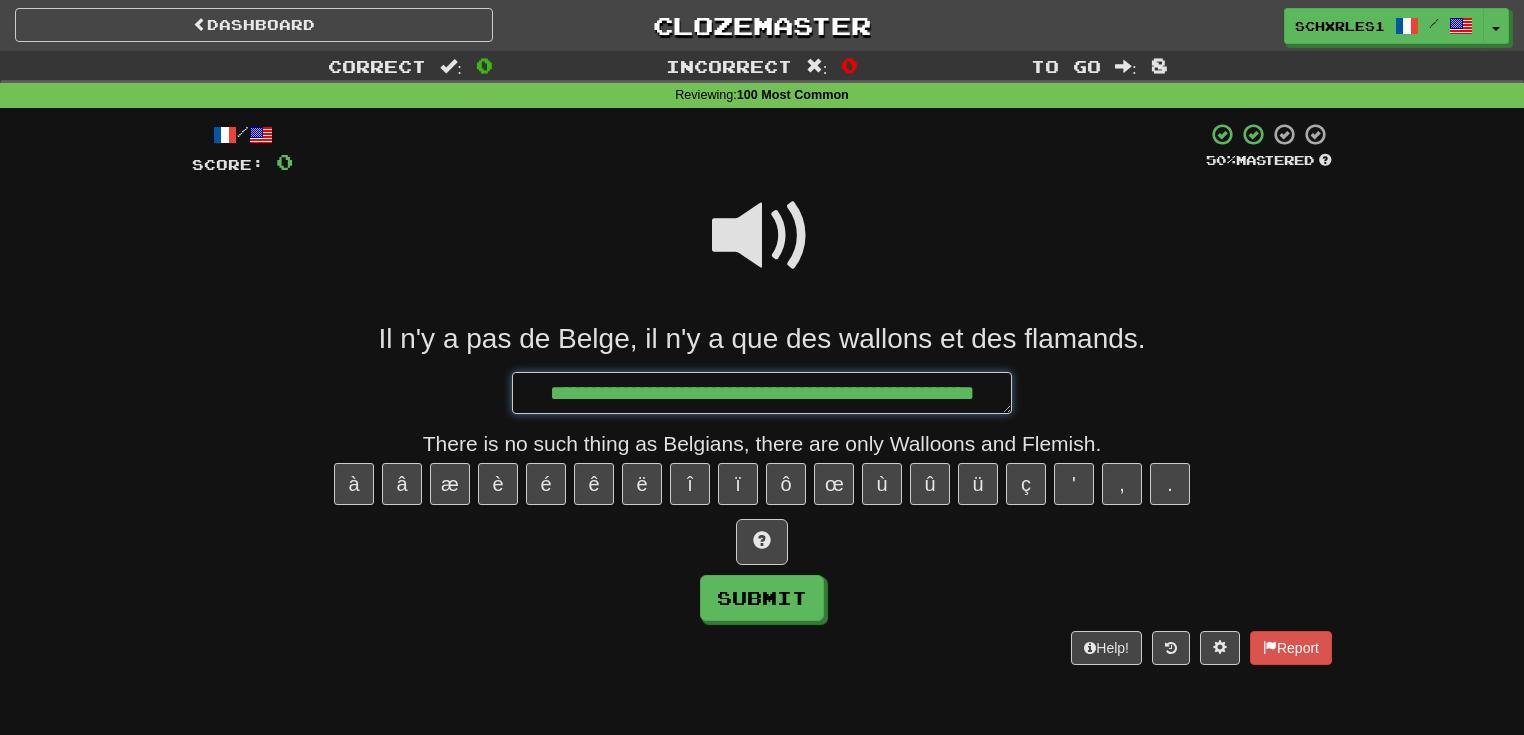 type on "*" 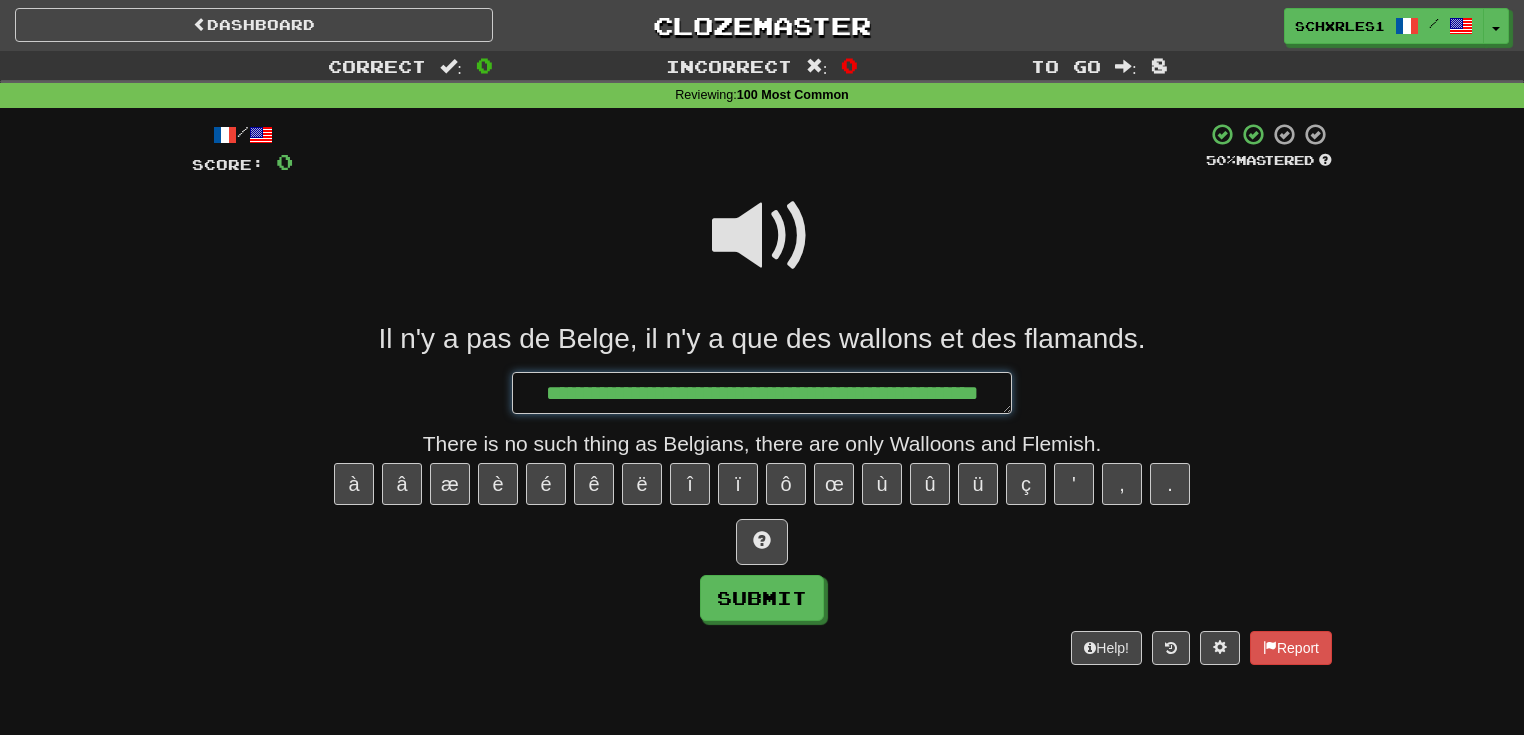 type on "*" 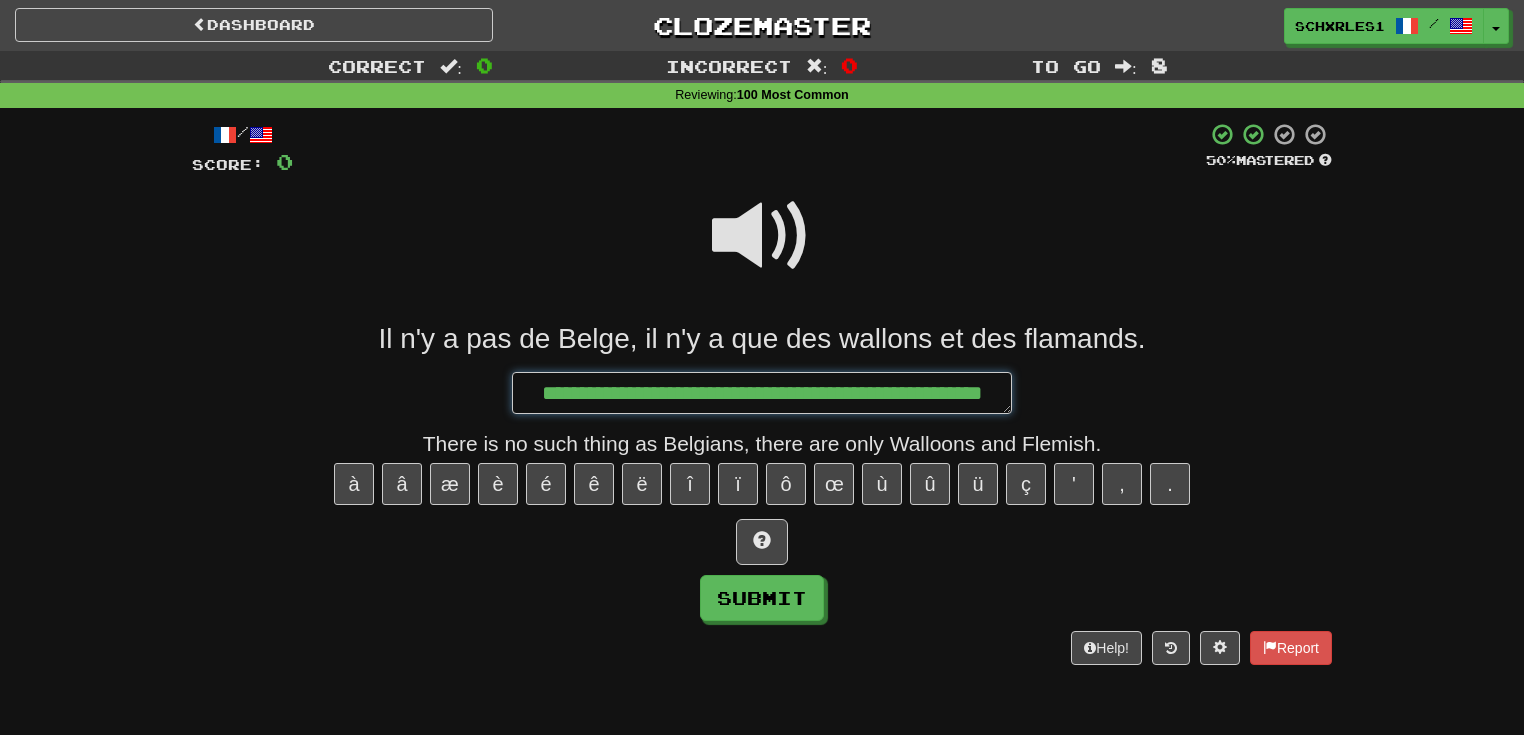 type on "*" 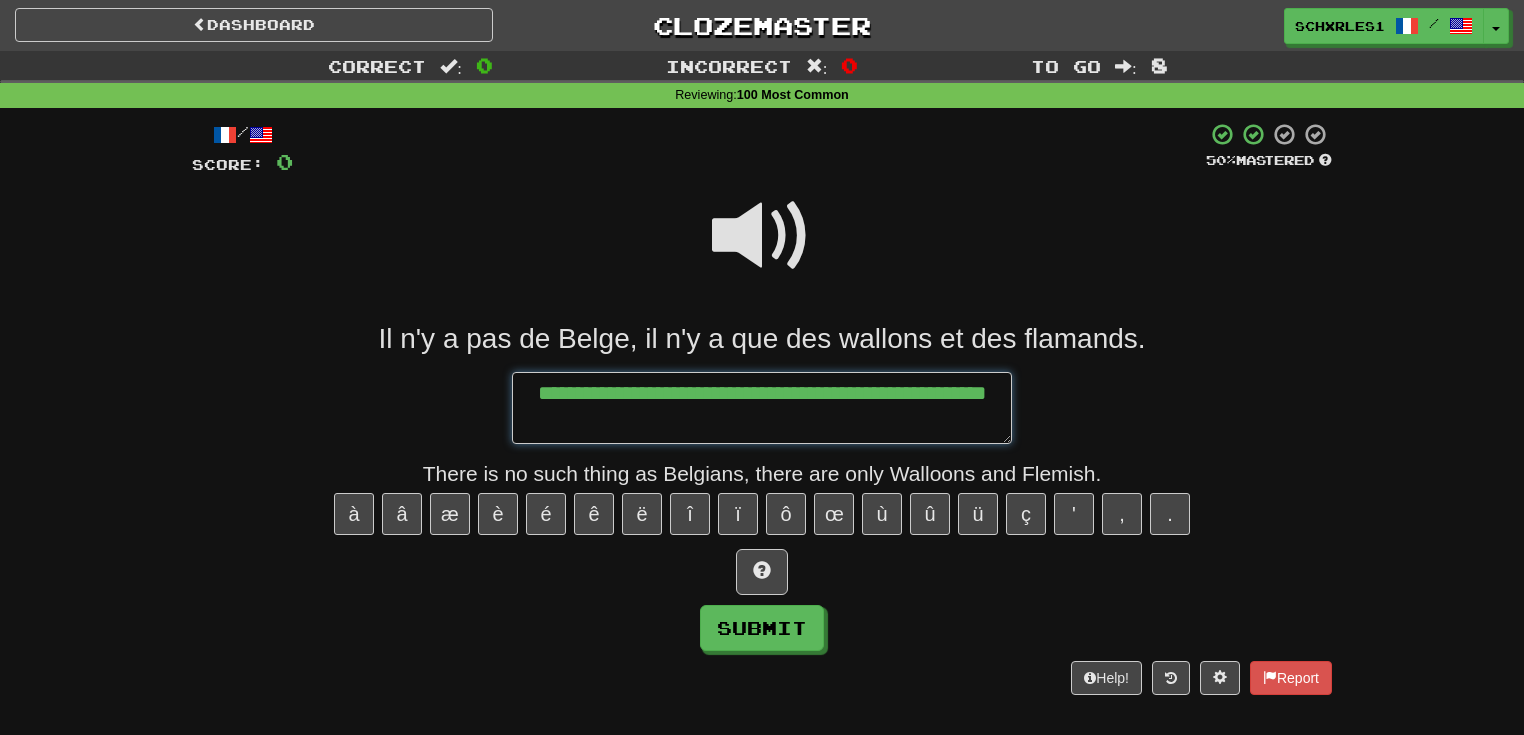 type on "*" 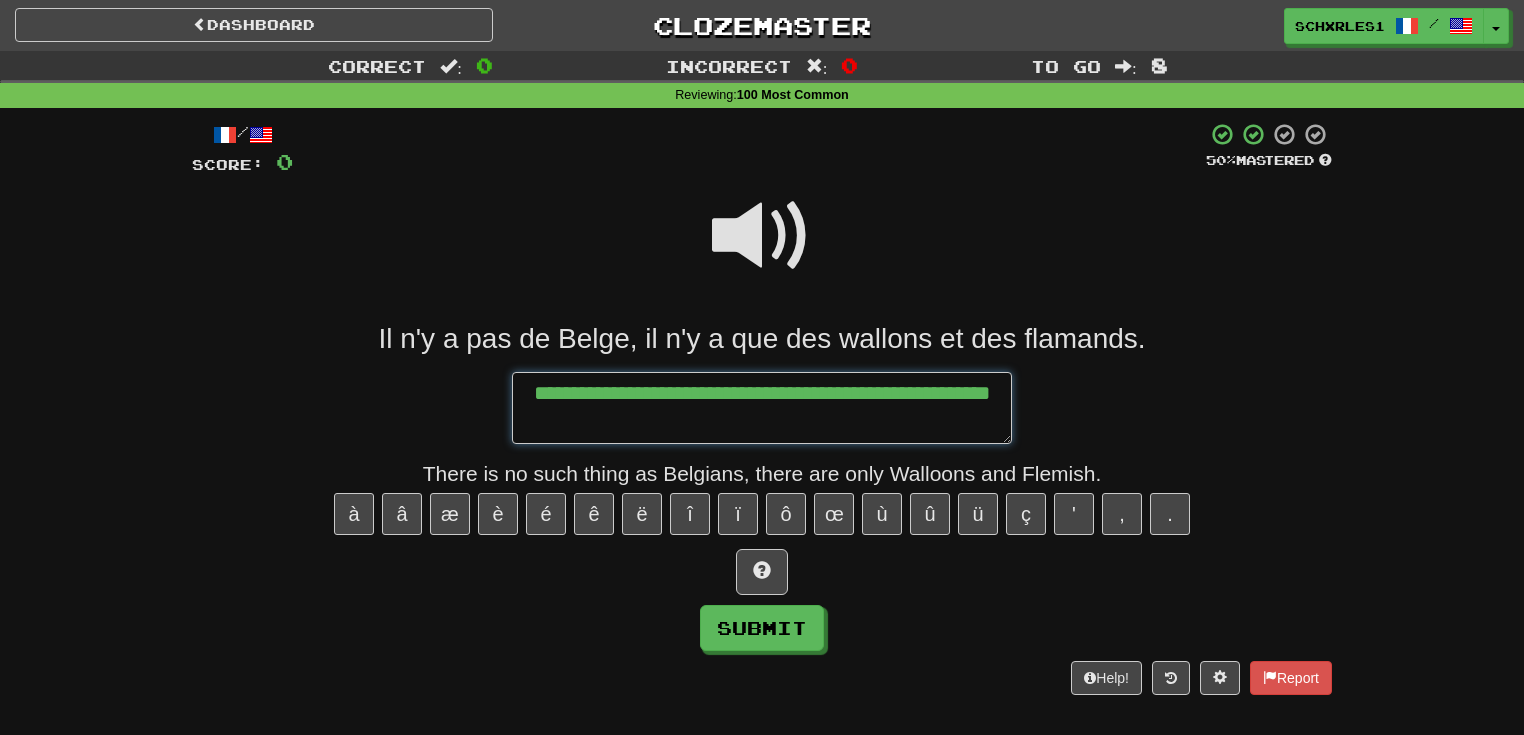 type on "*" 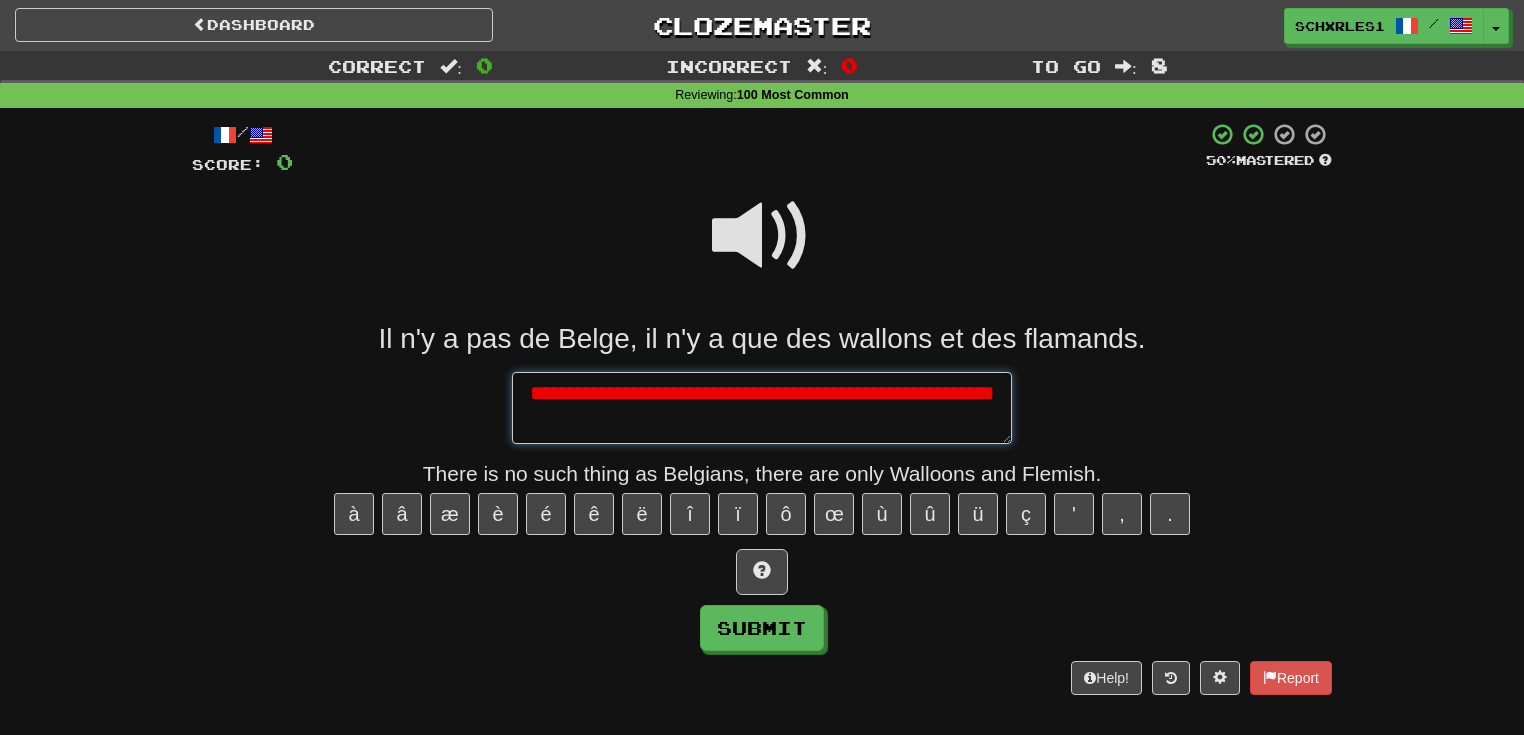 type on "*" 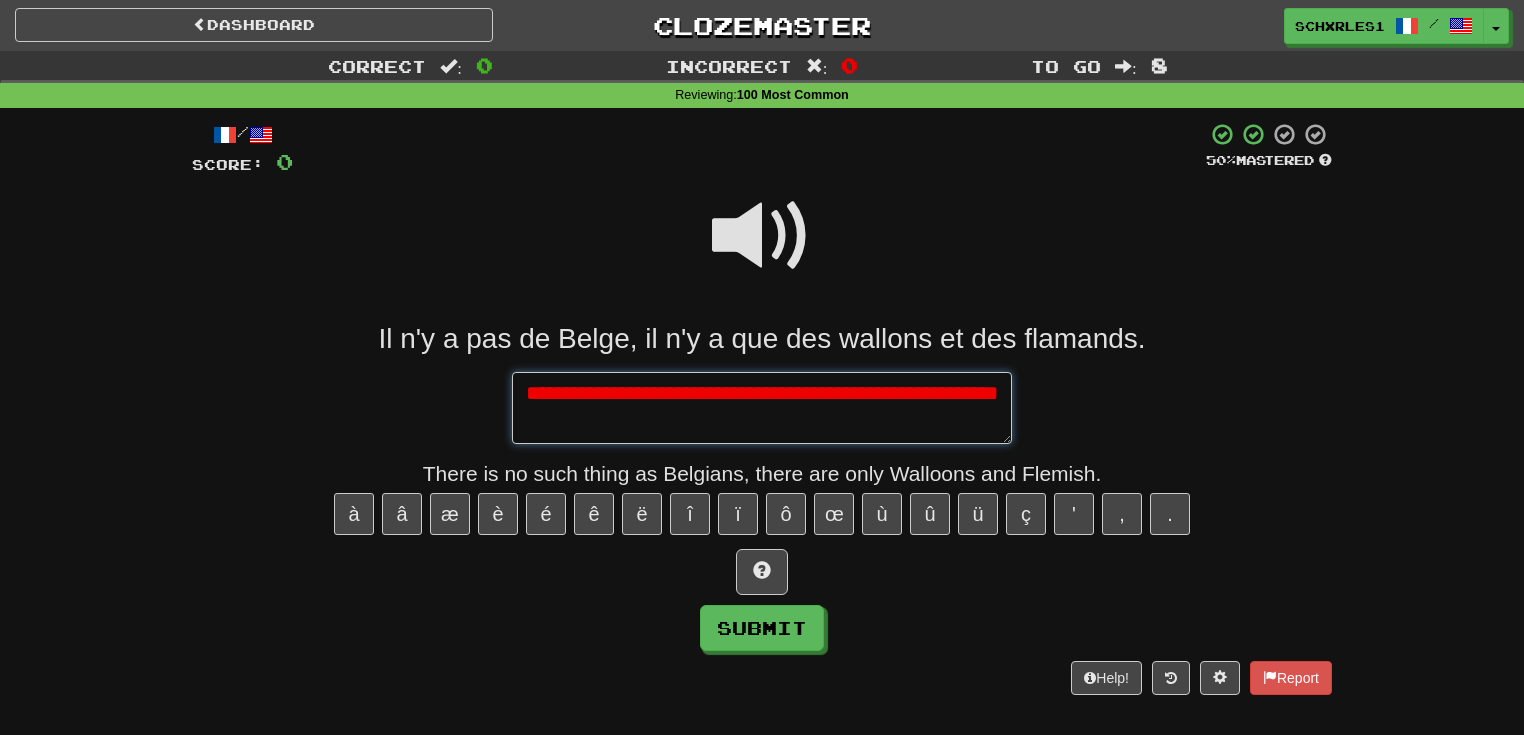 type on "*" 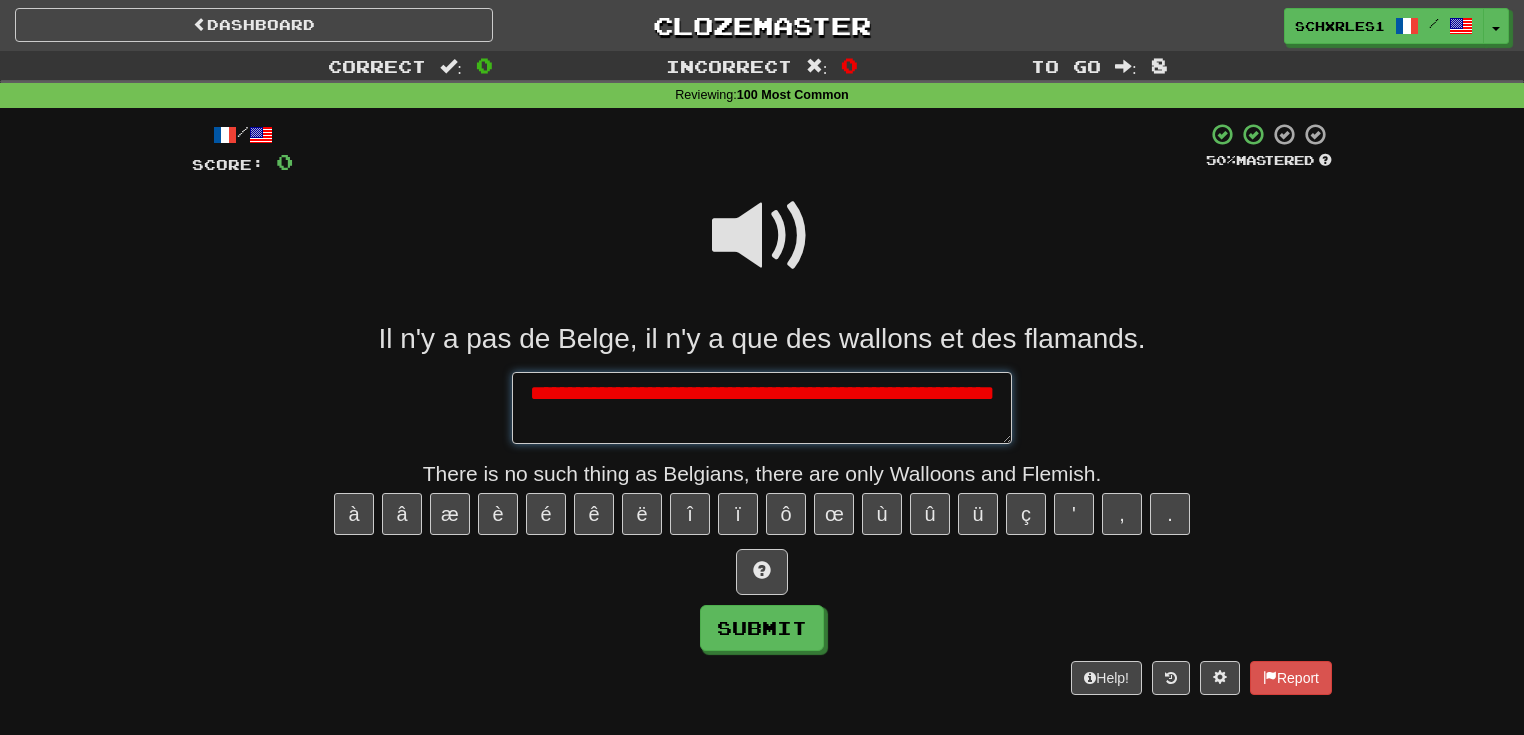 type on "*" 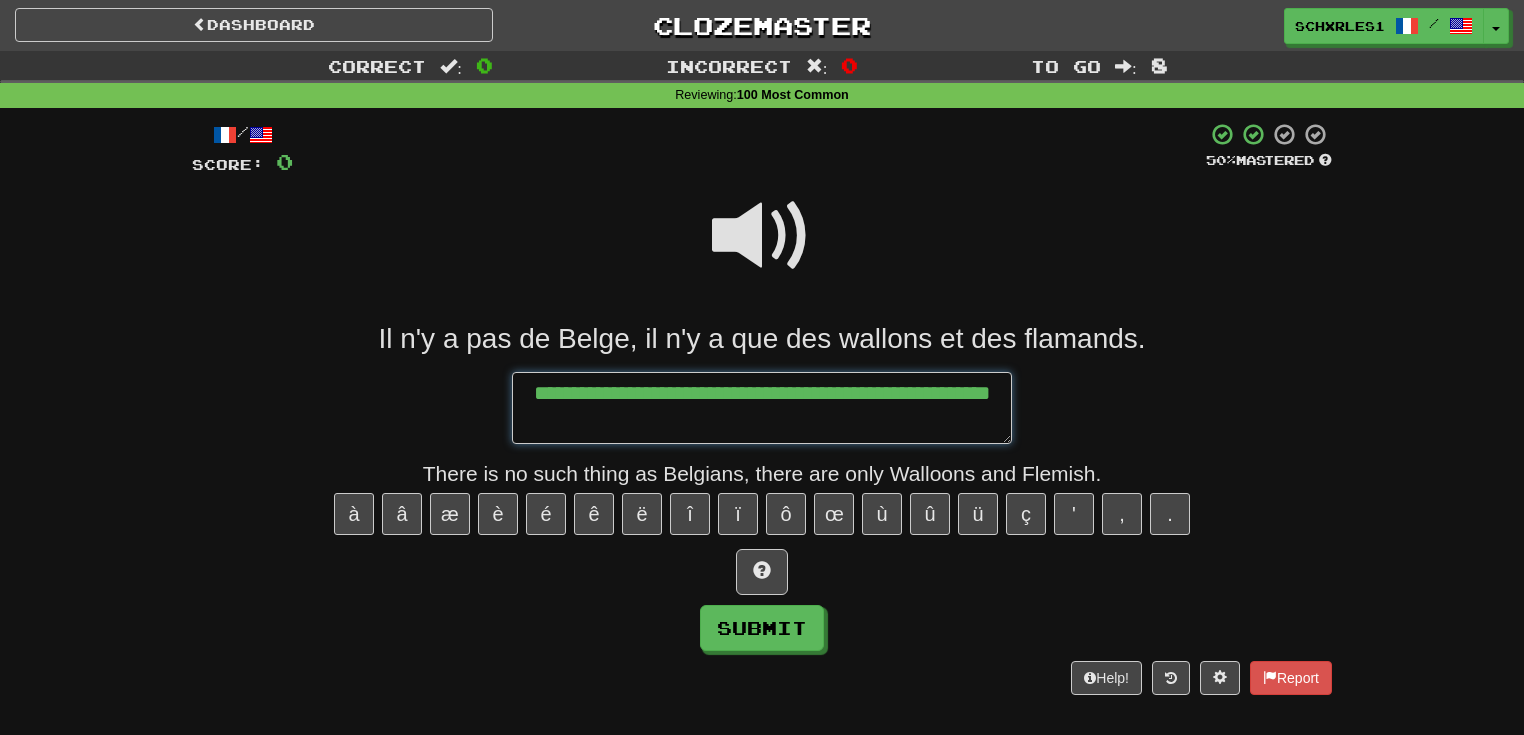 type on "*" 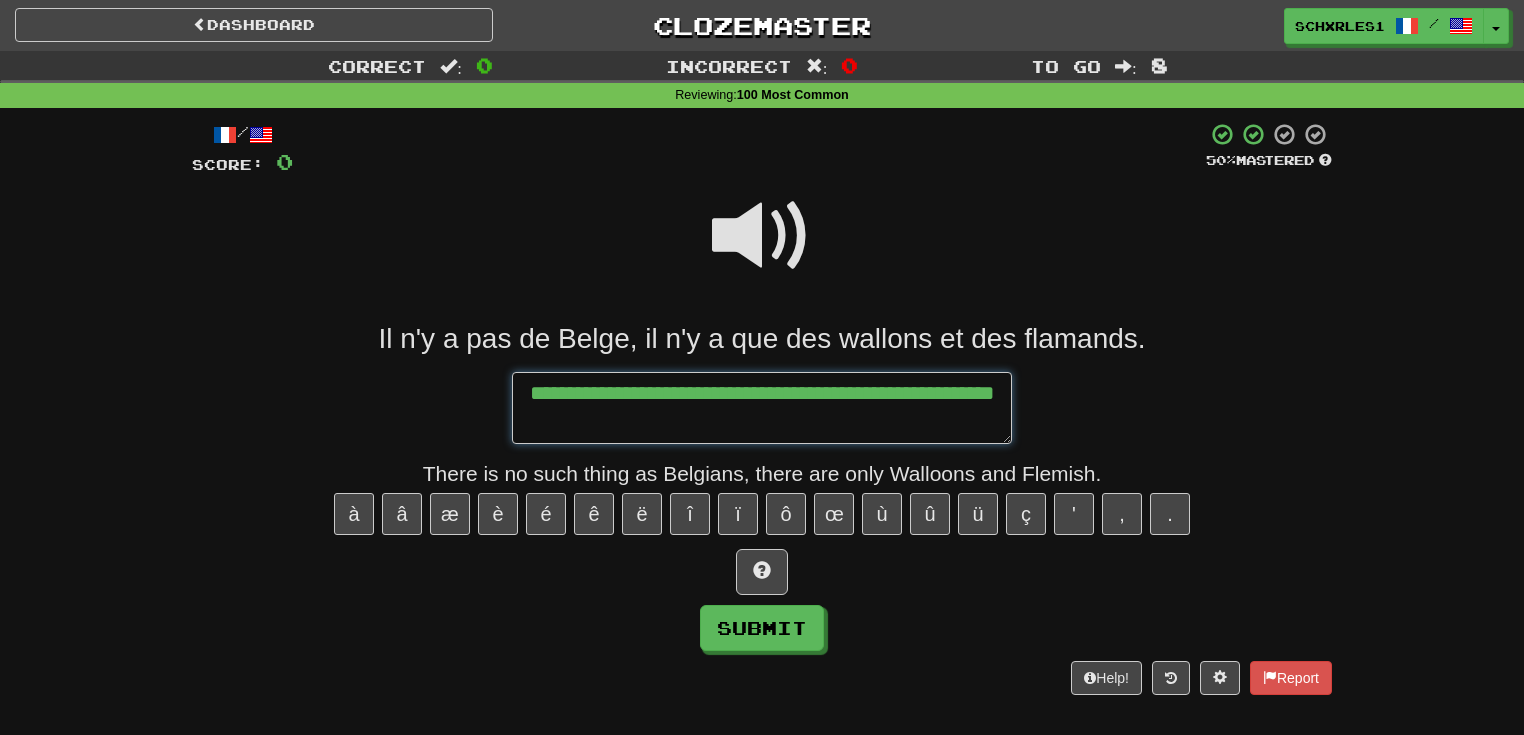 type on "*" 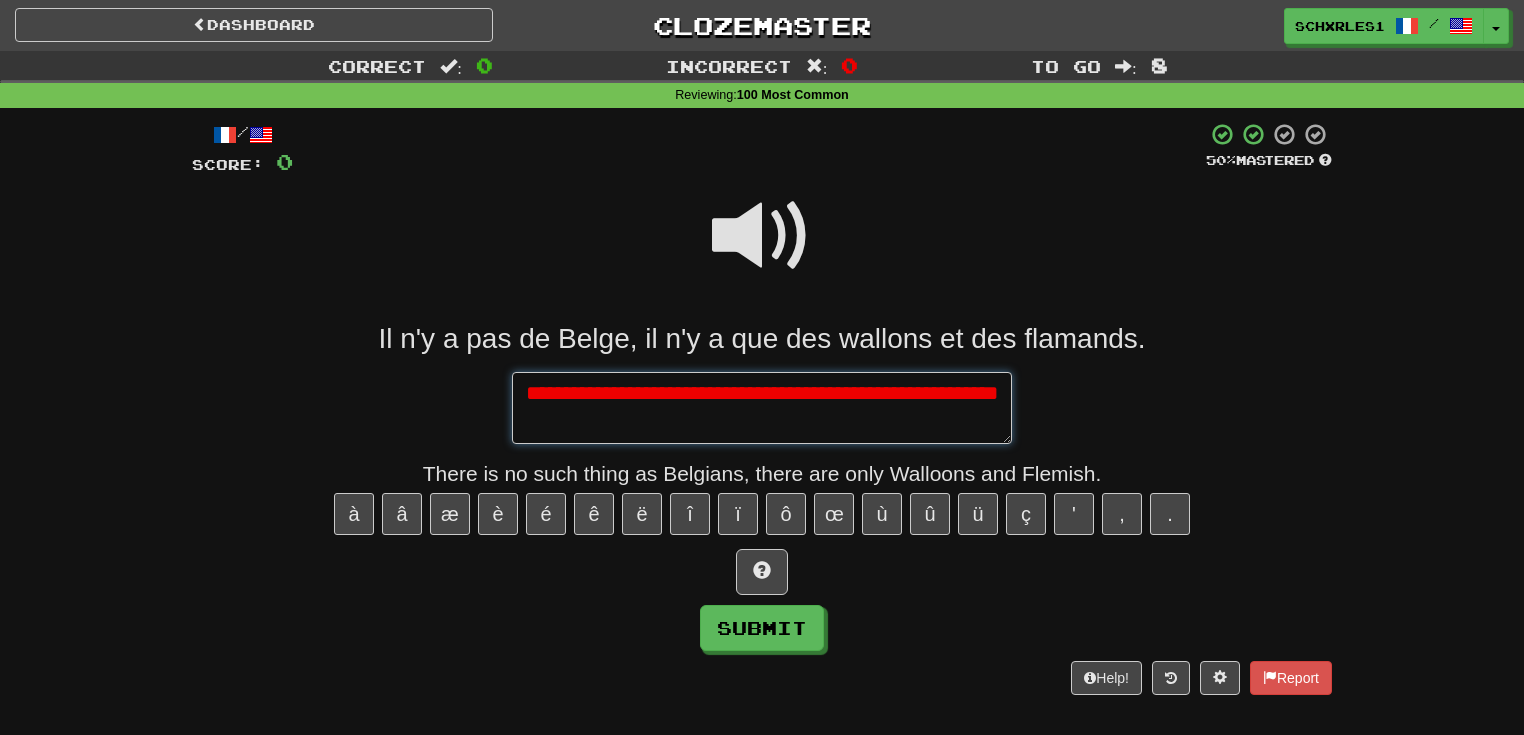 type on "*" 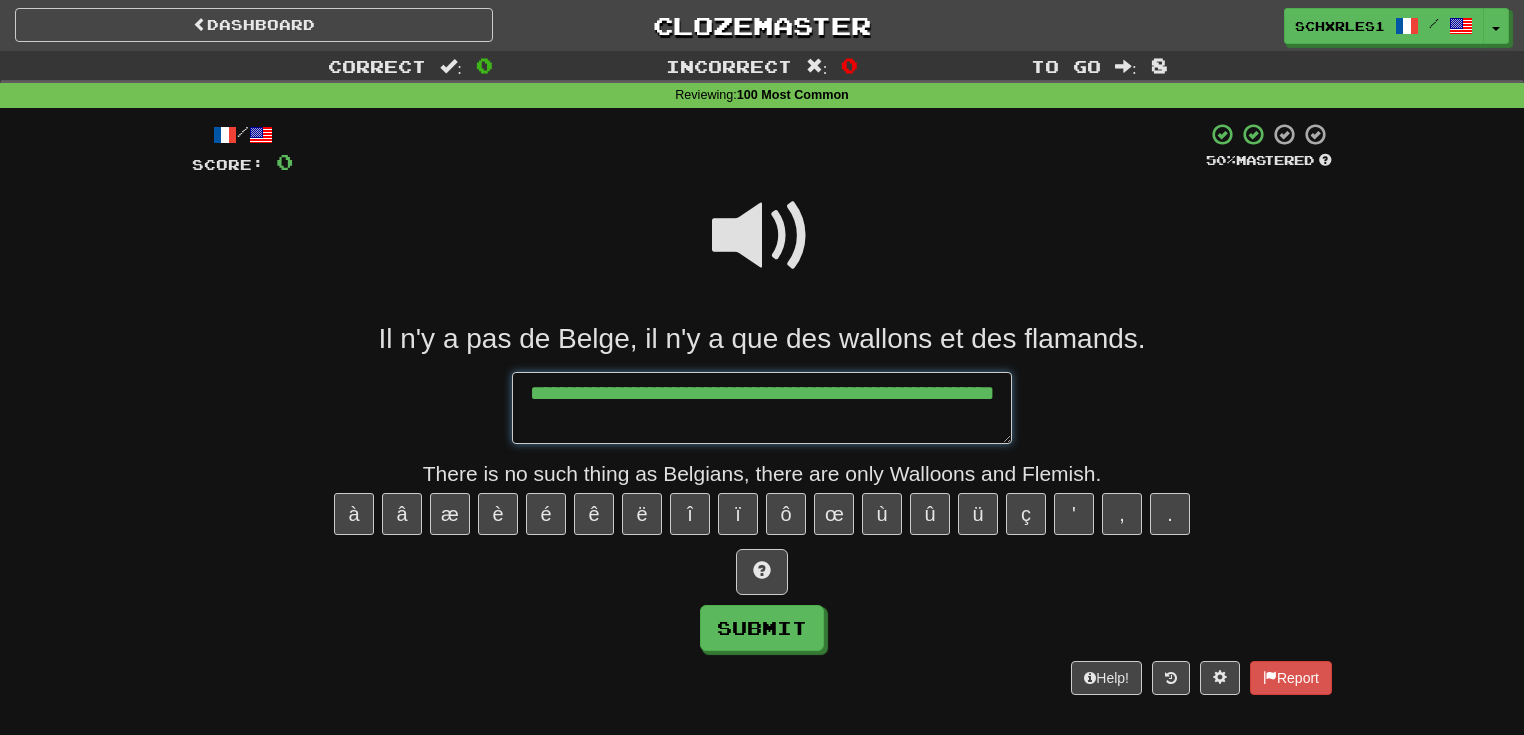 type on "*" 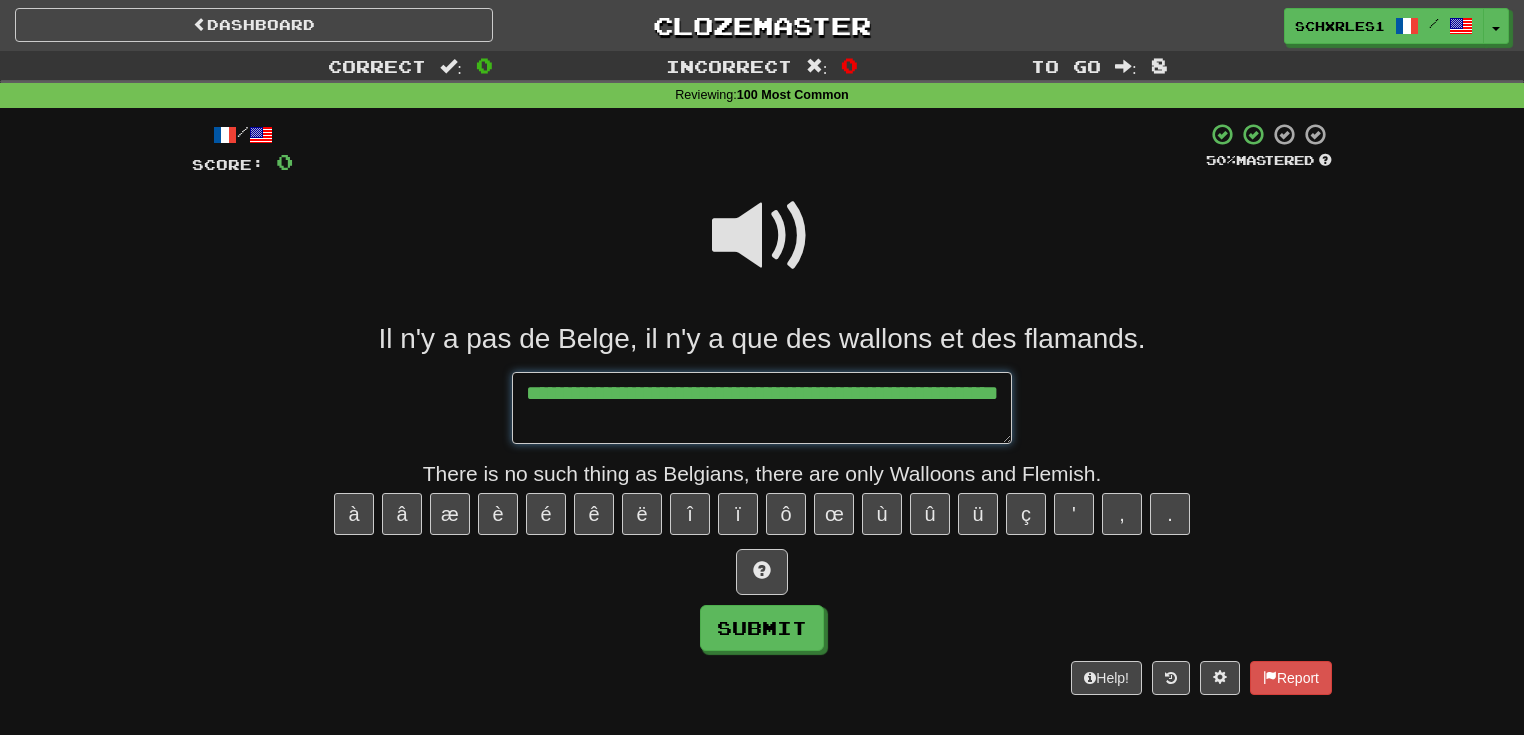 type on "*" 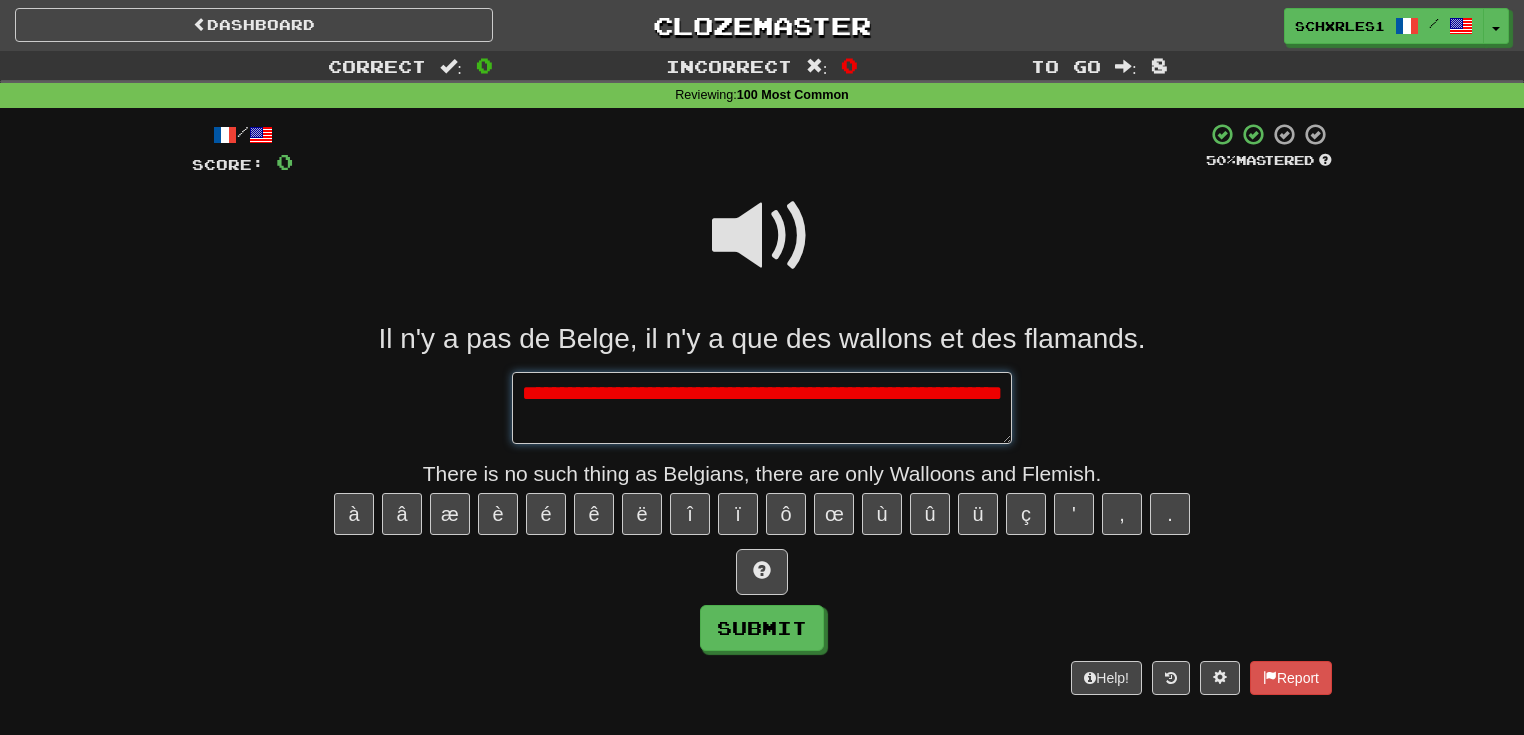 type 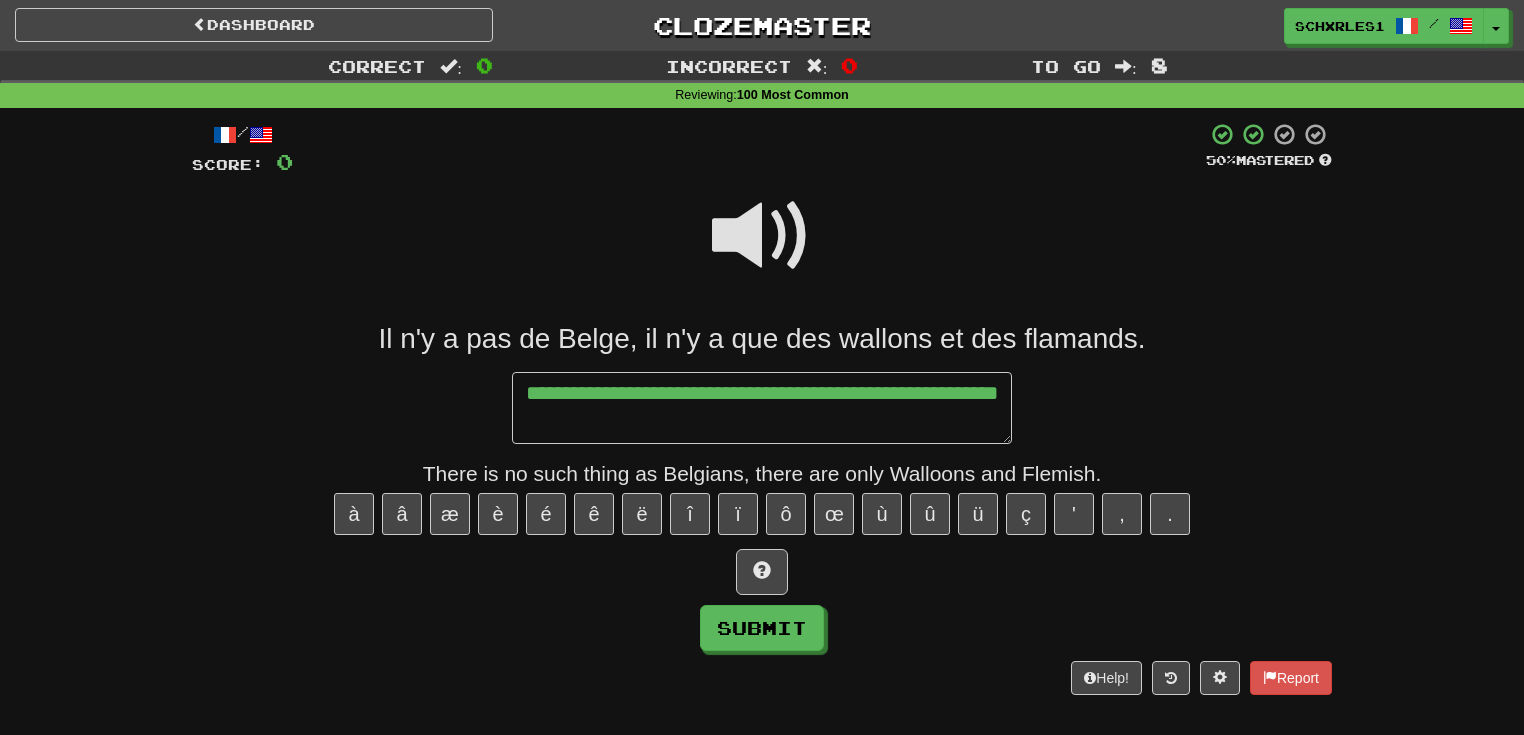 click at bounding box center (762, 236) 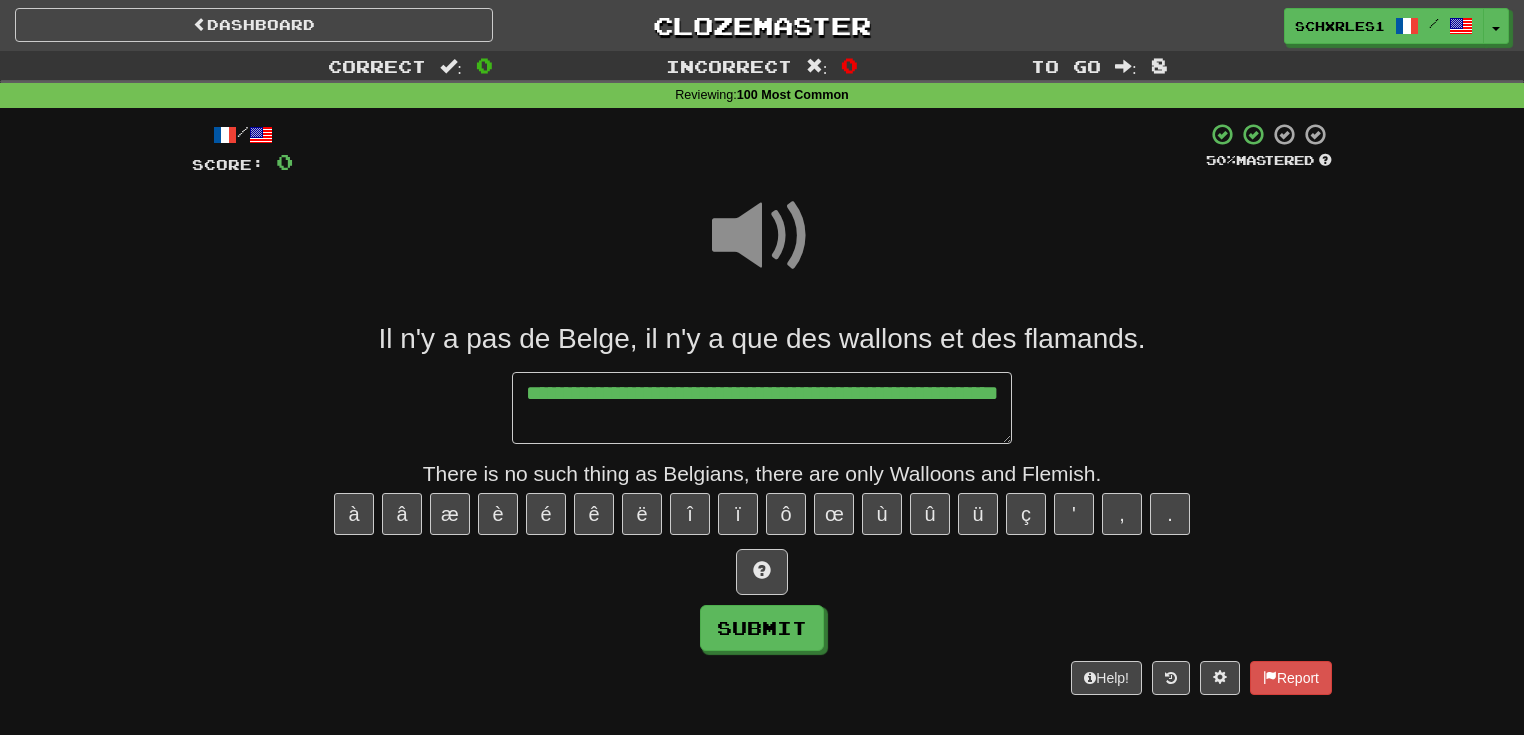 click at bounding box center (762, 572) 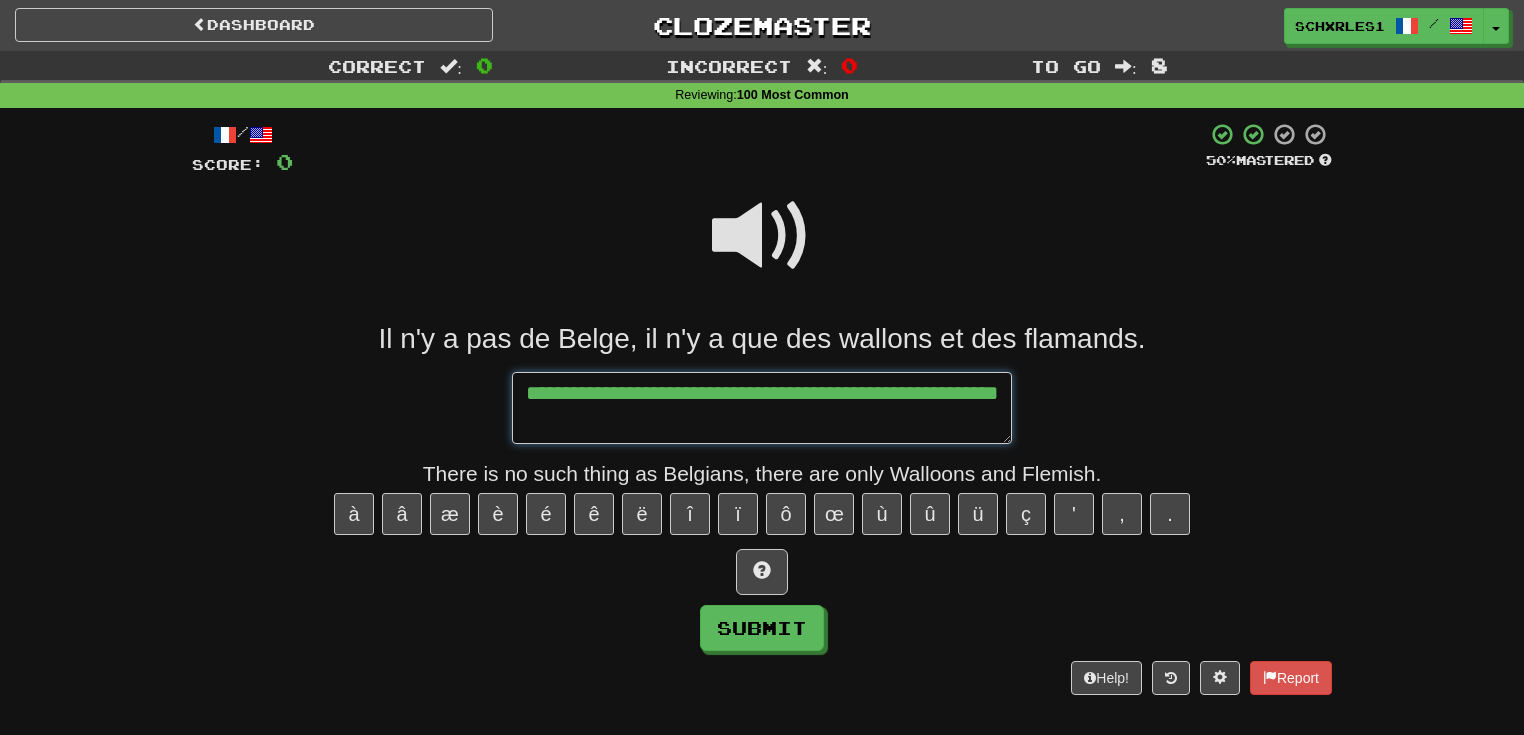 click on "**********" at bounding box center [762, 408] 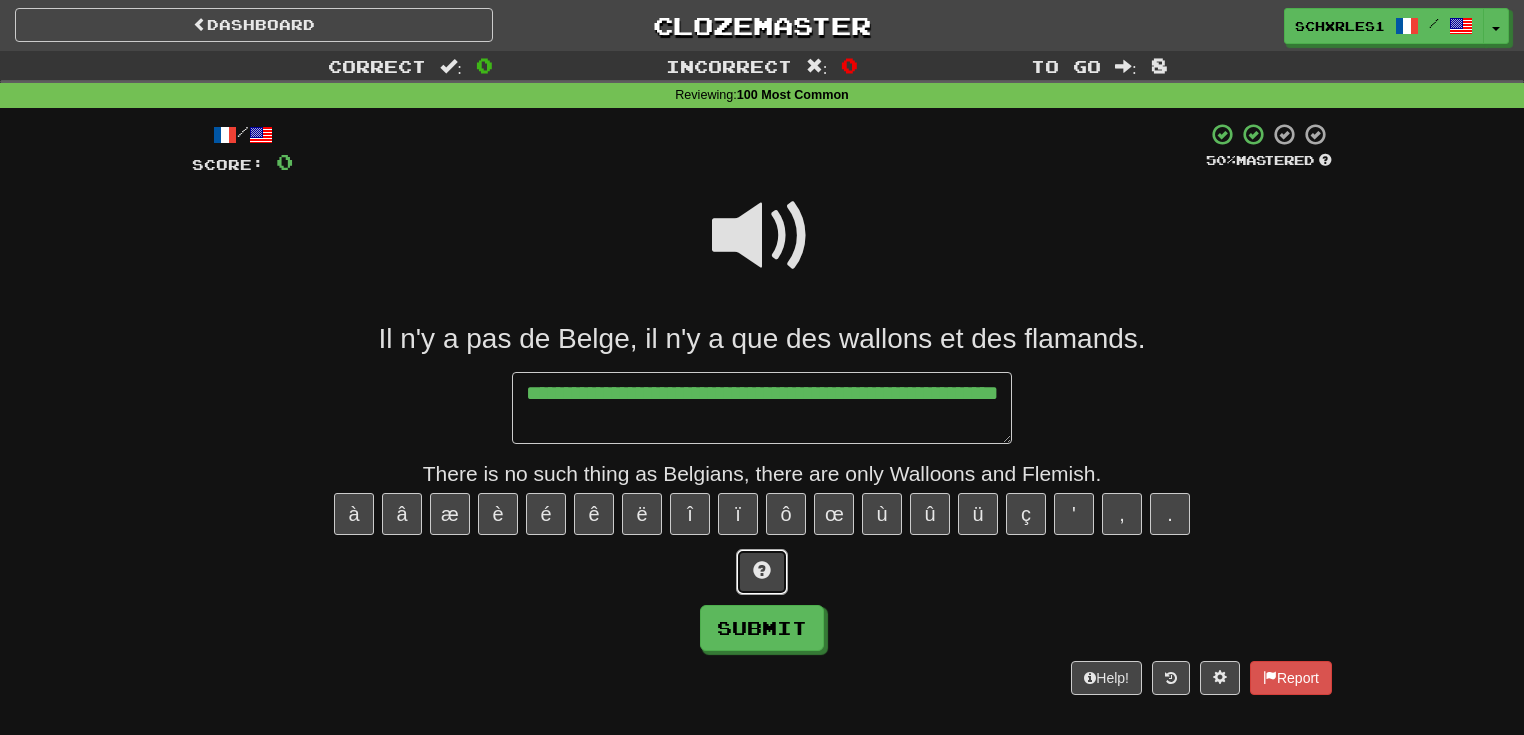 click at bounding box center (762, 570) 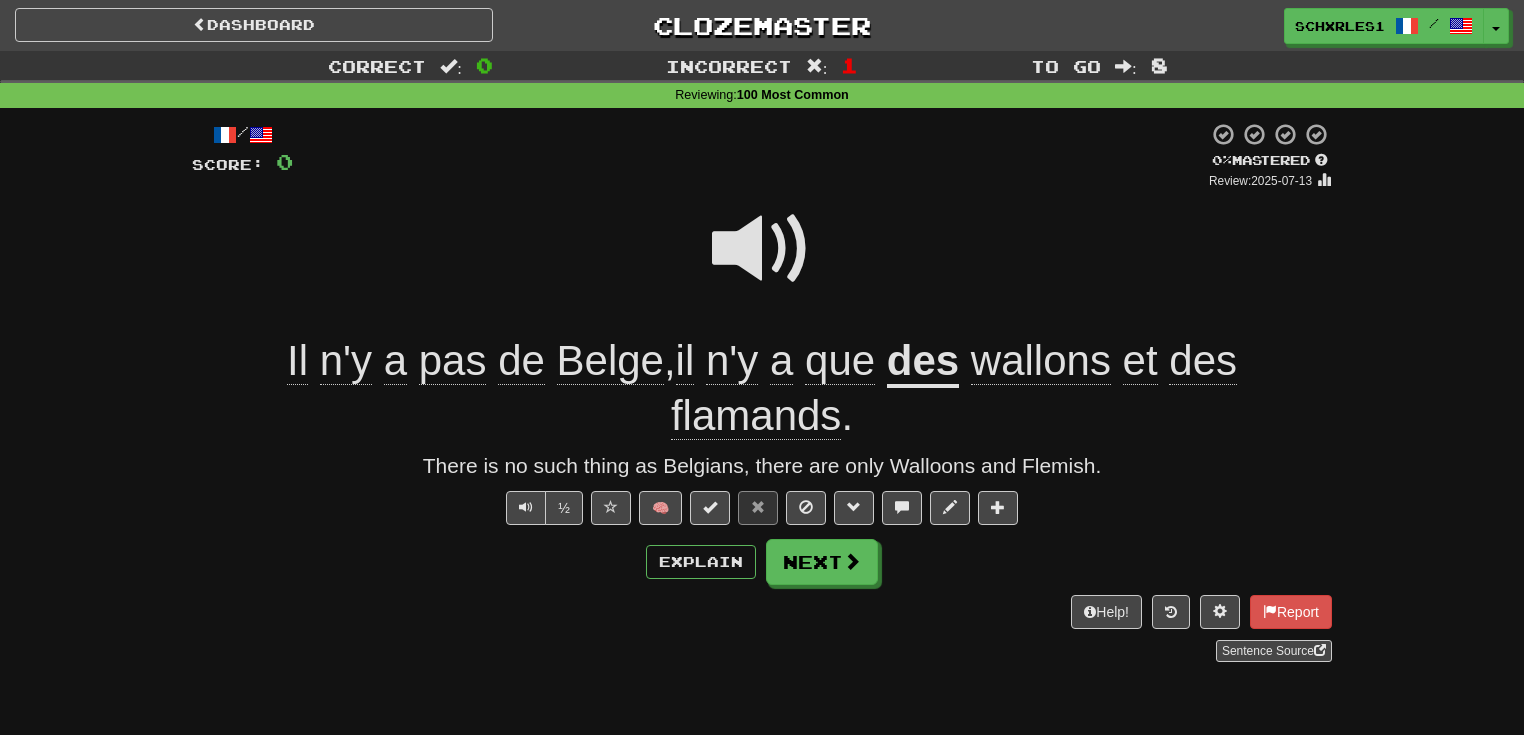 click on "/  Score:   0 0 %  Mastered Review:  2025-07-13 Il   n'y   a   pas   de   Belge ,  il   n'y   a   que   des   wallons   et   des   flamands . There is no such thing as Belgians, there are only Walloons and Flemish. ½ 🧠 Explain Next  Help!  Report Sentence Source" at bounding box center (762, 391) 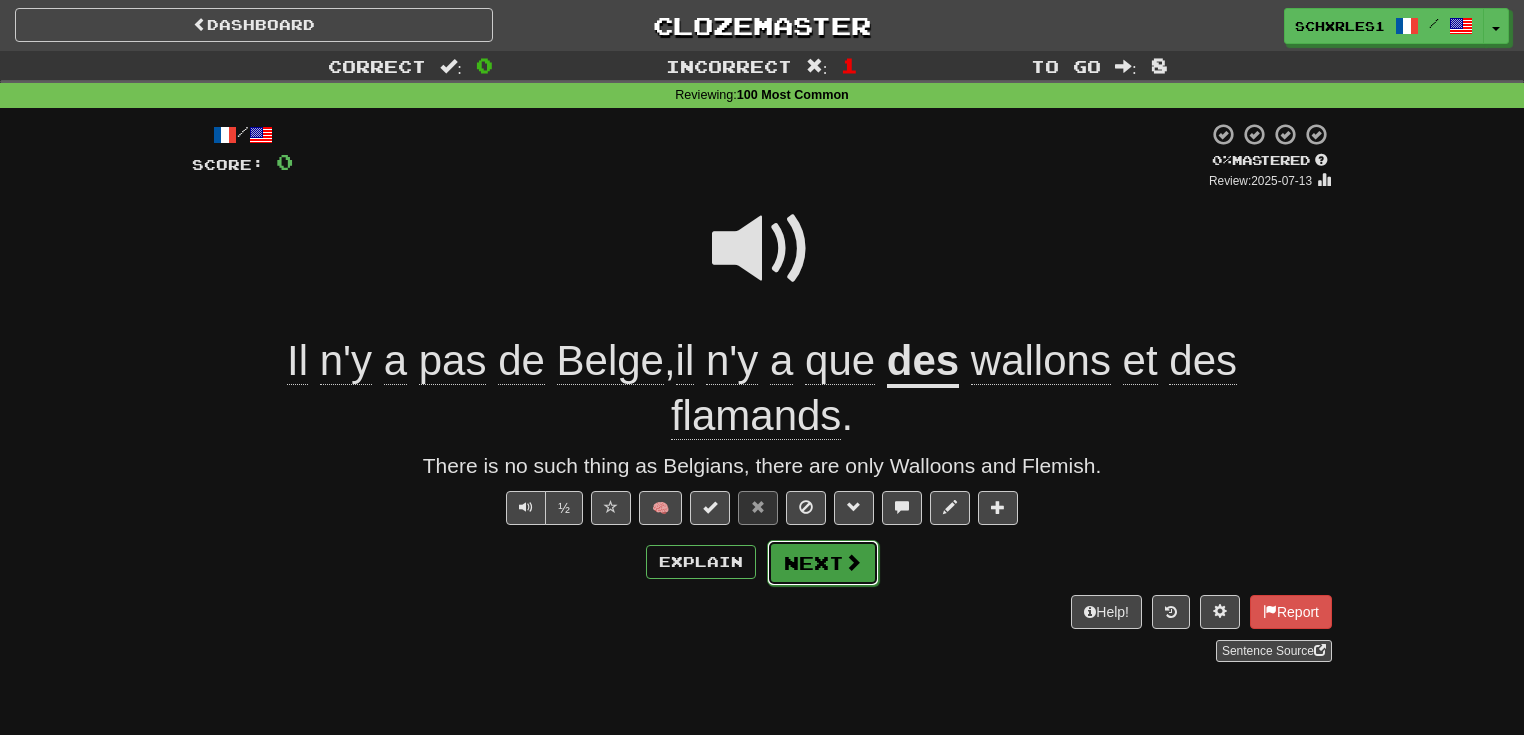 click on "Next" at bounding box center (823, 563) 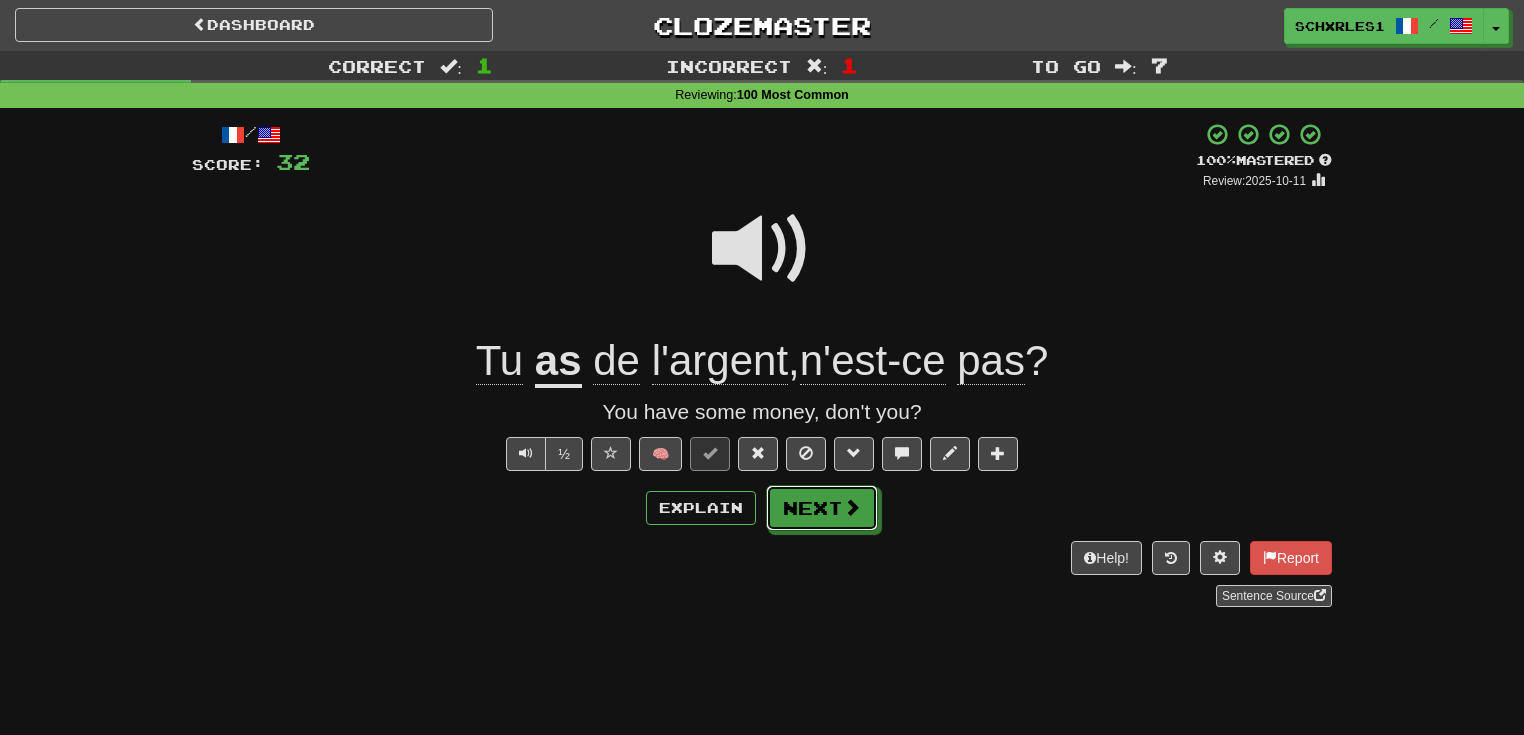 click on "Next" at bounding box center [822, 508] 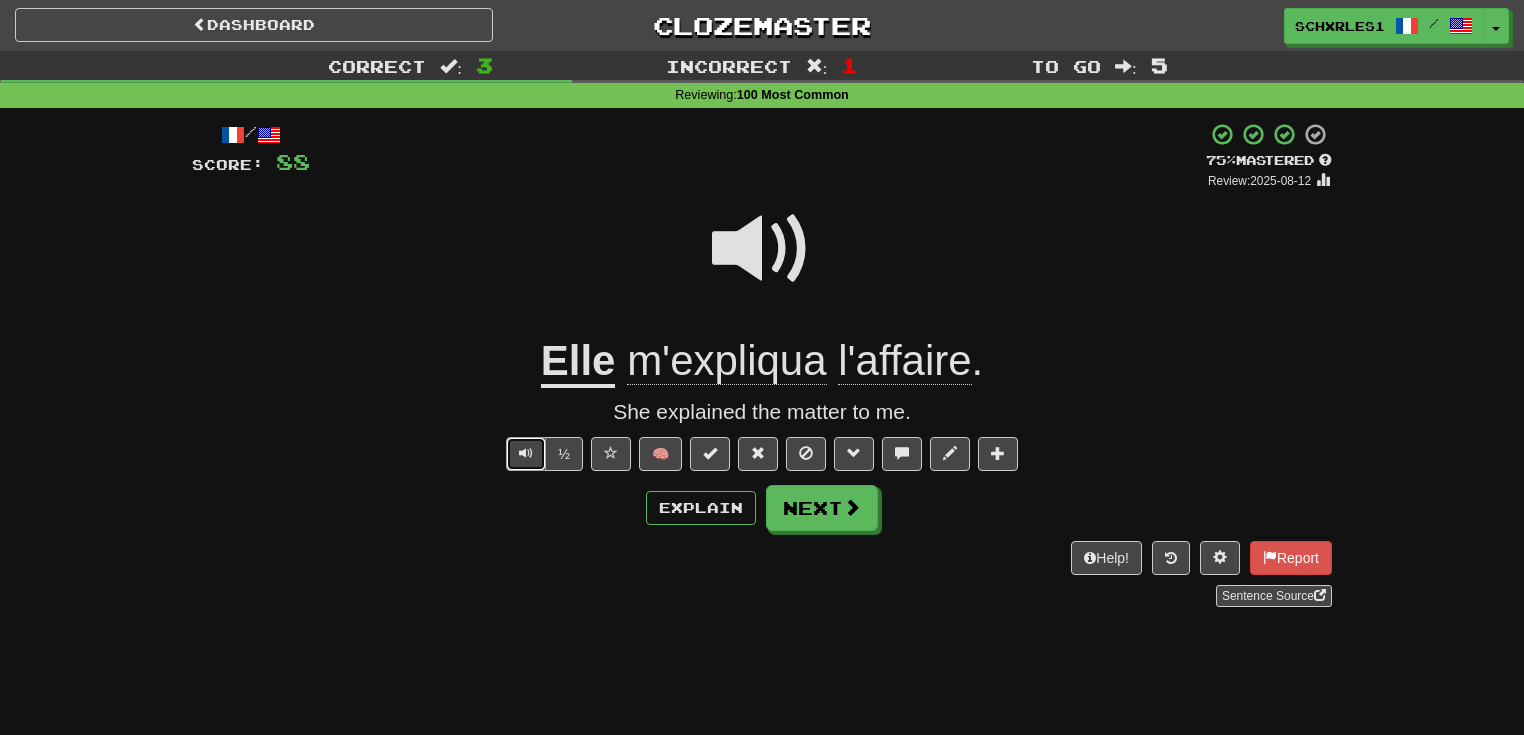 click at bounding box center [526, 453] 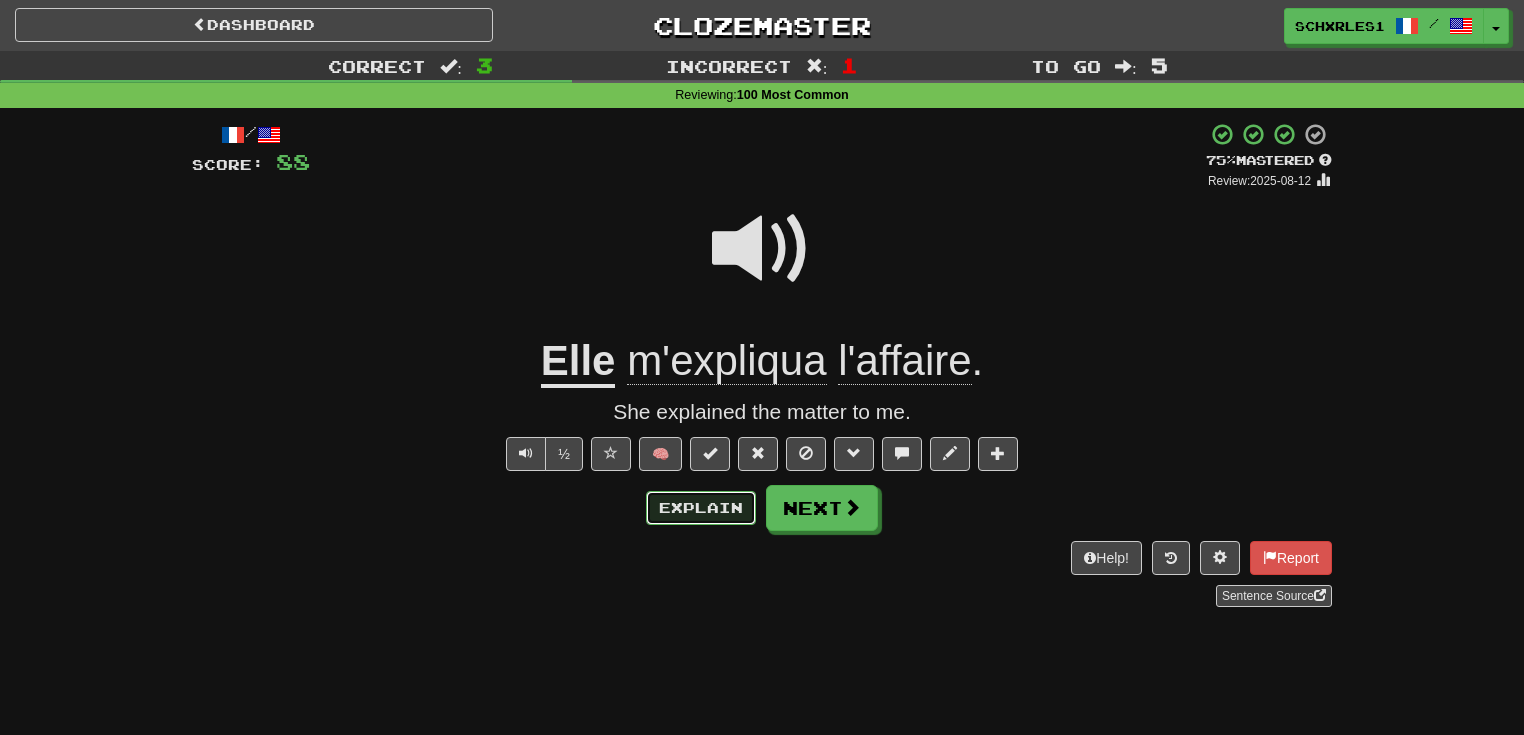 click on "Explain" at bounding box center (701, 508) 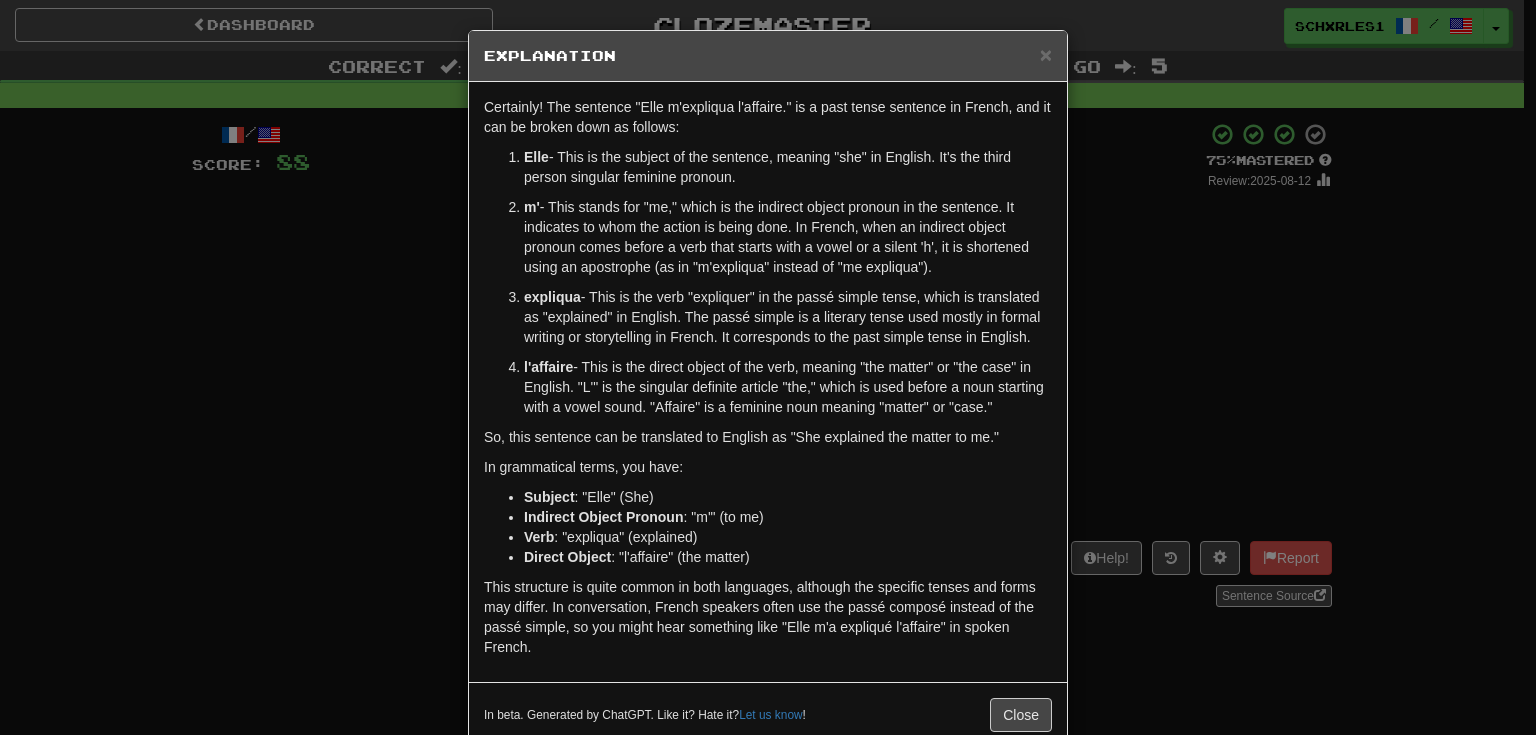 click on "× Explanation Certainly! The sentence "Elle m'expliqua l'affaire." is a past tense sentence in French, and it can be broken down as follows:
Elle  - This is the subject of the sentence, meaning "she" in English. It's the third person singular feminine pronoun.
m'  - This stands for "me," which is the indirect object pronoun in the sentence. It indicates to whom the action is being done. In French, when an indirect object pronoun comes before a verb that starts with a vowel or a silent 'h', it is shortened using an apostrophe (as in "m'expliqua" instead of "me expliqua").
expliqua  - This is the verb "expliquer" in the passé simple tense, which is translated as "explained" in English. The passé simple is a literary tense used mostly in formal writing or storytelling in French. It corresponds to the past simple tense in English.
l'affaire
So, this sentence can be translated to English as "She explained the matter to me."
In grammatical terms, you have:
Subject
Verb" at bounding box center (768, 367) 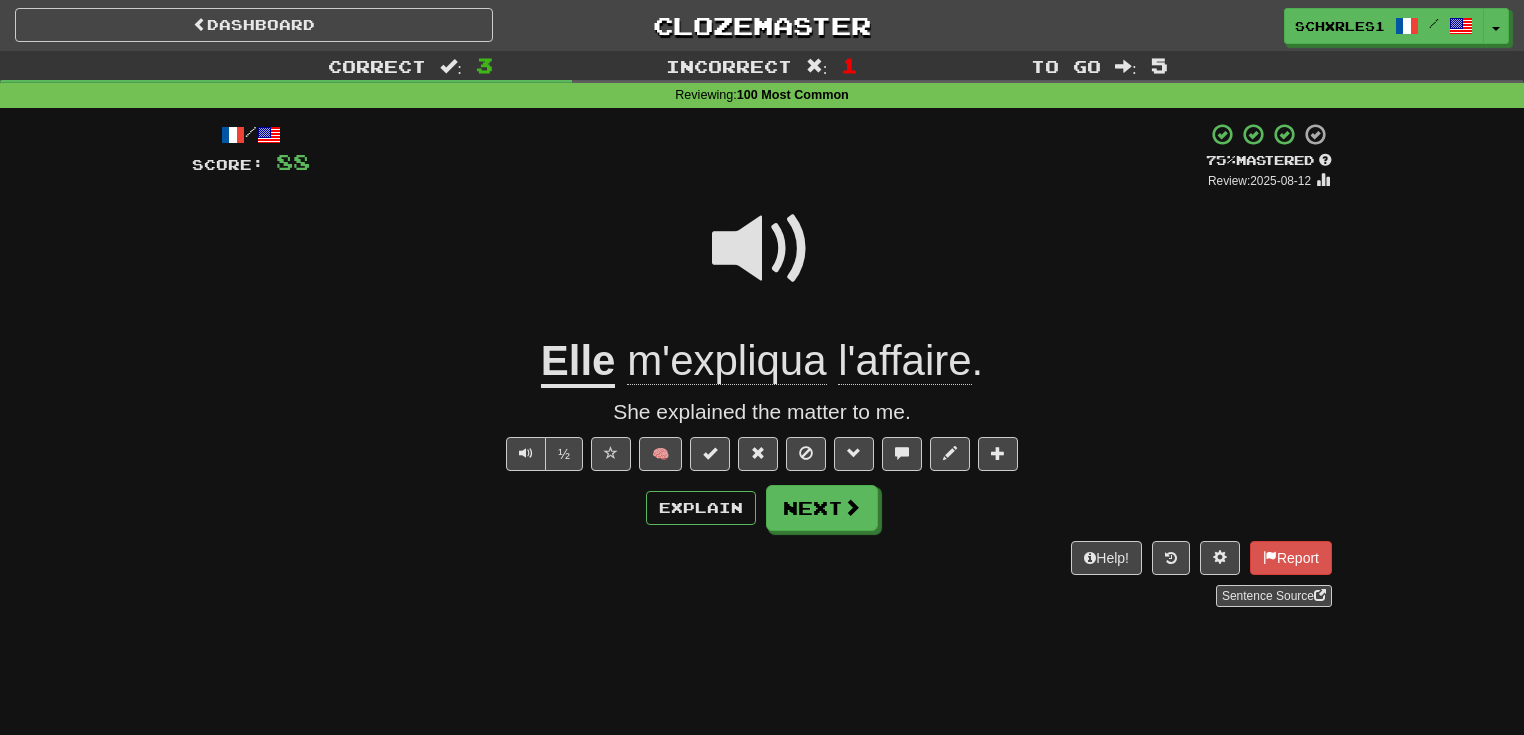 click on "Help!  Report Sentence Source" at bounding box center (762, 574) 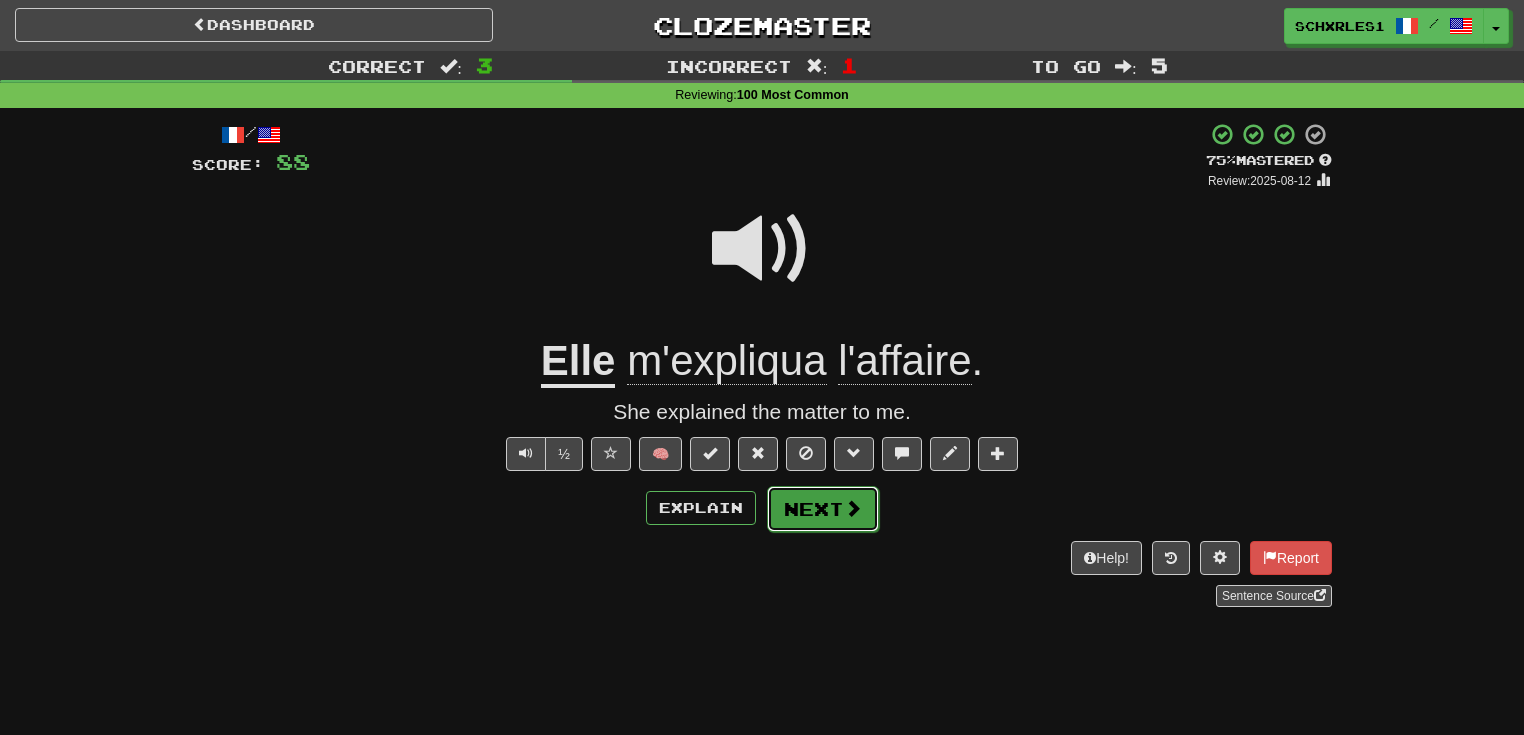 click on "Next" at bounding box center [823, 509] 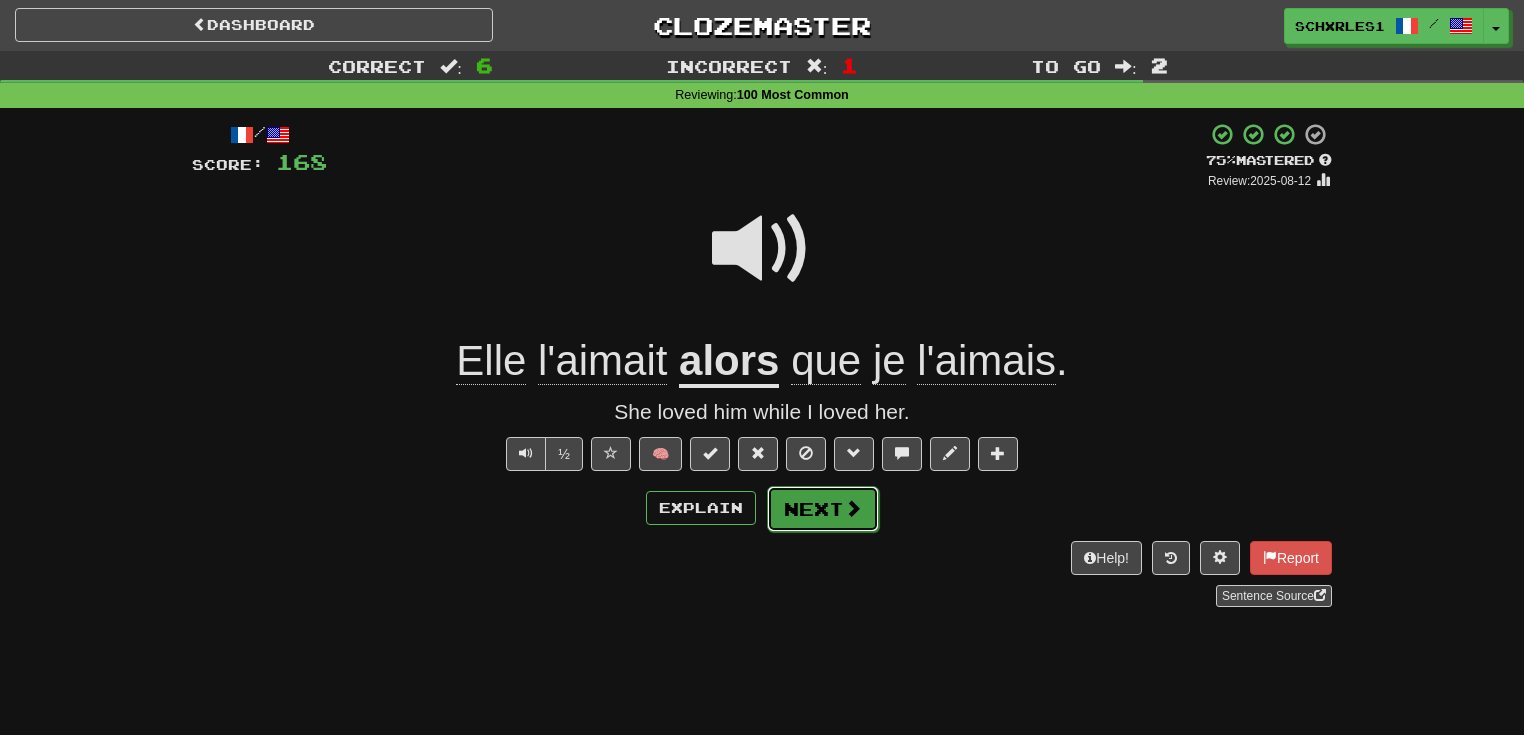 click on "Next" at bounding box center [823, 509] 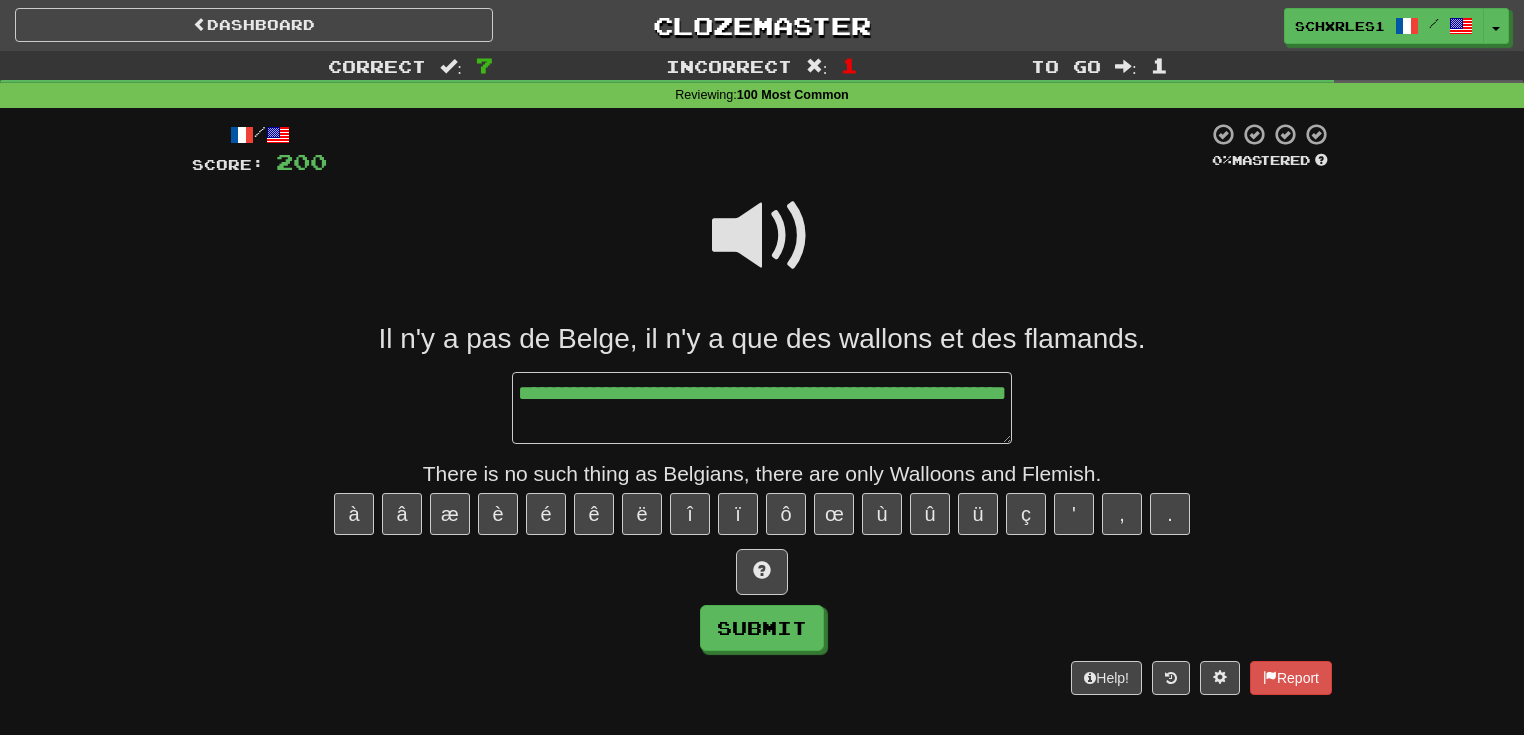 click at bounding box center (762, 236) 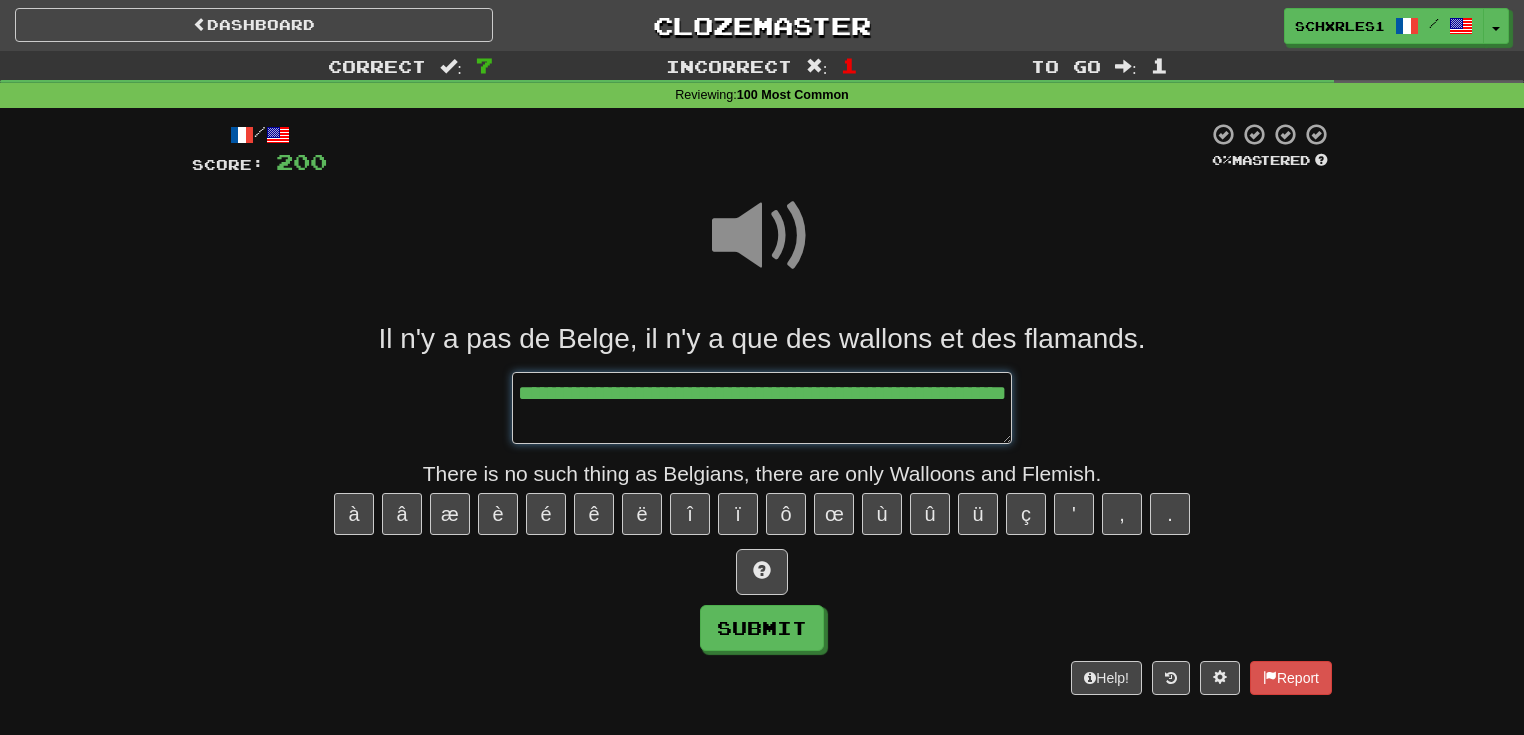 click on "**********" at bounding box center (762, 408) 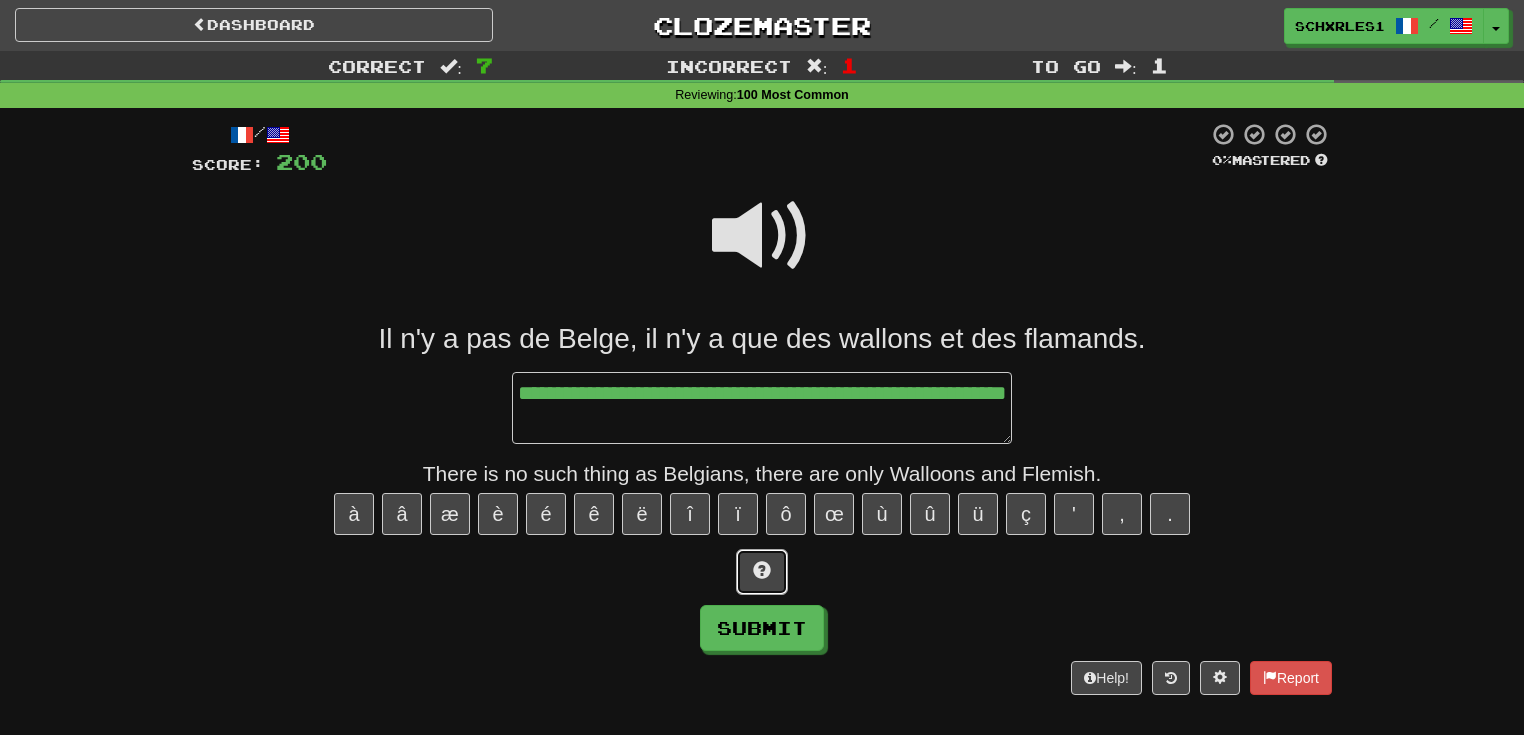click at bounding box center [762, 570] 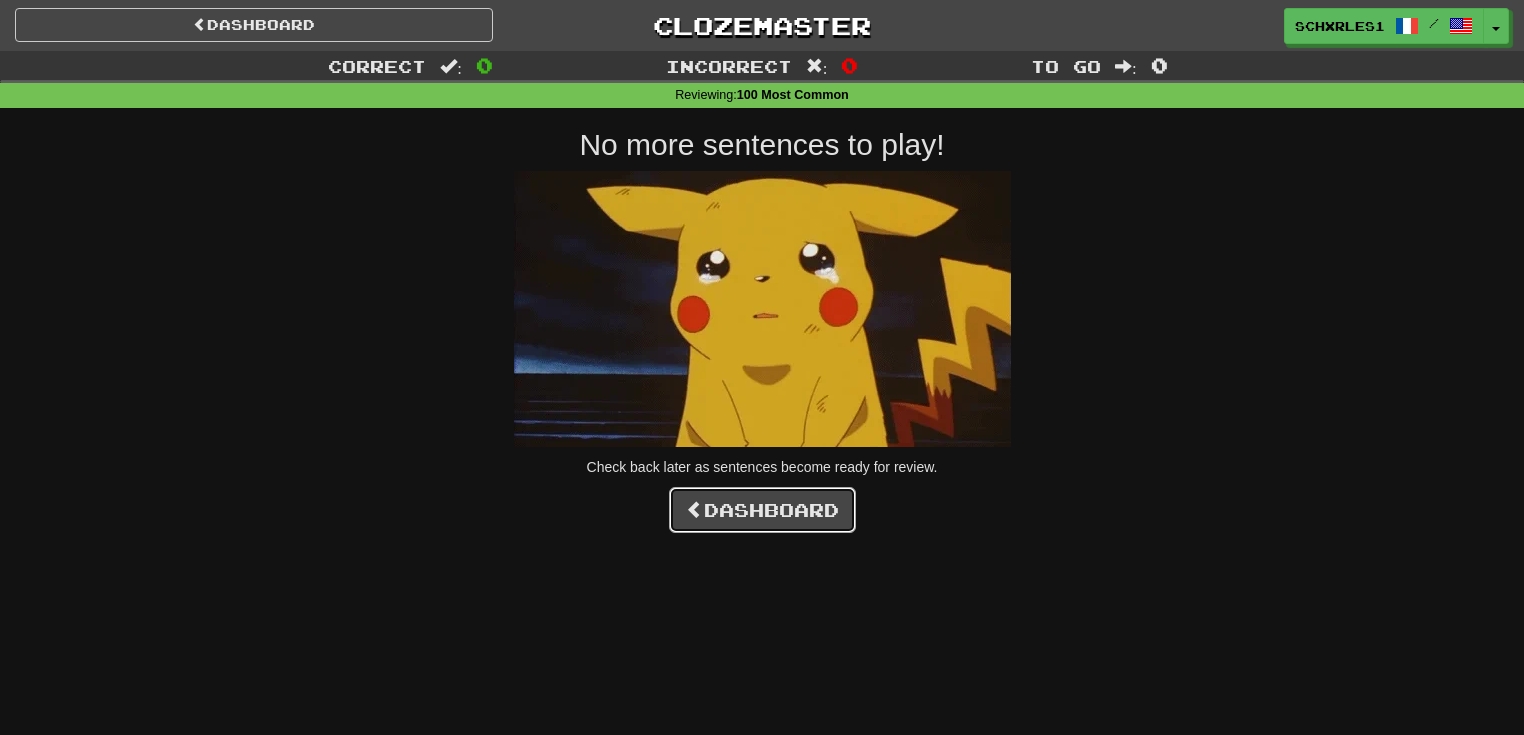 click on "Dashboard" at bounding box center [762, 510] 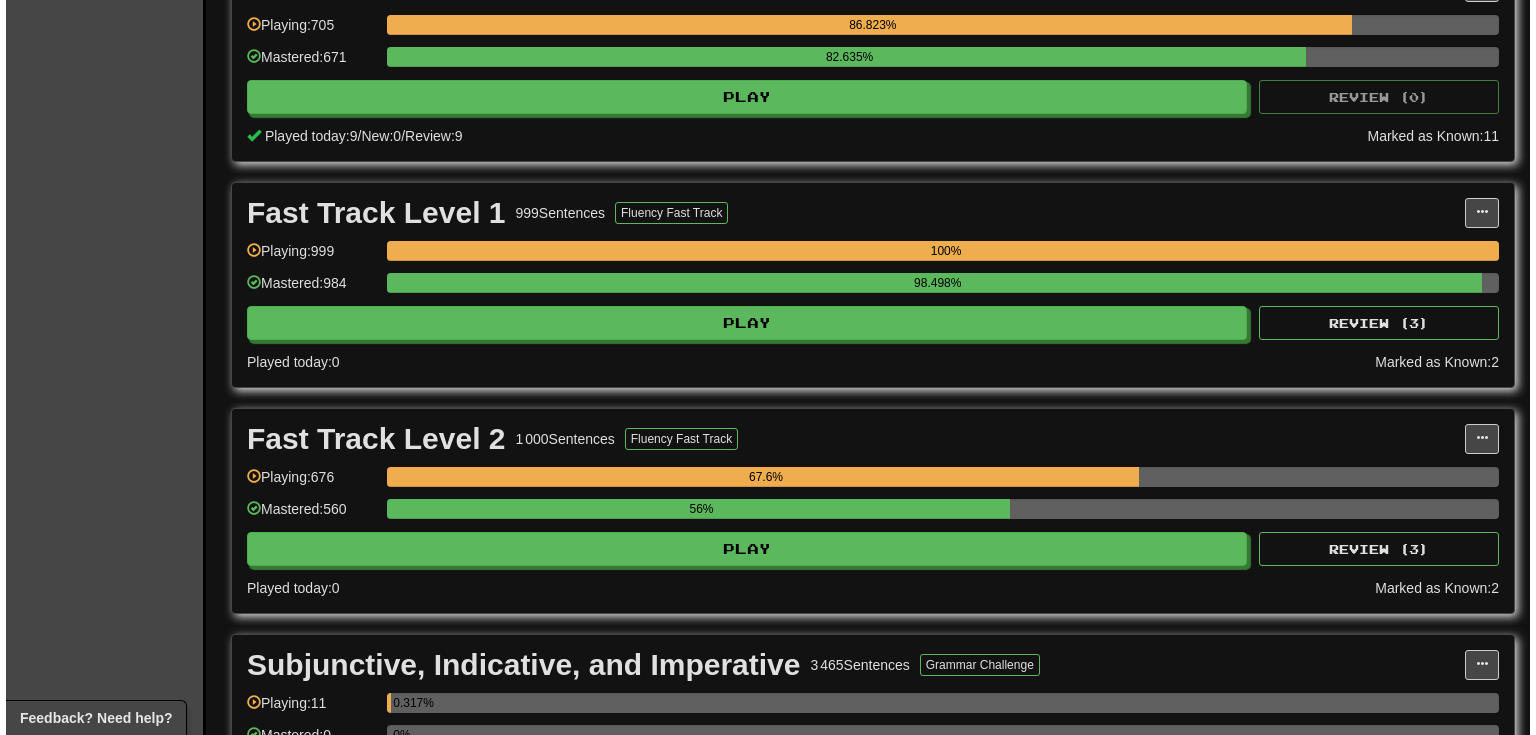 scroll, scrollTop: 533, scrollLeft: 0, axis: vertical 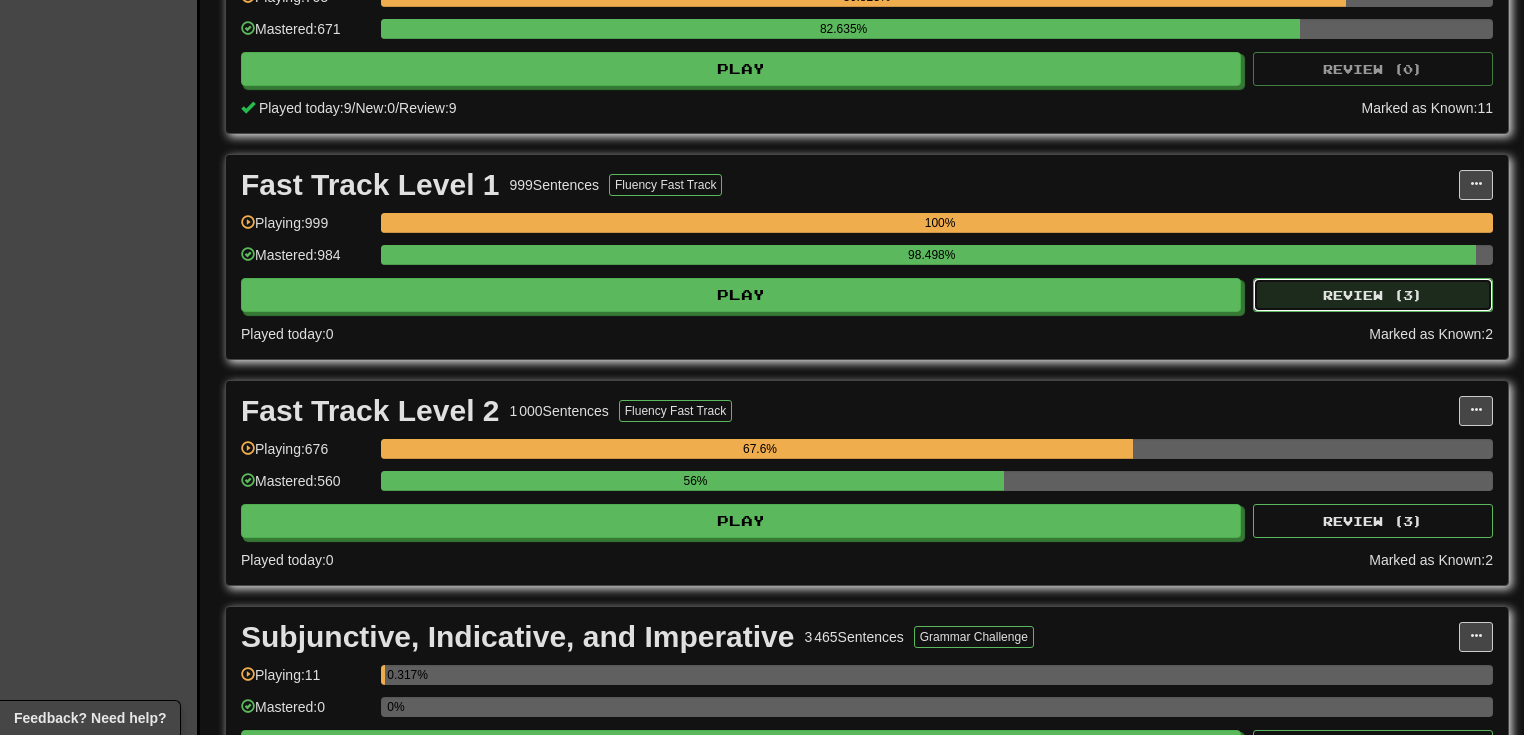 click on "Review ( 3 )" at bounding box center [1373, 295] 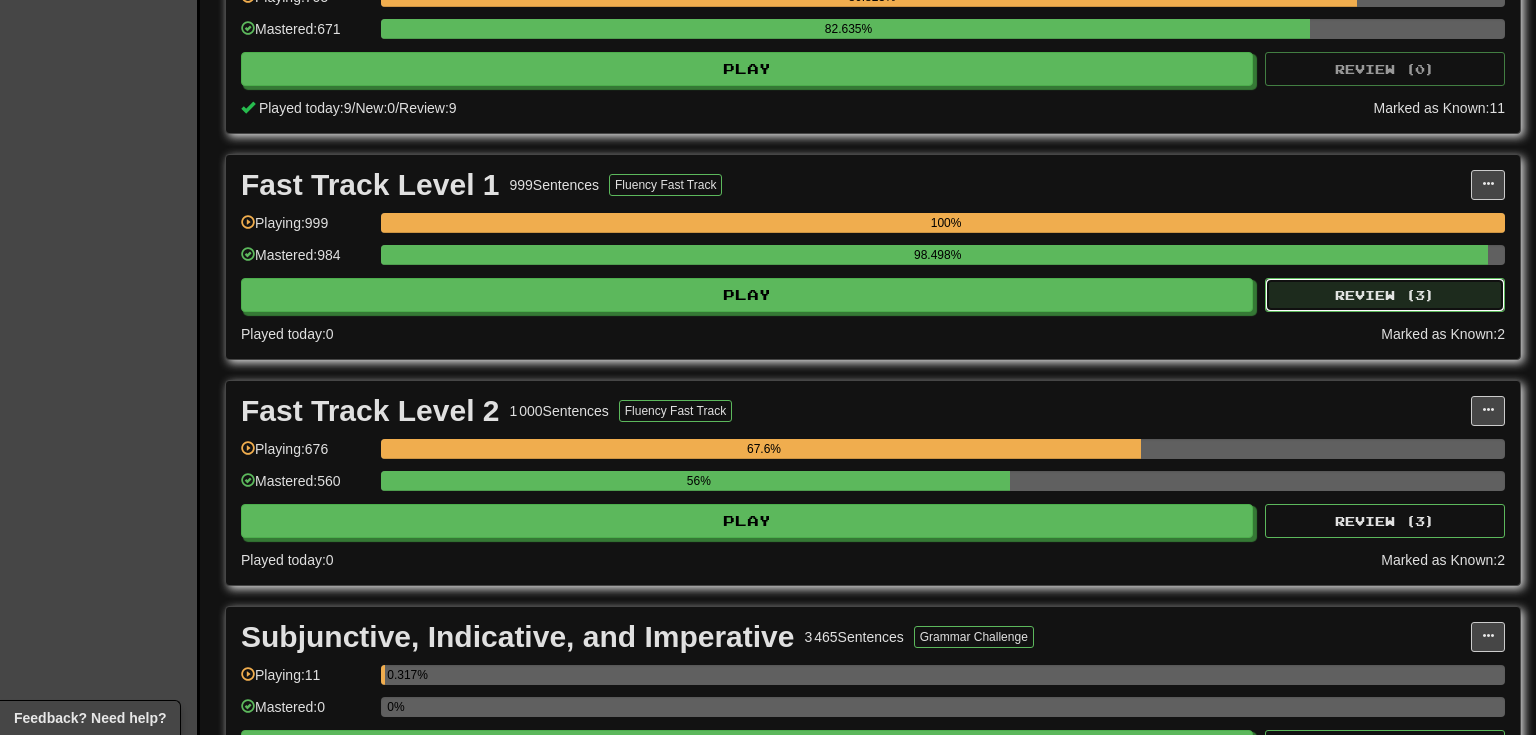 select on "**" 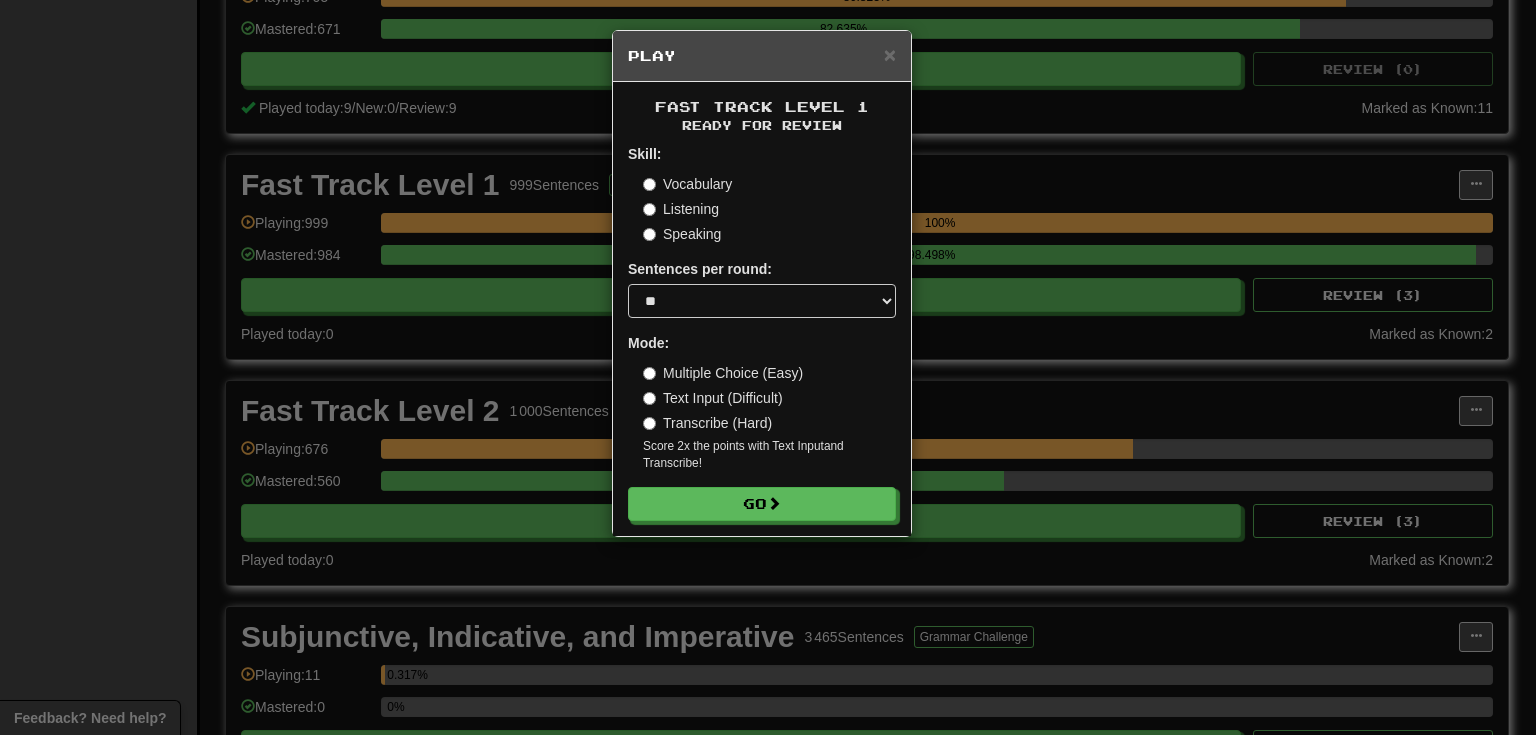 click on "Transcribe (Hard)" at bounding box center (707, 423) 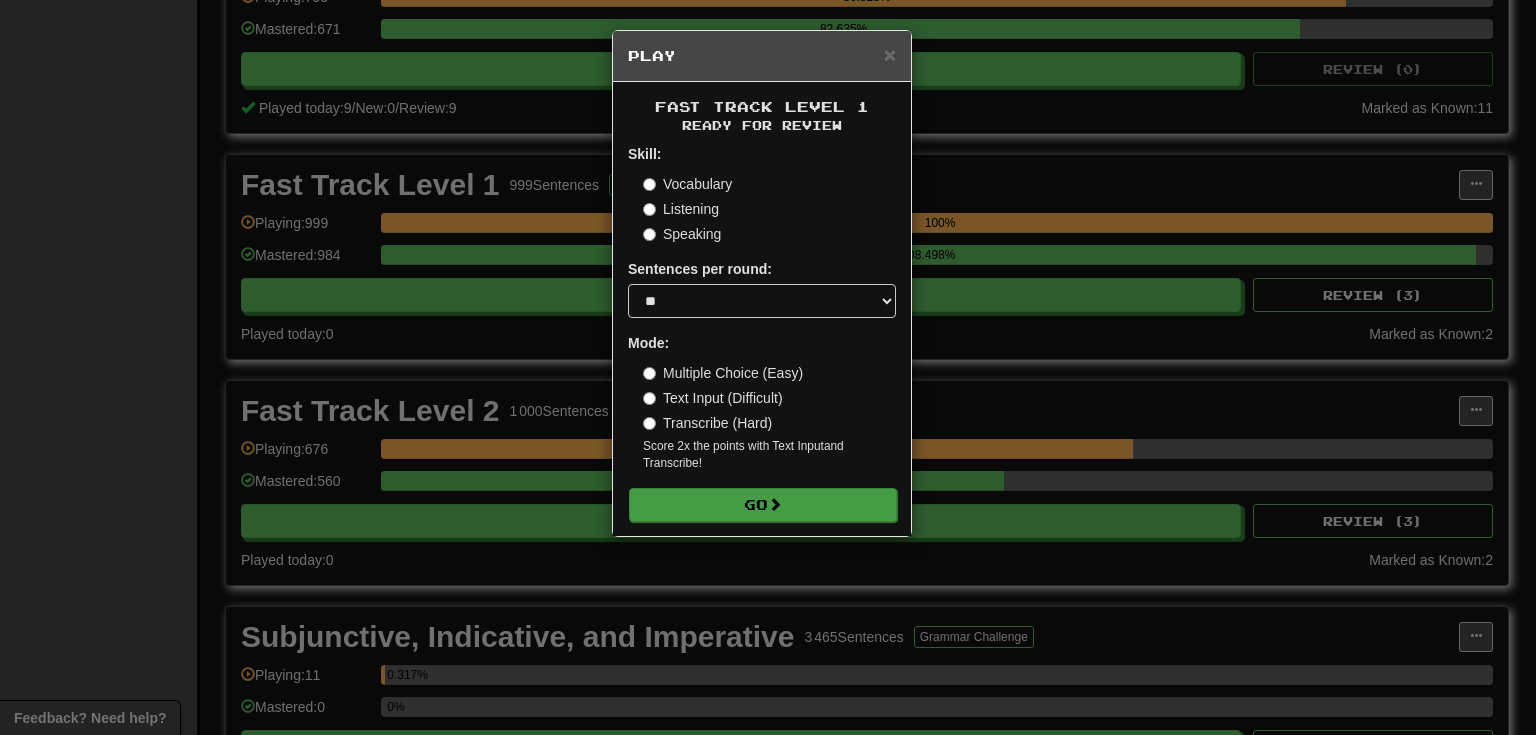 drag, startPoint x: 731, startPoint y: 474, endPoint x: 768, endPoint y: 503, distance: 47.010635 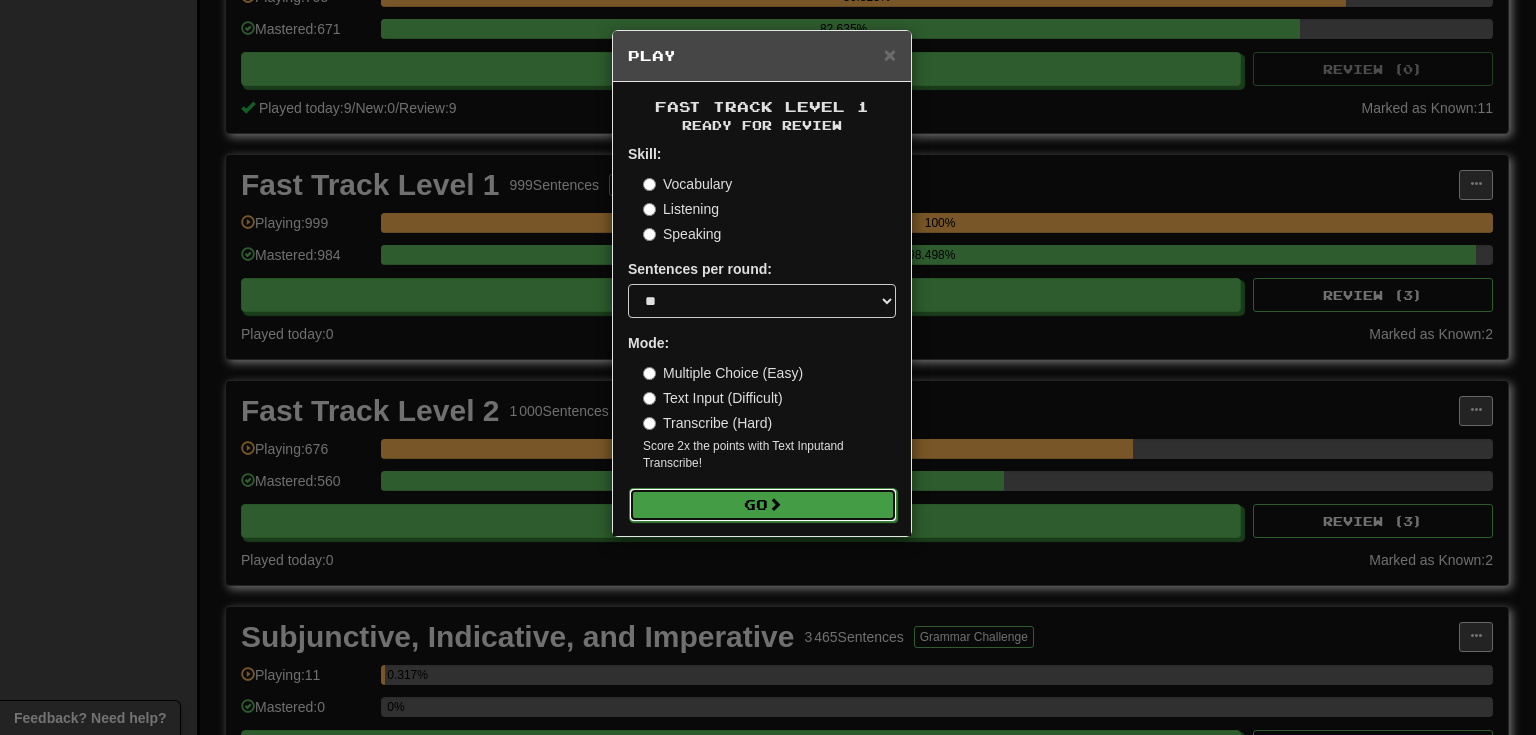 click on "Go" at bounding box center (763, 505) 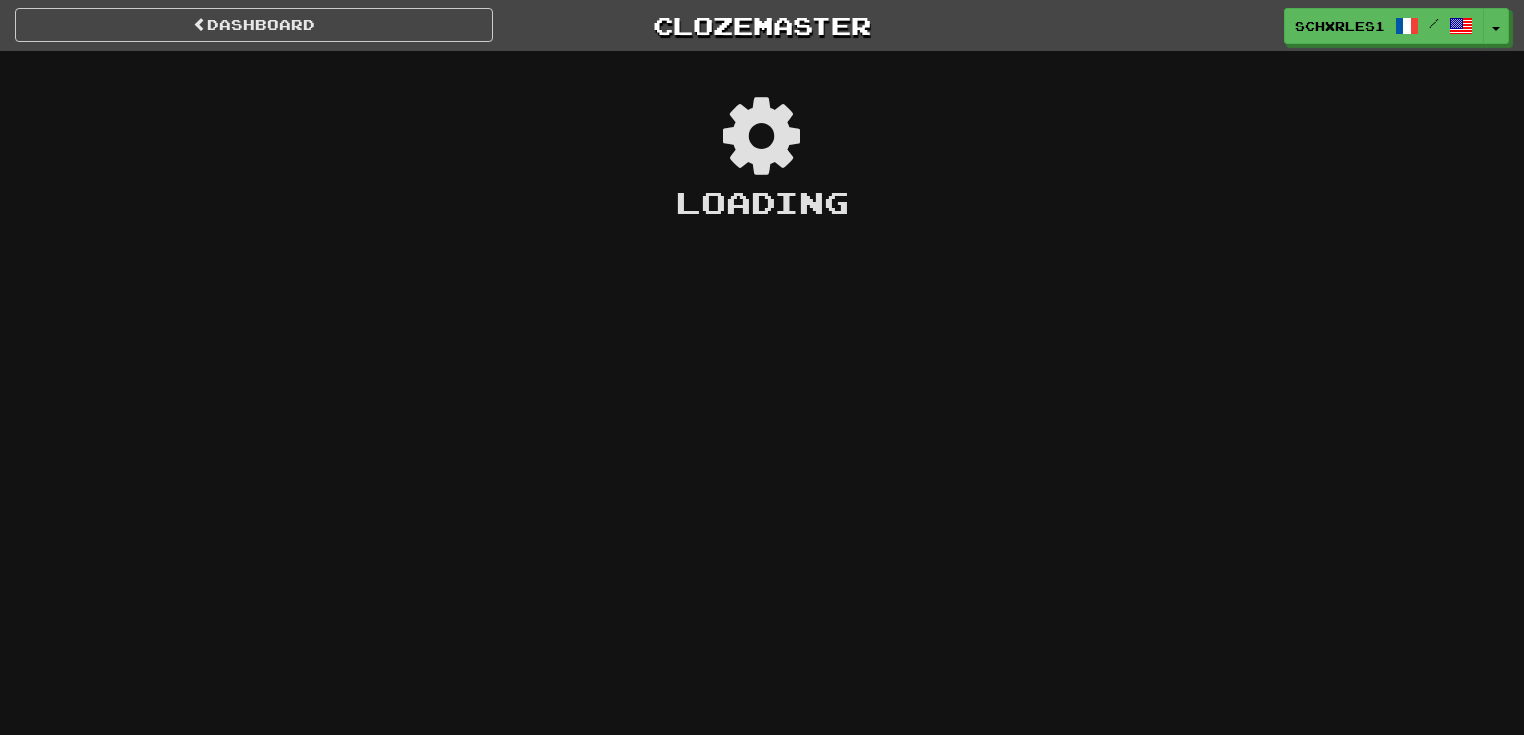 scroll, scrollTop: 0, scrollLeft: 0, axis: both 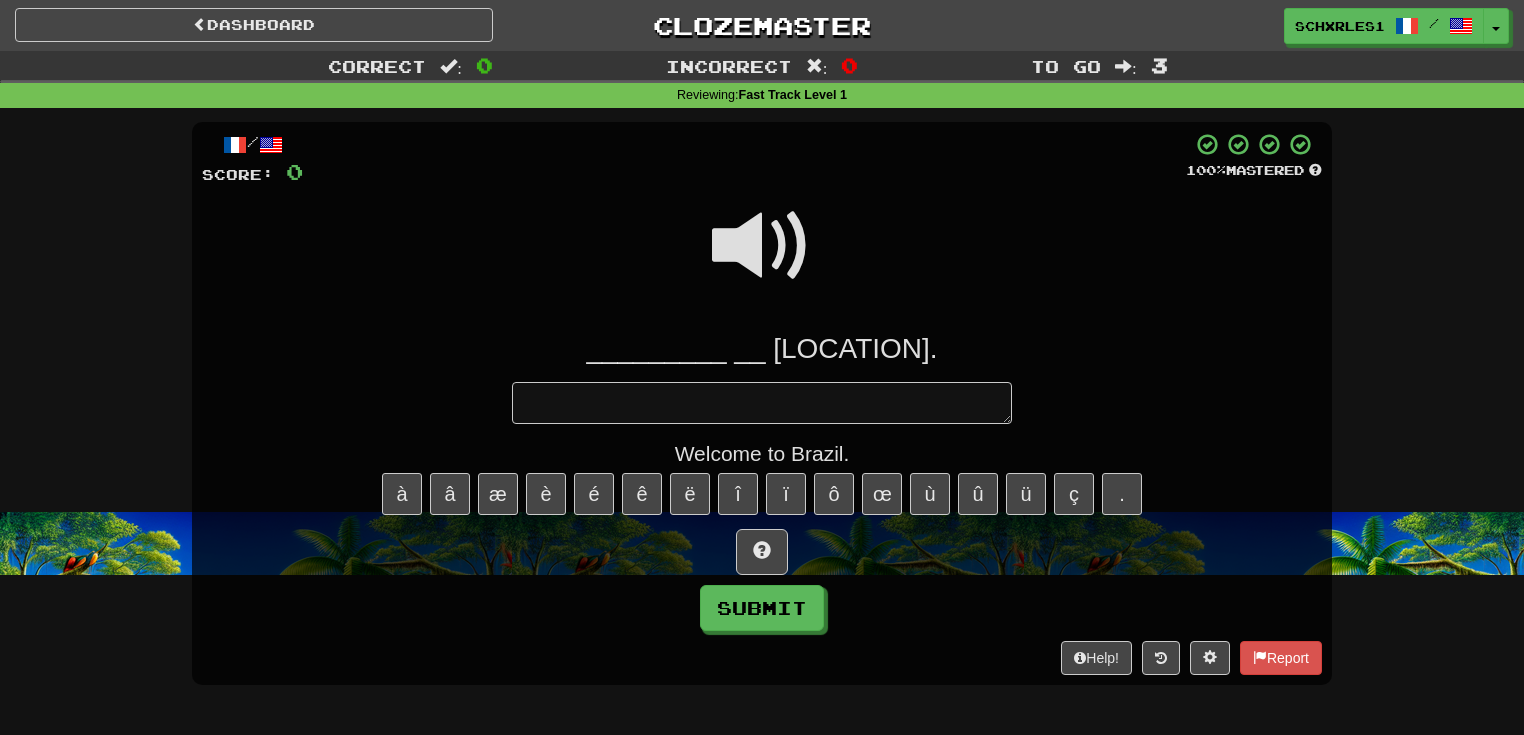 type on "*" 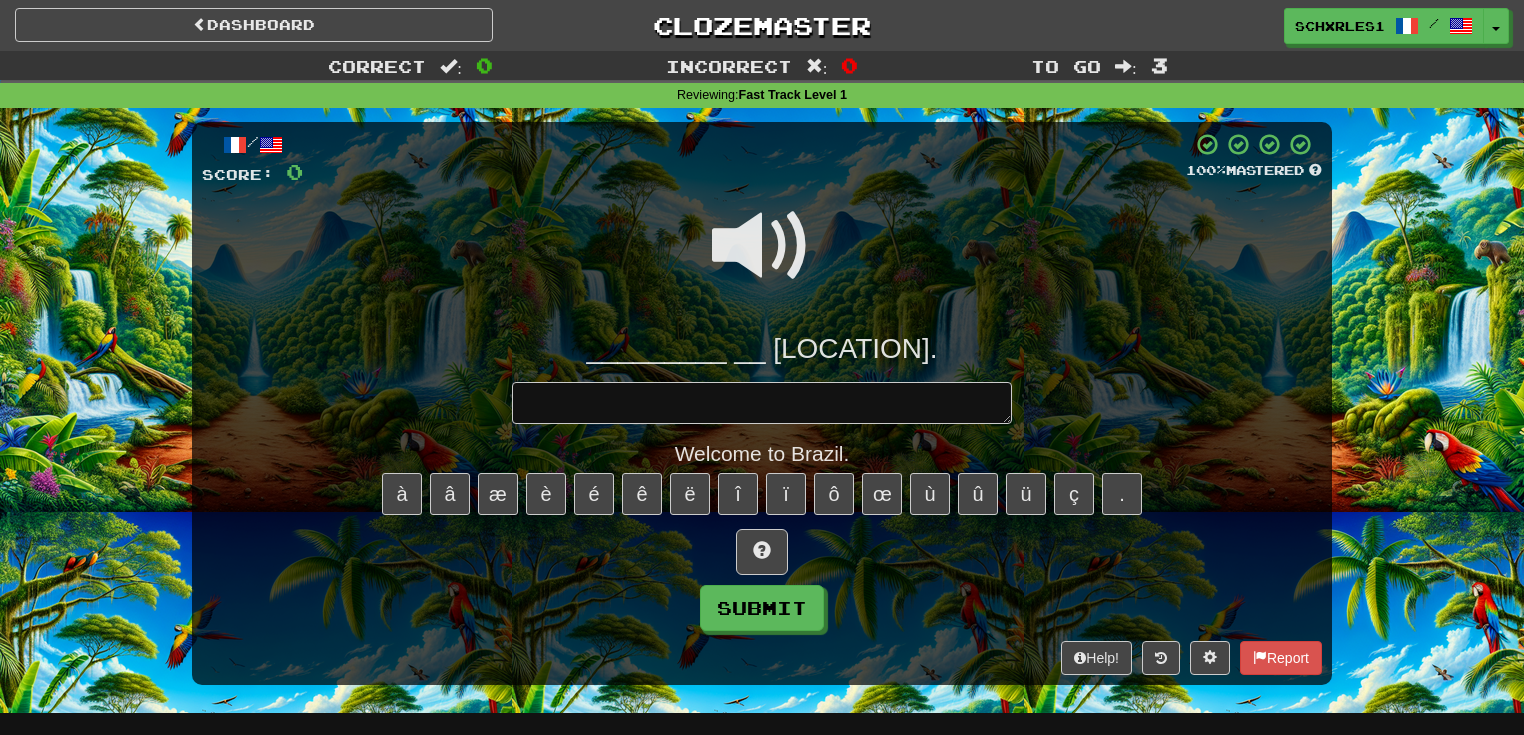 type on "*" 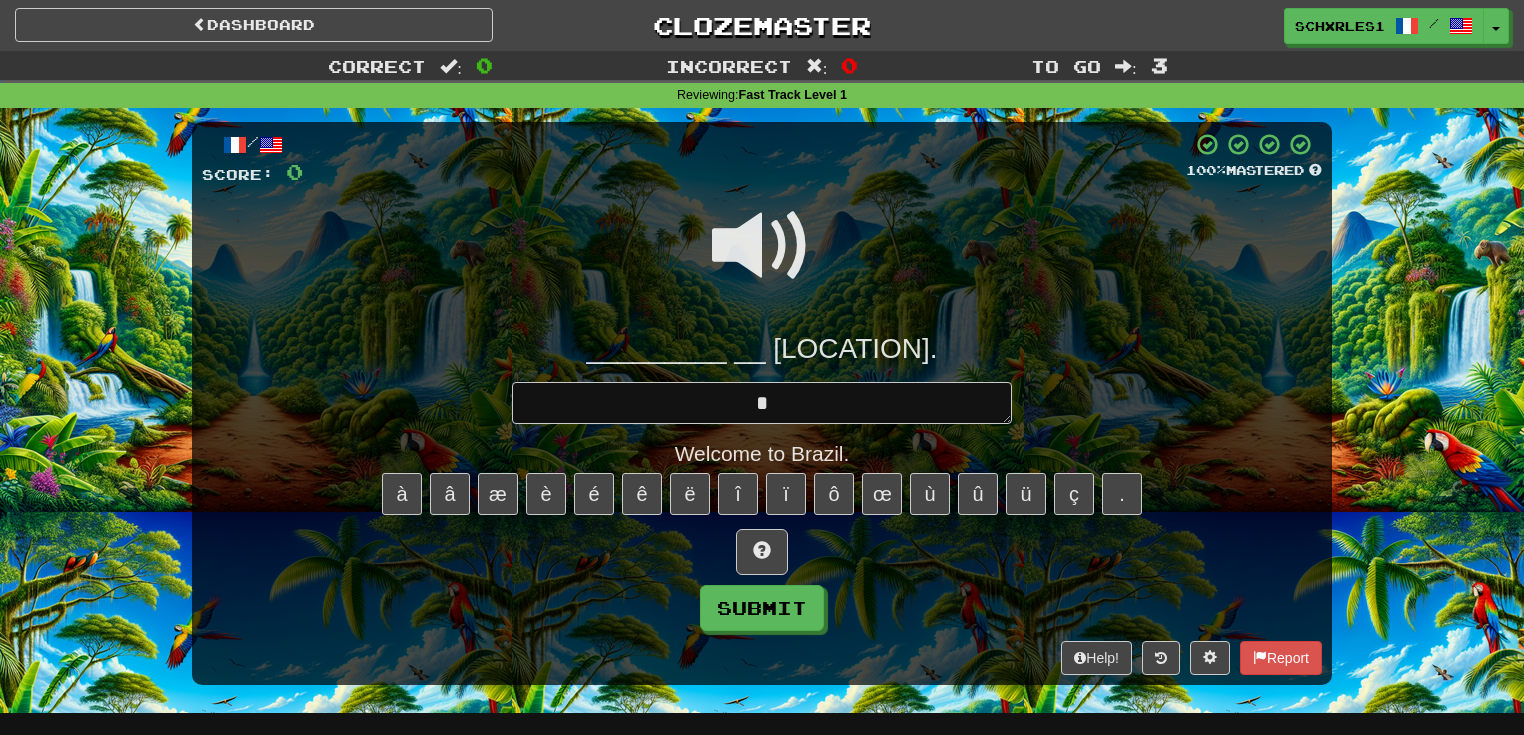 type on "*" 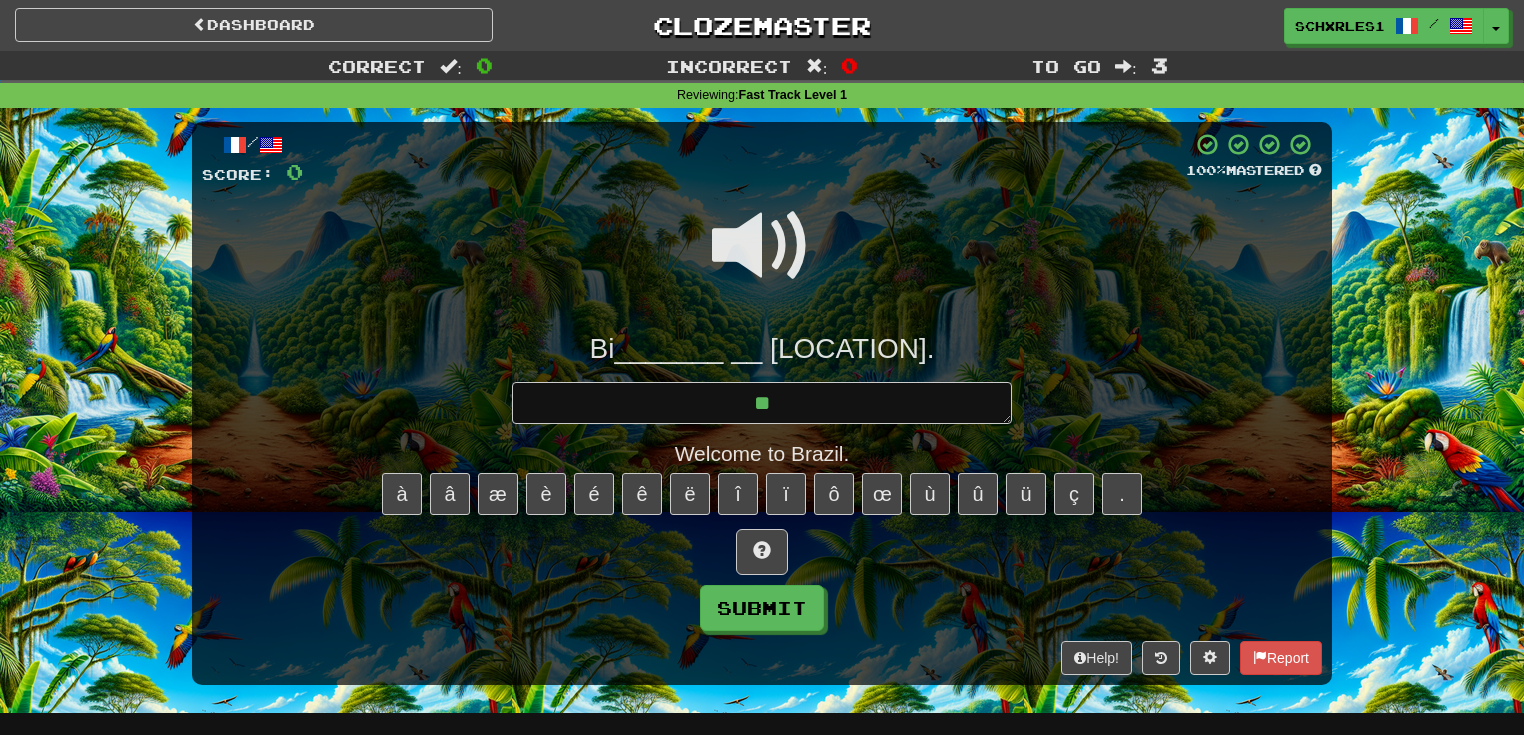 type on "*" 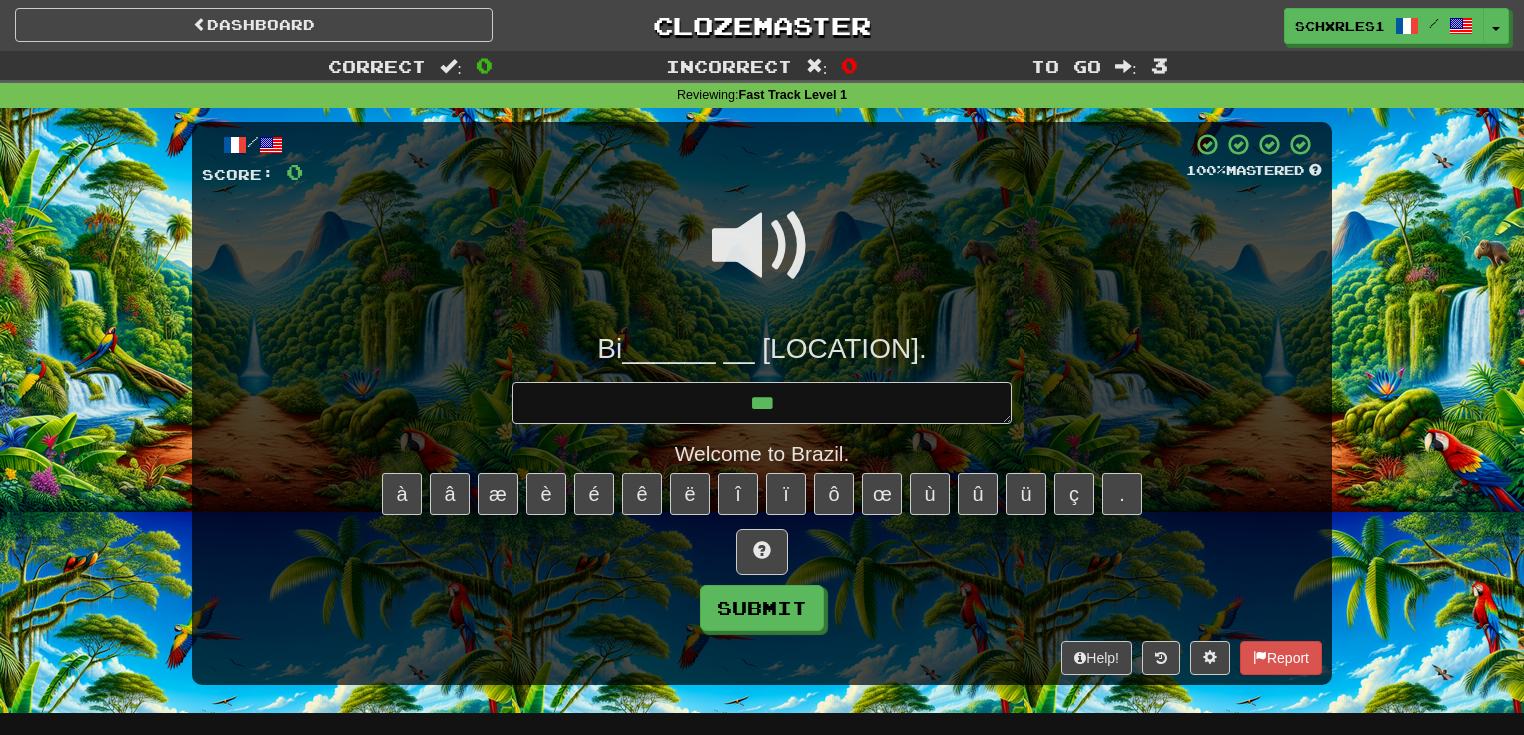 type on "*" 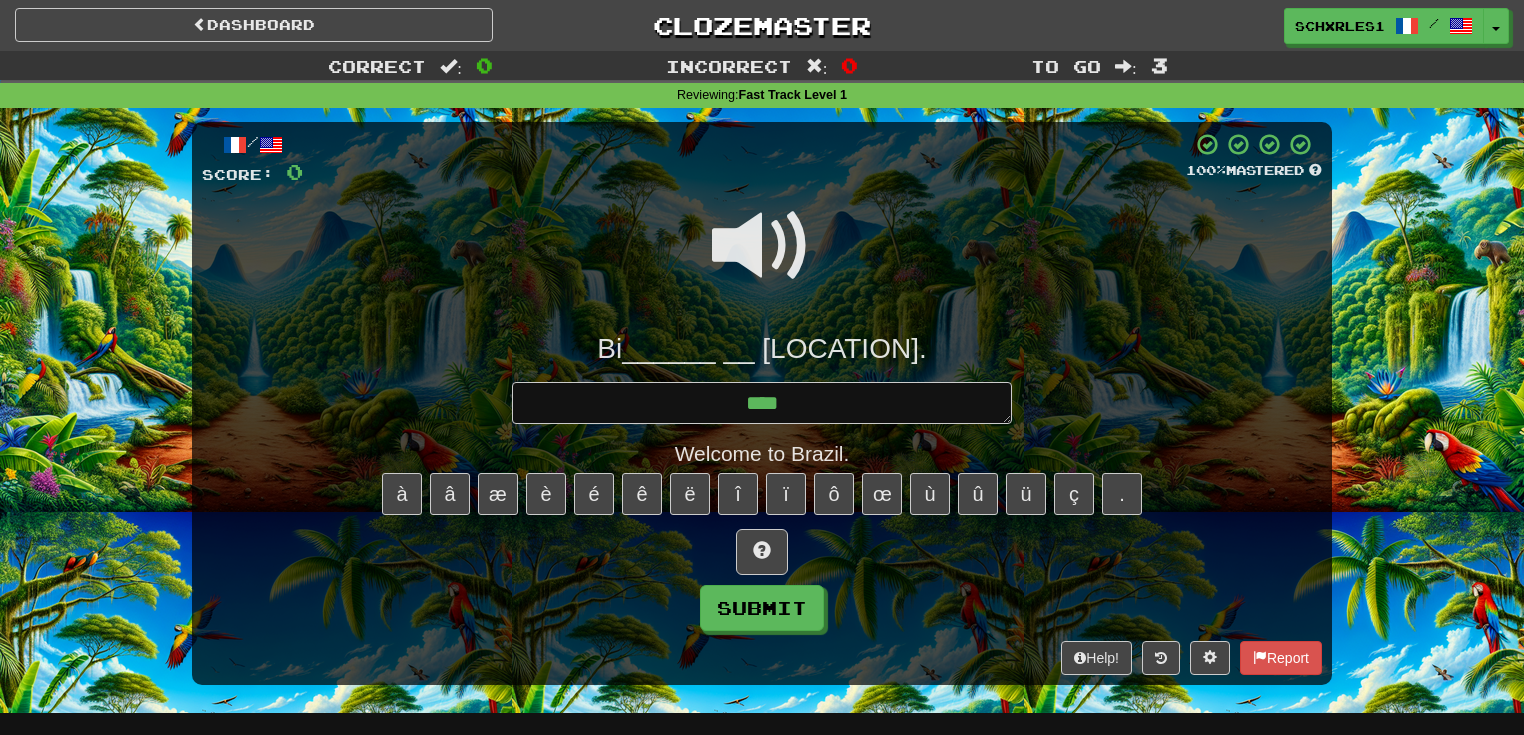 type on "*" 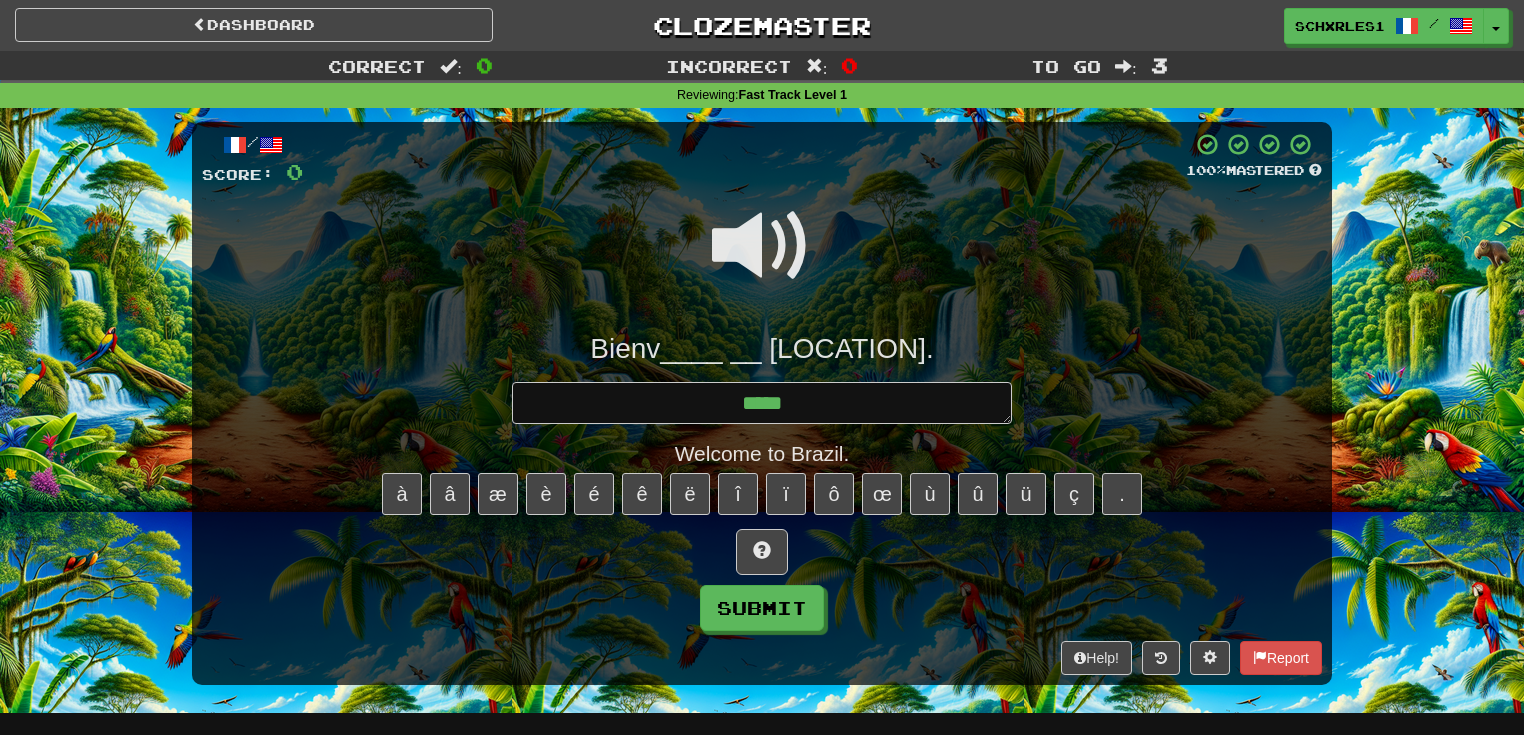 type on "*" 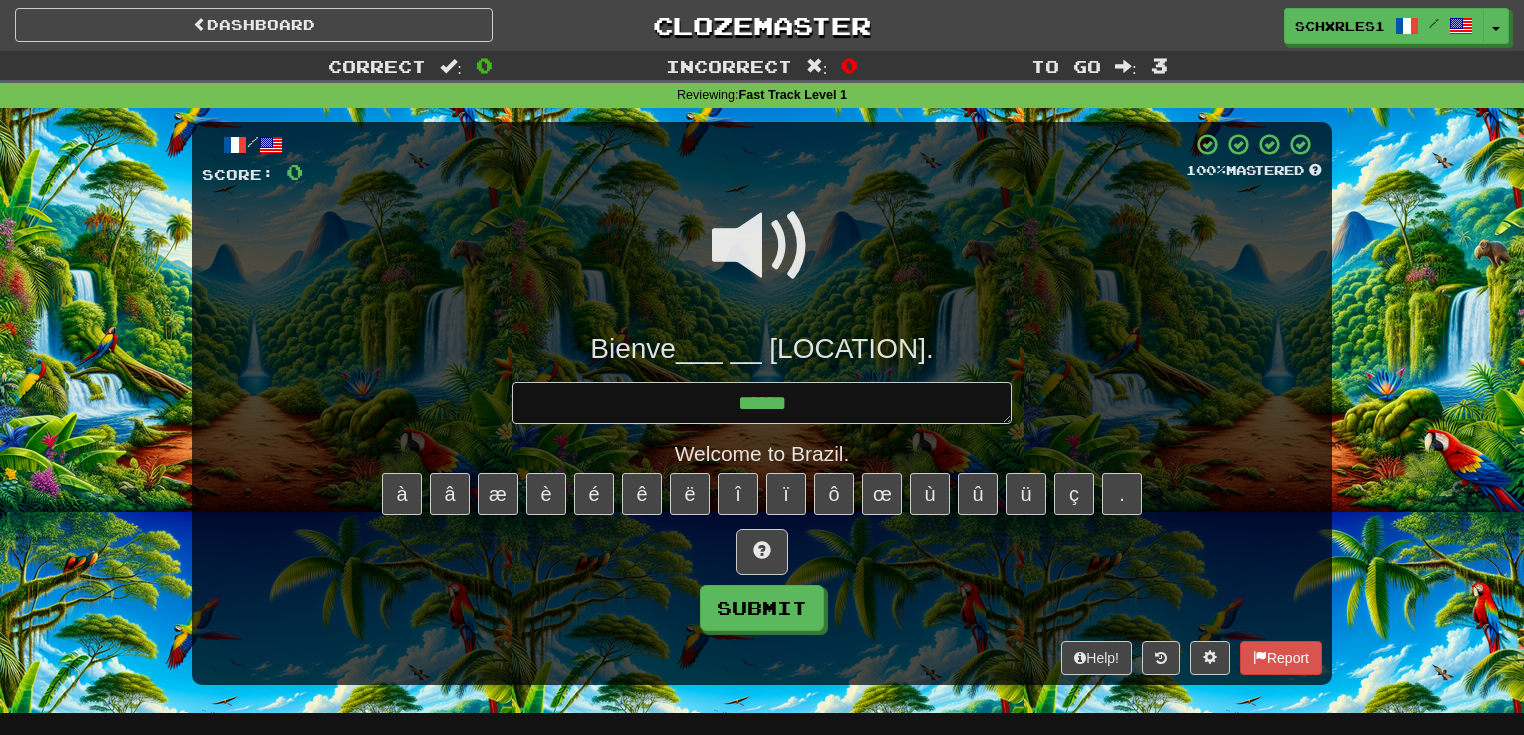 type on "*" 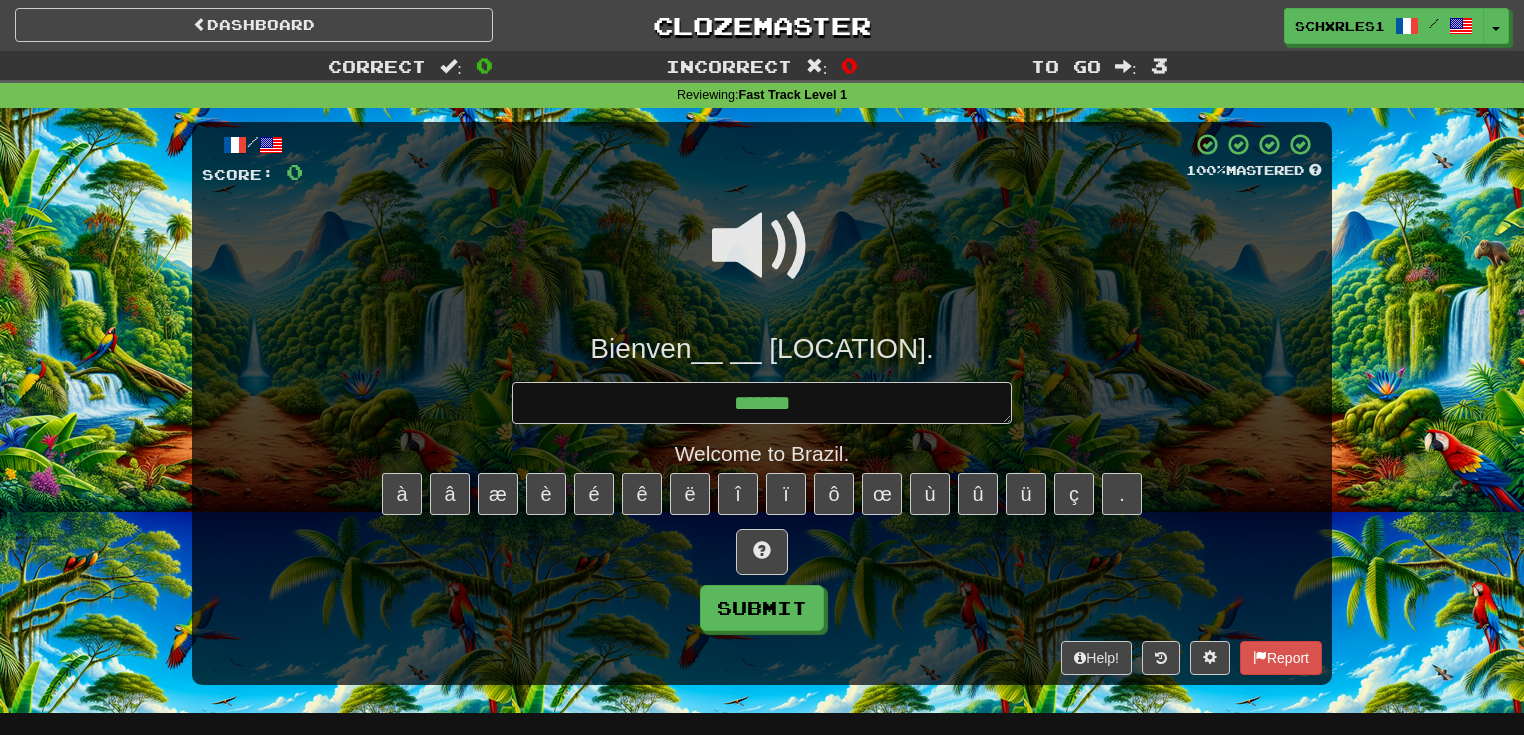 type on "*" 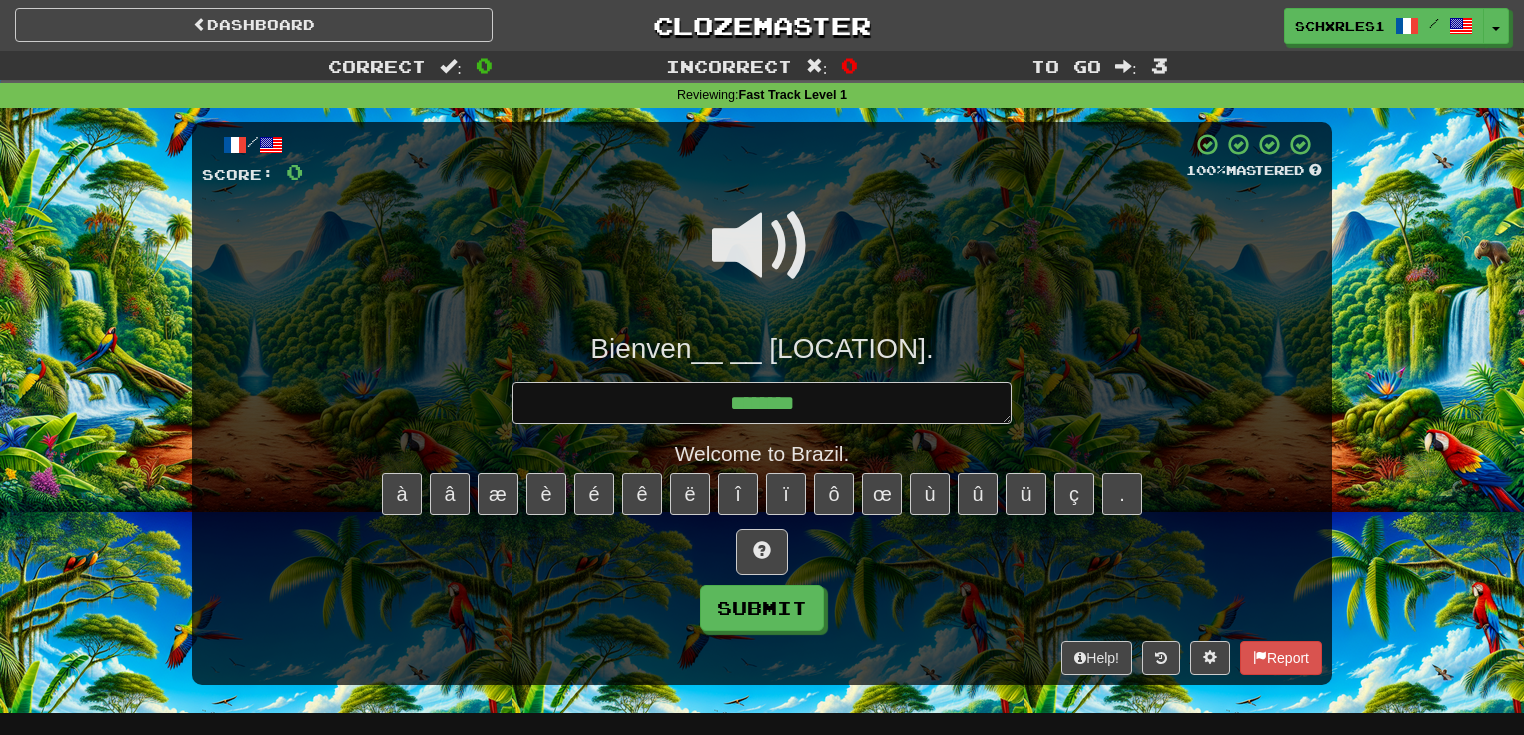 type on "*" 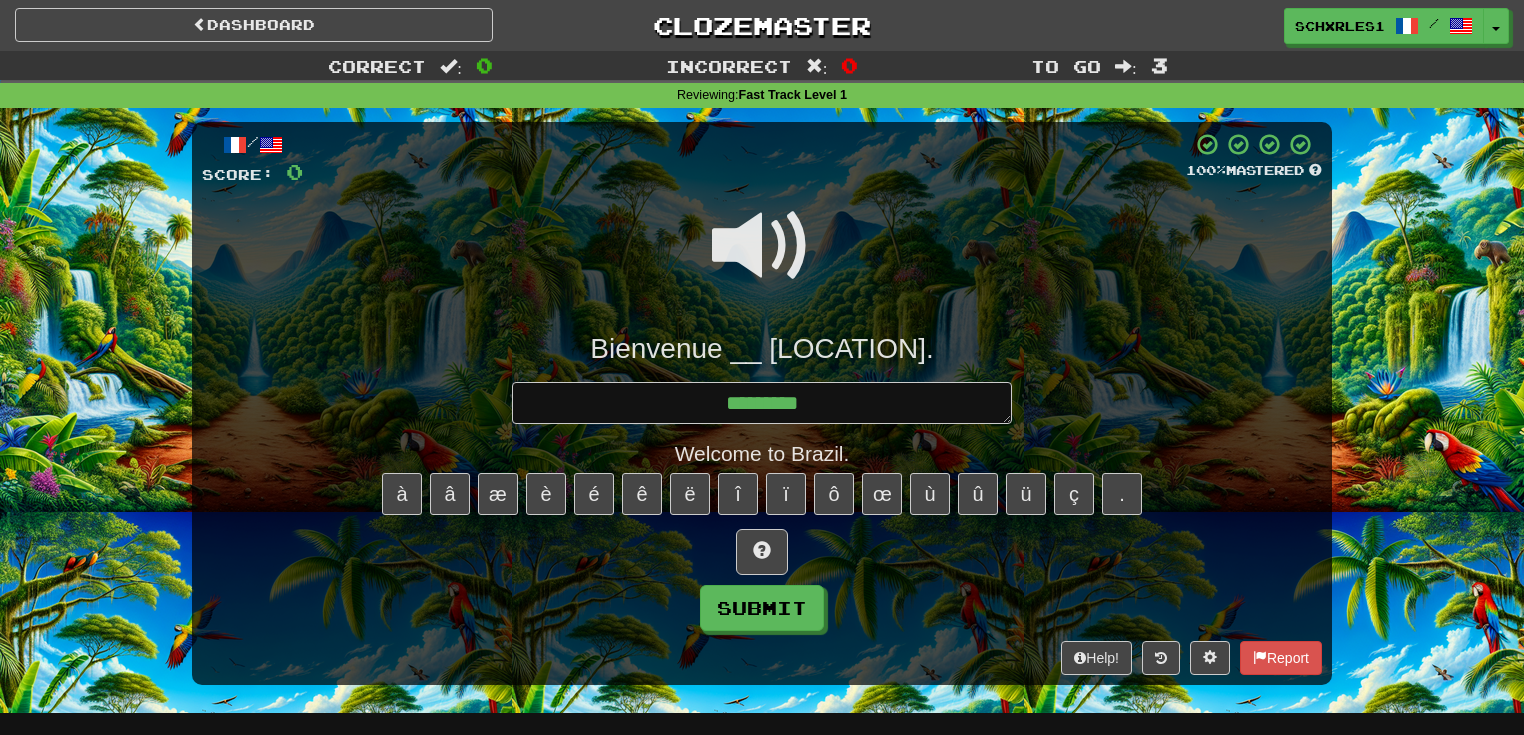 type on "*" 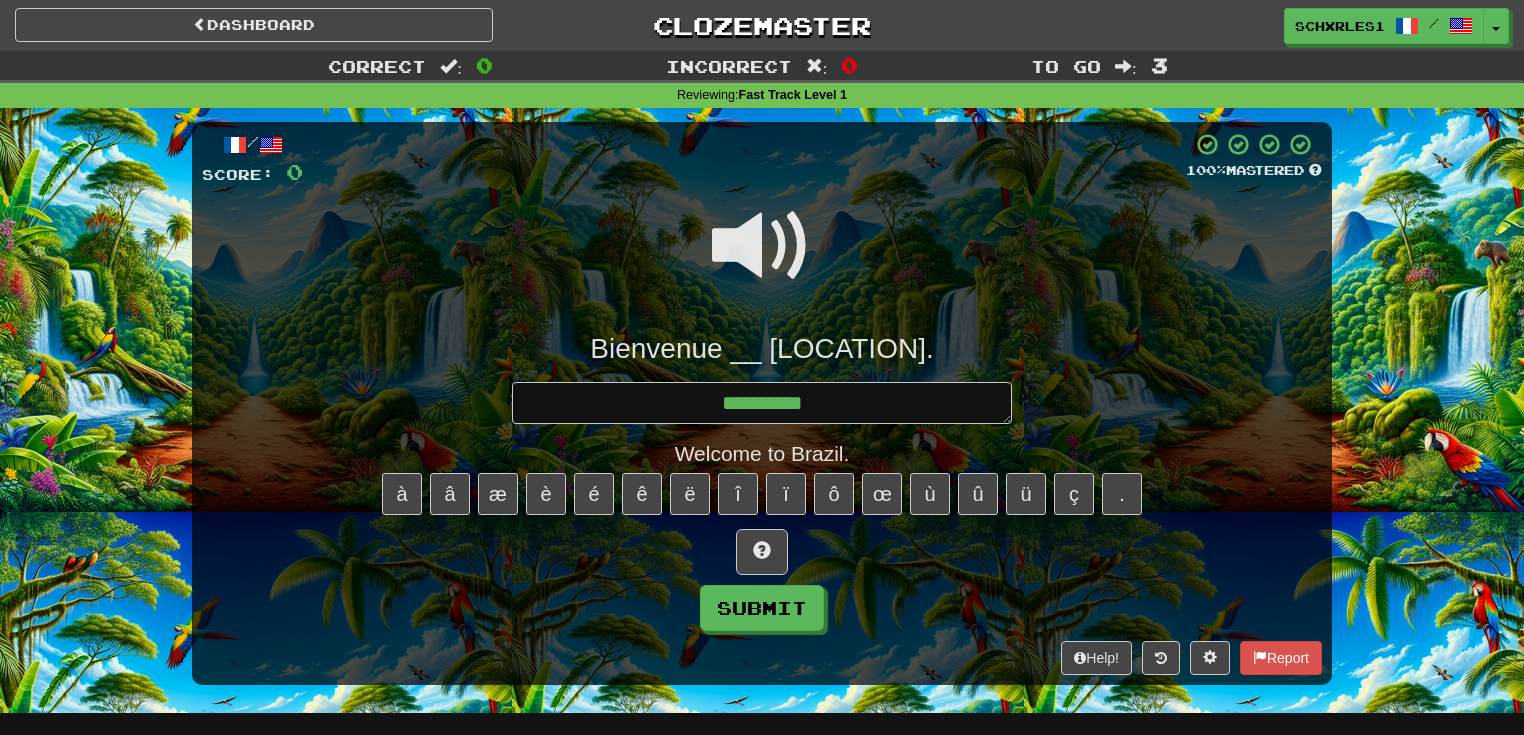 type on "*" 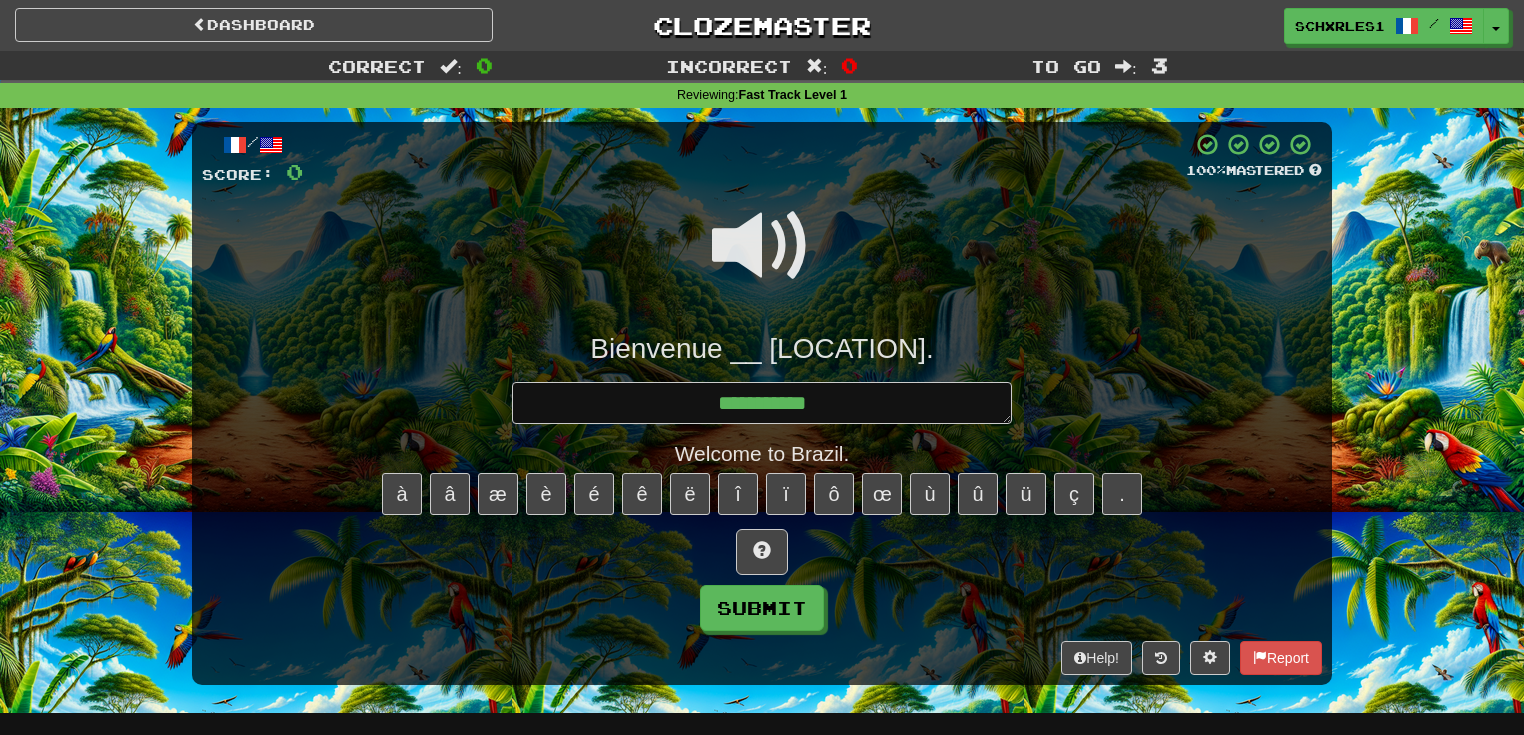 type on "*" 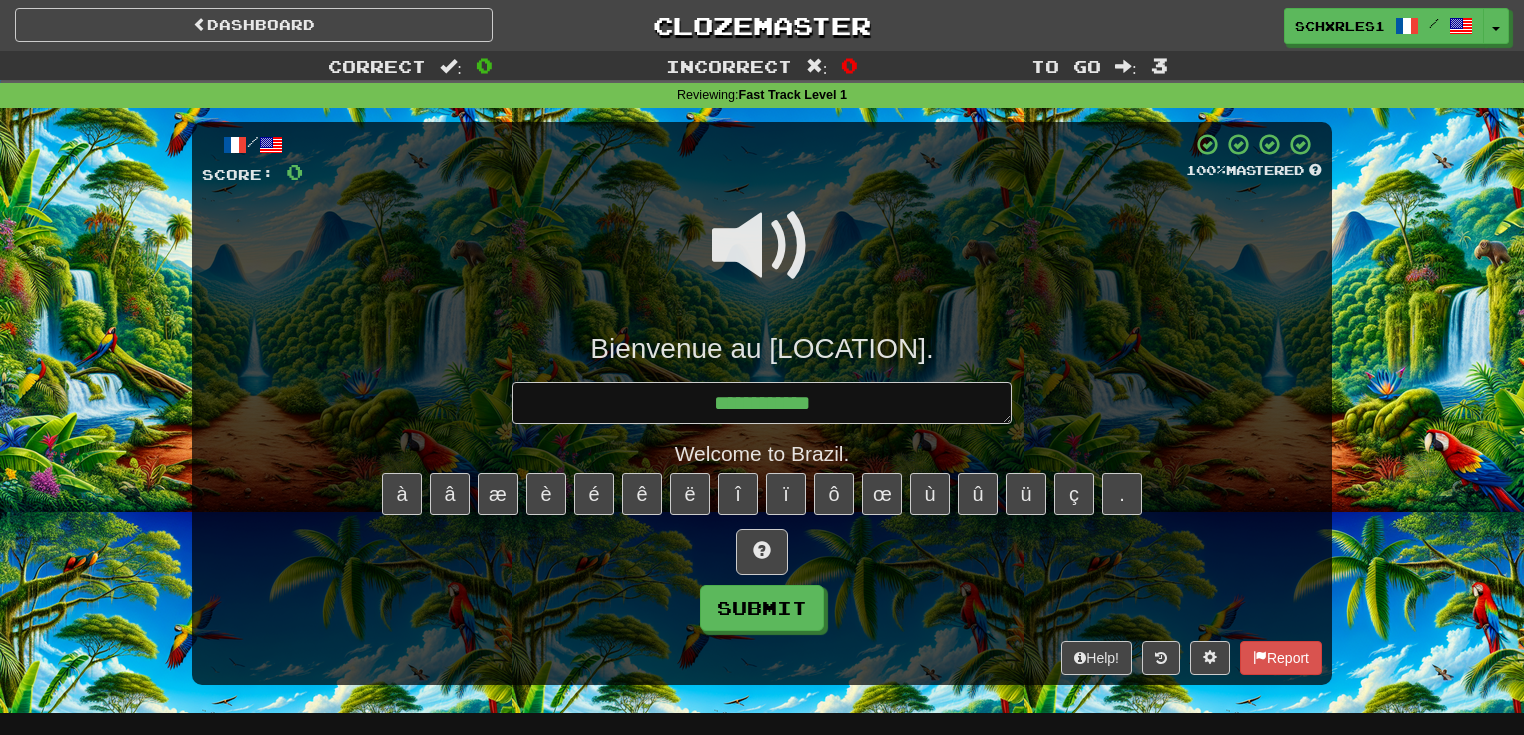 type on "*" 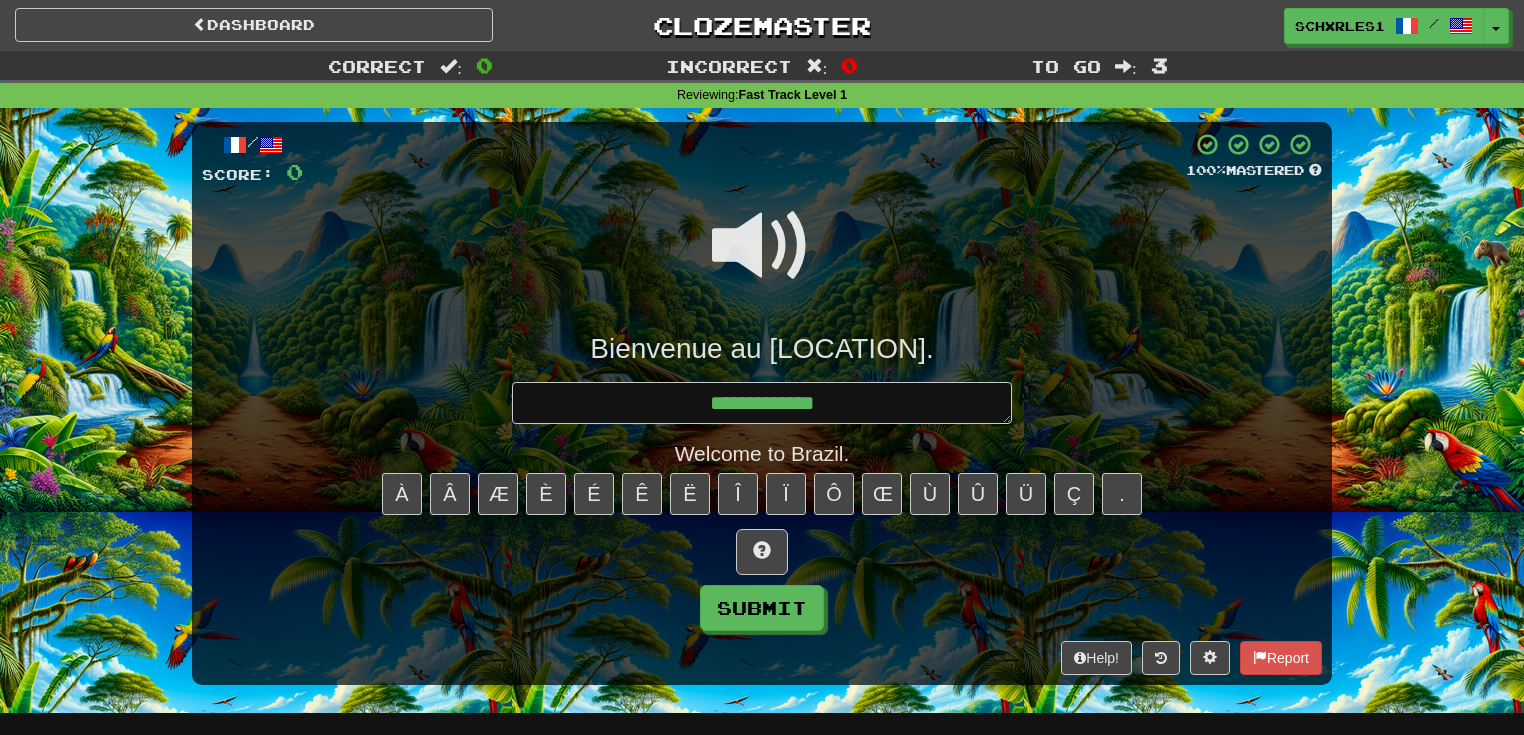 type on "*" 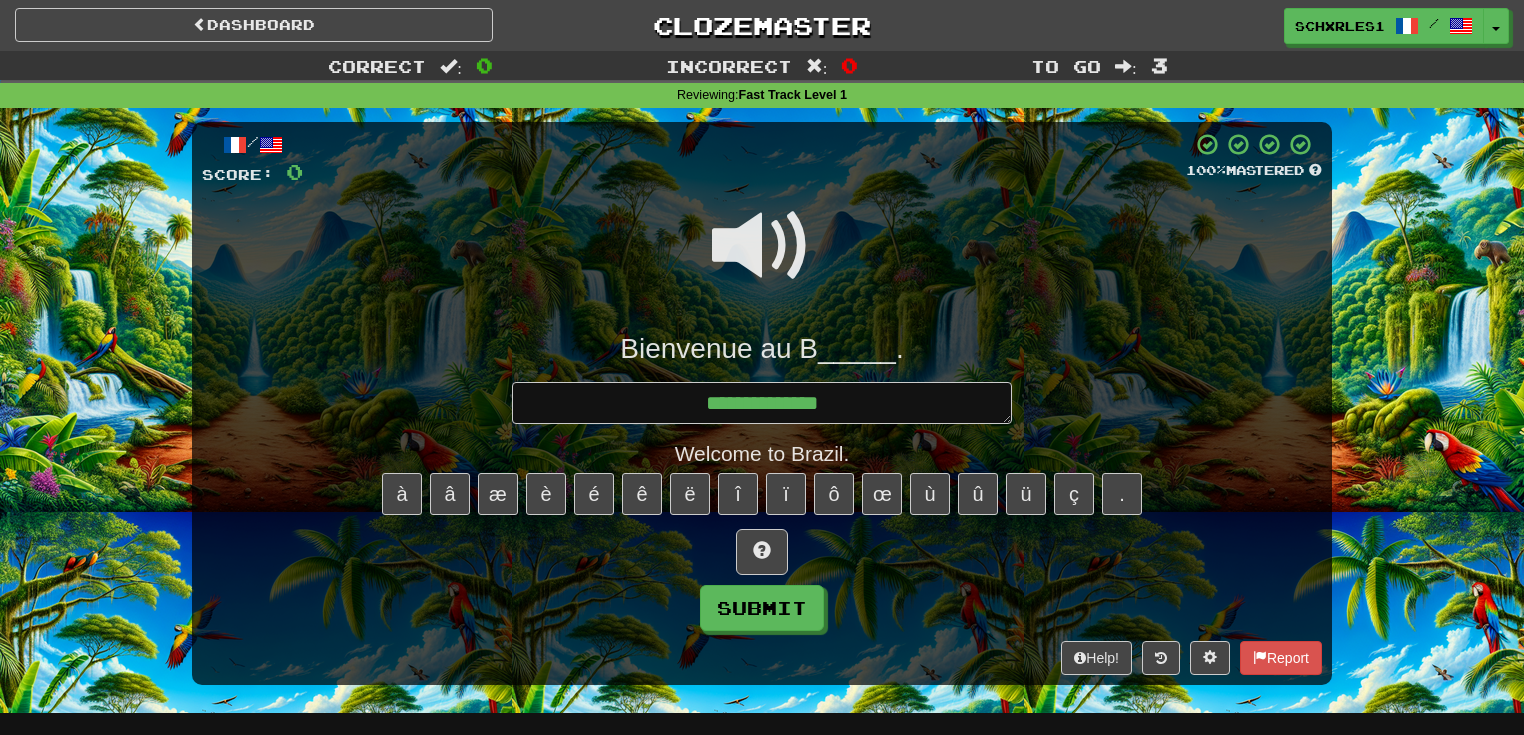 type on "*" 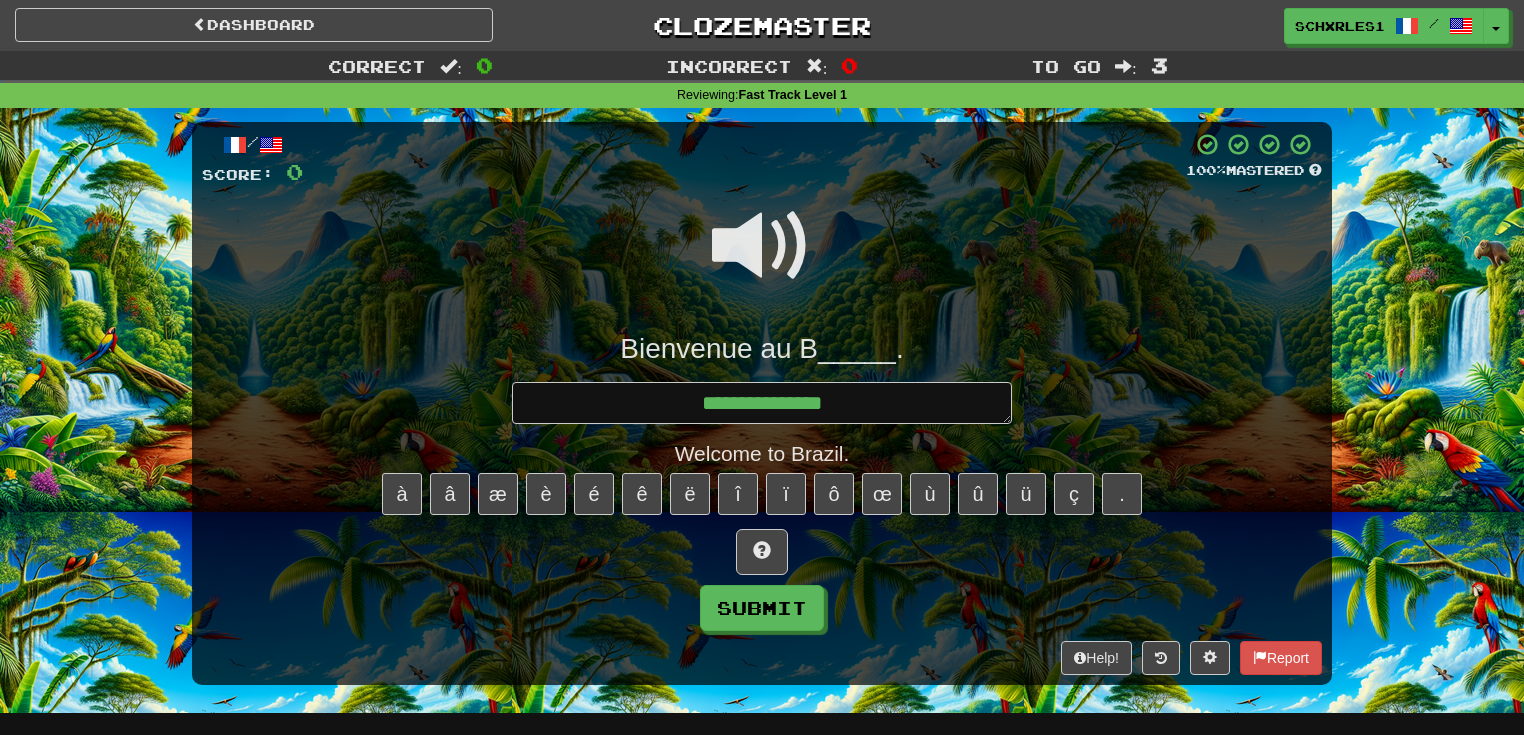 type on "*" 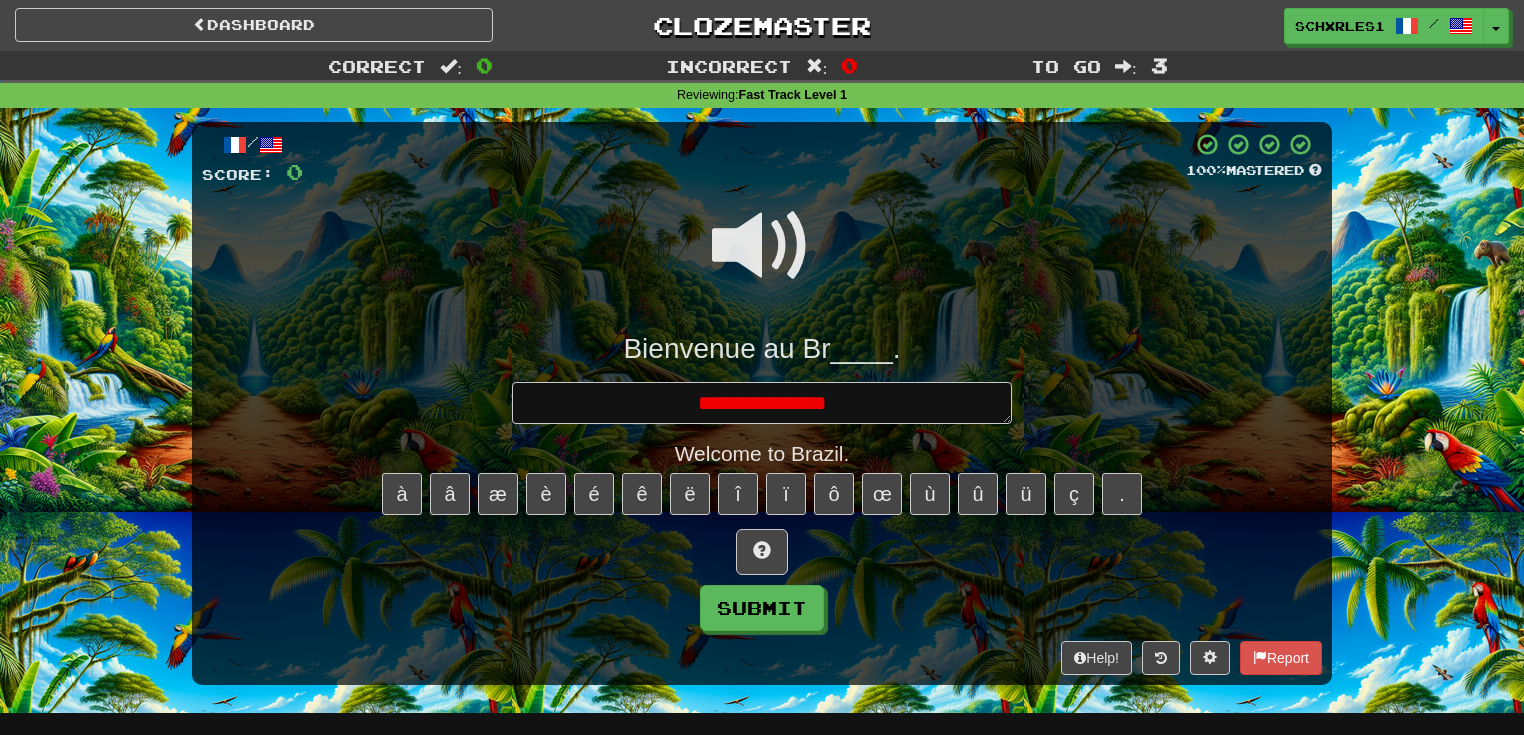 type on "*" 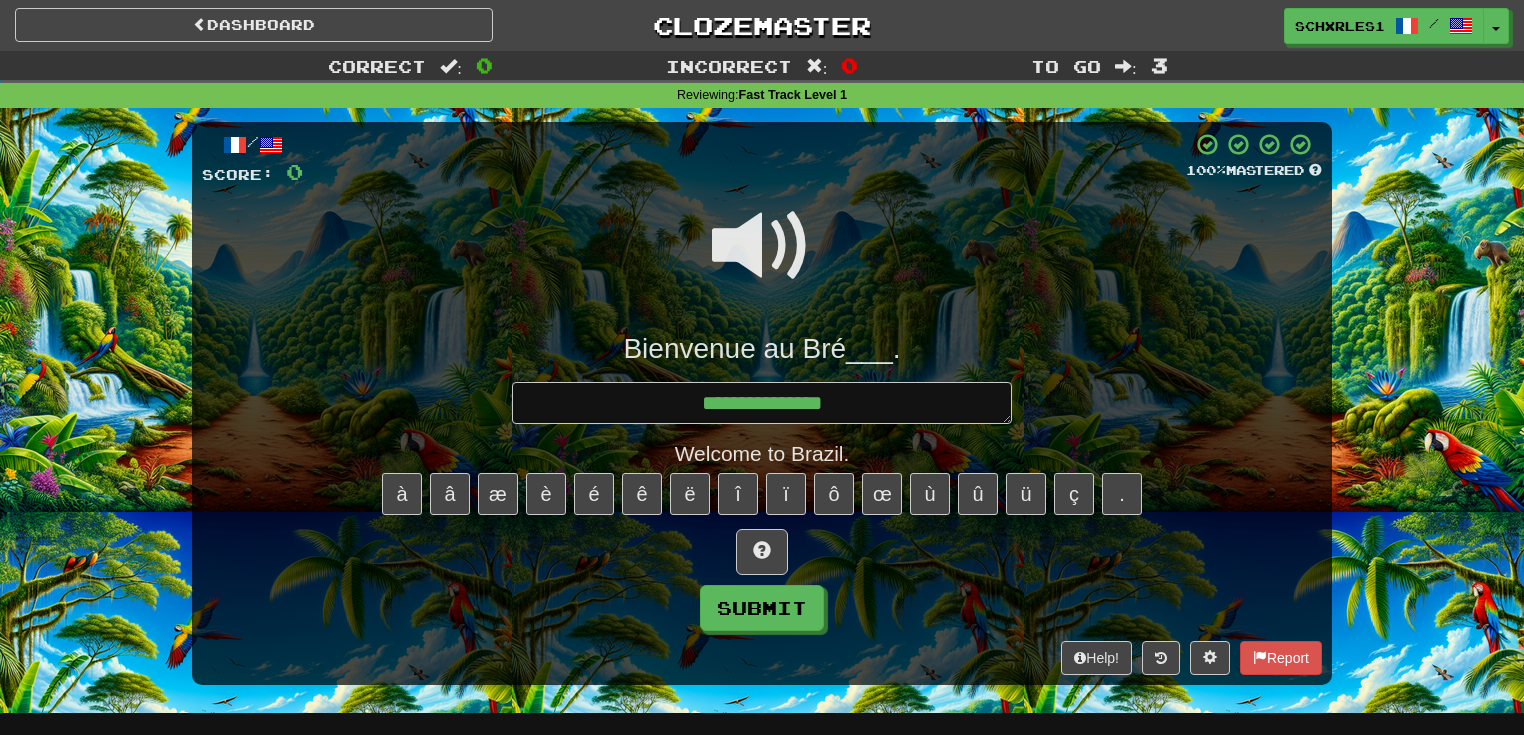 type on "*" 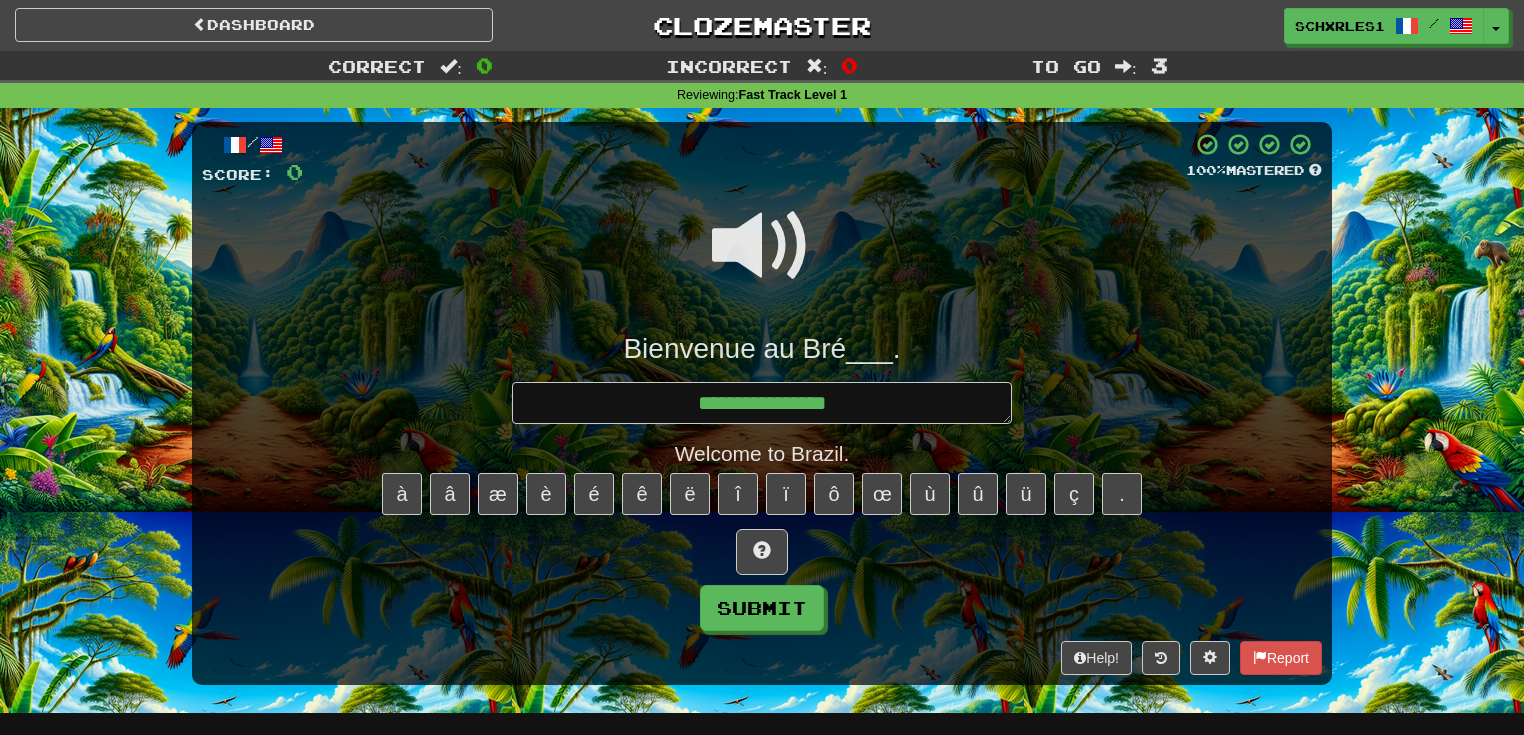 type on "*" 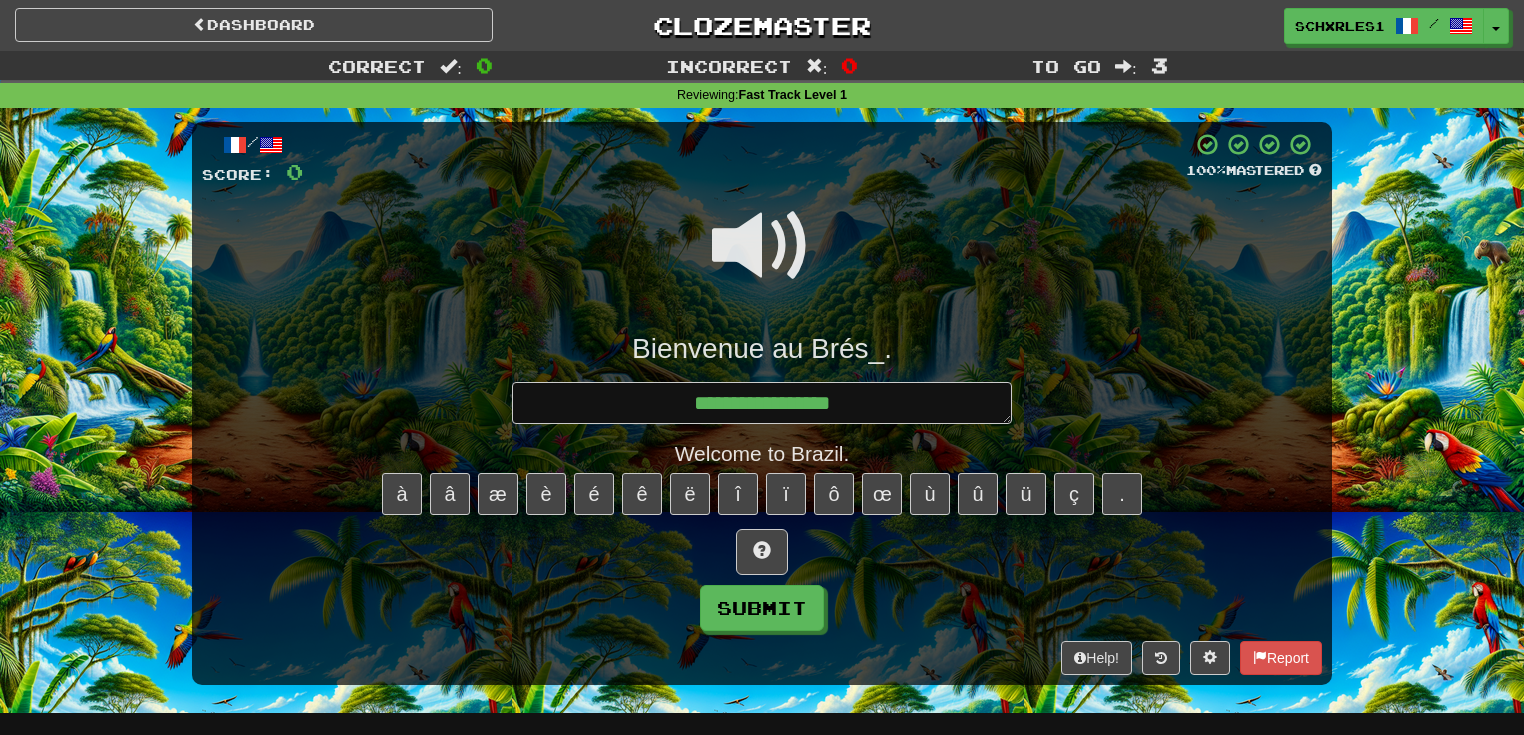 type on "*" 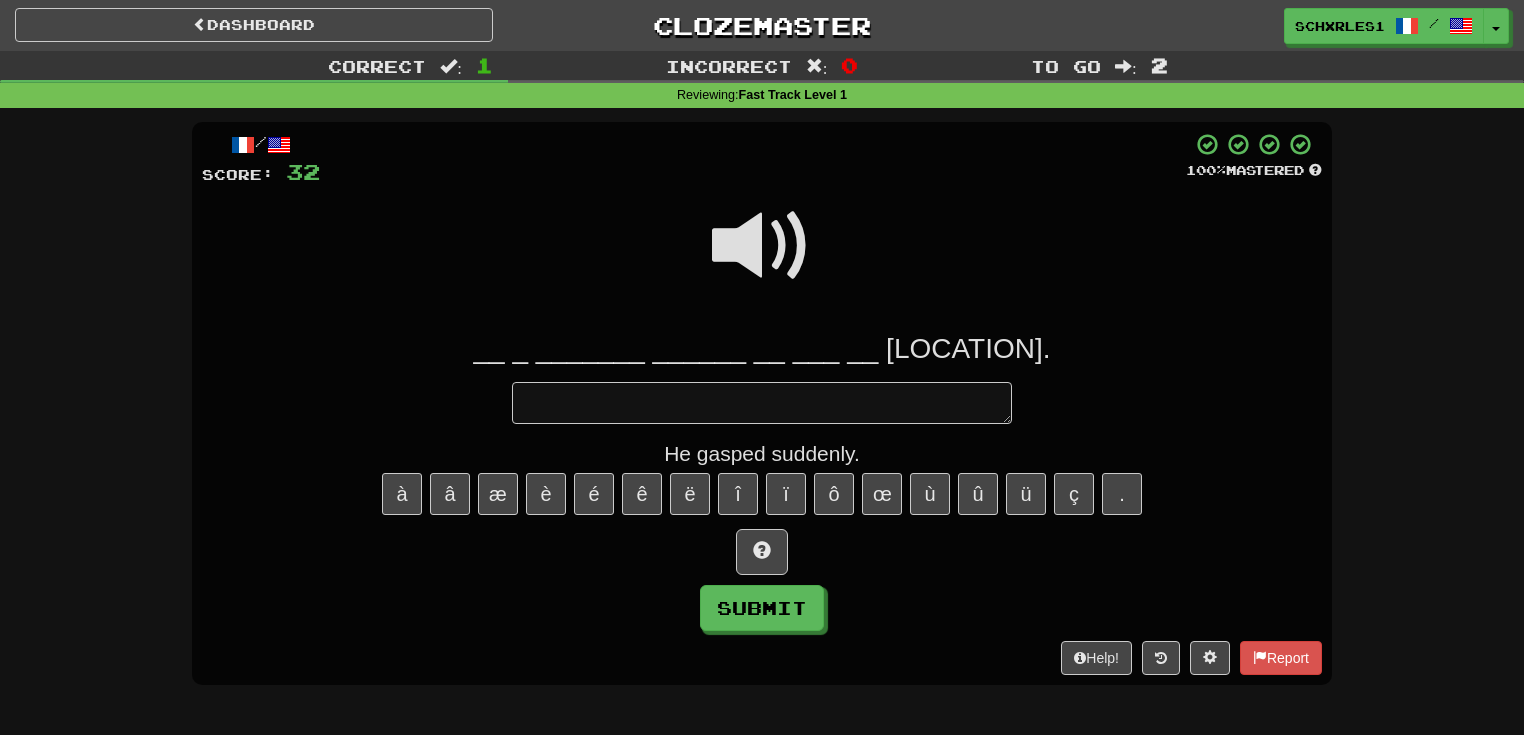 type on "*" 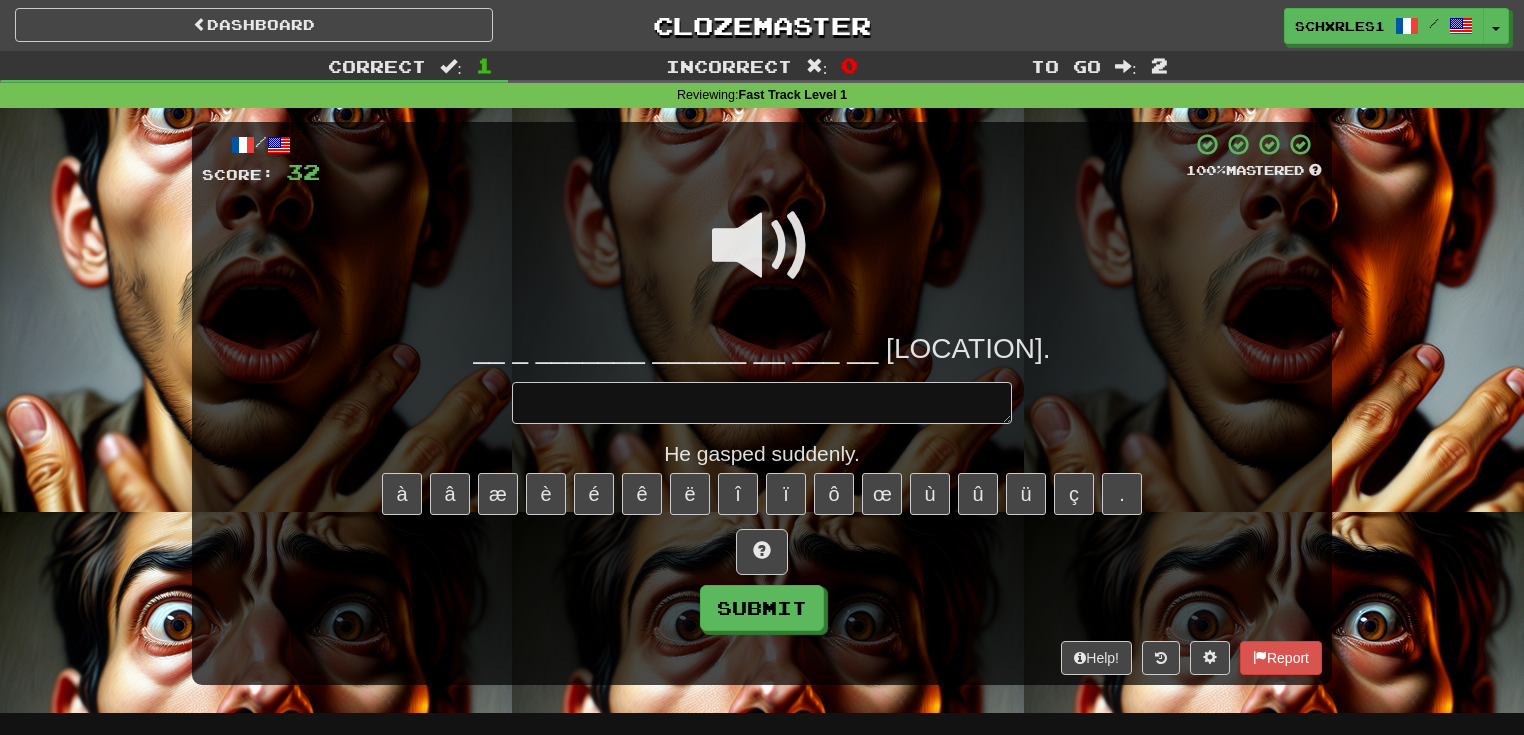 type on "*" 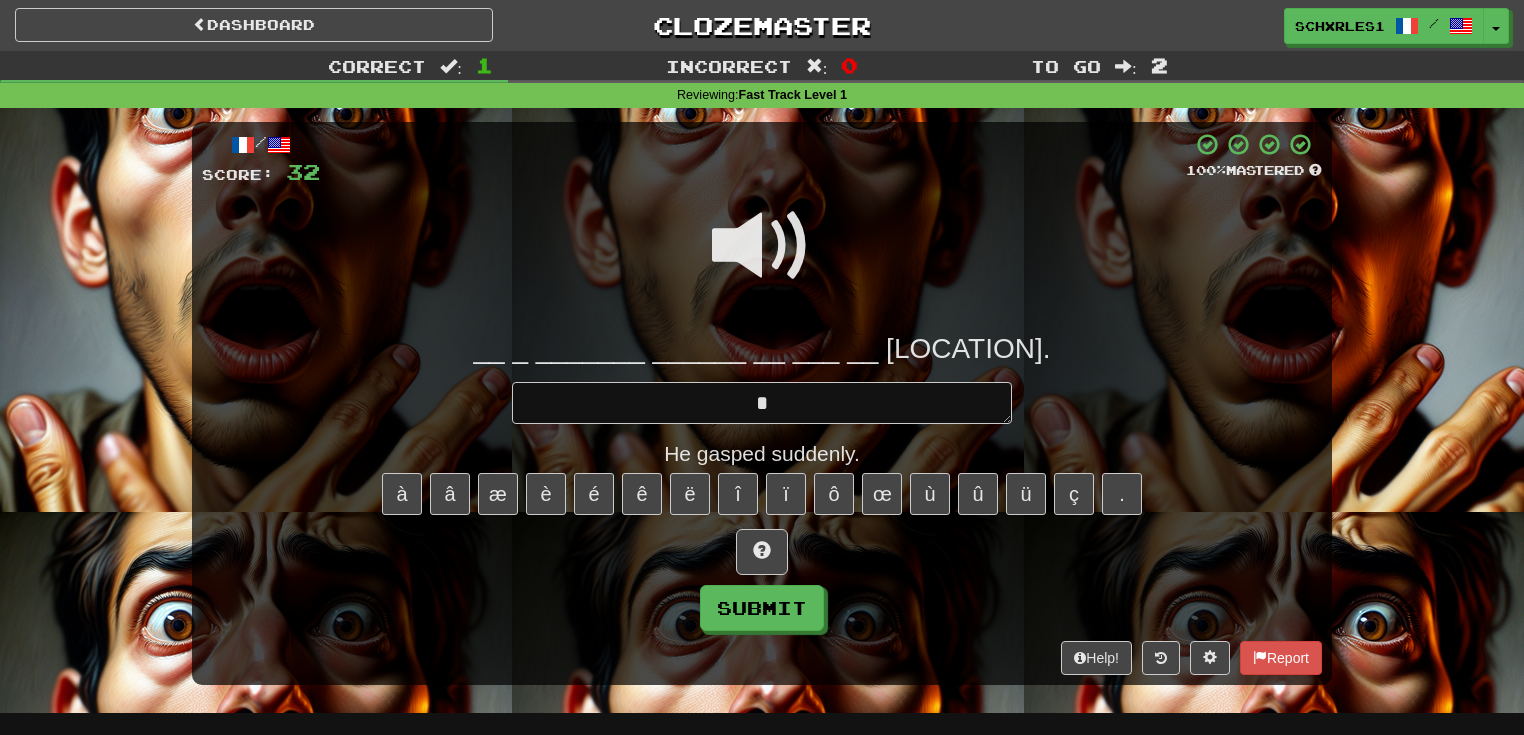 type on "*" 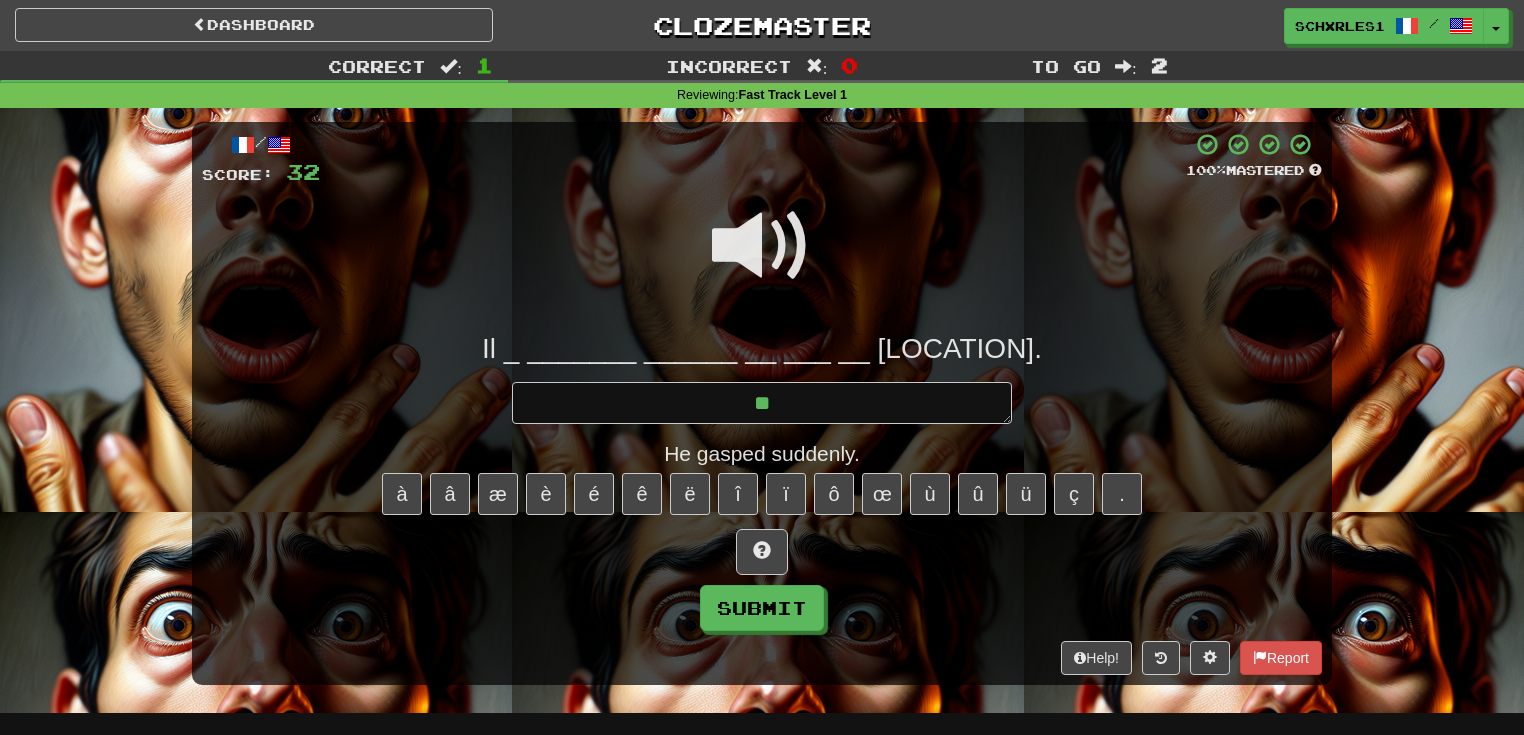 type on "*" 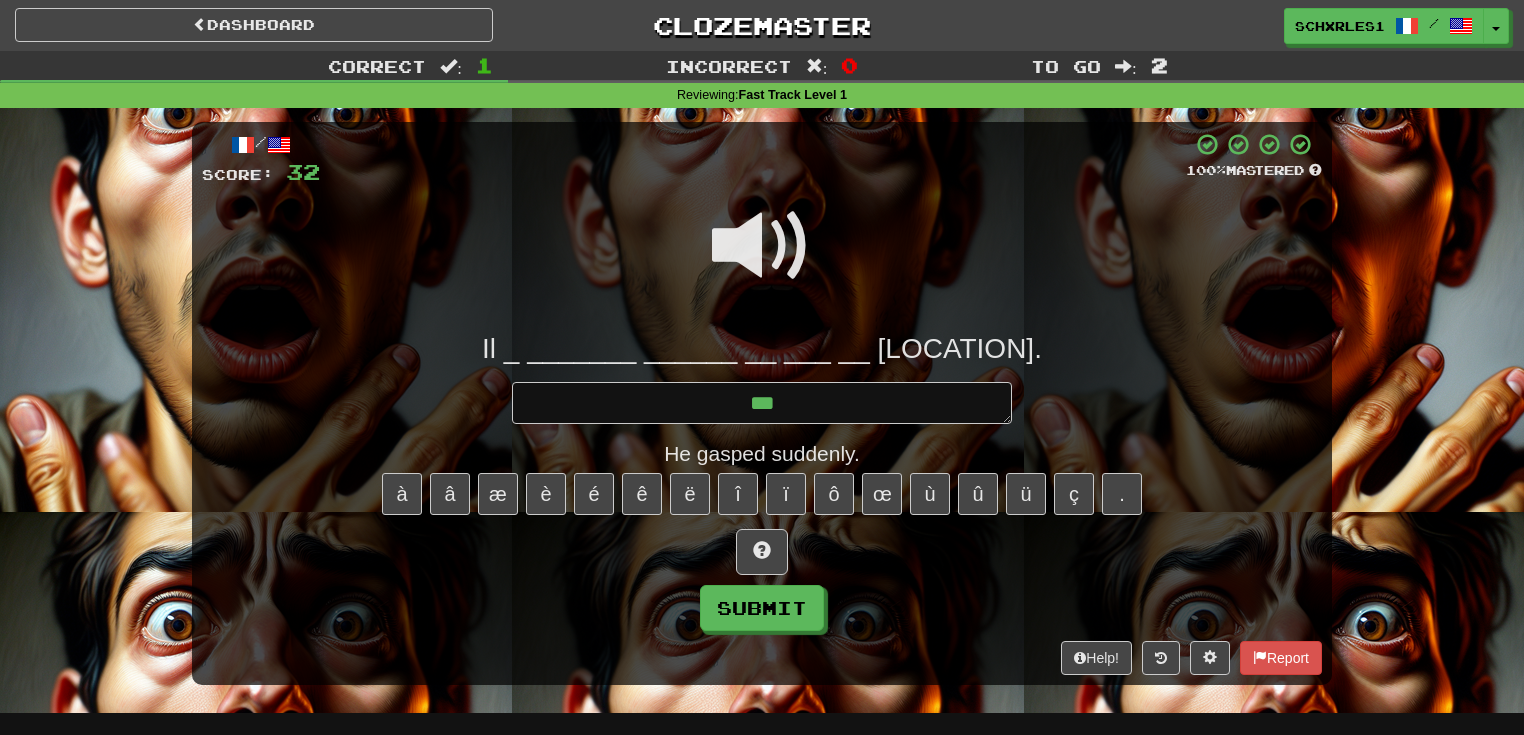 type on "*" 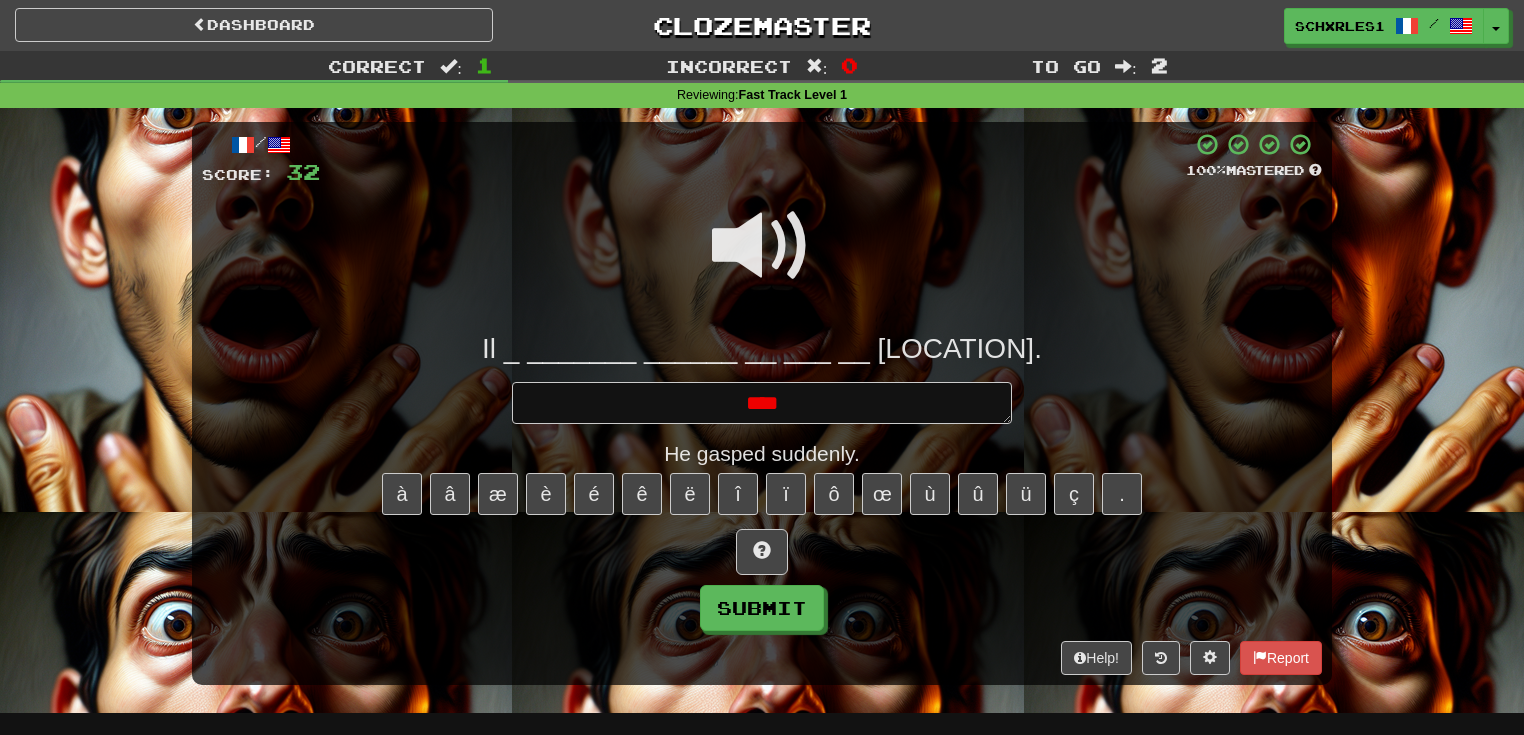 type on "*" 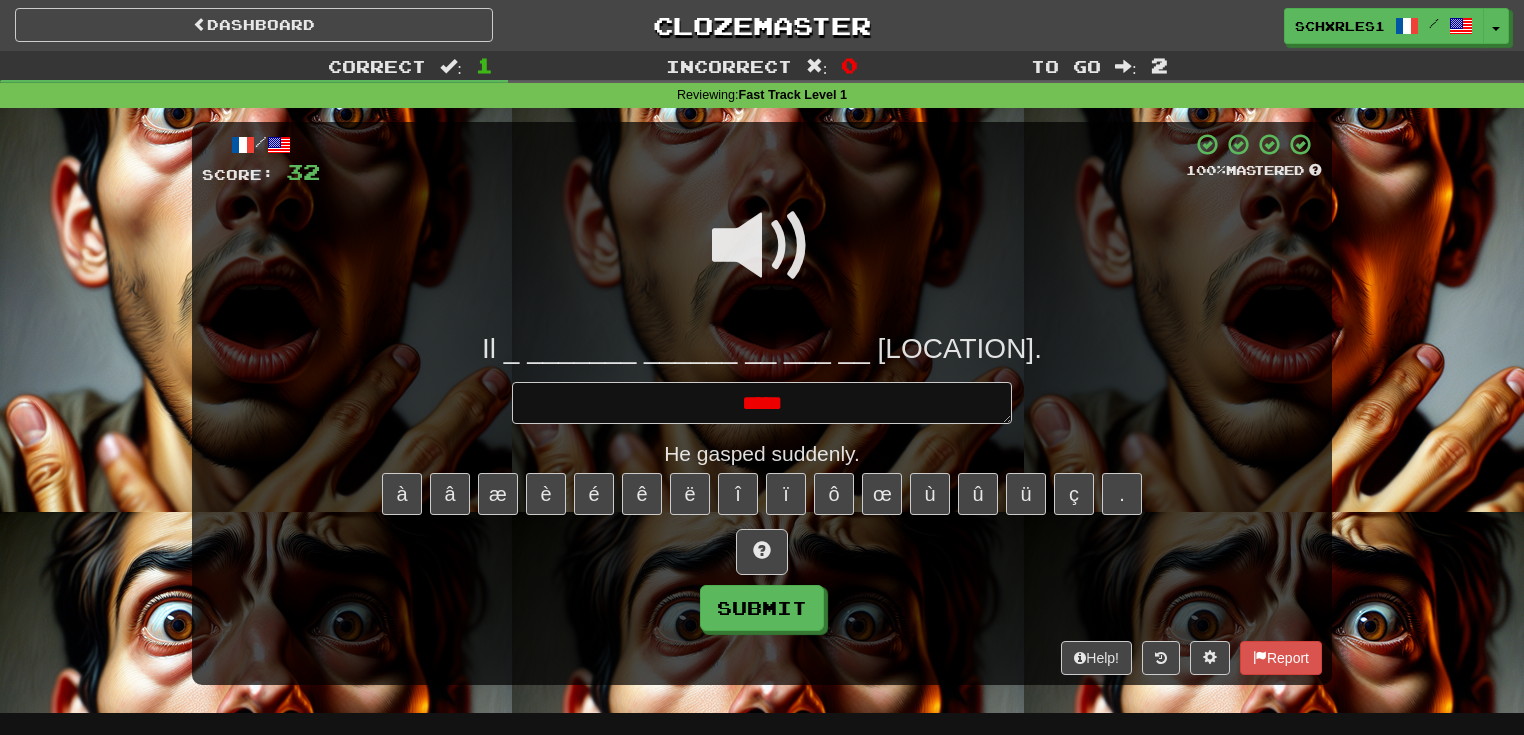 type on "*" 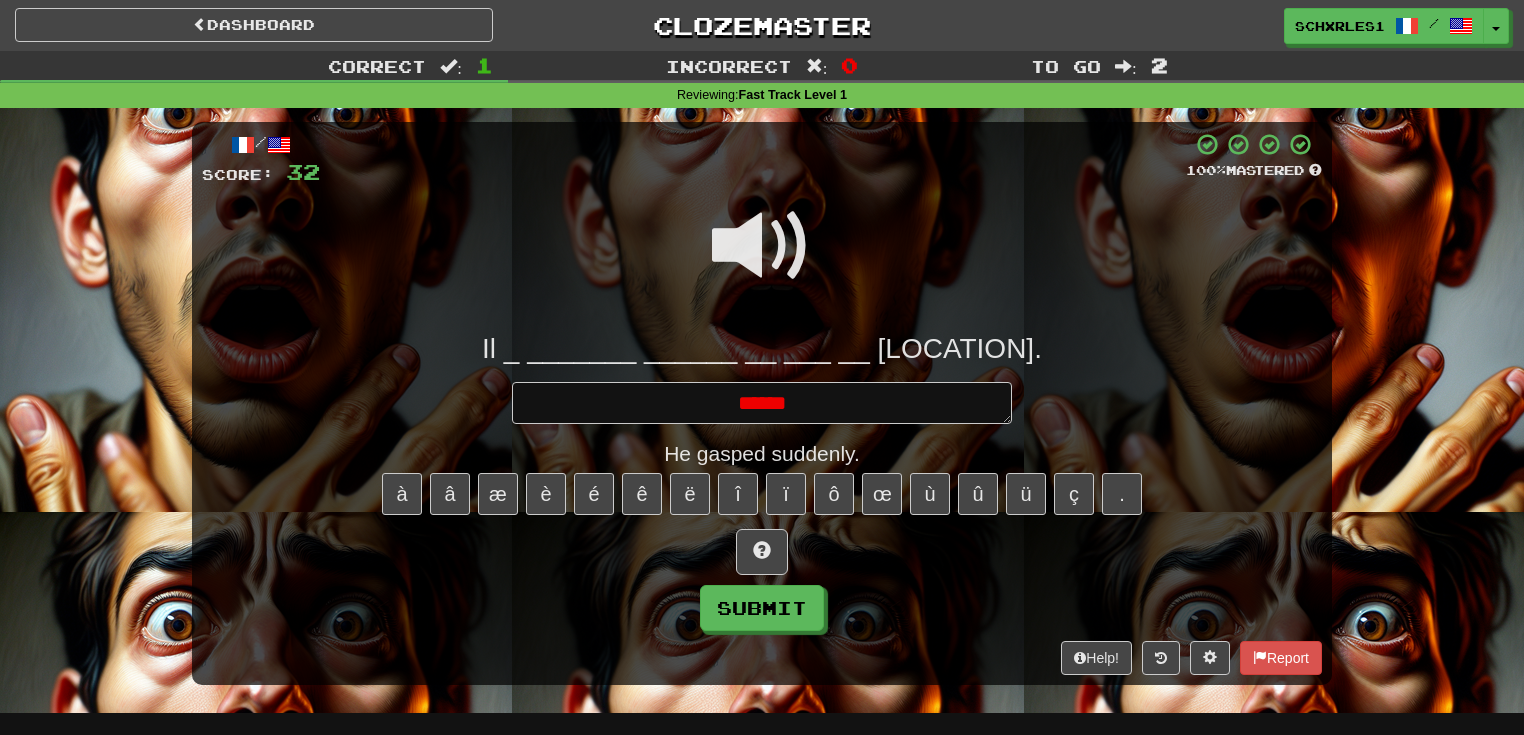 type on "*" 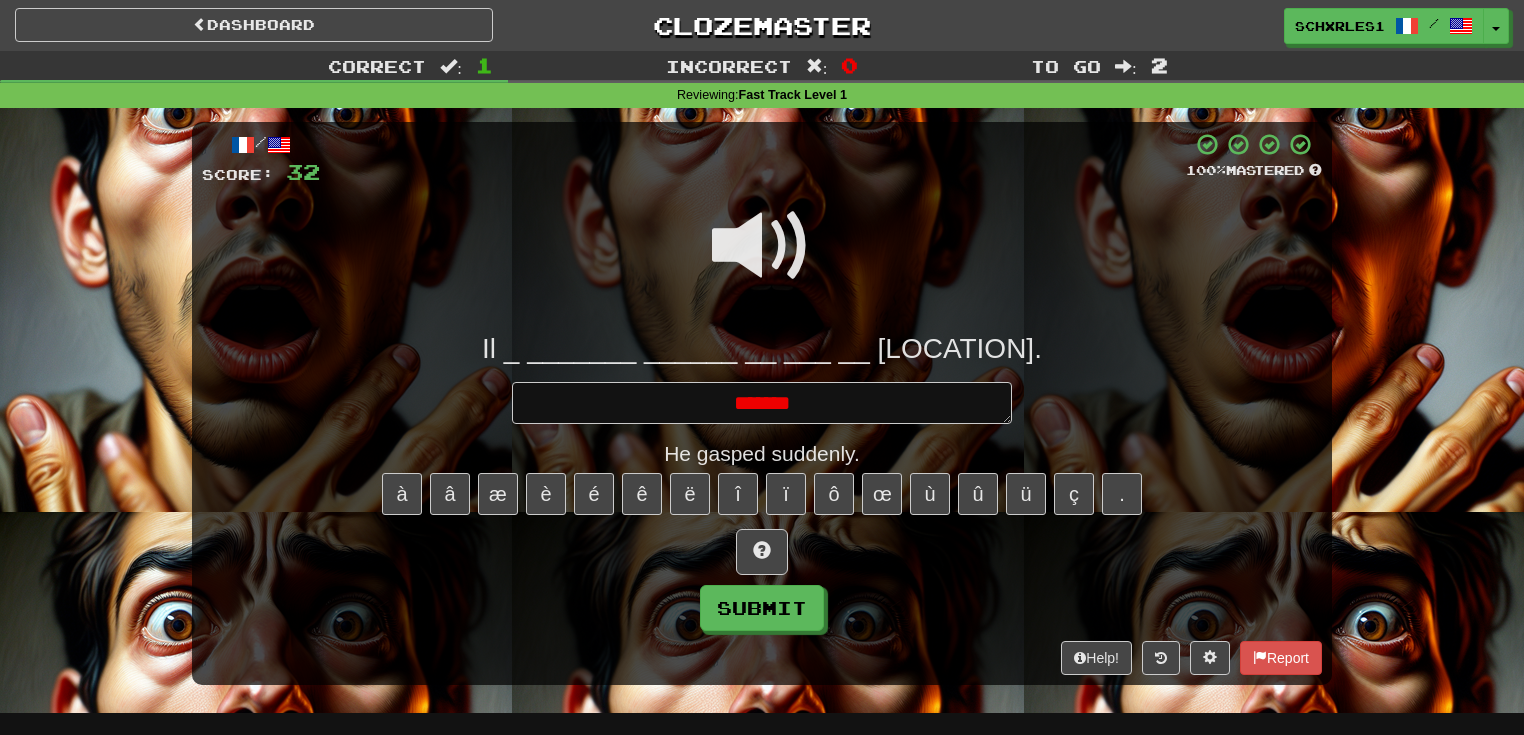 type on "*" 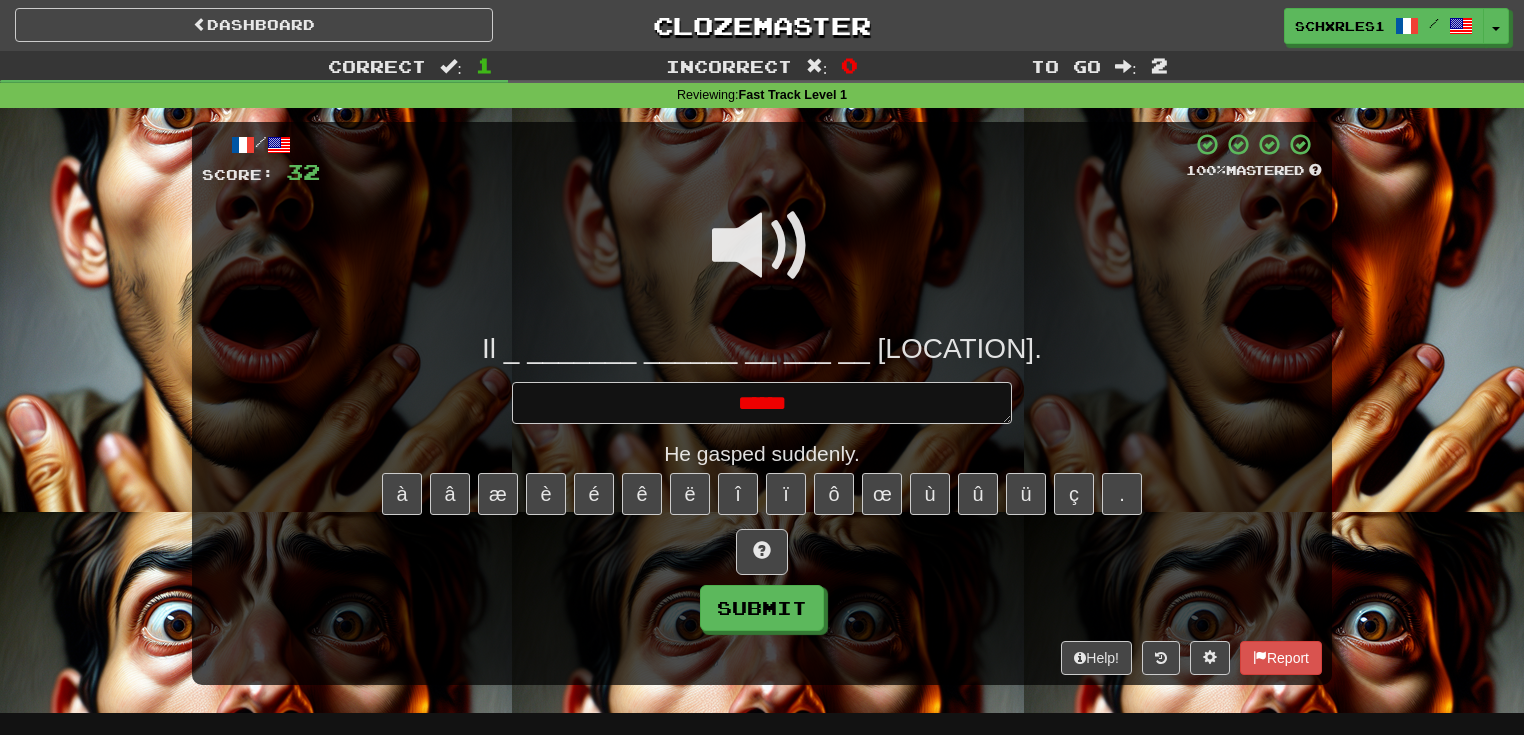 type on "*" 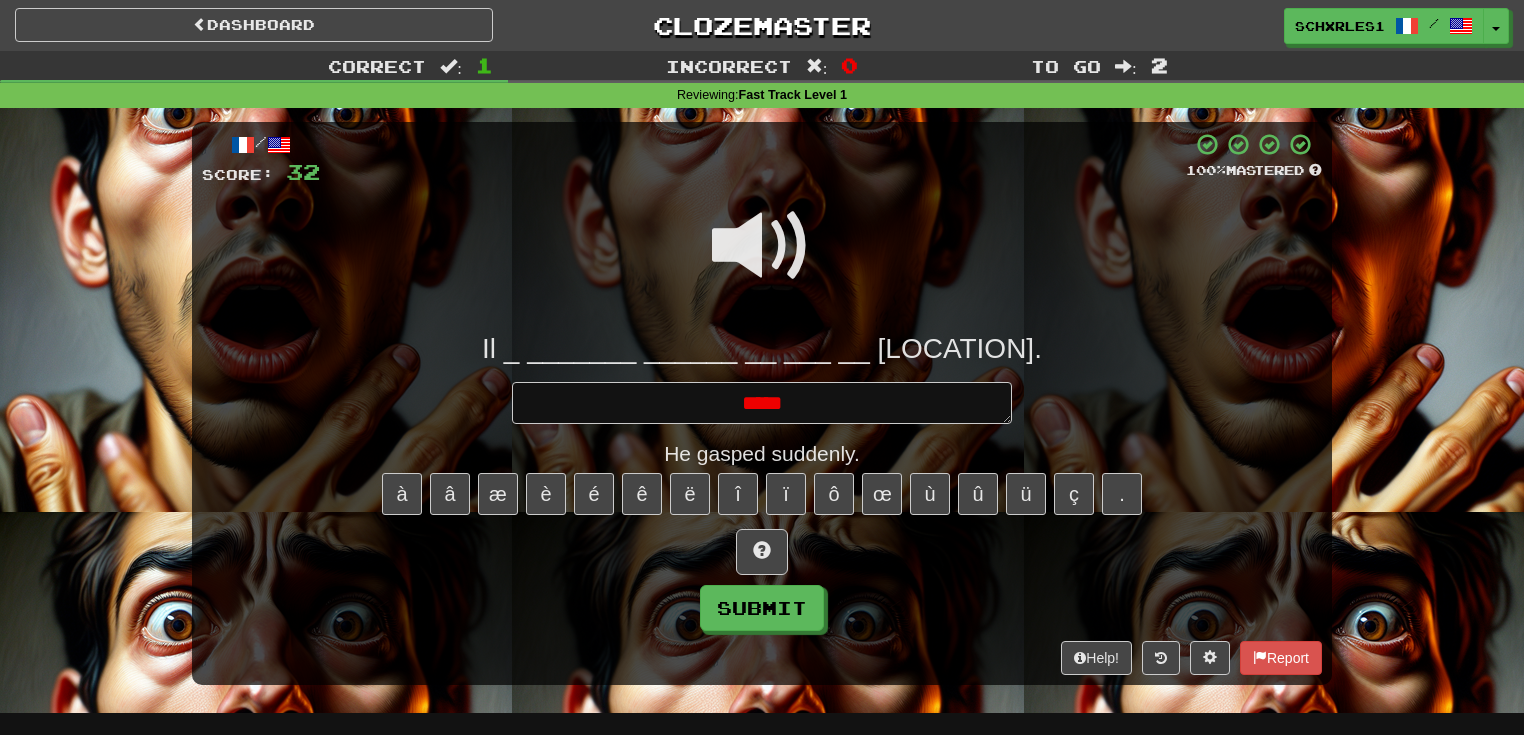 type on "*" 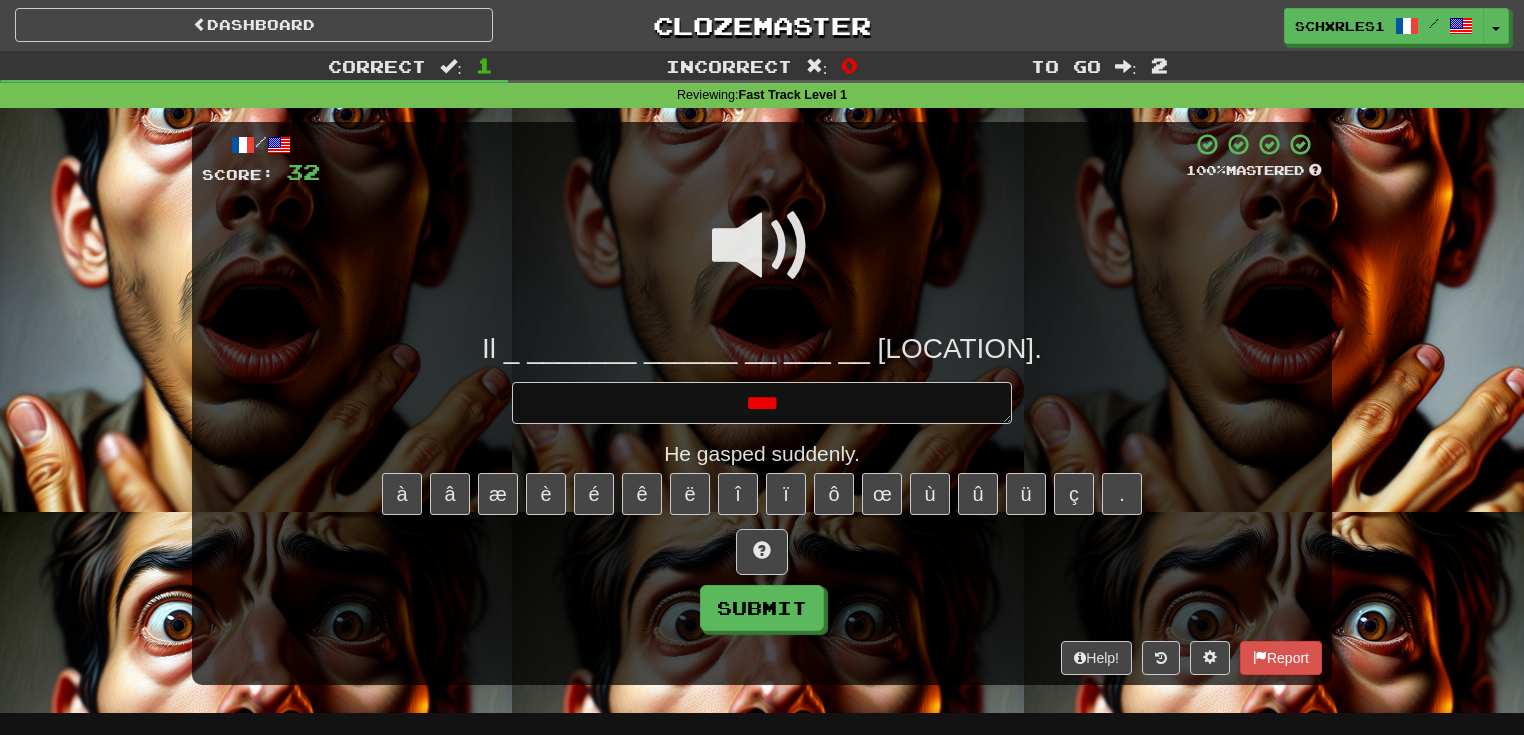 type on "*" 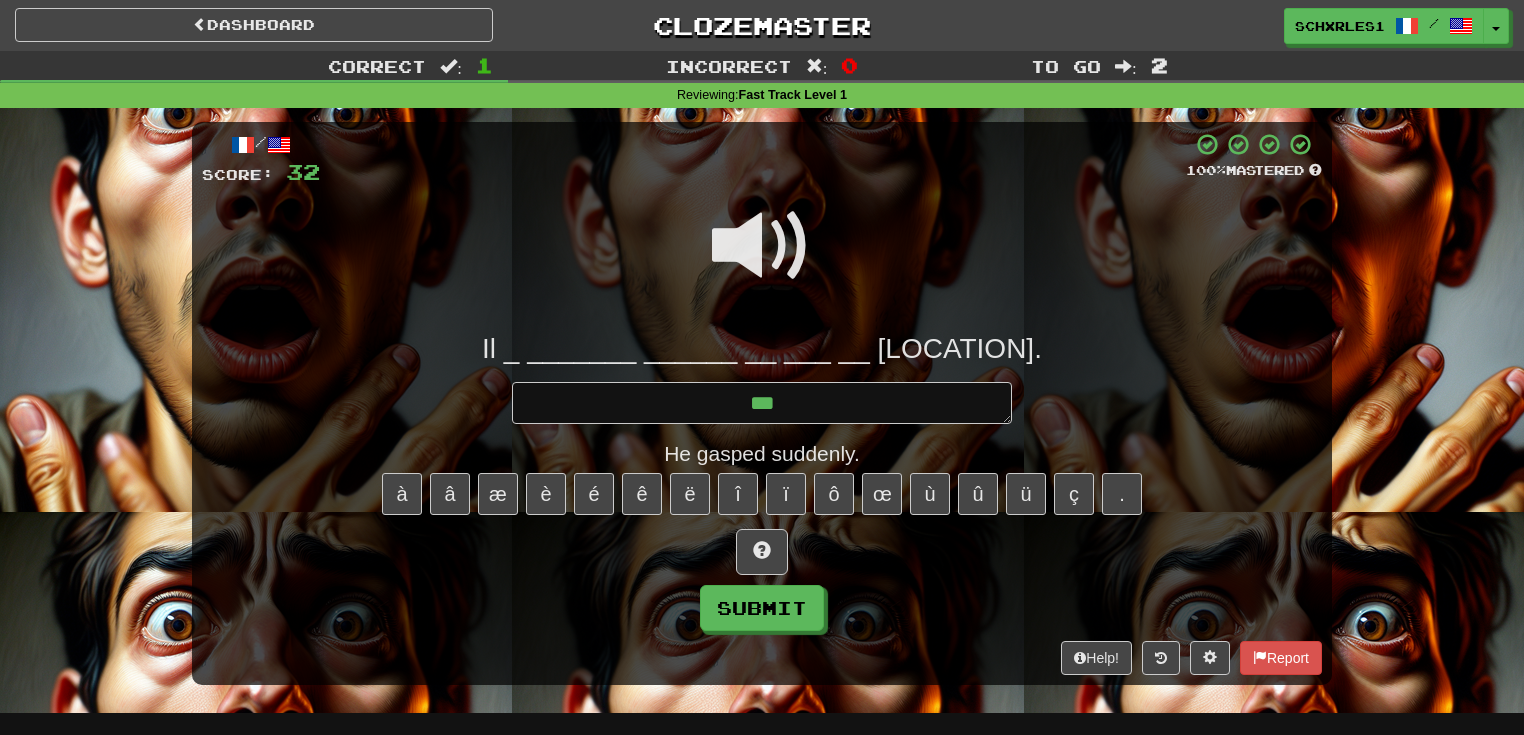 type on "*" 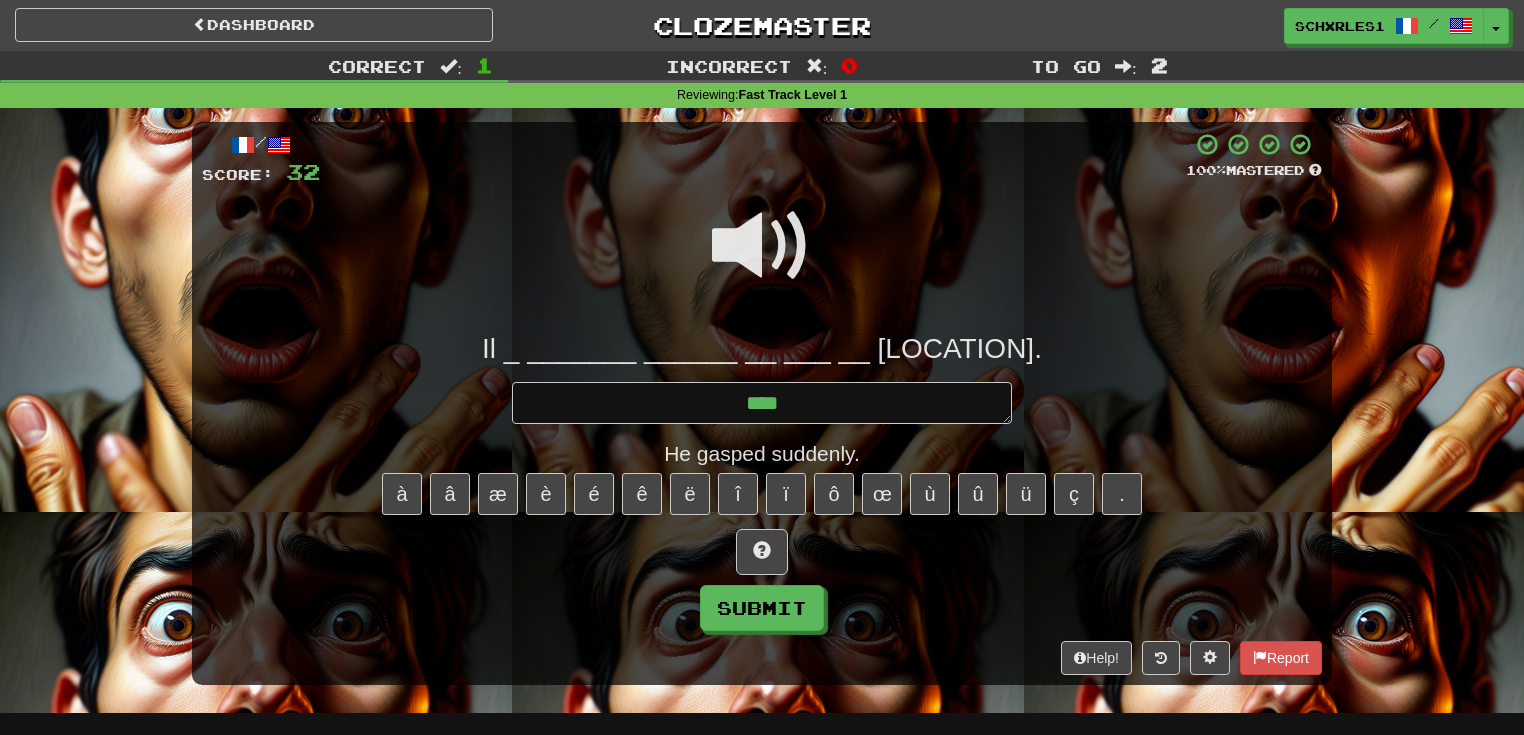 type on "*" 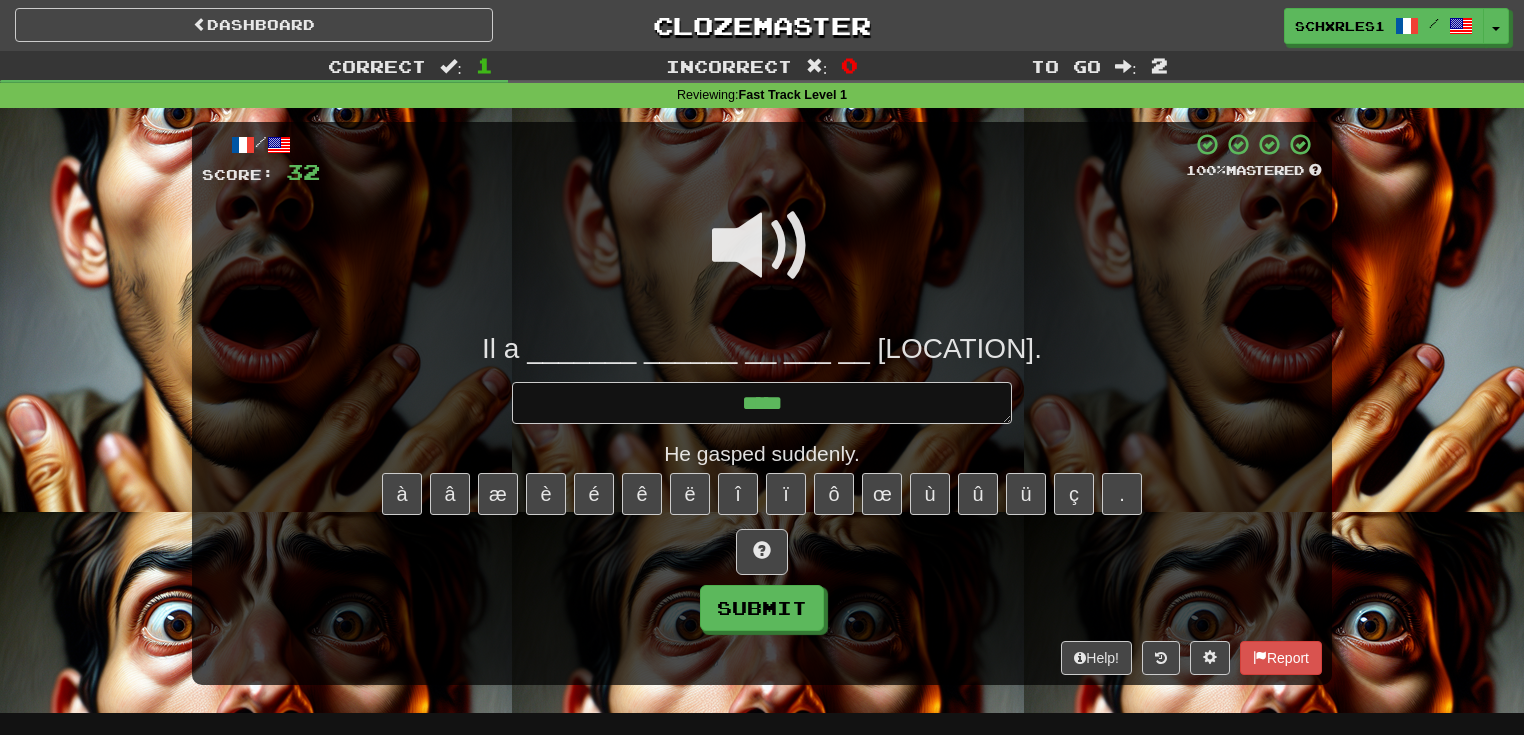 type on "*" 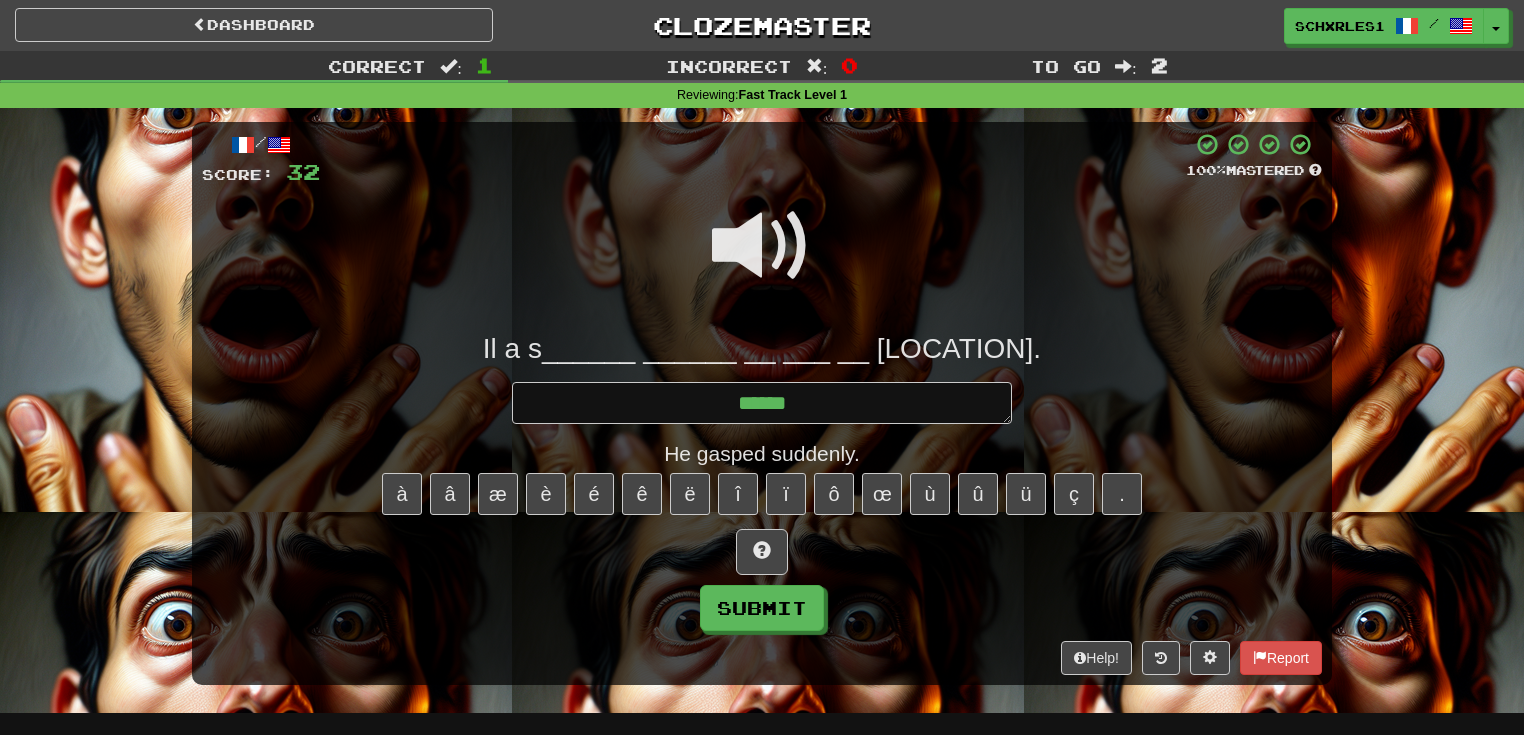 type on "*" 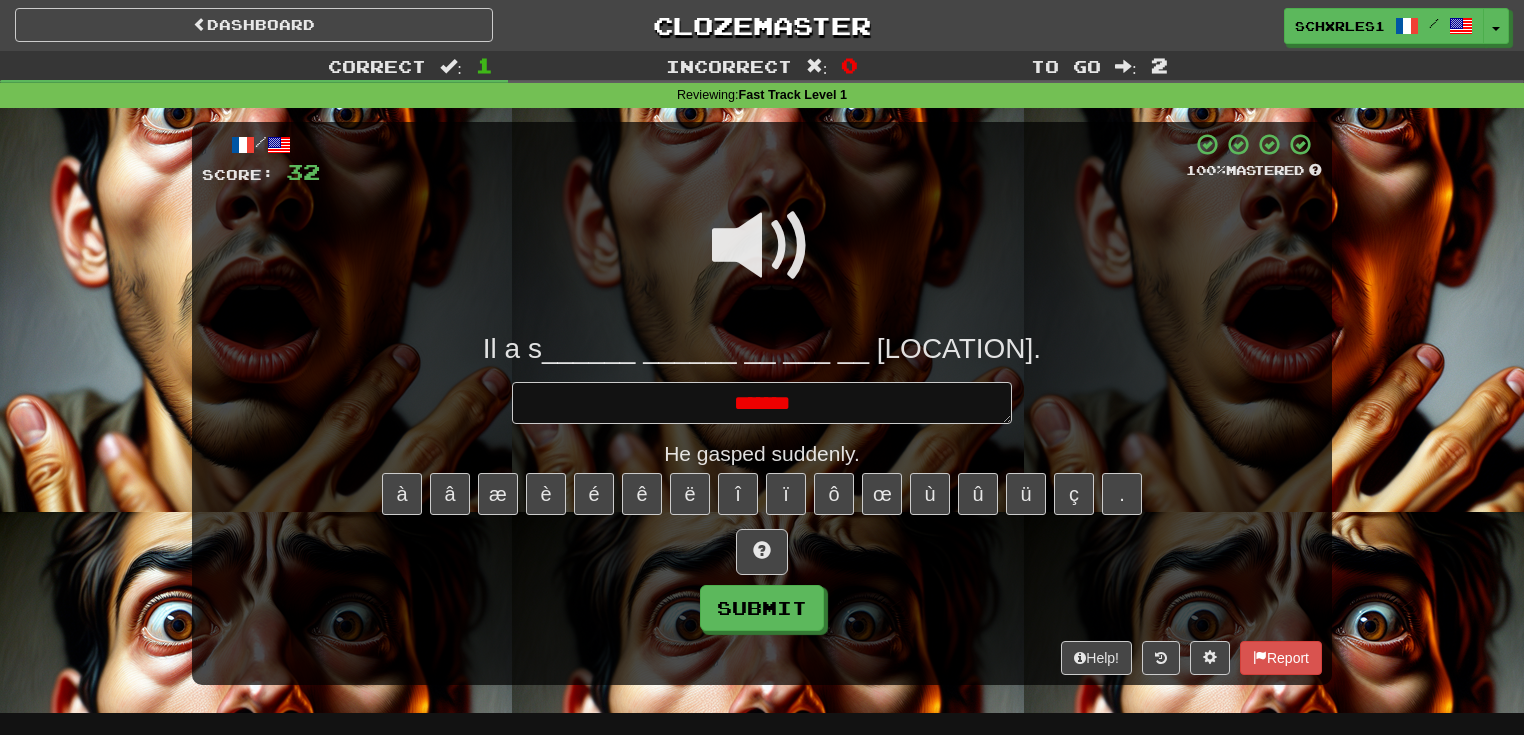 type on "*" 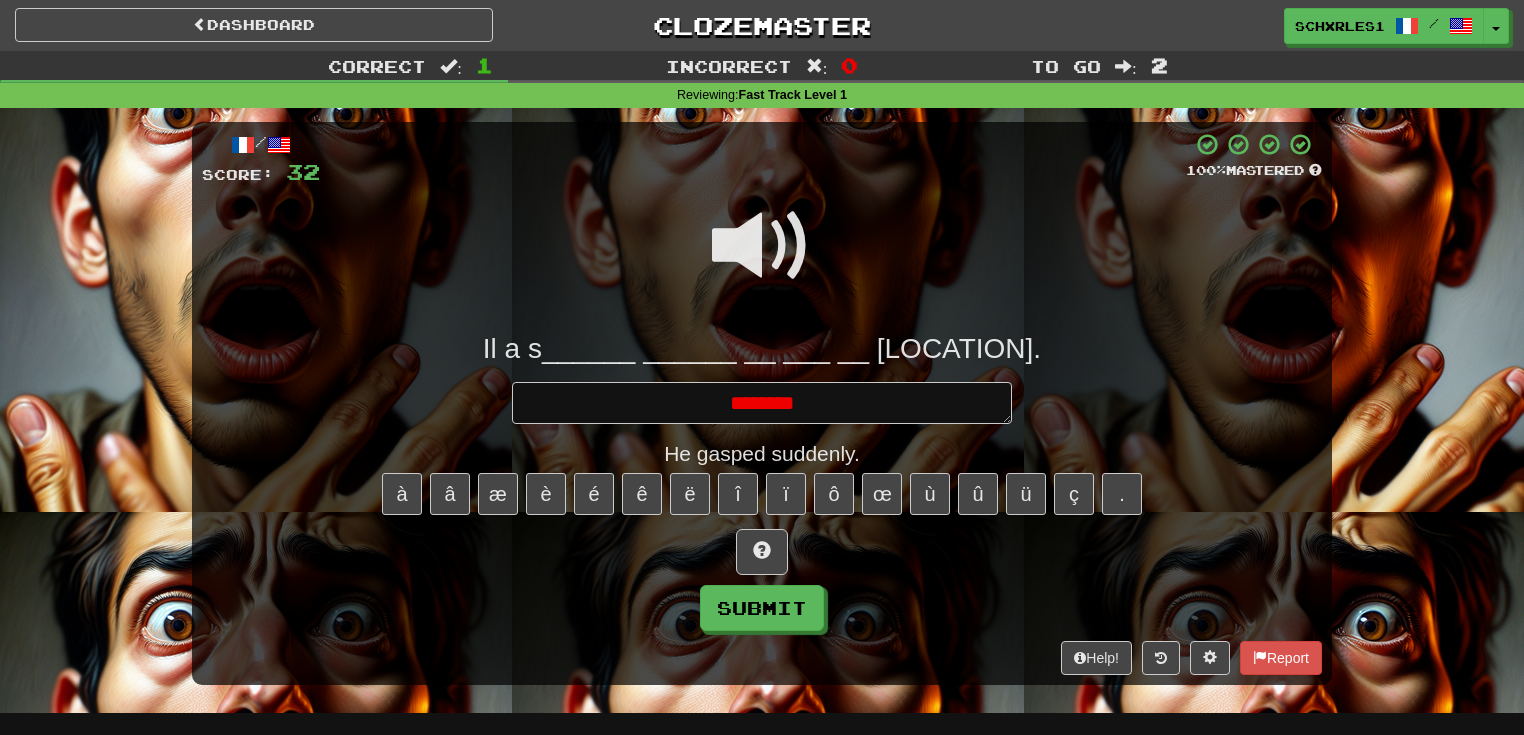 type on "*" 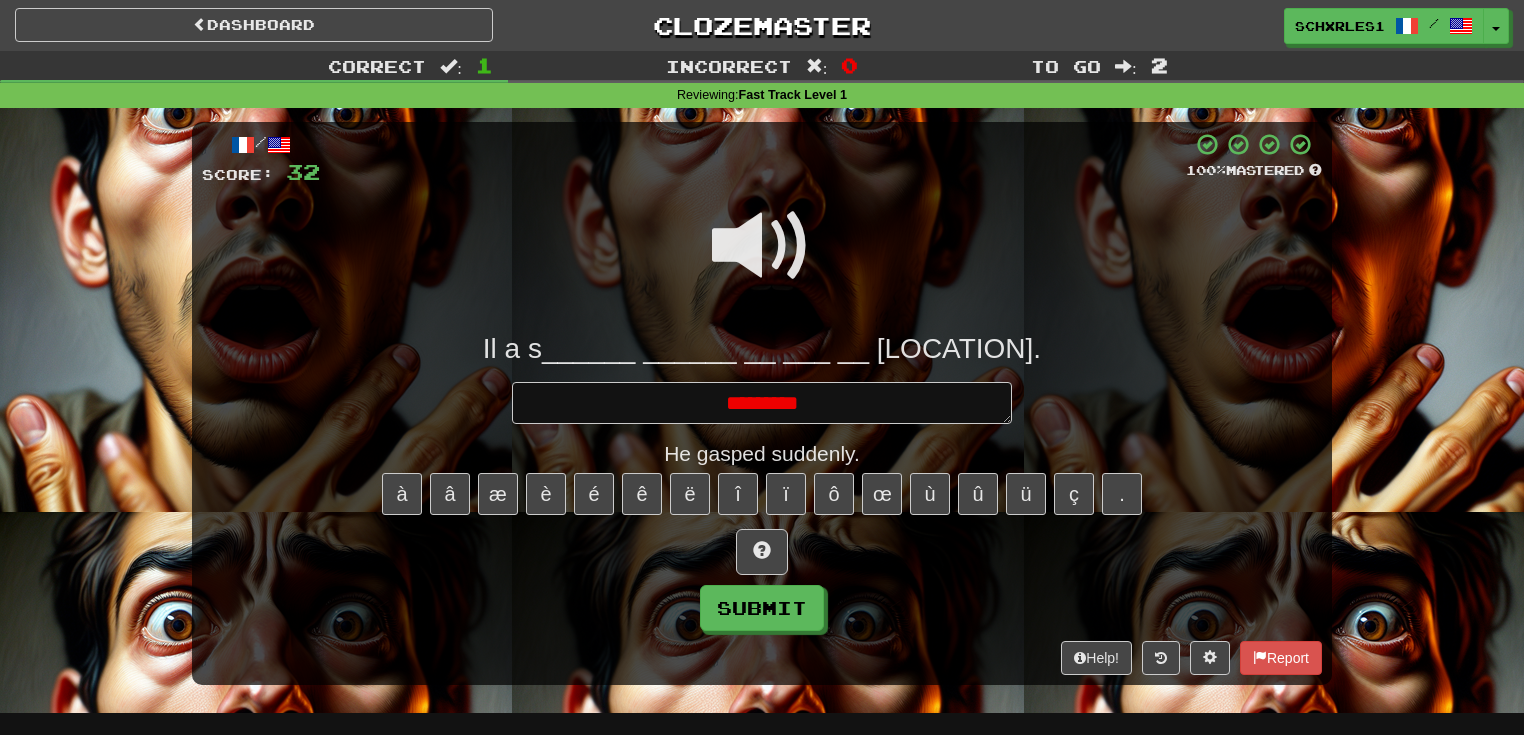 type on "*" 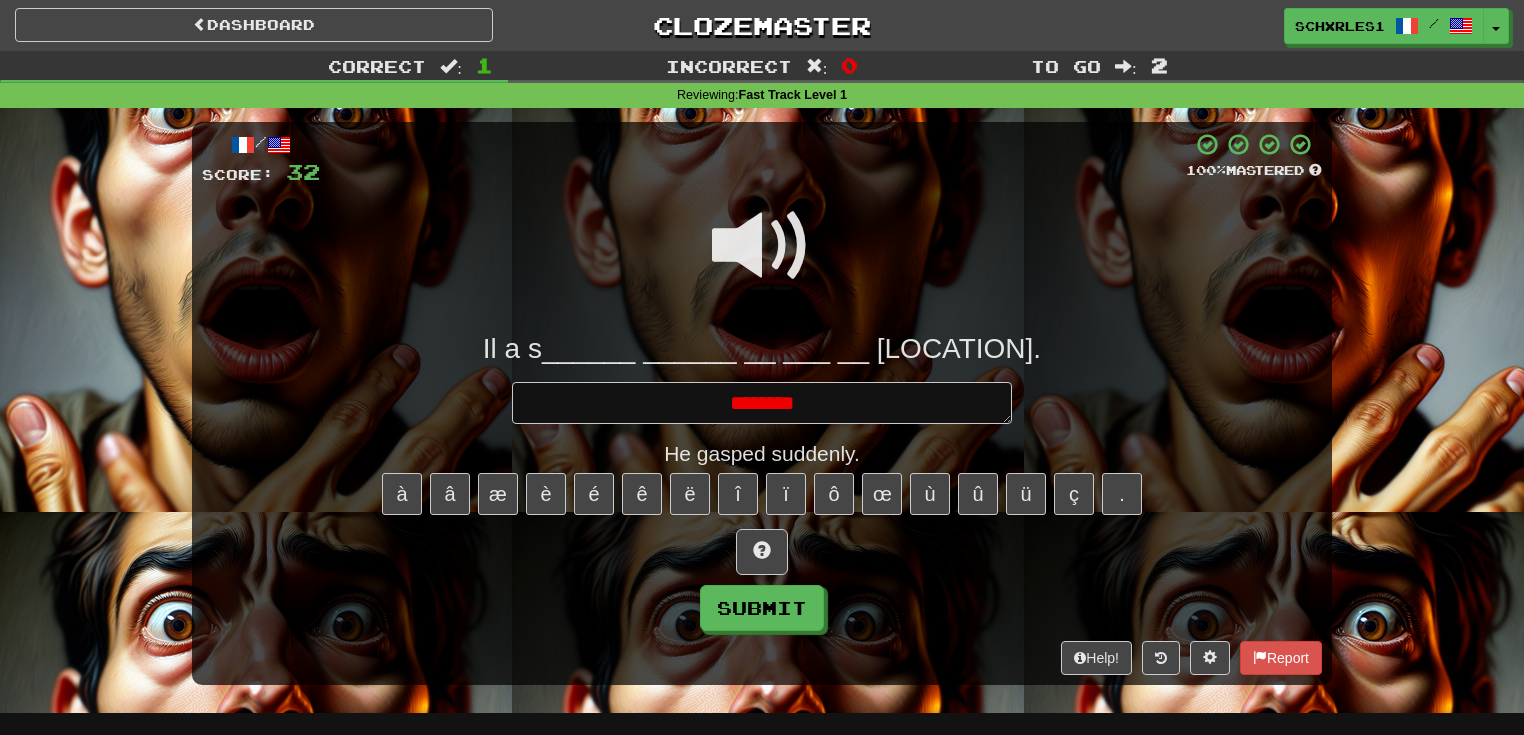 type on "*" 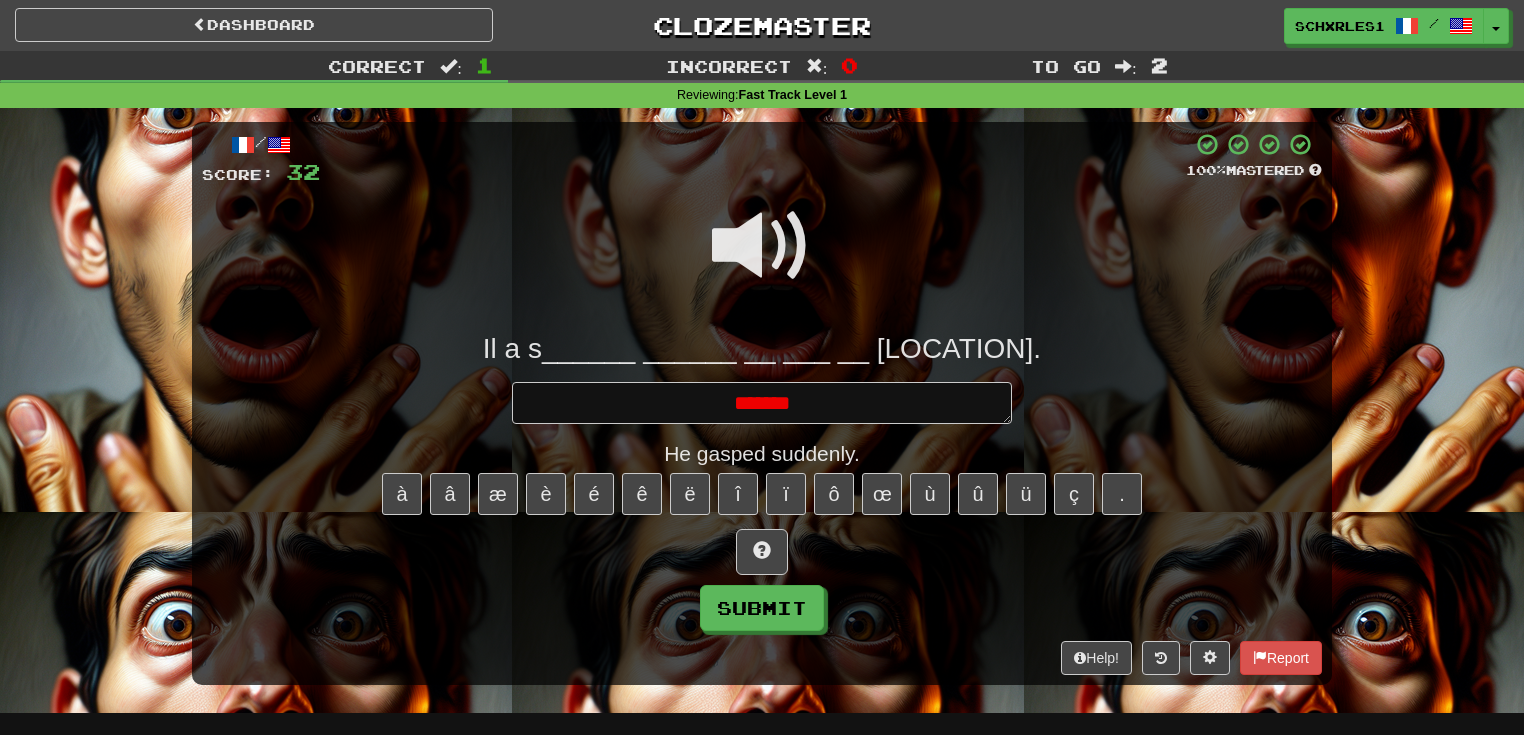 type on "*" 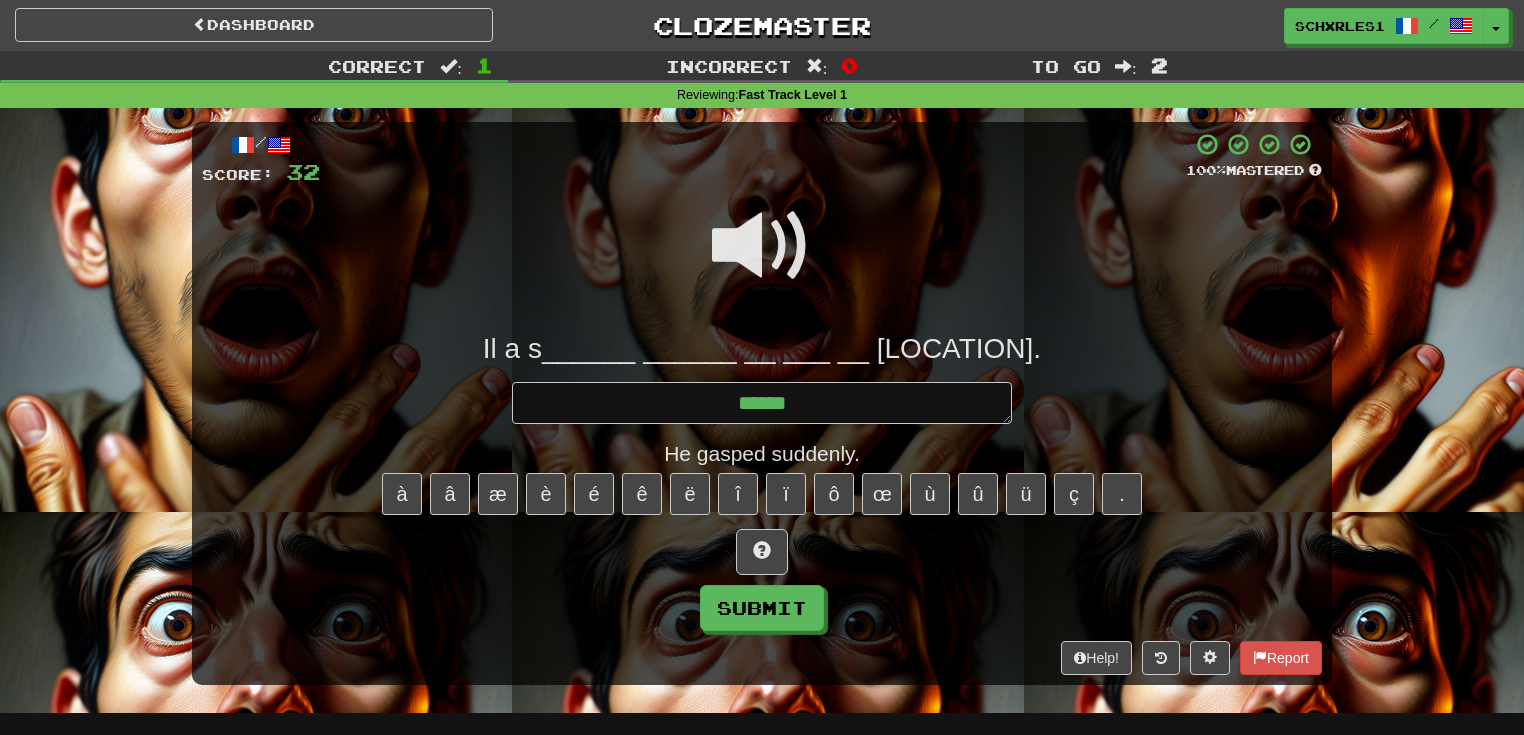 type on "*" 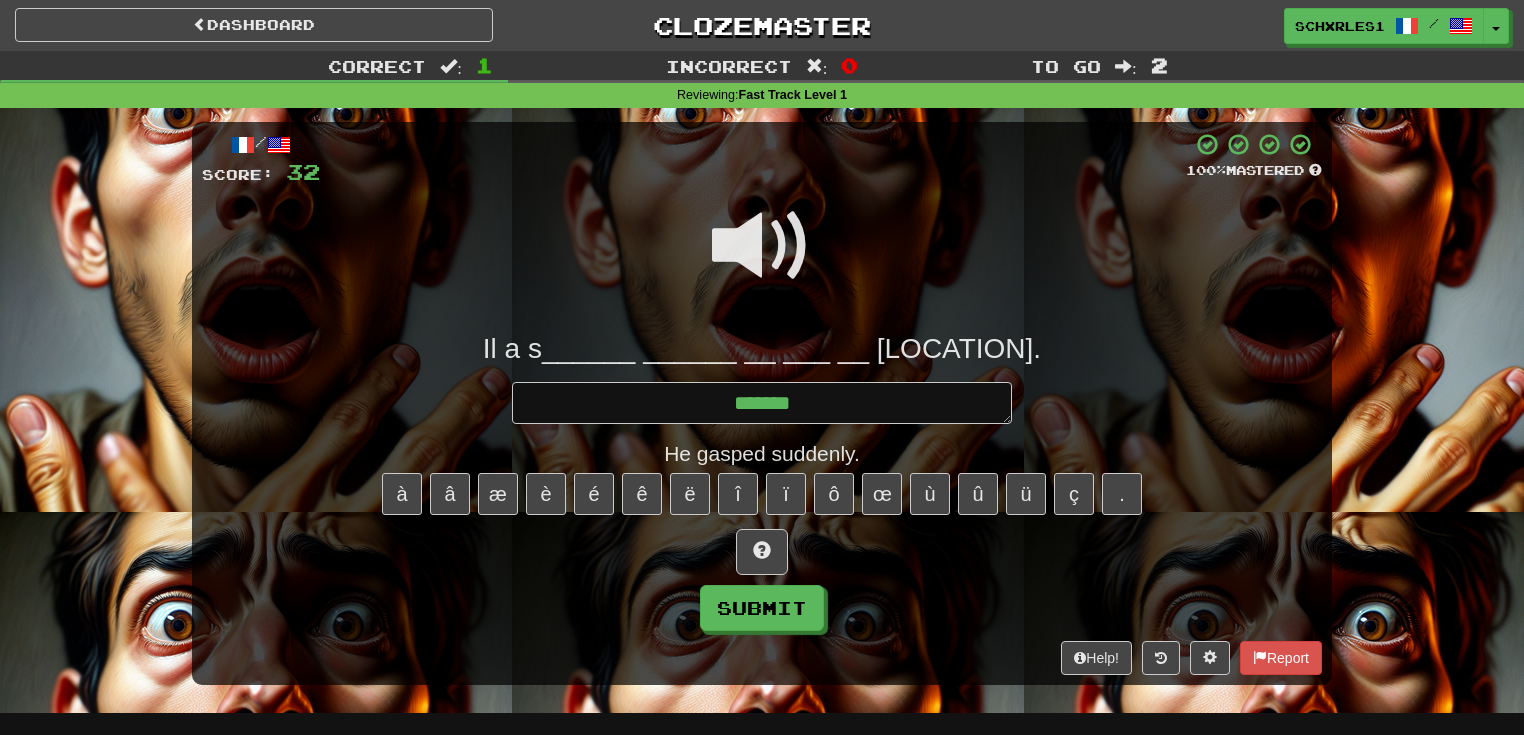 type on "*" 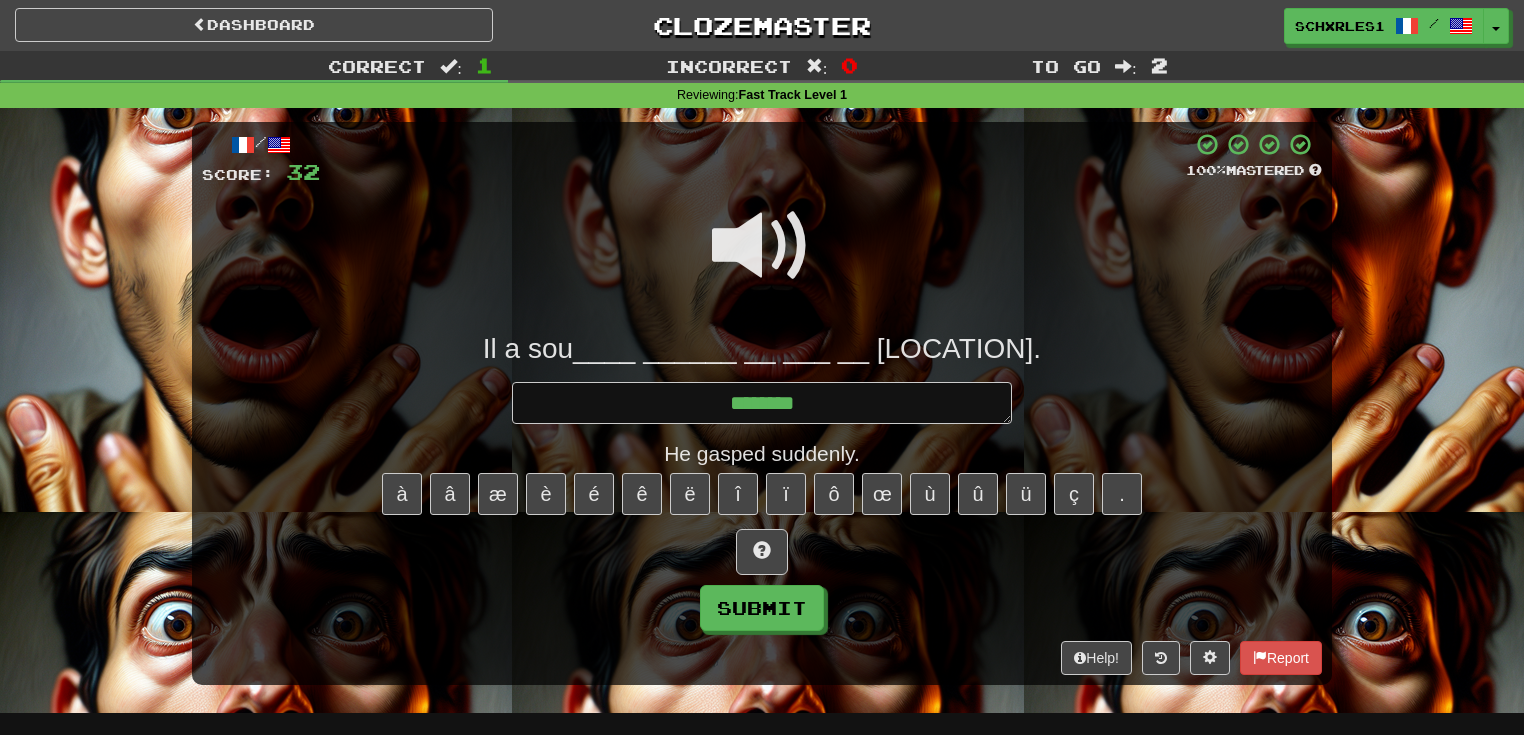 type on "*" 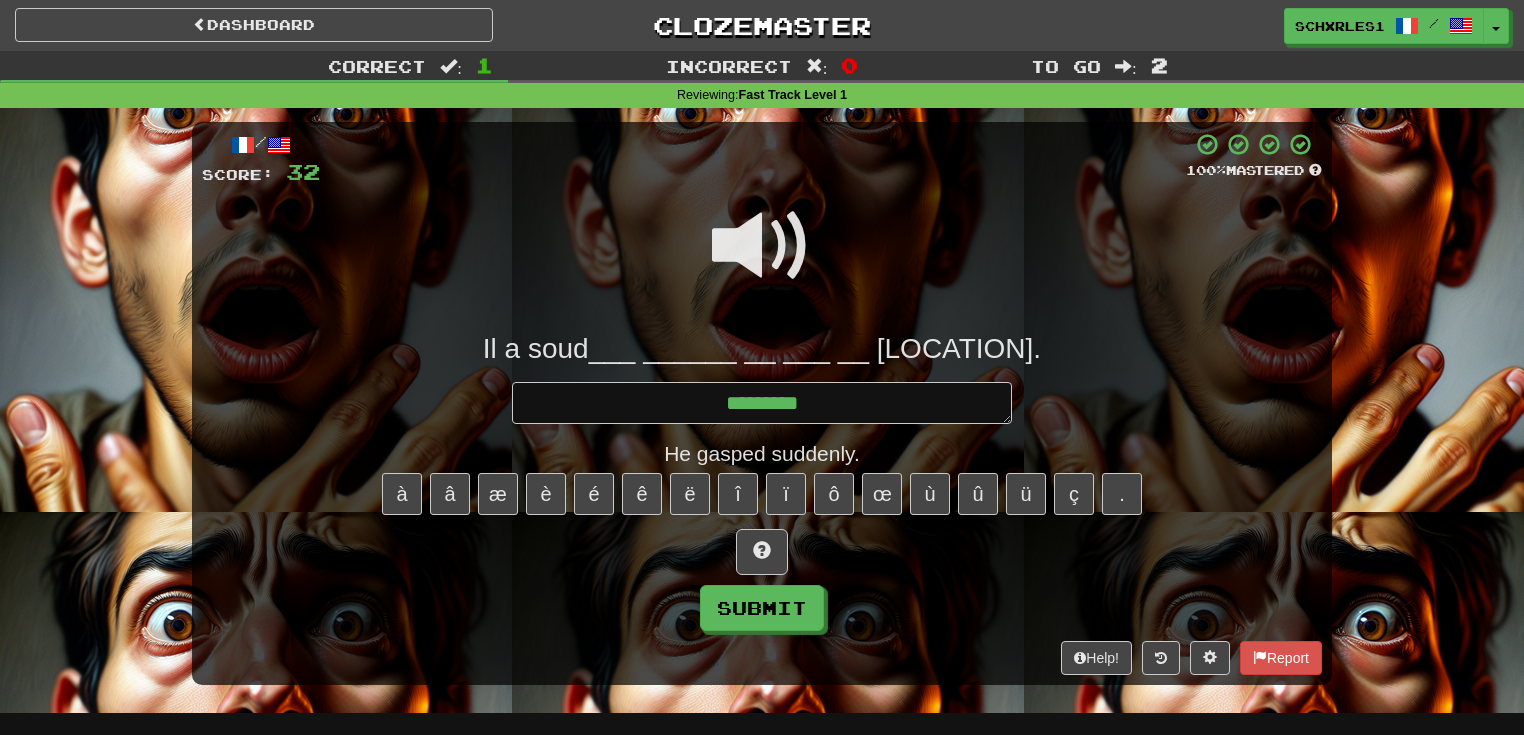 type on "*" 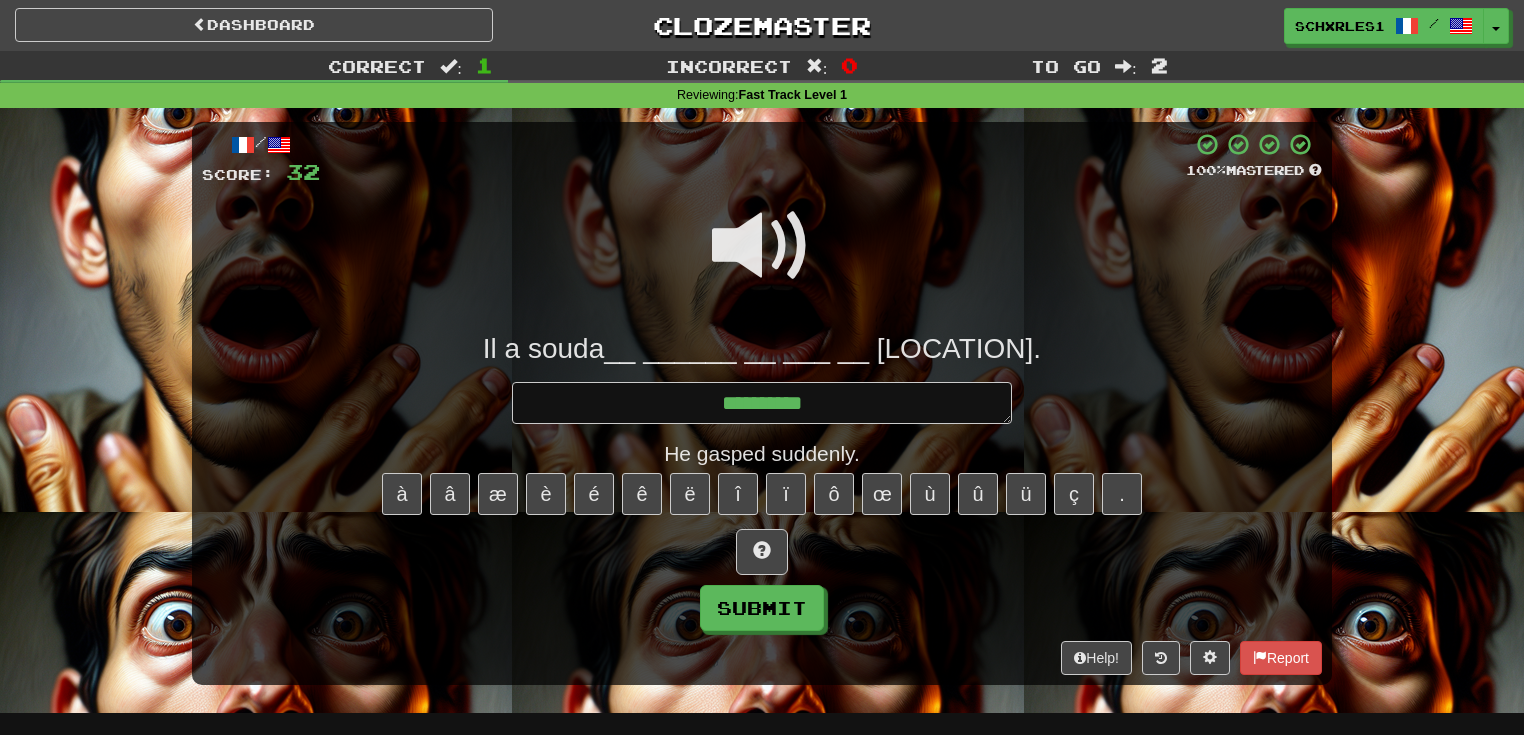 type on "*" 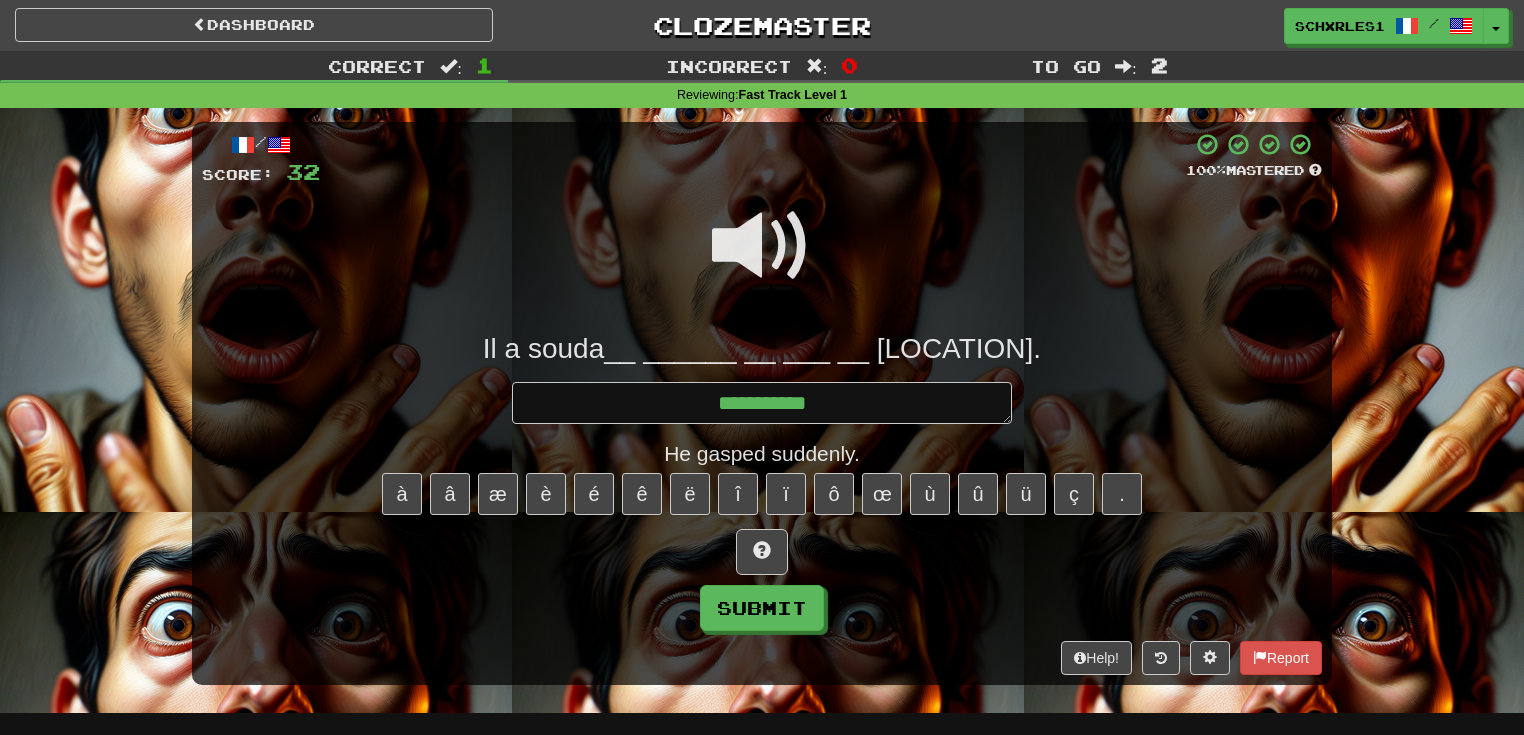 type on "*" 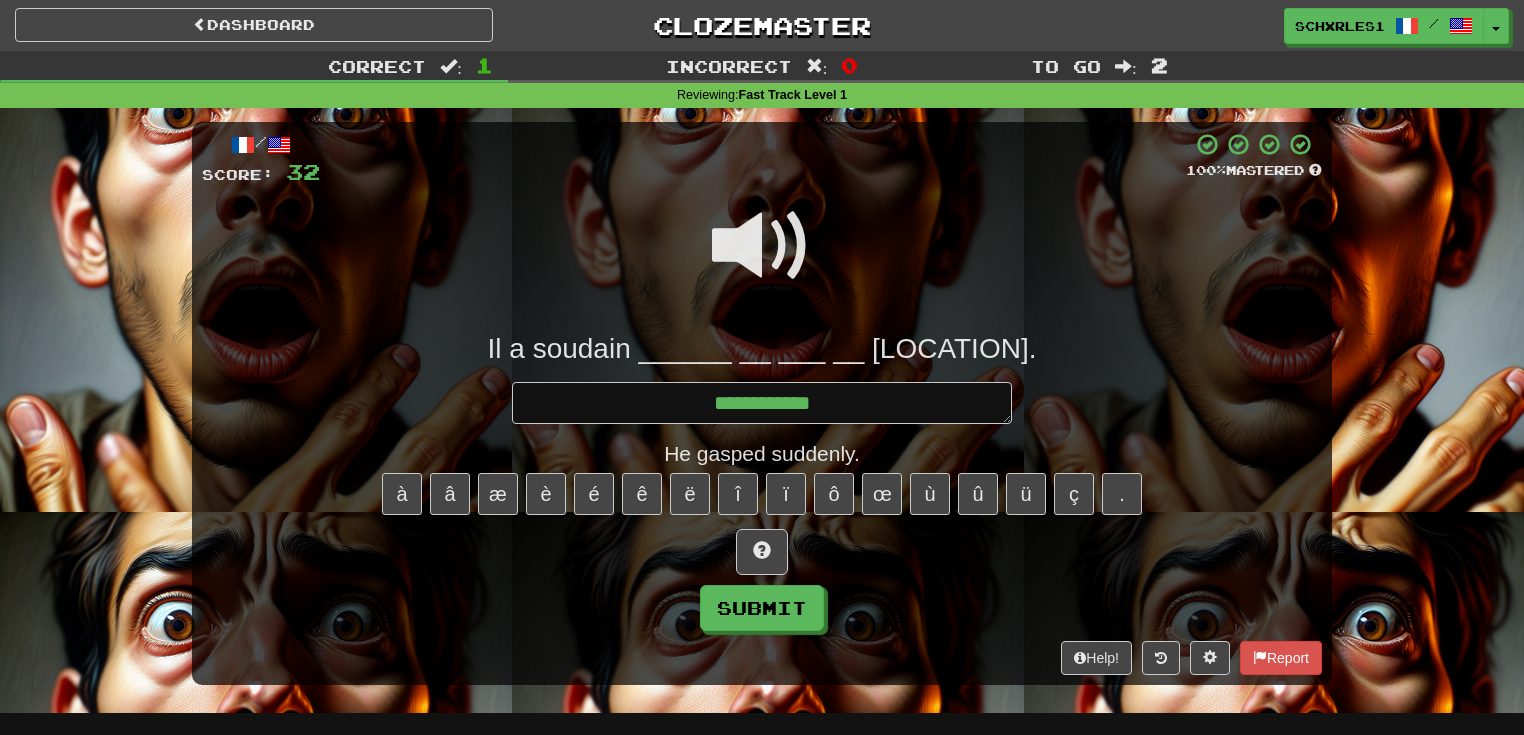 type on "*" 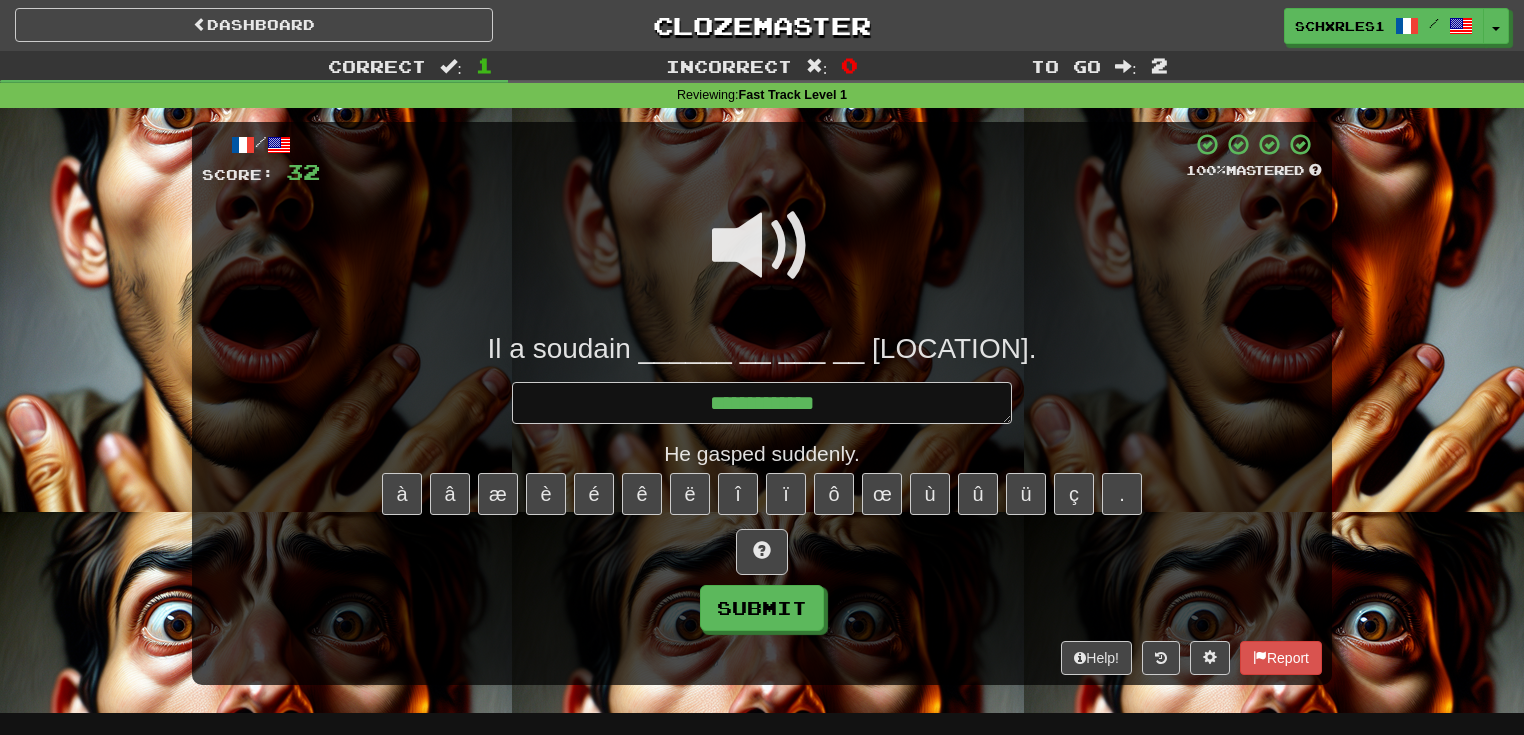 type on "*" 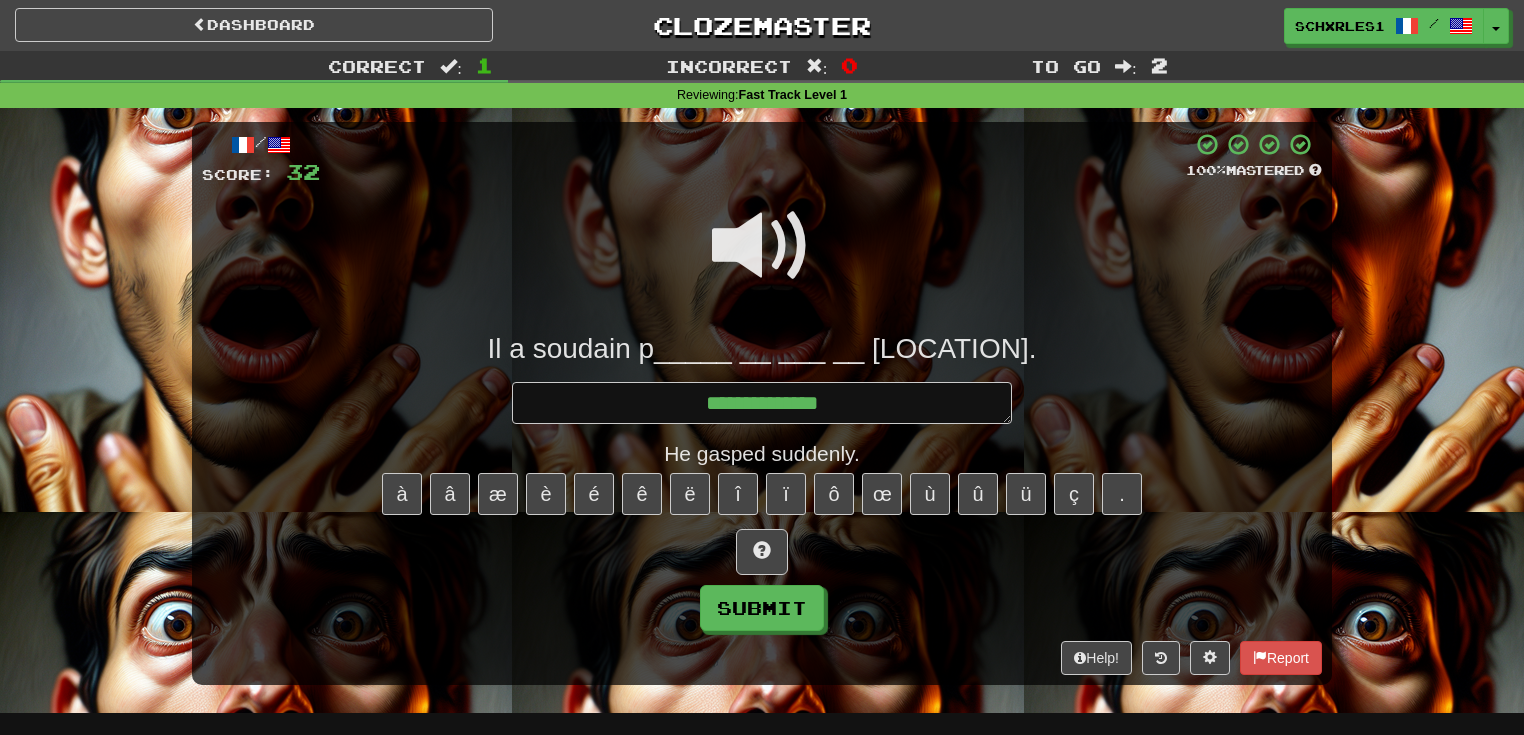 type on "*" 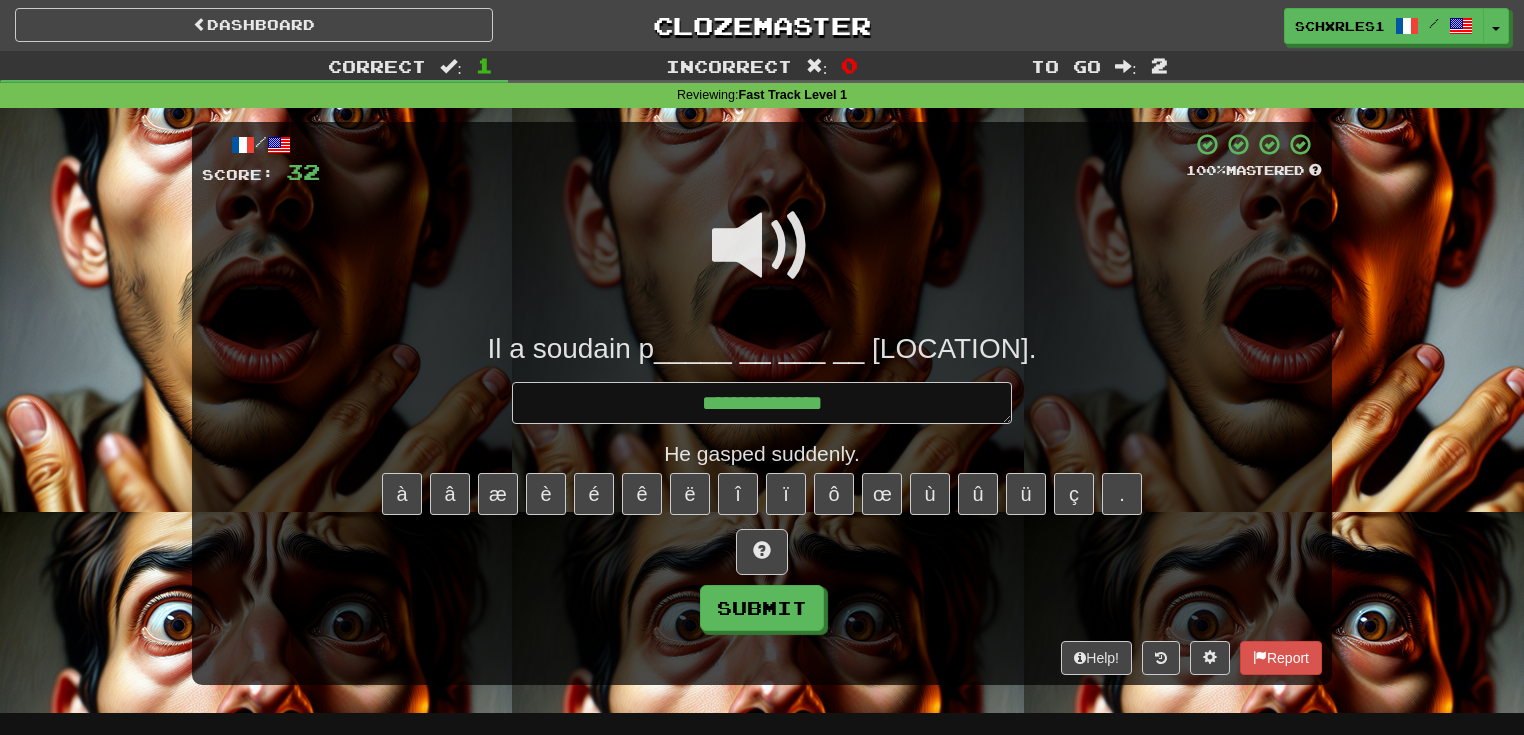 type on "*" 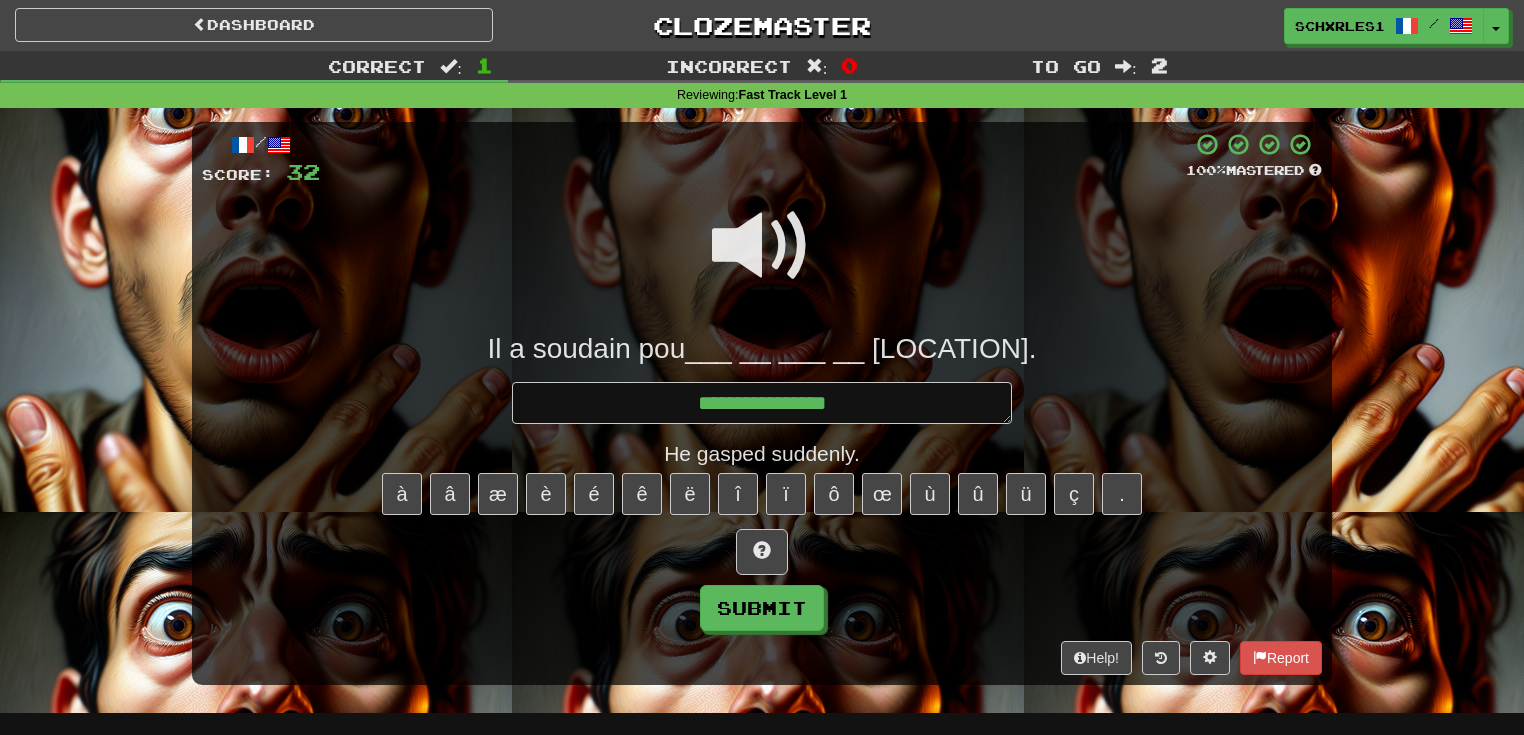 type on "*" 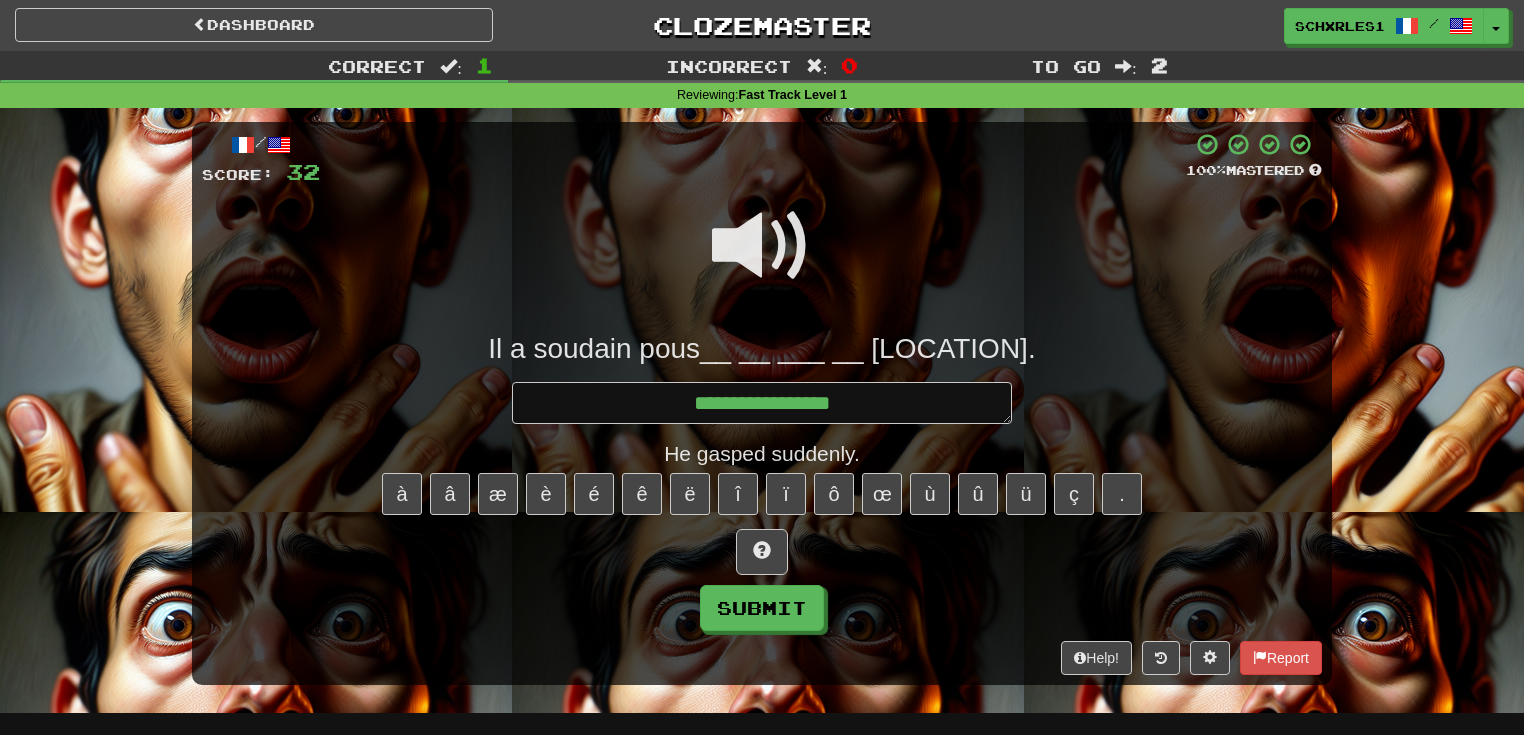 type on "*" 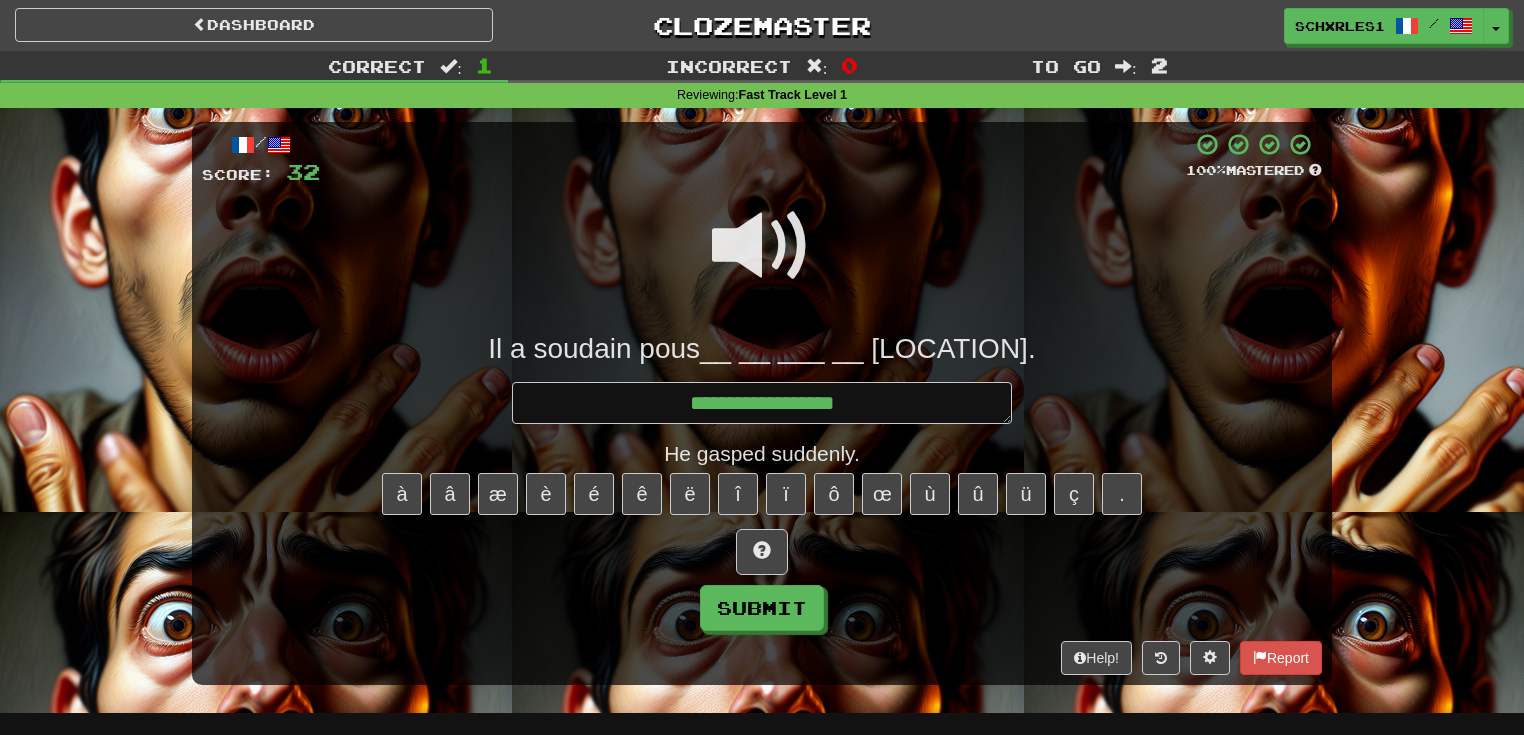 type on "*" 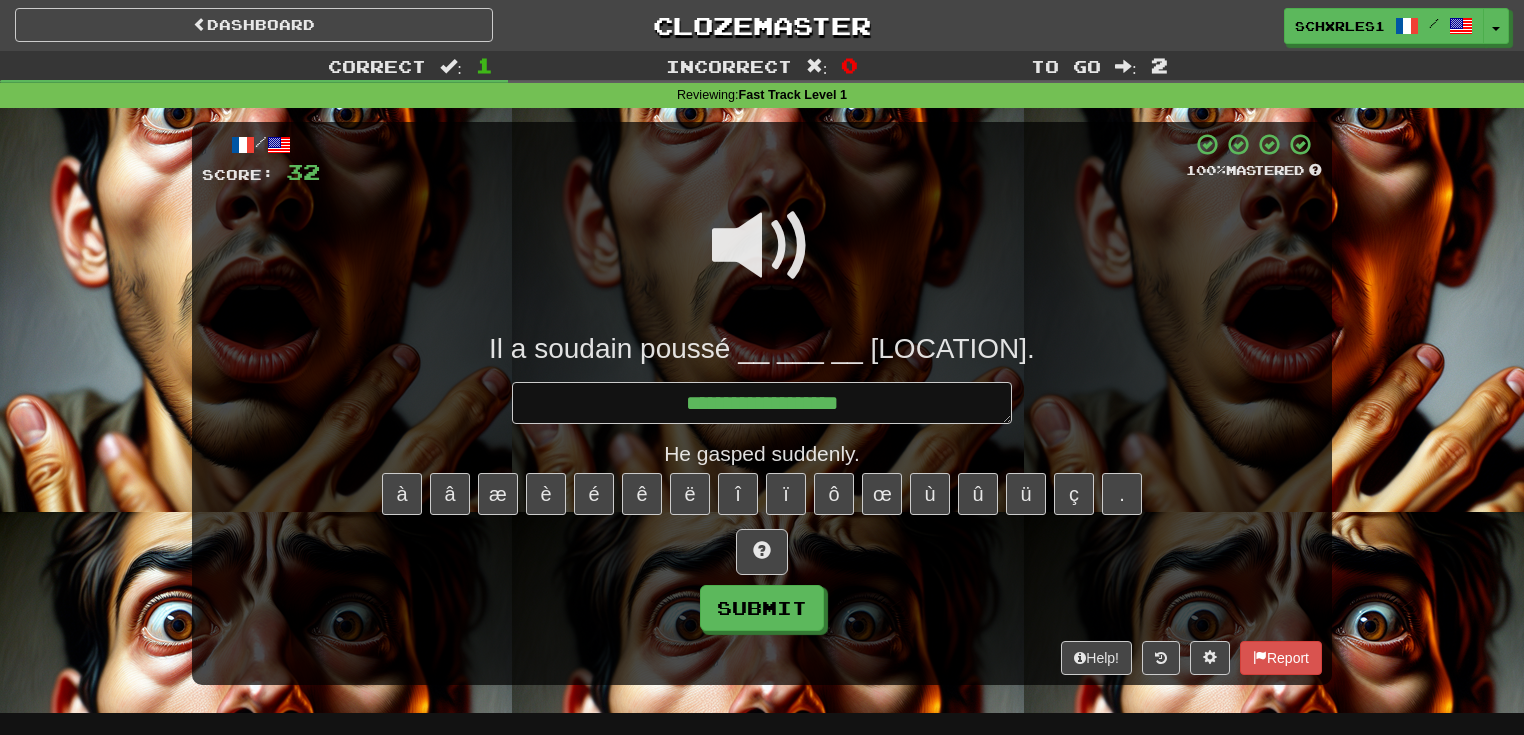 type on "*" 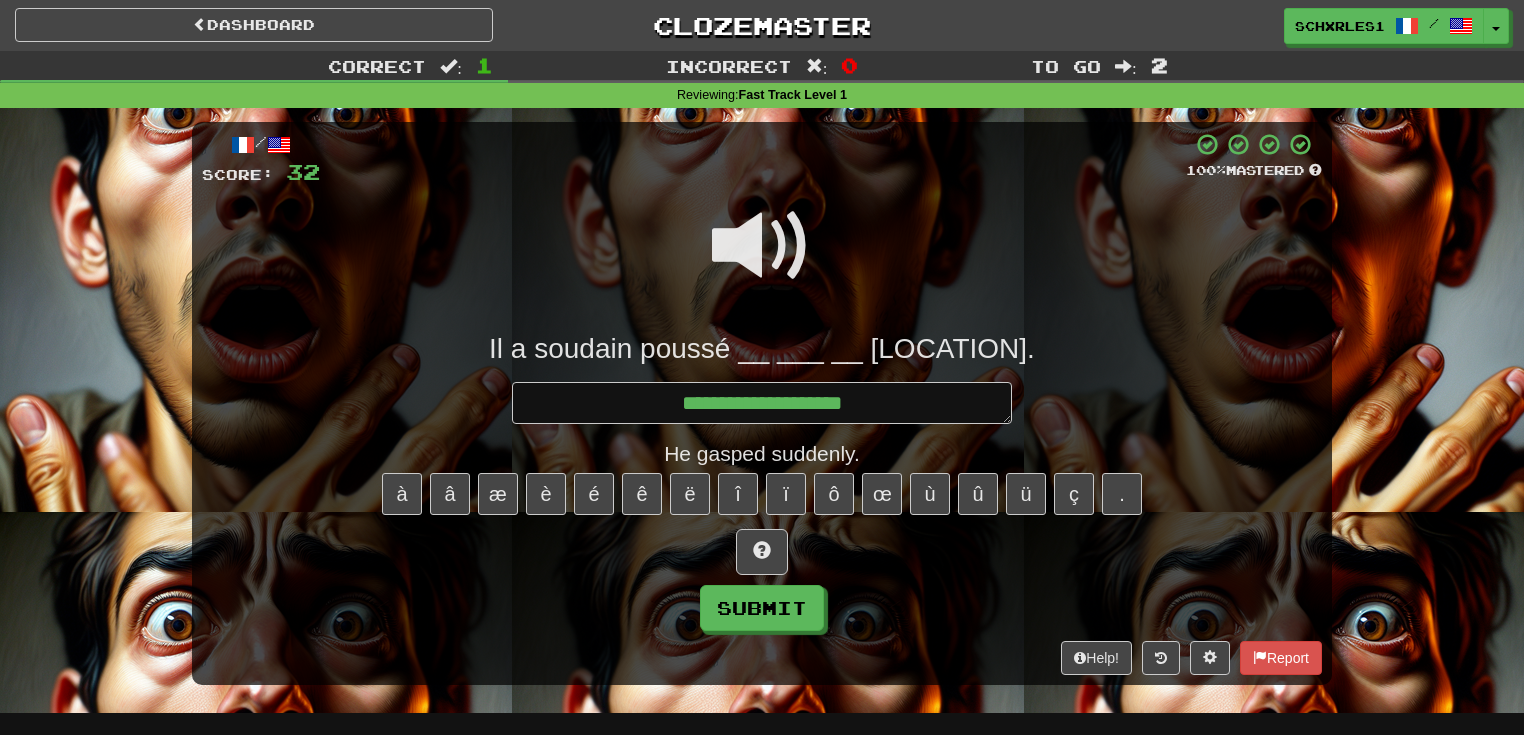 type on "*" 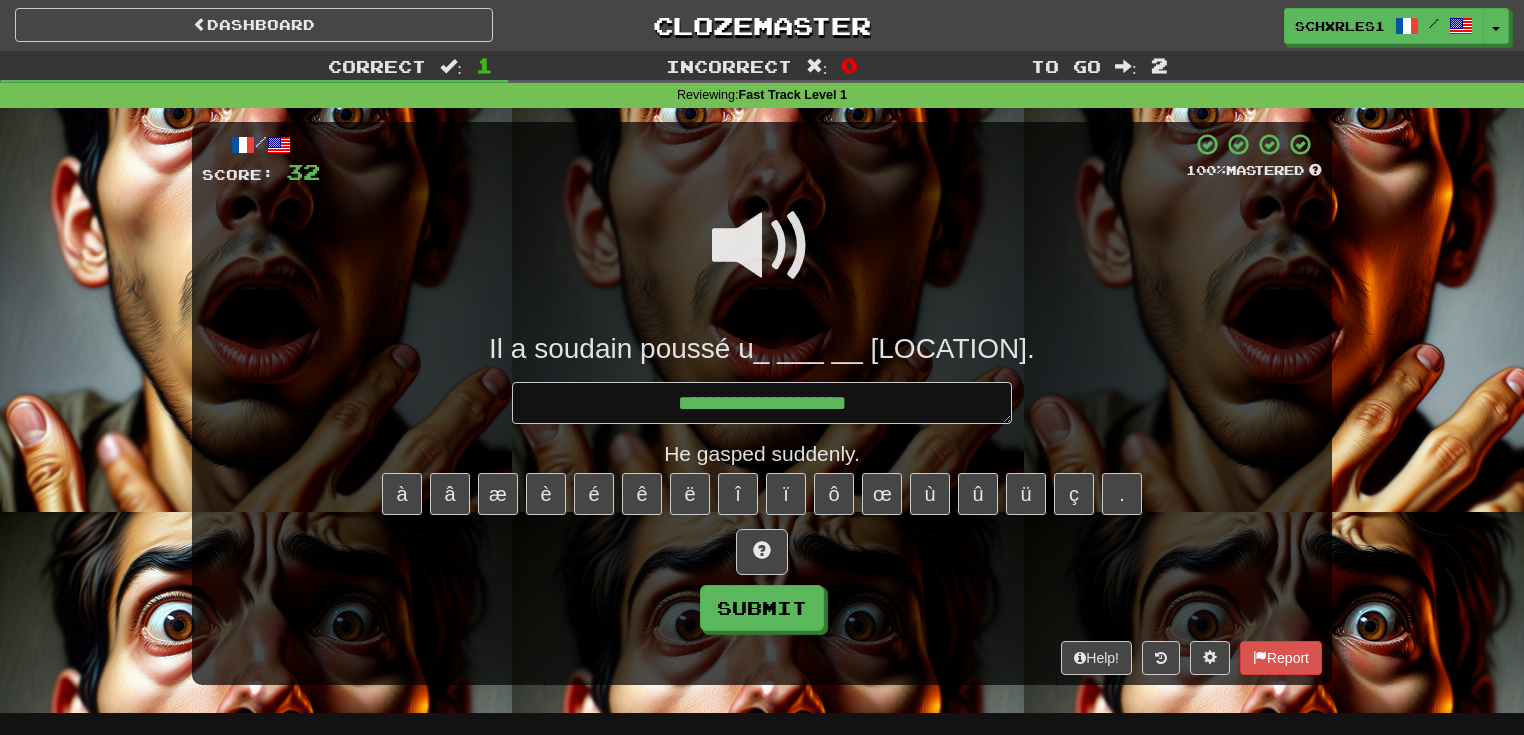 type on "*" 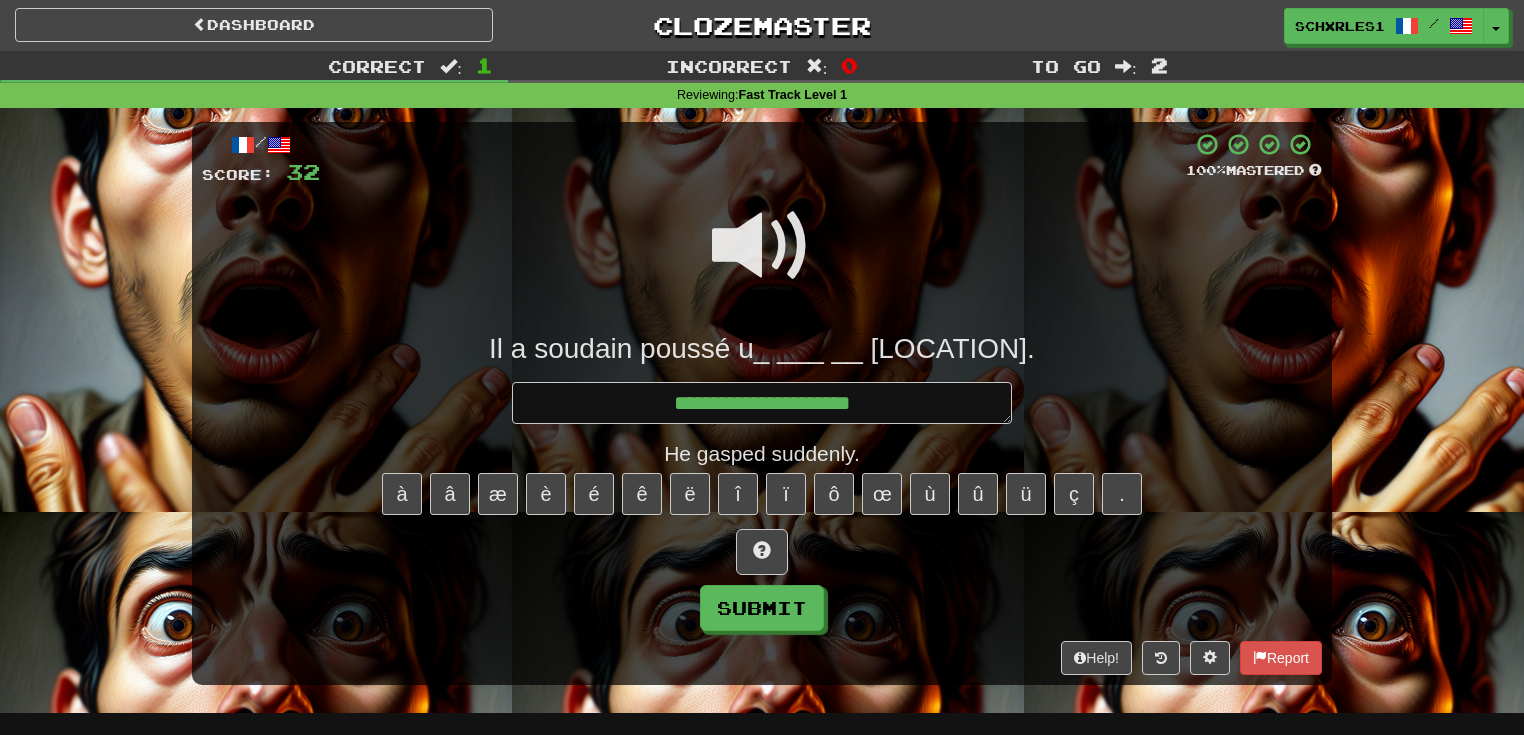 type on "*" 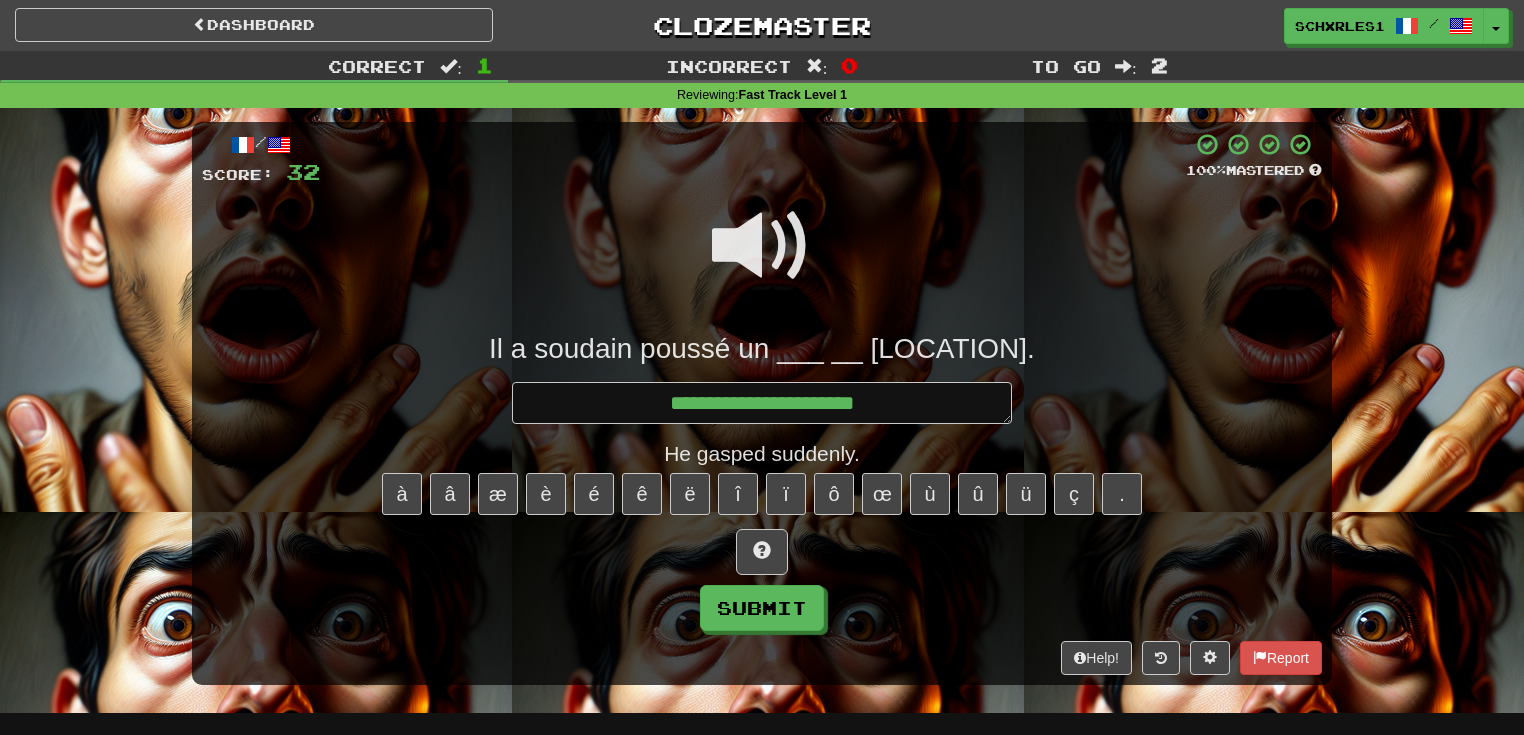 type on "*" 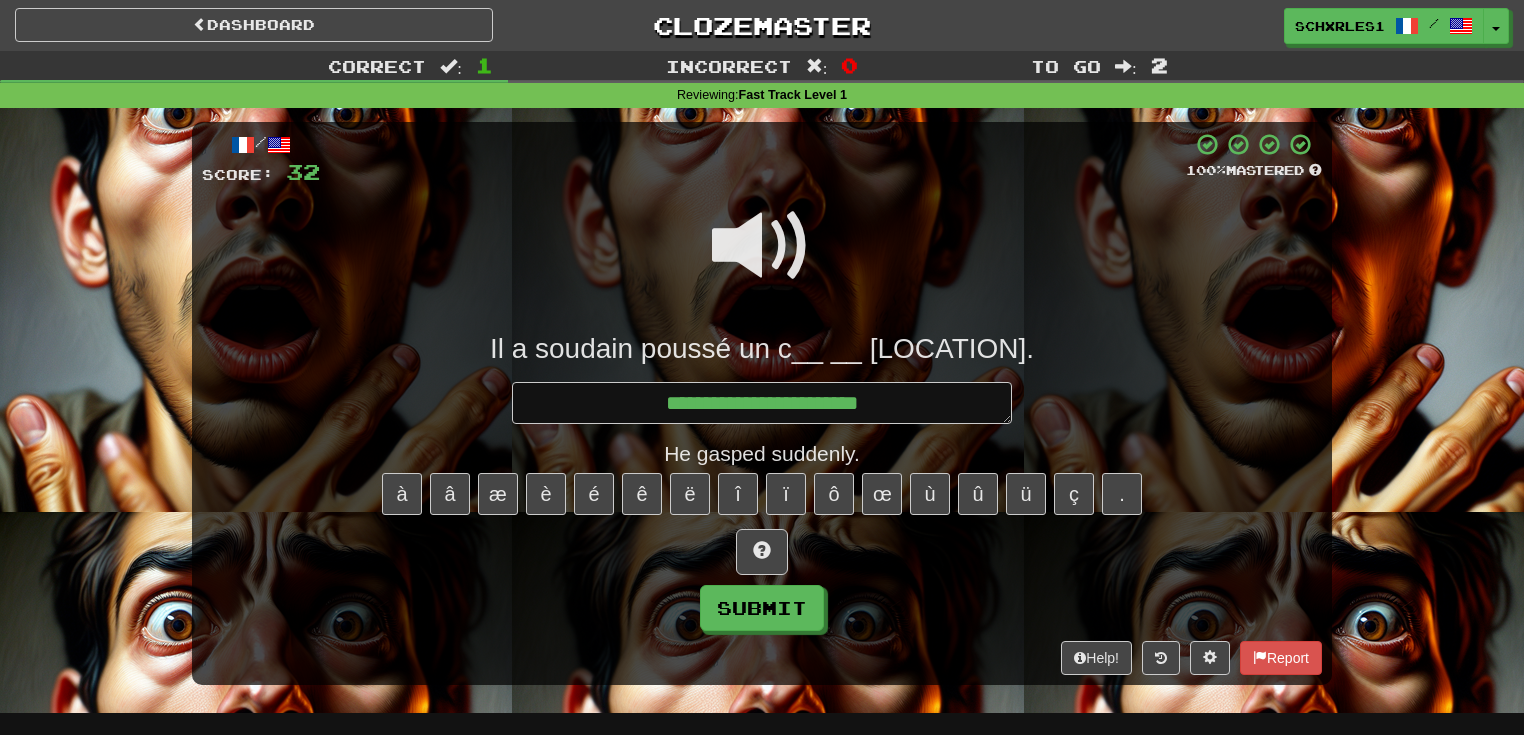 type on "*" 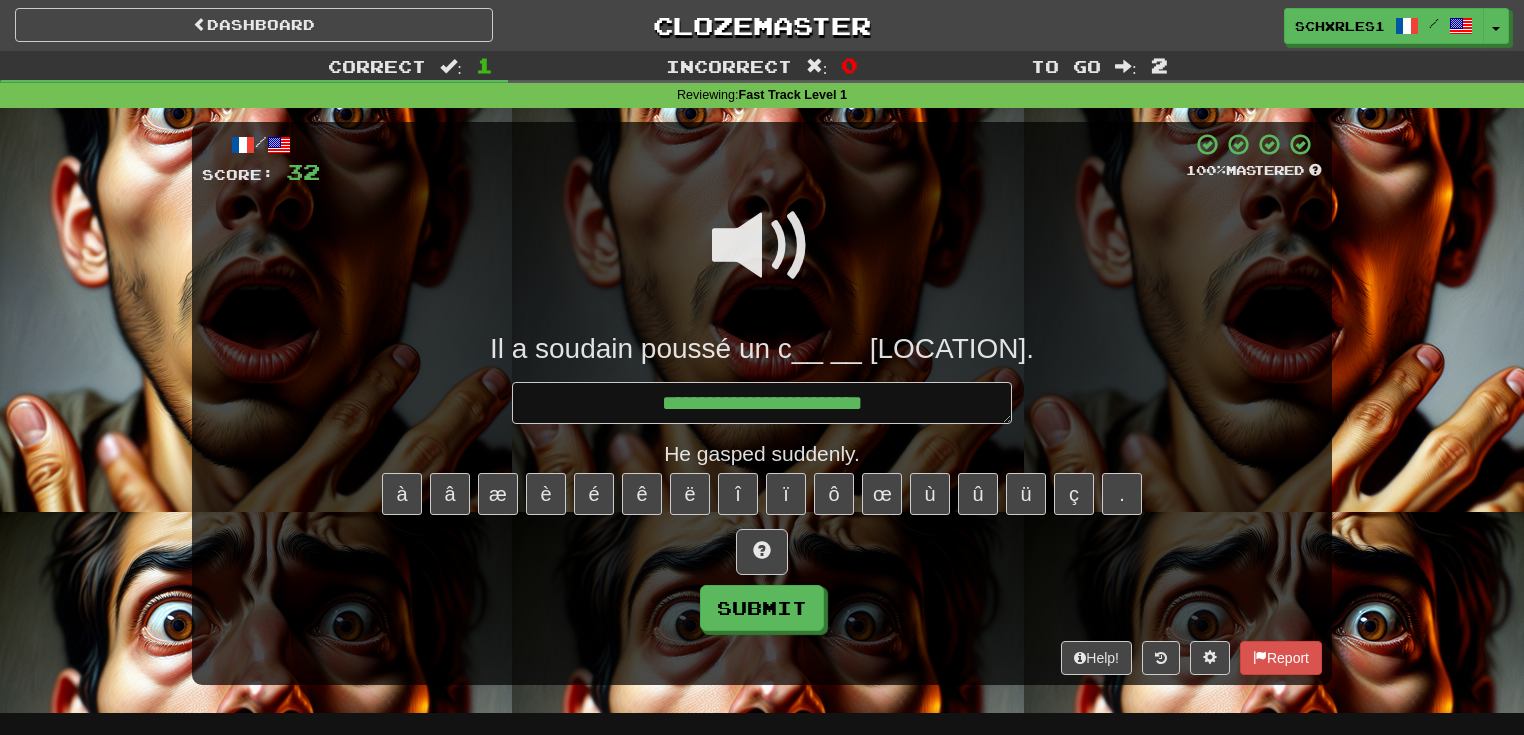 type on "*" 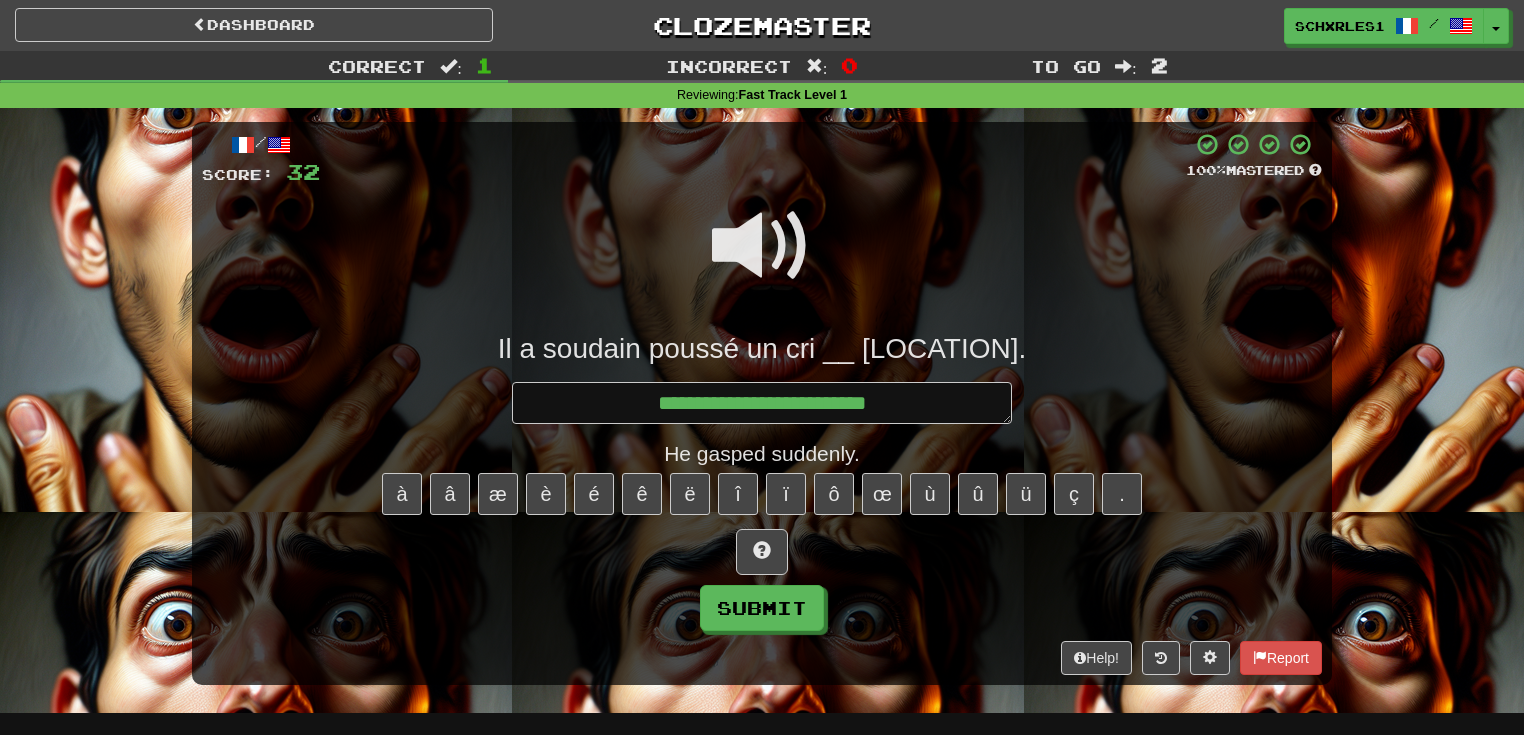 type on "*" 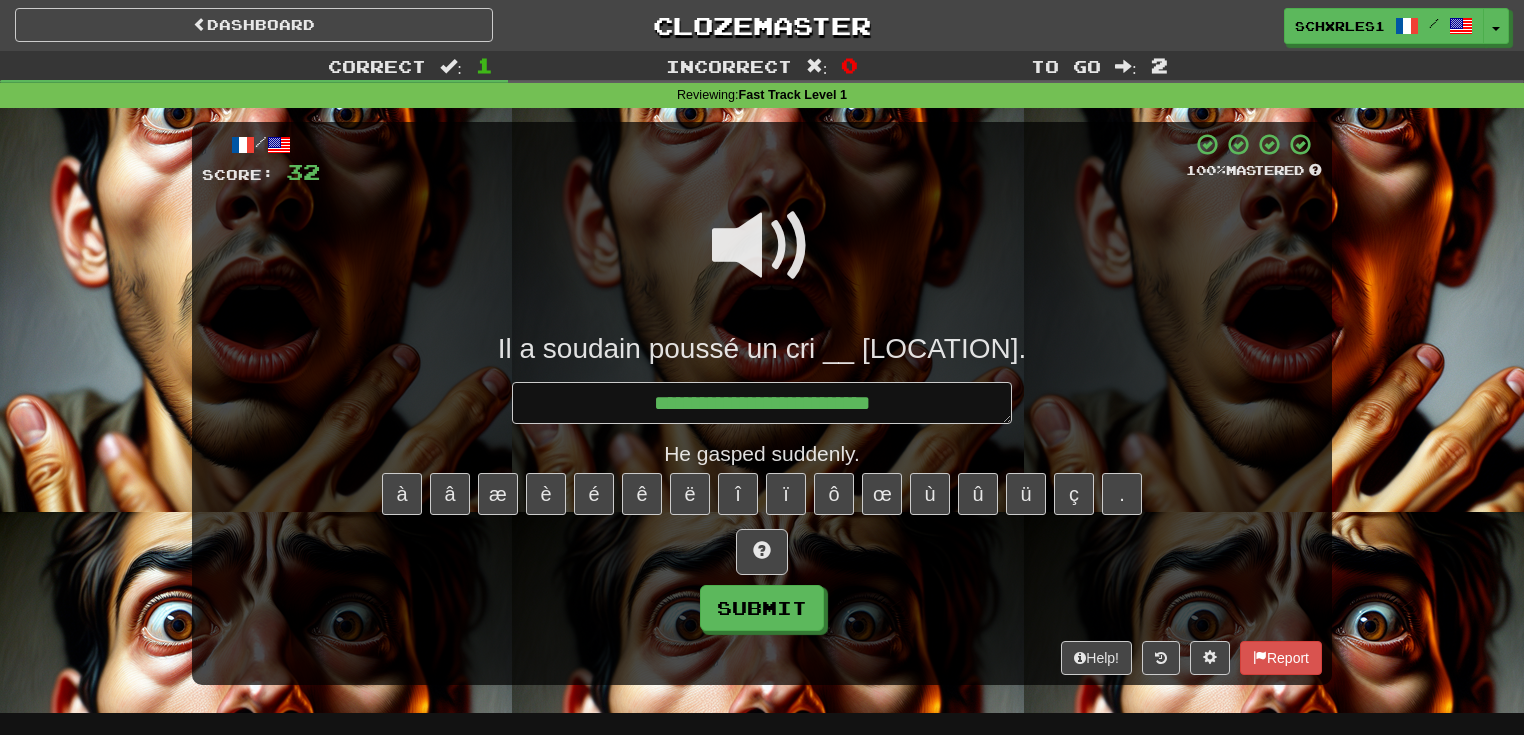 type on "*" 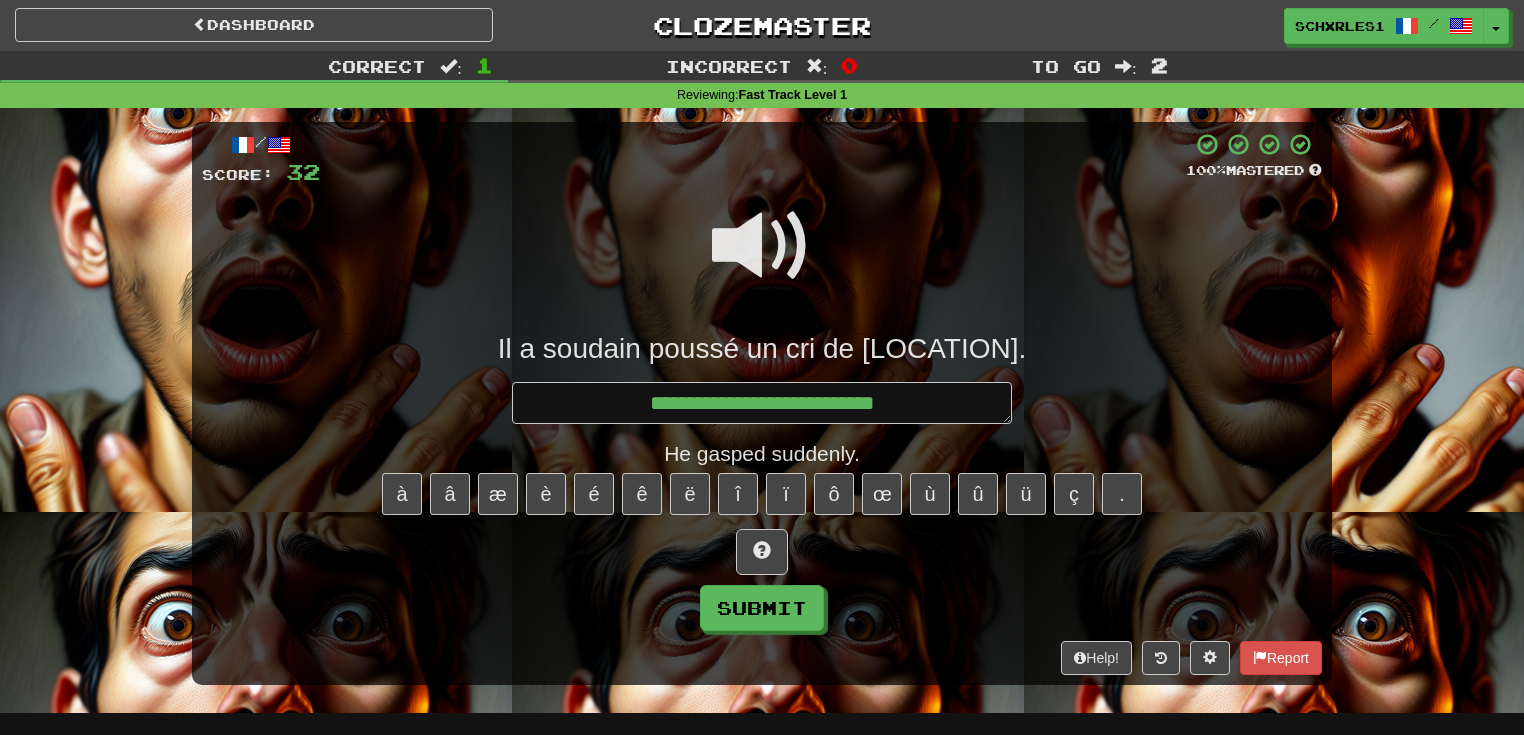 type on "*" 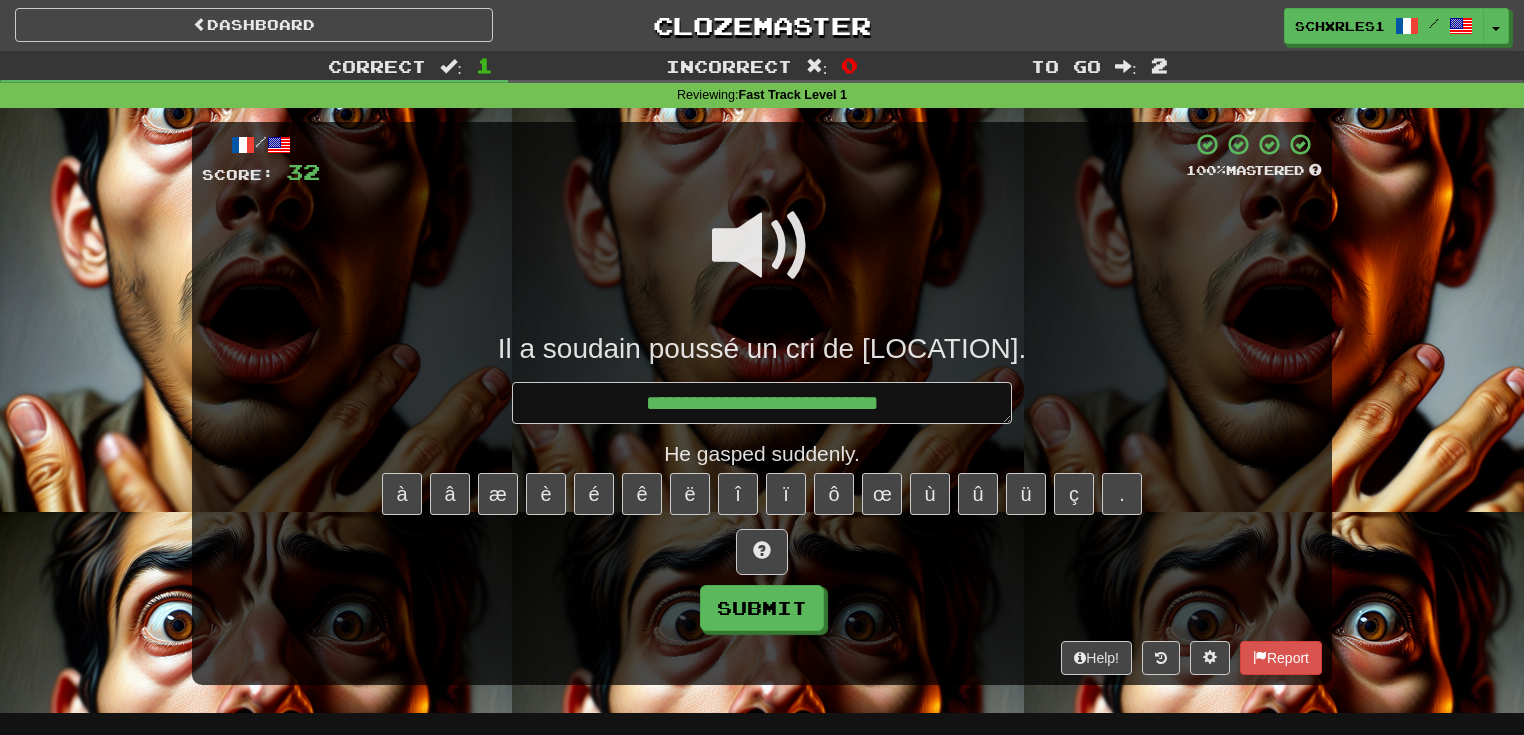 type on "*" 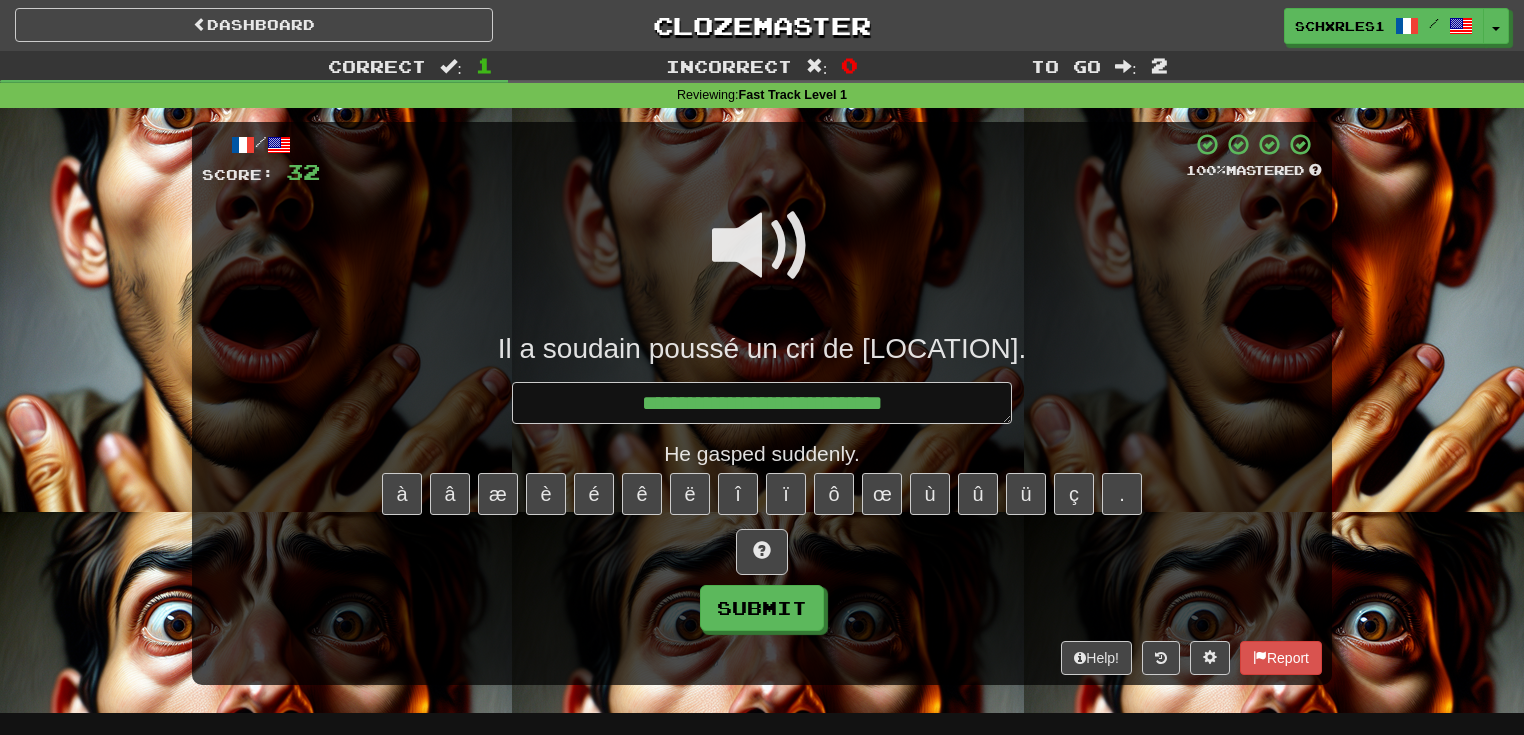 type on "*" 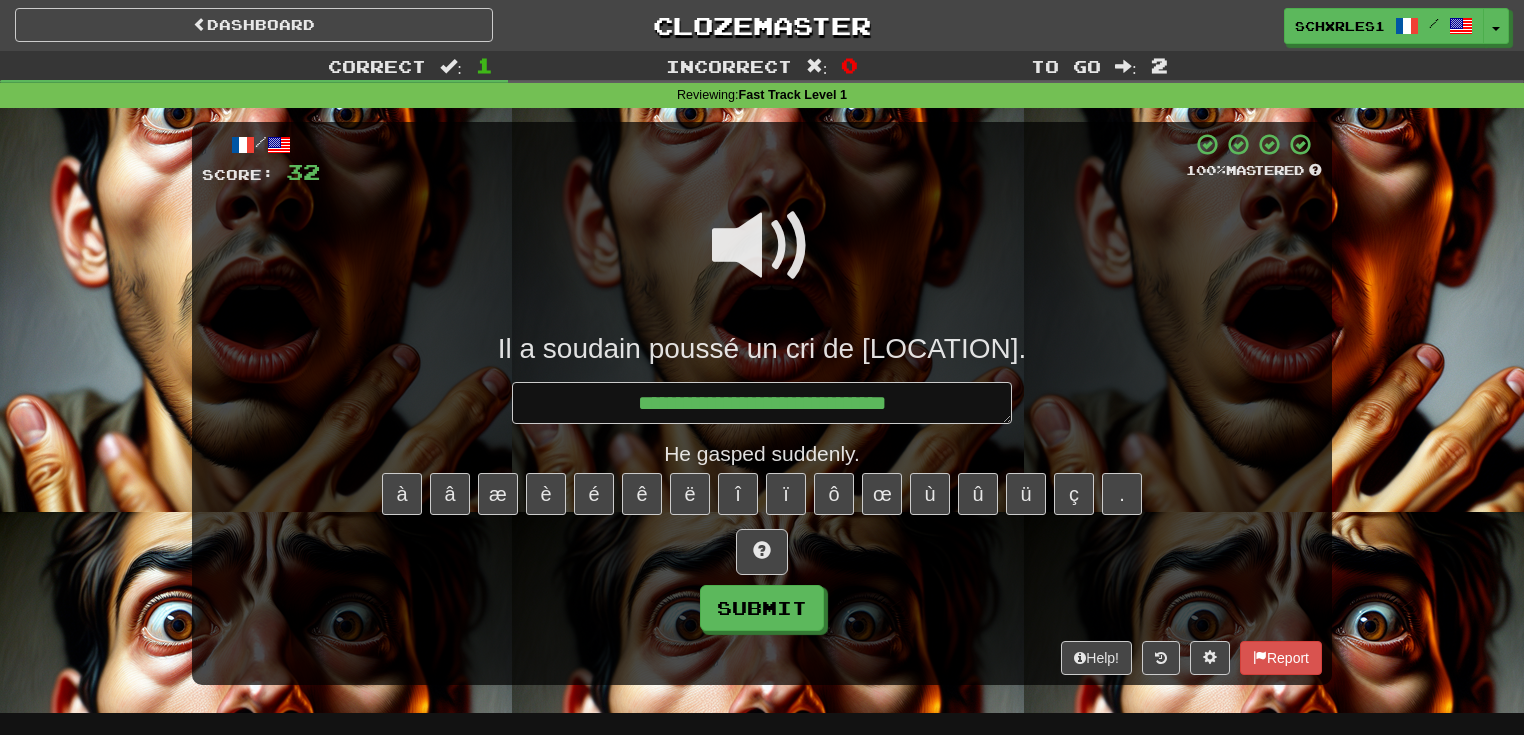 type on "*" 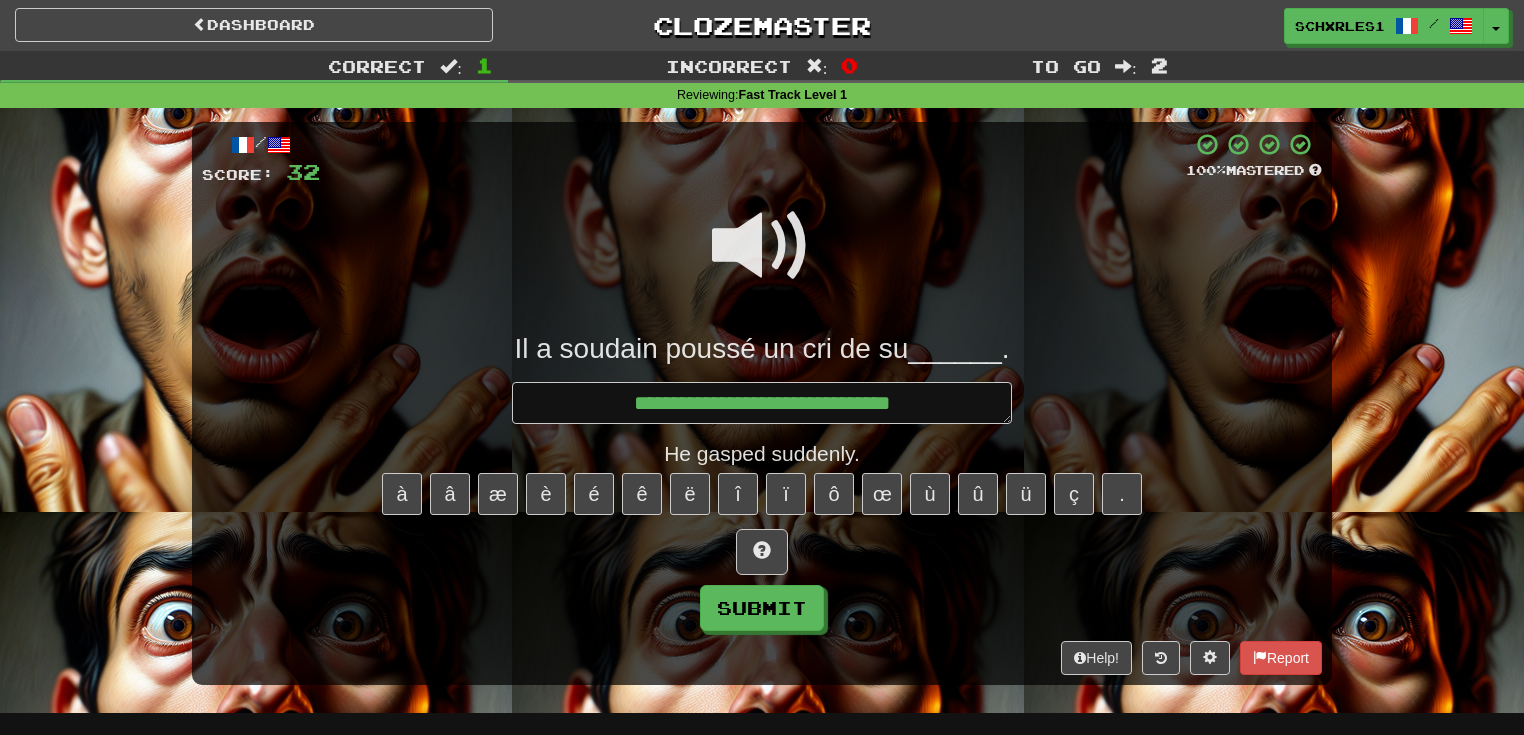 type on "*" 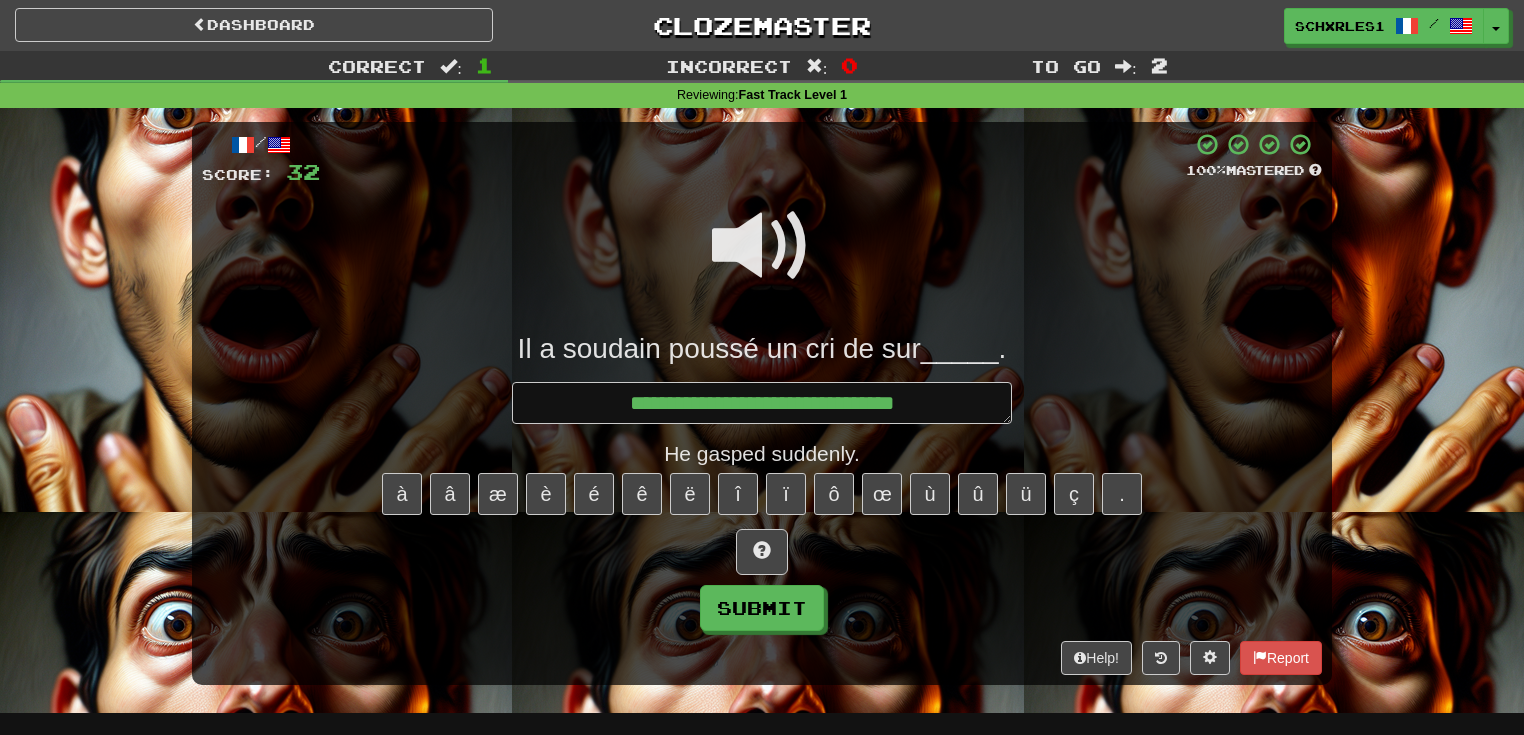 type on "*" 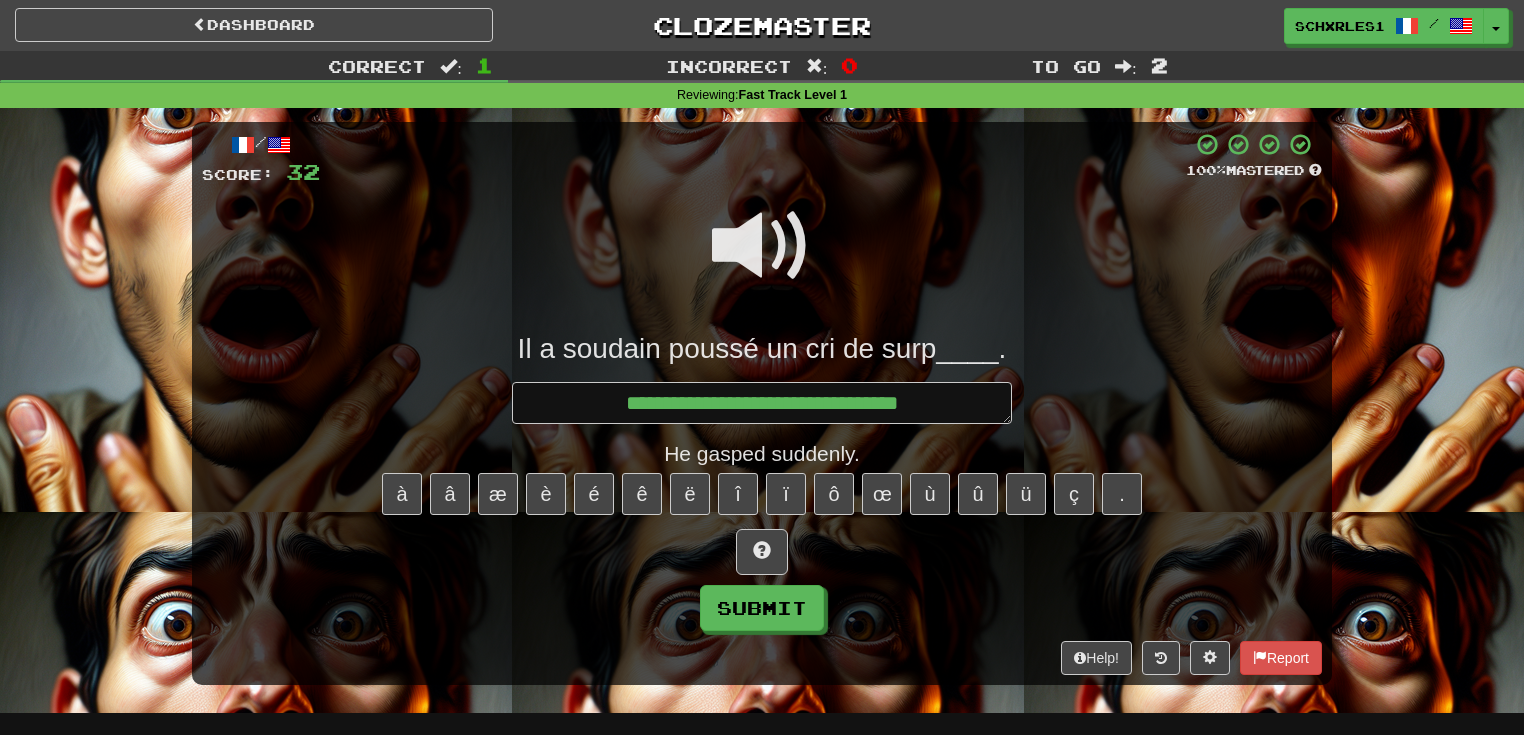 type on "*" 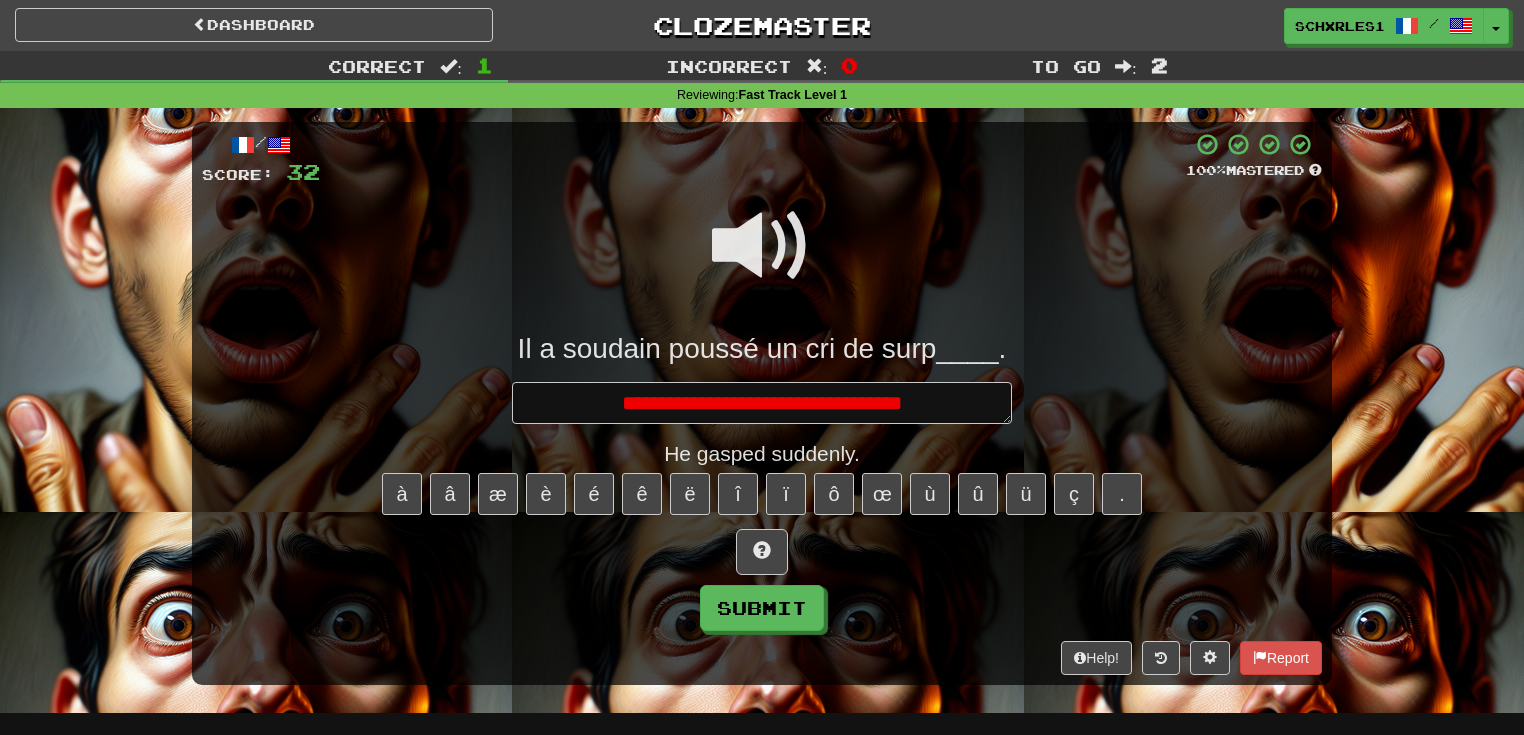 type on "*" 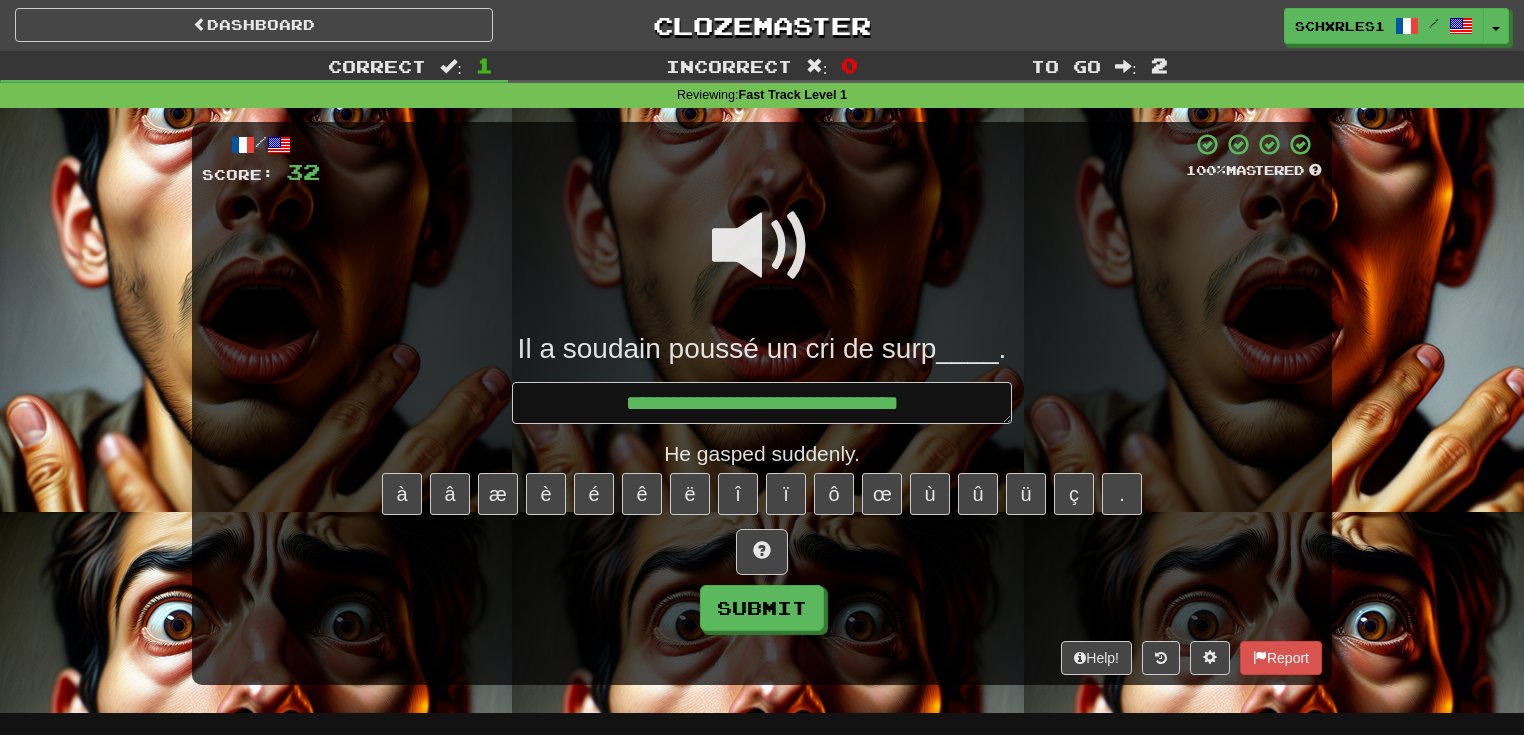 type on "*" 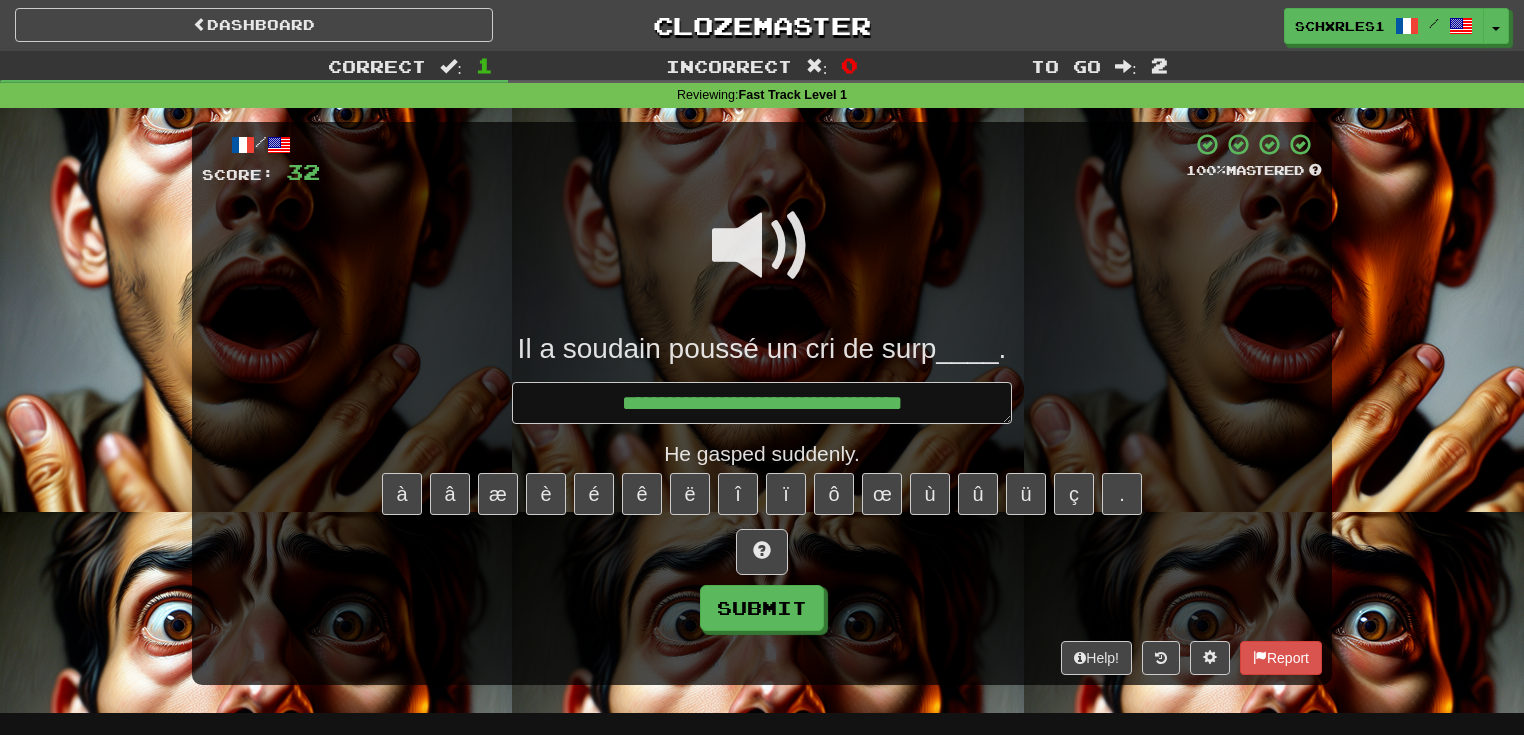type on "*" 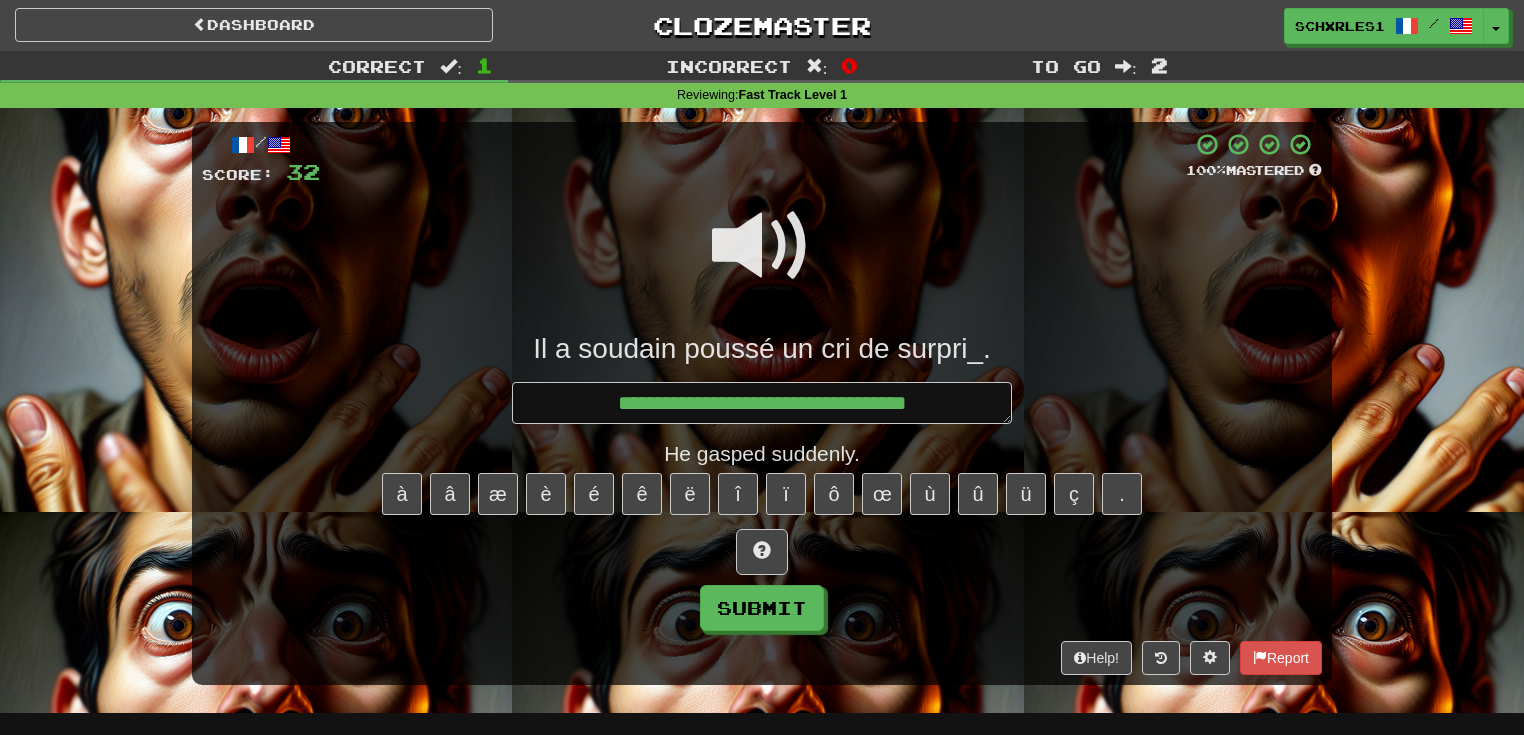 type on "*" 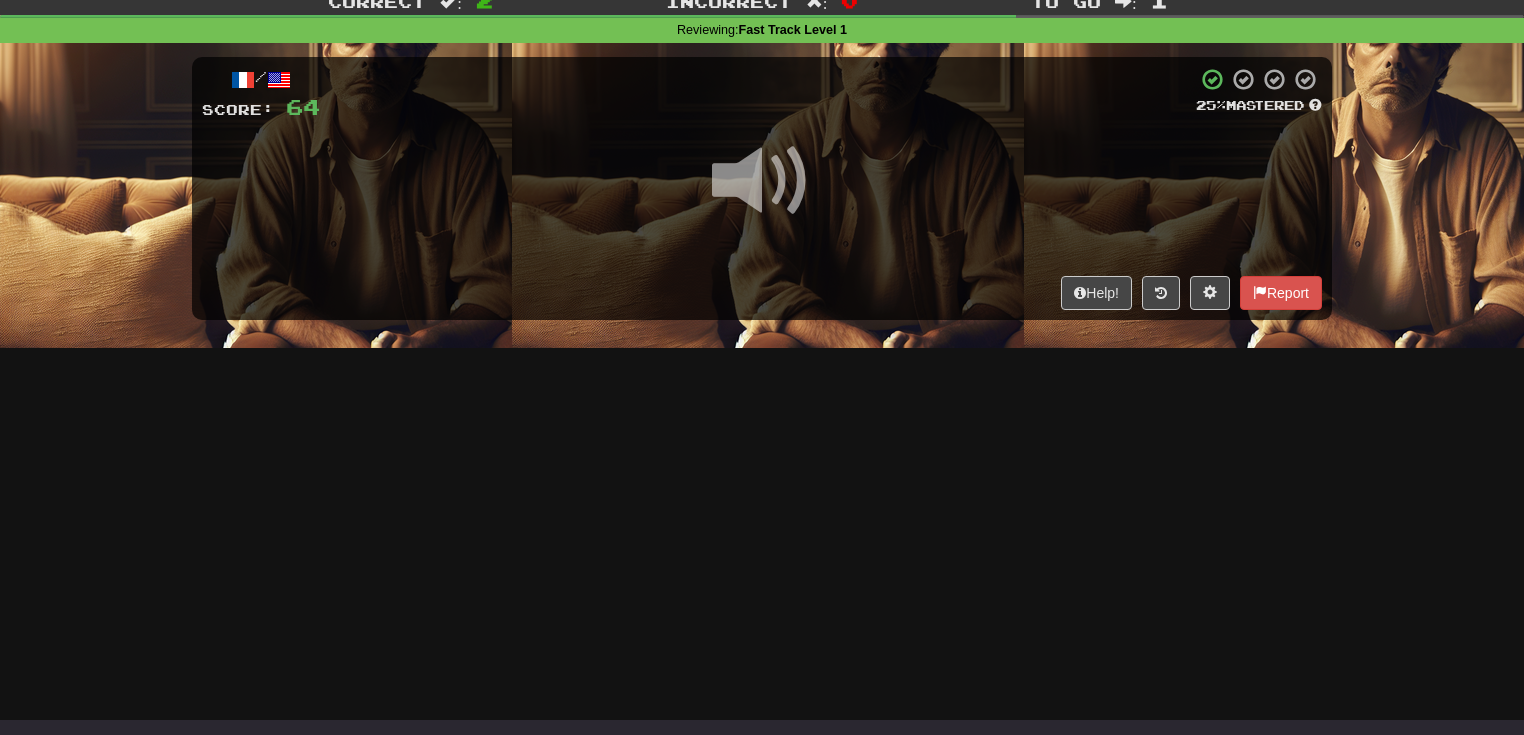 scroll, scrollTop: 0, scrollLeft: 0, axis: both 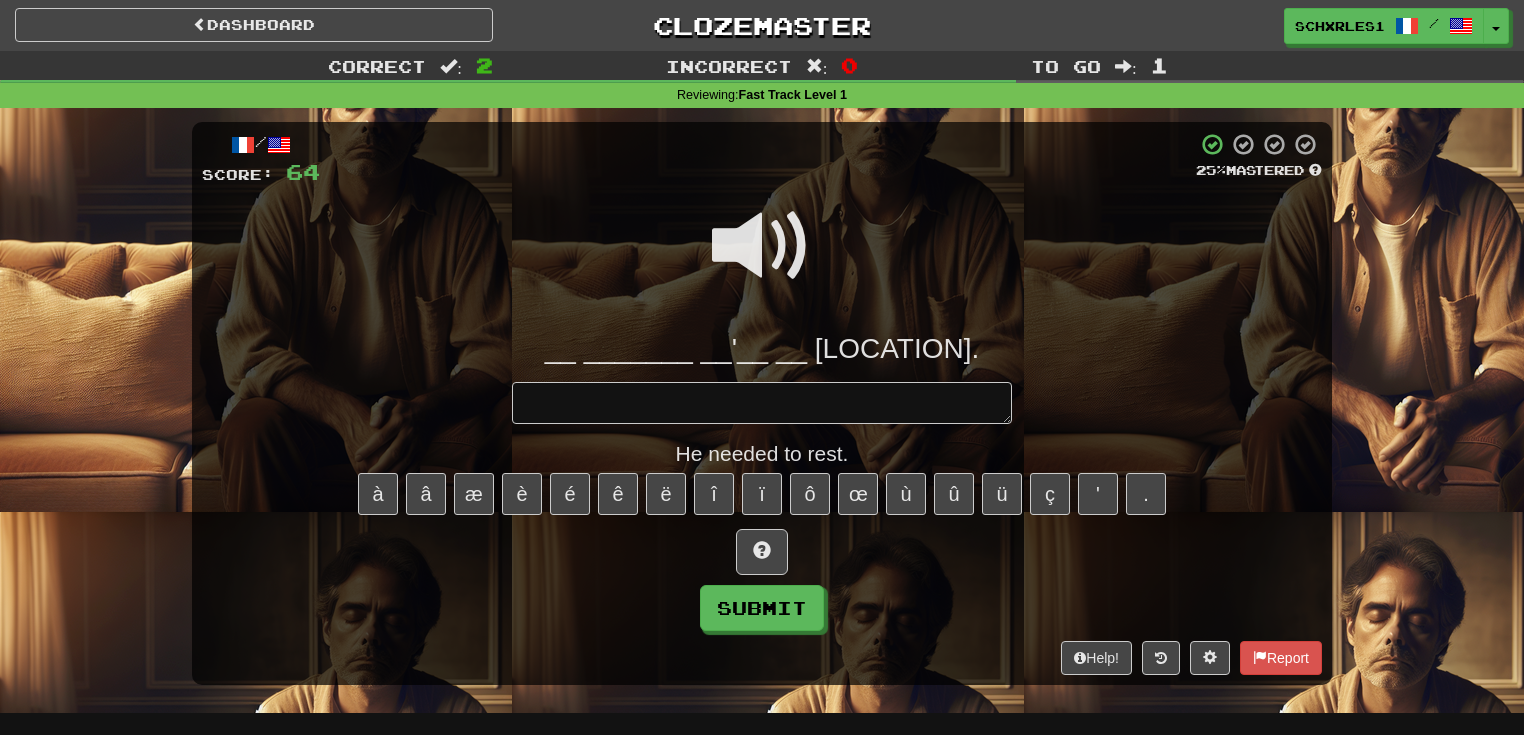 type on "*" 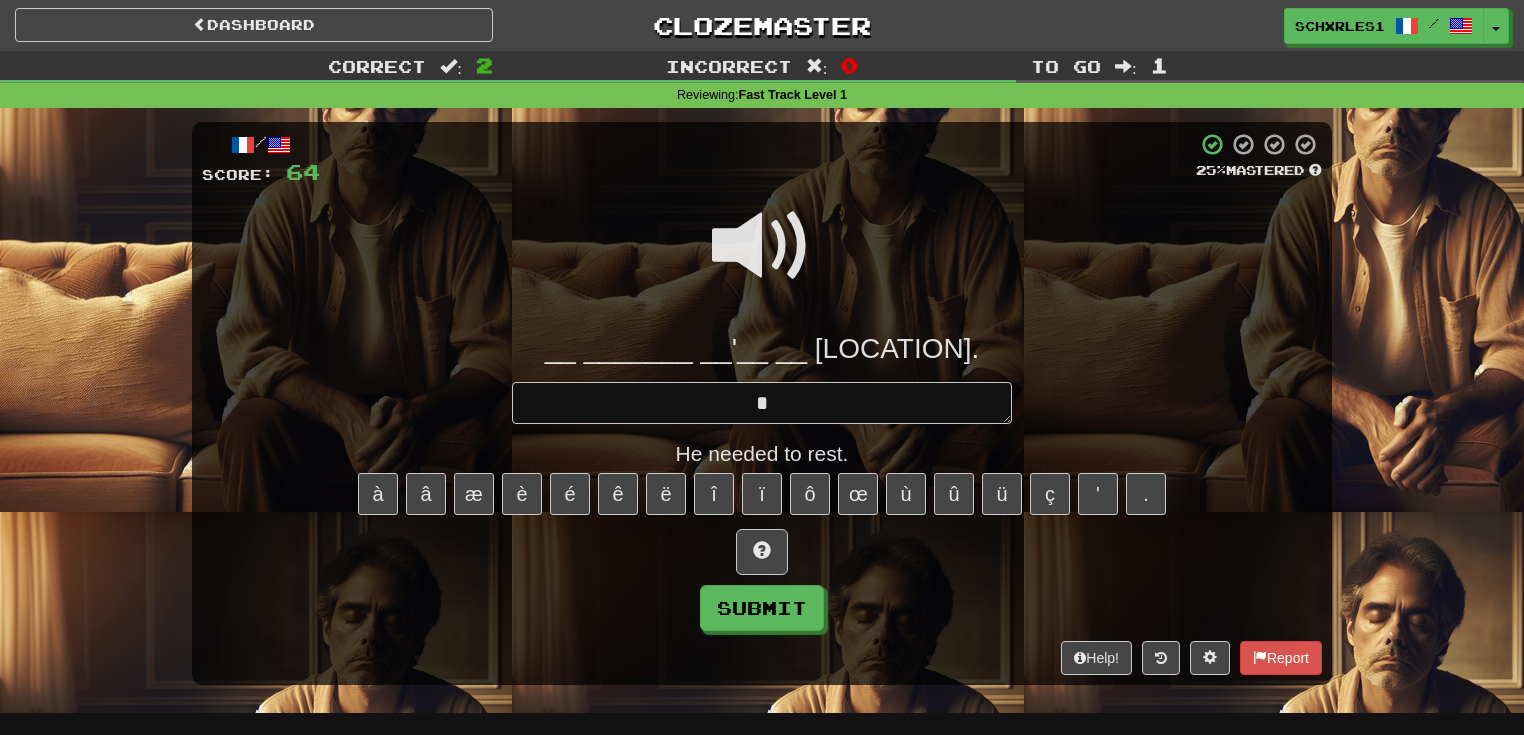 type on "*" 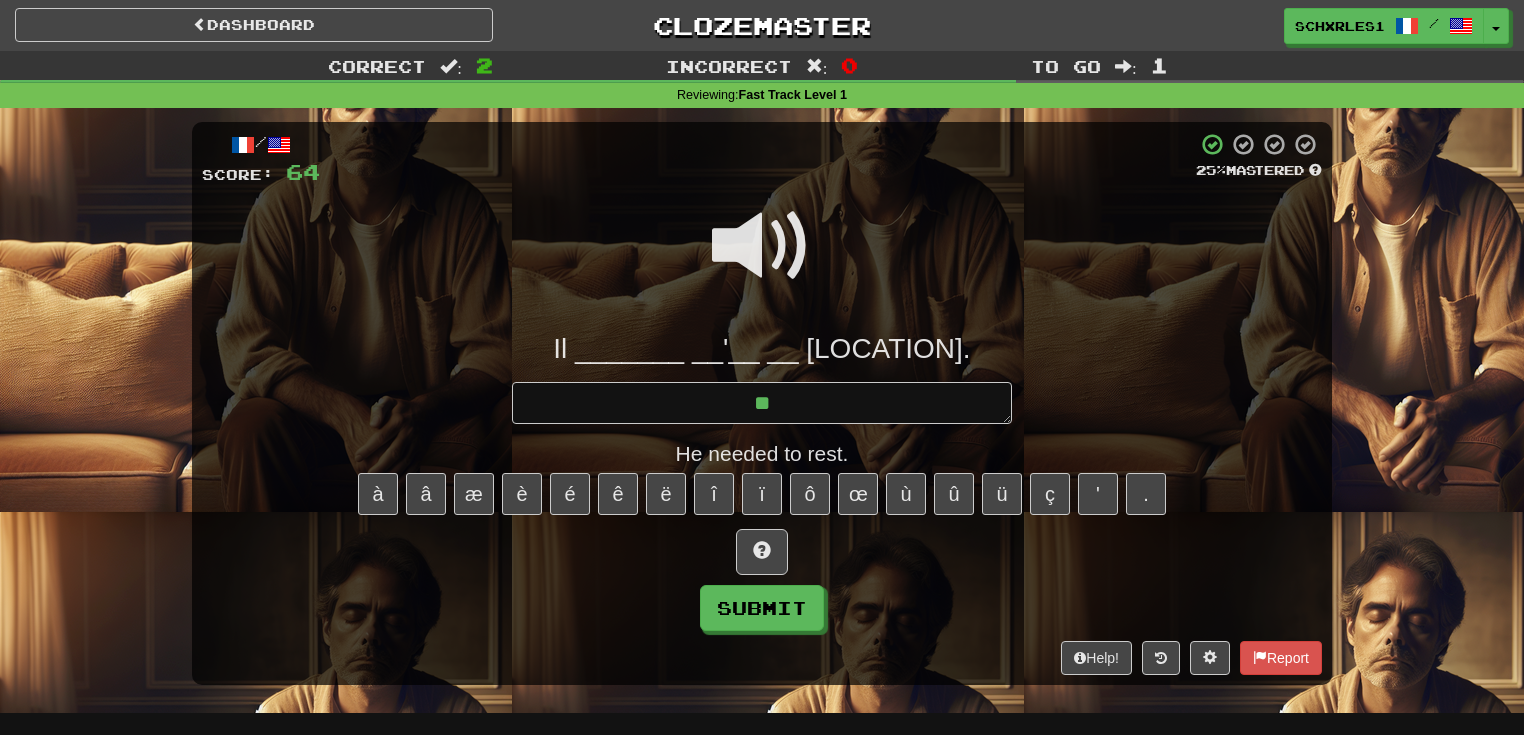 type on "*" 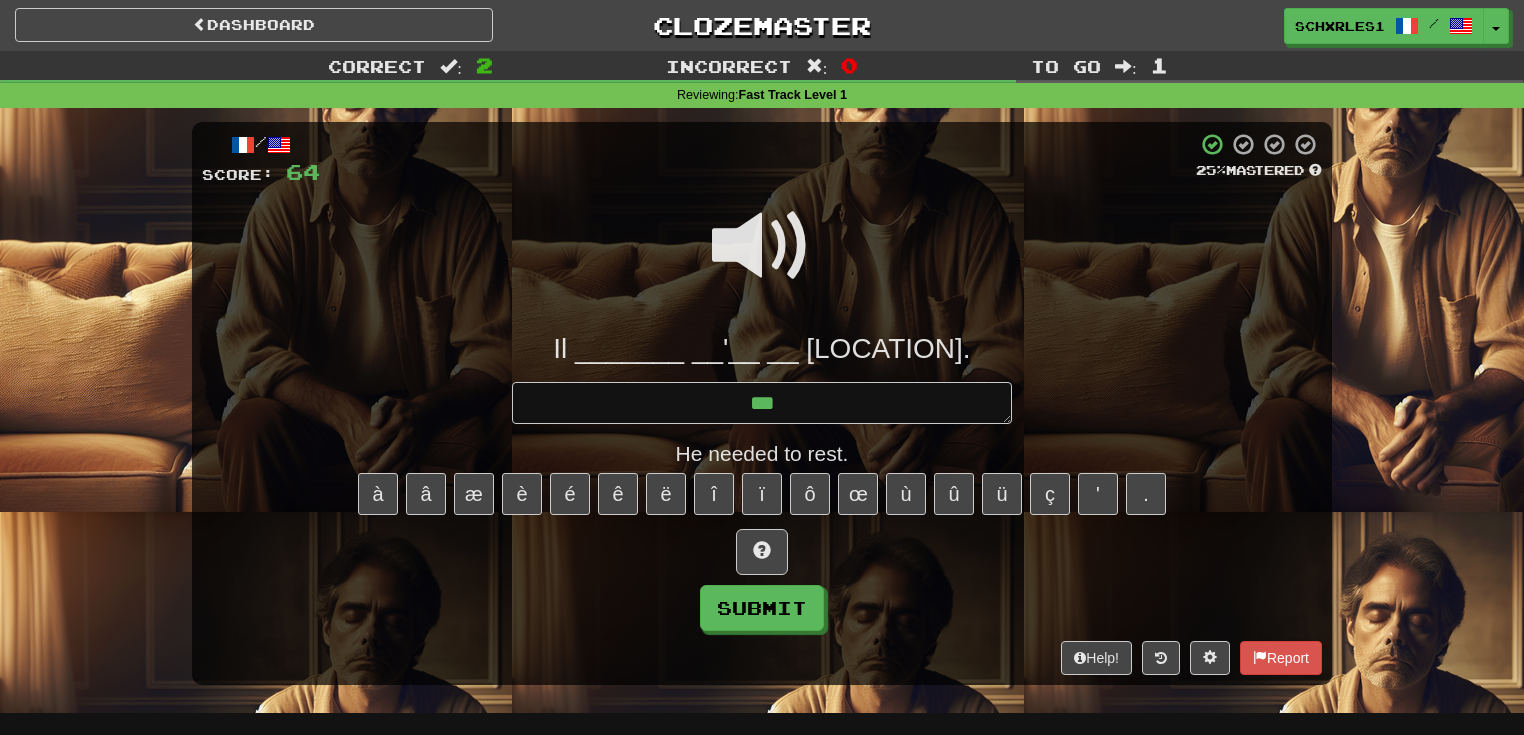 type on "*" 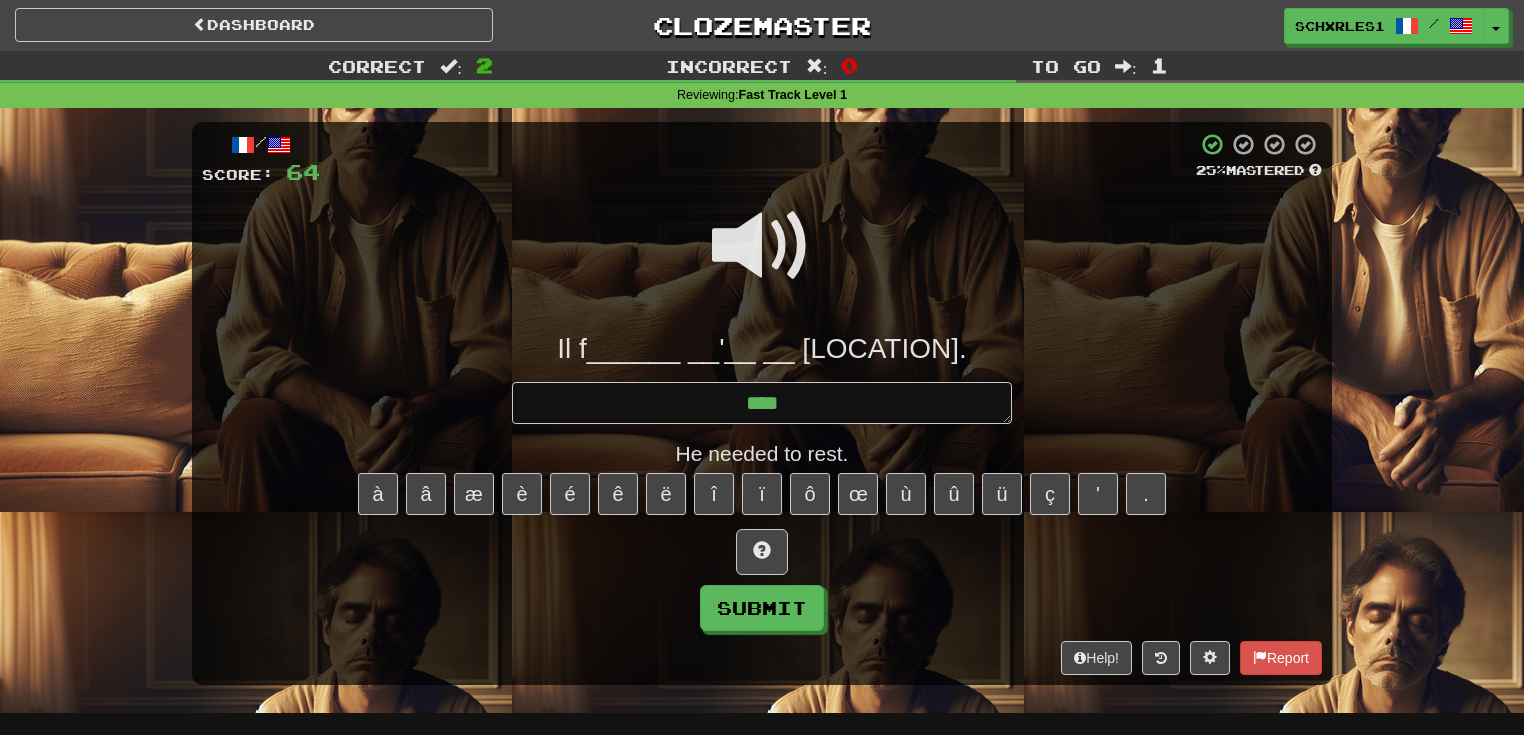 type on "*" 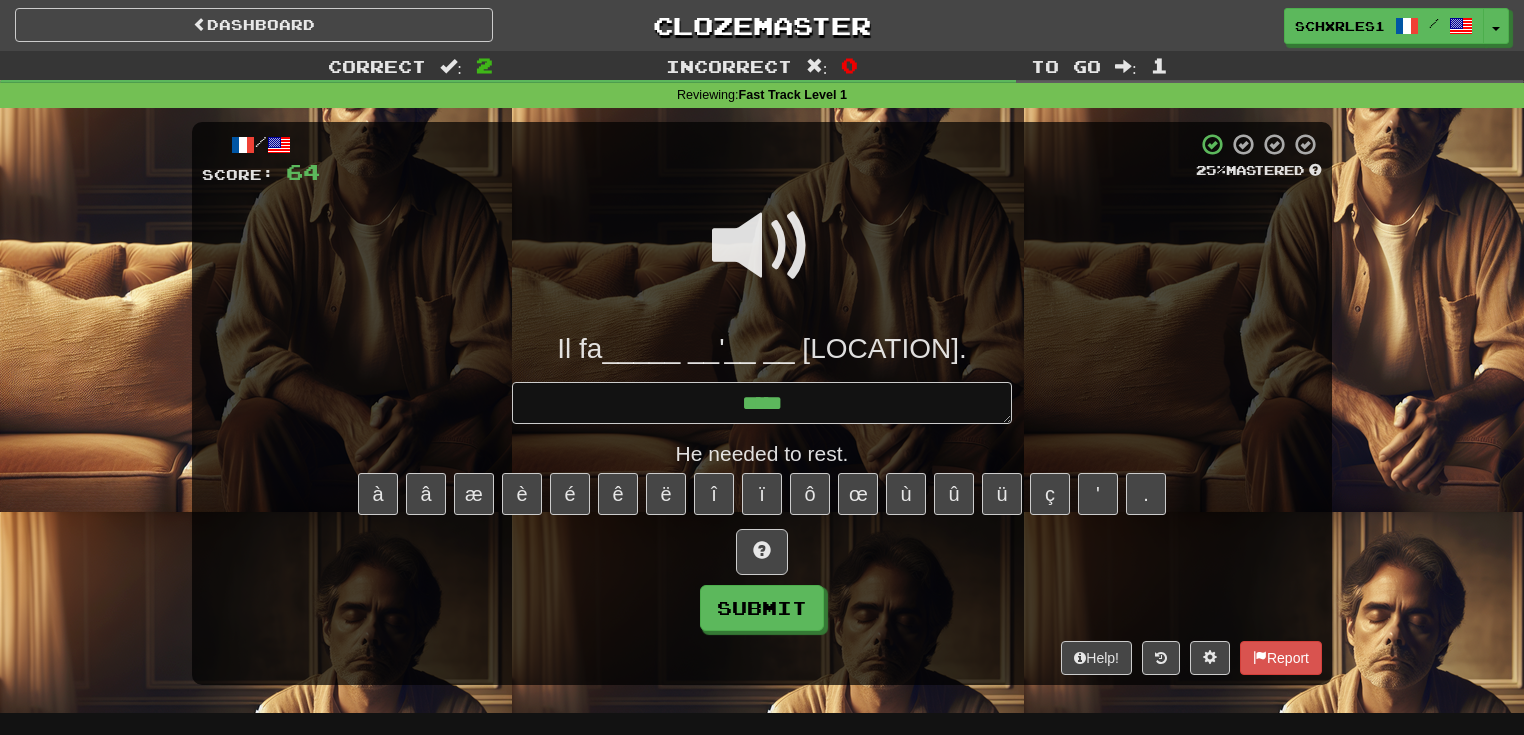 type on "*" 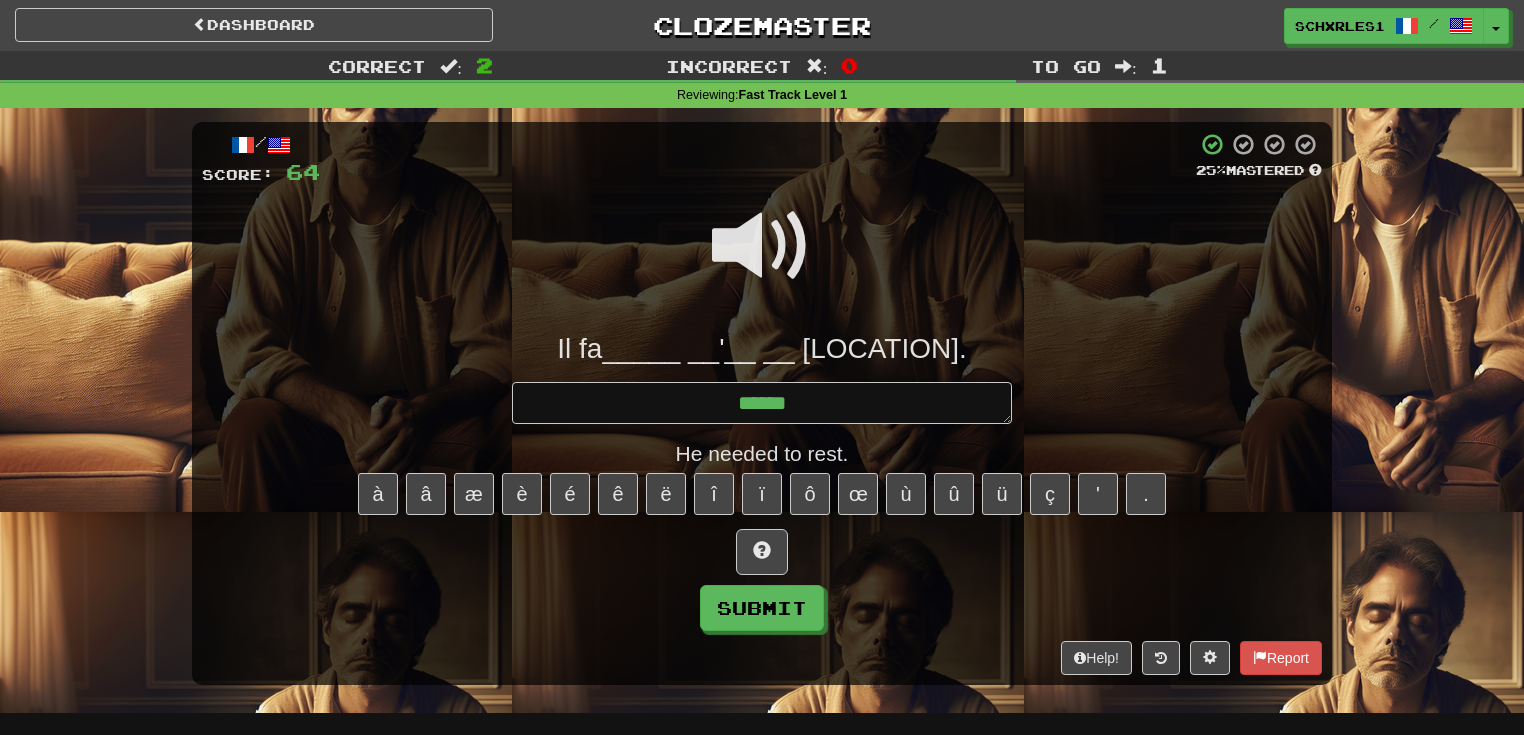 type on "*" 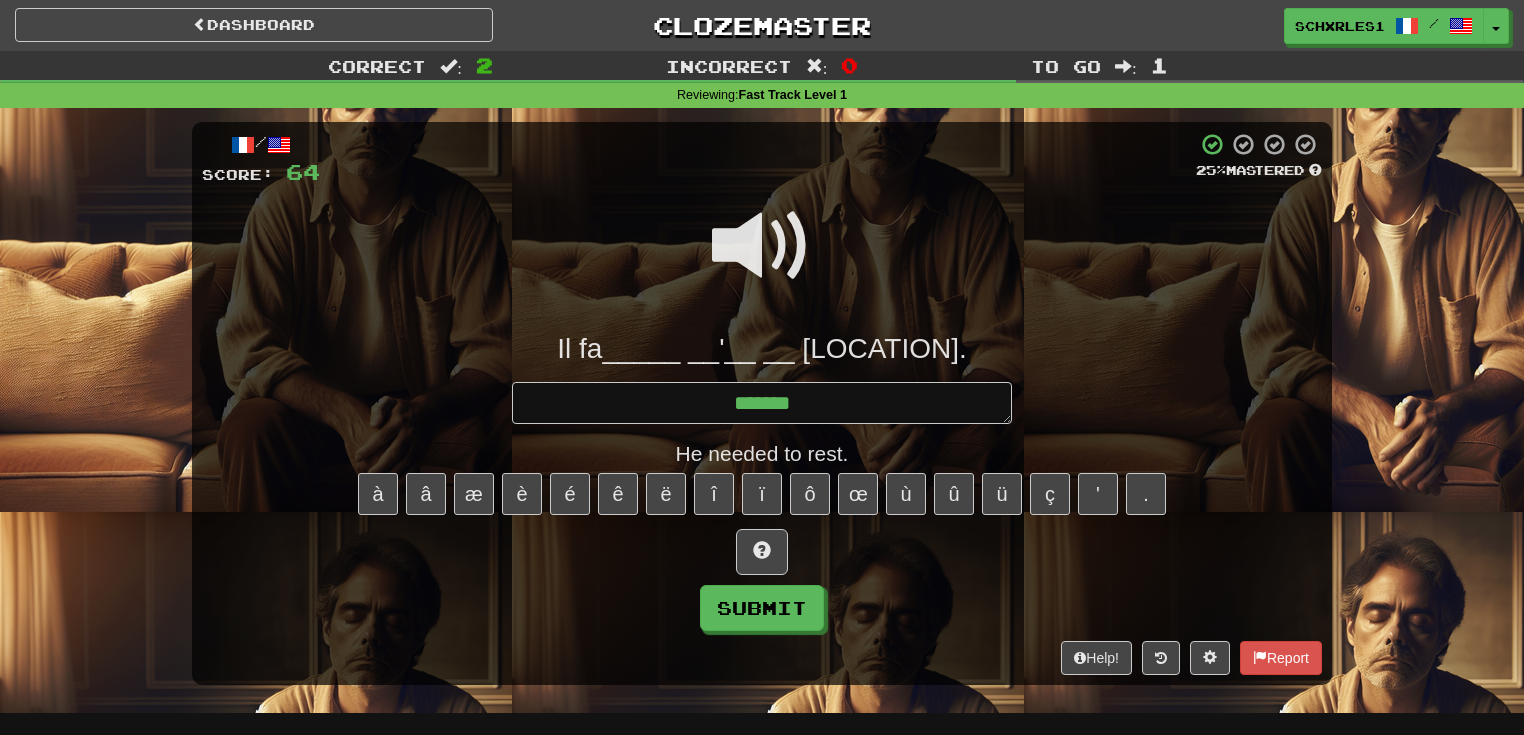 type on "*" 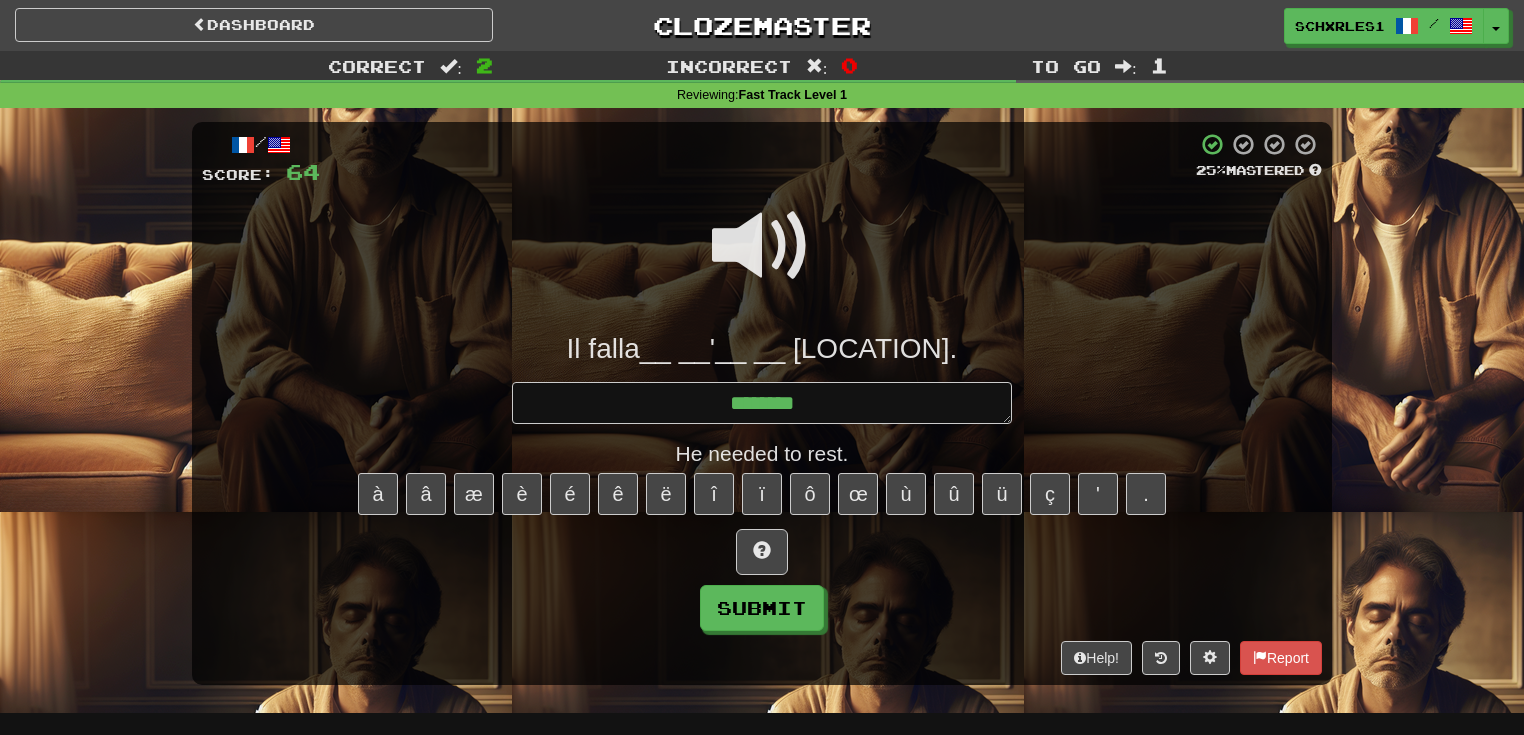 type on "*" 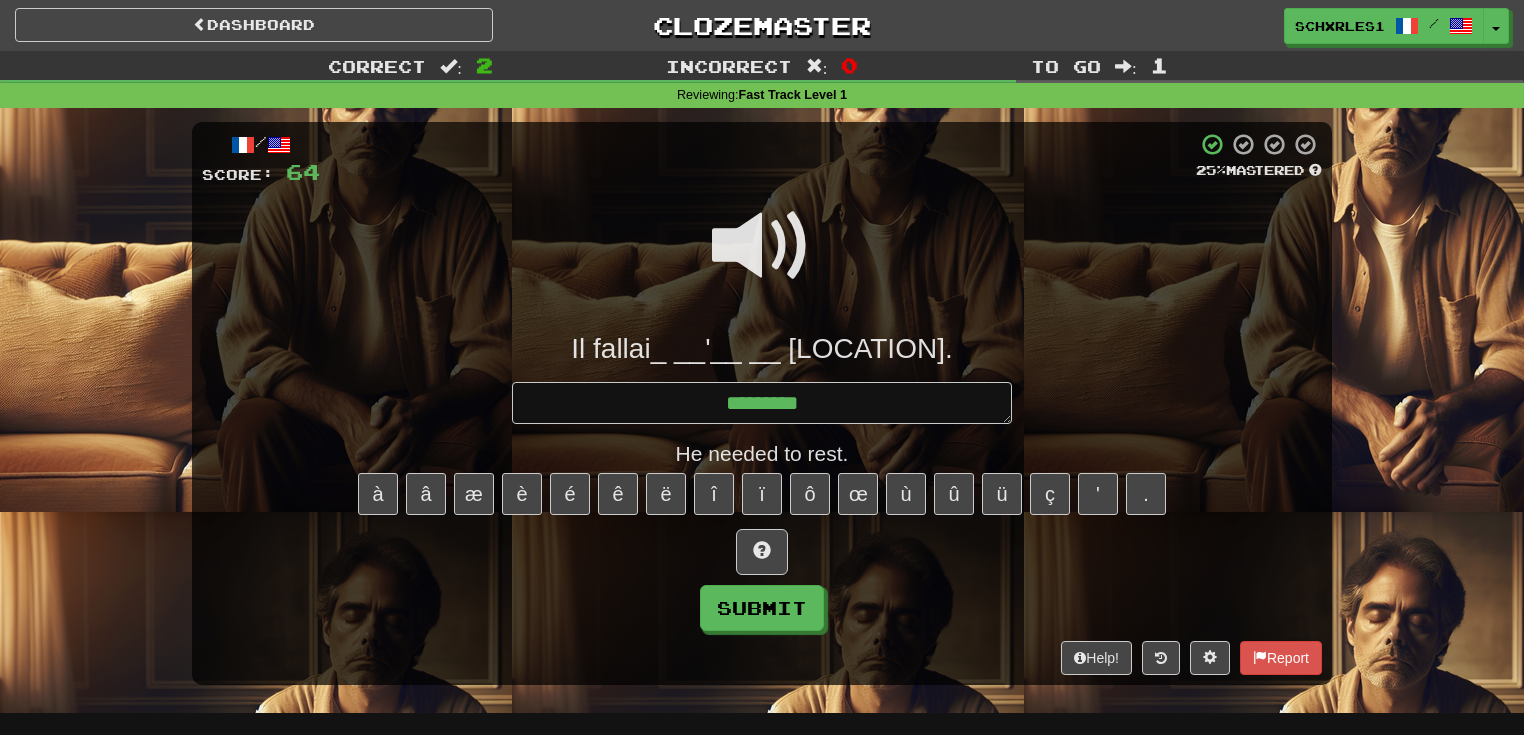 type on "*" 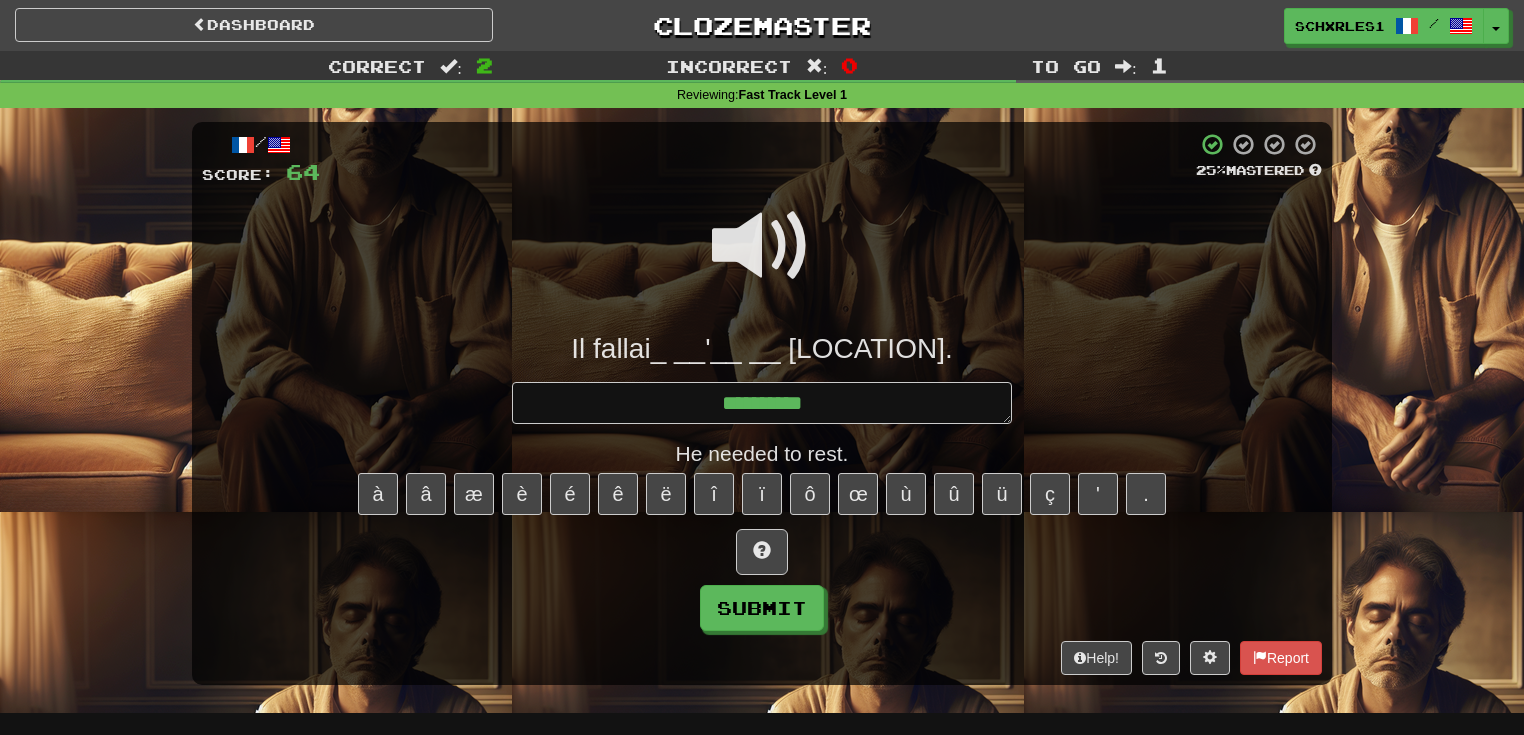 type on "*" 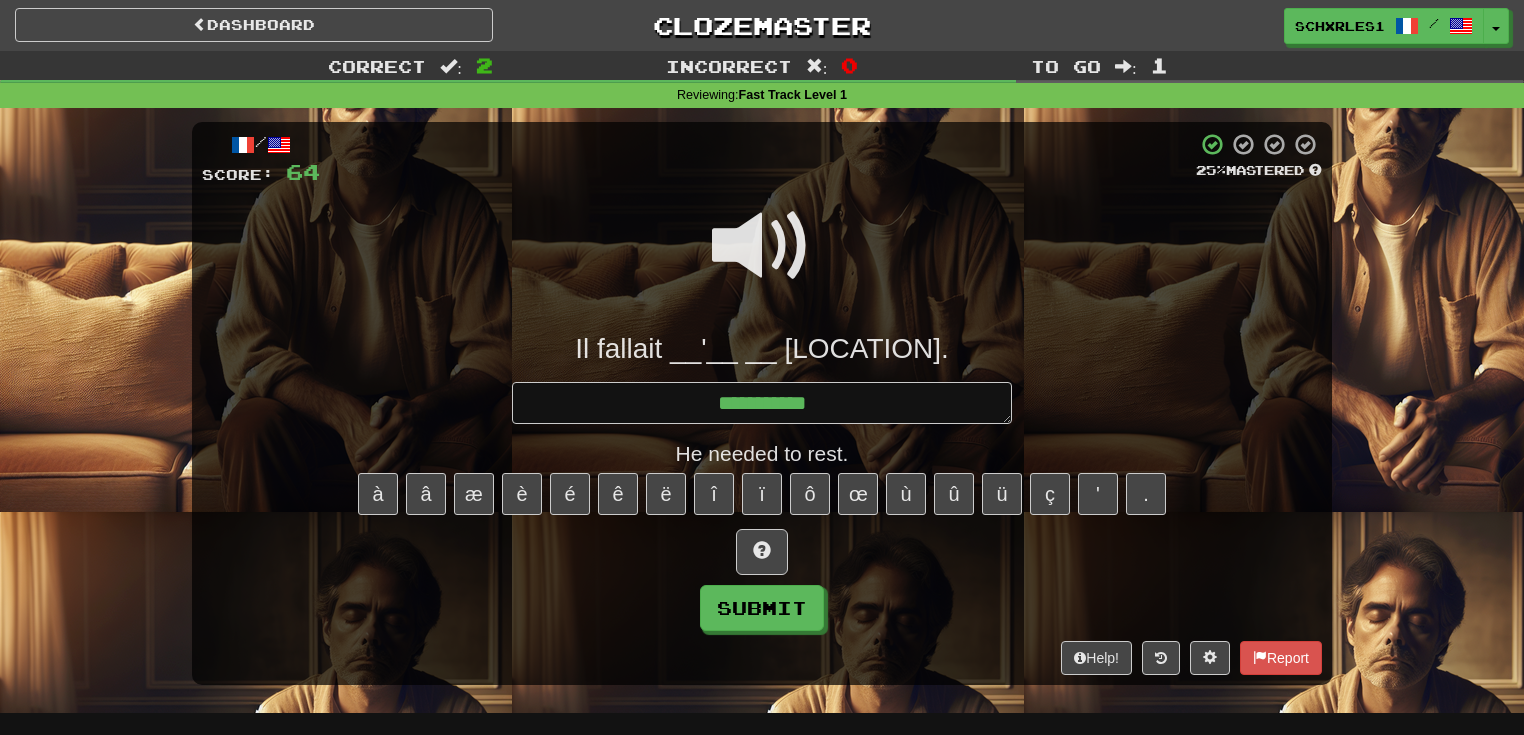 type on "*" 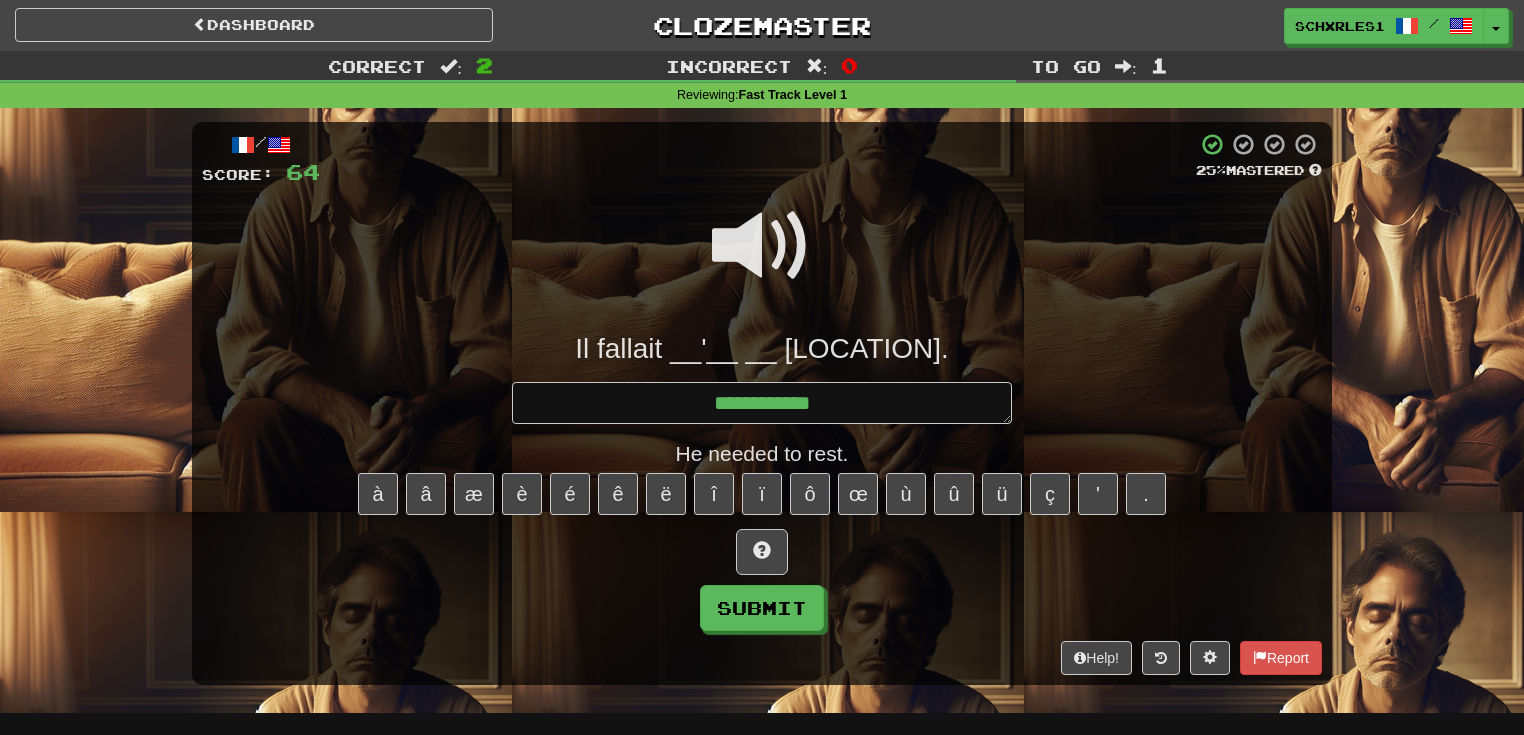 type on "*" 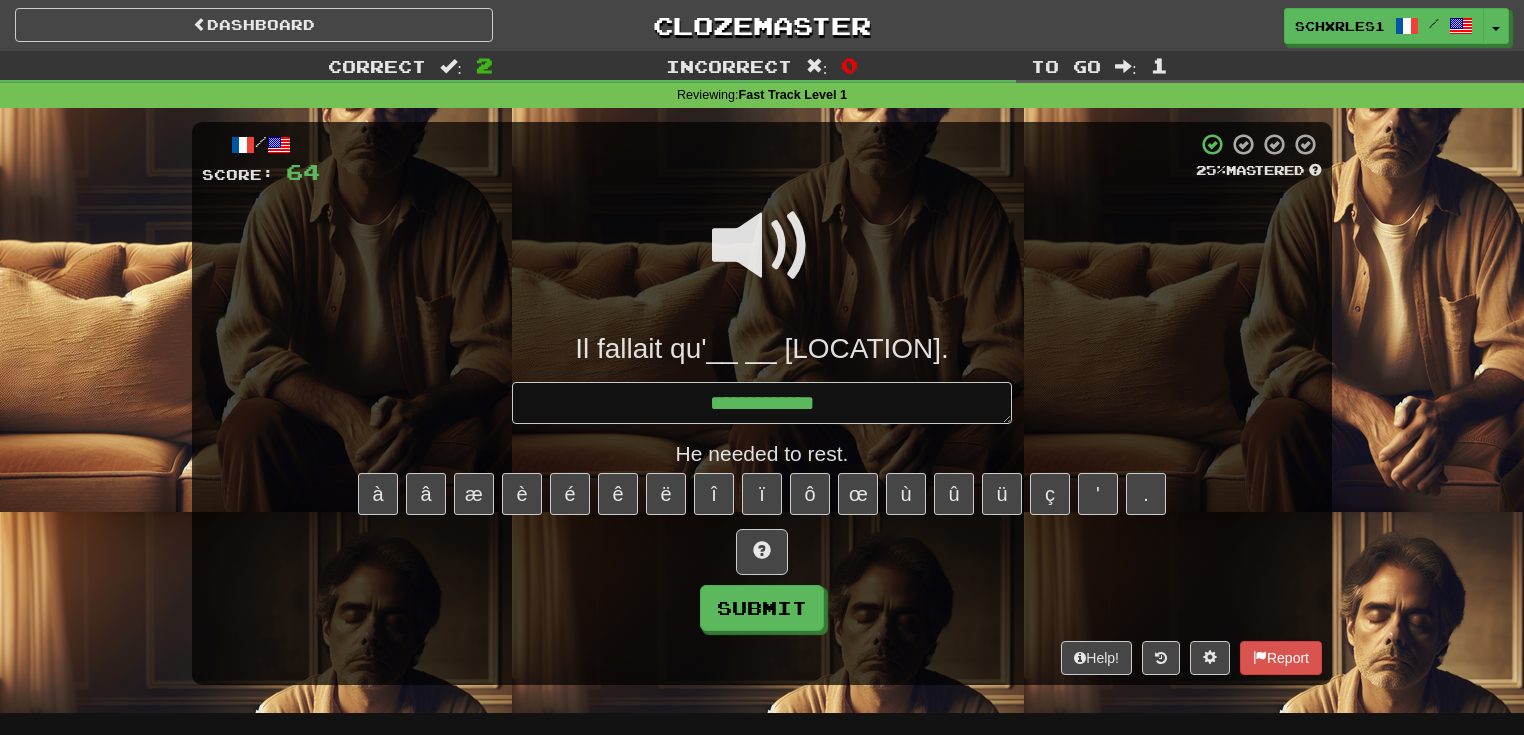 type on "*" 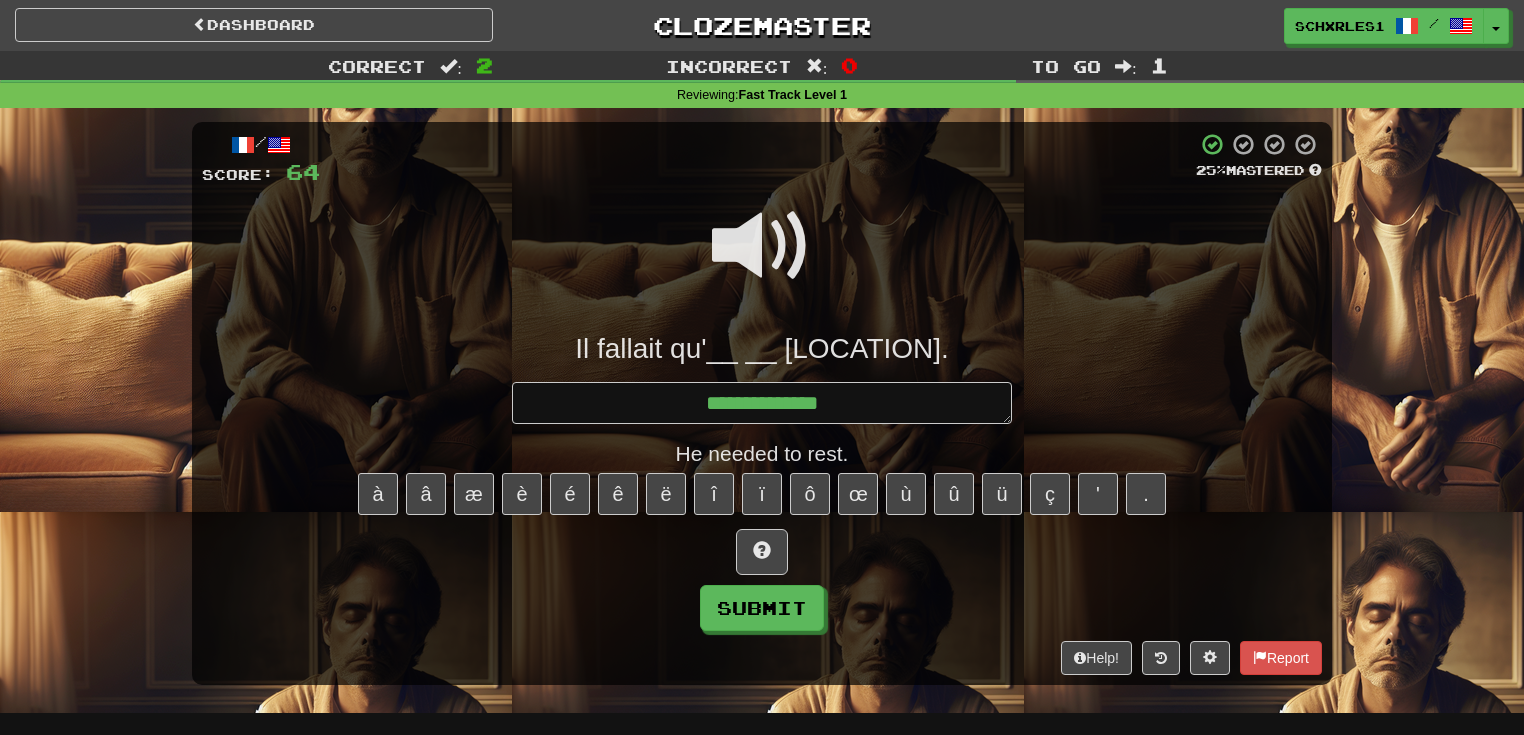 type on "*" 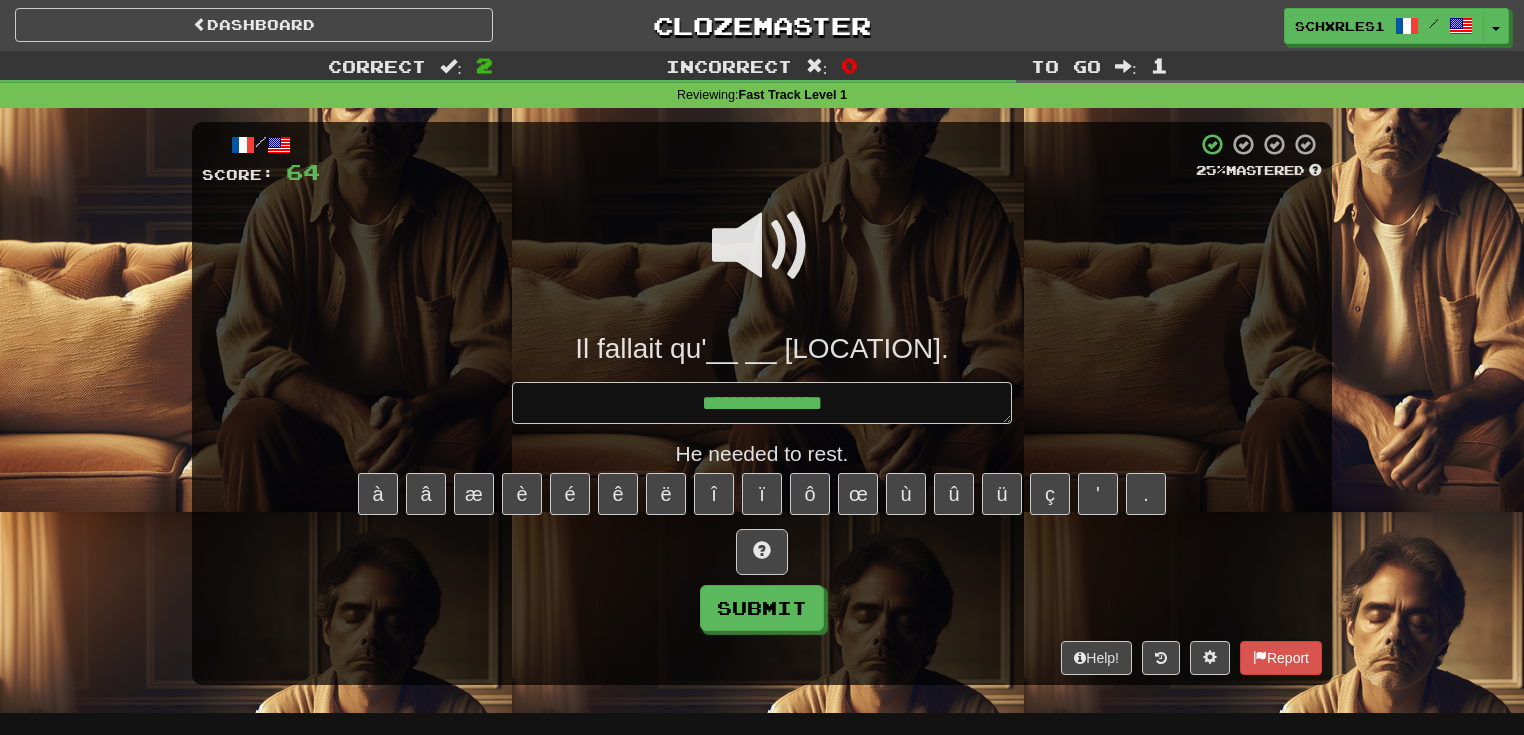 type on "*" 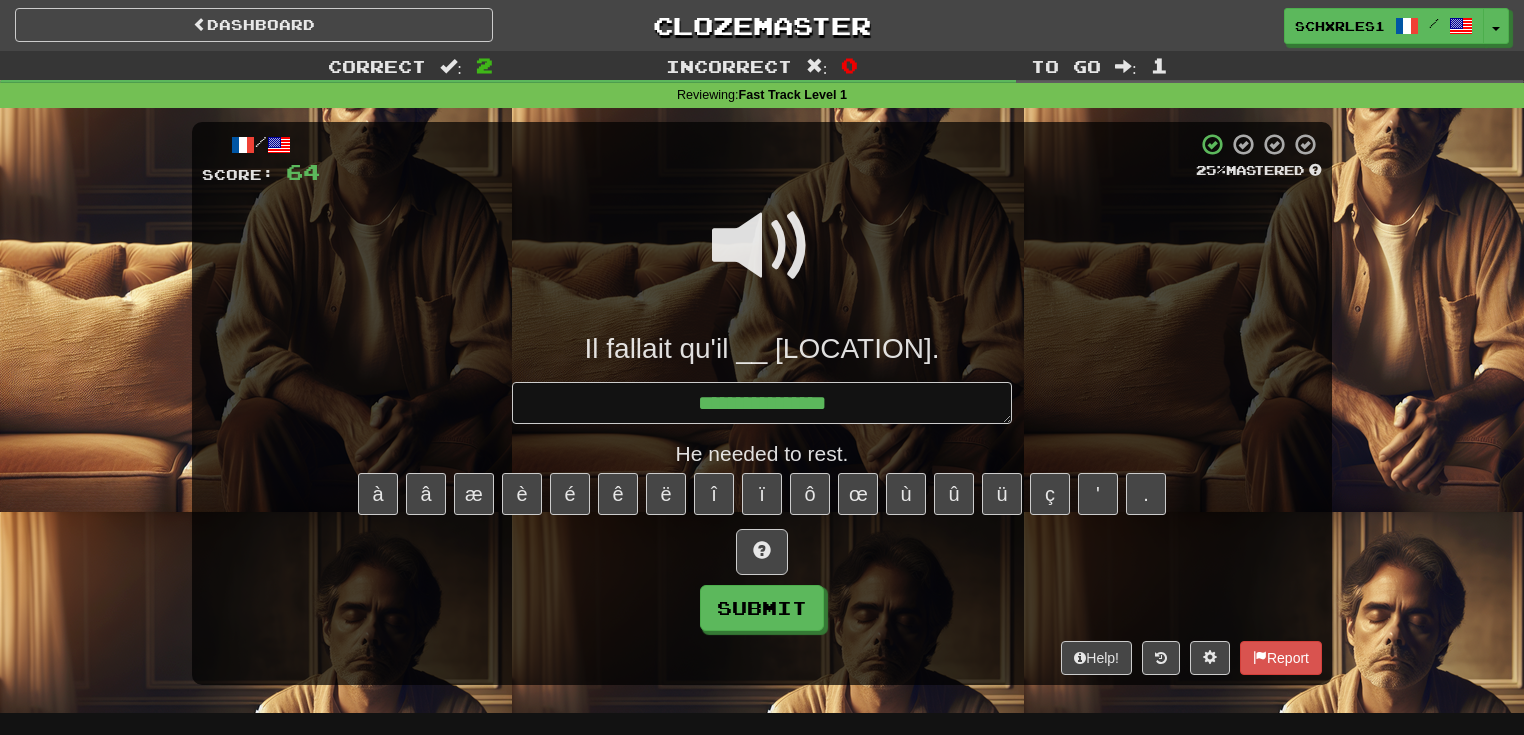 type on "*" 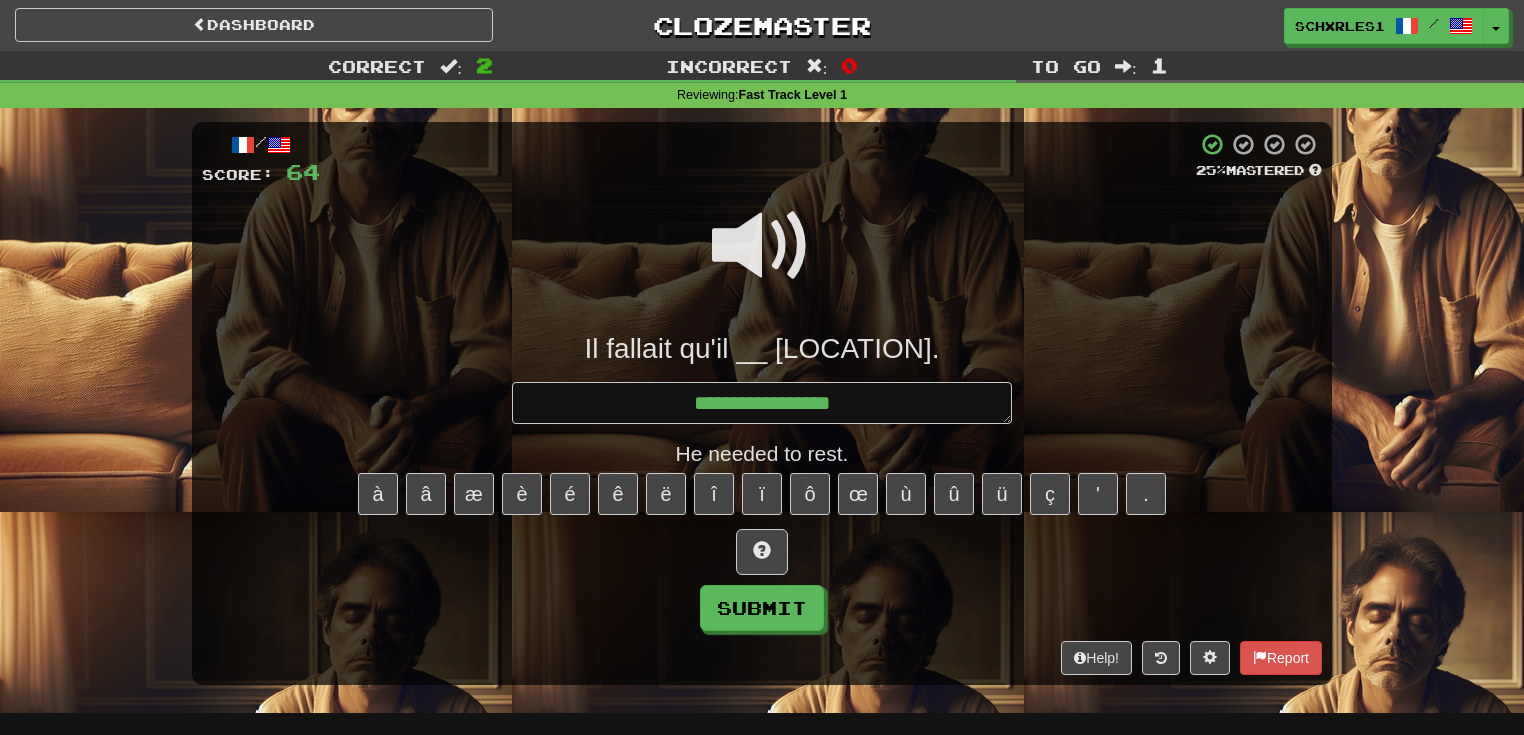 type on "*" 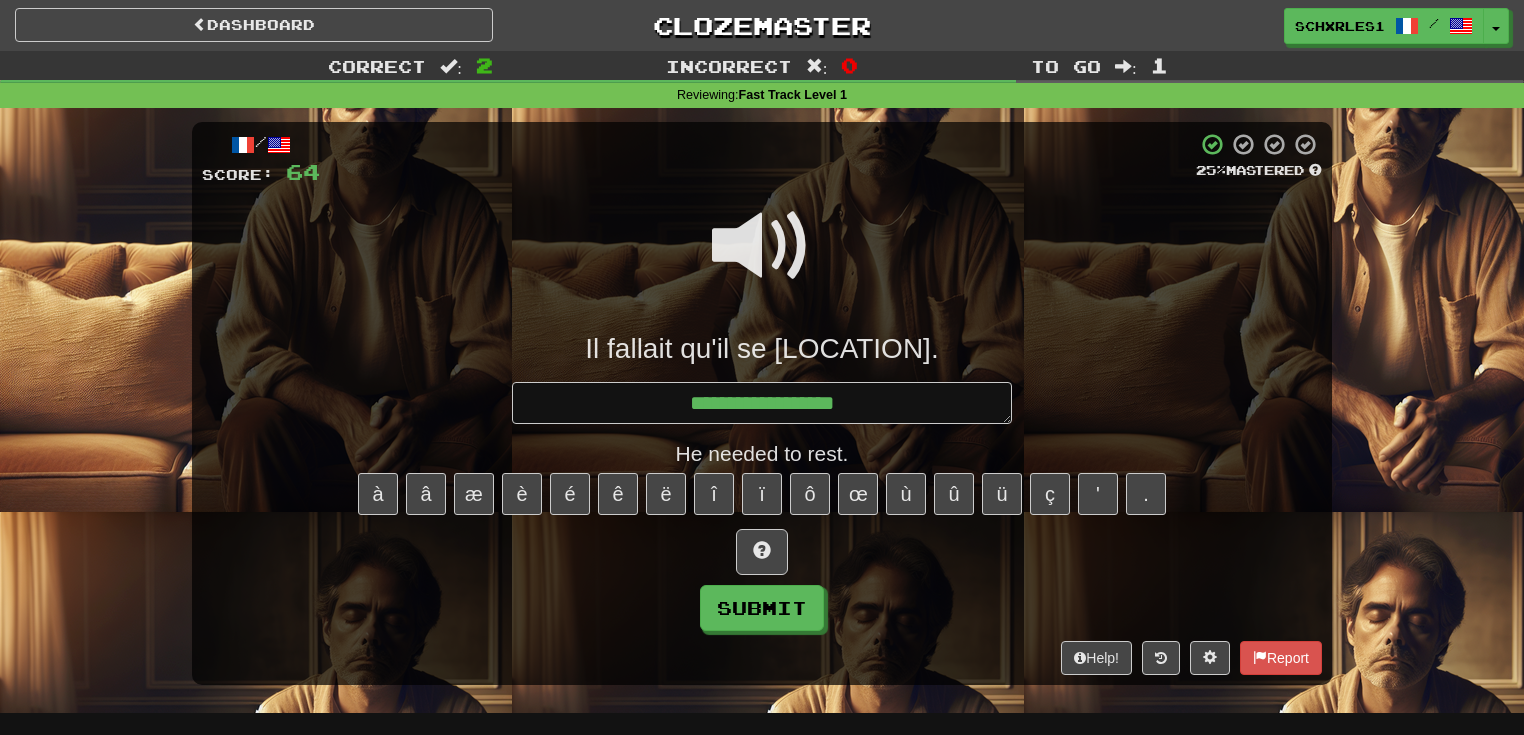 type on "*" 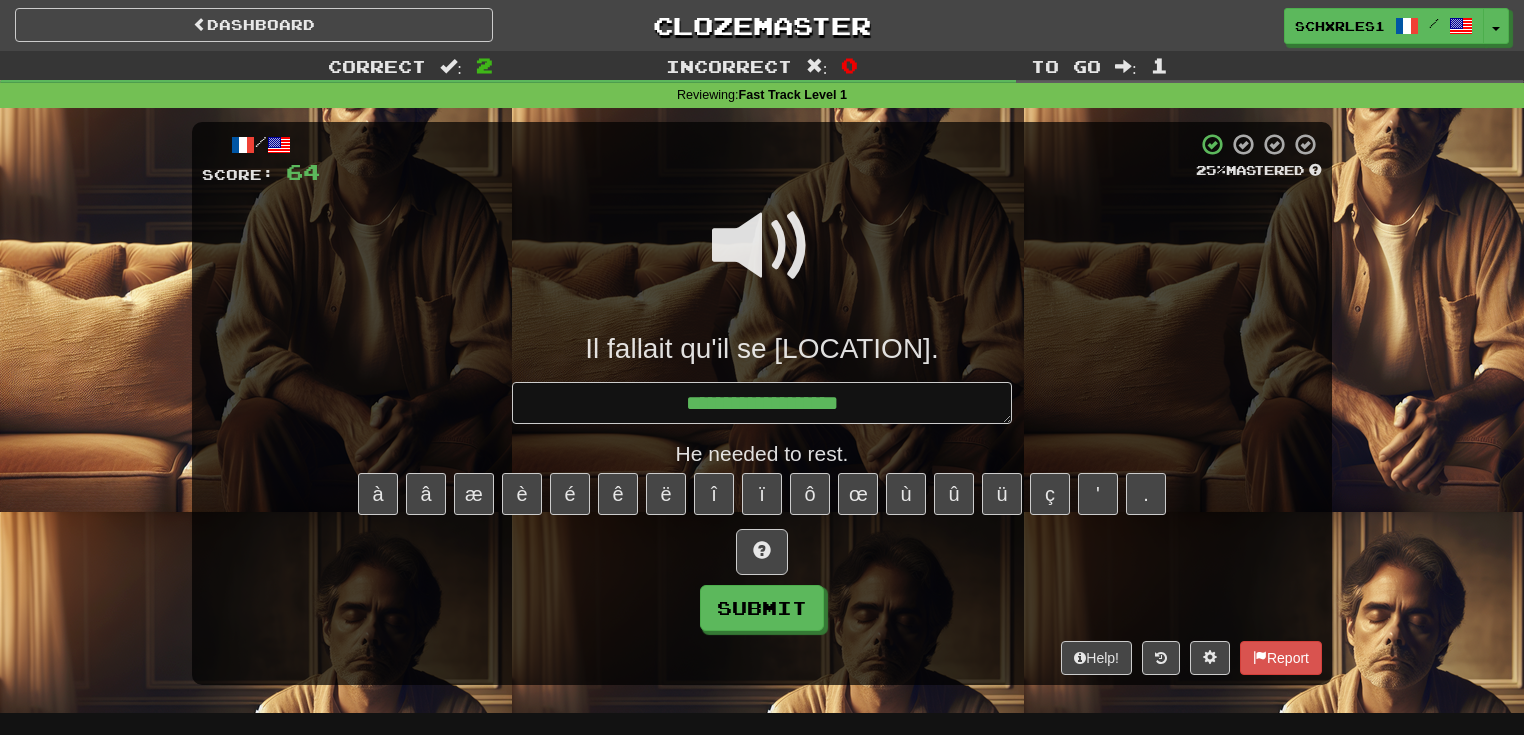 type on "*" 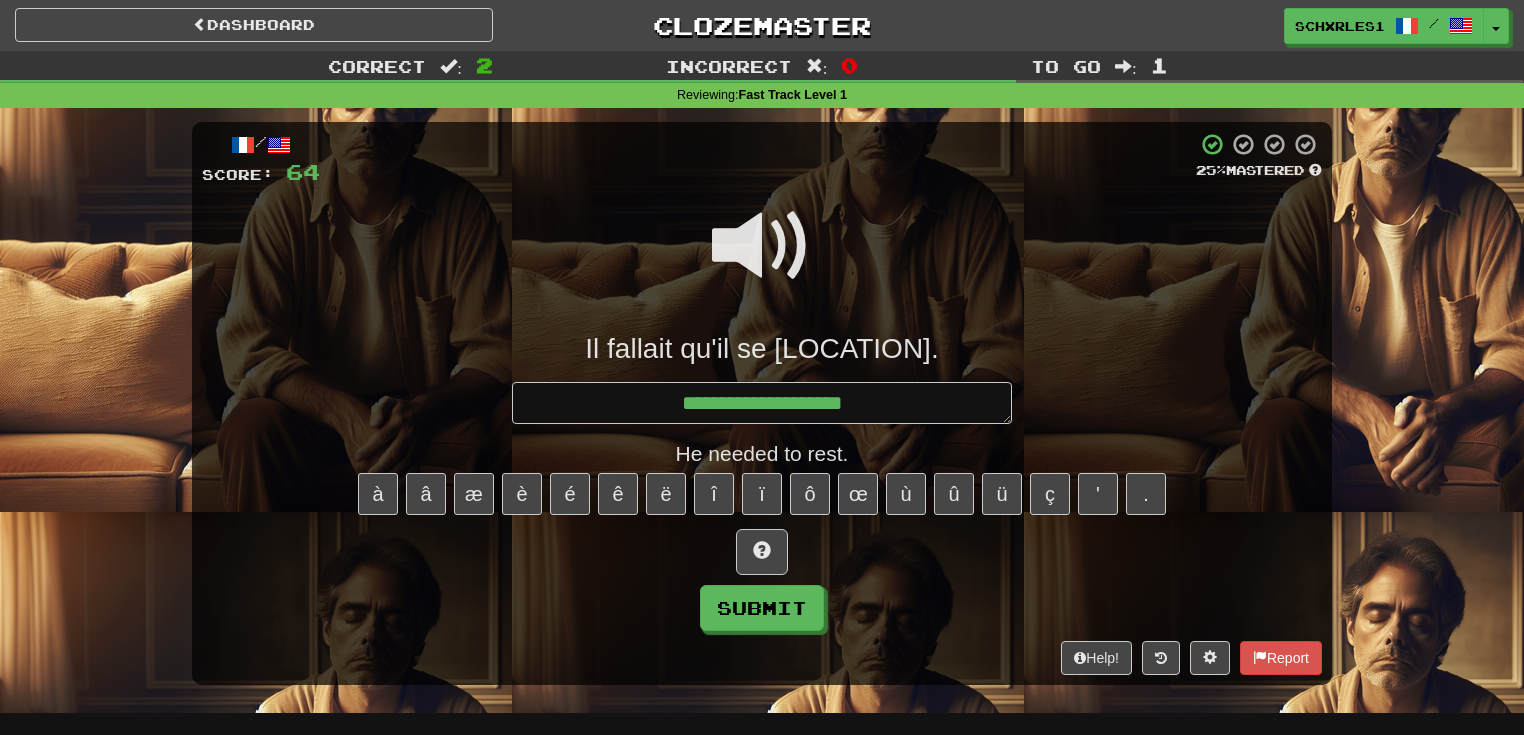 type on "*" 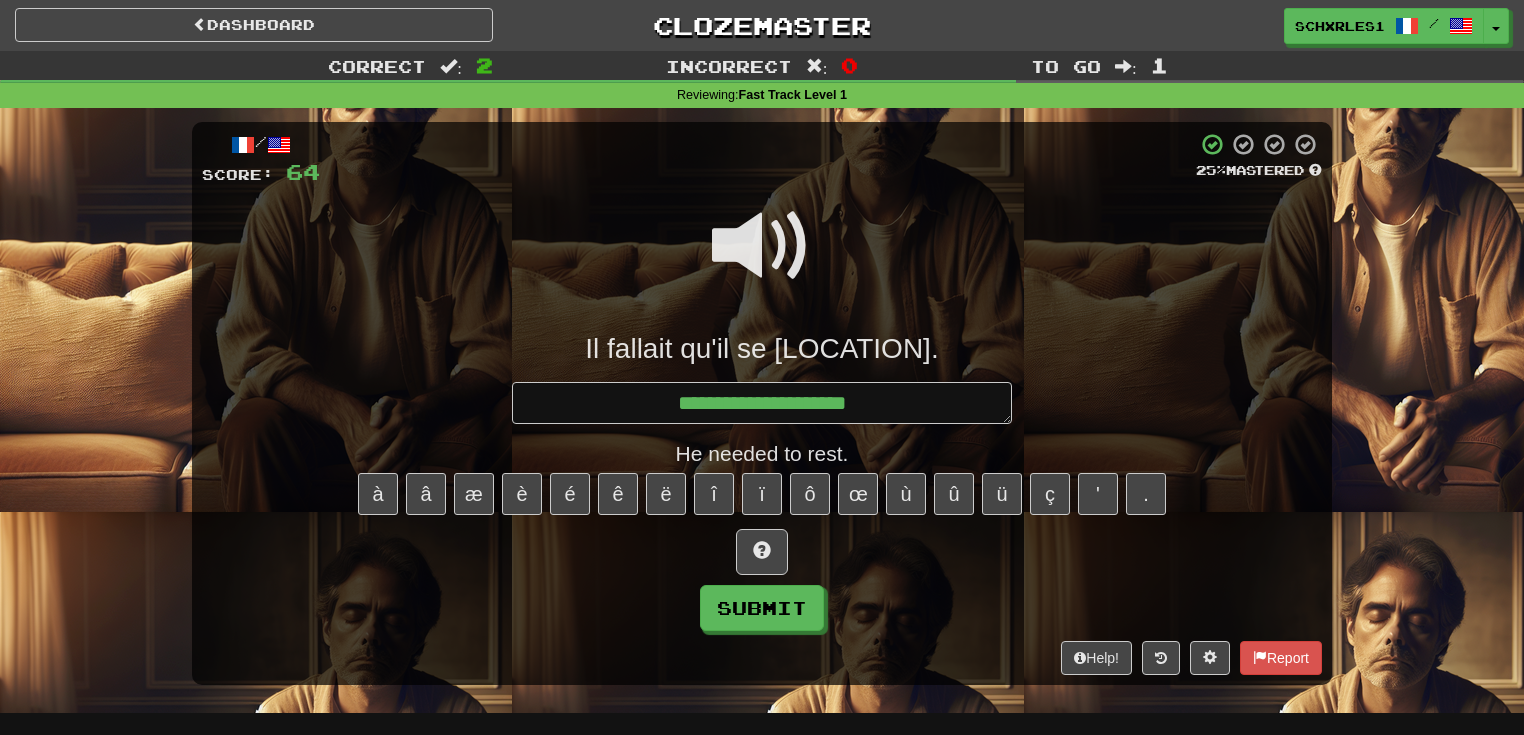 type on "*" 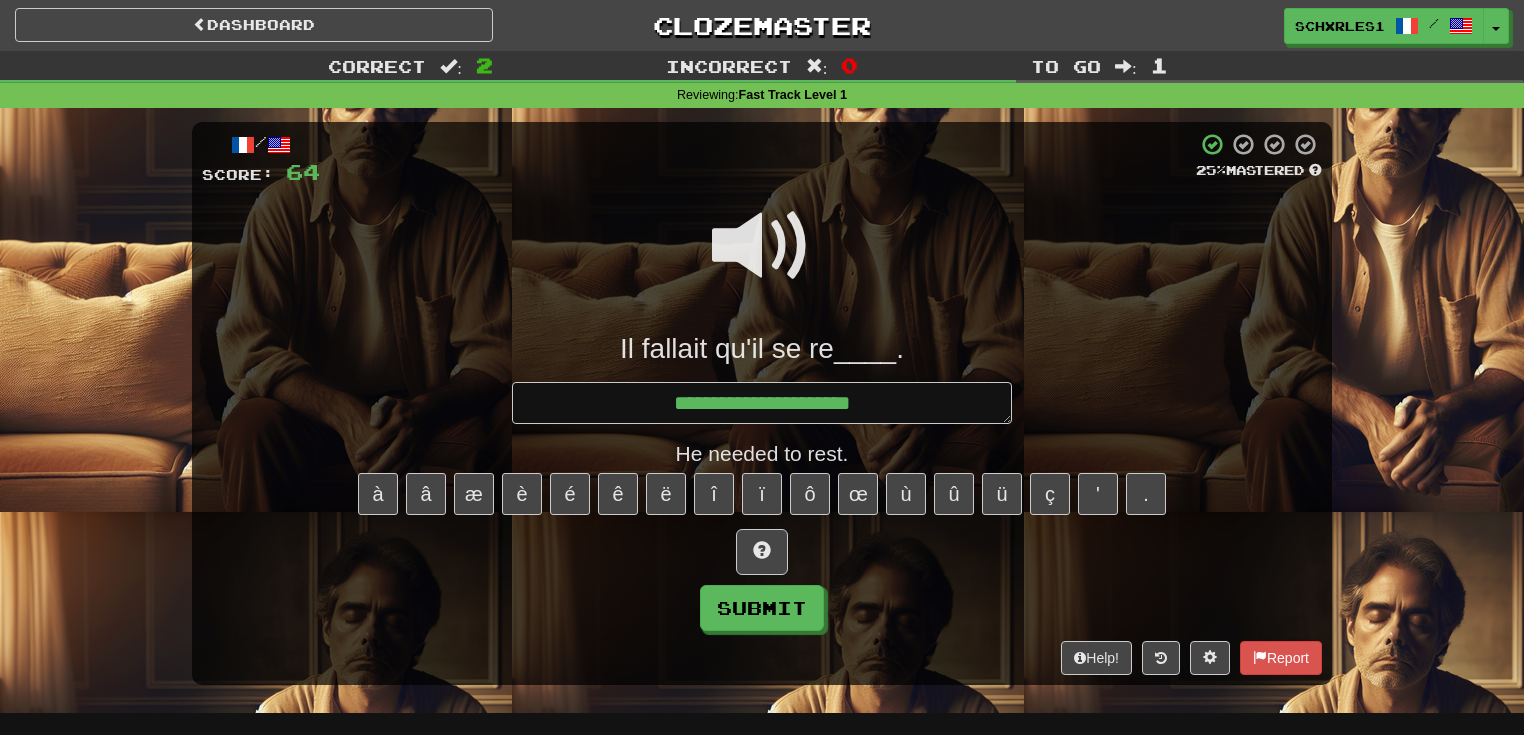 type on "*" 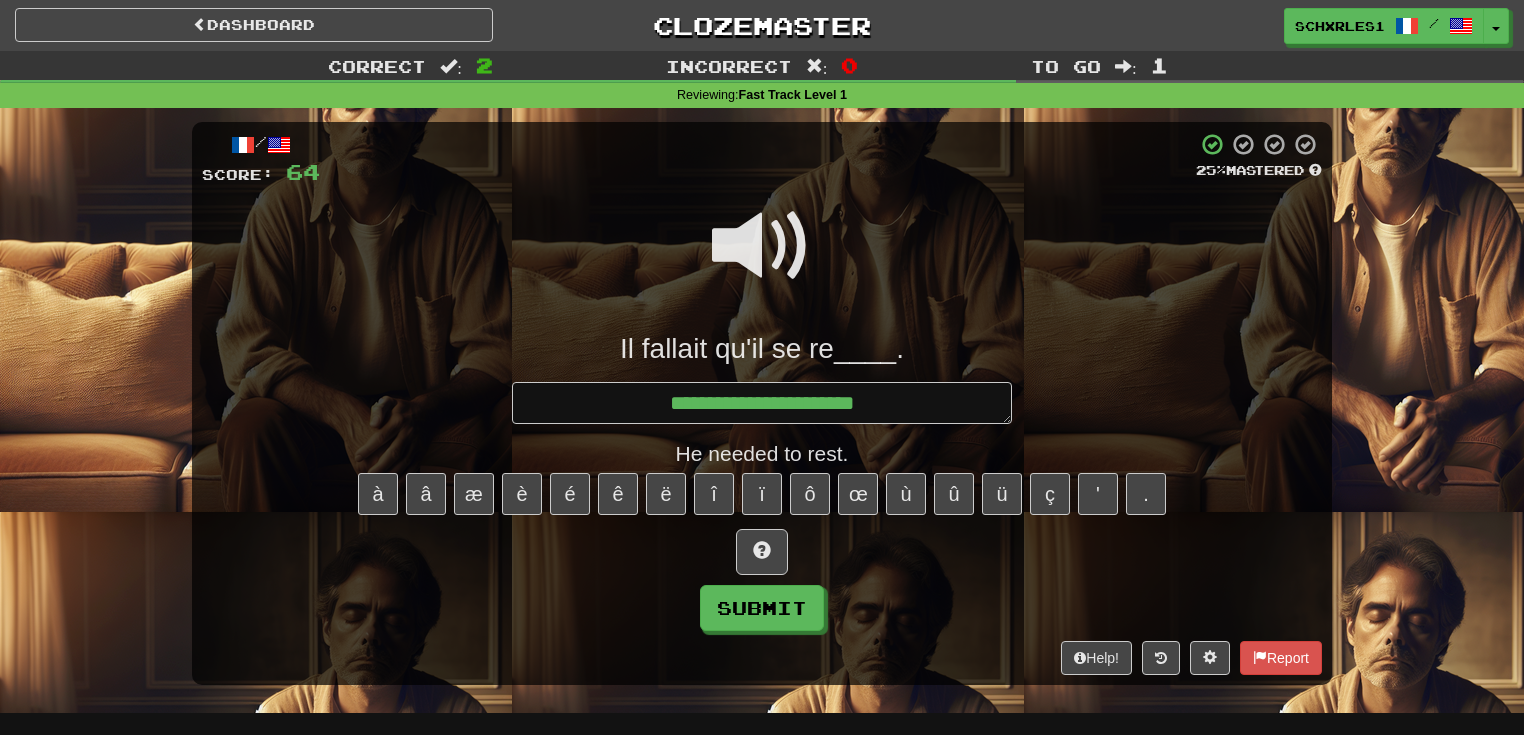 type on "*" 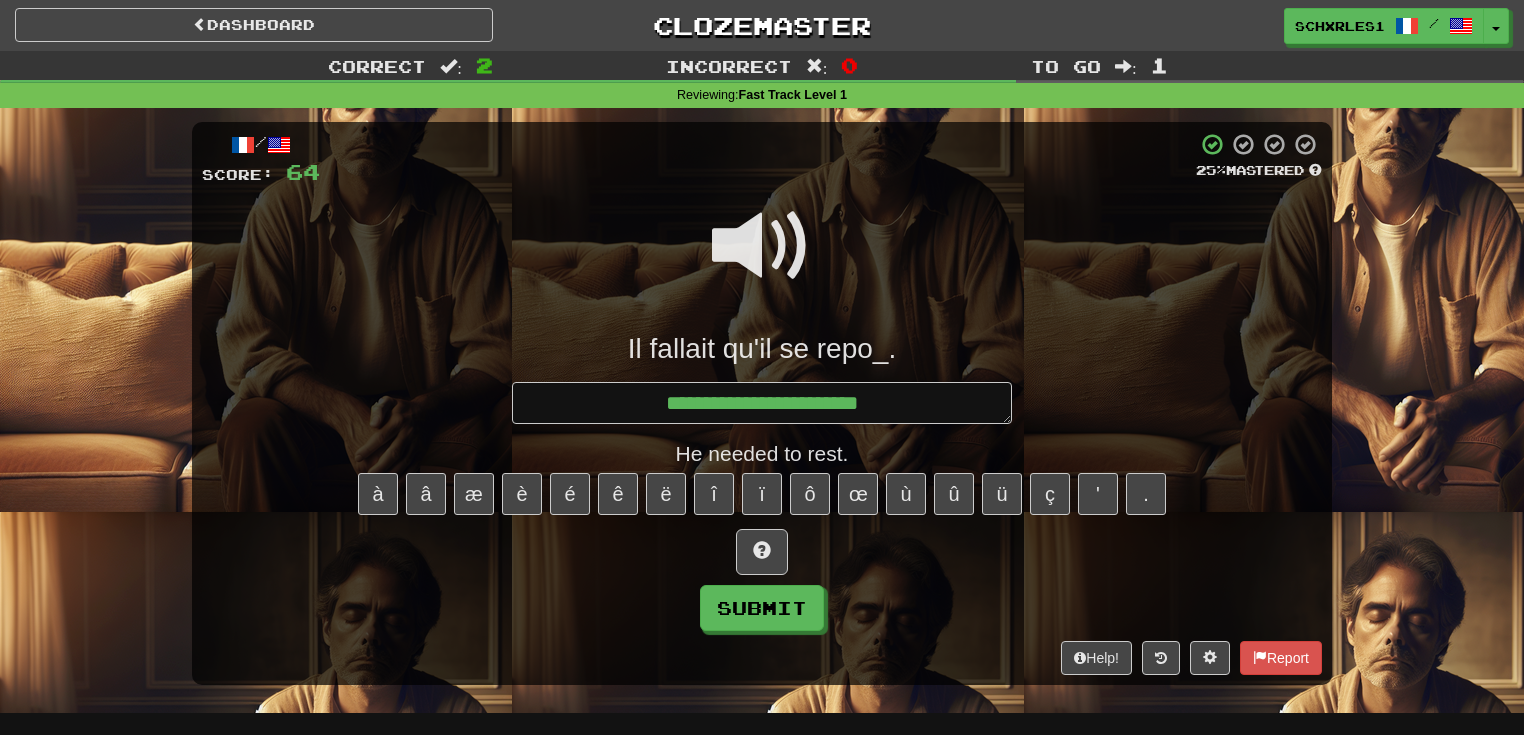 type on "*" 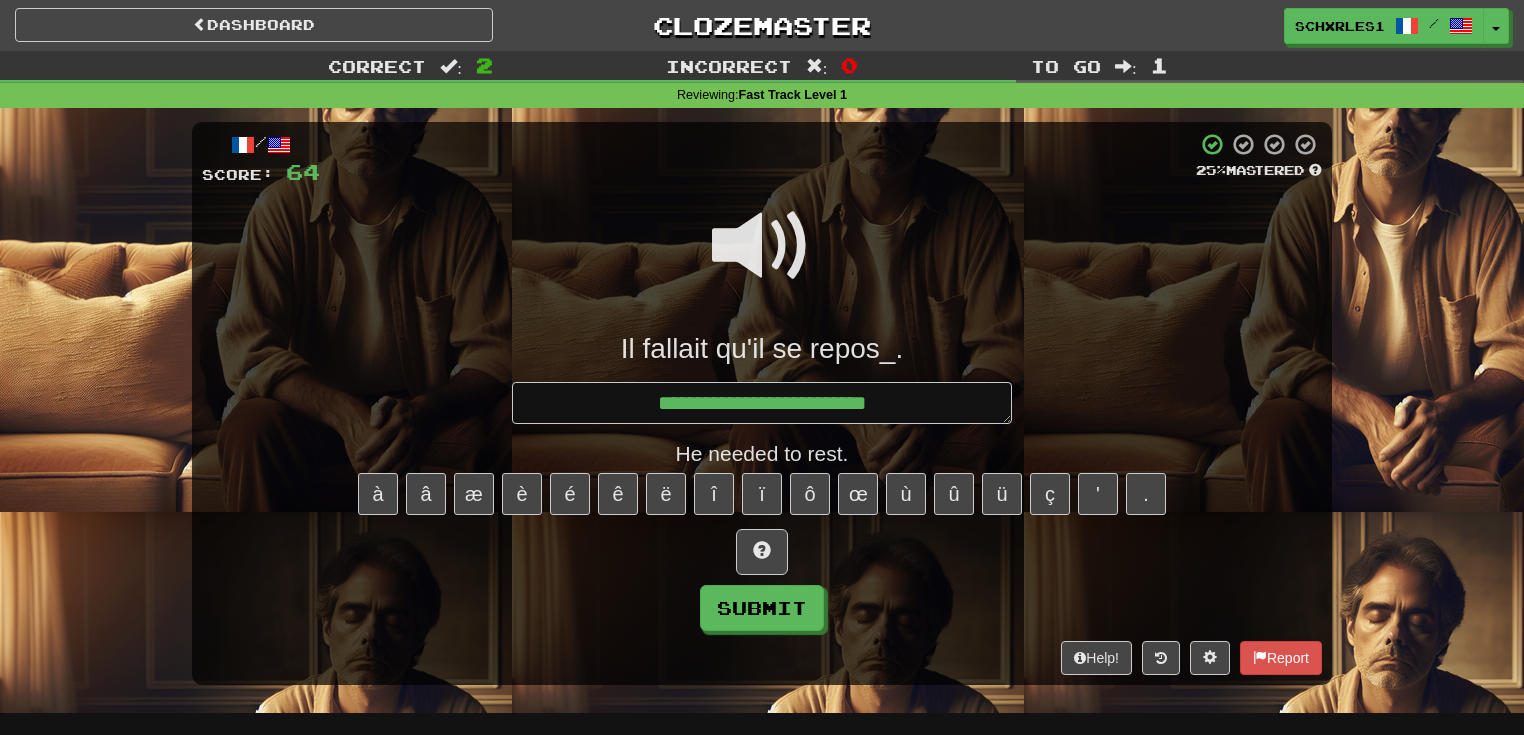 type on "*" 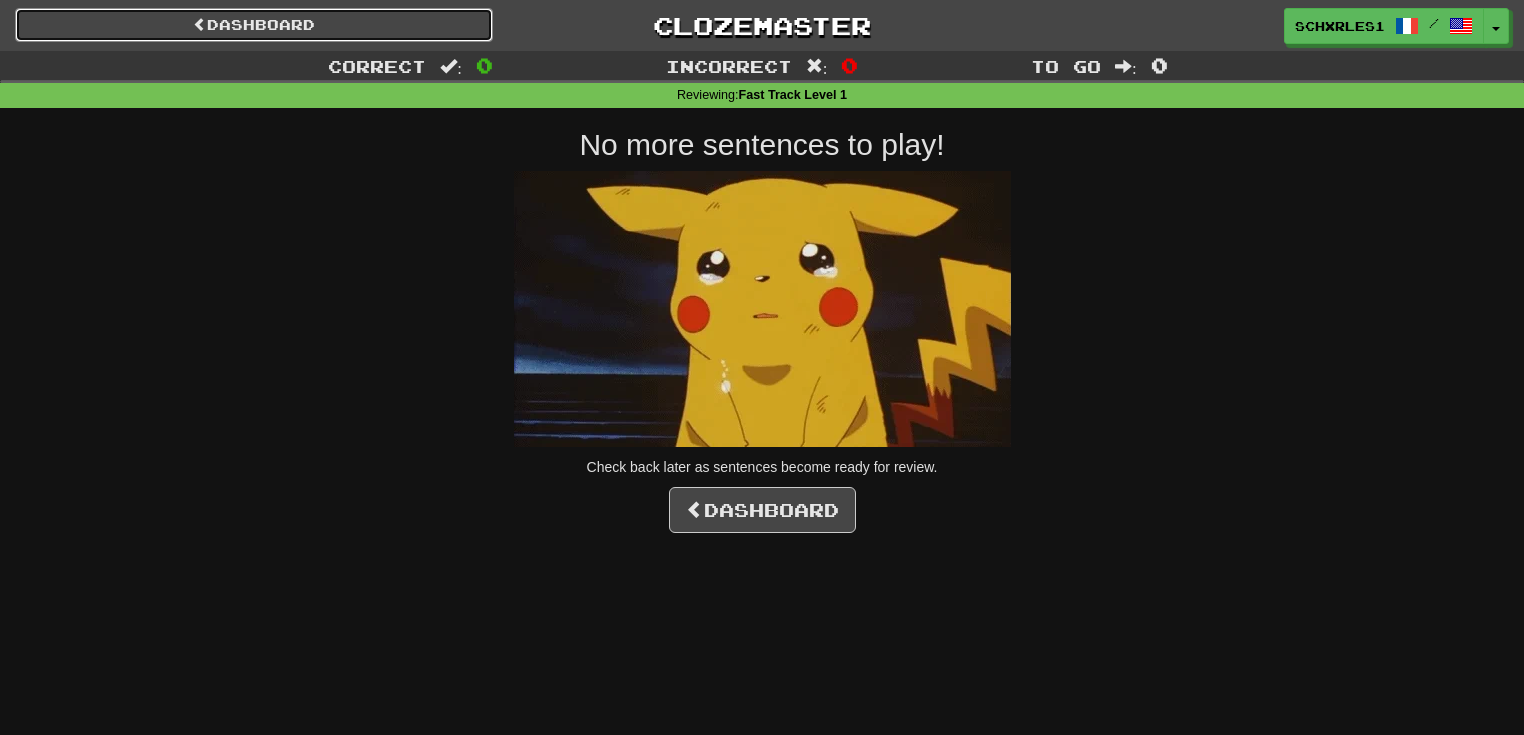 click on "Dashboard" at bounding box center (254, 25) 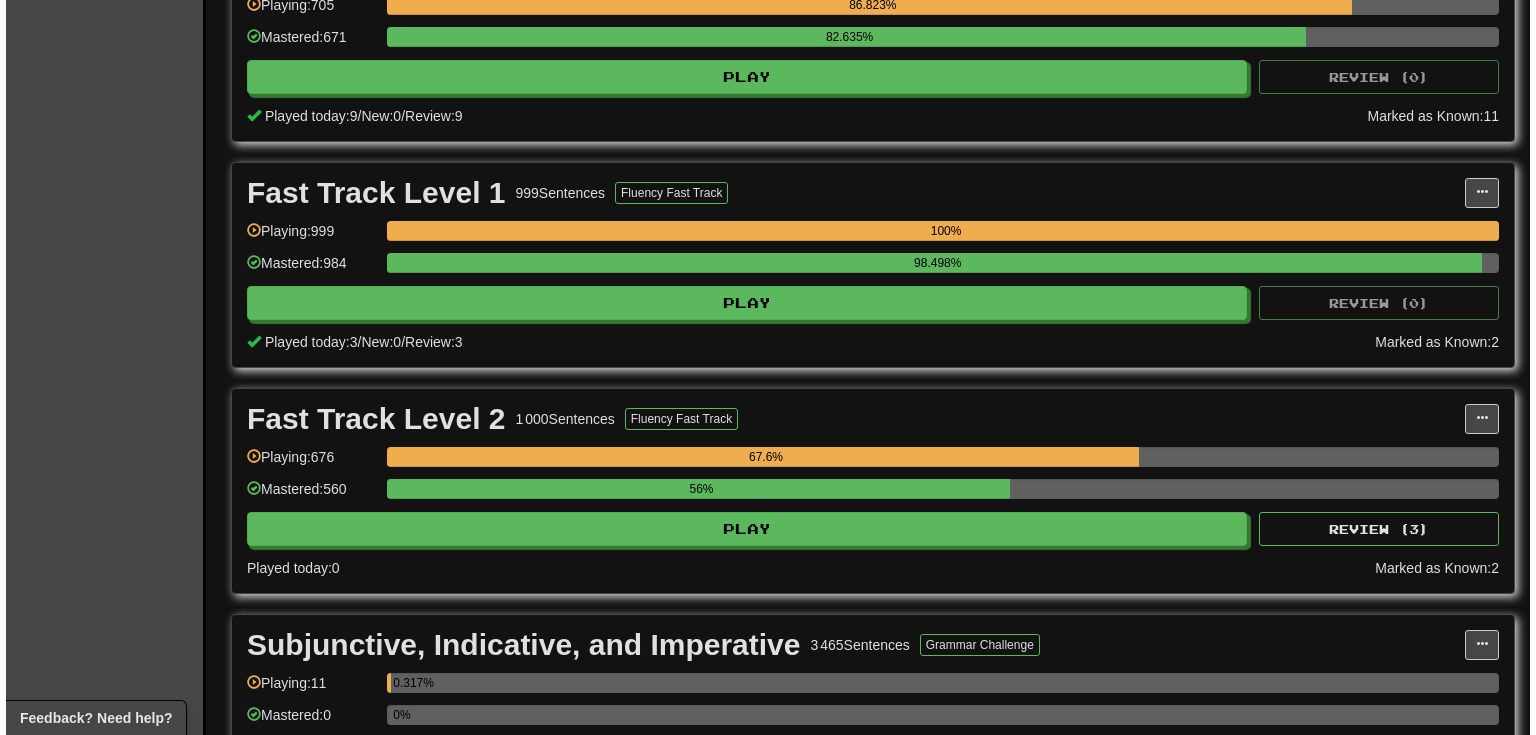 scroll, scrollTop: 533, scrollLeft: 0, axis: vertical 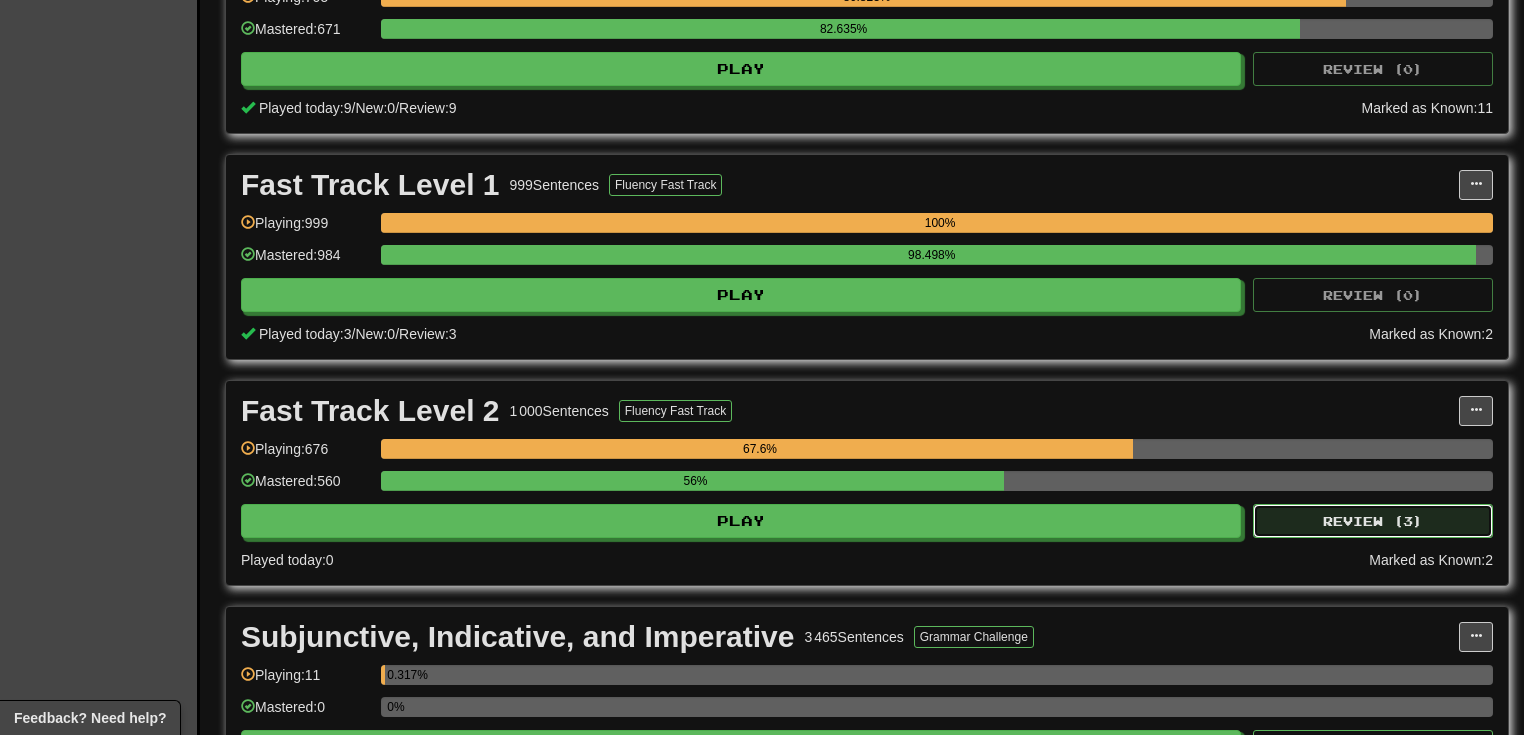 click on "Review ( 3 )" at bounding box center (1373, 521) 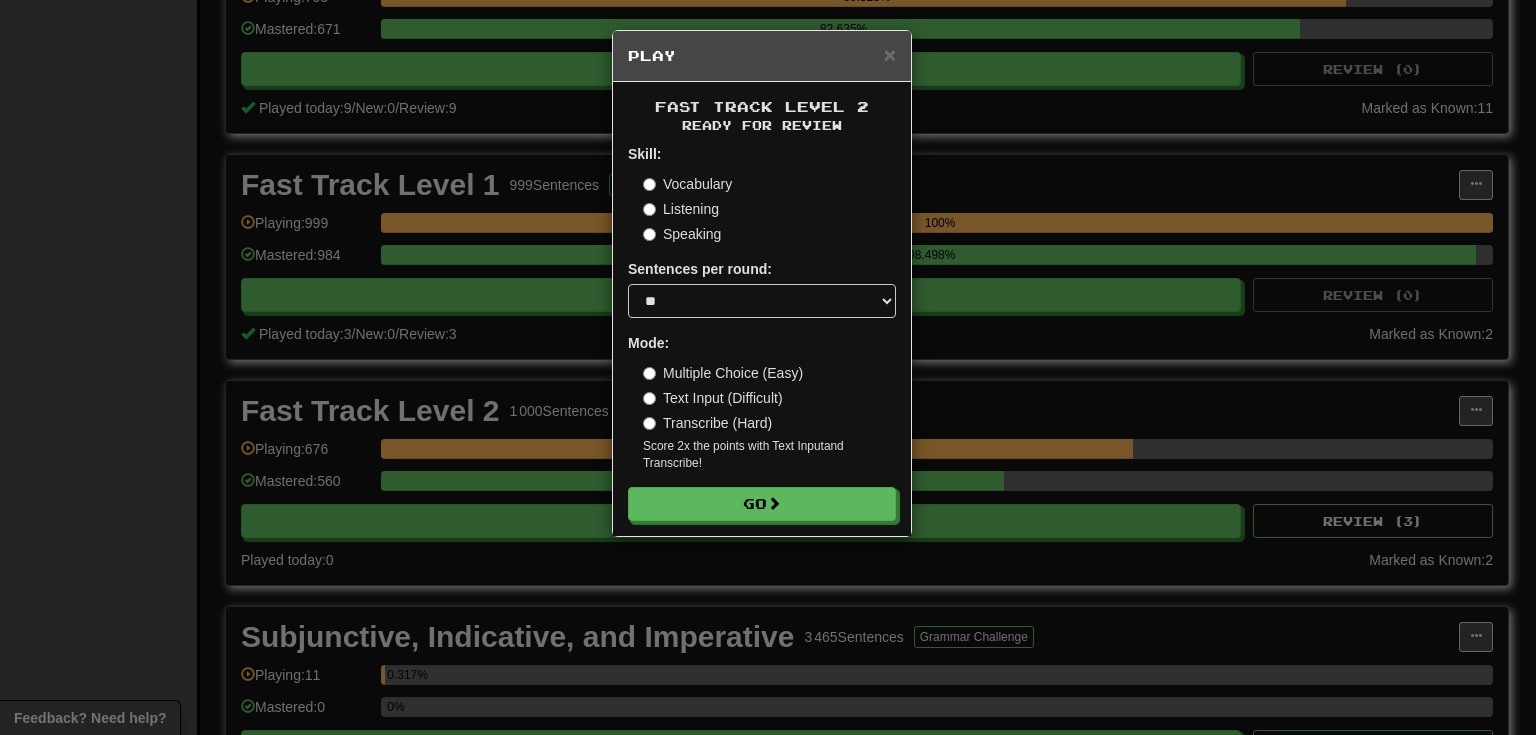 click on "Multiple Choice (Easy) Text Input (Difficult) Transcribe (Hard) Score 2x the points with Text Input  and Transcribe !" at bounding box center (769, 417) 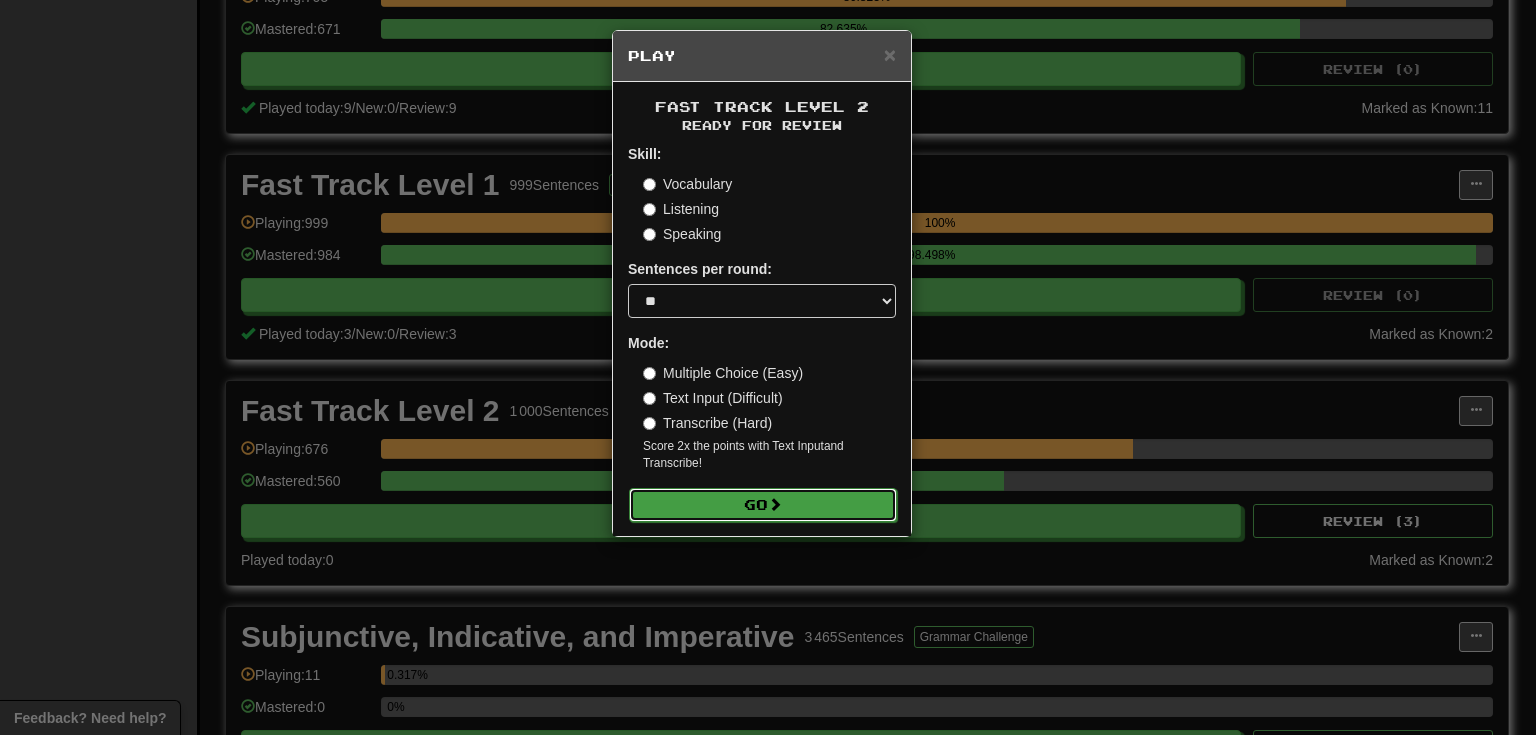 click on "Go" at bounding box center [763, 505] 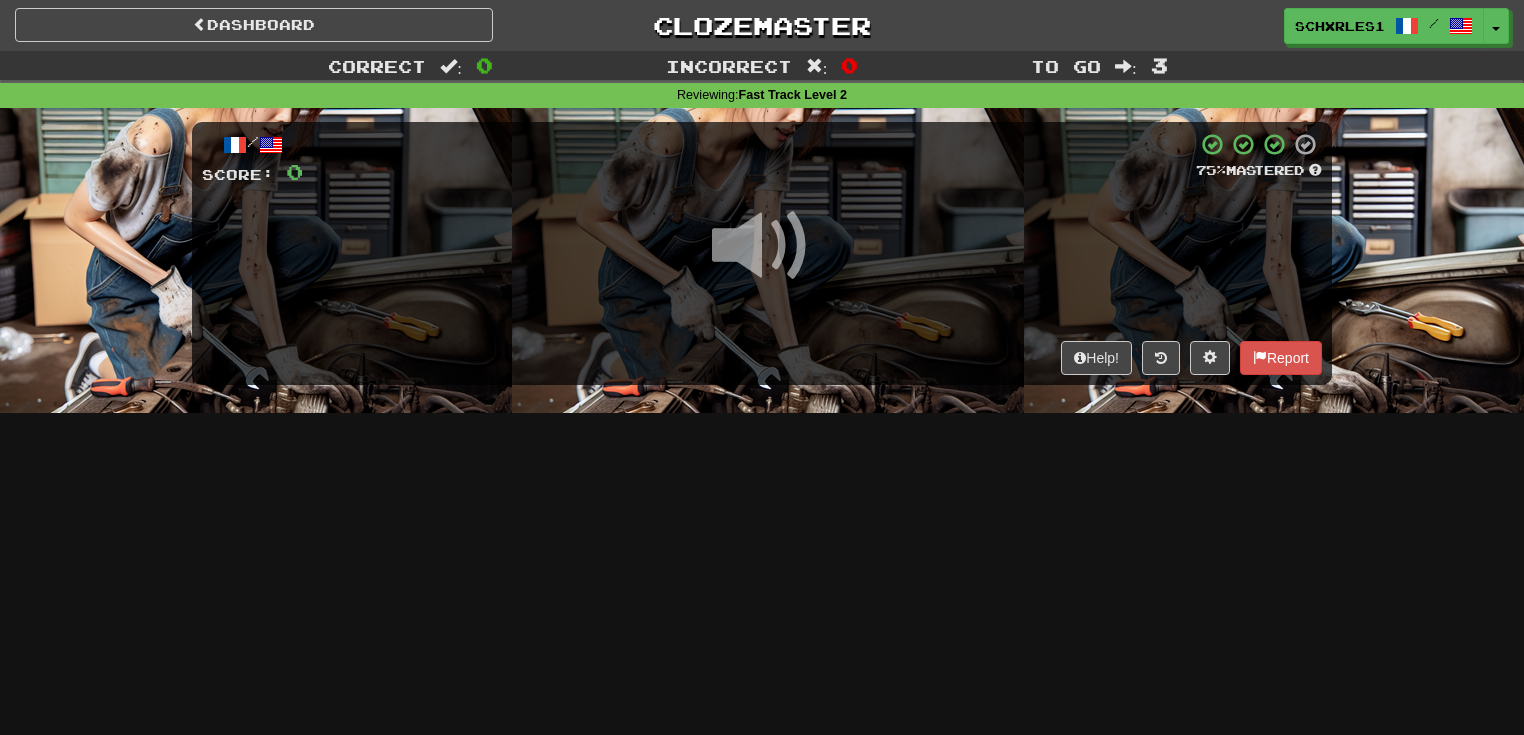 scroll, scrollTop: 0, scrollLeft: 0, axis: both 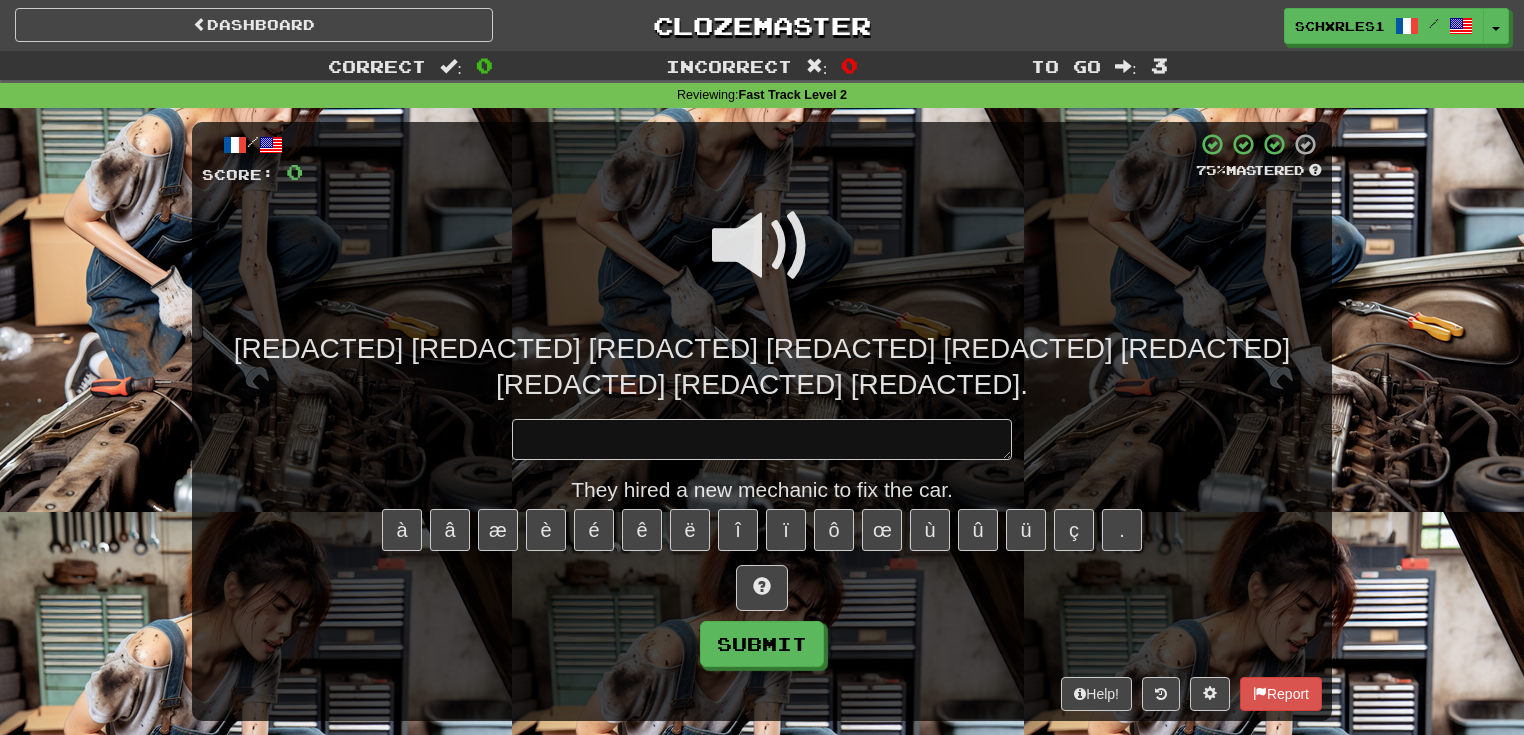 type on "*" 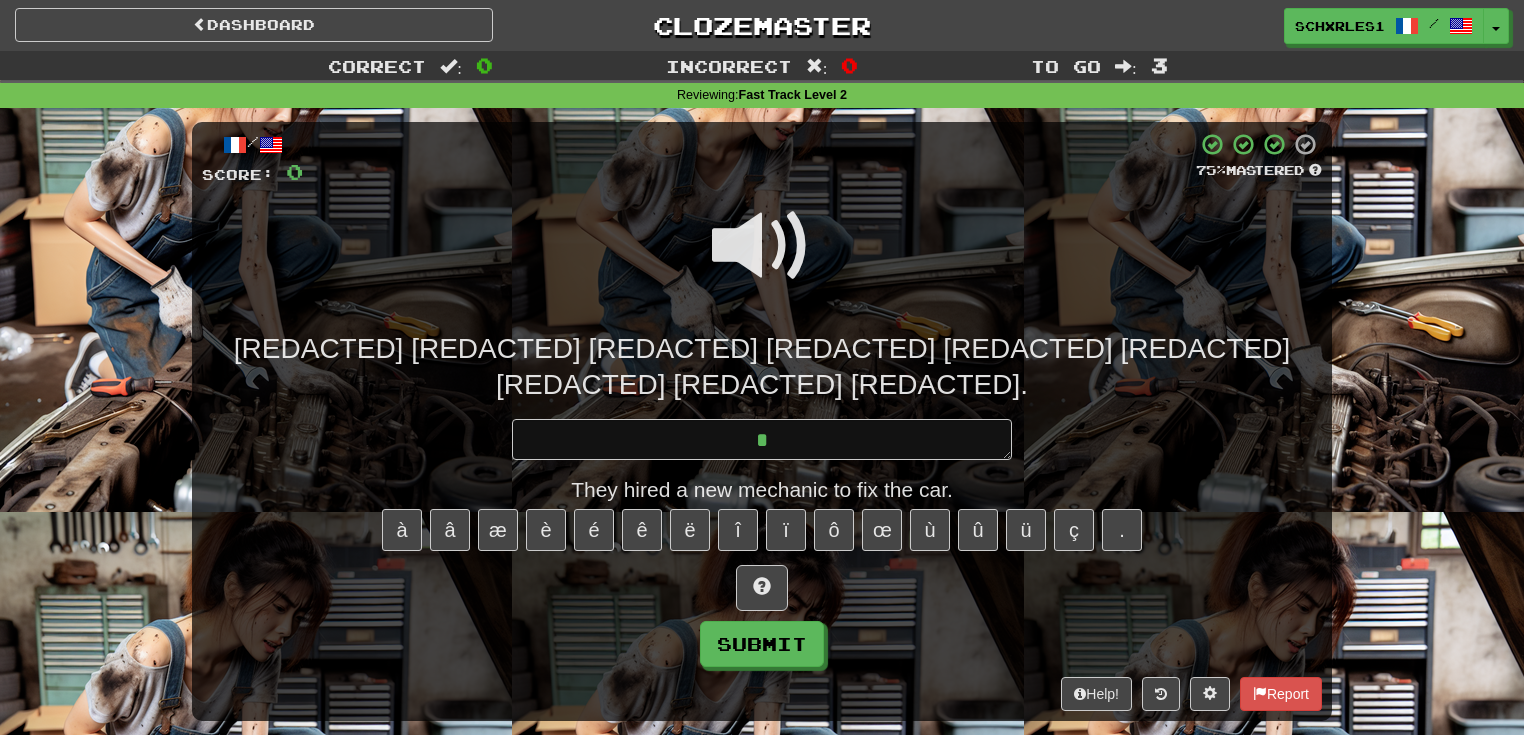 type on "*" 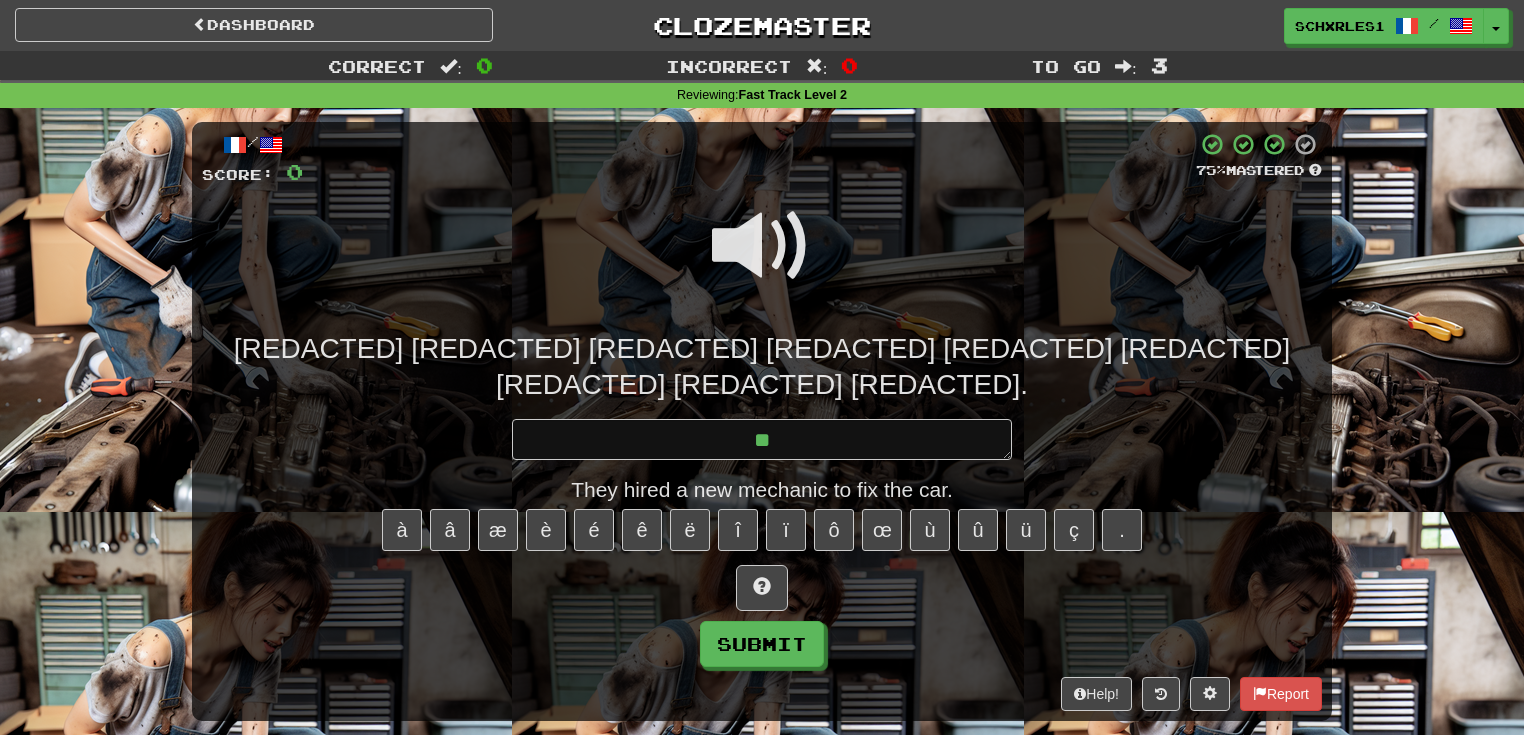 type on "*" 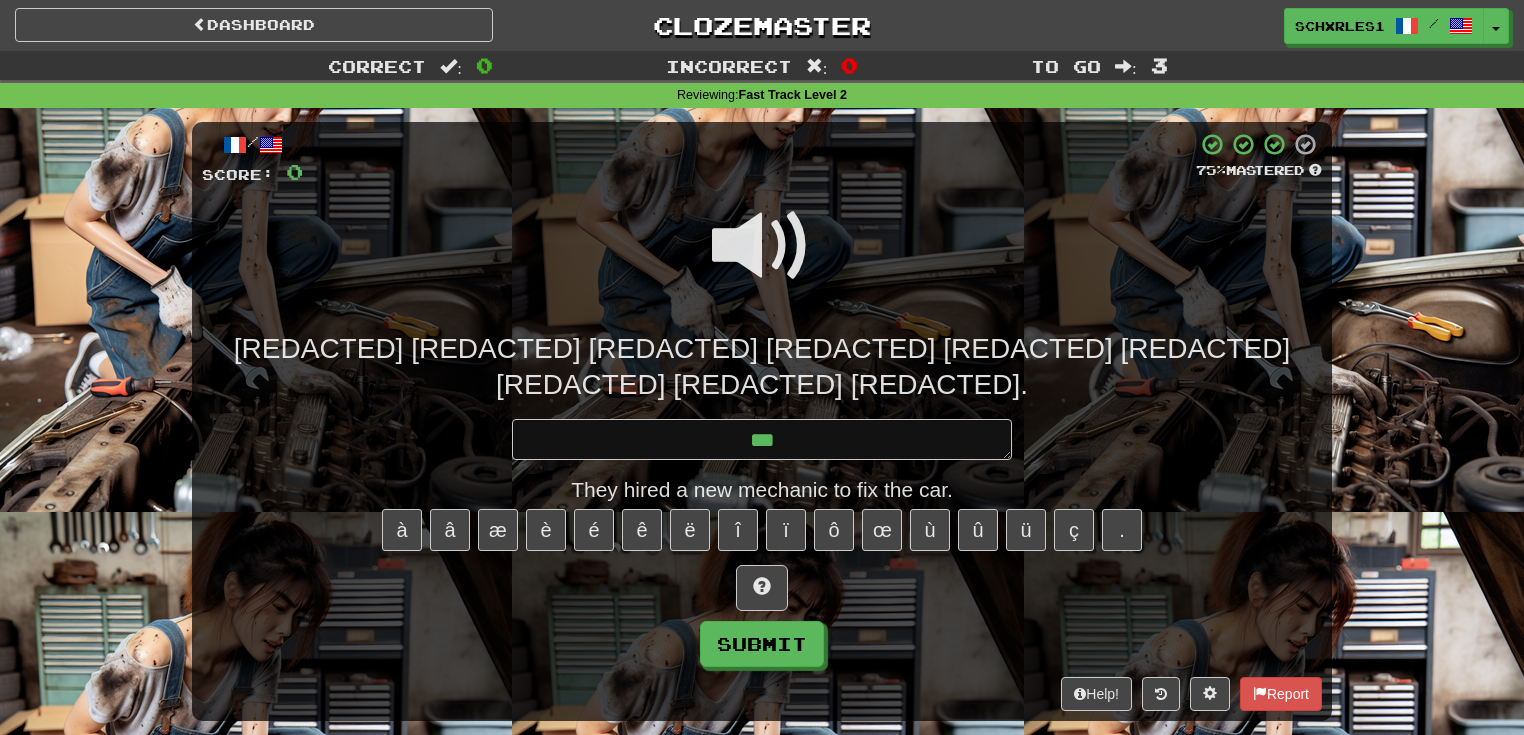 type on "*" 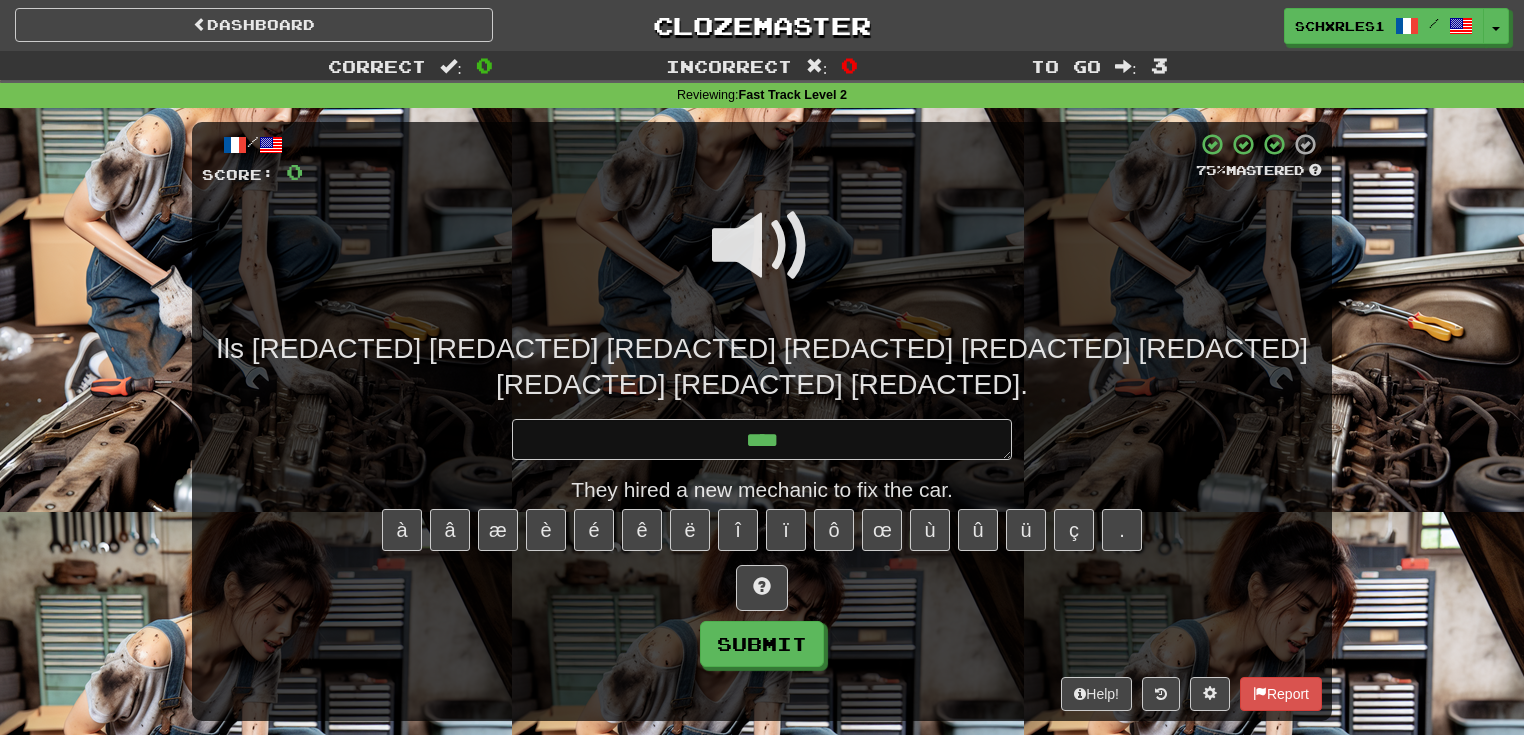 type on "*" 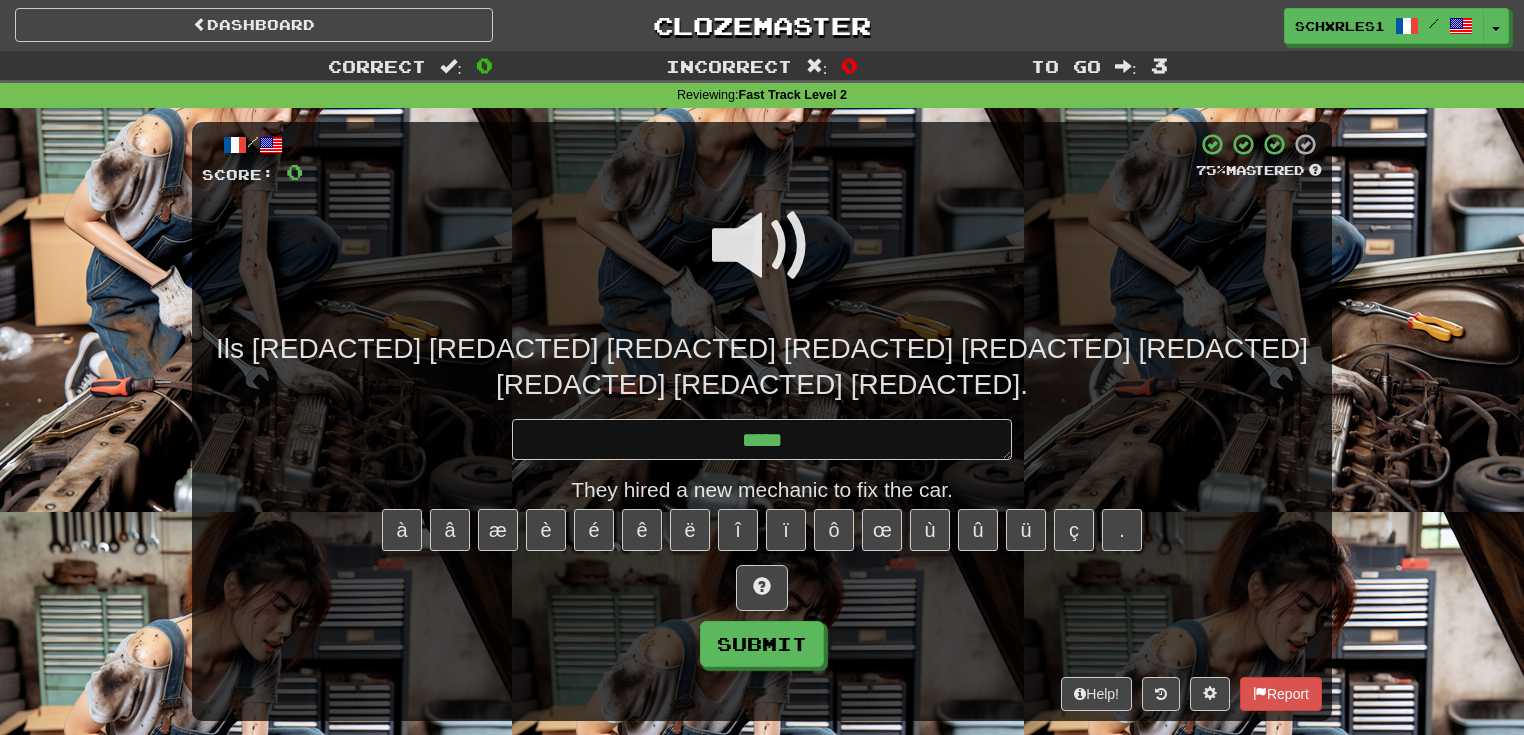 type on "*" 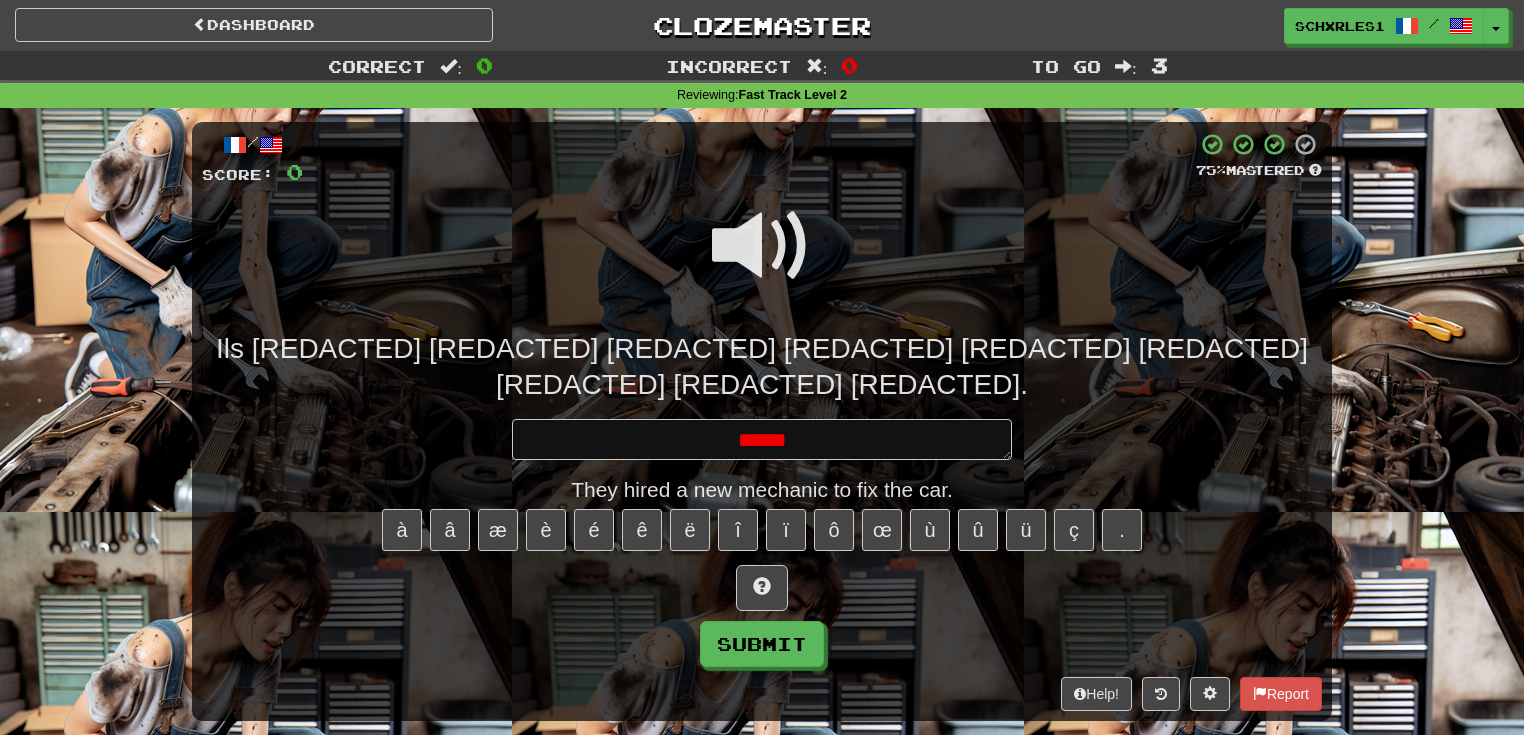 type on "*" 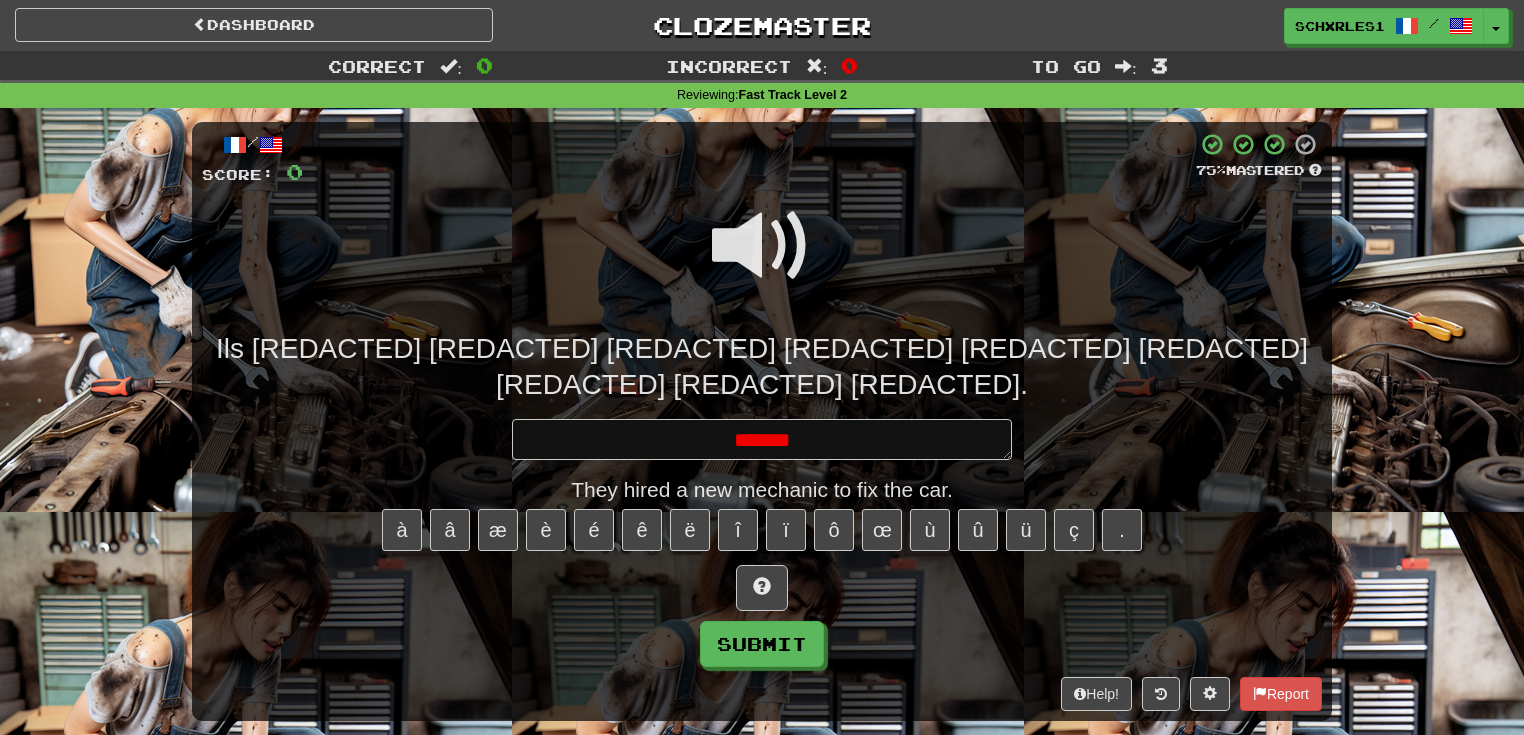 type on "*" 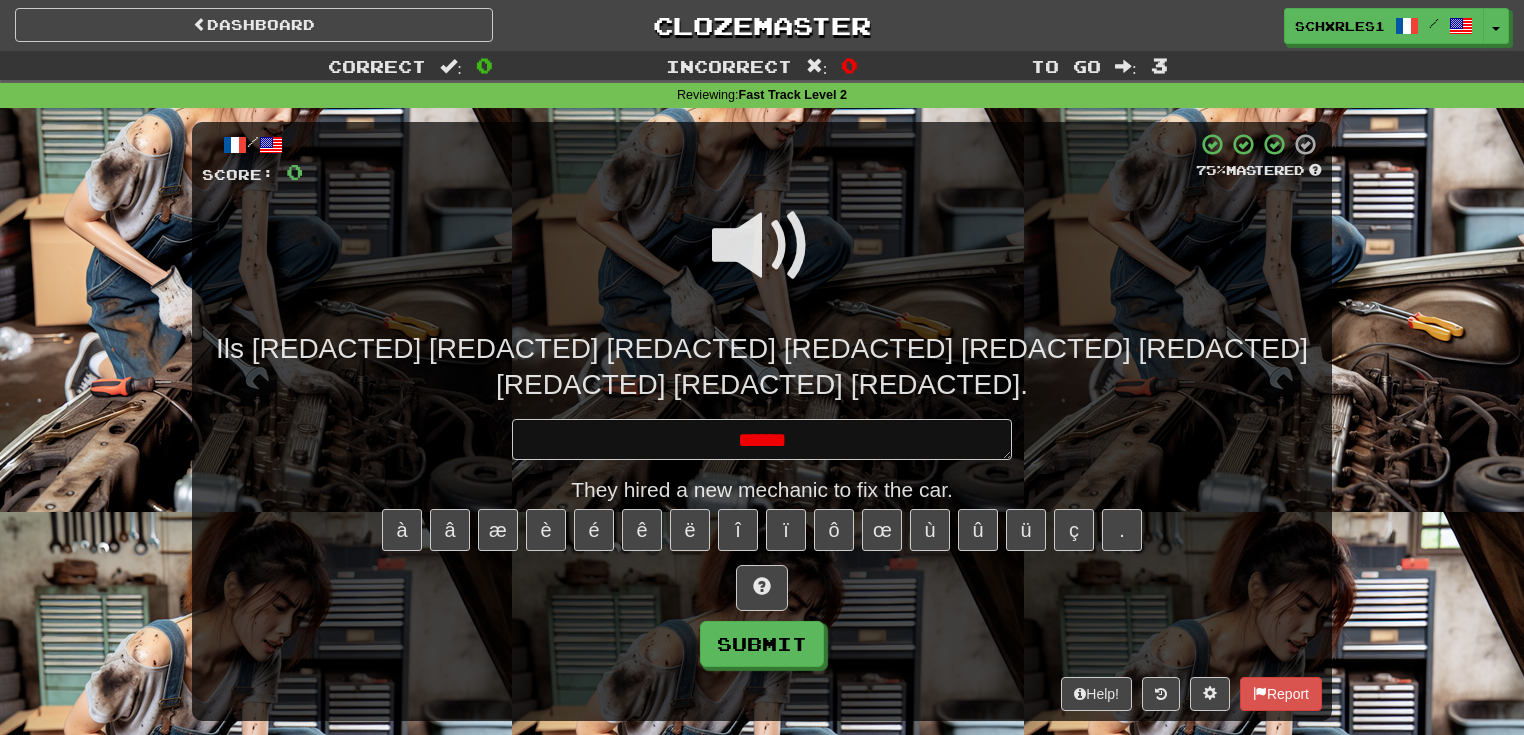 type on "*" 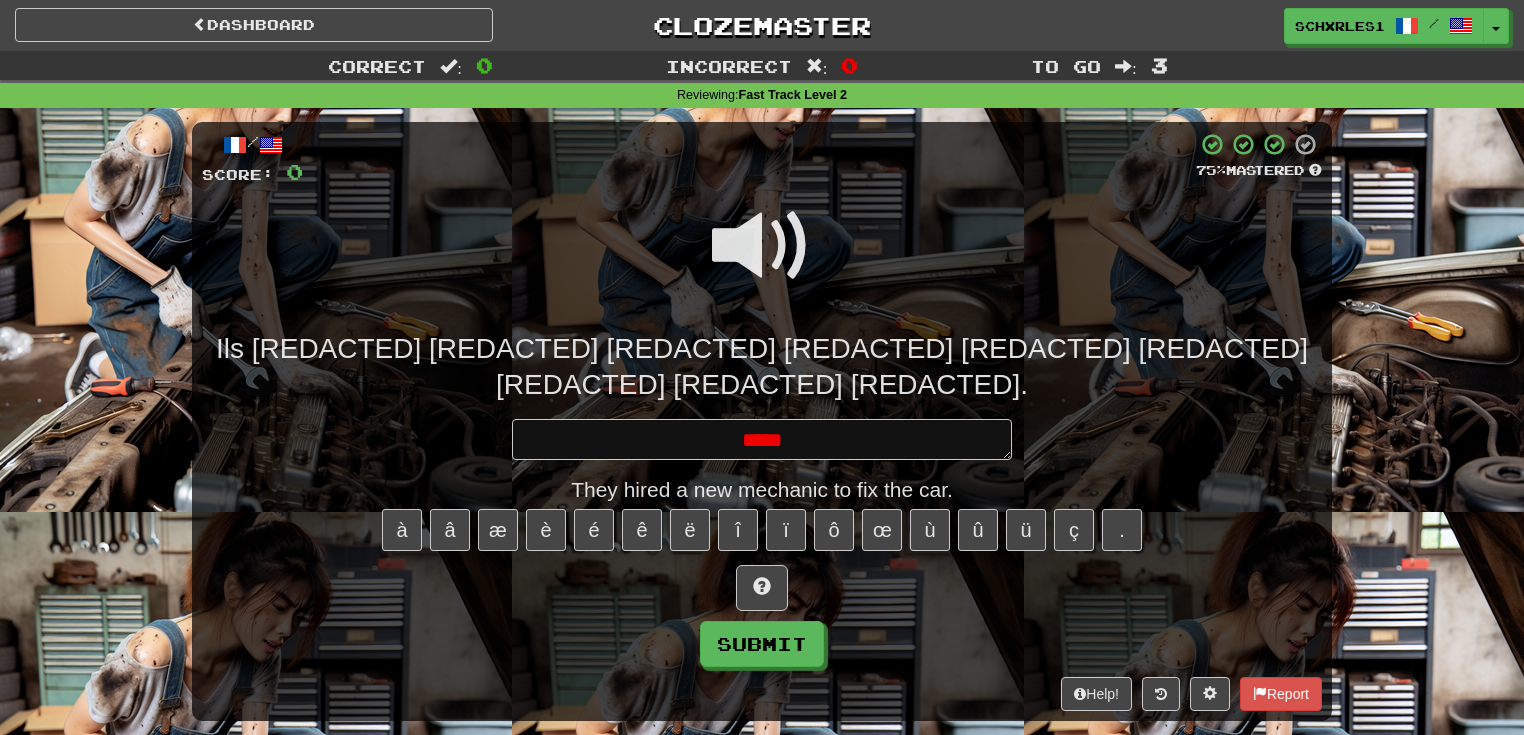 type on "*" 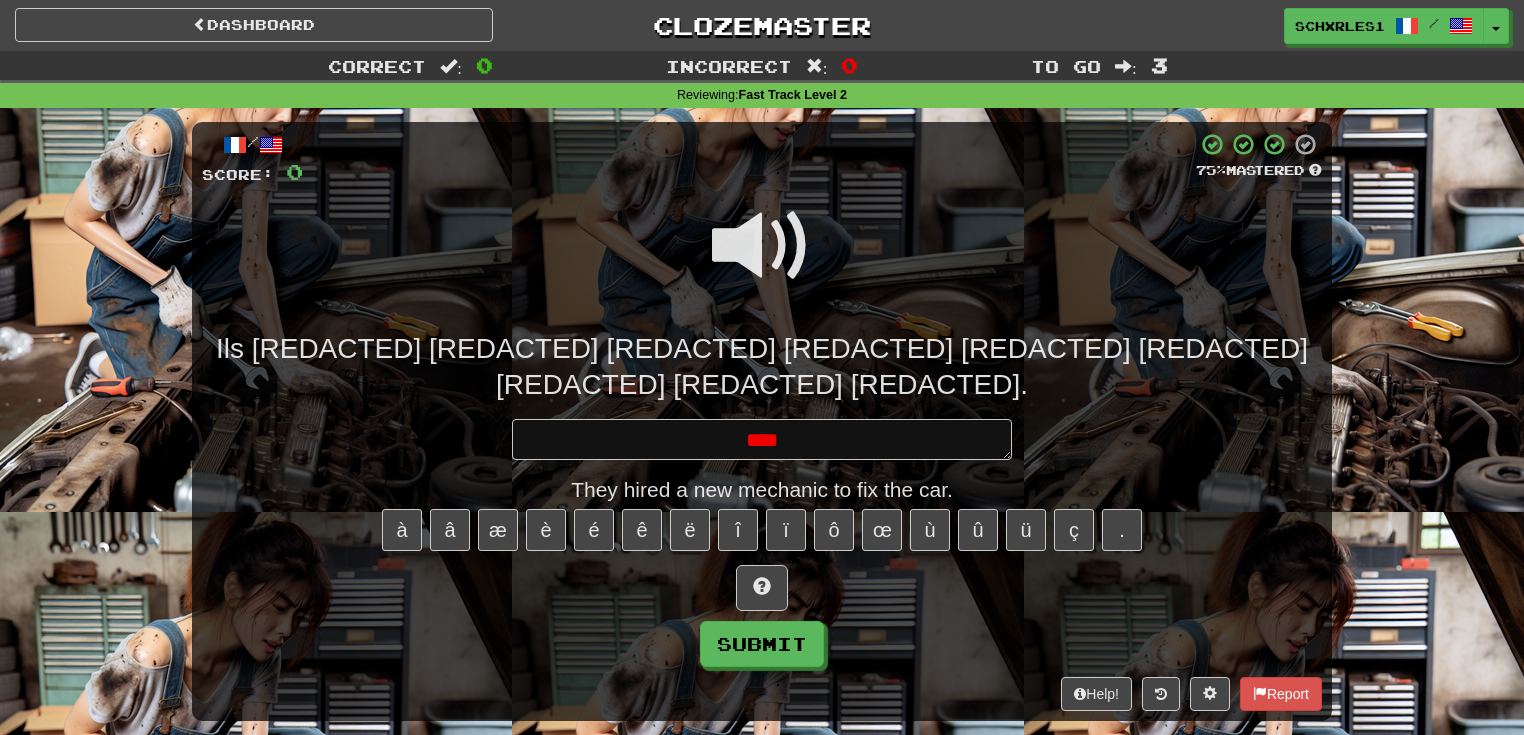 type on "*" 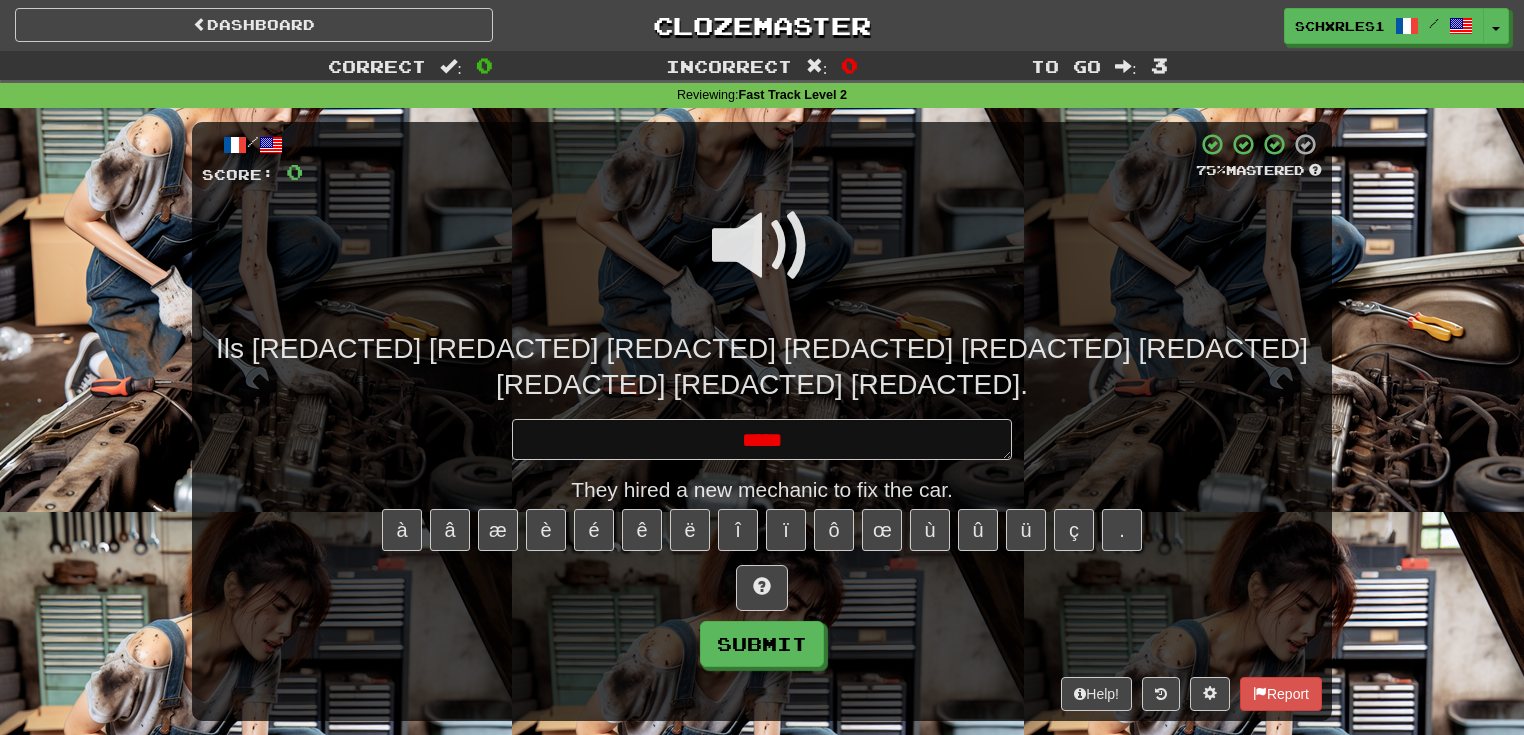 type on "*" 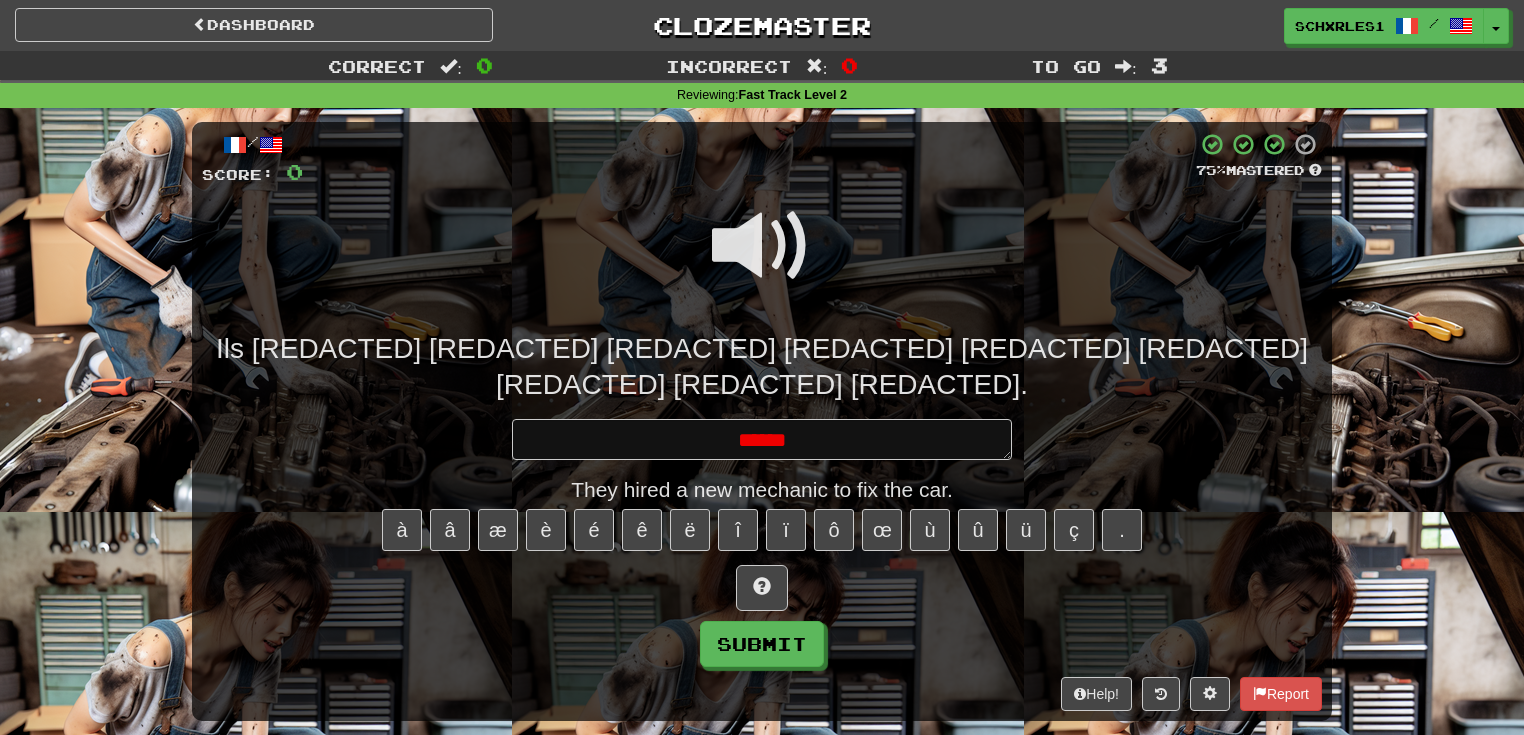 type on "*" 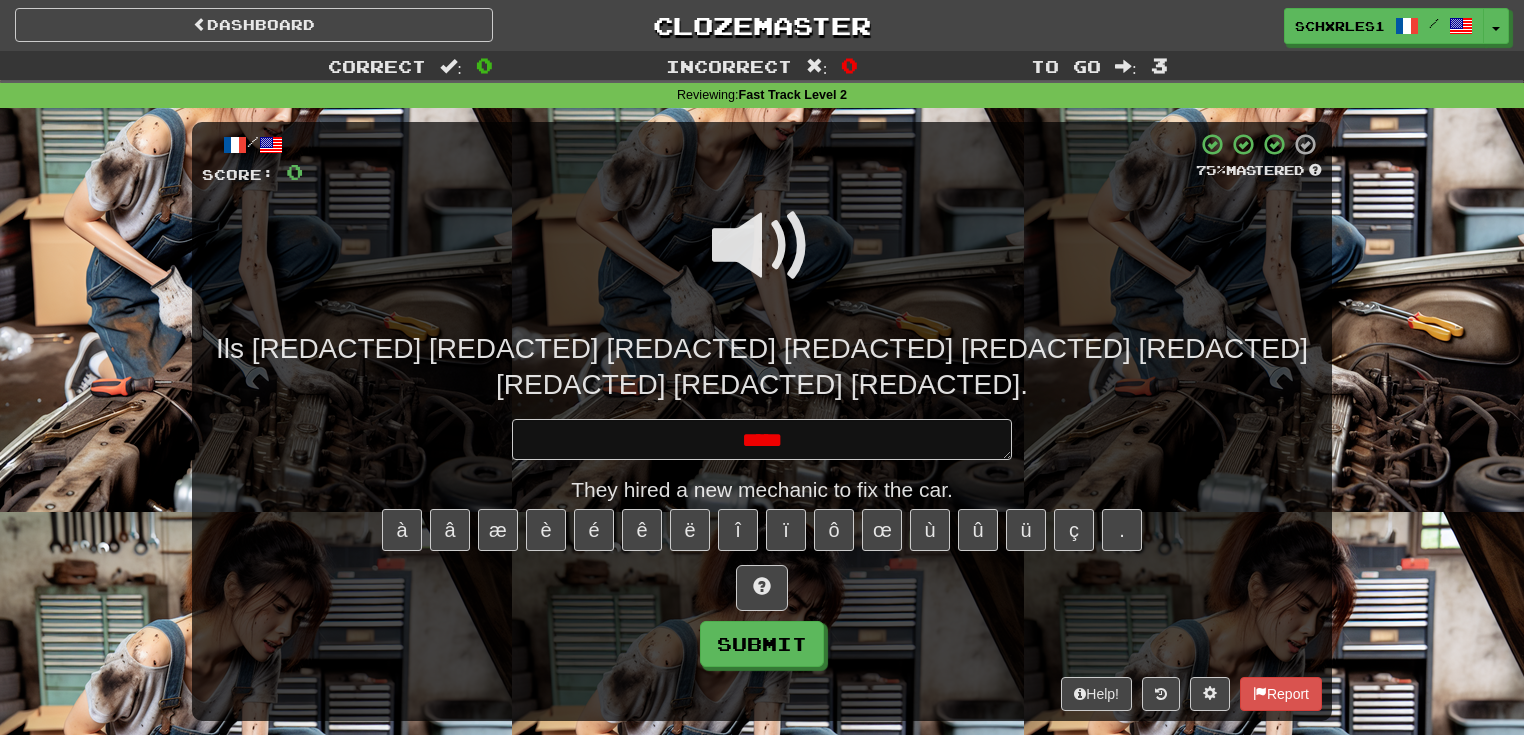 type on "*" 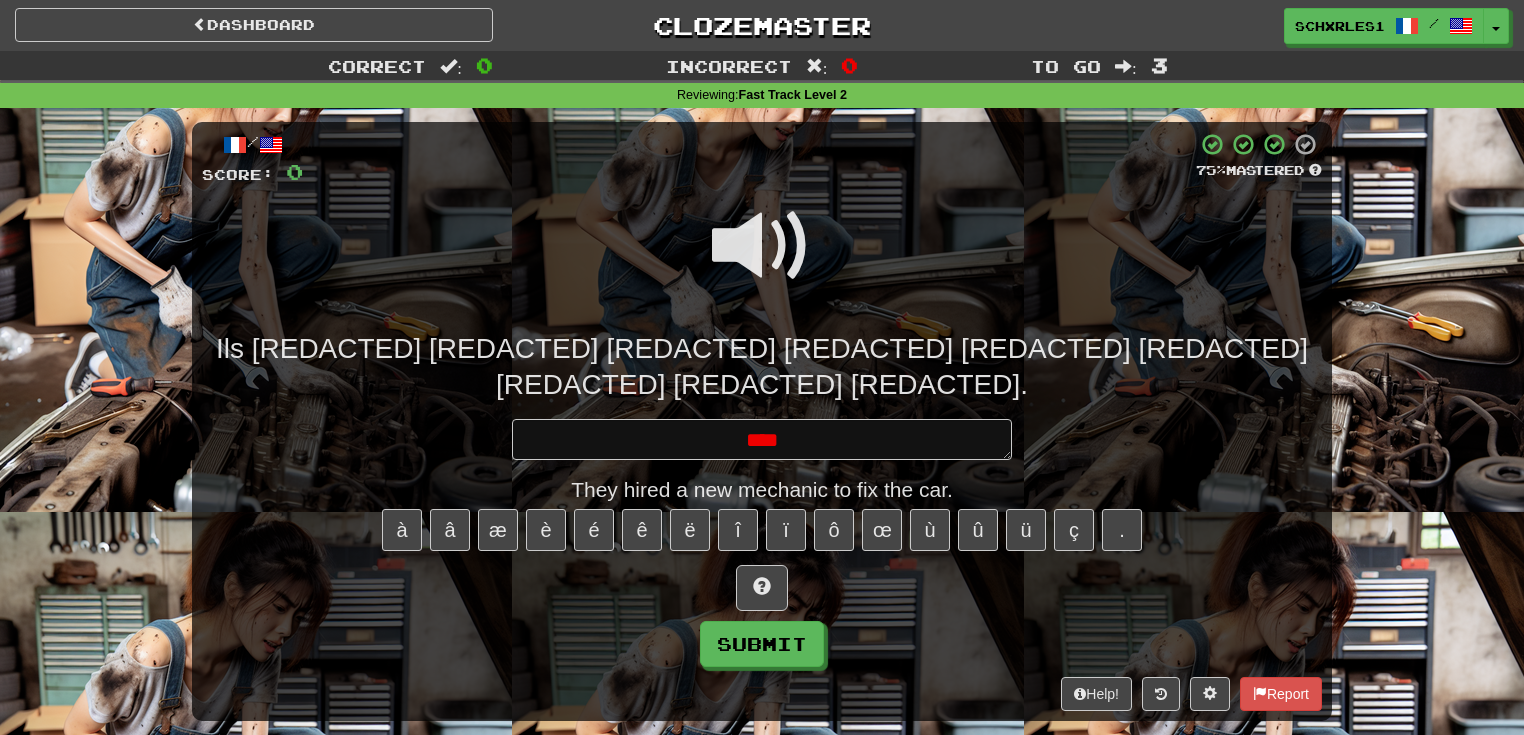 type on "*" 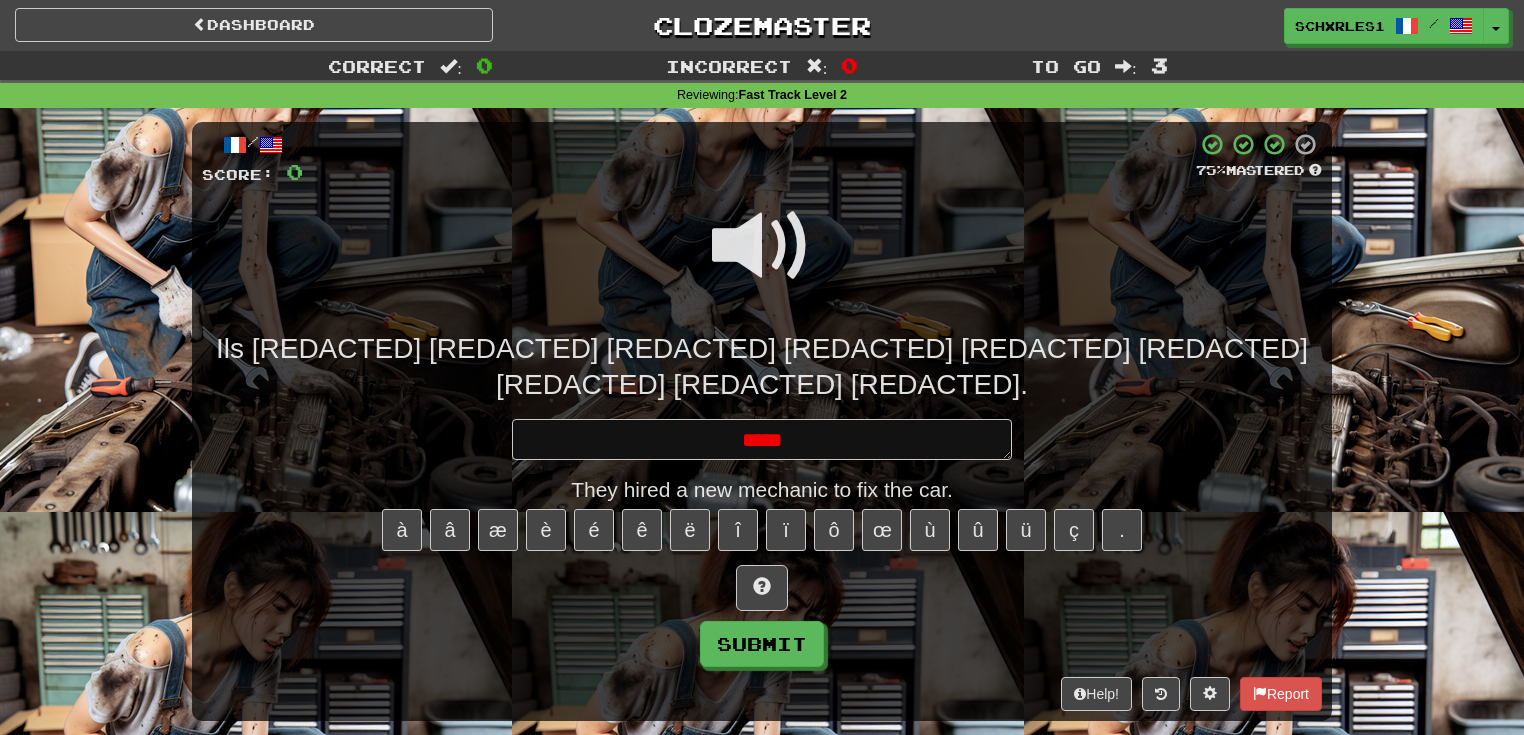 type on "*" 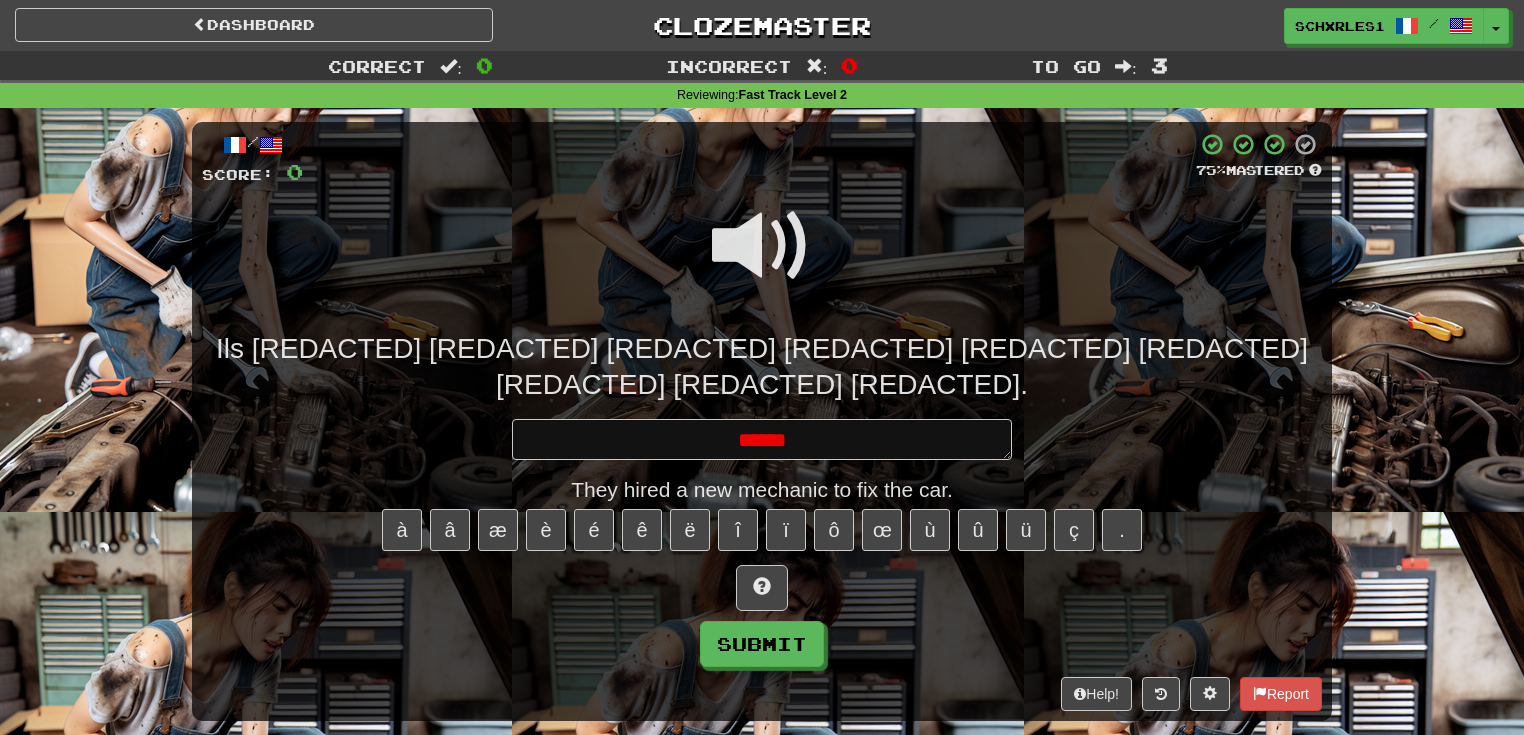 type on "*" 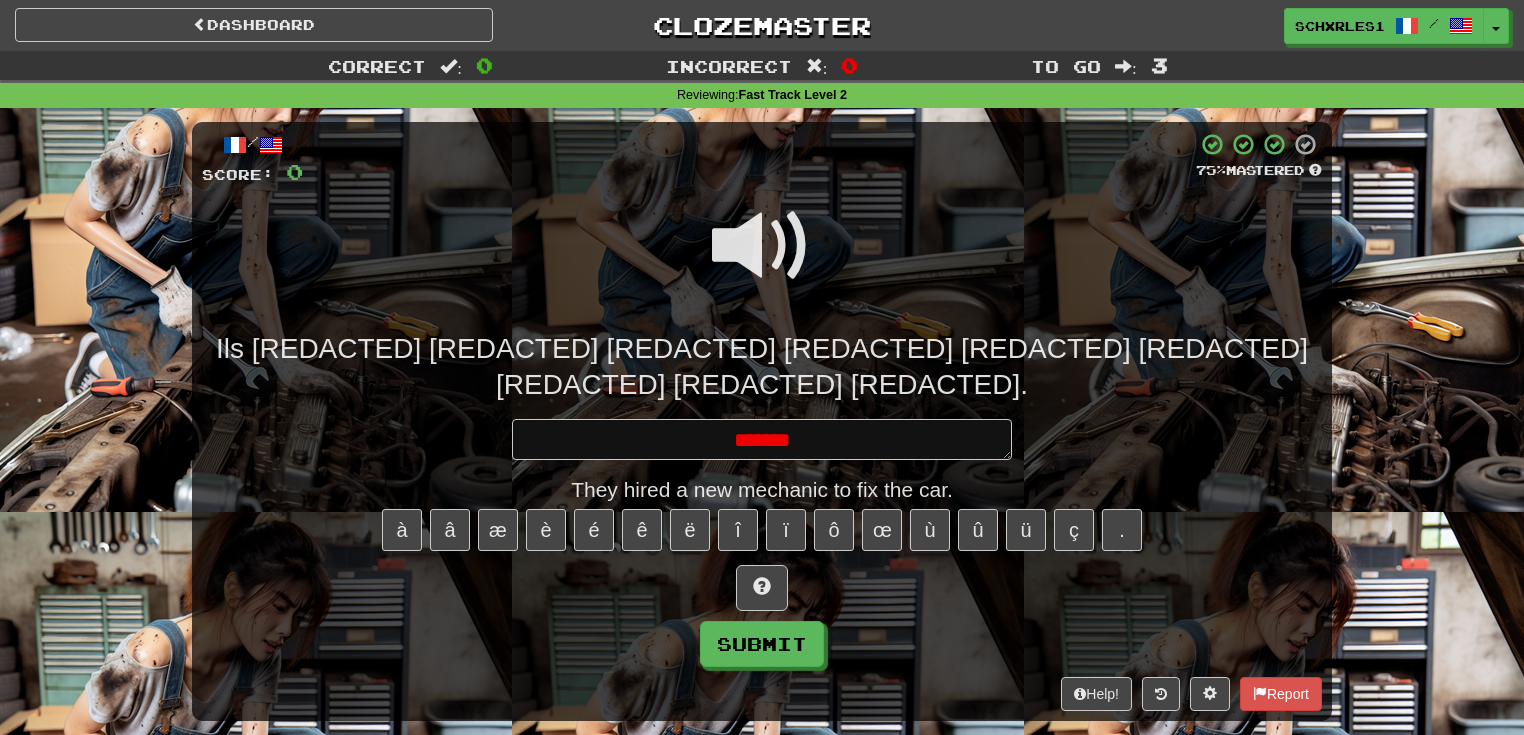 type on "*" 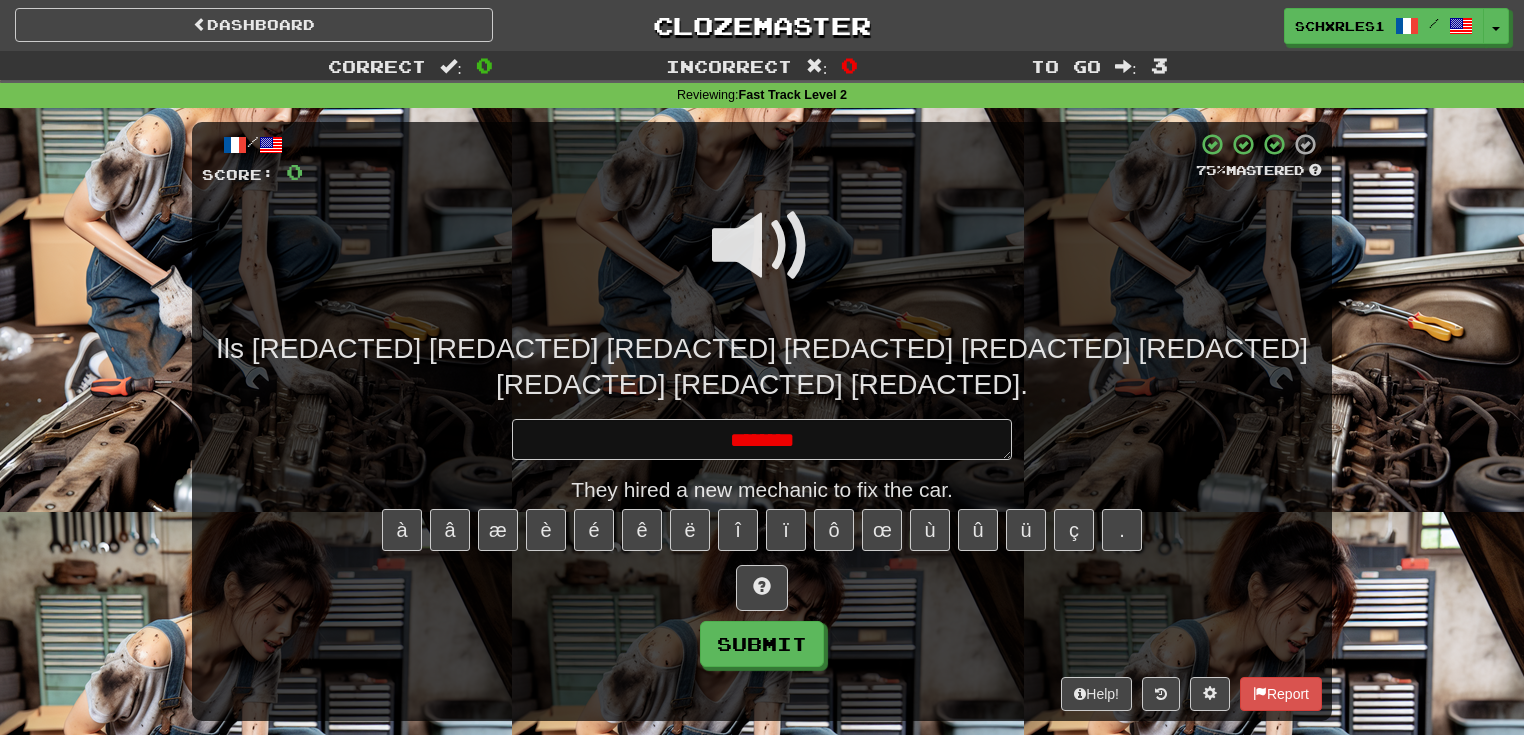 type on "*" 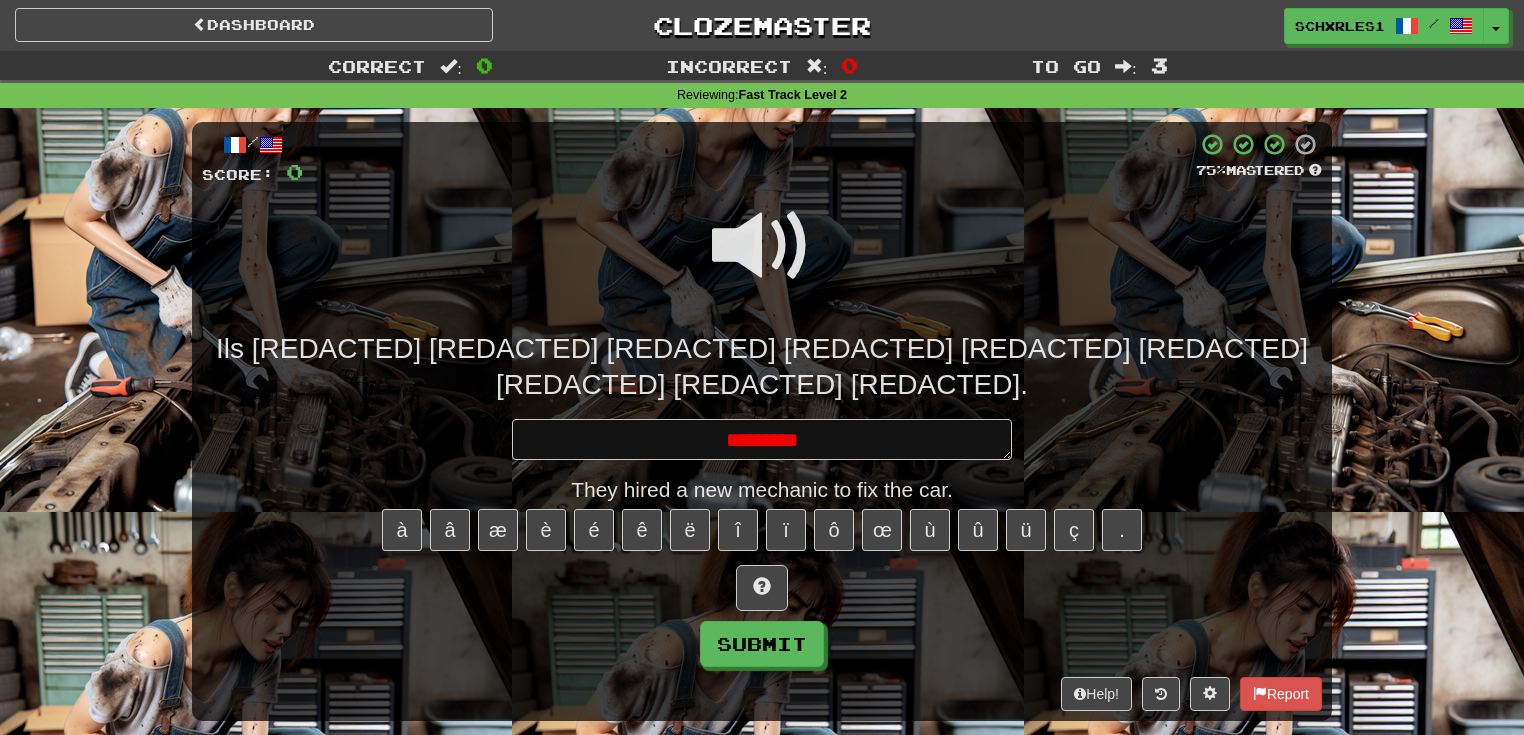 type on "*" 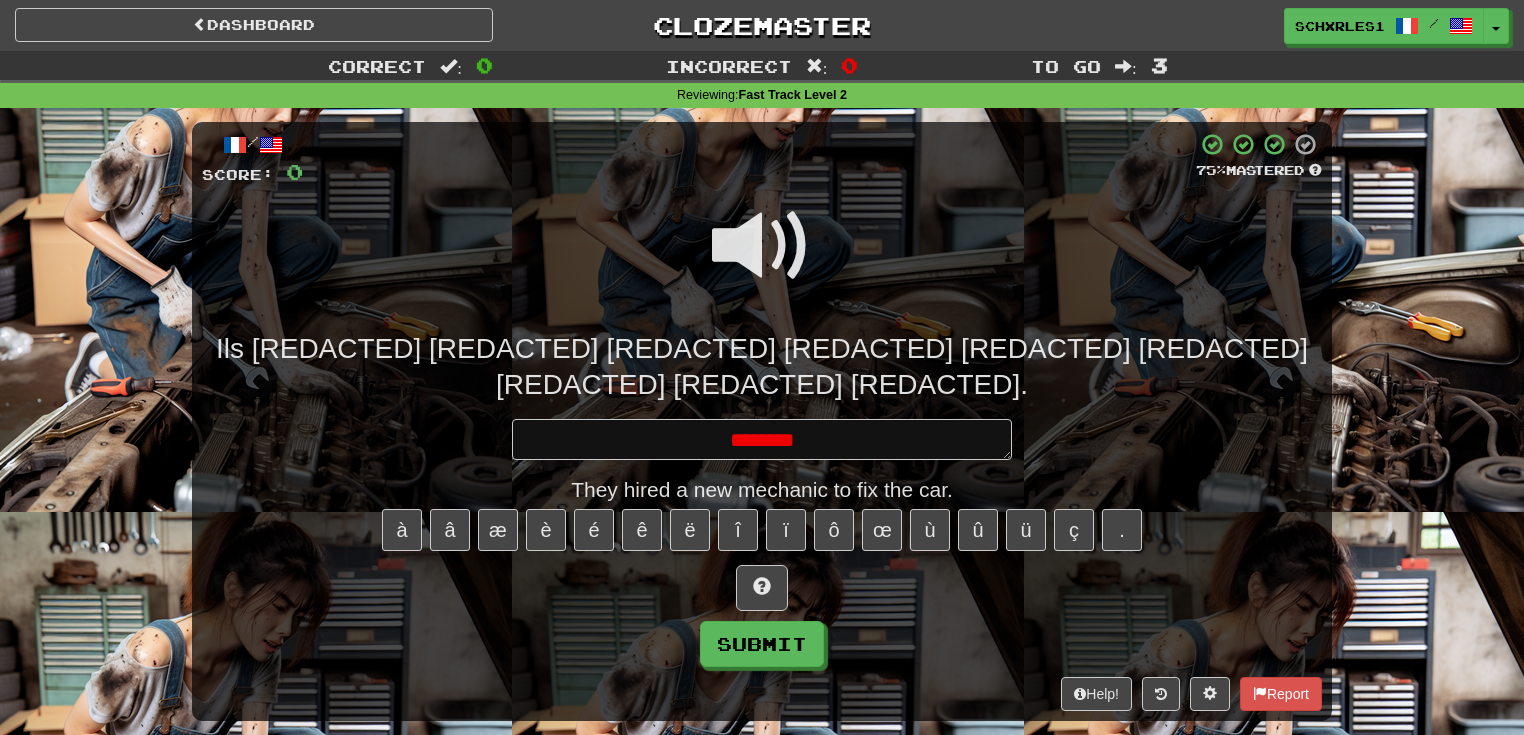 type on "*" 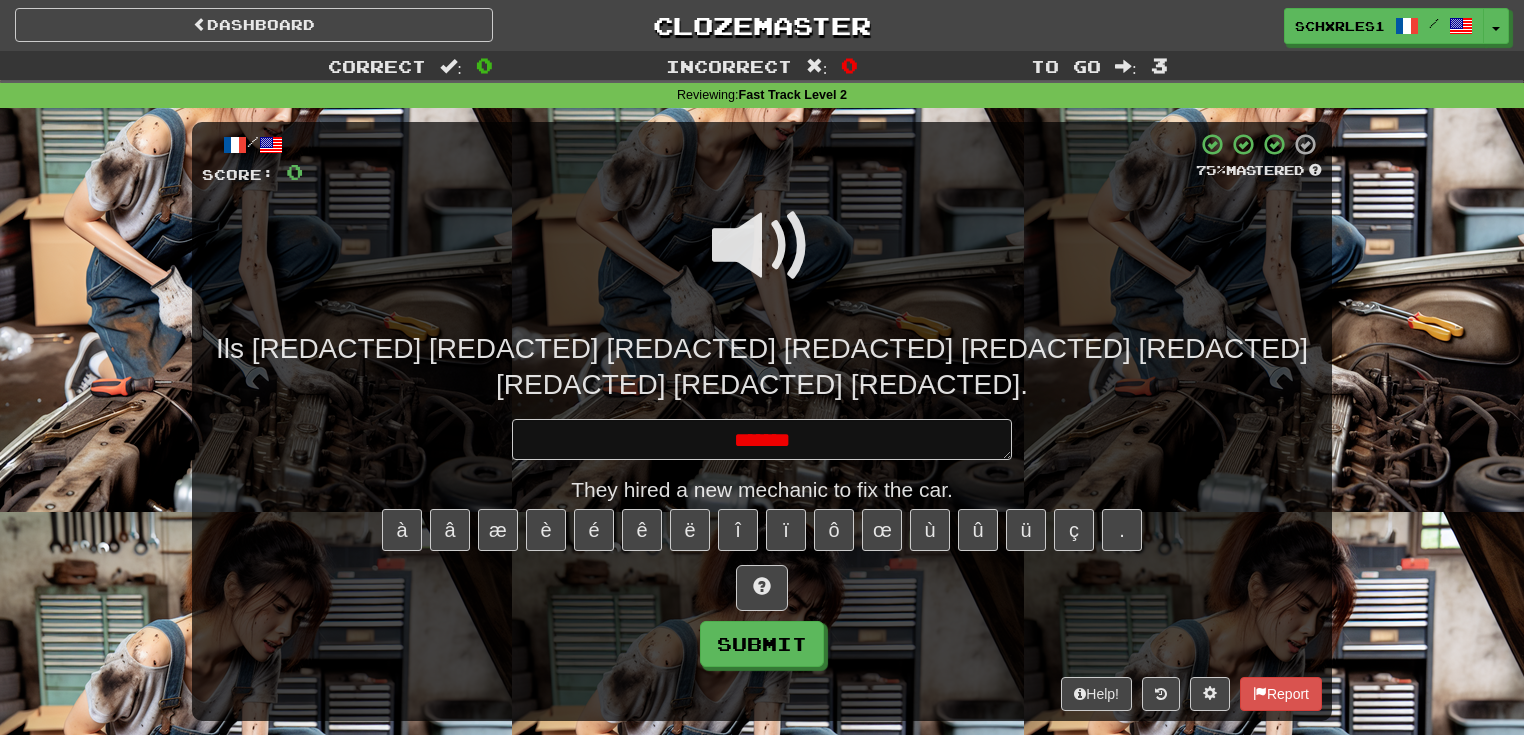 type on "*" 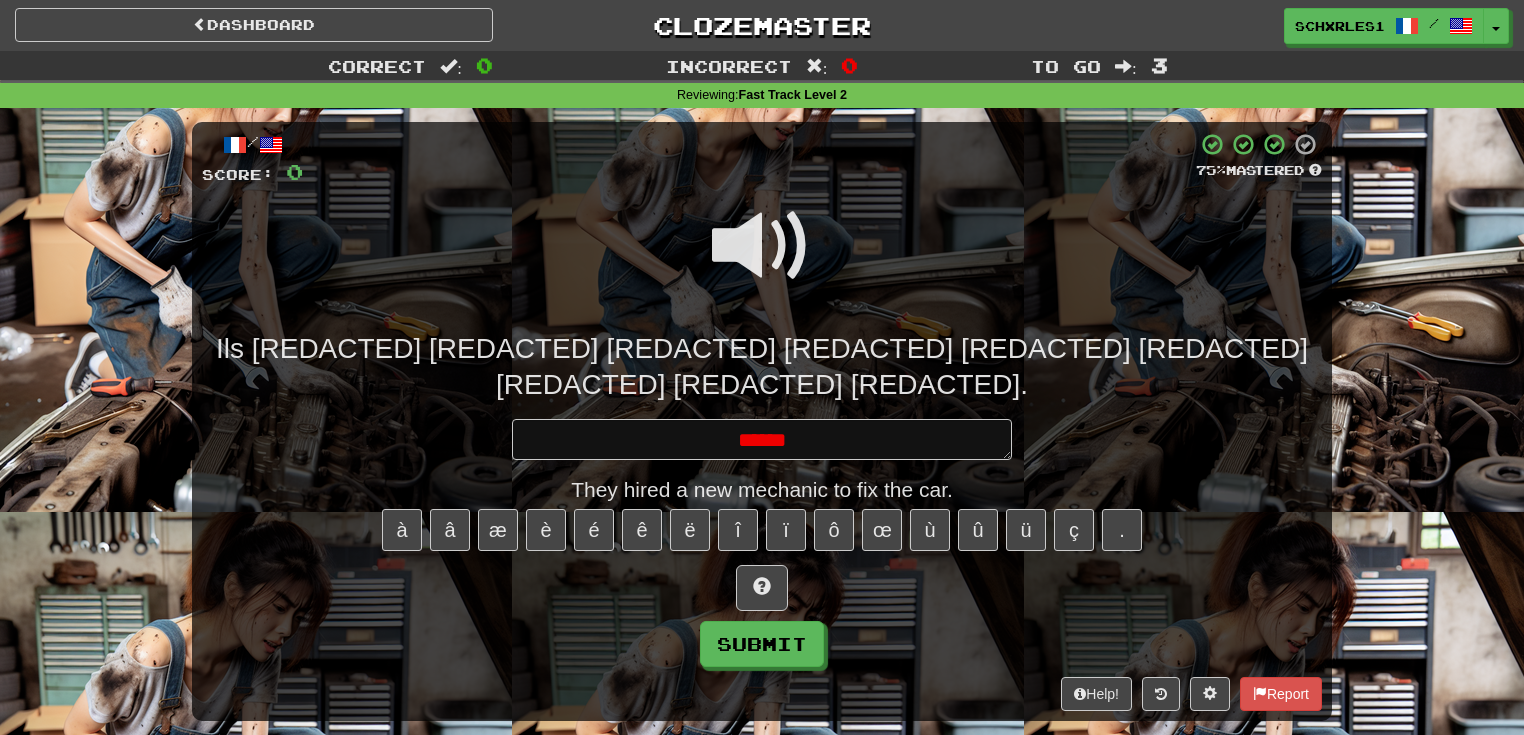 type on "*" 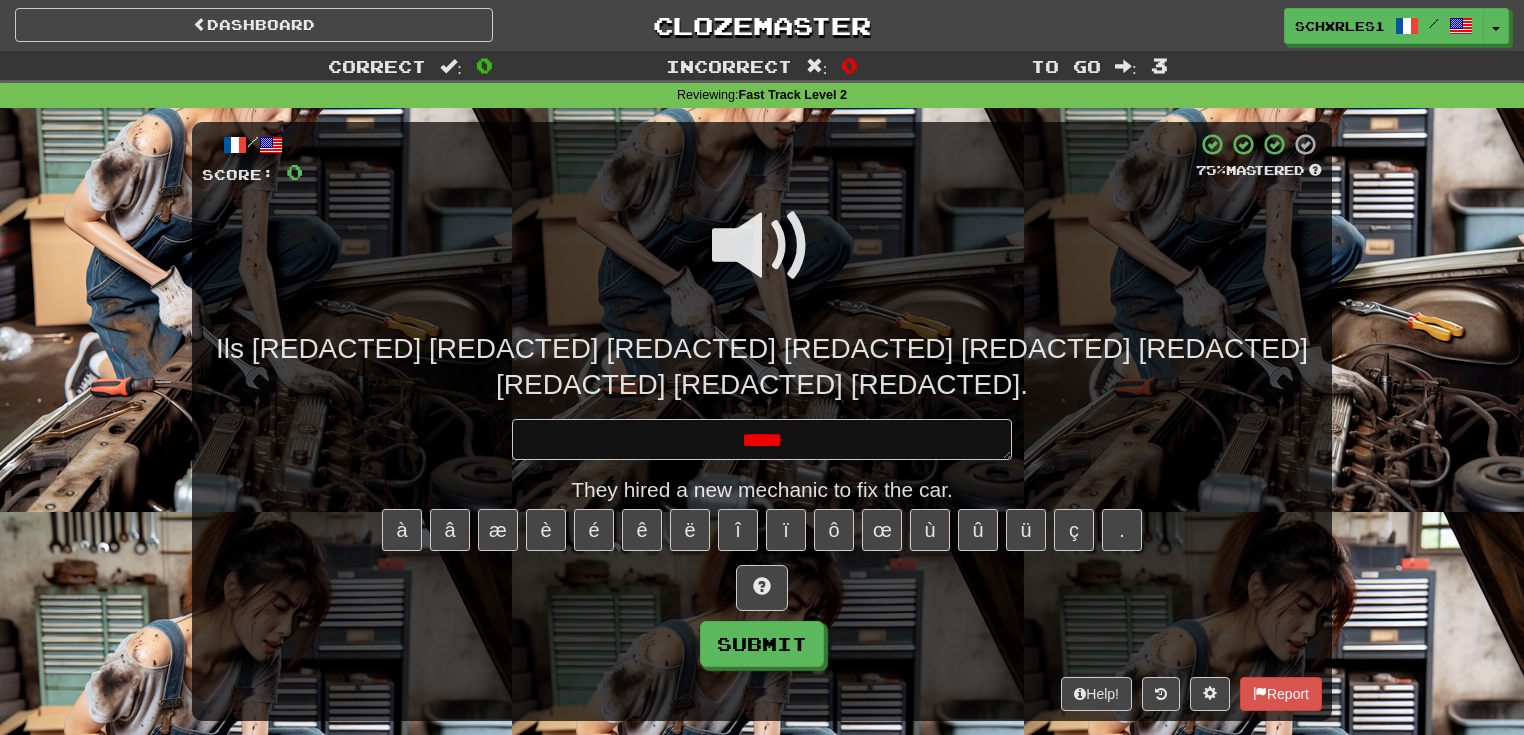 type on "*" 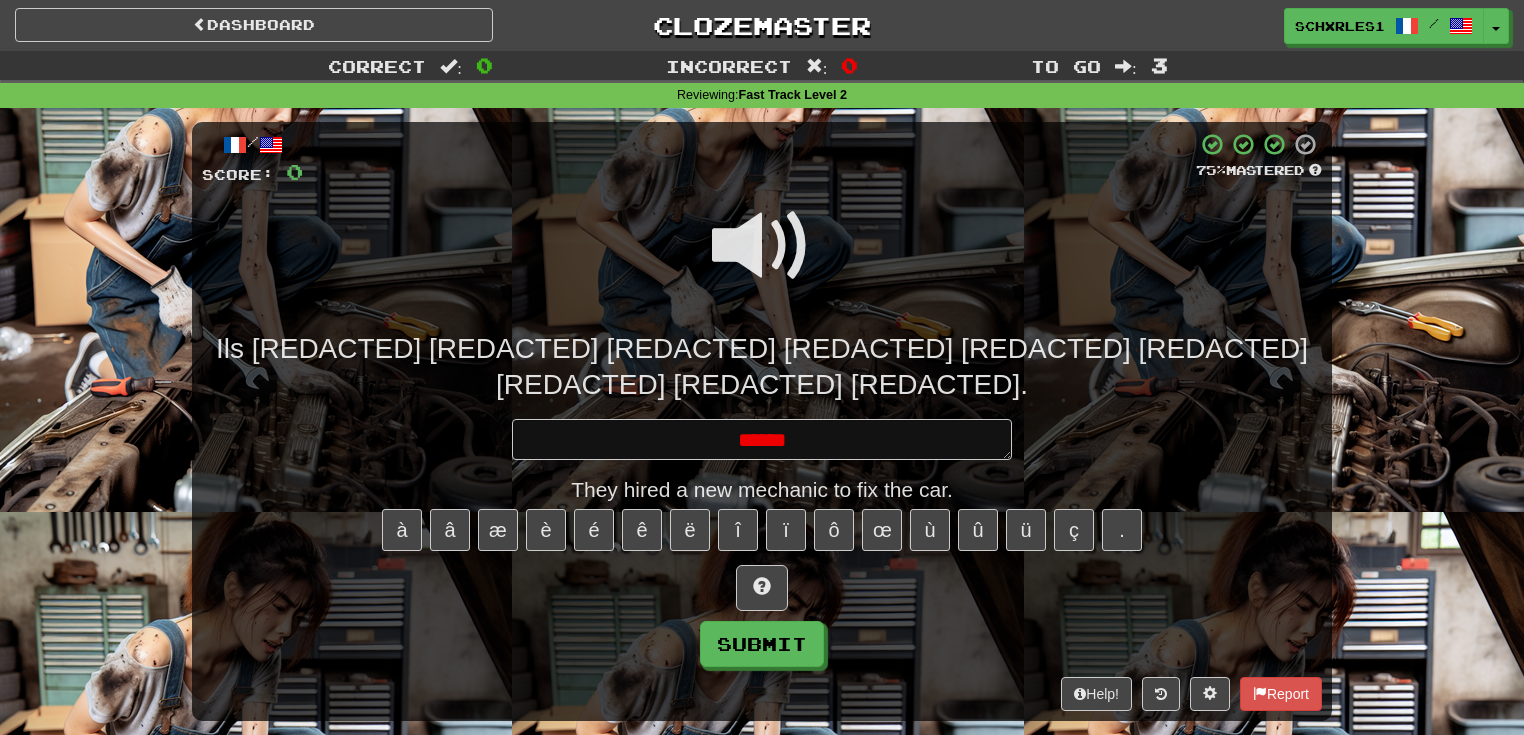 type on "*" 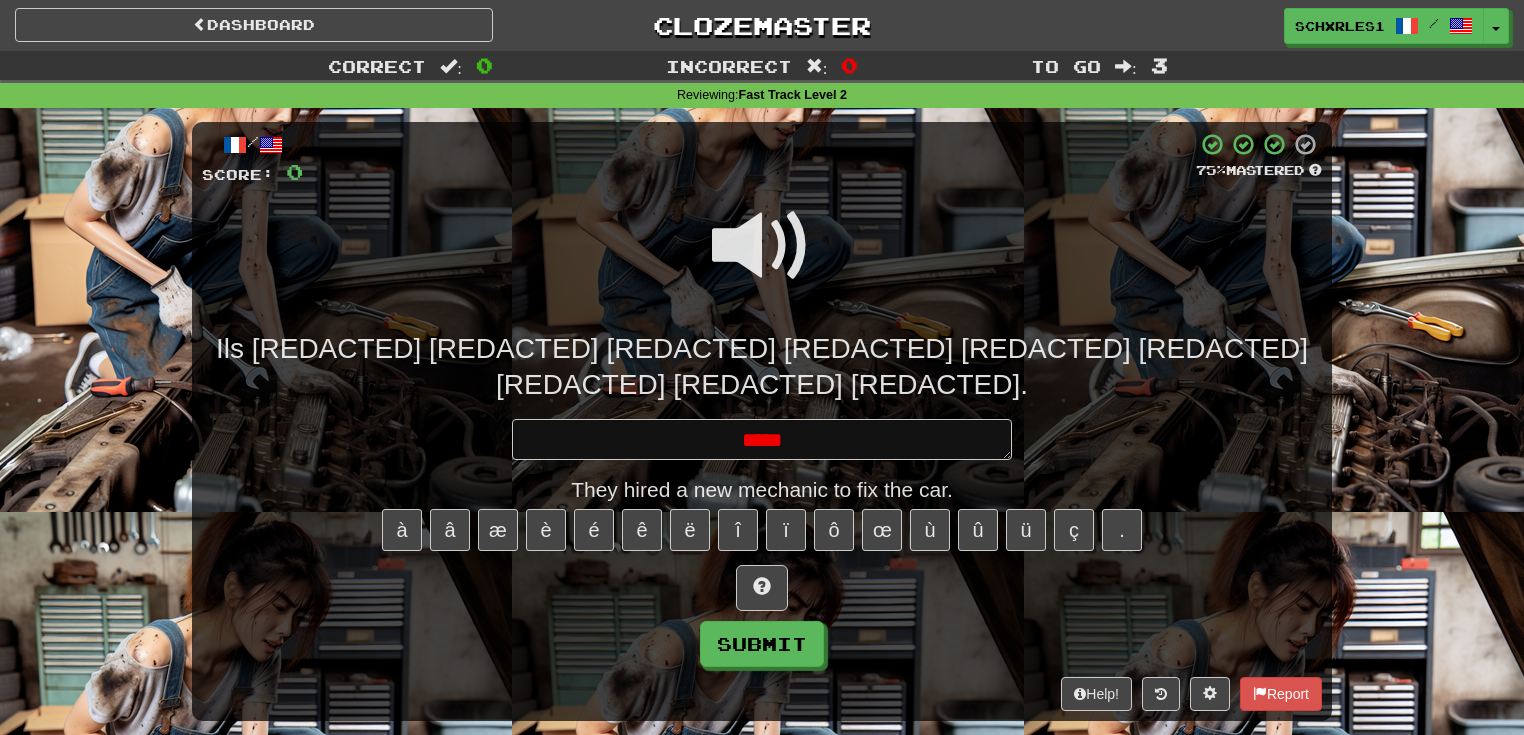 type on "*" 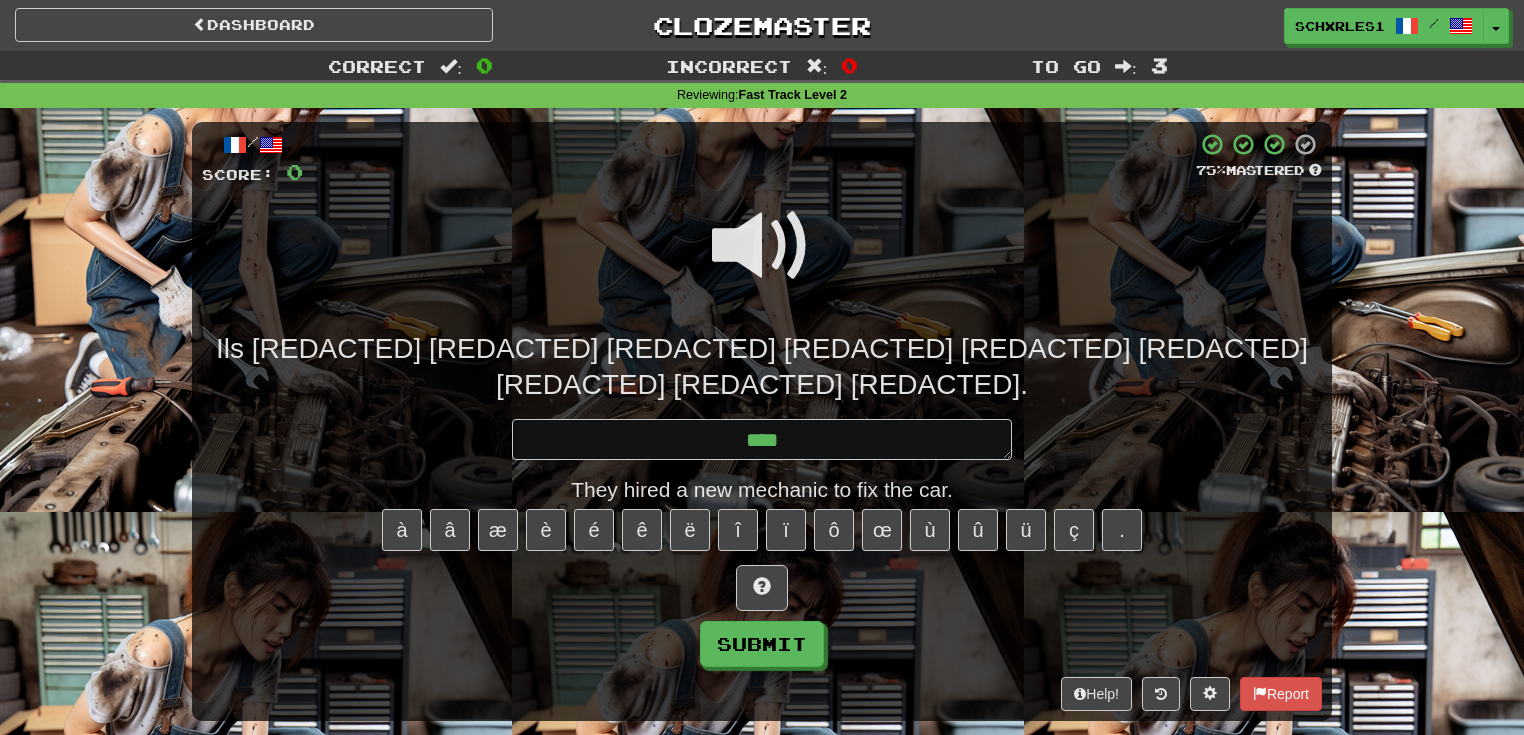 type on "*" 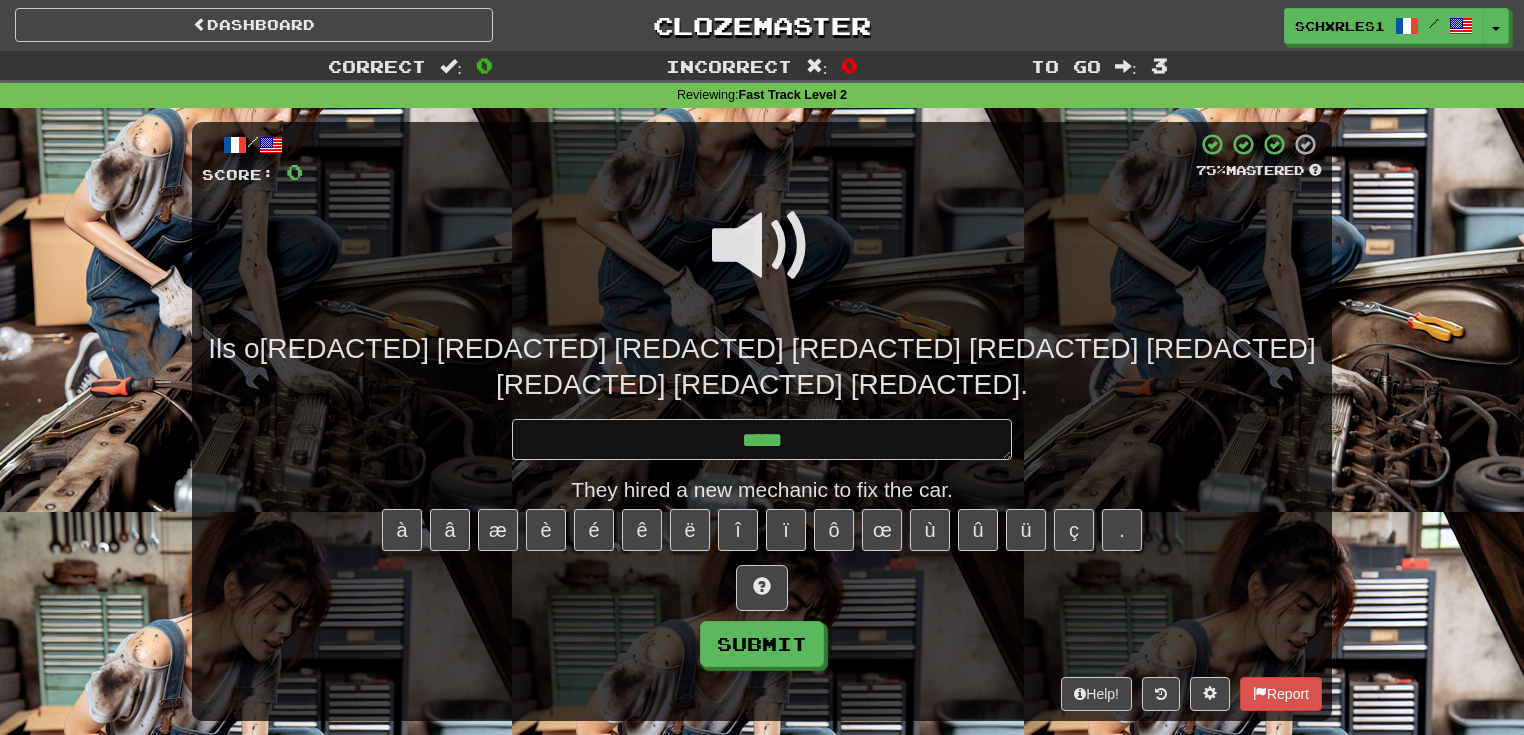 type on "*" 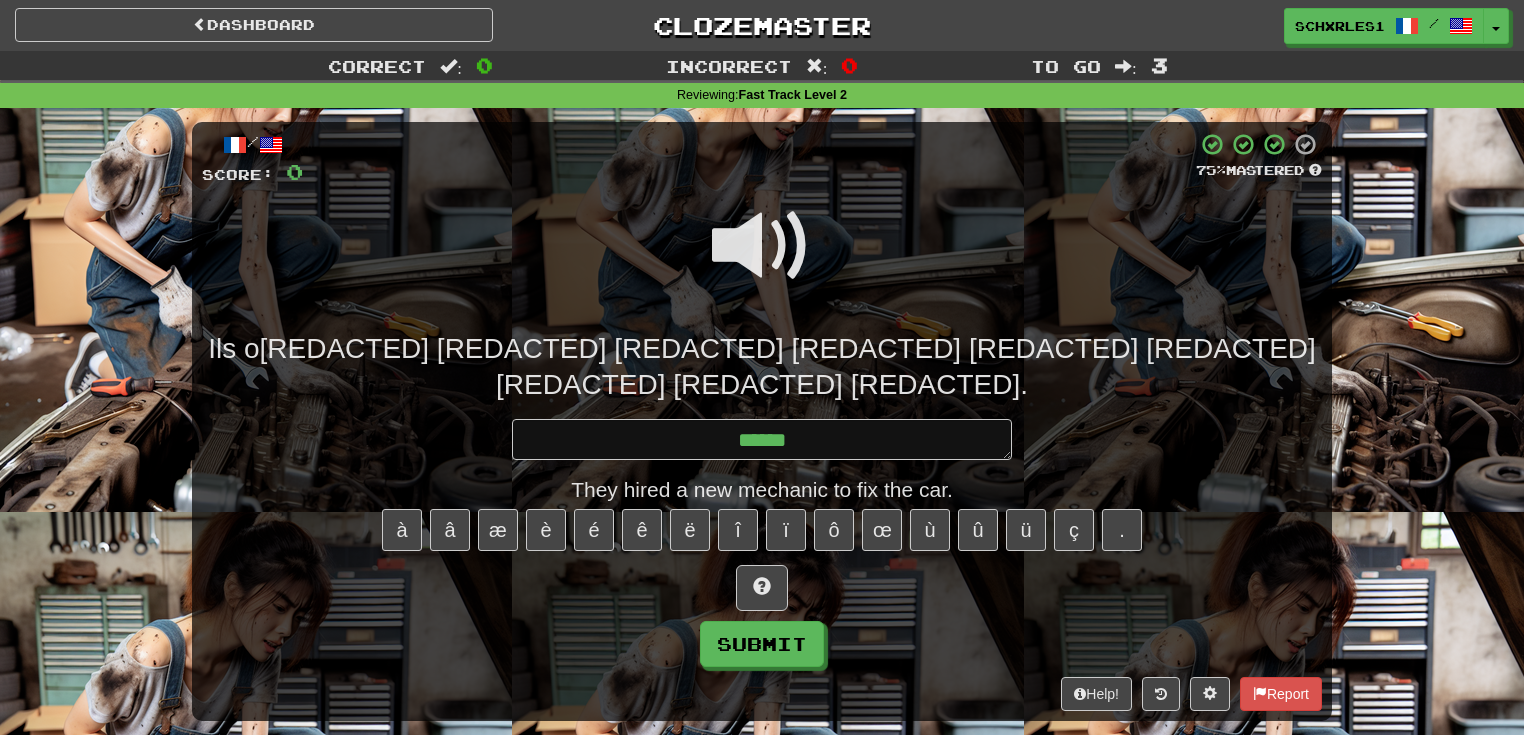 type on "*" 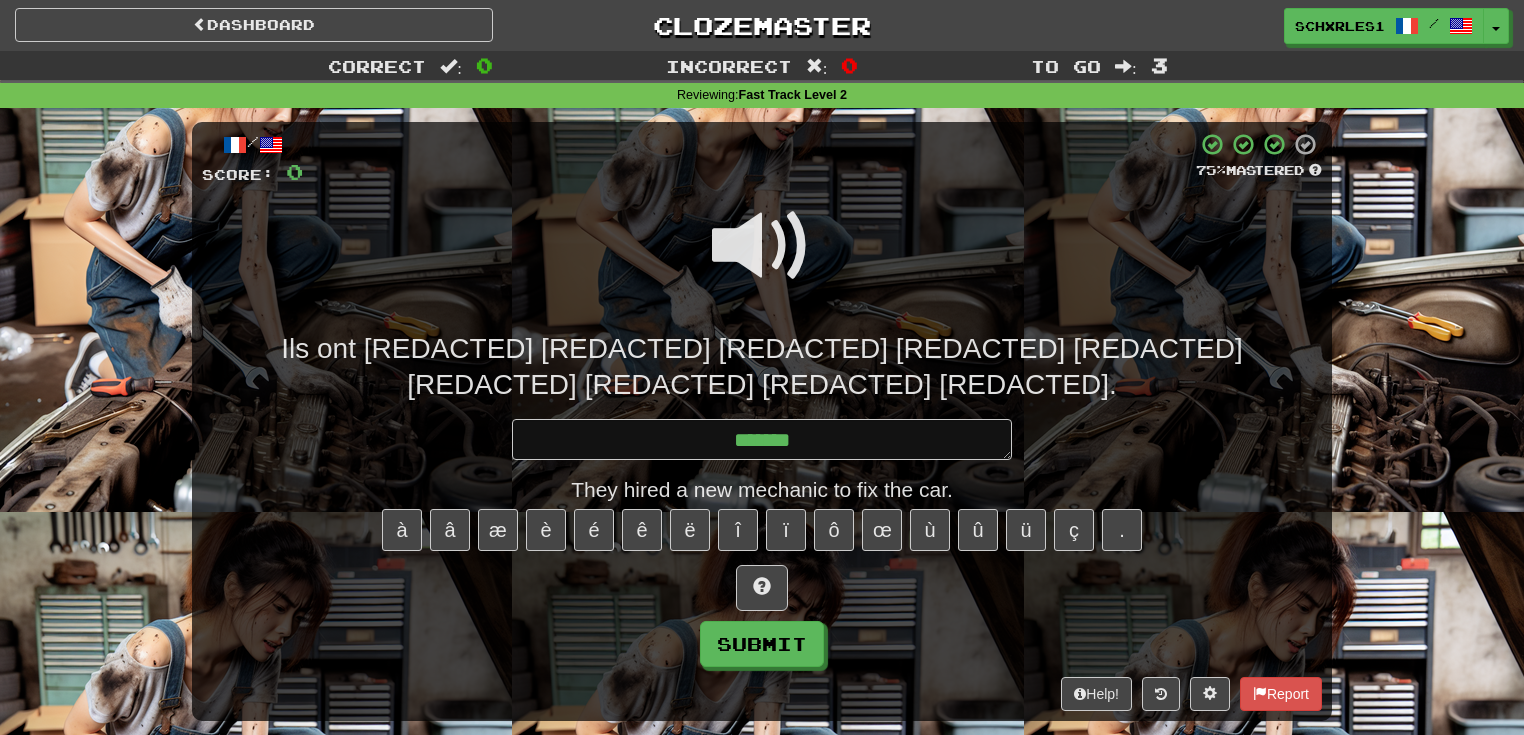 type on "*" 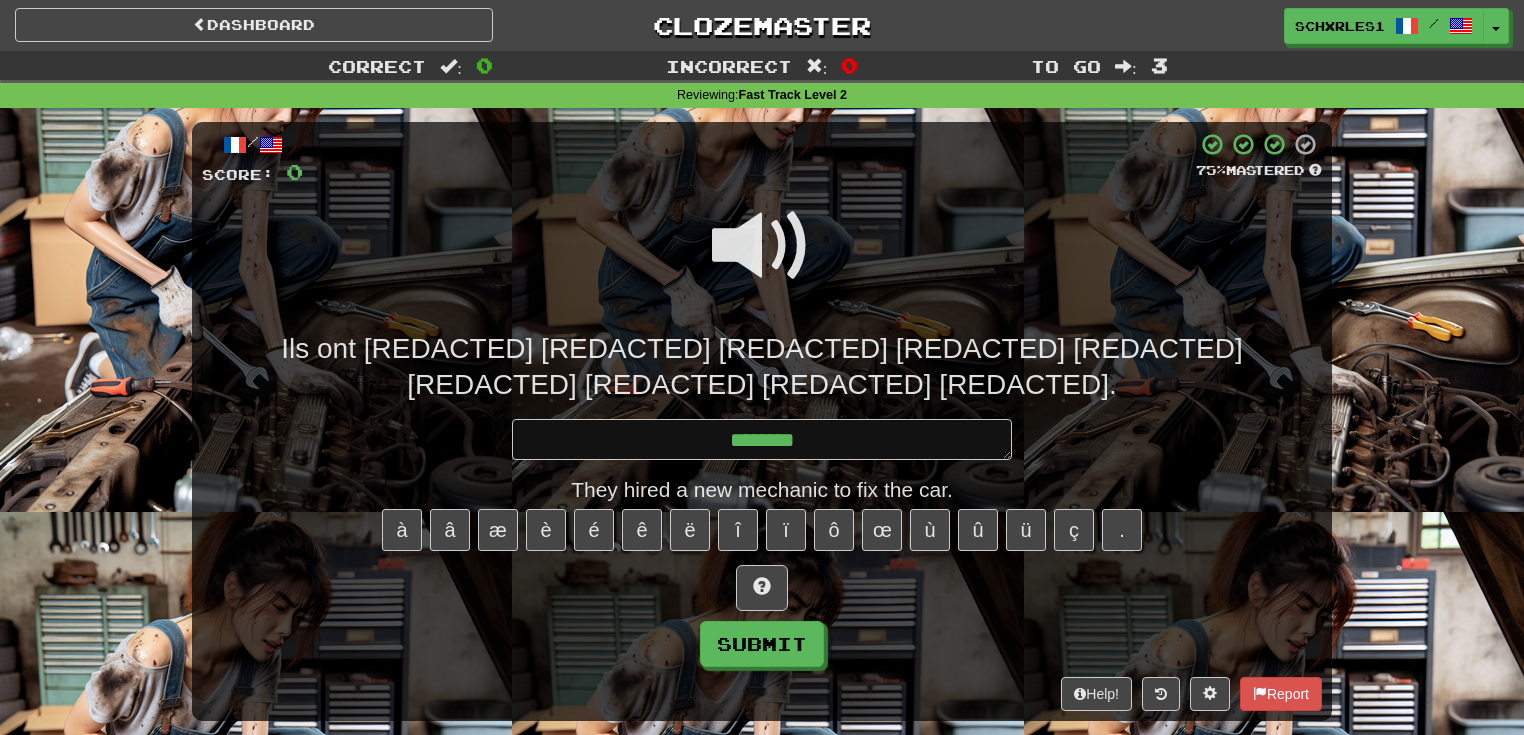 type on "*" 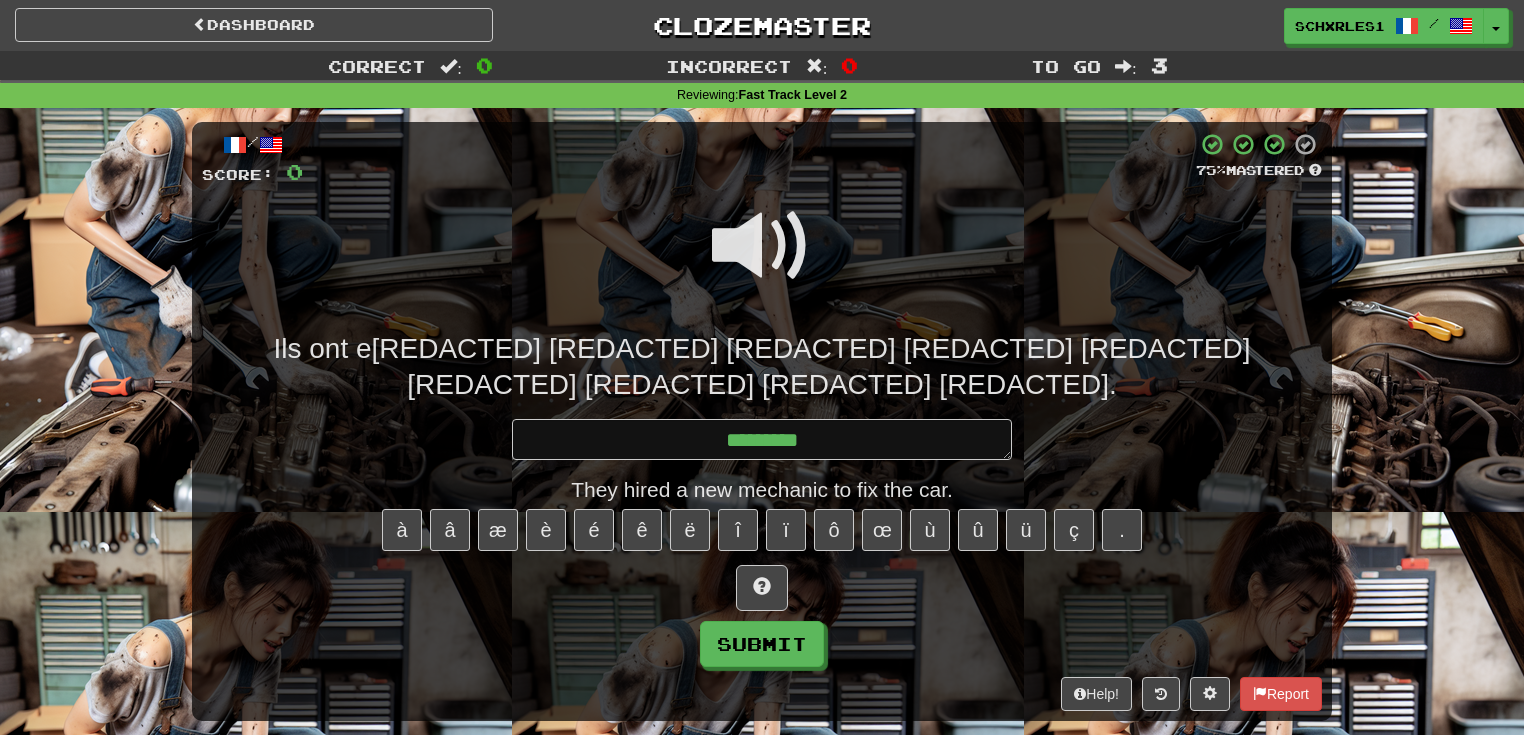 type on "*" 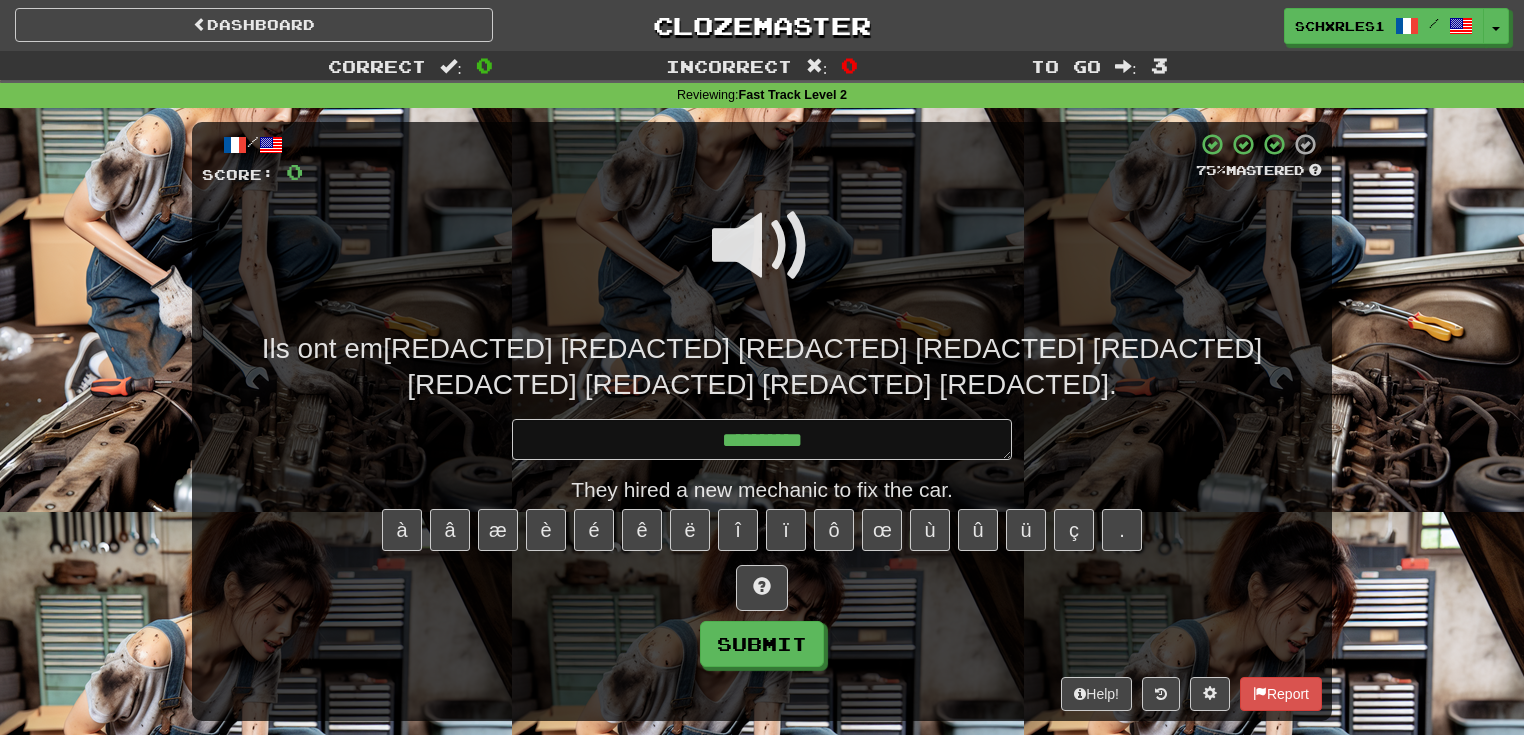 type on "*" 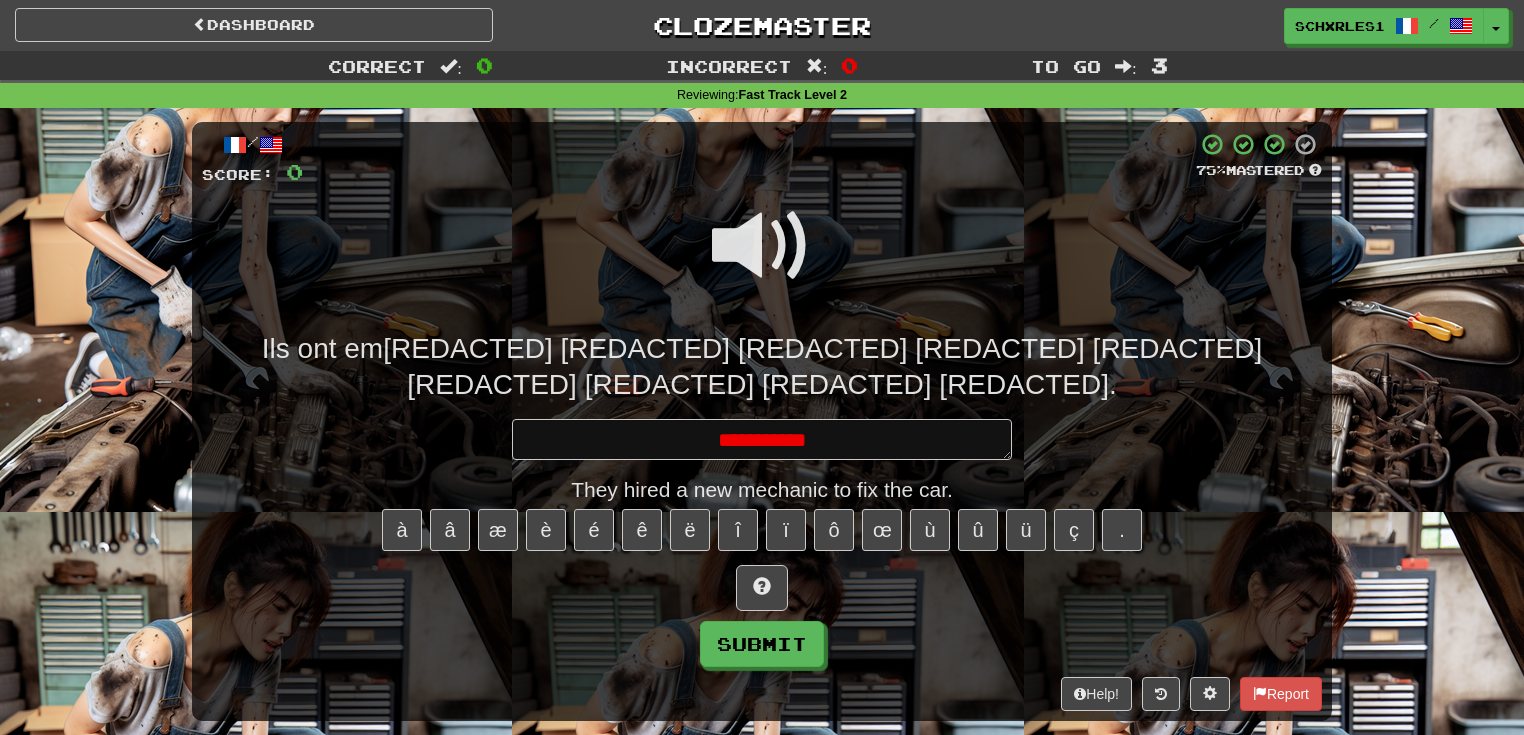 type on "*" 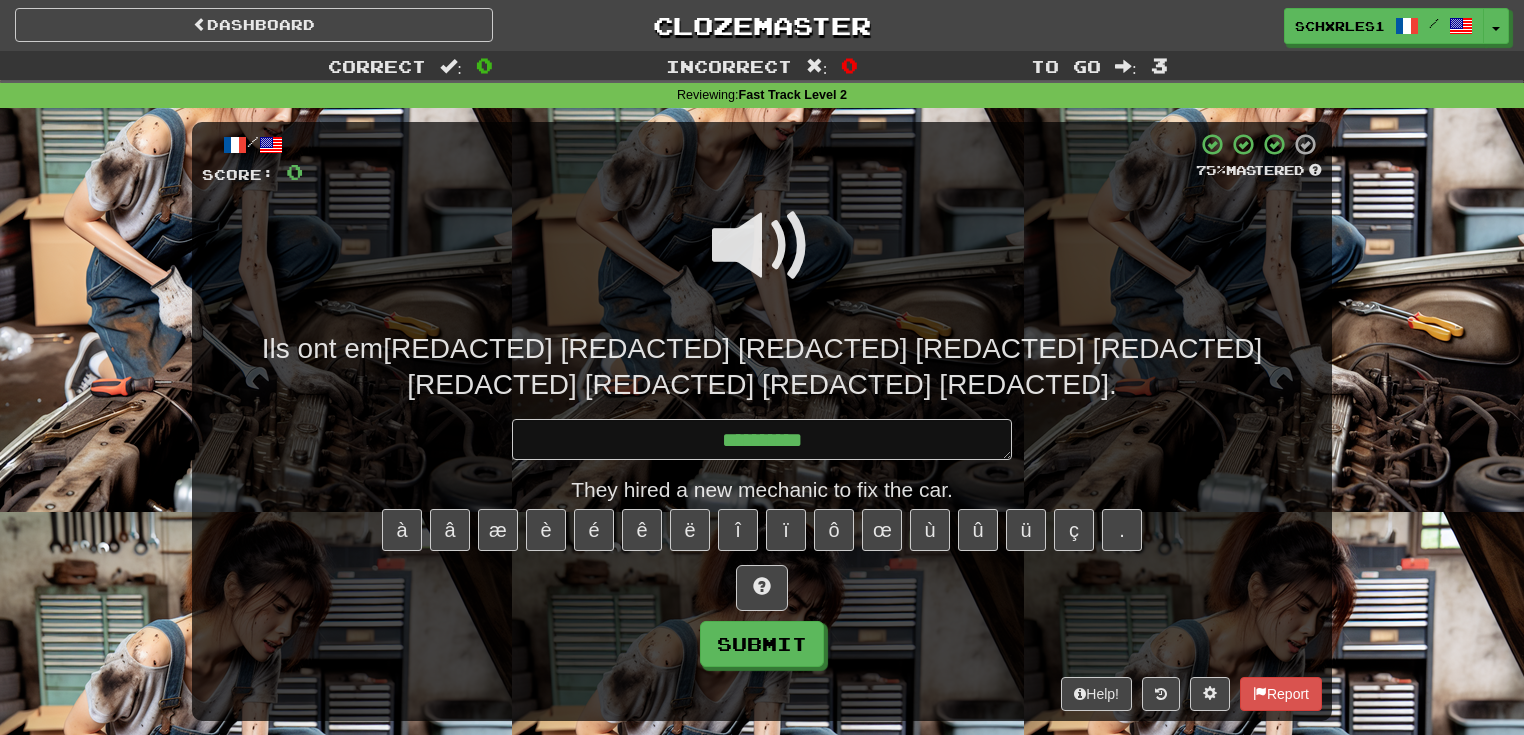 type on "*" 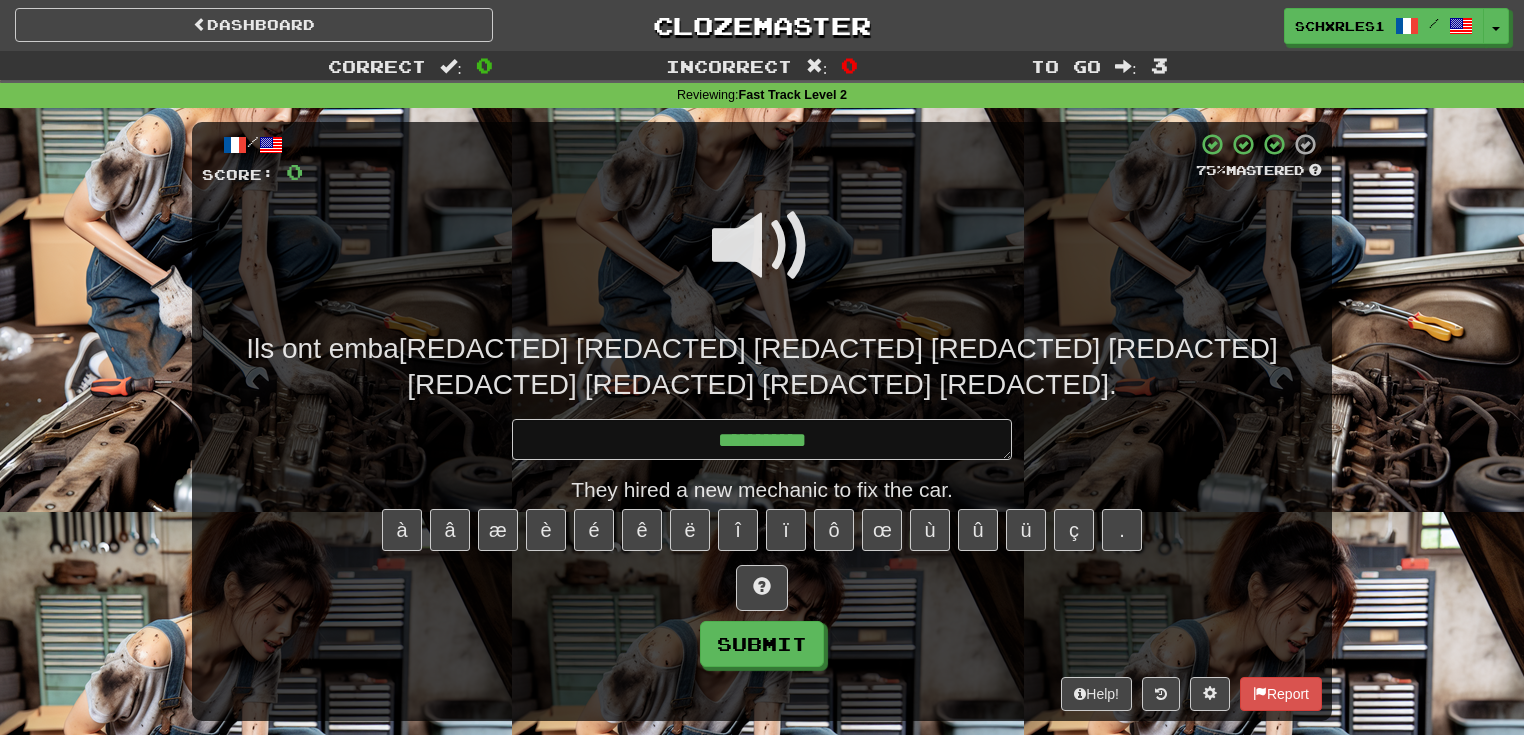 type on "*" 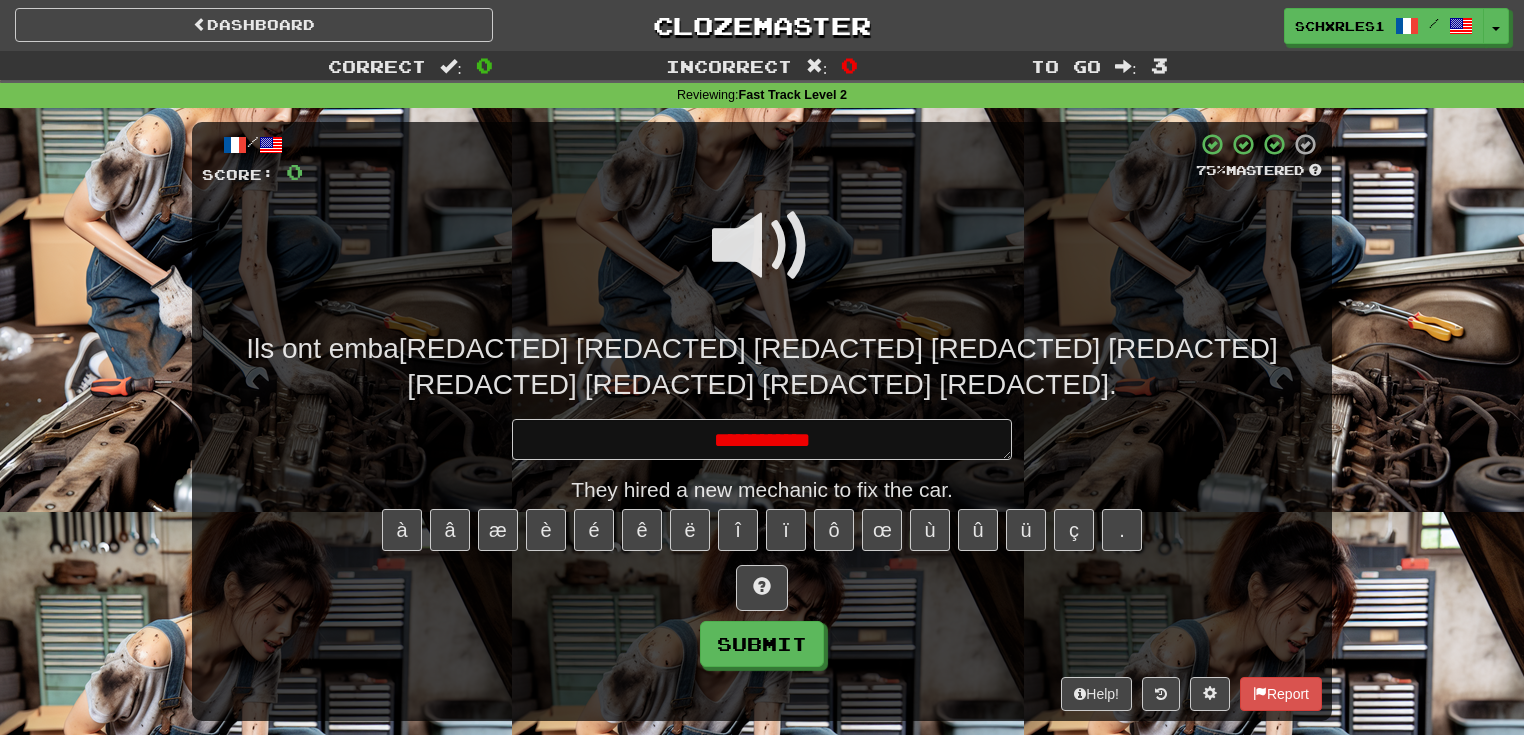 type on "*" 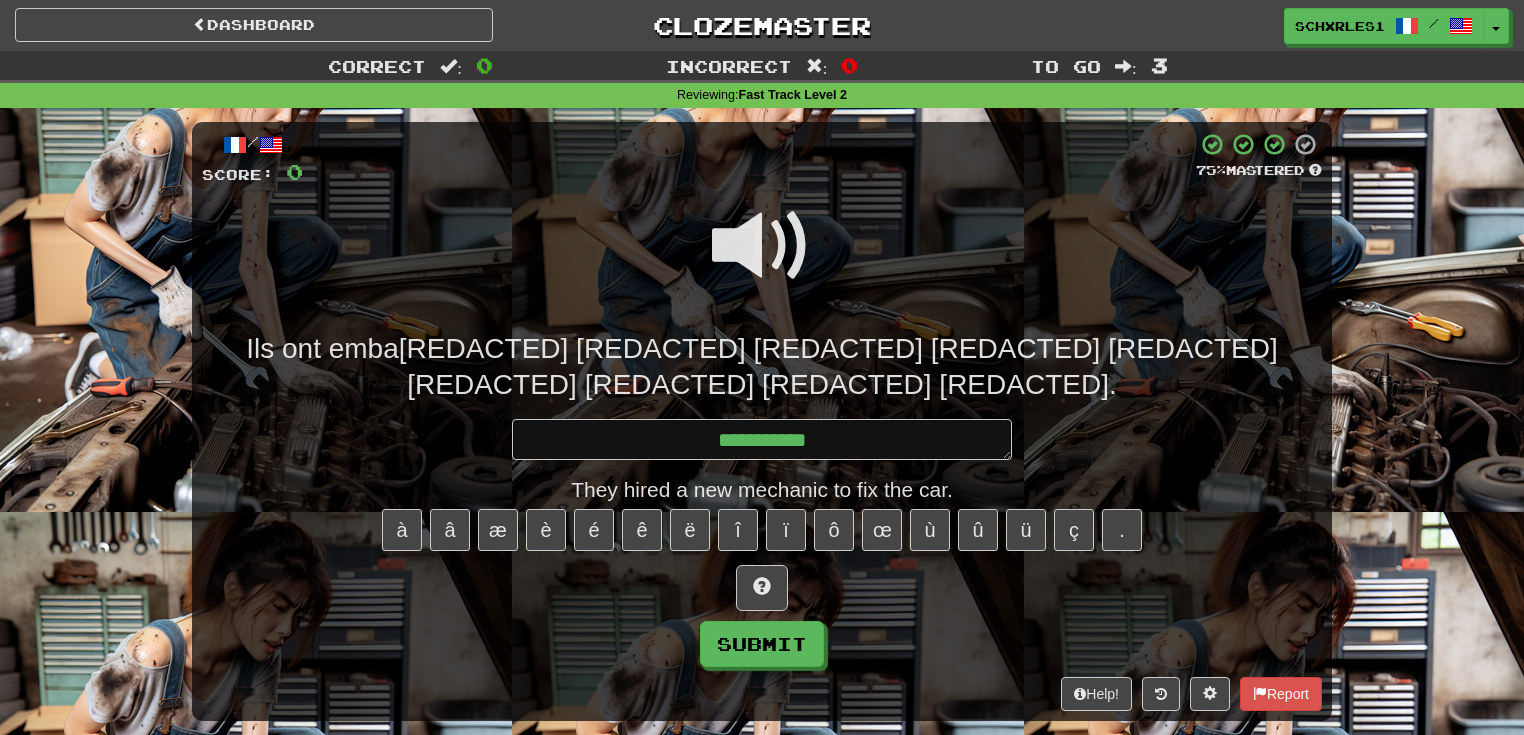 type on "*" 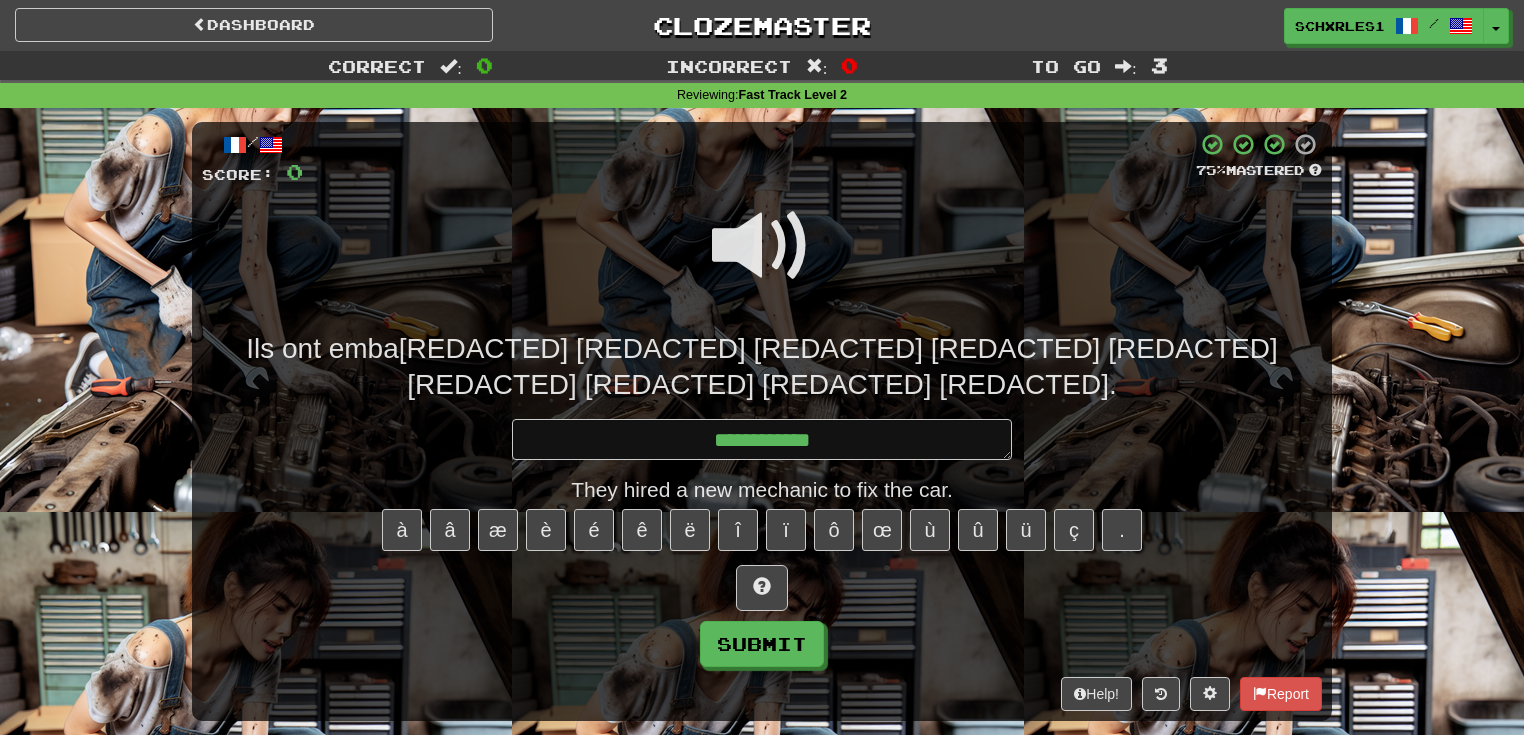 type on "*" 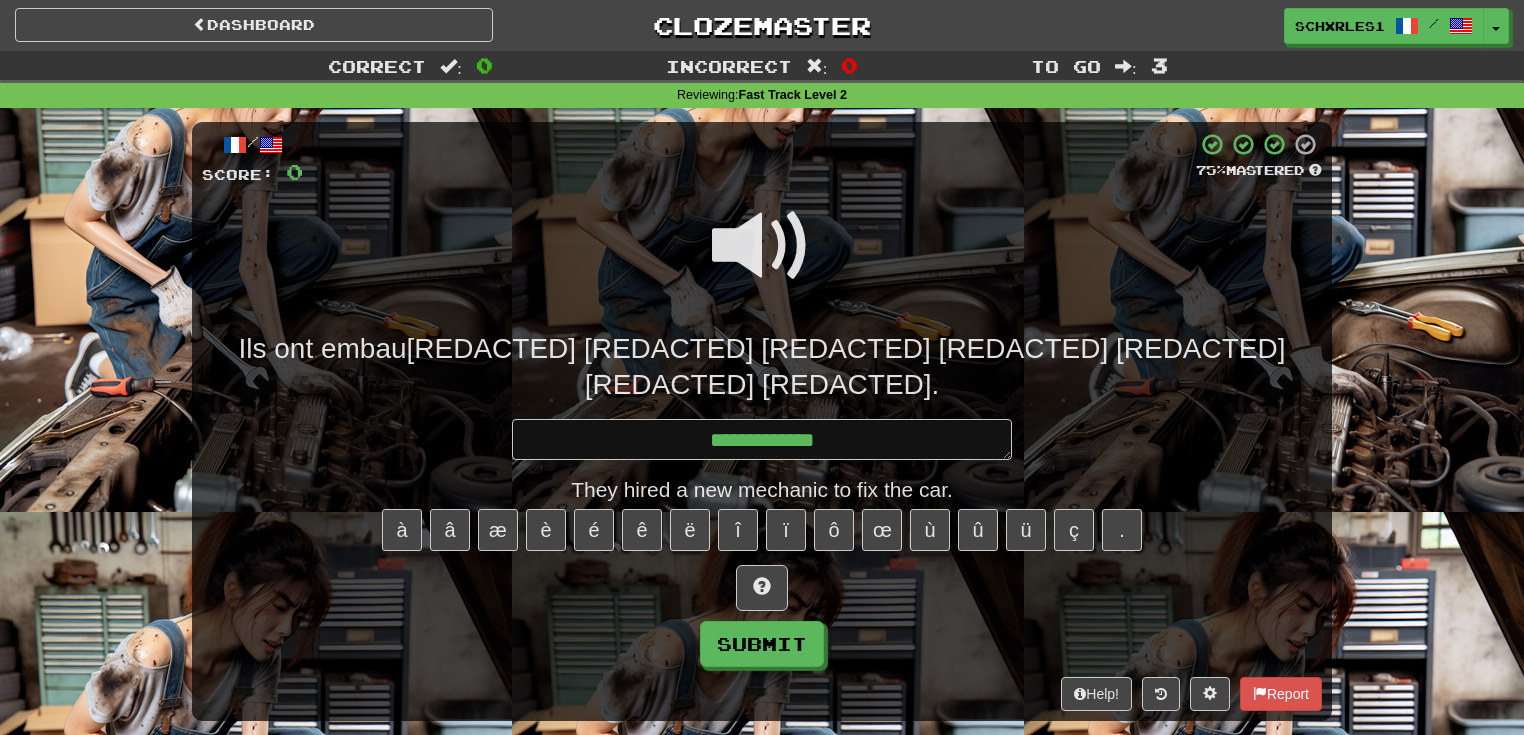type on "*" 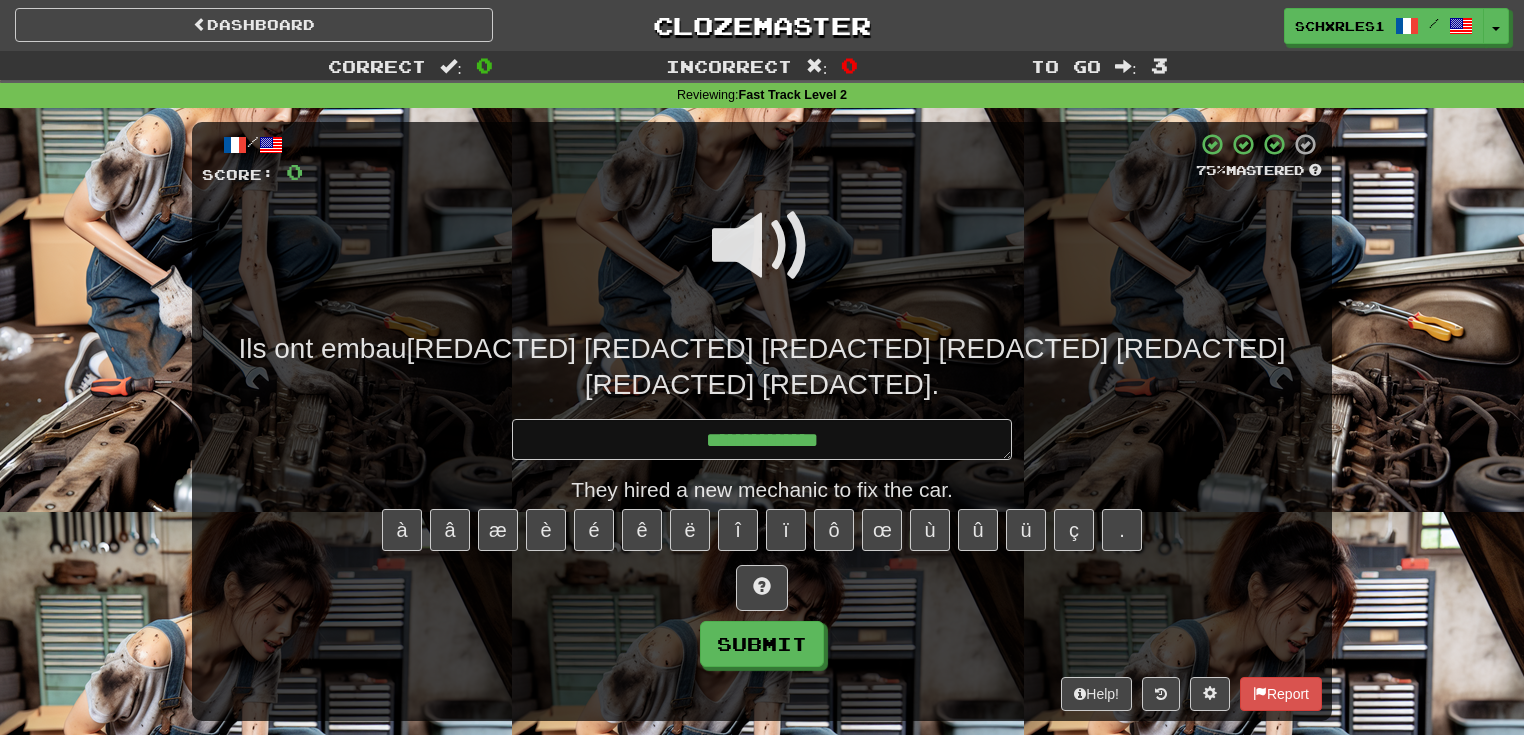 type on "*" 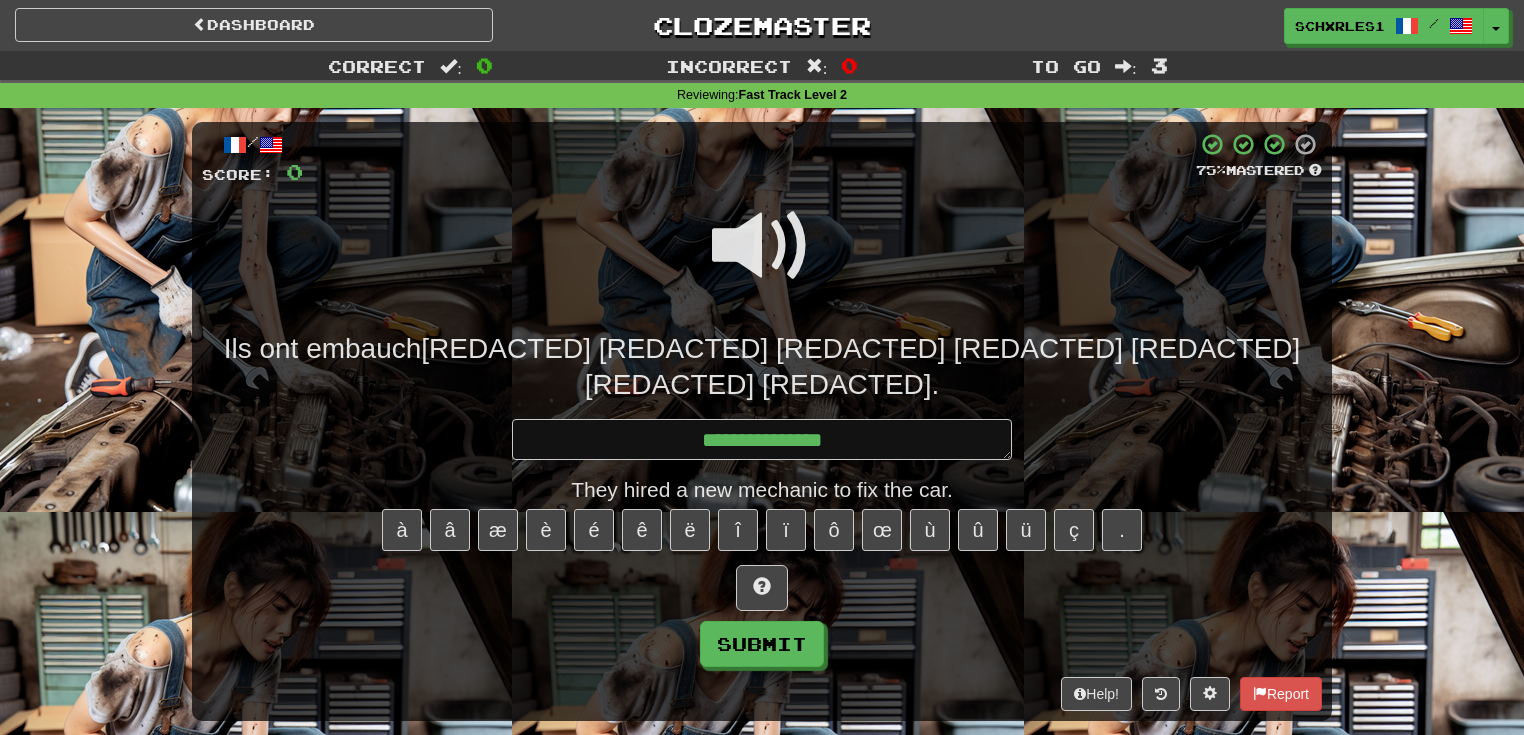 type on "*" 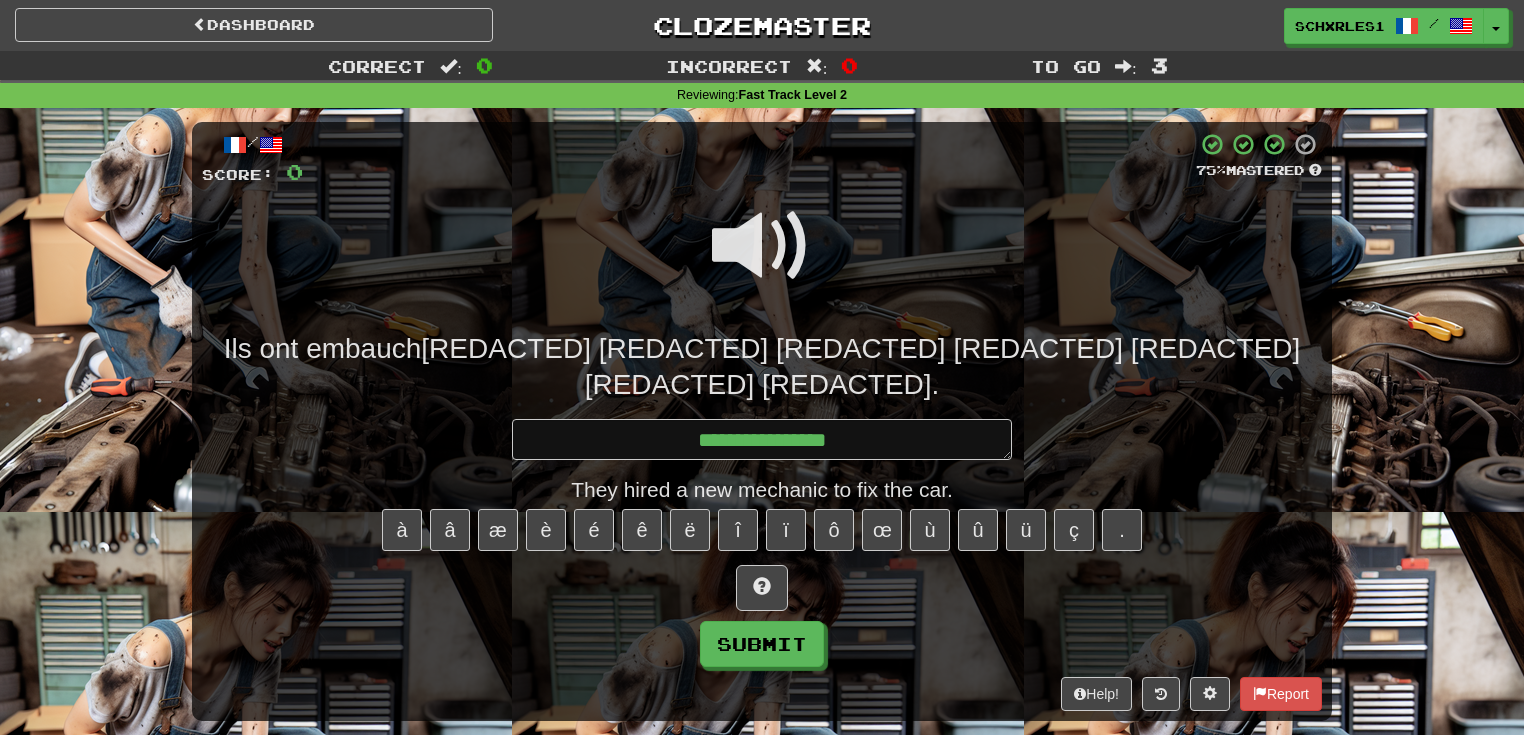 type on "*" 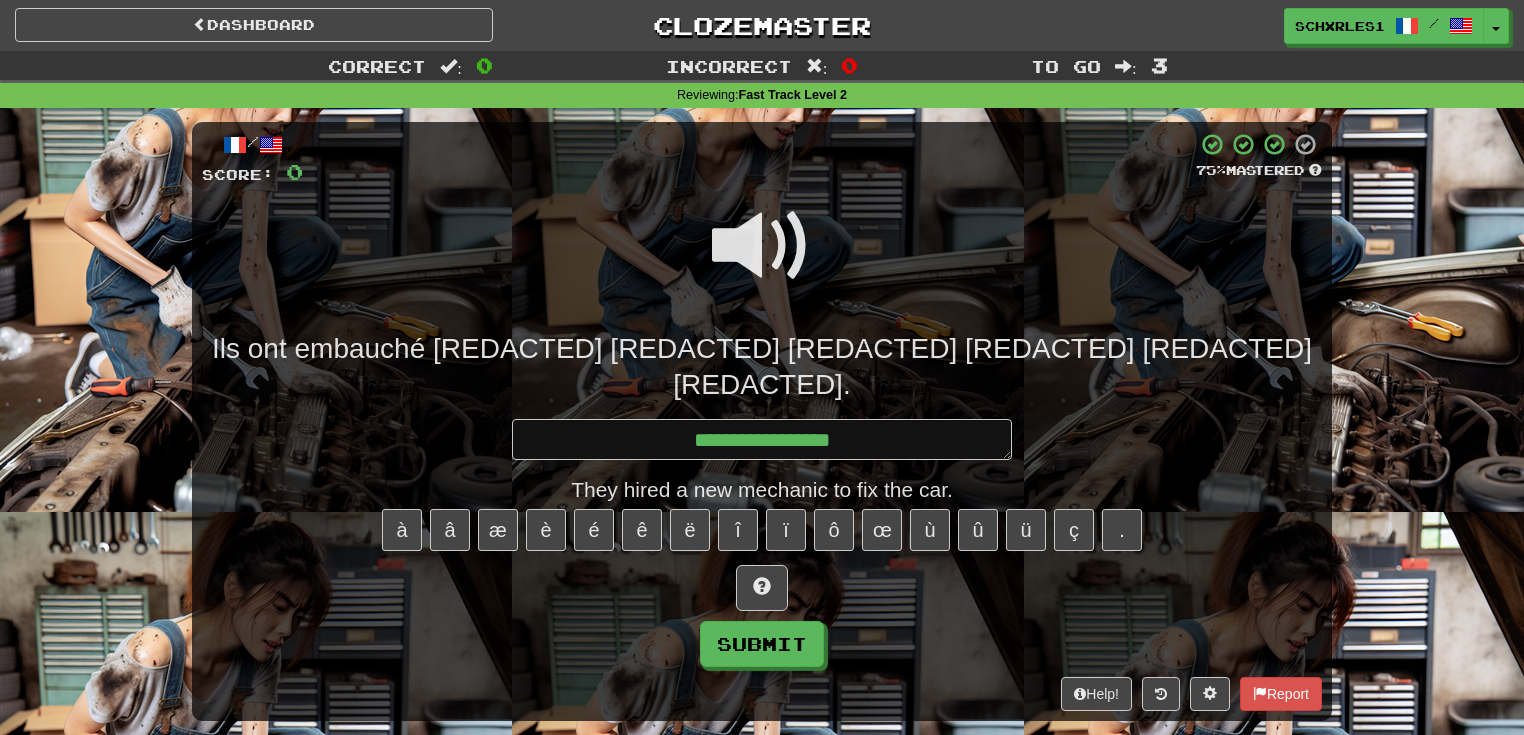 type on "*" 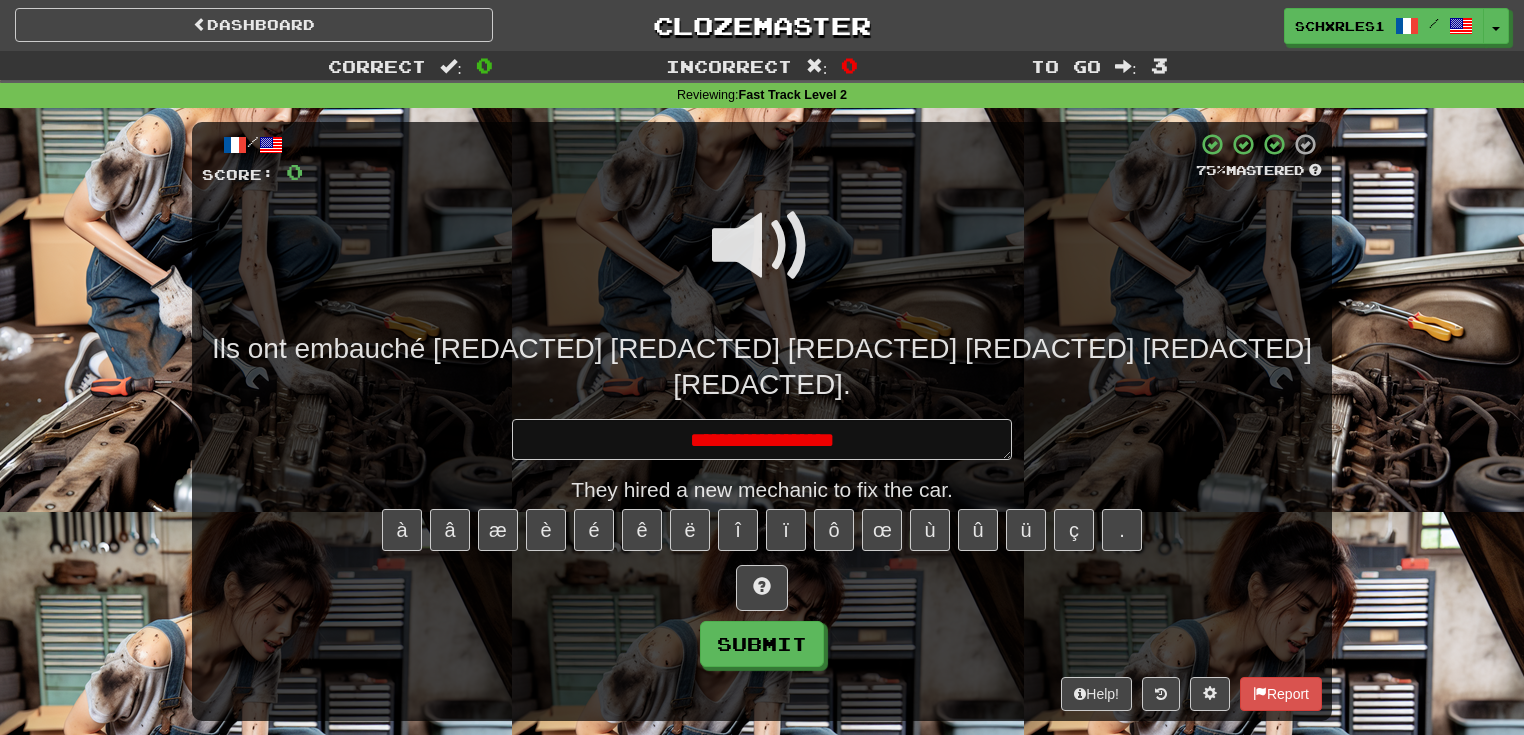 type on "*" 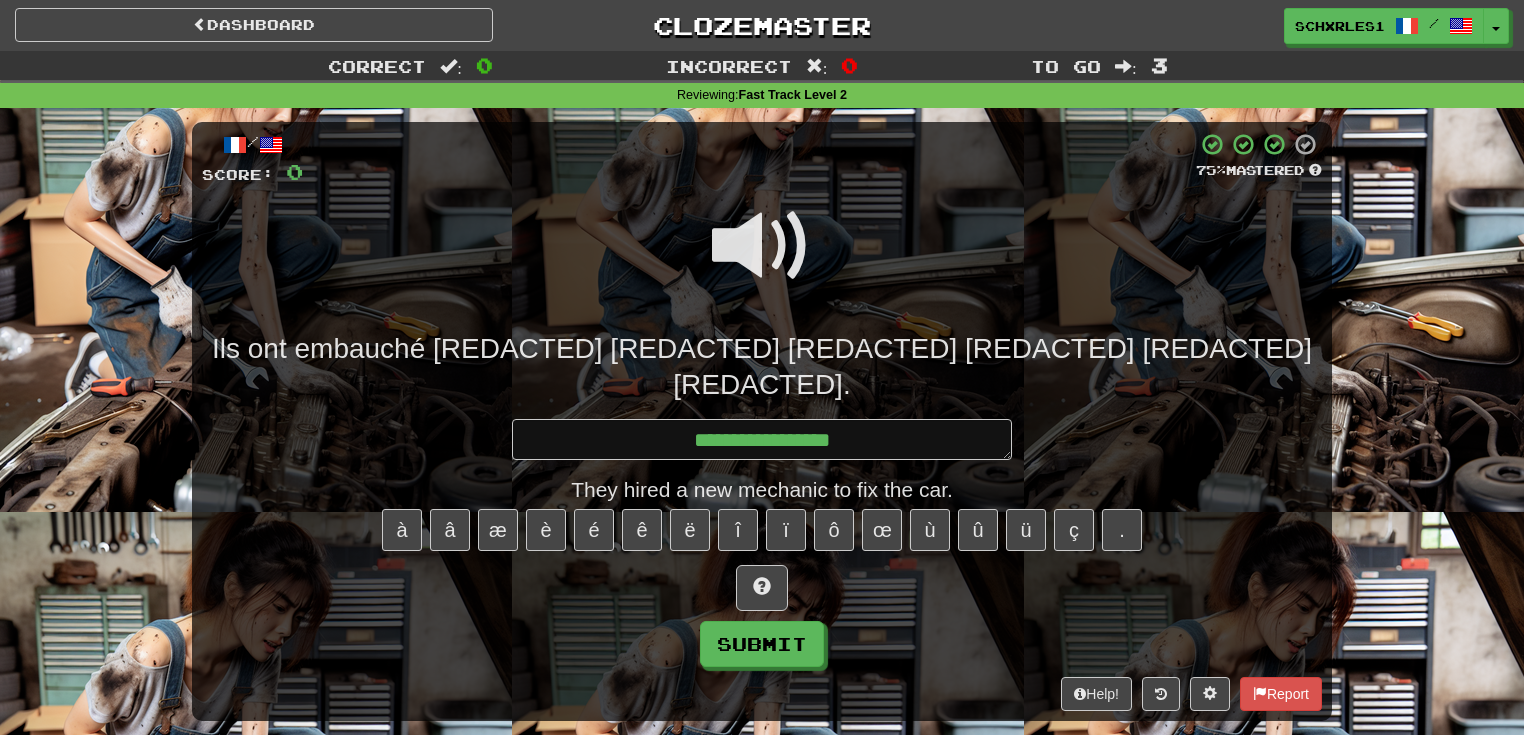 type on "*" 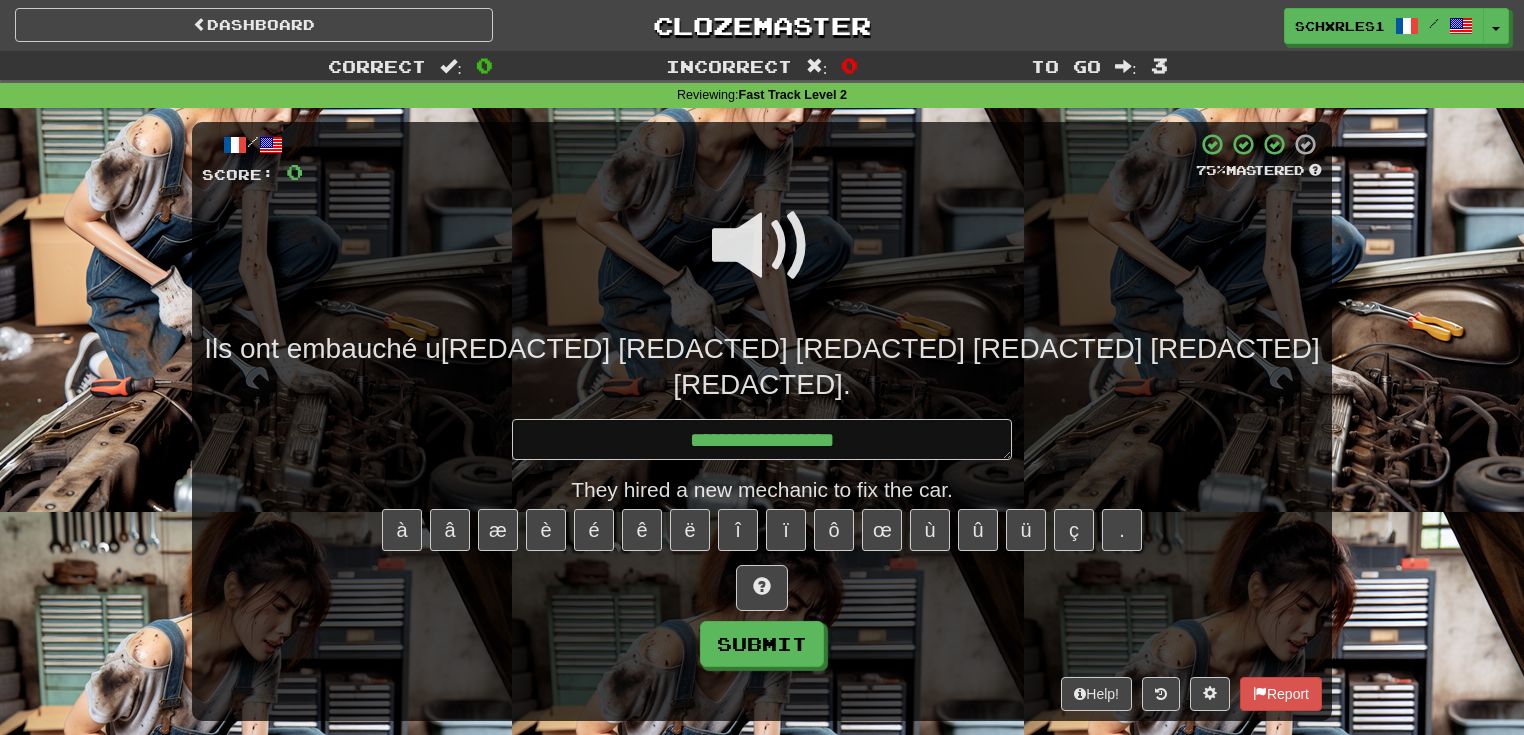 type on "*" 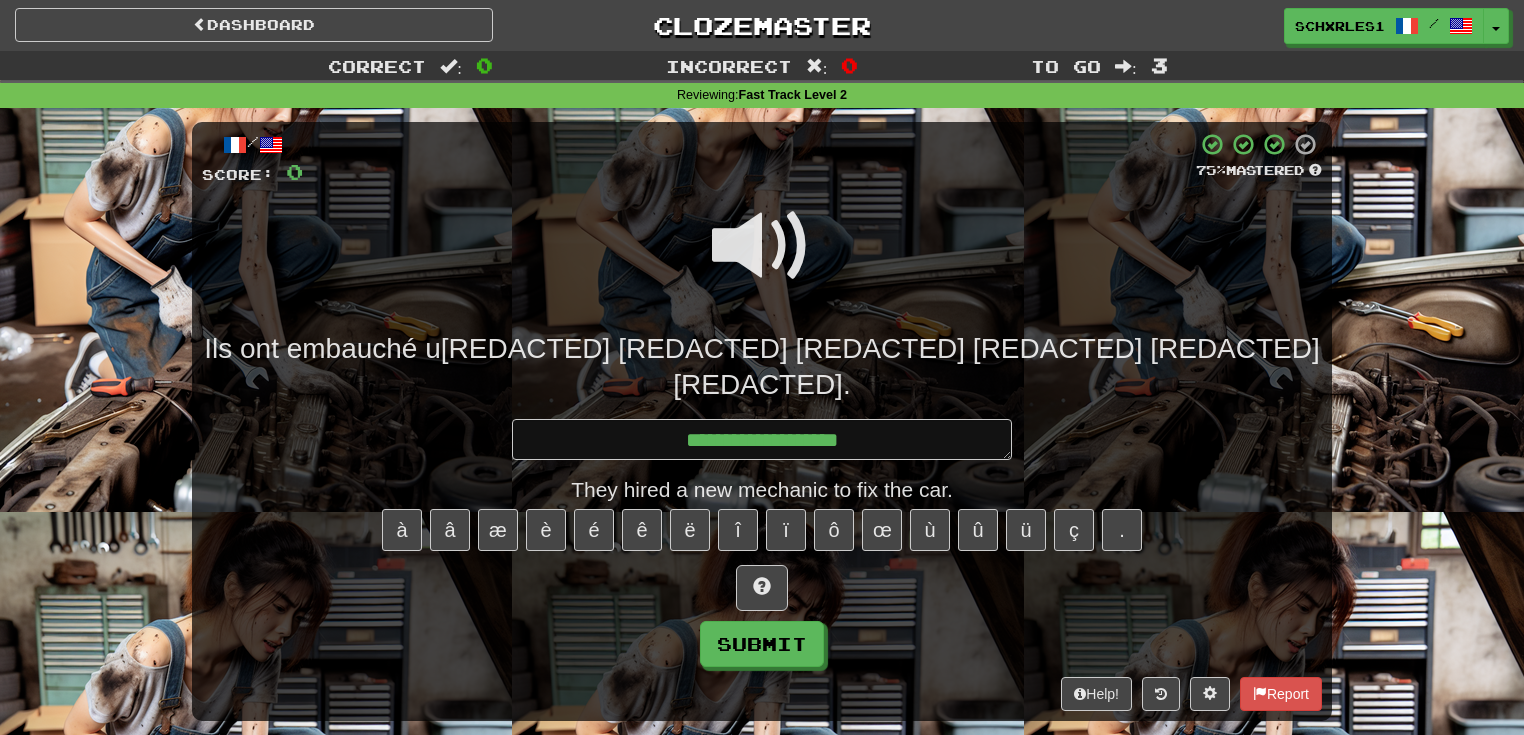 type on "*" 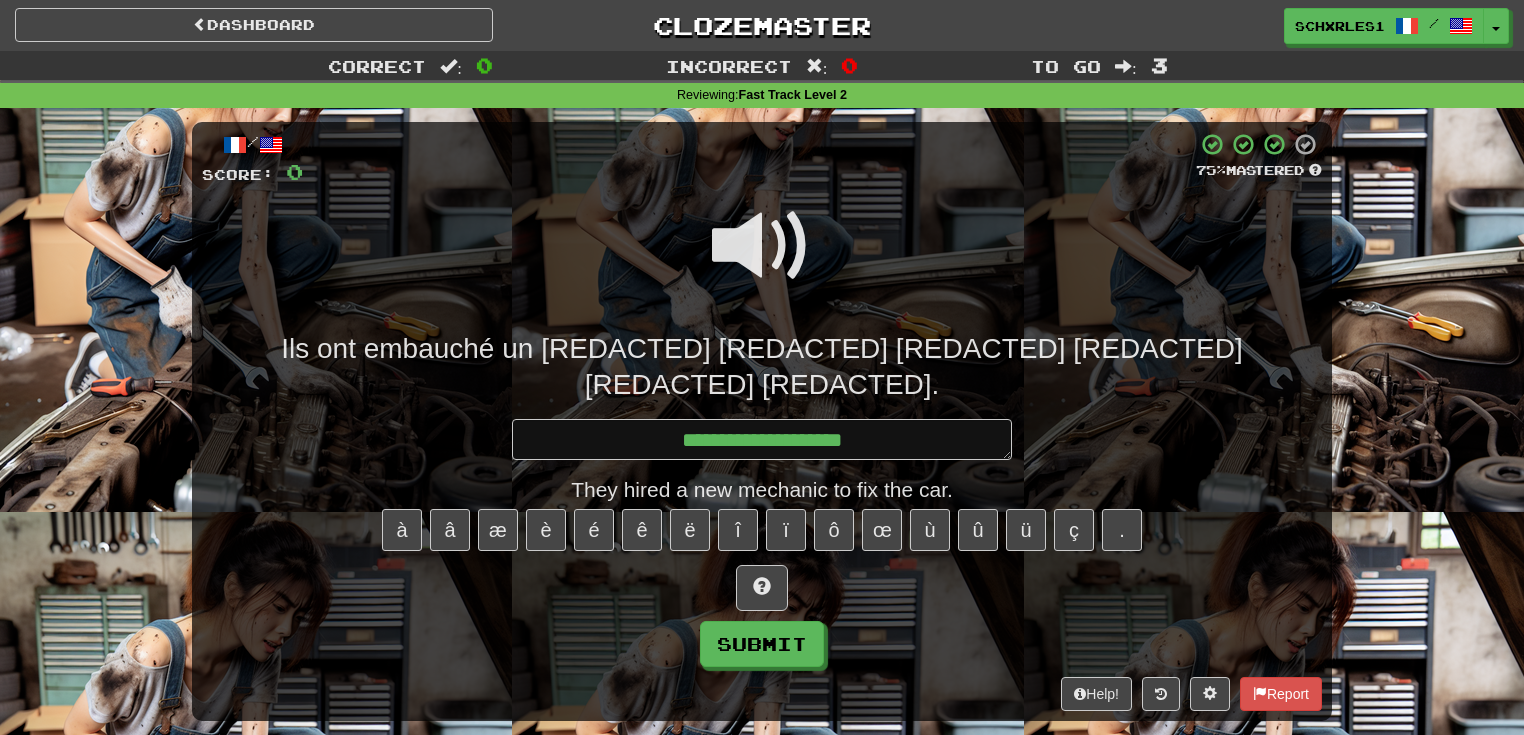 type on "*" 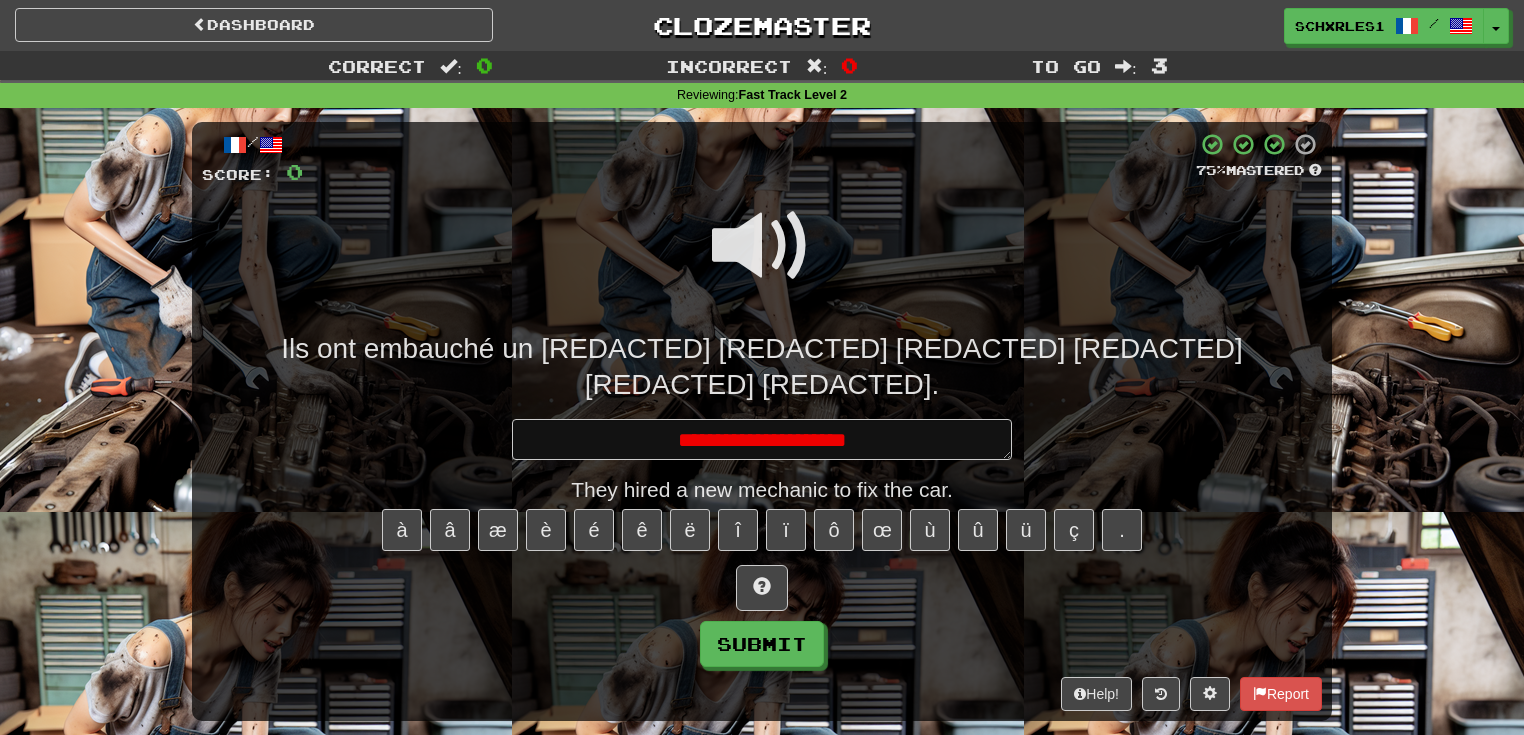 type on "*" 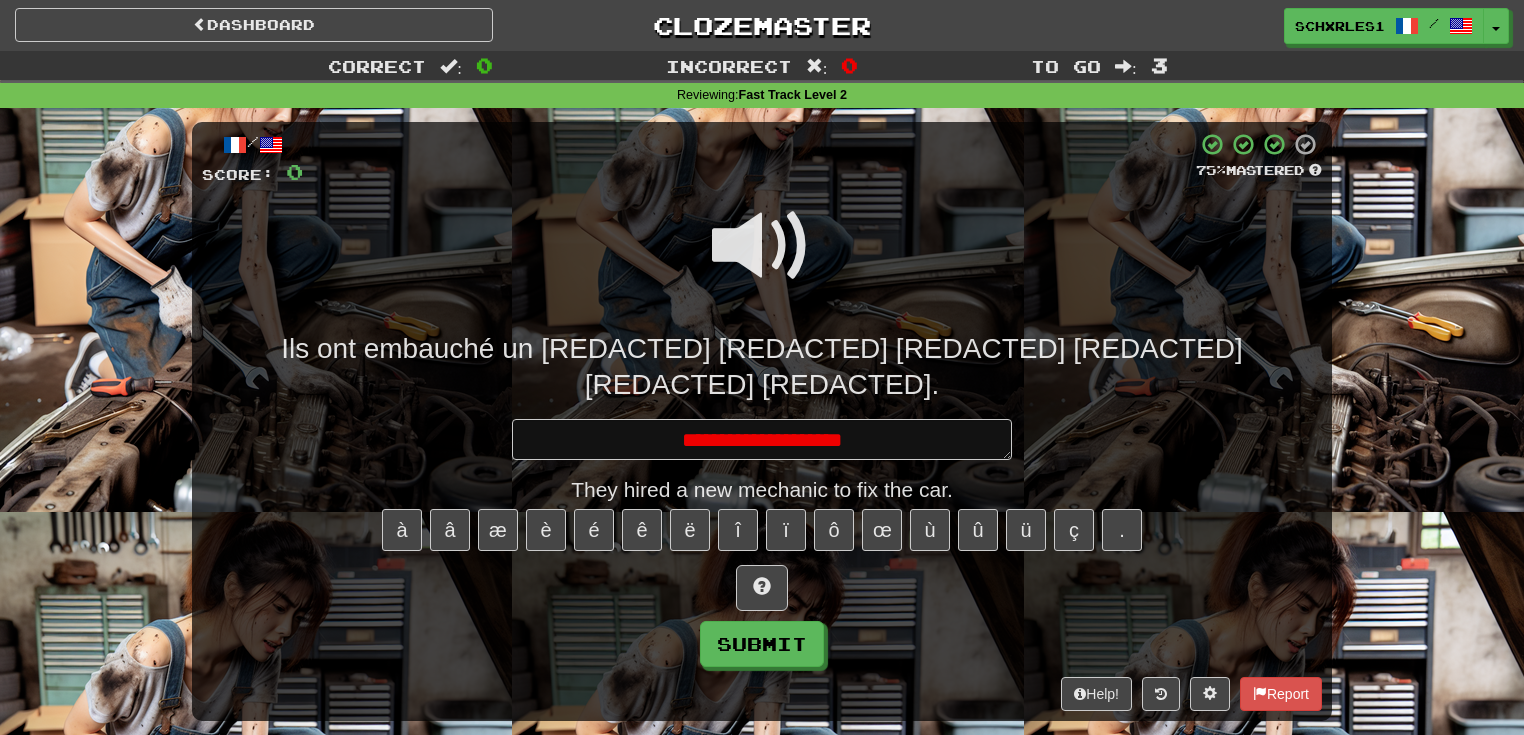 type on "*" 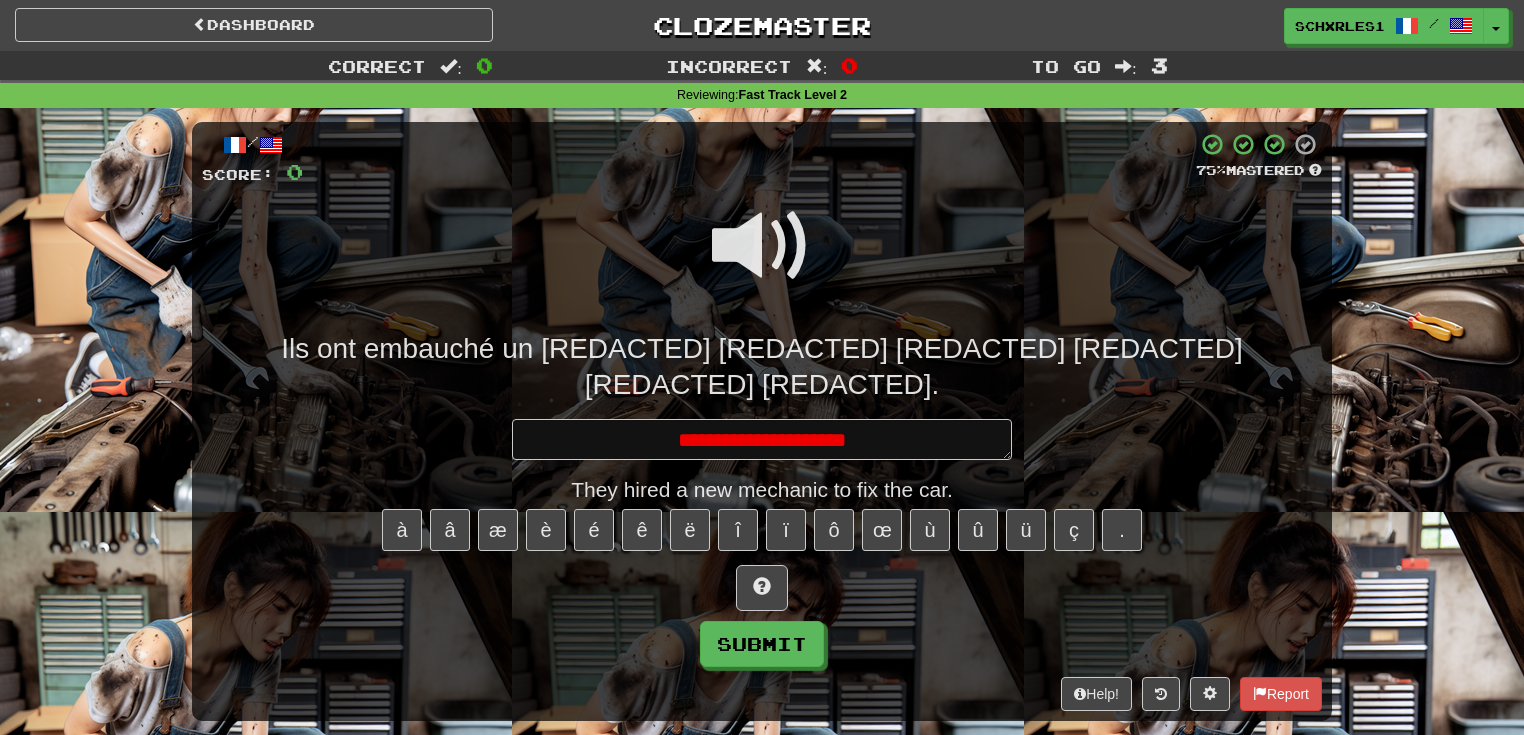type on "*" 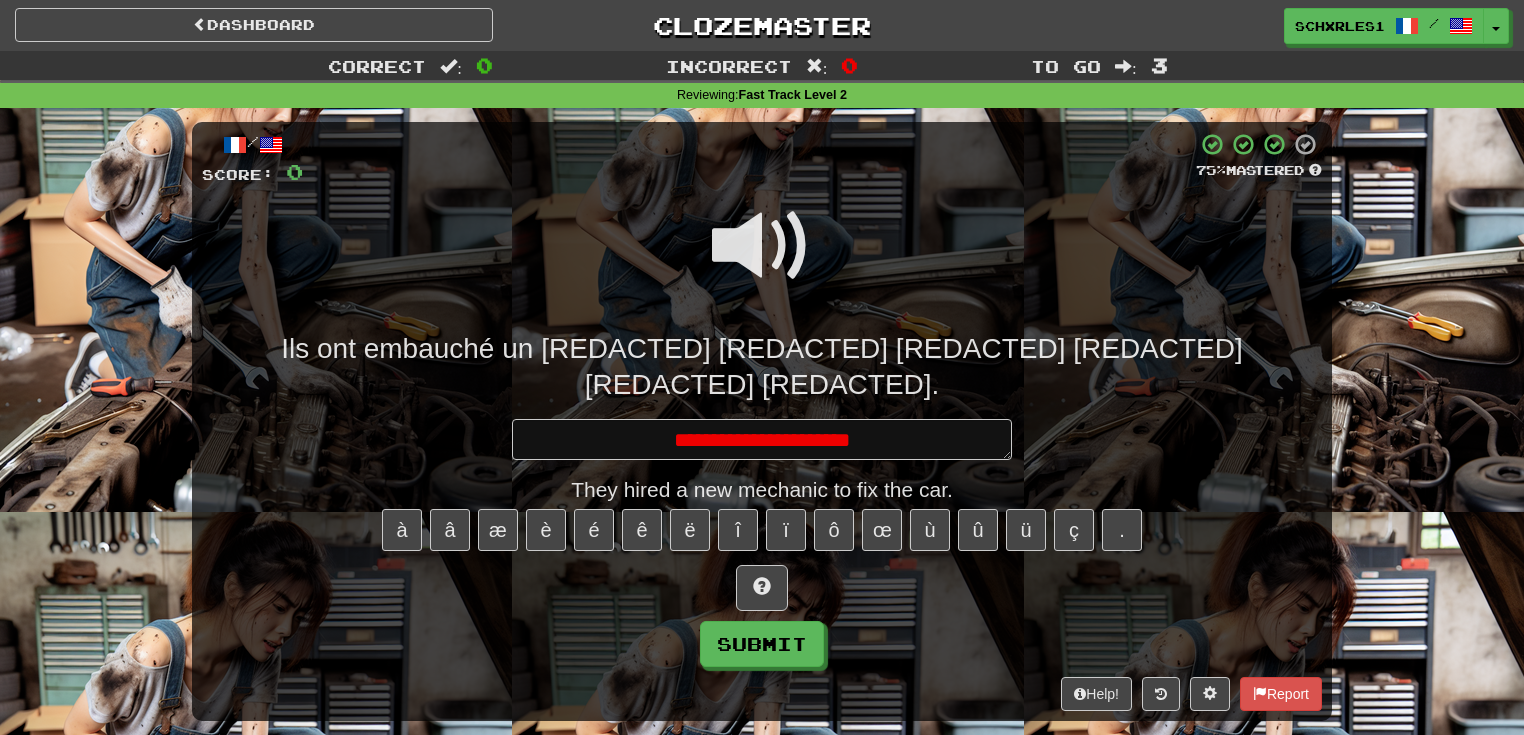 type on "*" 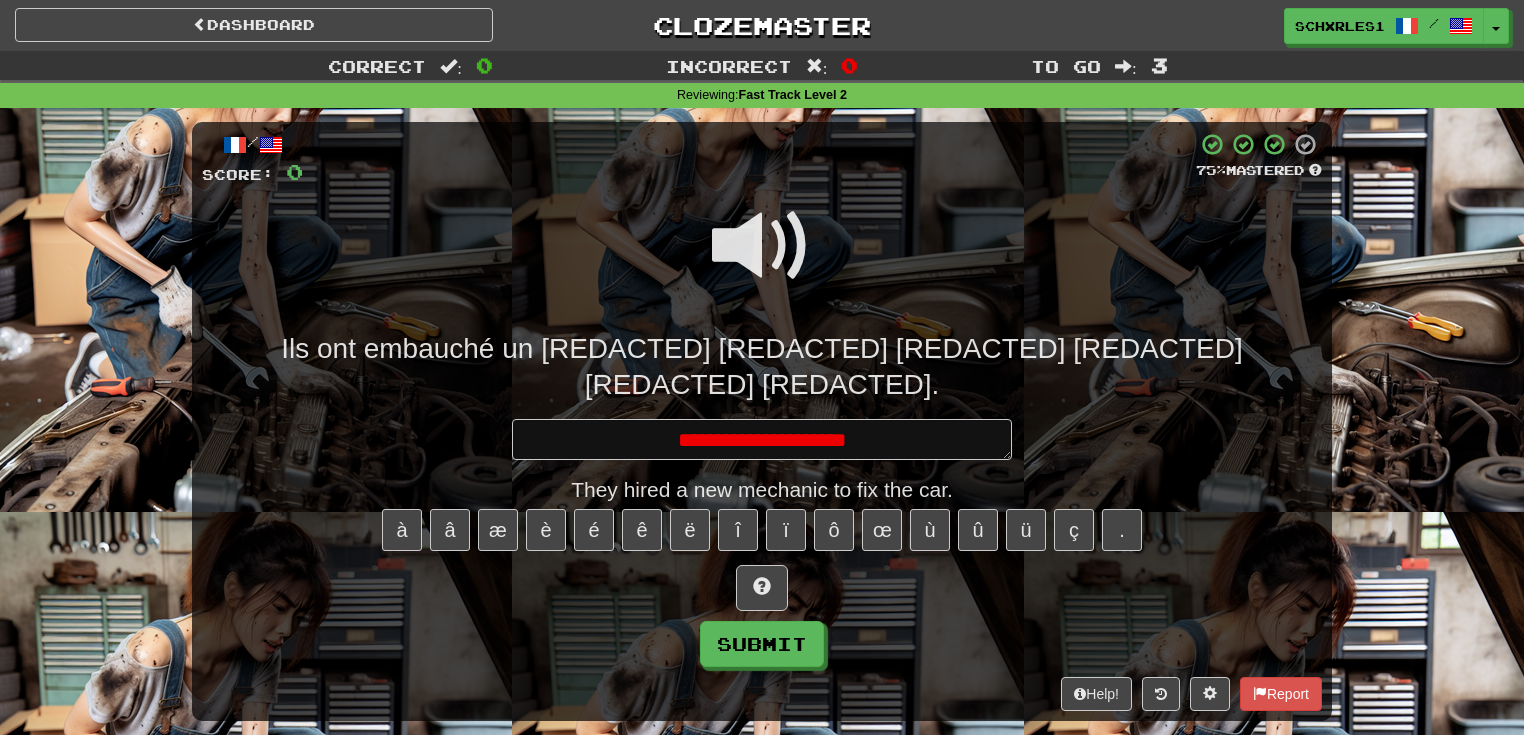 type on "*" 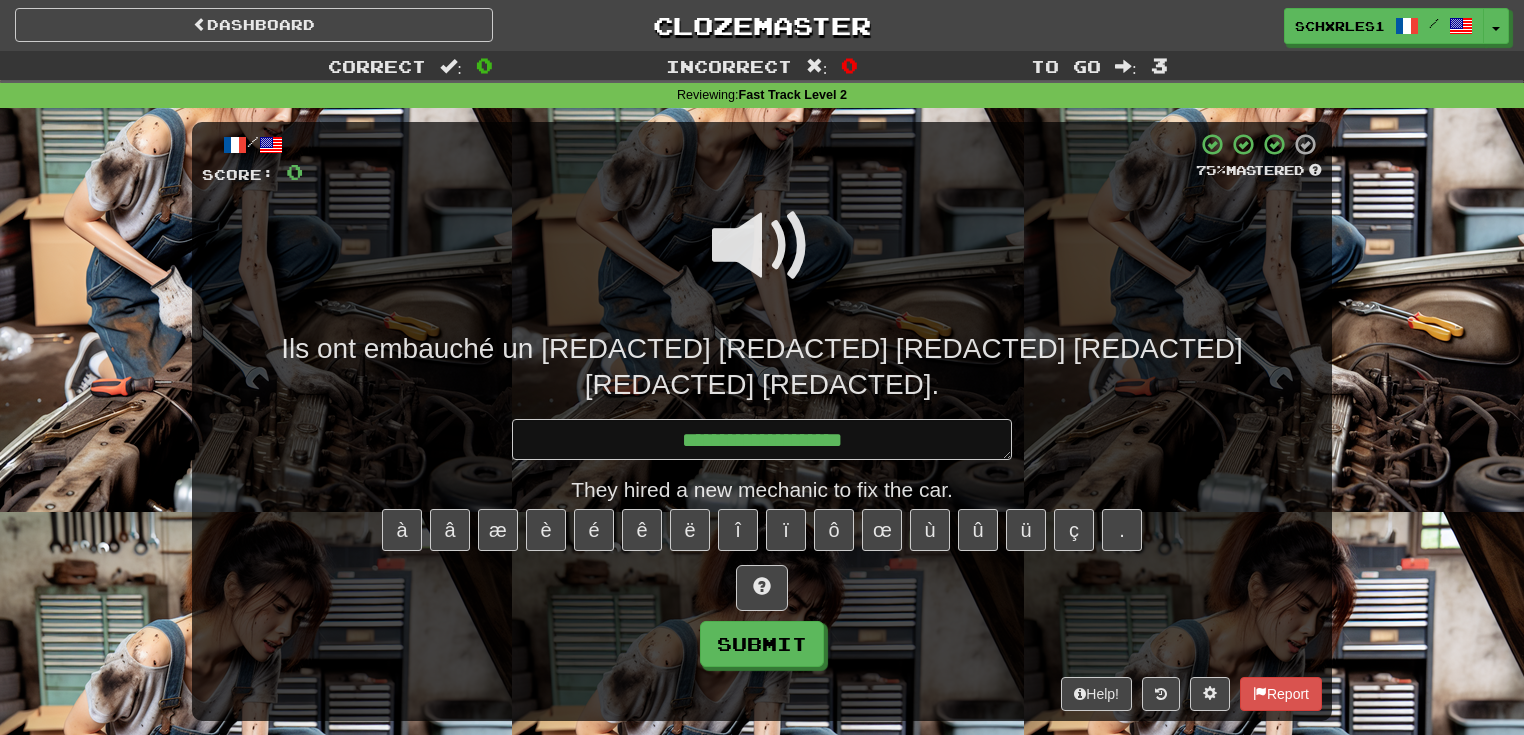 type on "**********" 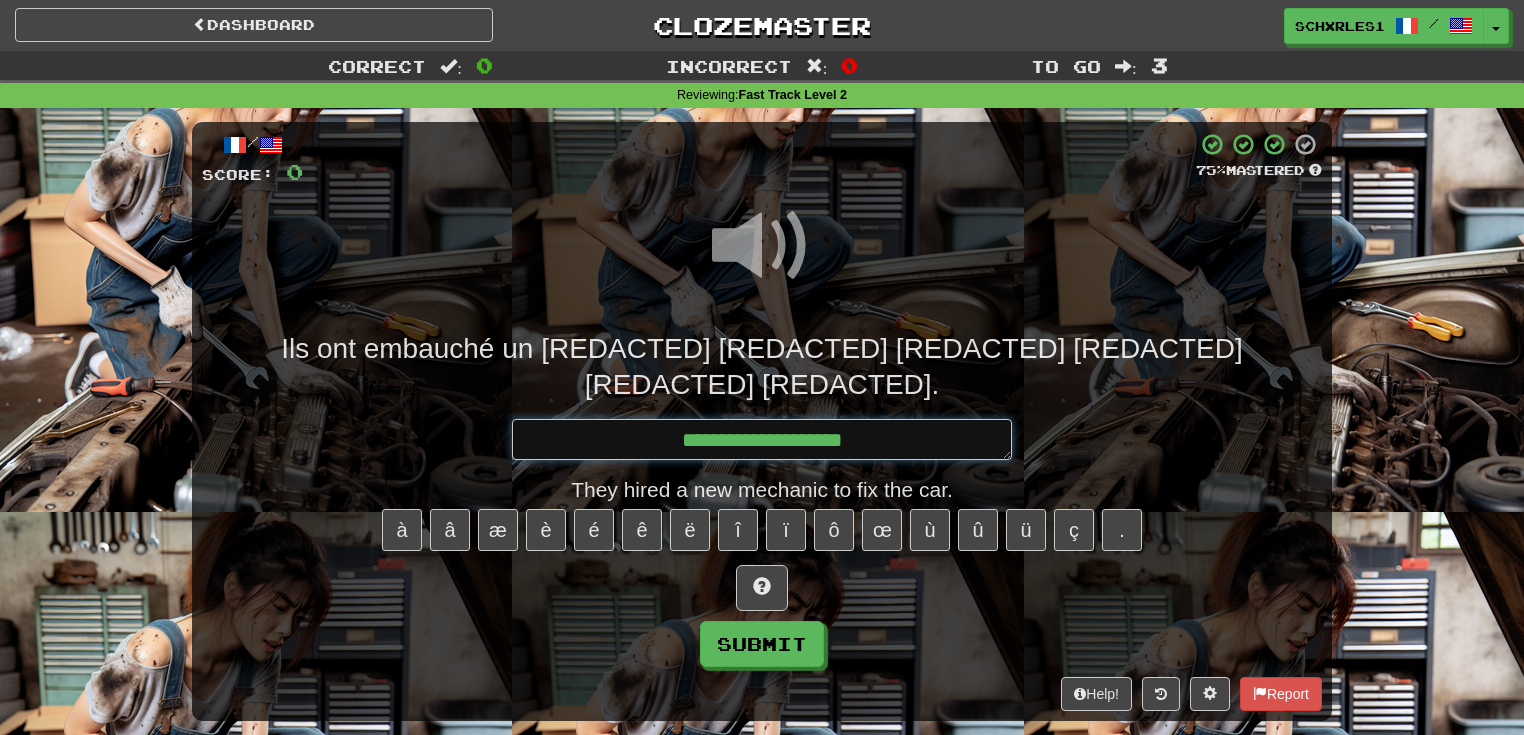 click on "**********" at bounding box center [762, 440] 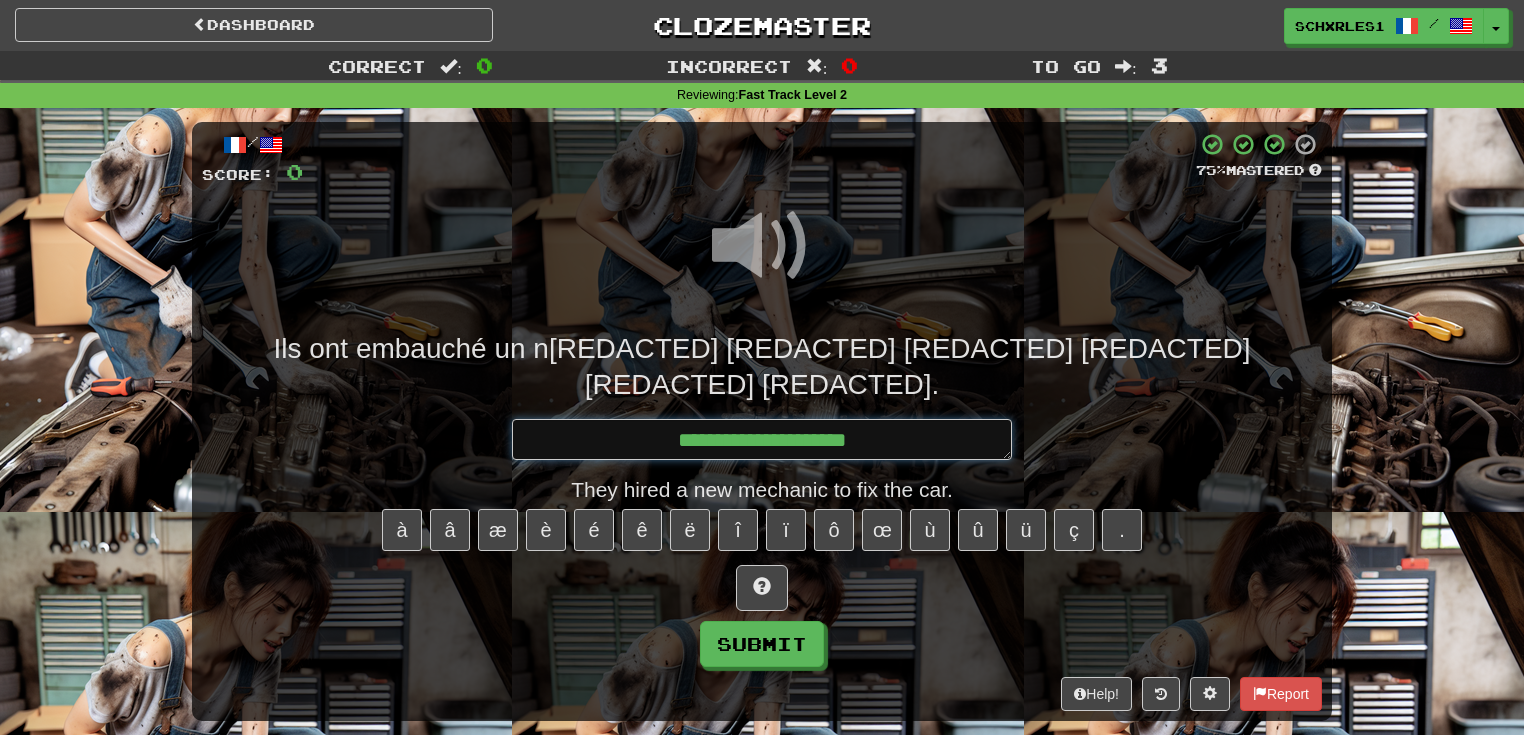 type on "*" 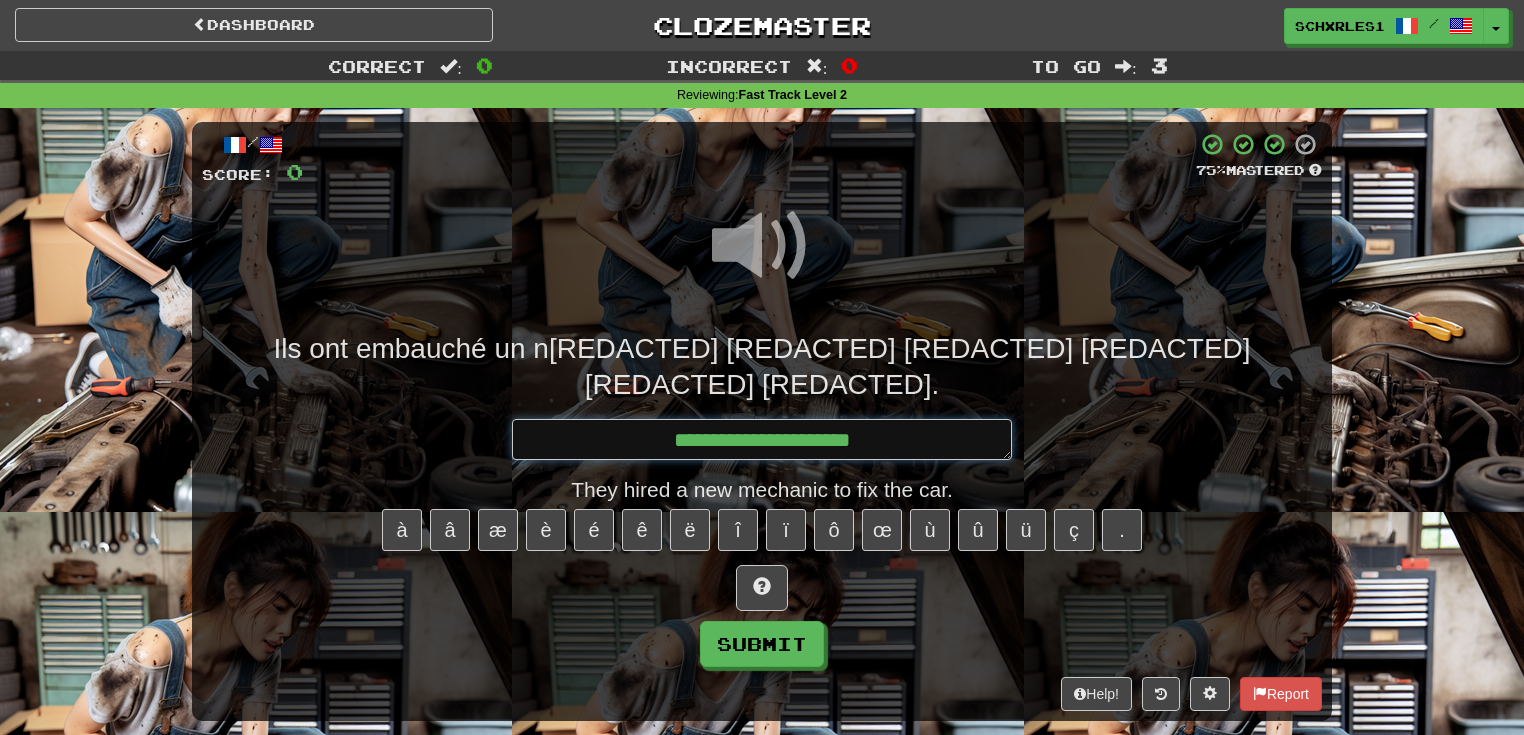 type on "*" 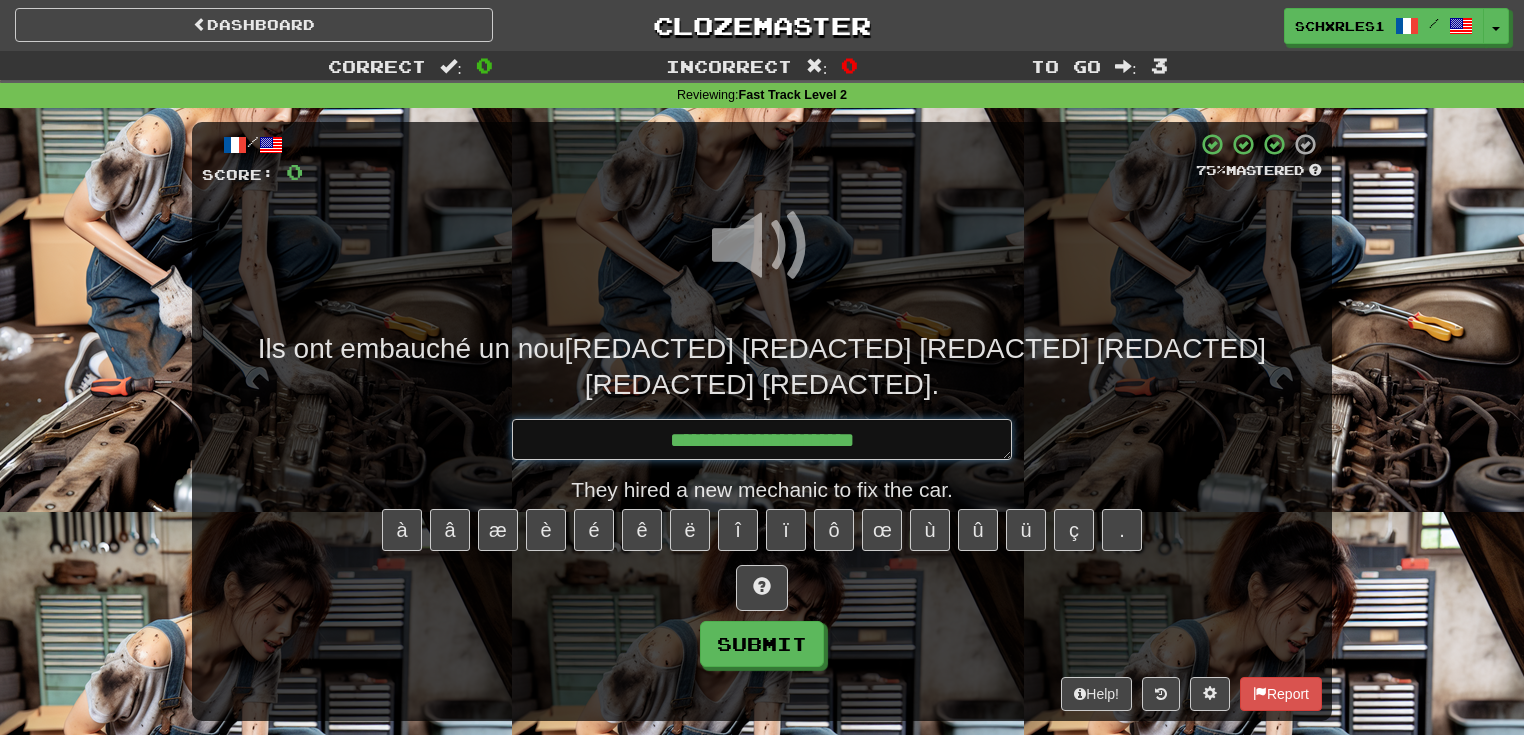 type on "*" 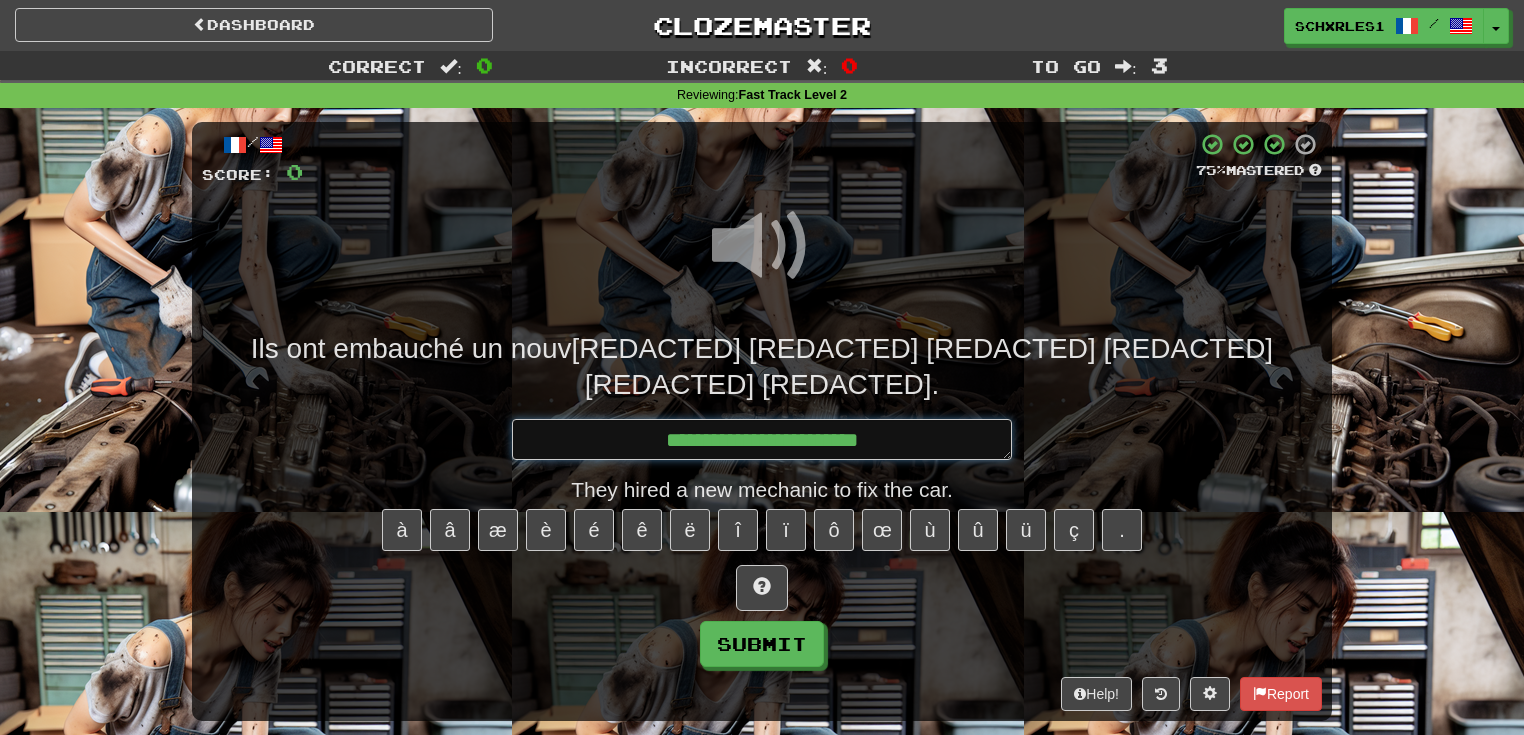 type on "*" 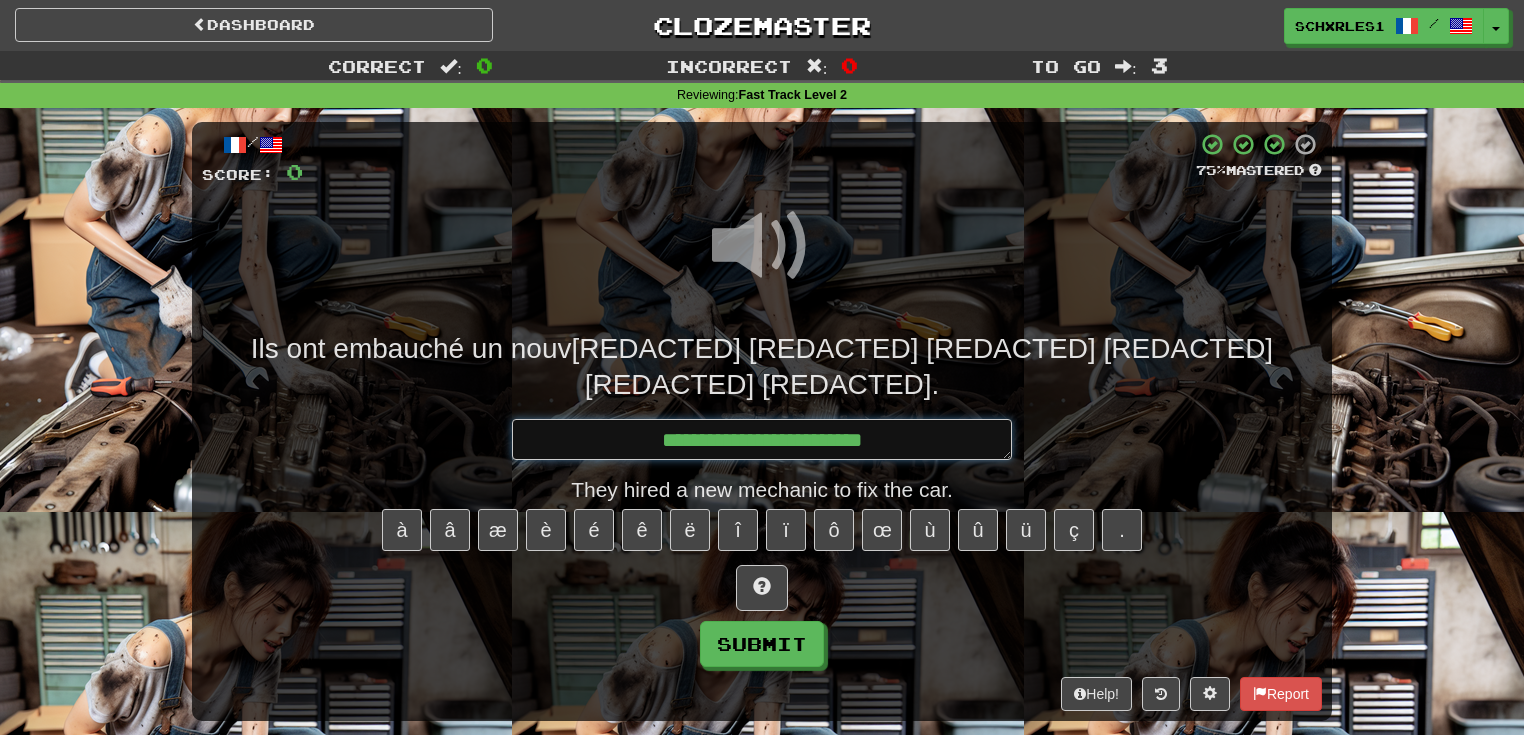 type on "*" 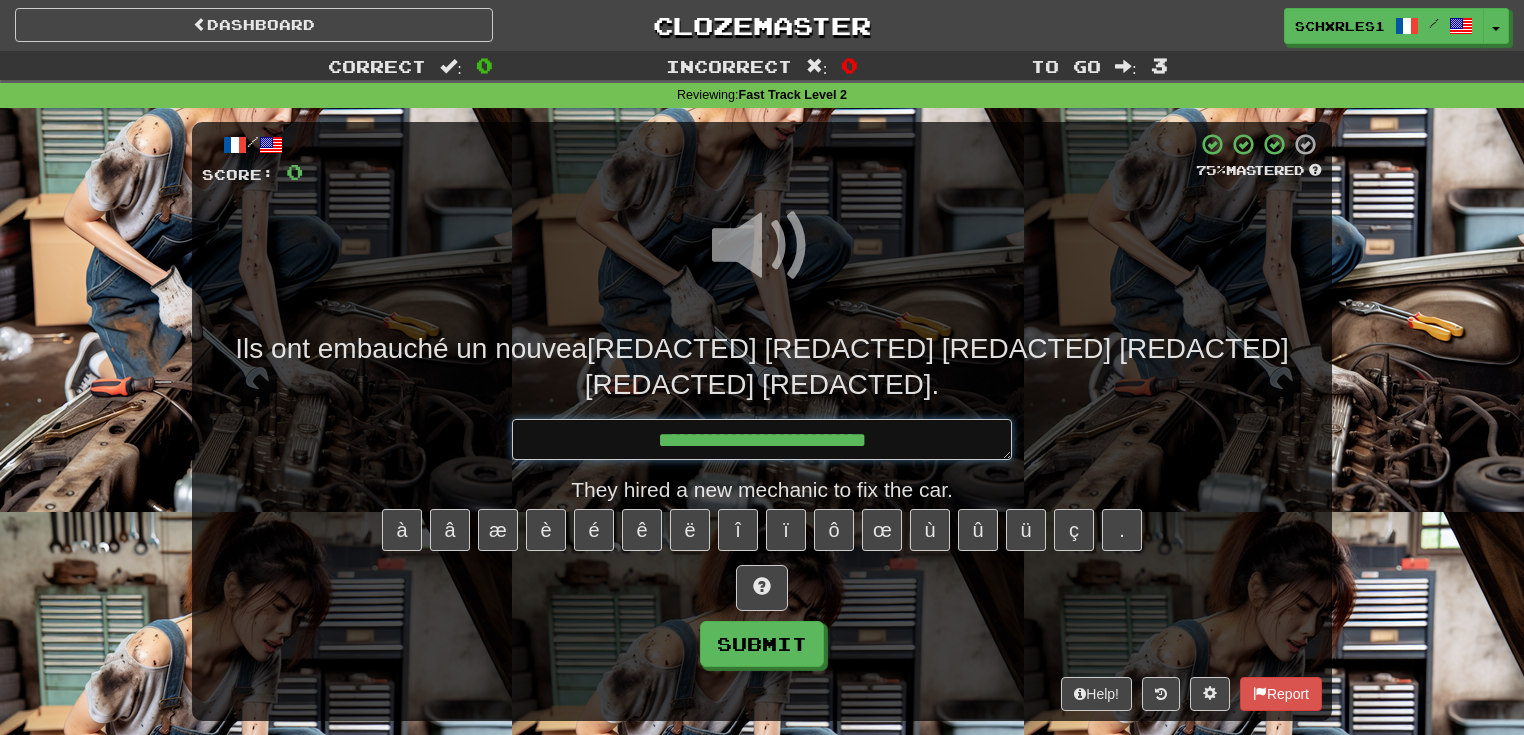 type on "*" 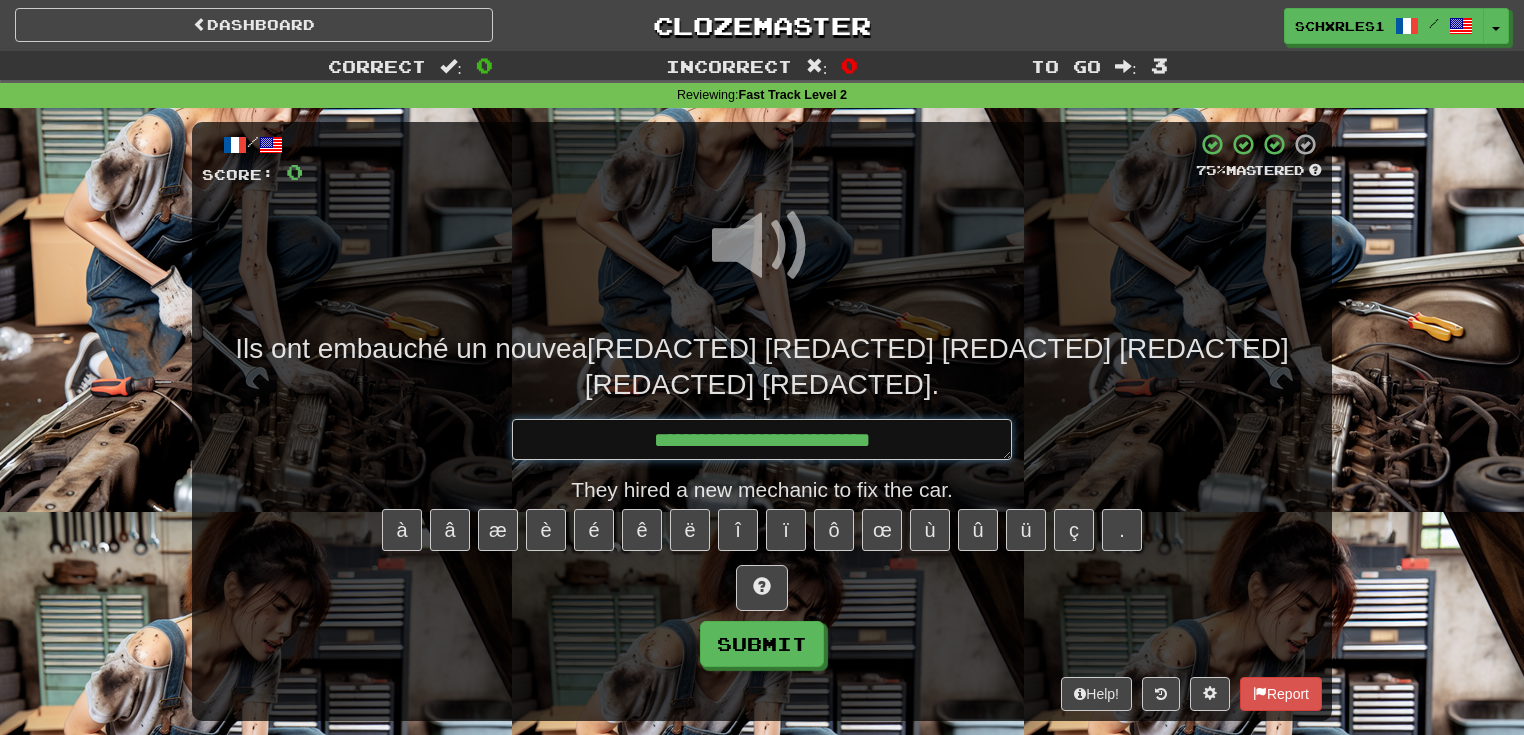 type on "*" 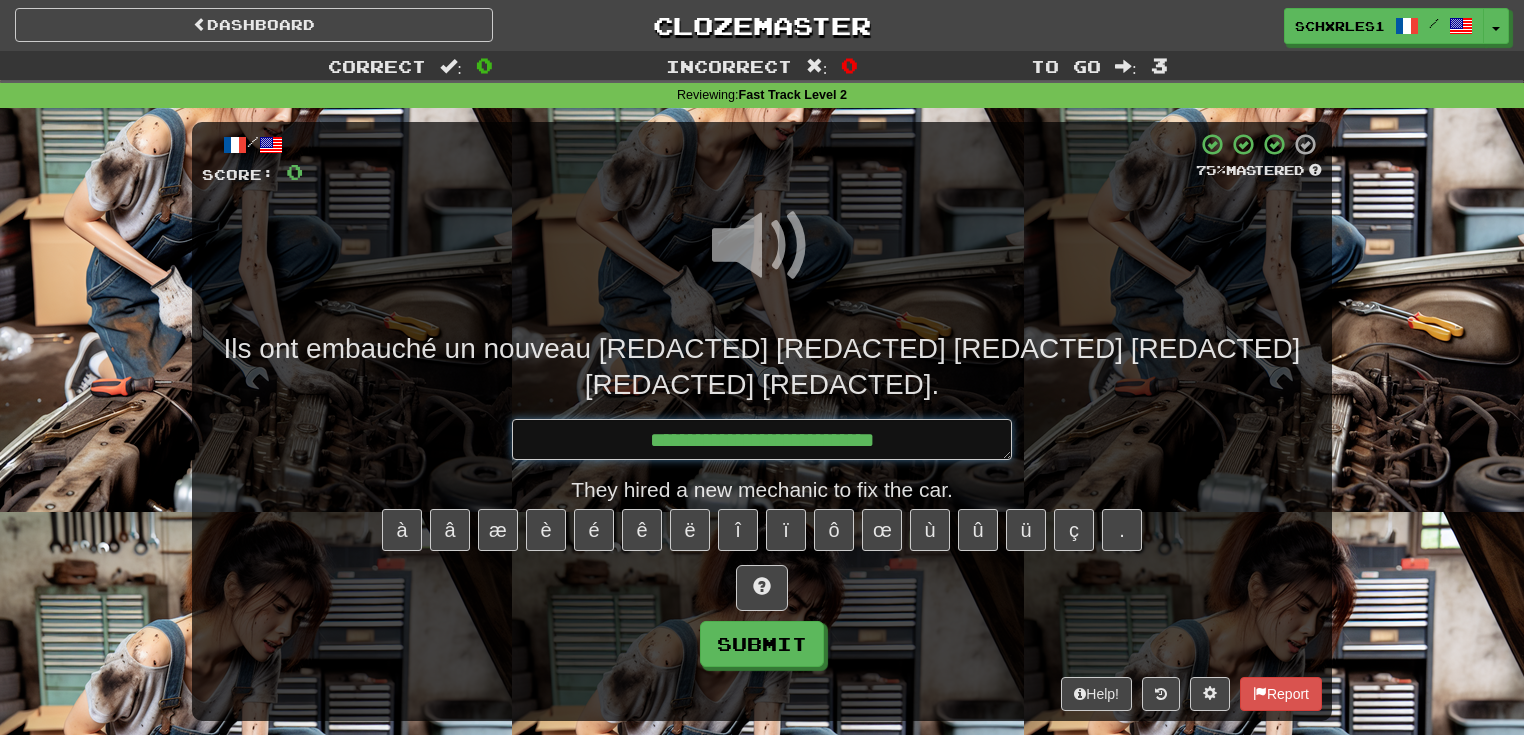 type on "*" 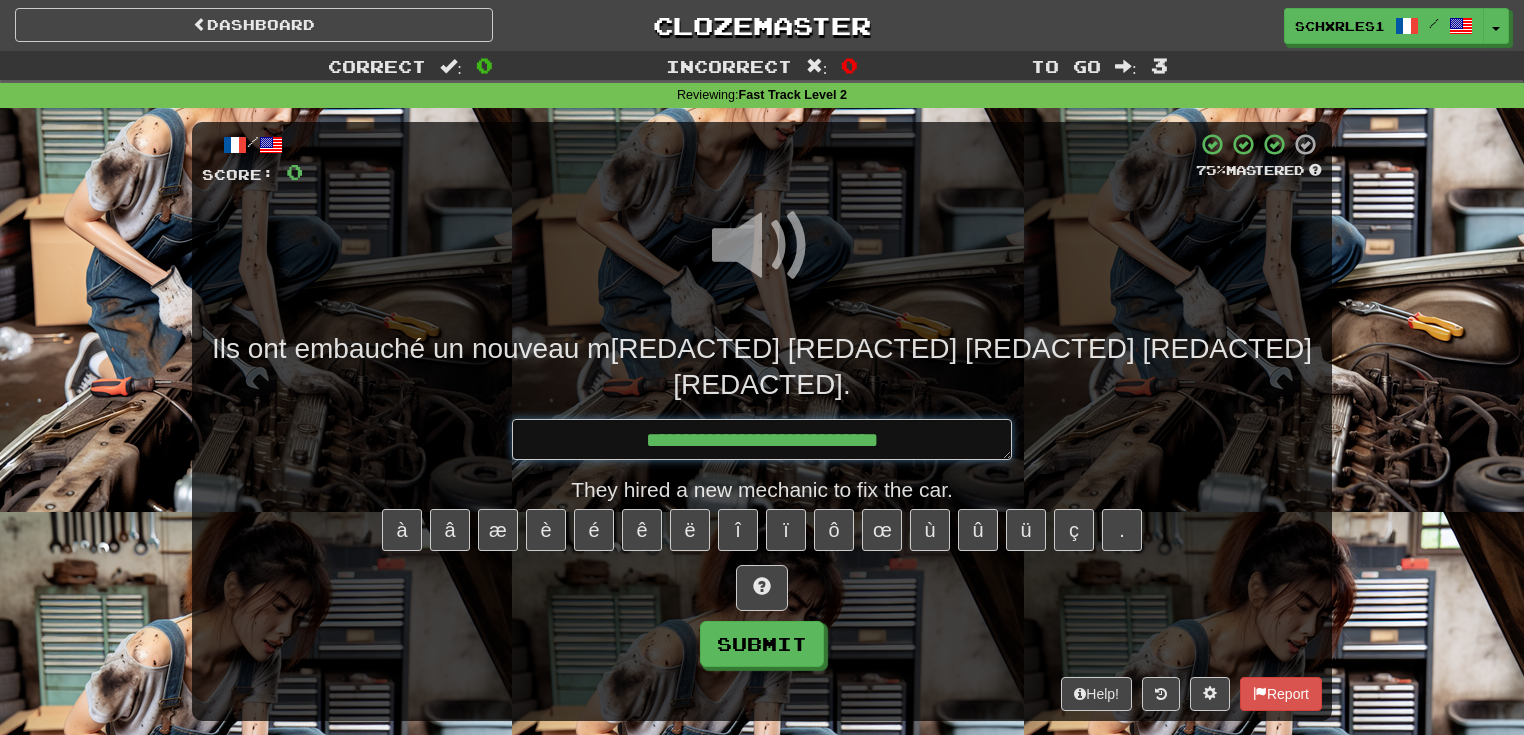 type on "*" 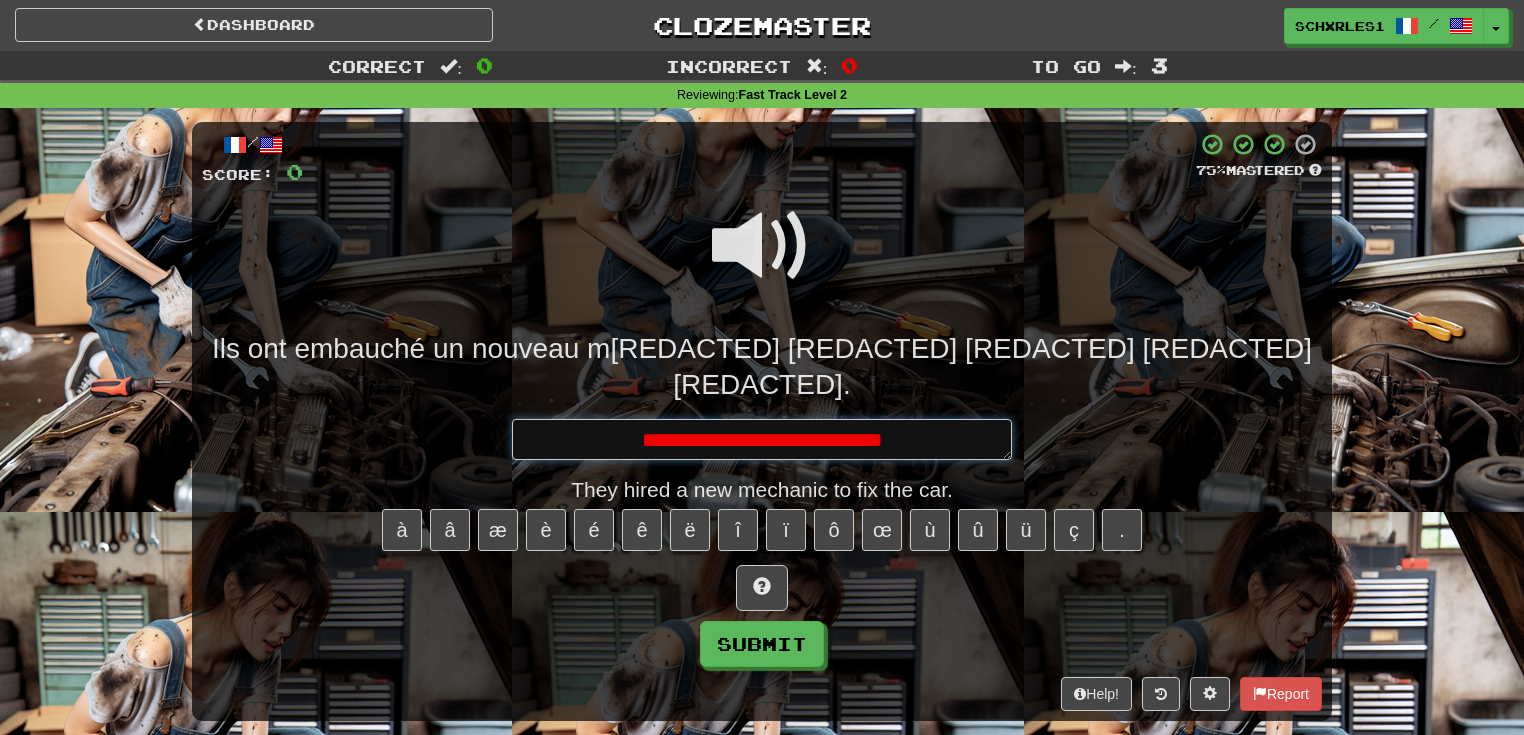 type on "*" 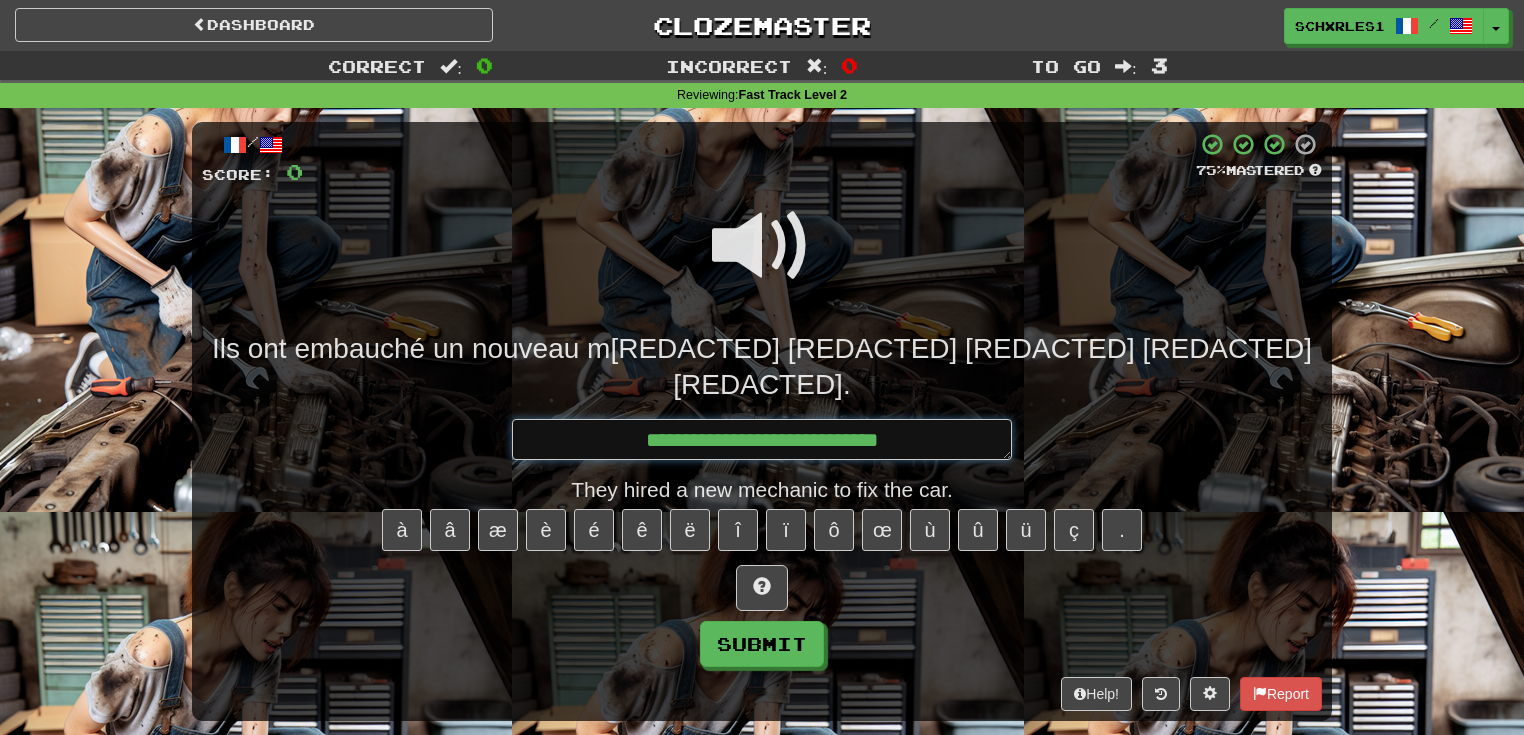 type on "*" 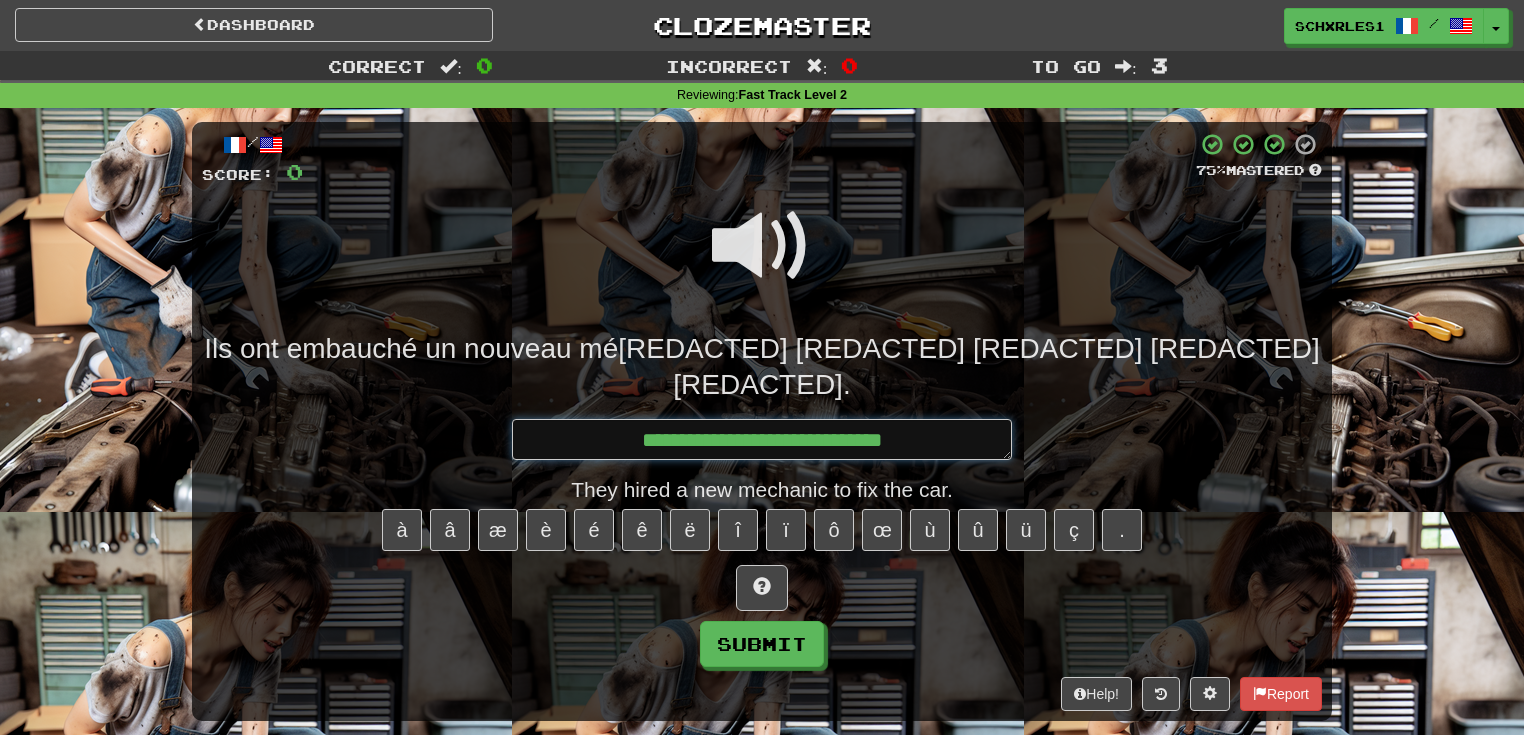 type on "*" 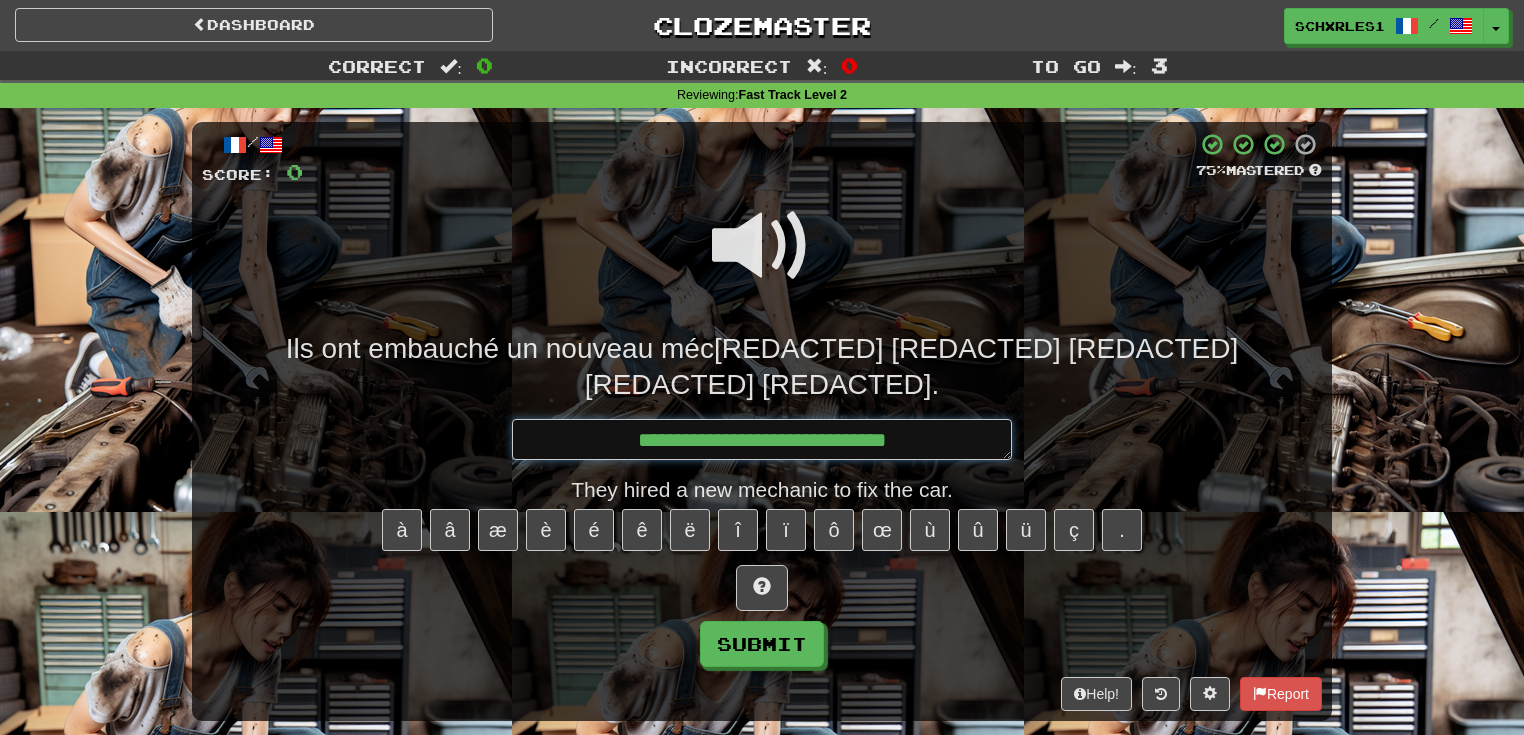 type on "*" 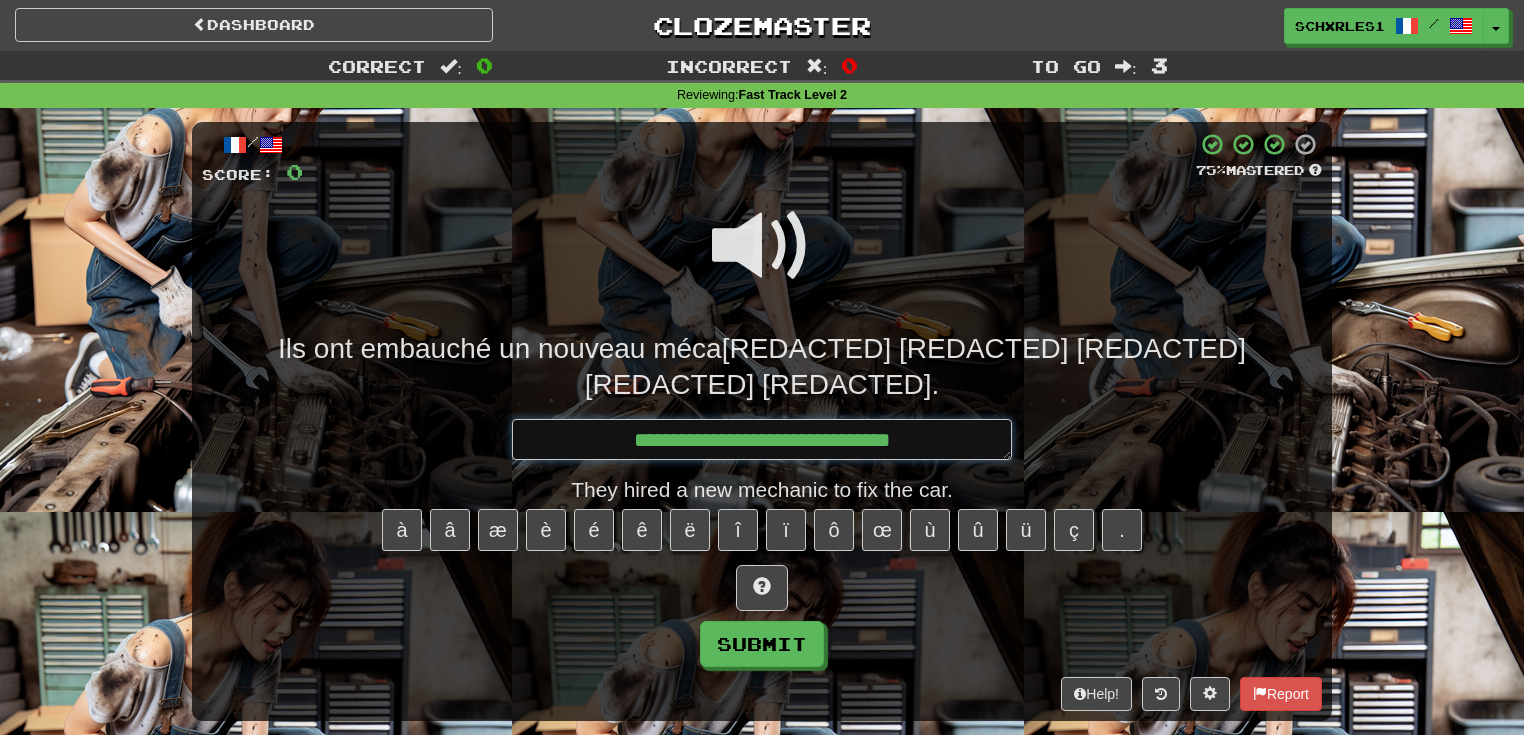 type on "*" 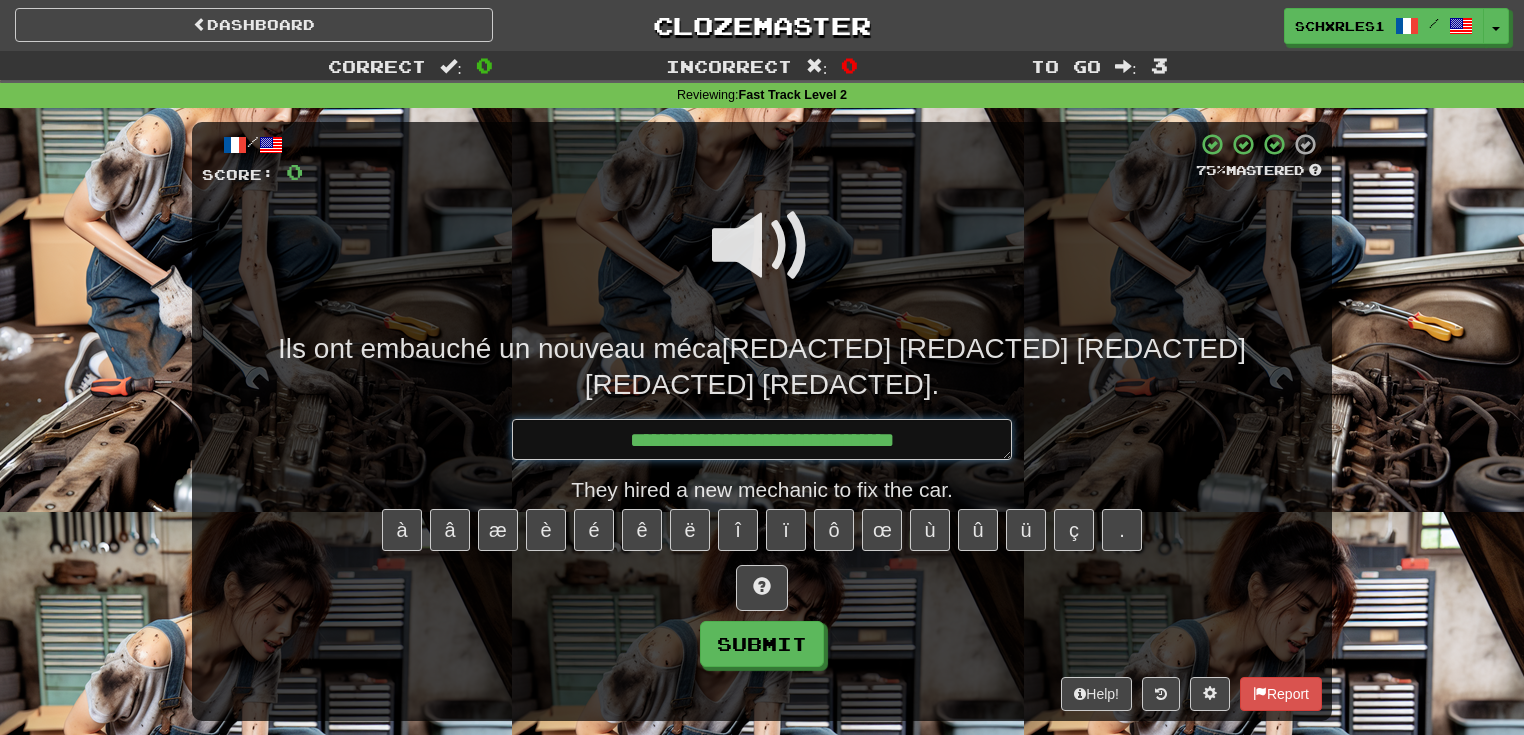 type on "*" 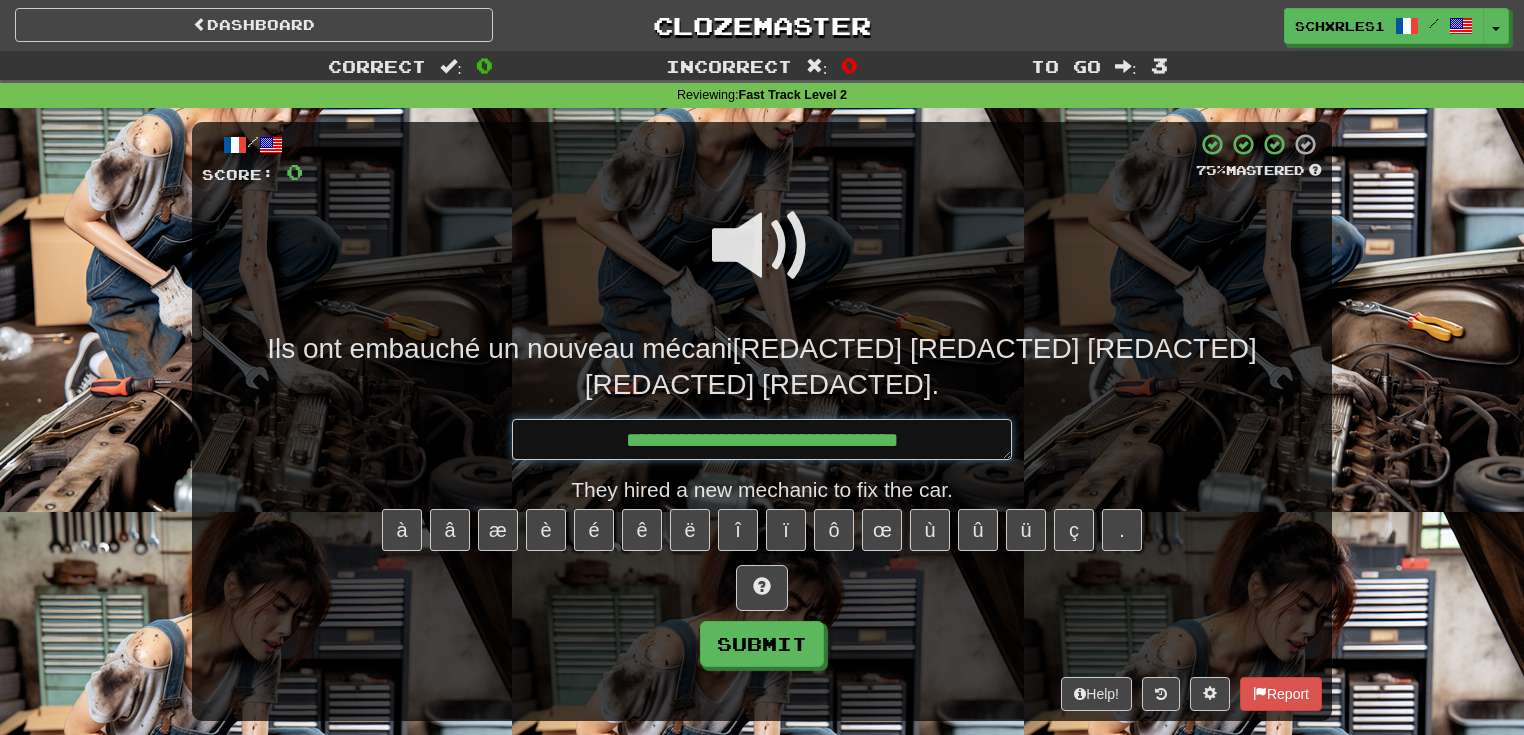 type on "*" 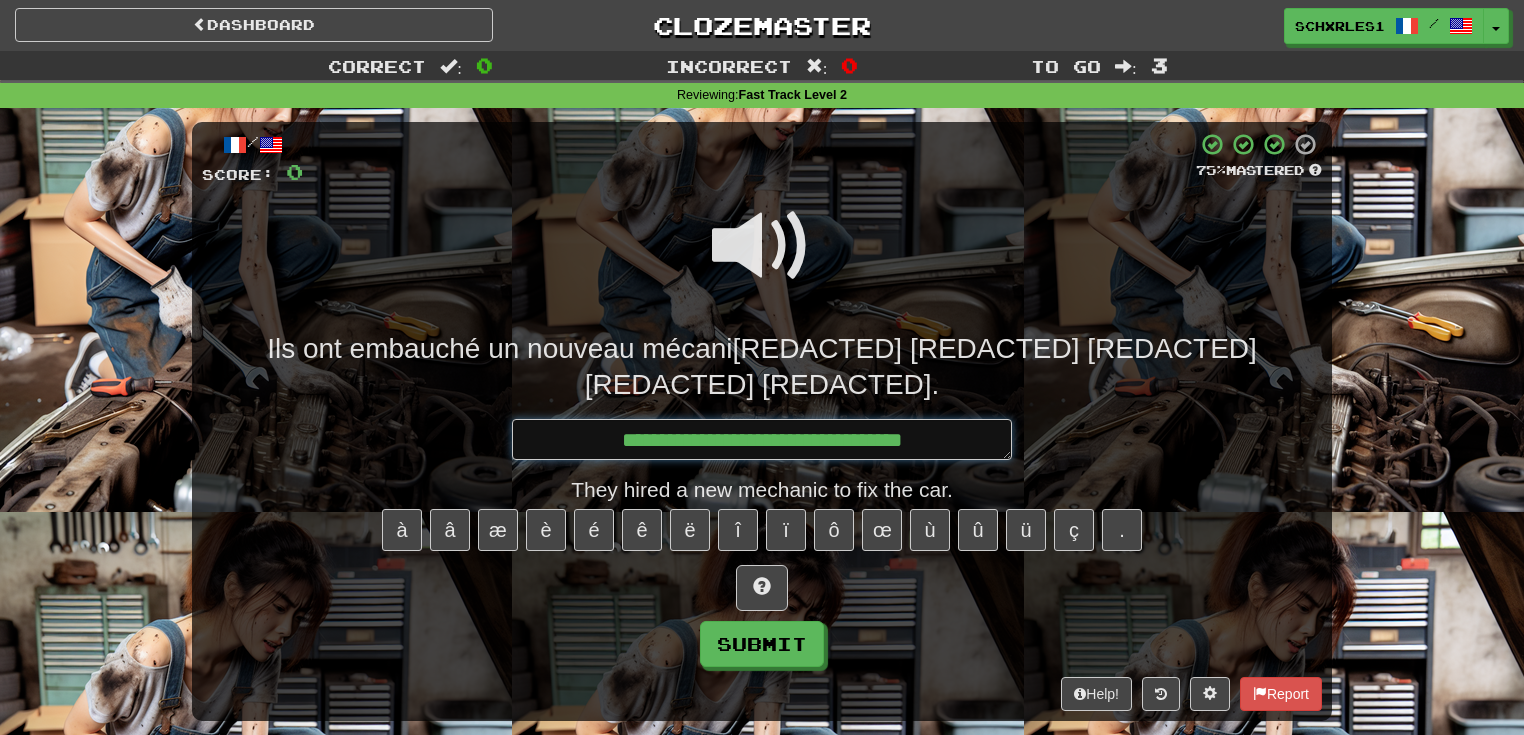 type on "*" 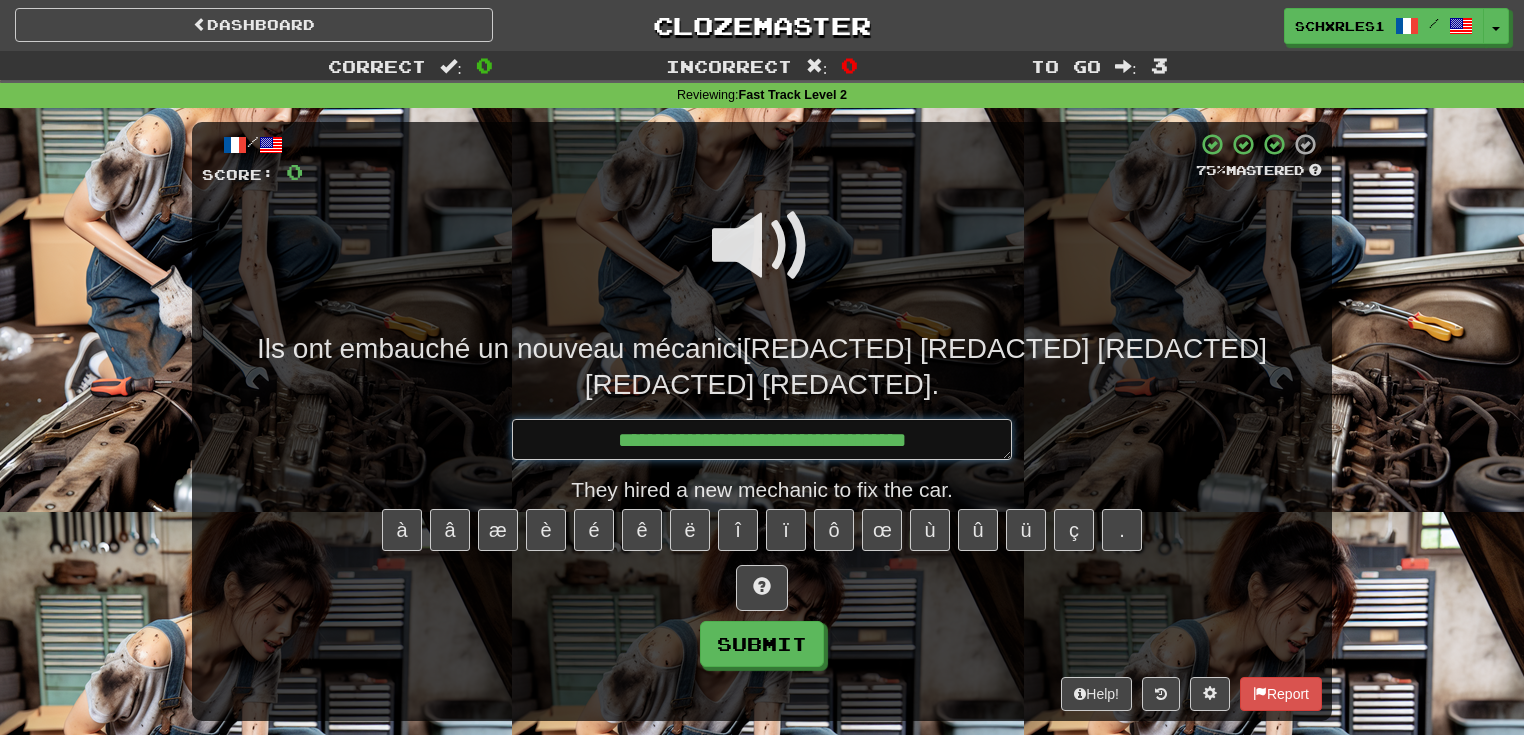 type on "*" 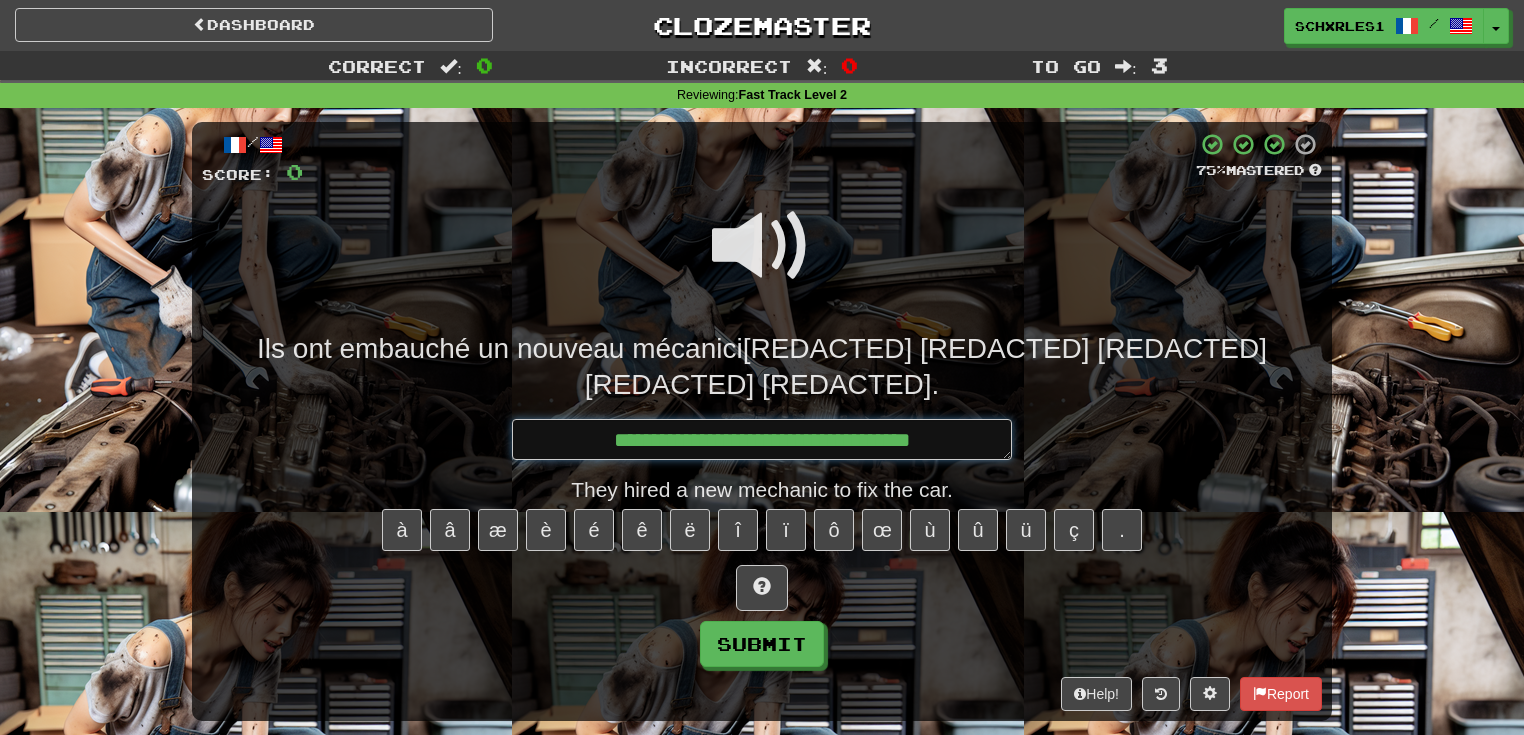 type on "*" 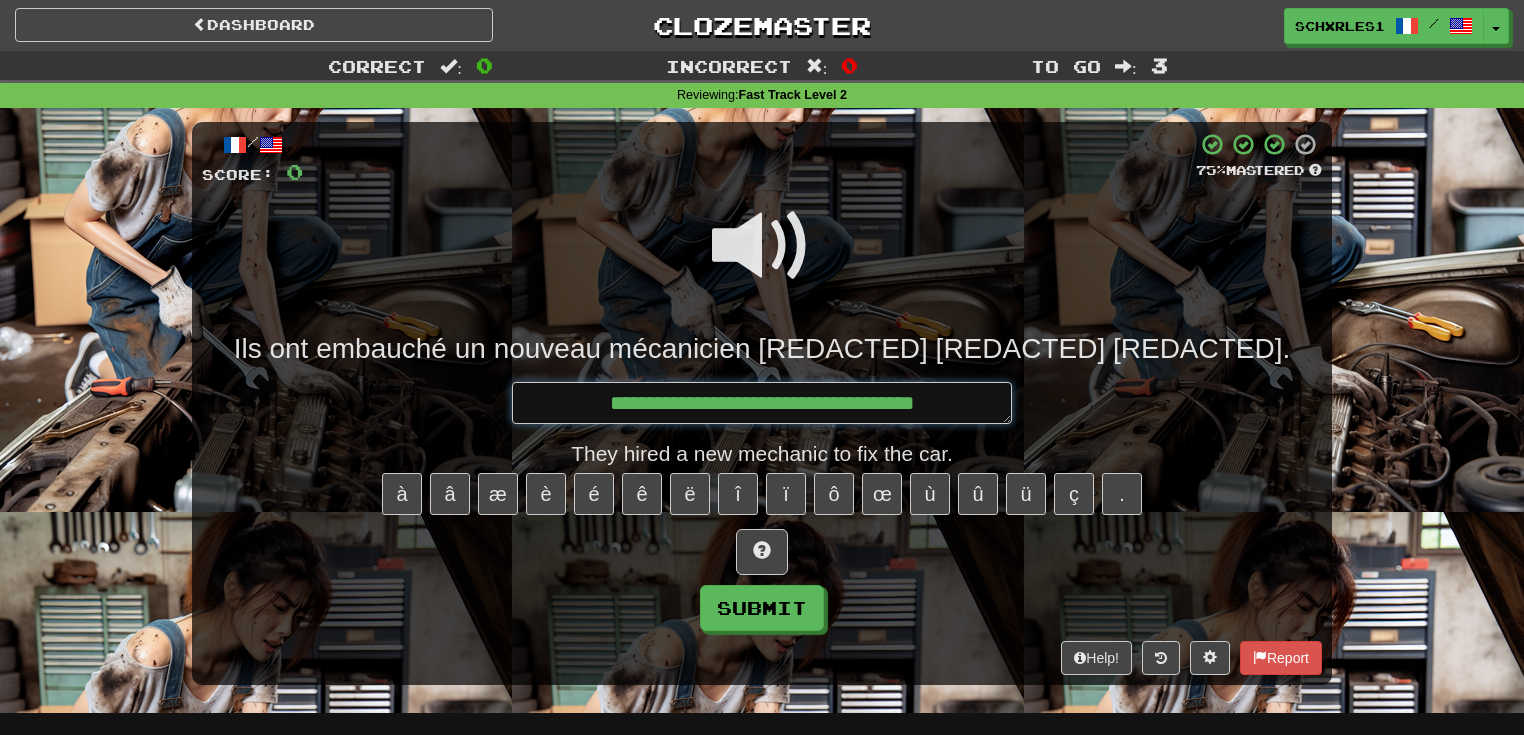 type on "*" 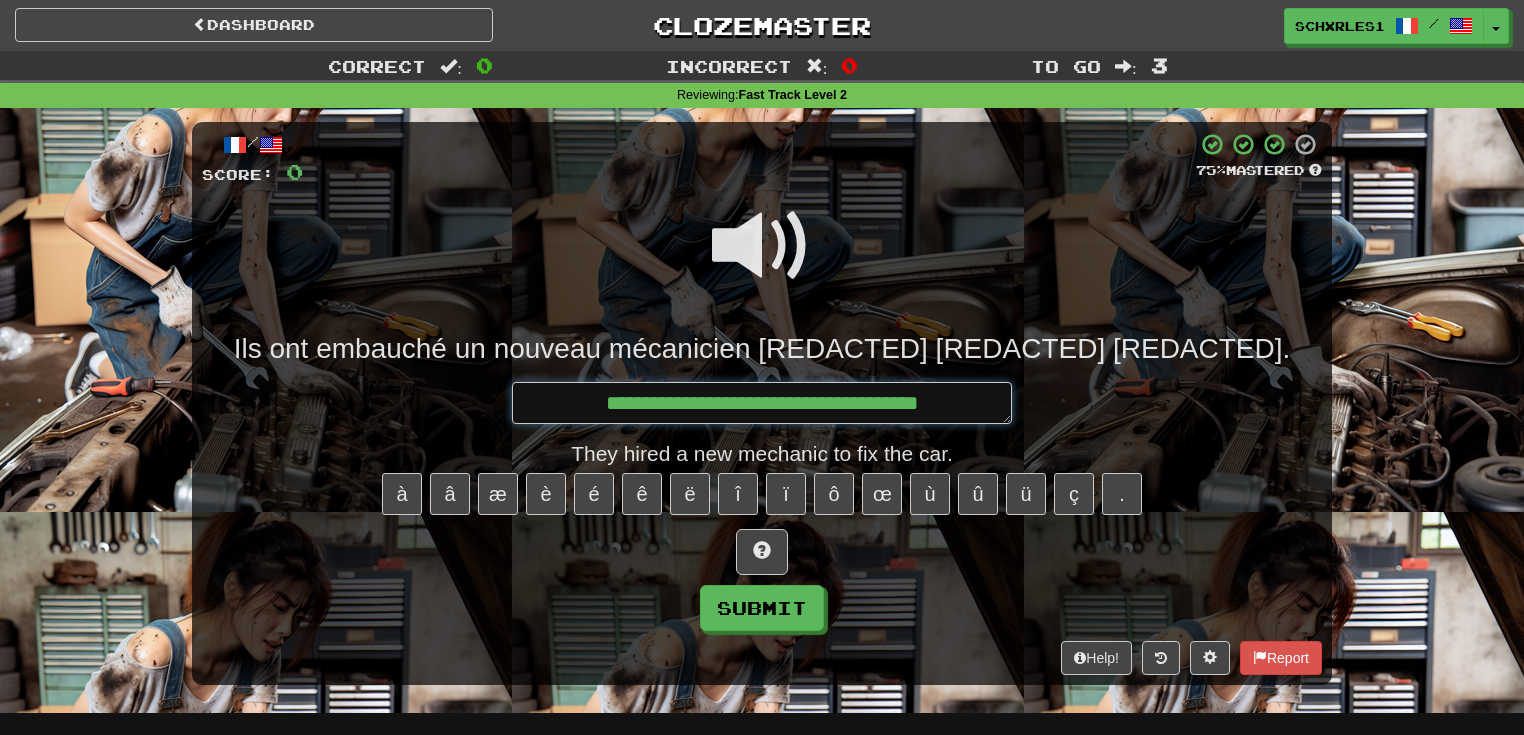 type on "*" 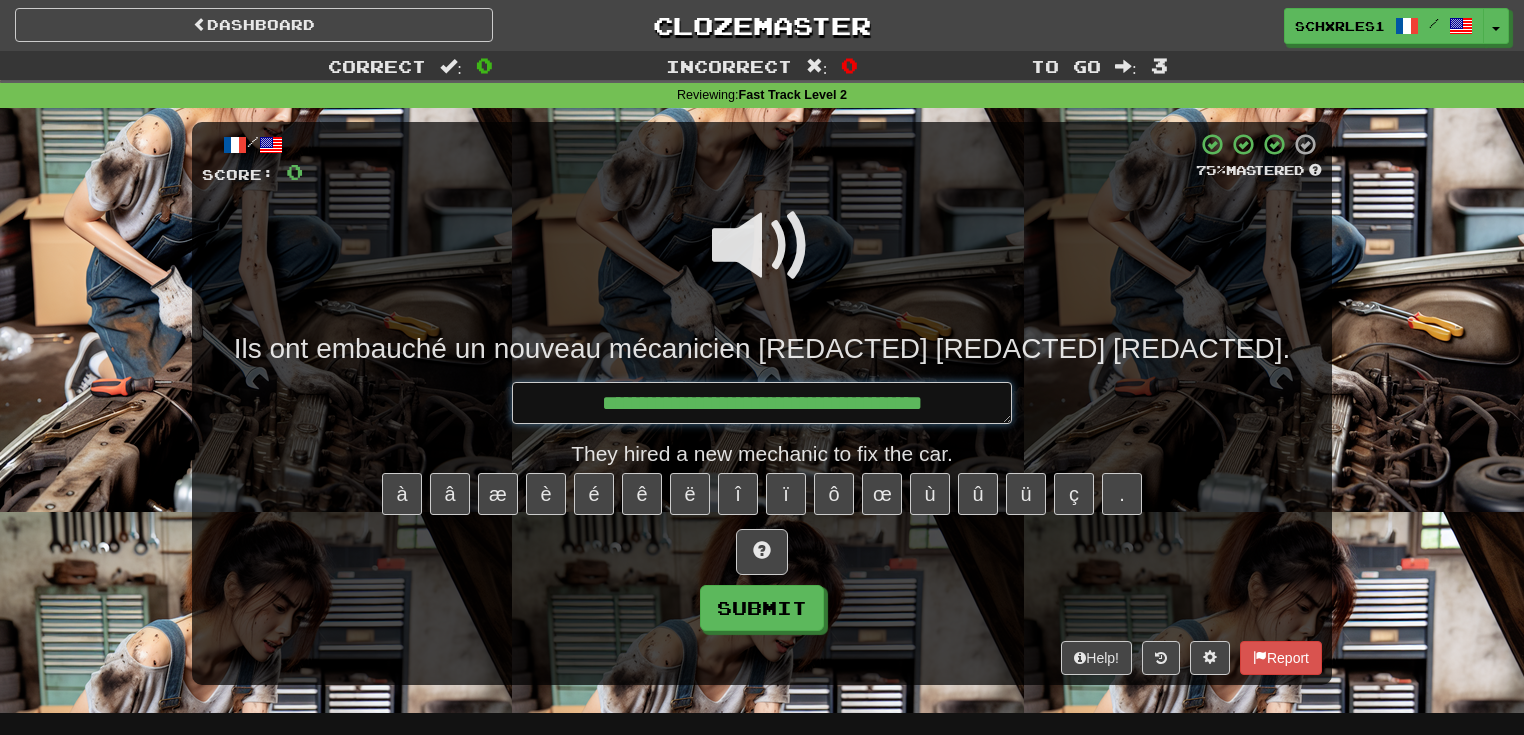 type on "*" 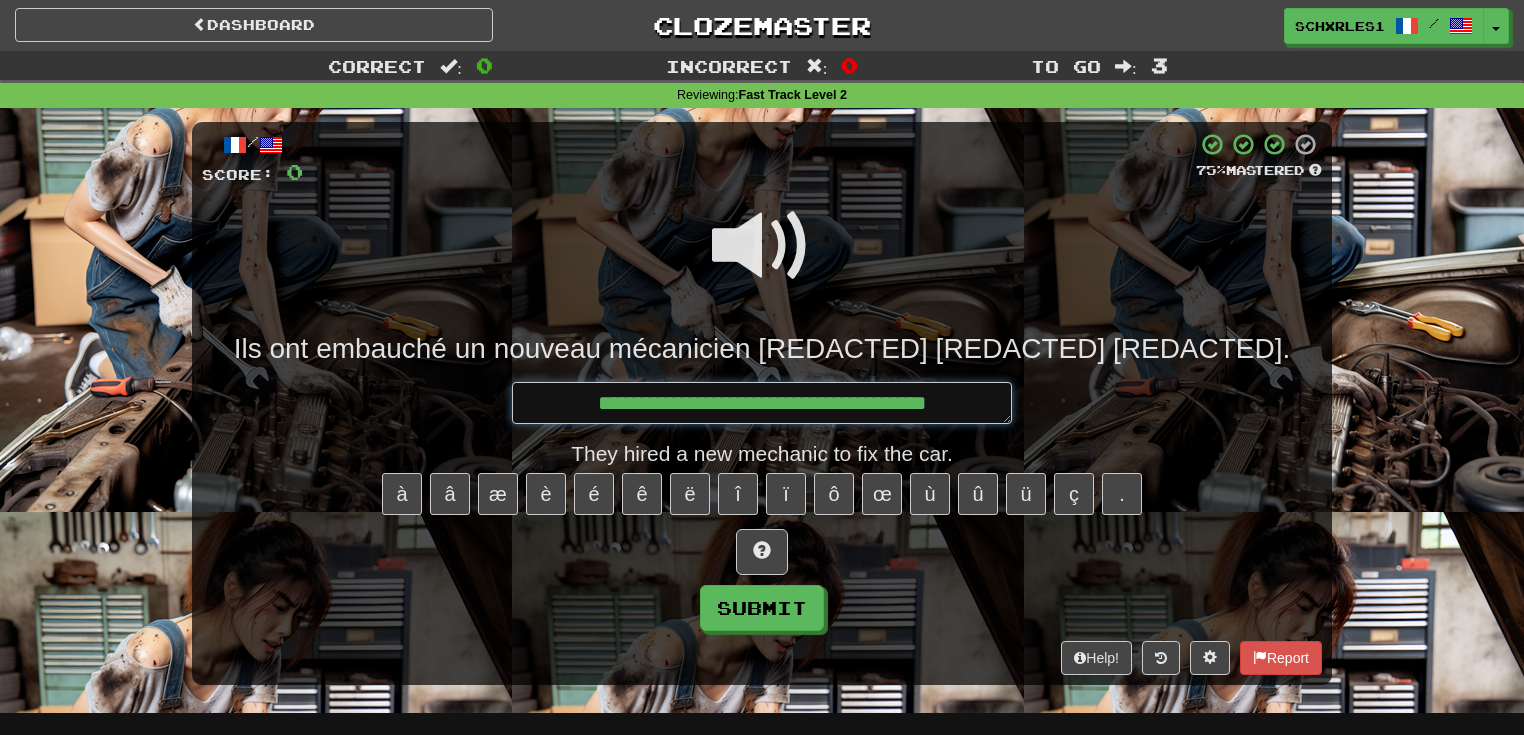 type on "*" 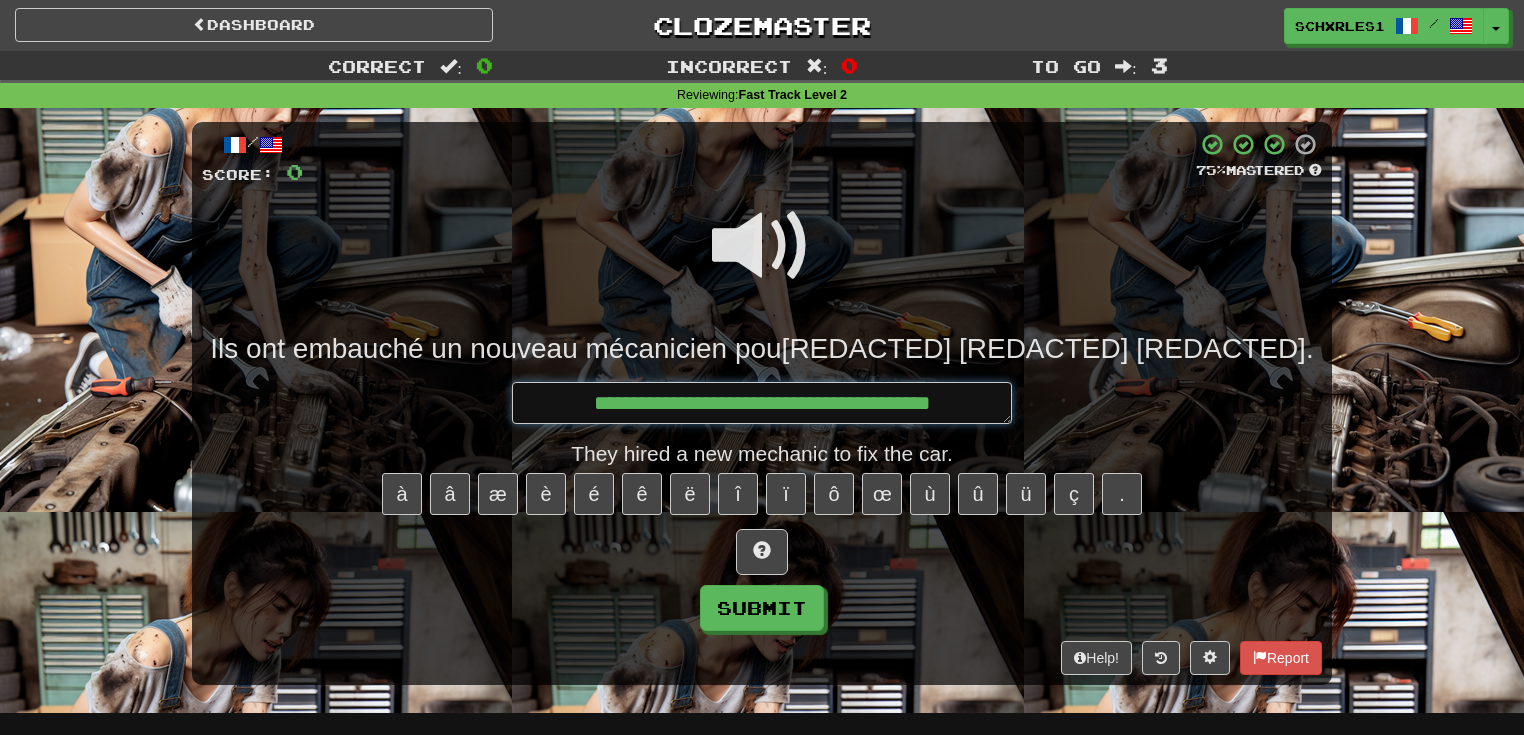 type on "*" 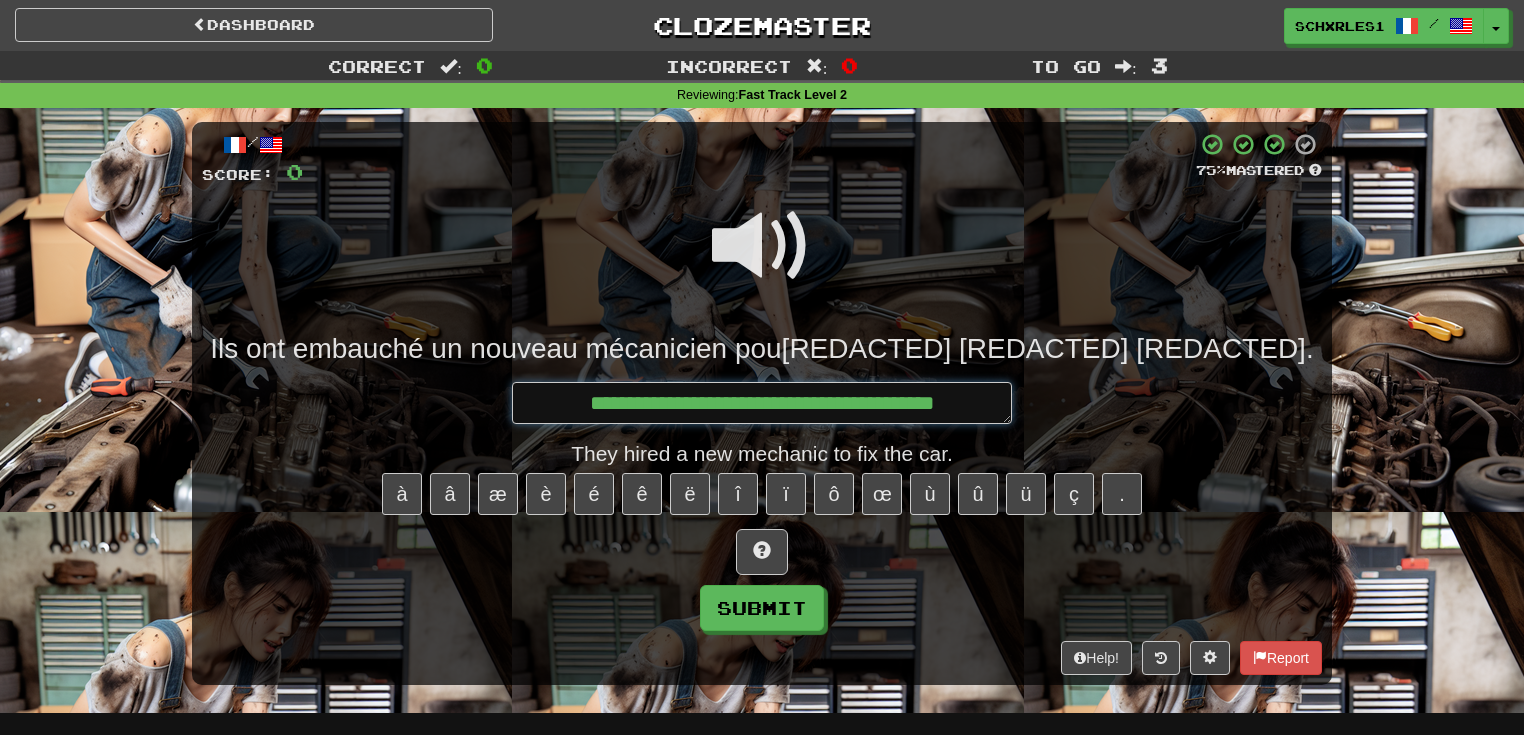 type on "*" 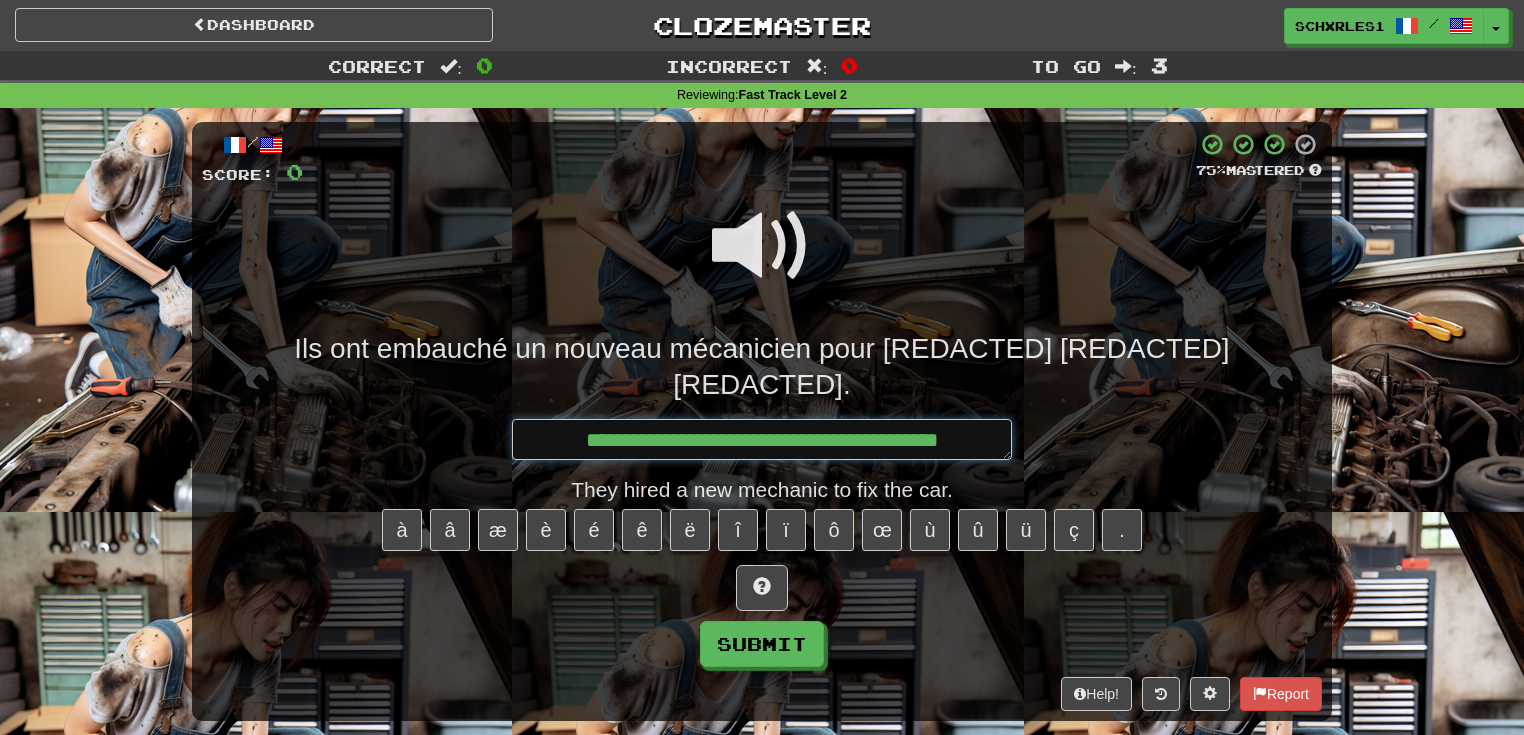type on "*" 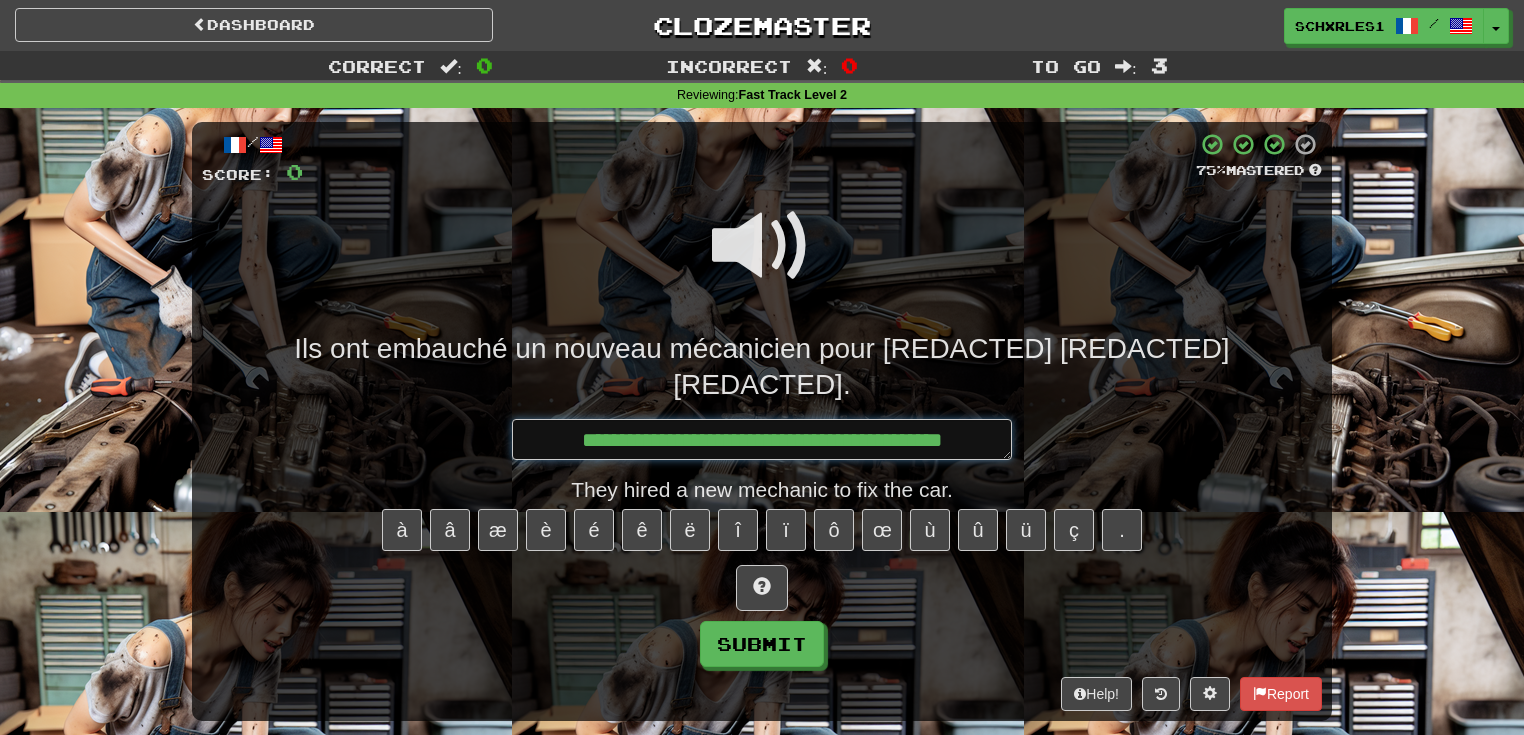 type on "*" 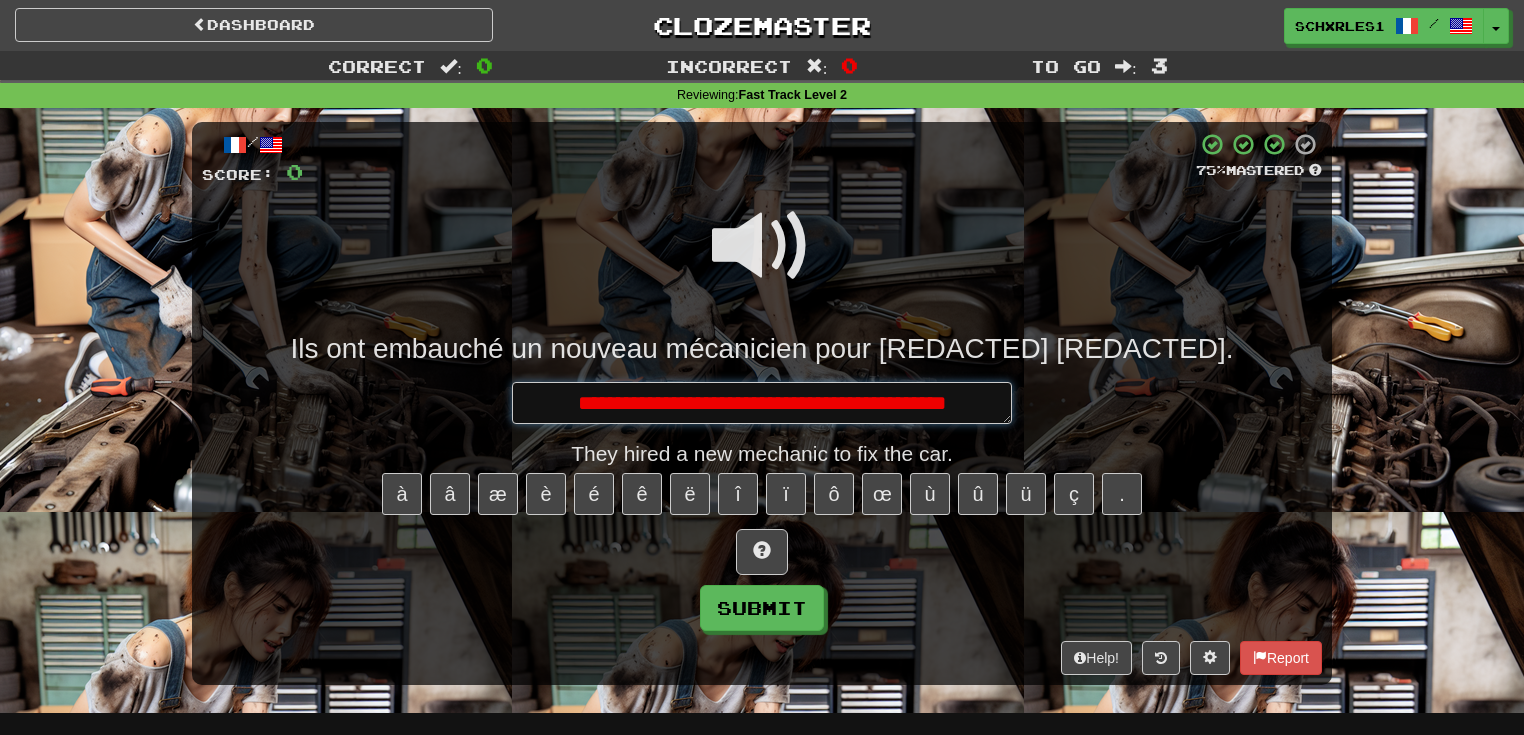 type on "*" 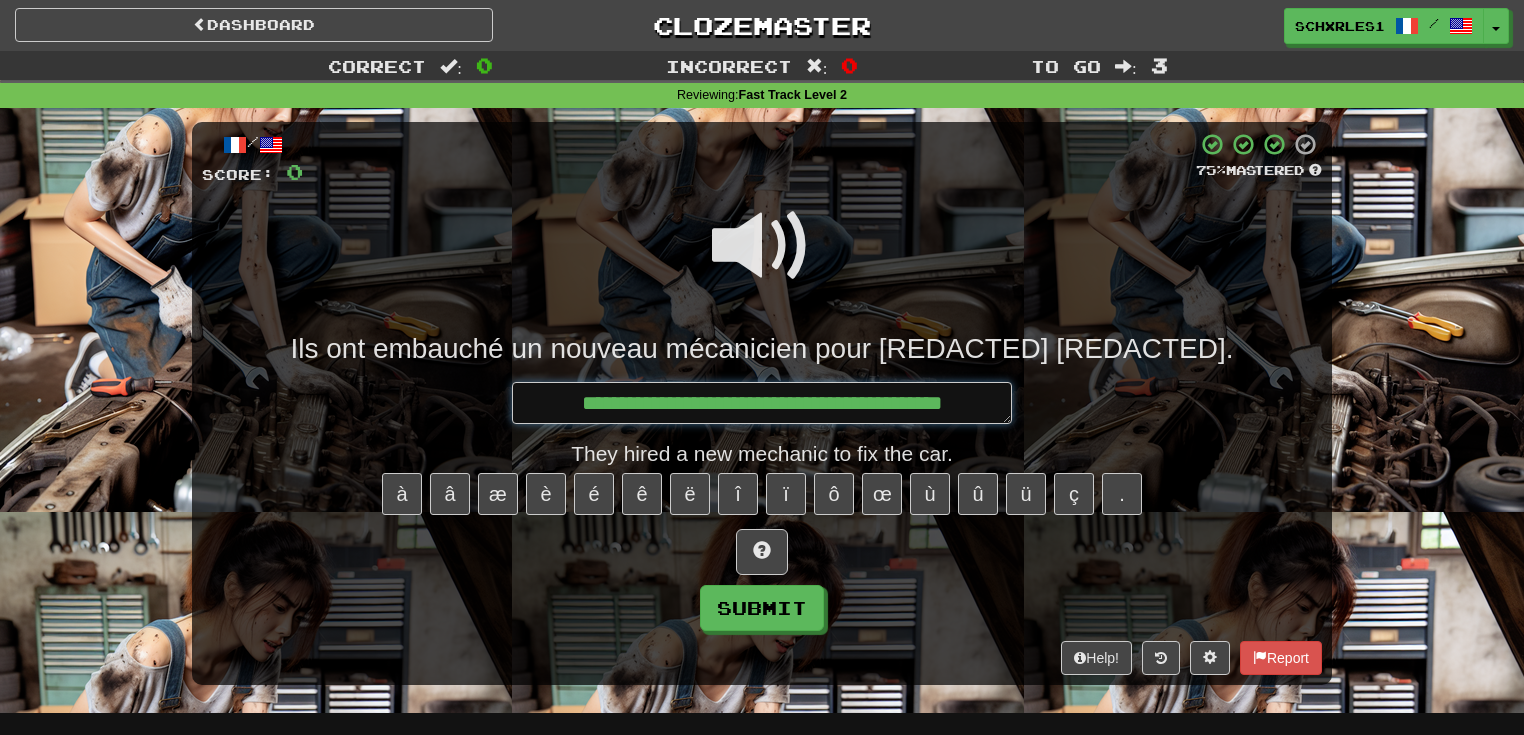 type on "*" 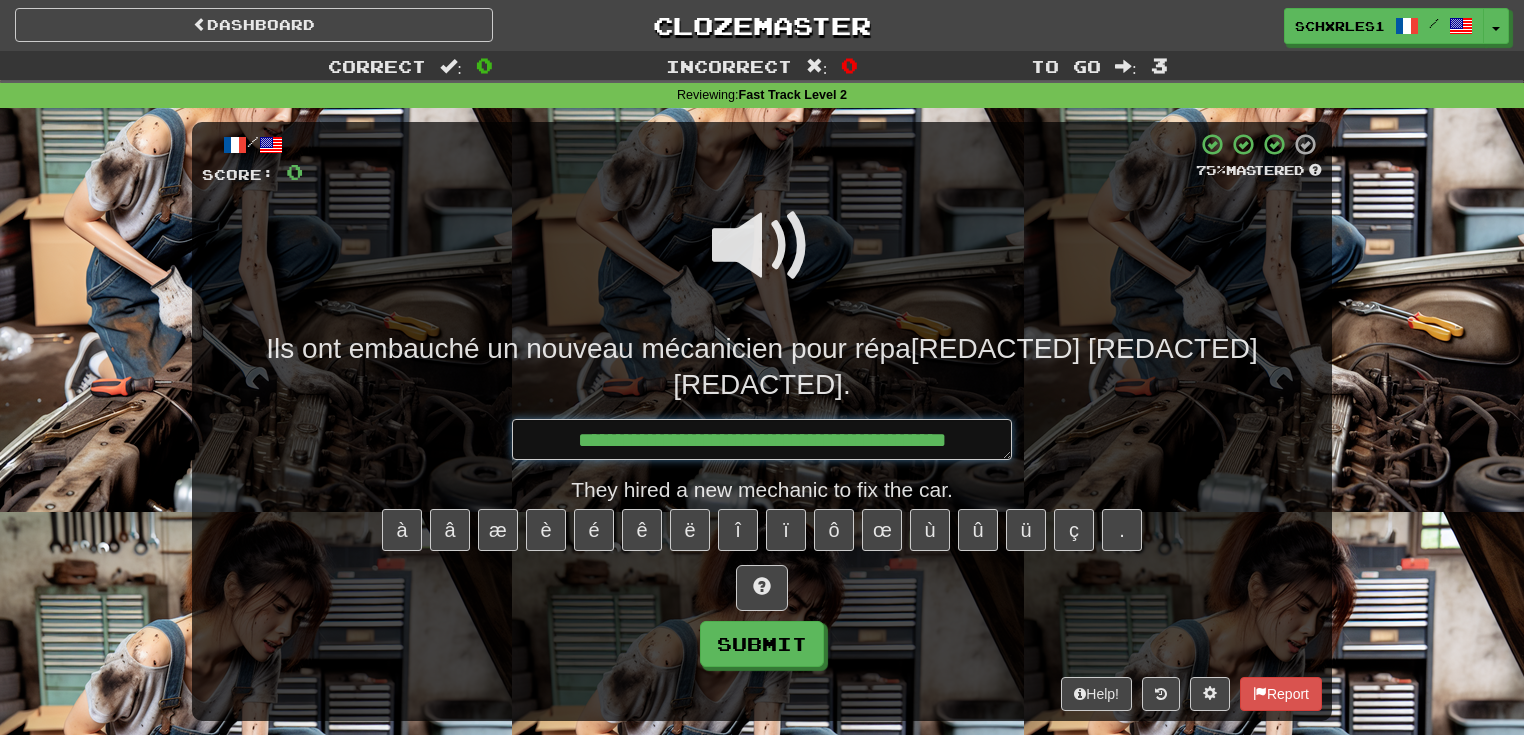 type on "*" 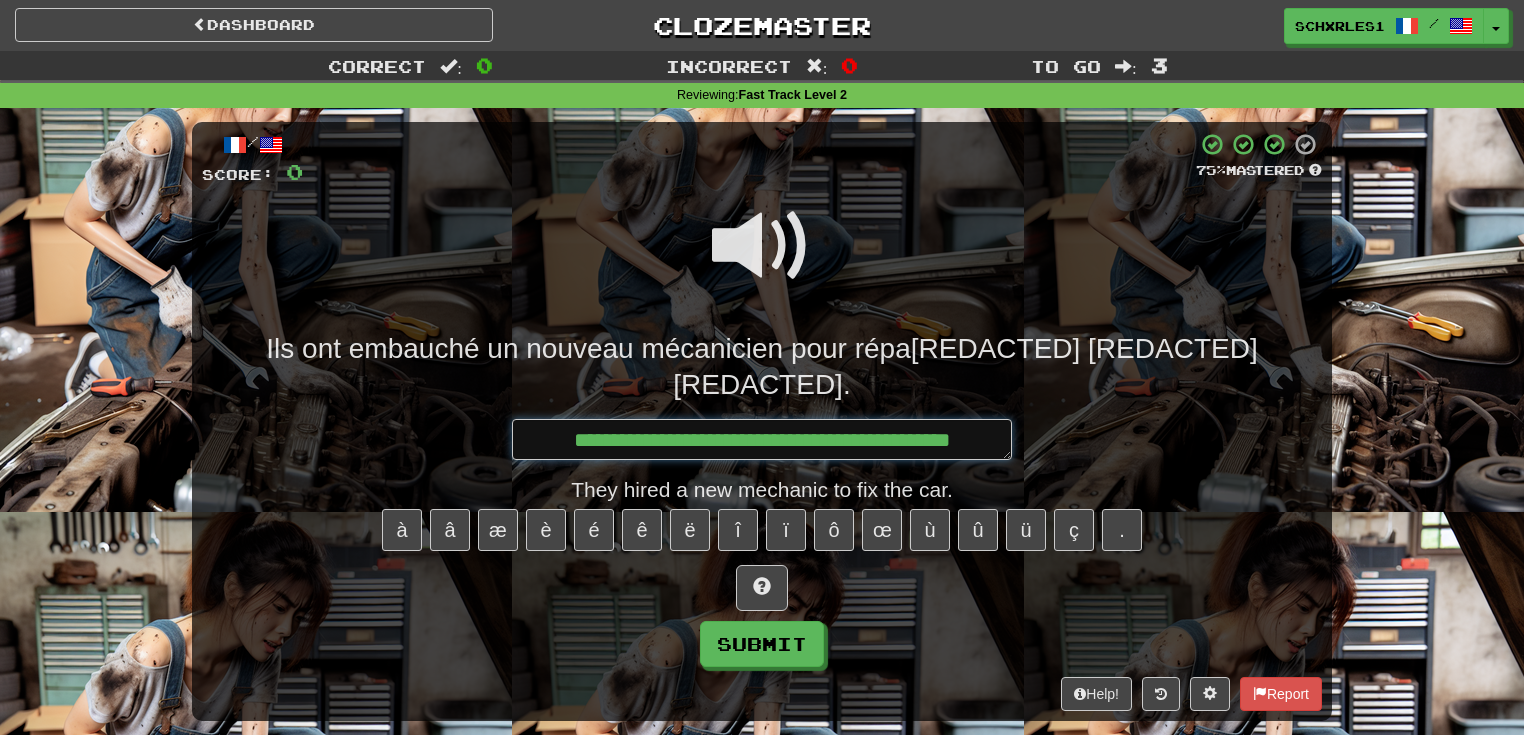 type on "*" 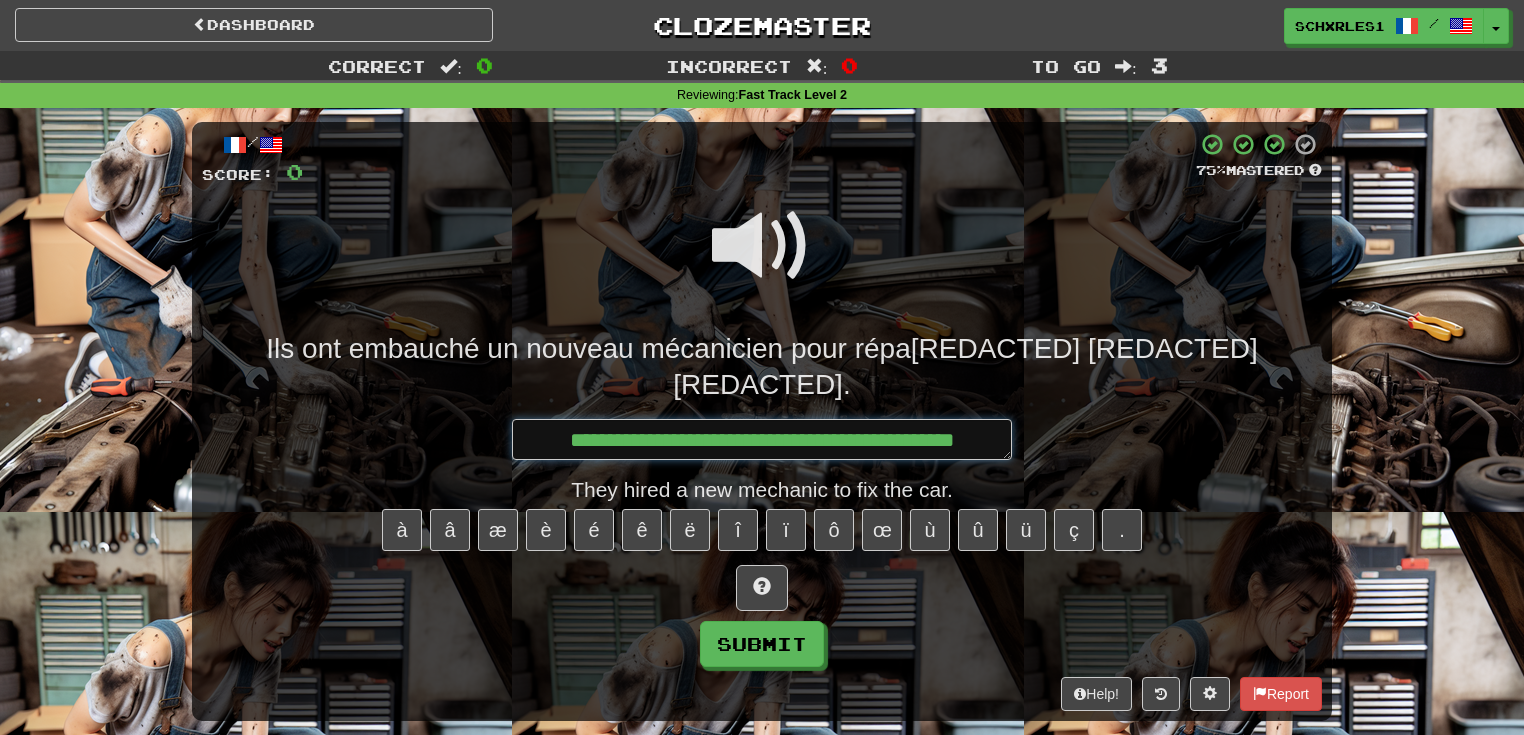 type on "*" 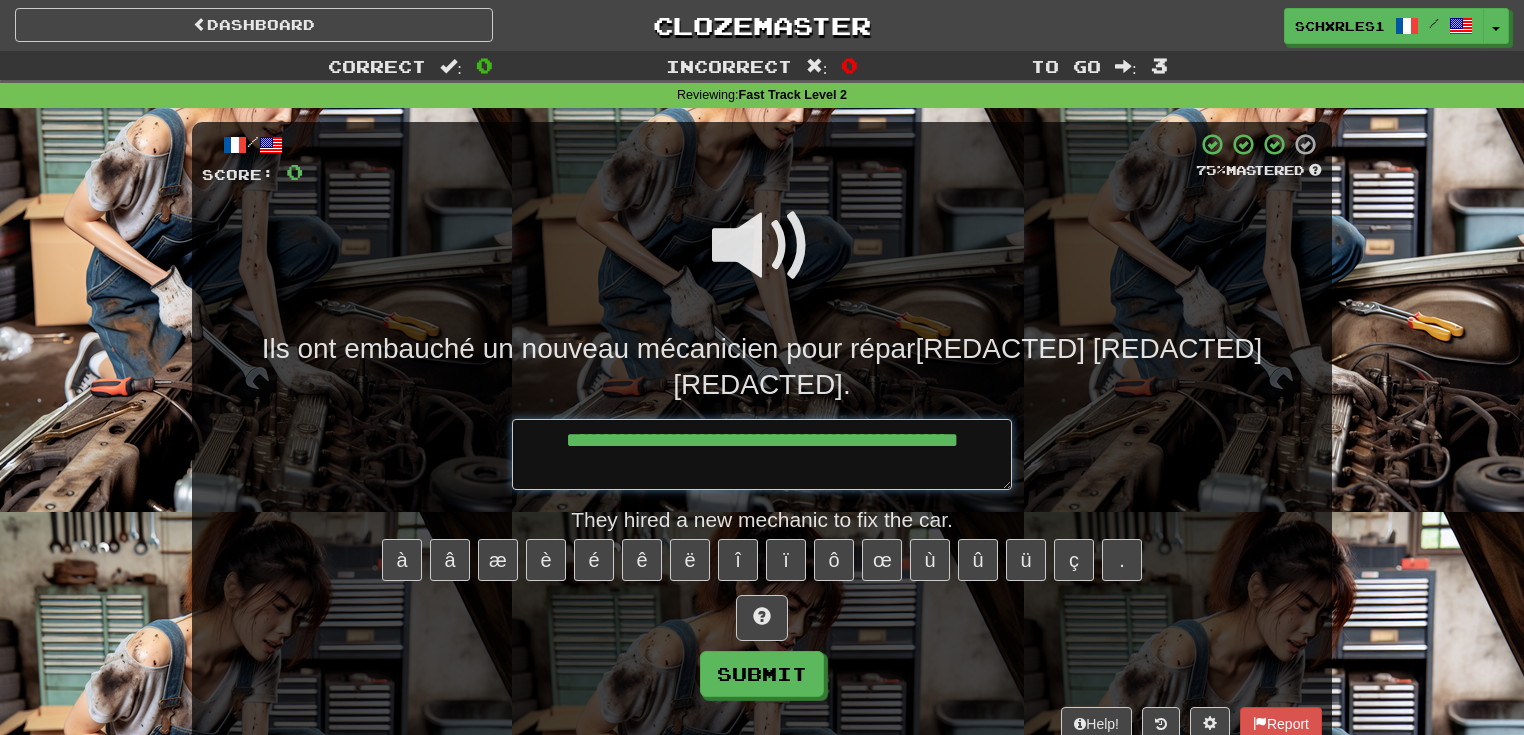 type on "*" 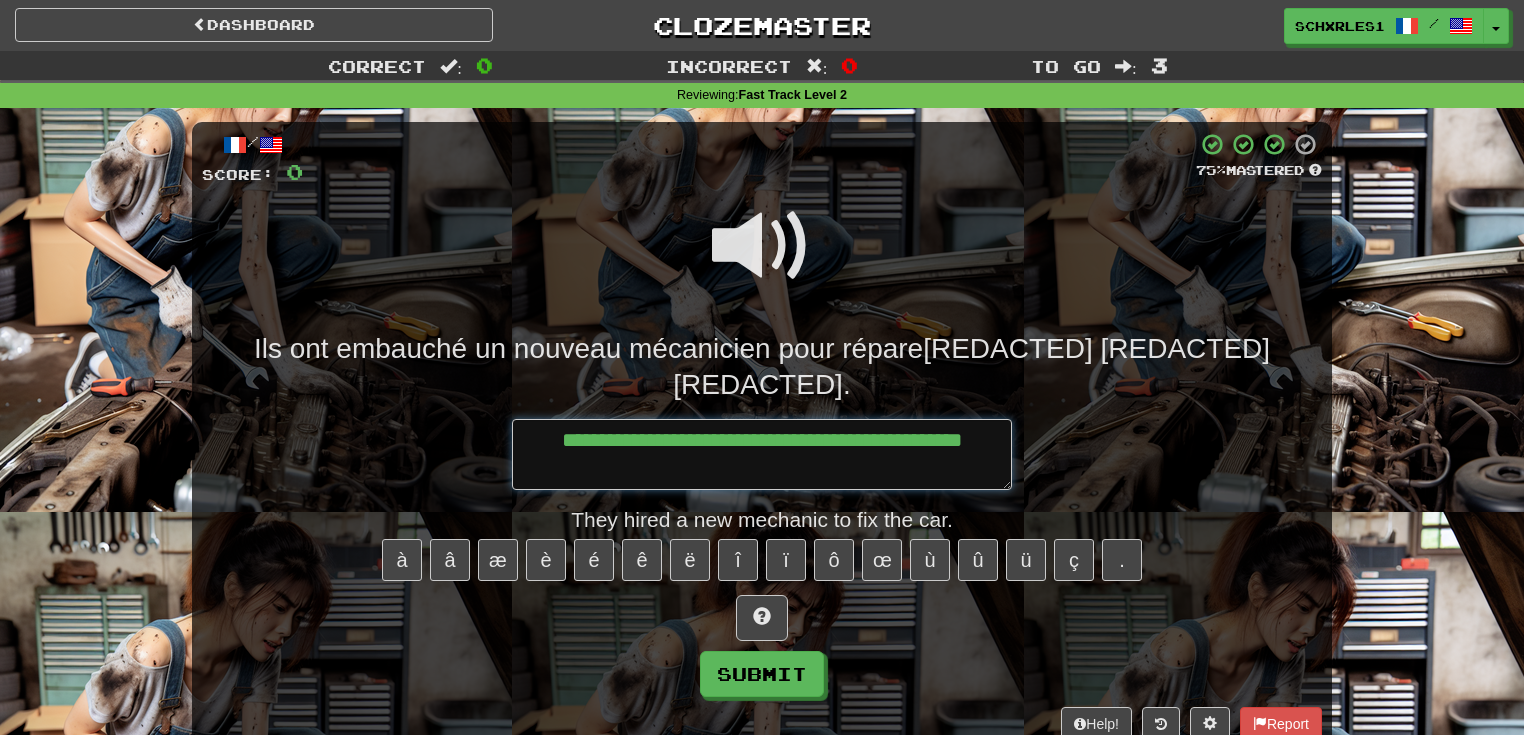 type on "*" 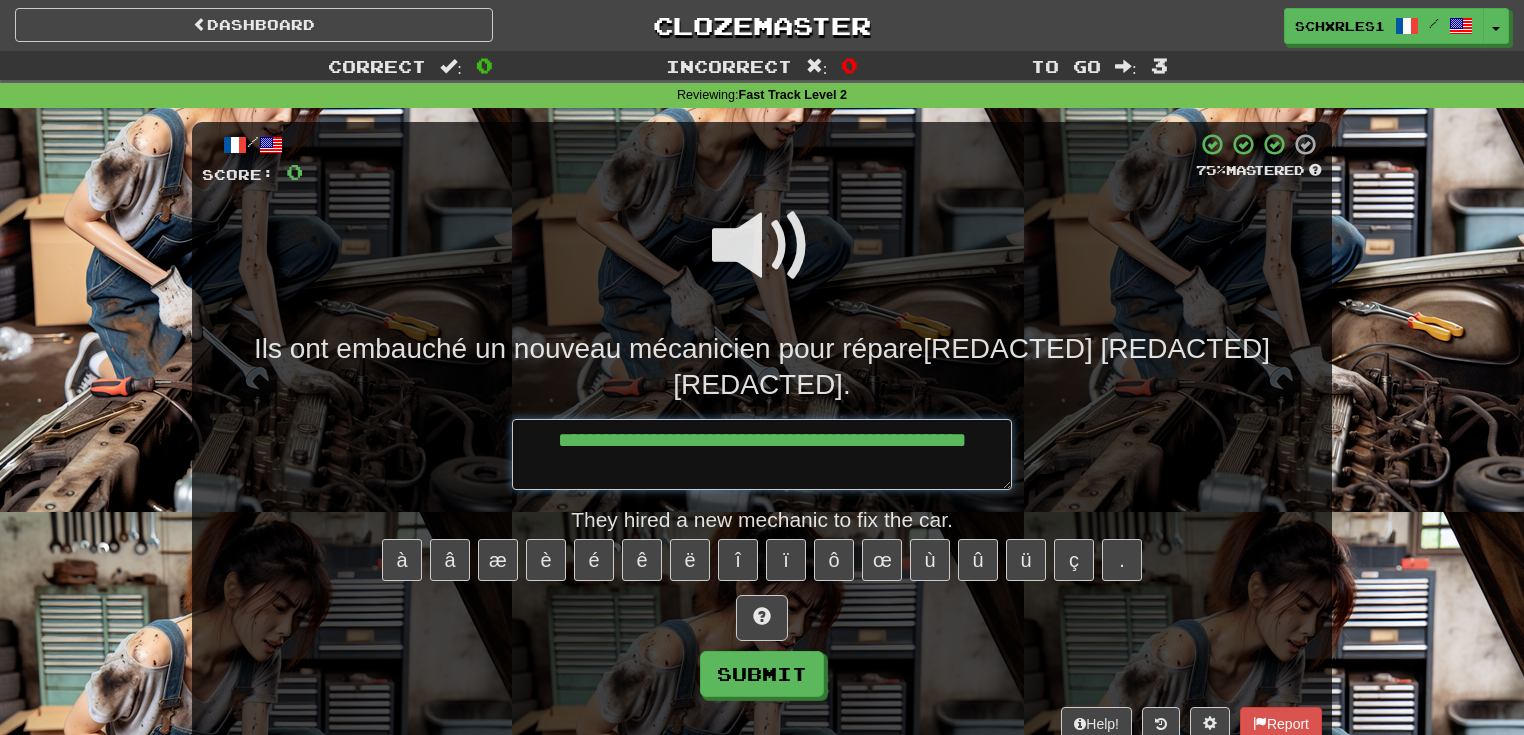 type on "*" 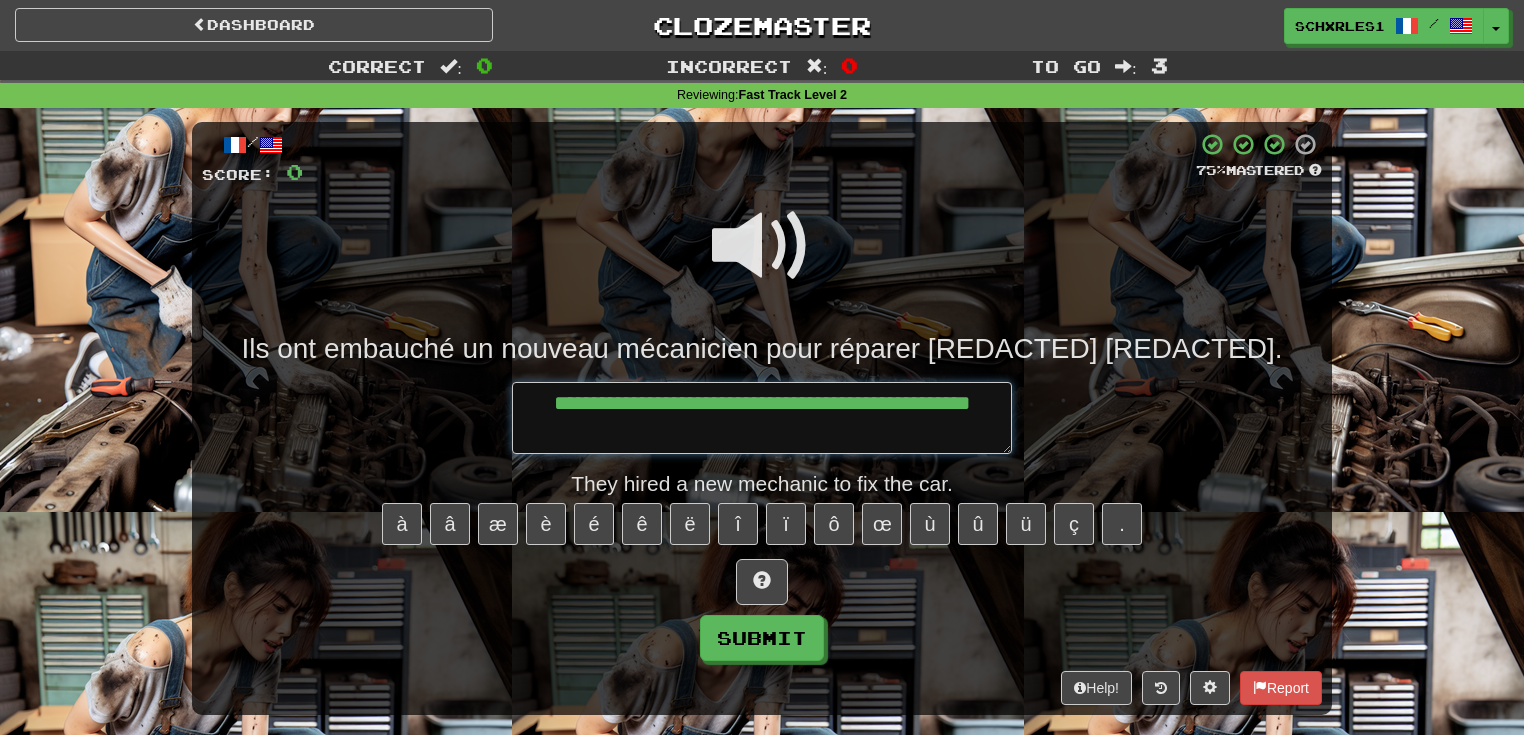 type on "*" 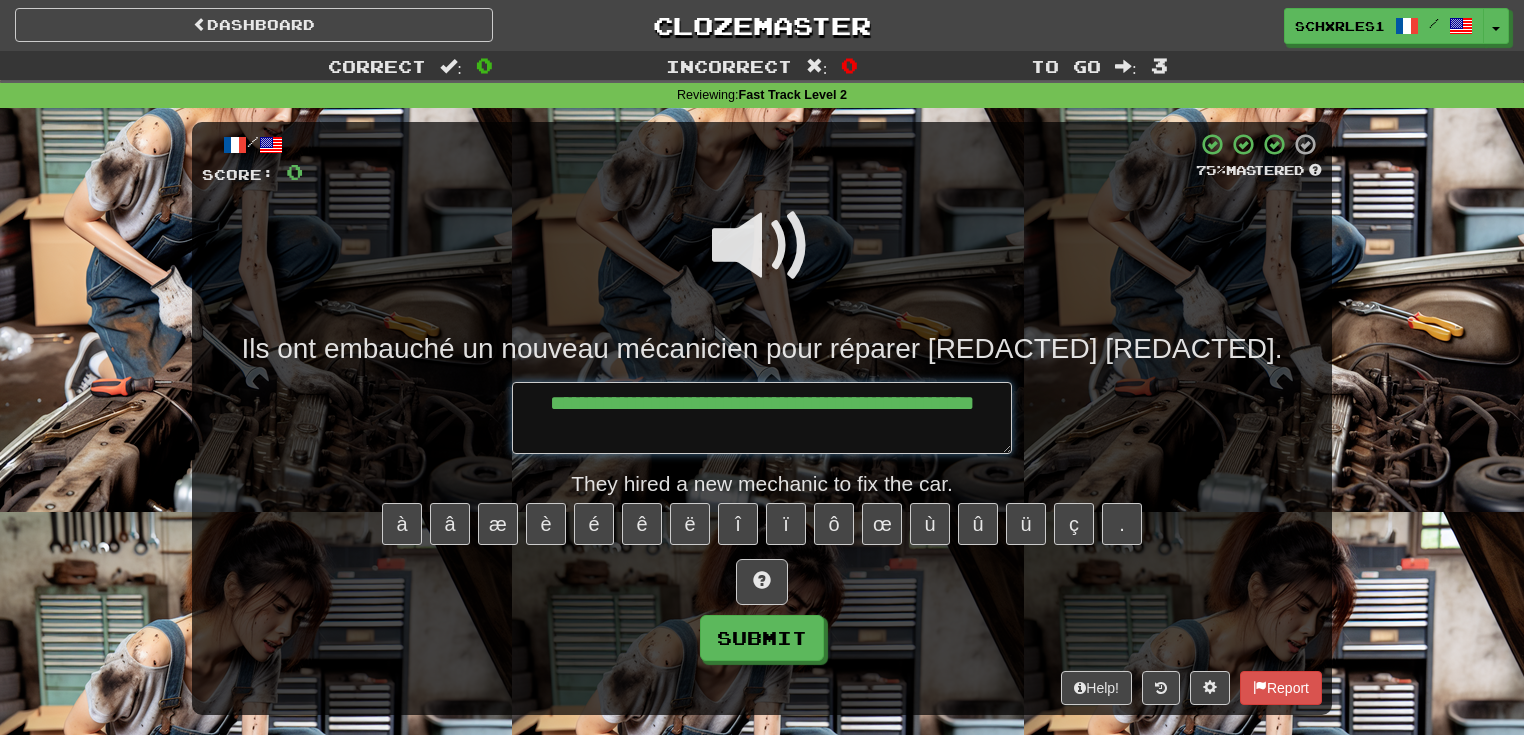 type on "*" 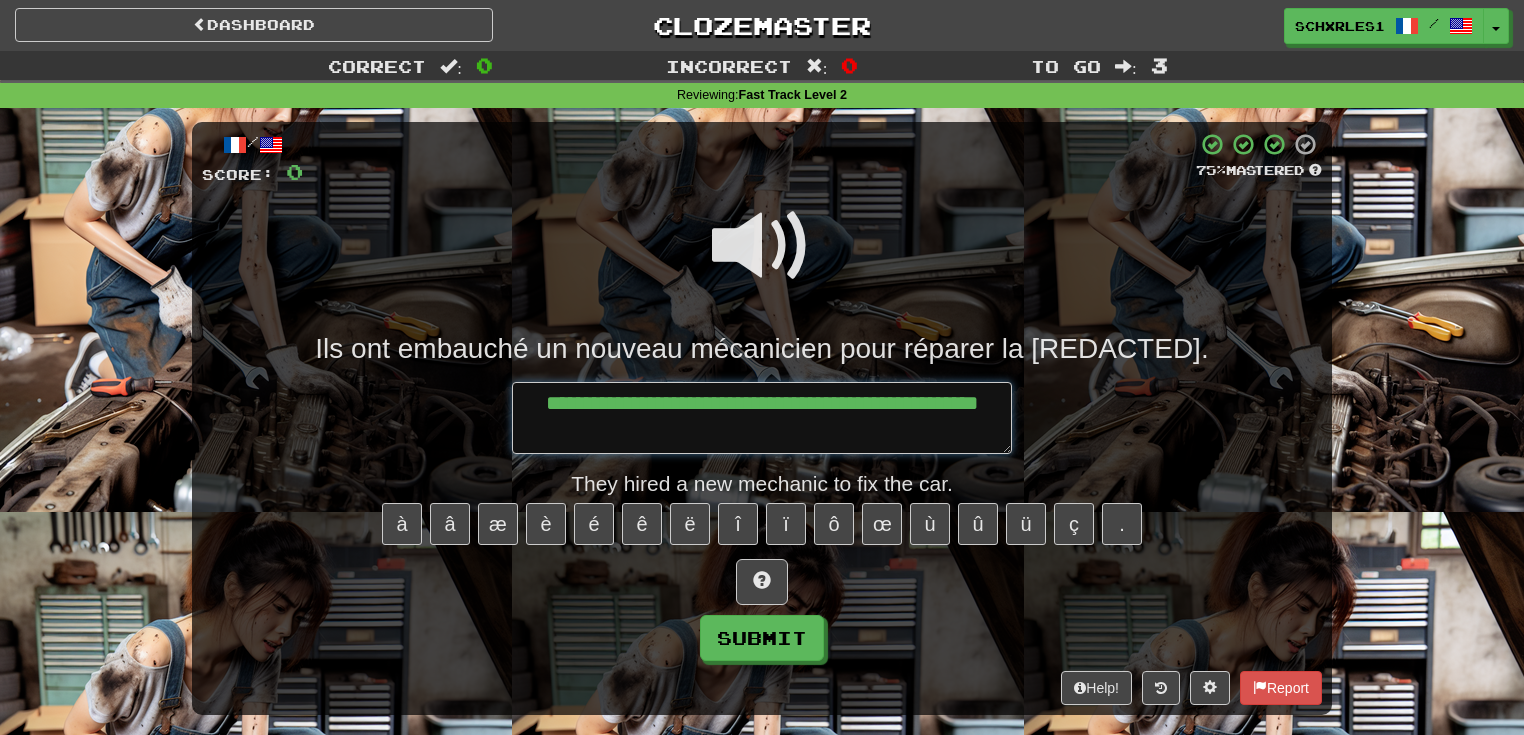 type on "*" 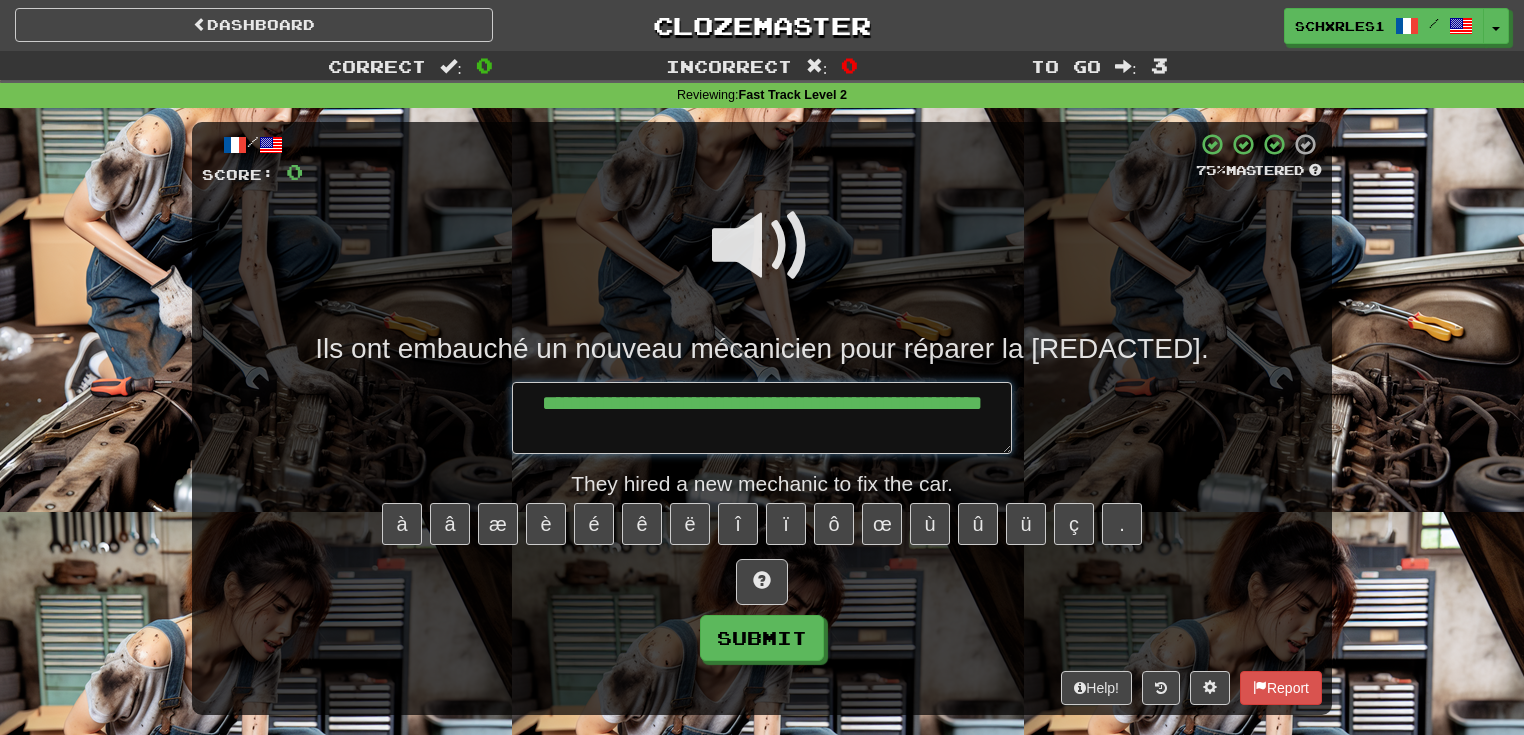 type on "*" 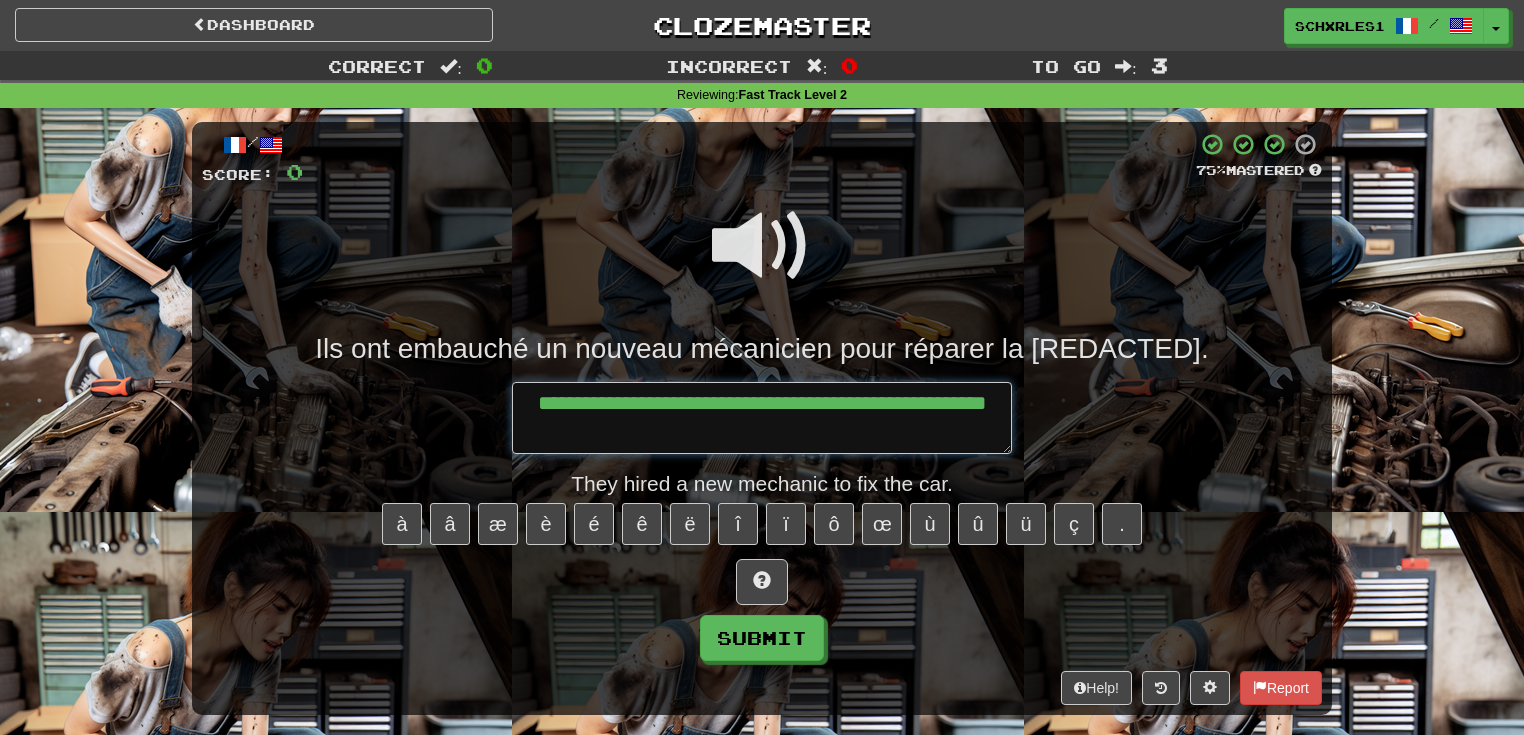 type on "*" 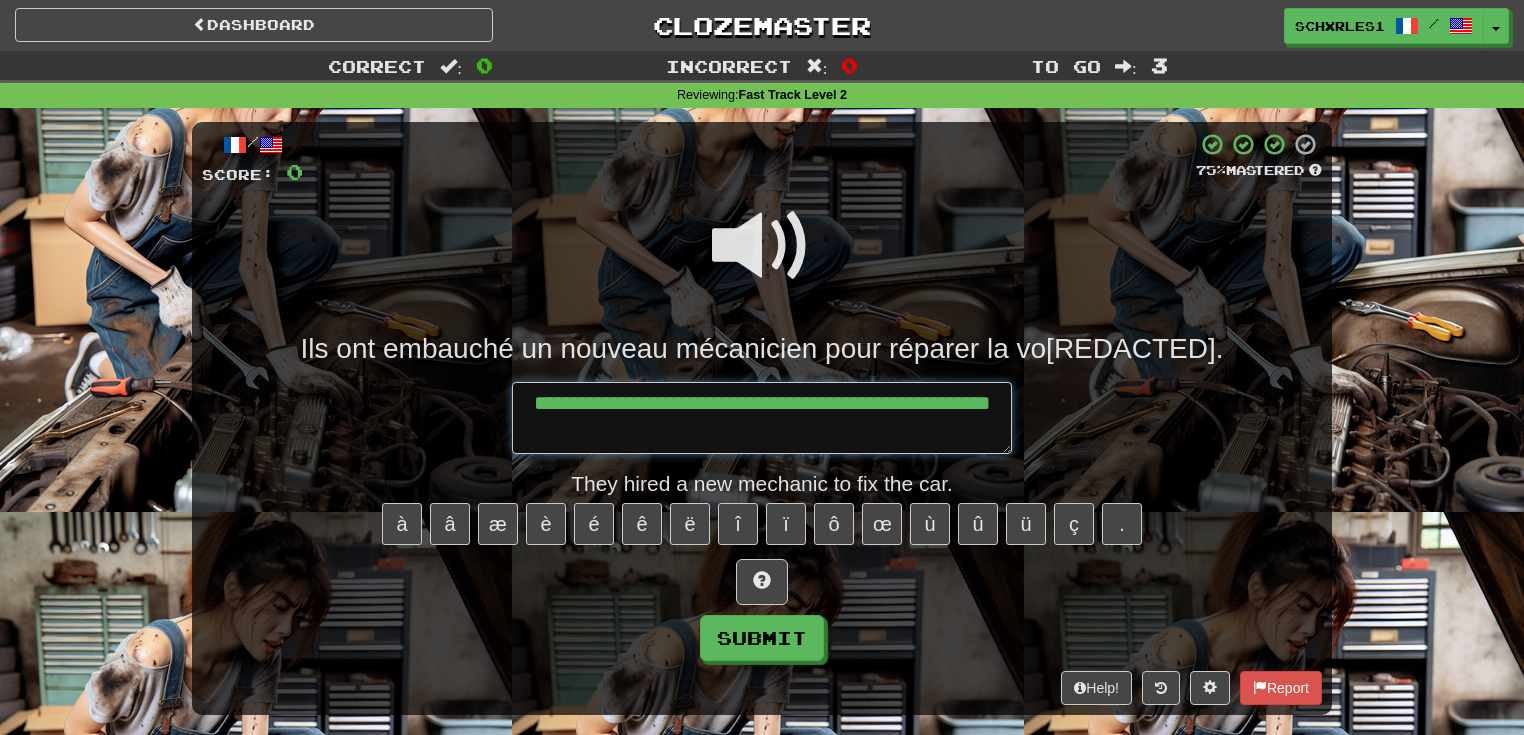 type on "*" 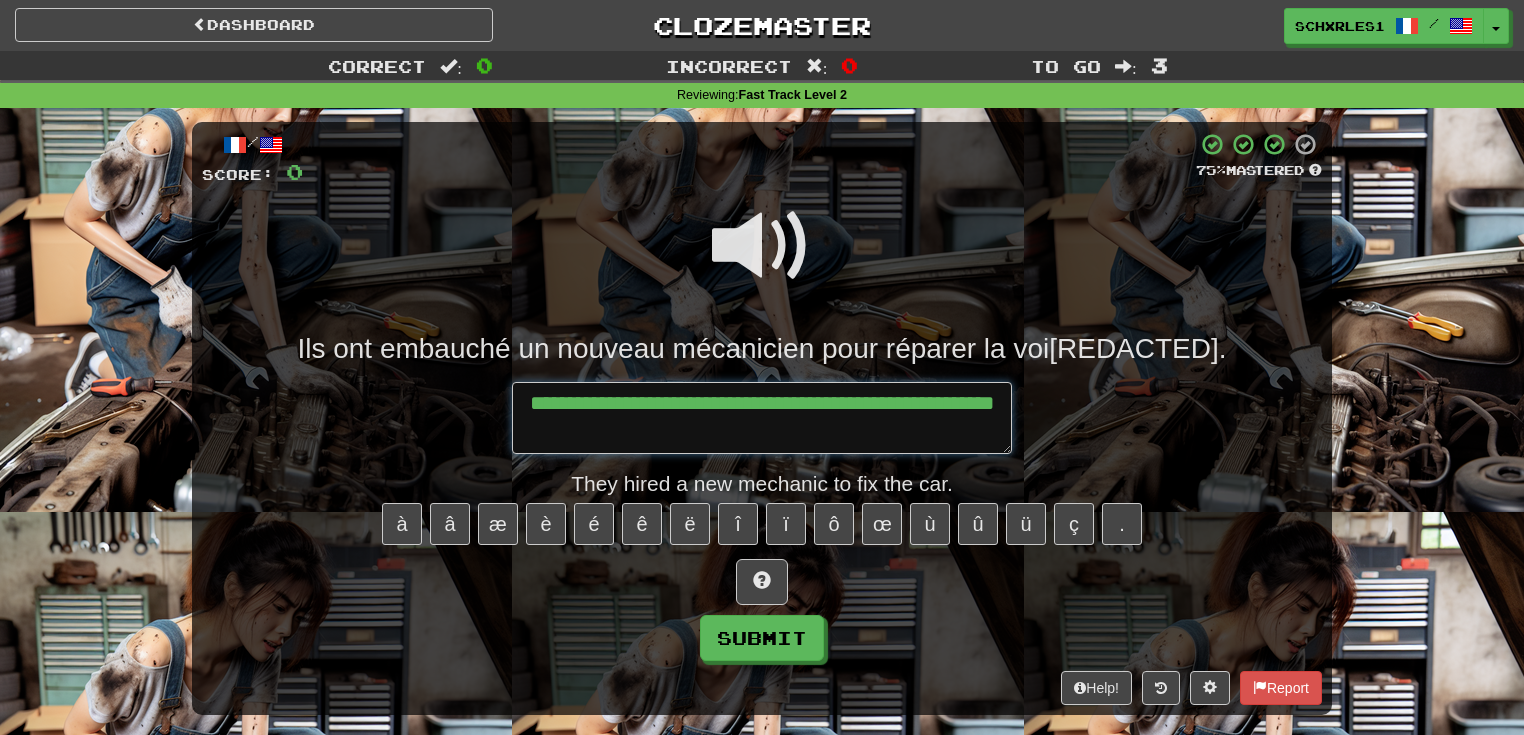 type on "*" 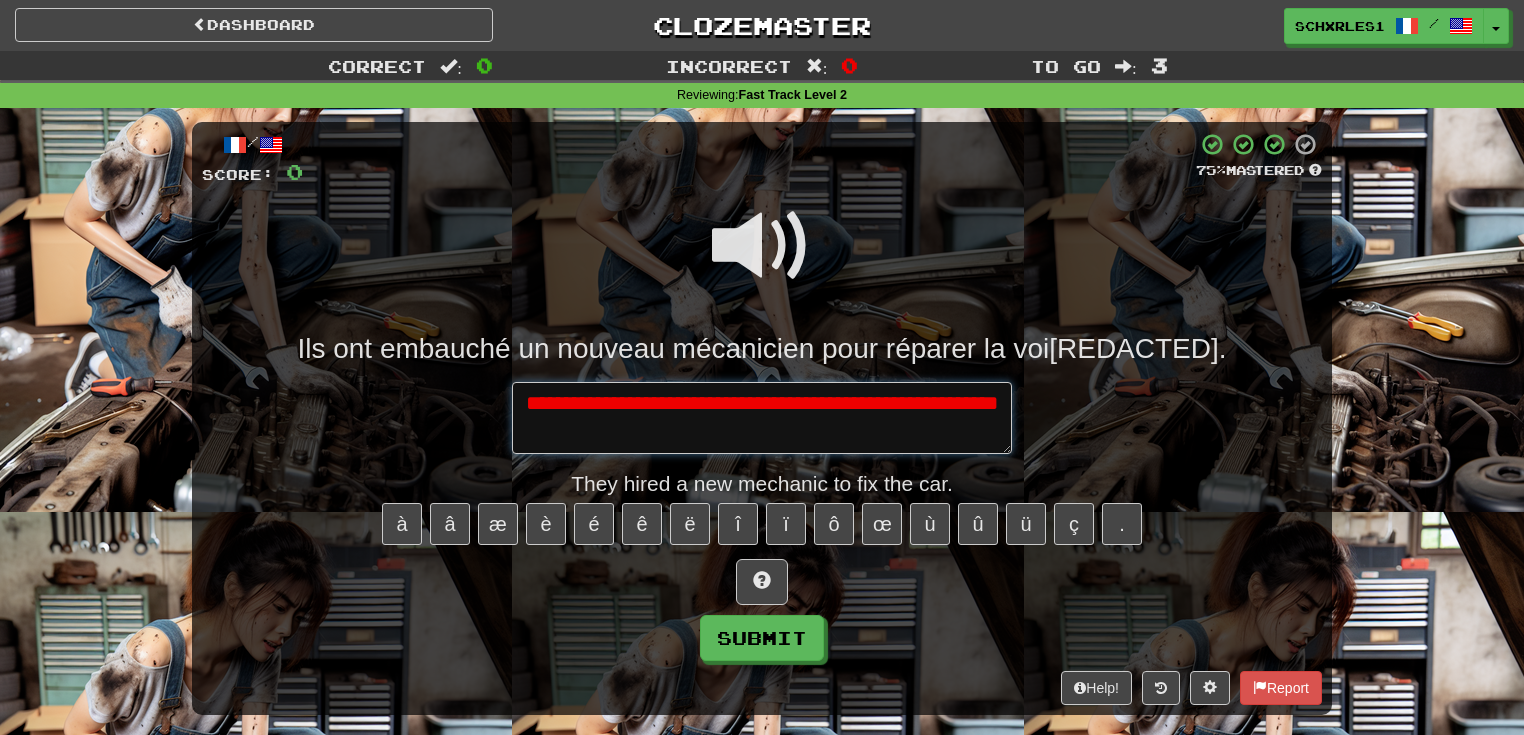 type on "*" 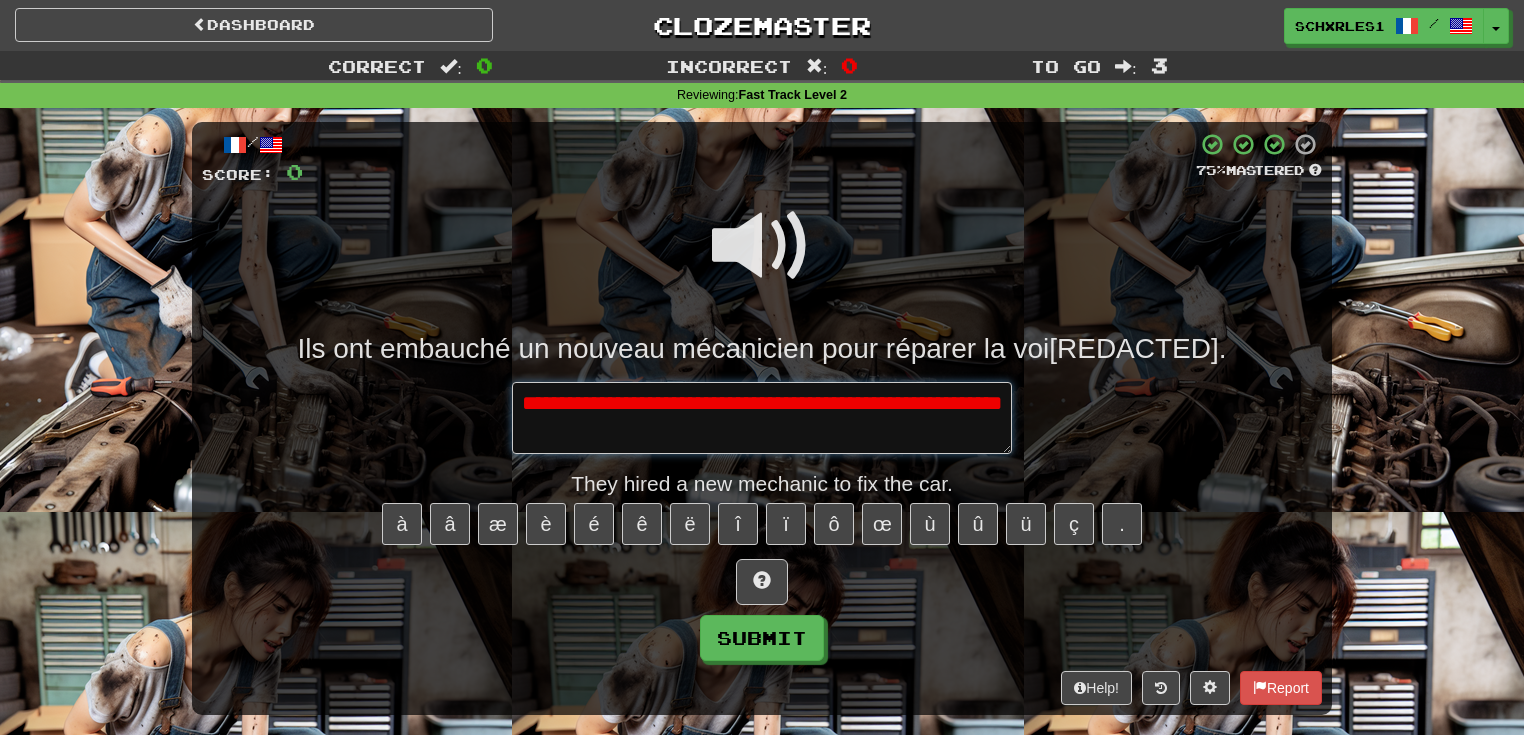 type on "*" 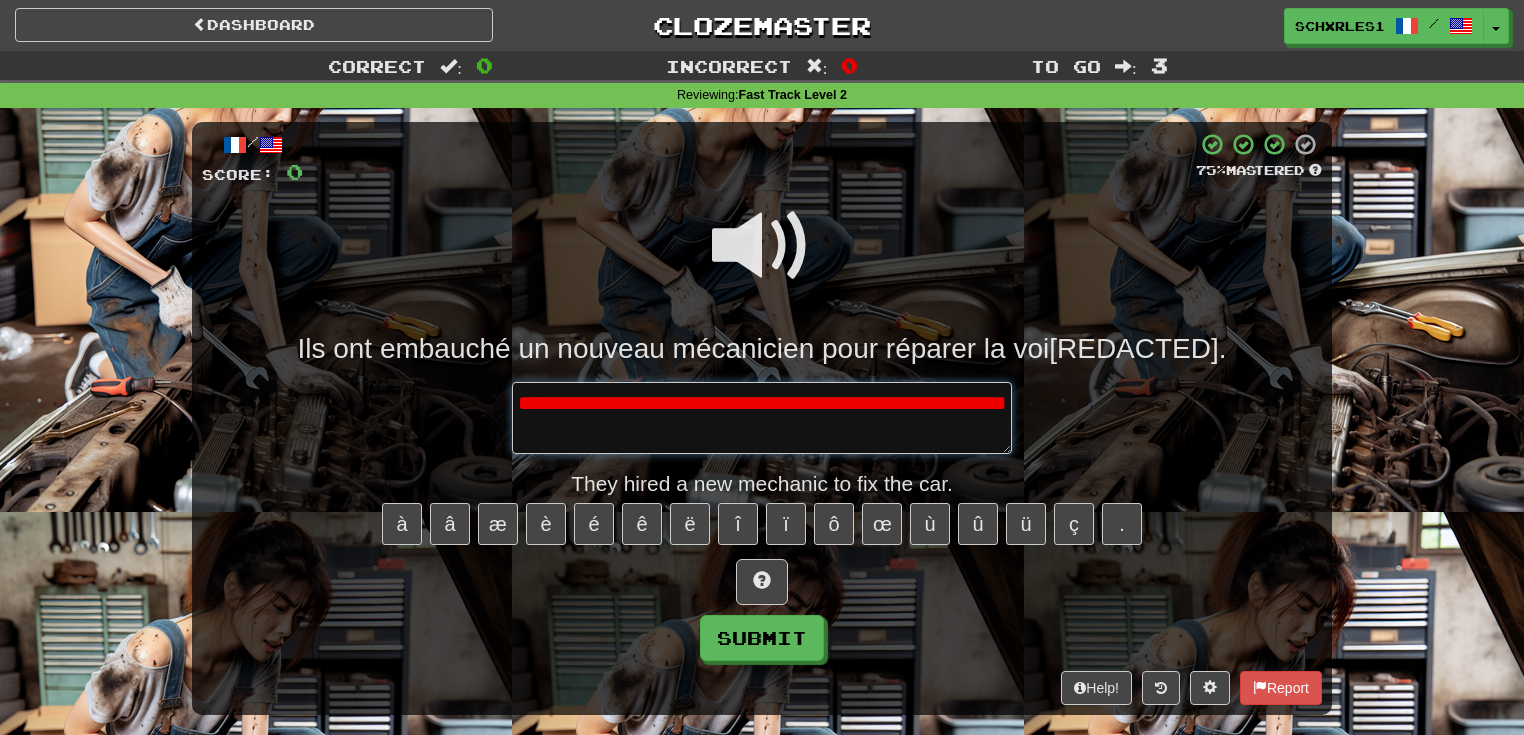 type on "*" 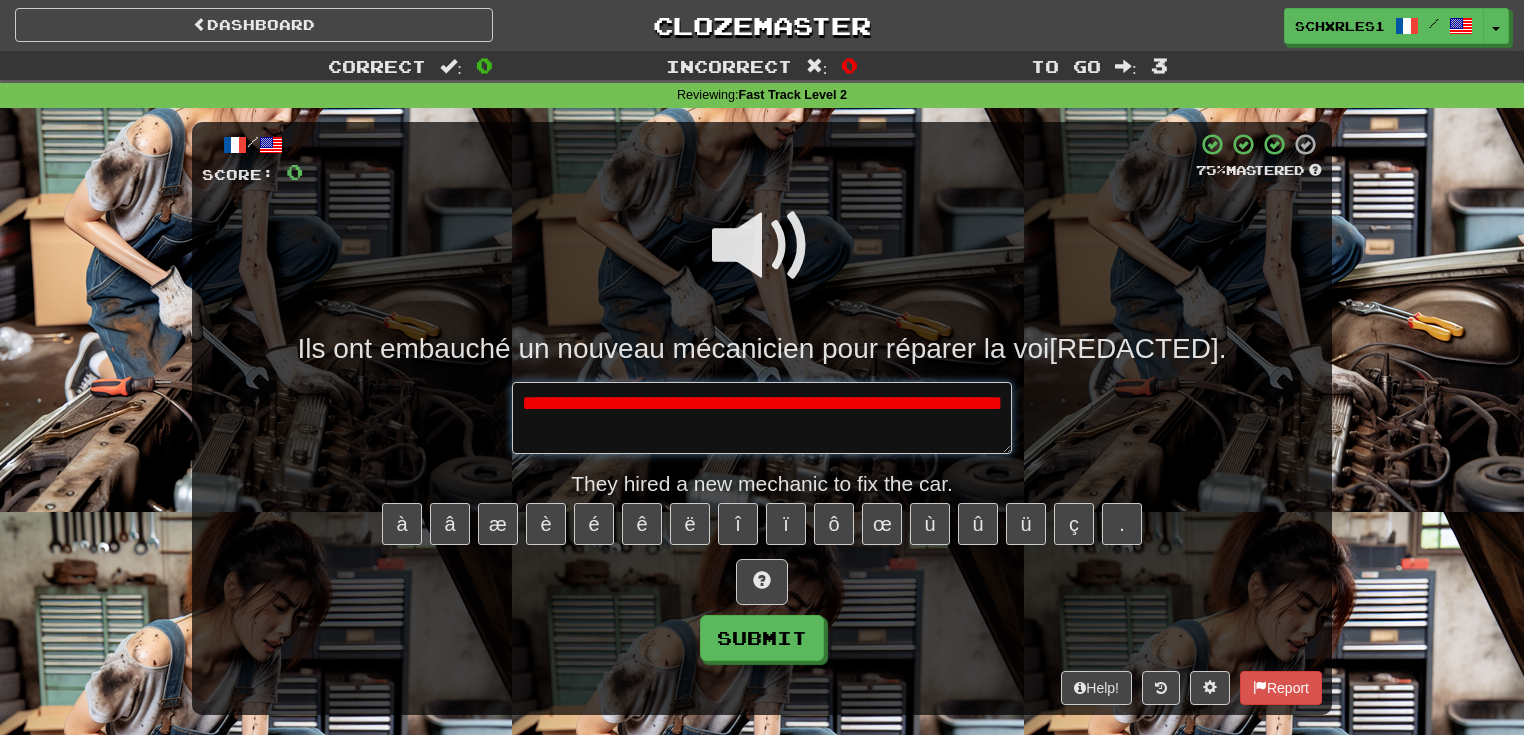 type 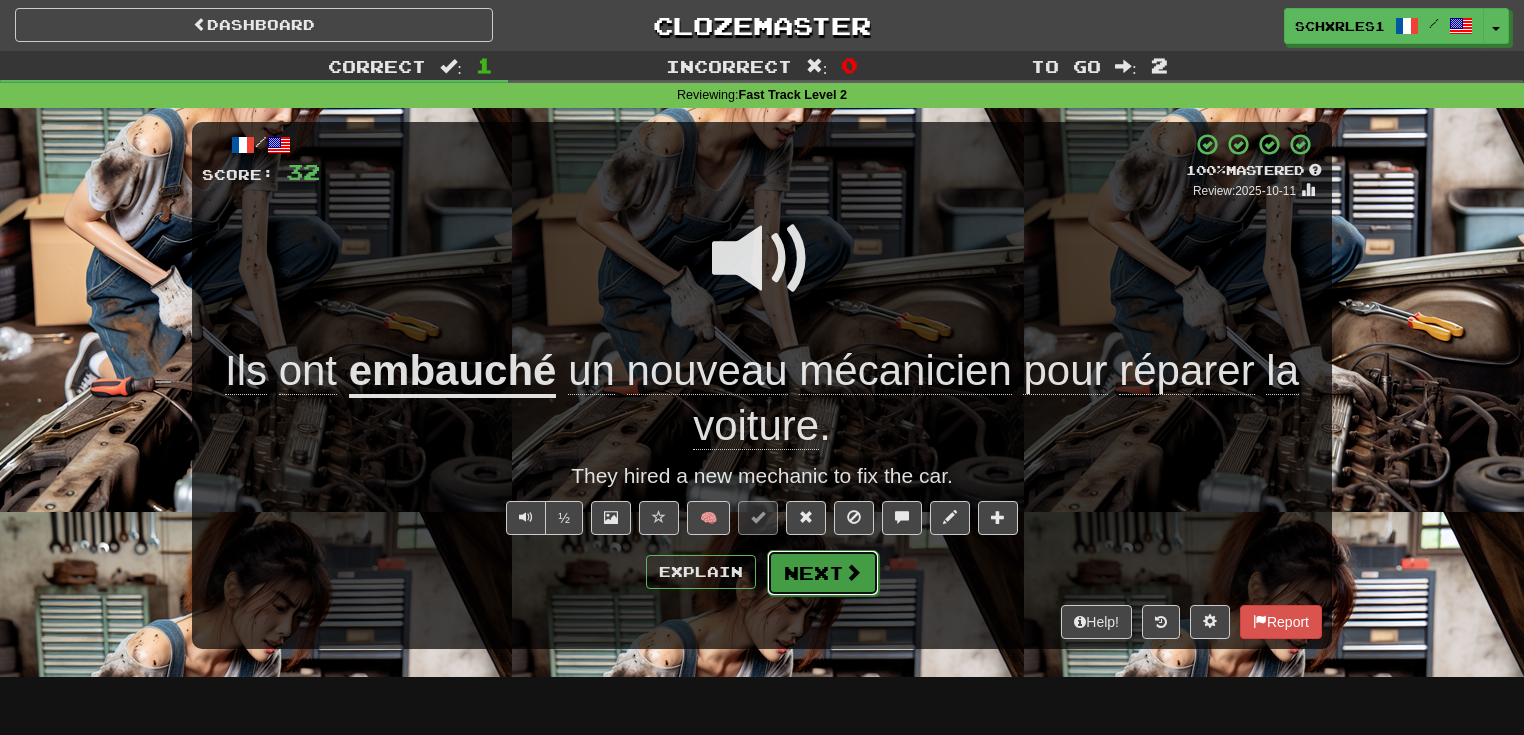 click on "Next" at bounding box center [823, 573] 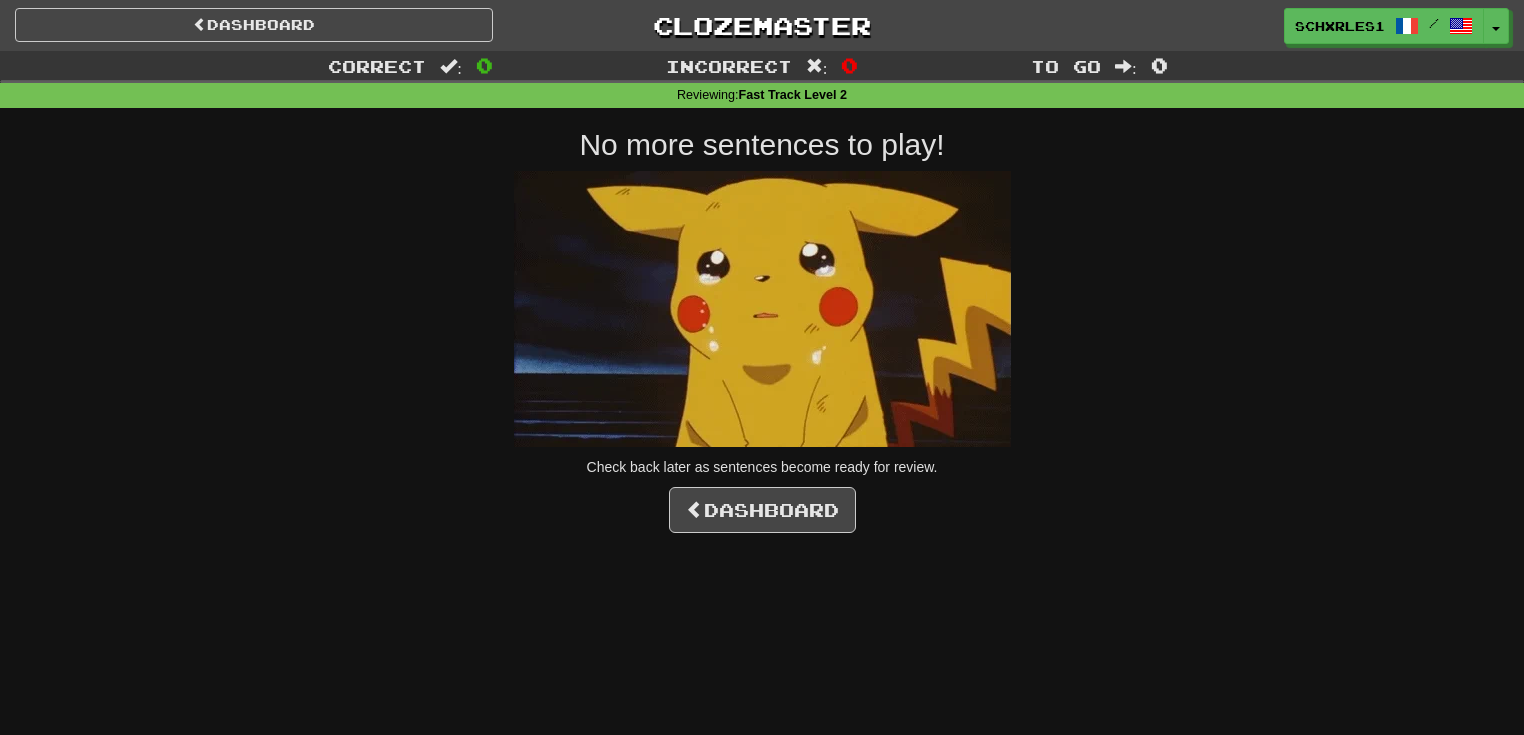 click on "Dashboard
Clozemaster
SCHXRLES1
/
Toggle Dropdown
Dashboard
Leaderboard
Activity Feed
Notifications
Profile
Discussions
Deutsch
/
English
Streak:
0
Review:
0
Daily Goal:  0 /50
English
/
Español
Streak:
0
Review:
20
Daily Goal:  0 /50
Français
/
English
Streak:
44
Review:
6
Daily Goal:  288 /800
Languages
Account
Logout
SCHXRLES1
/
Toggle Dropdown
Dashboard
Leaderboard
Activity Feed
Notifications
Profile
Discussions
Deutsch
/
English
Streak:
0
Review:
0
Daily Goal:  0 /50
English
/
Español
Streak:
0
Review:
20
Daily Goal:  0 /50" at bounding box center [762, 367] 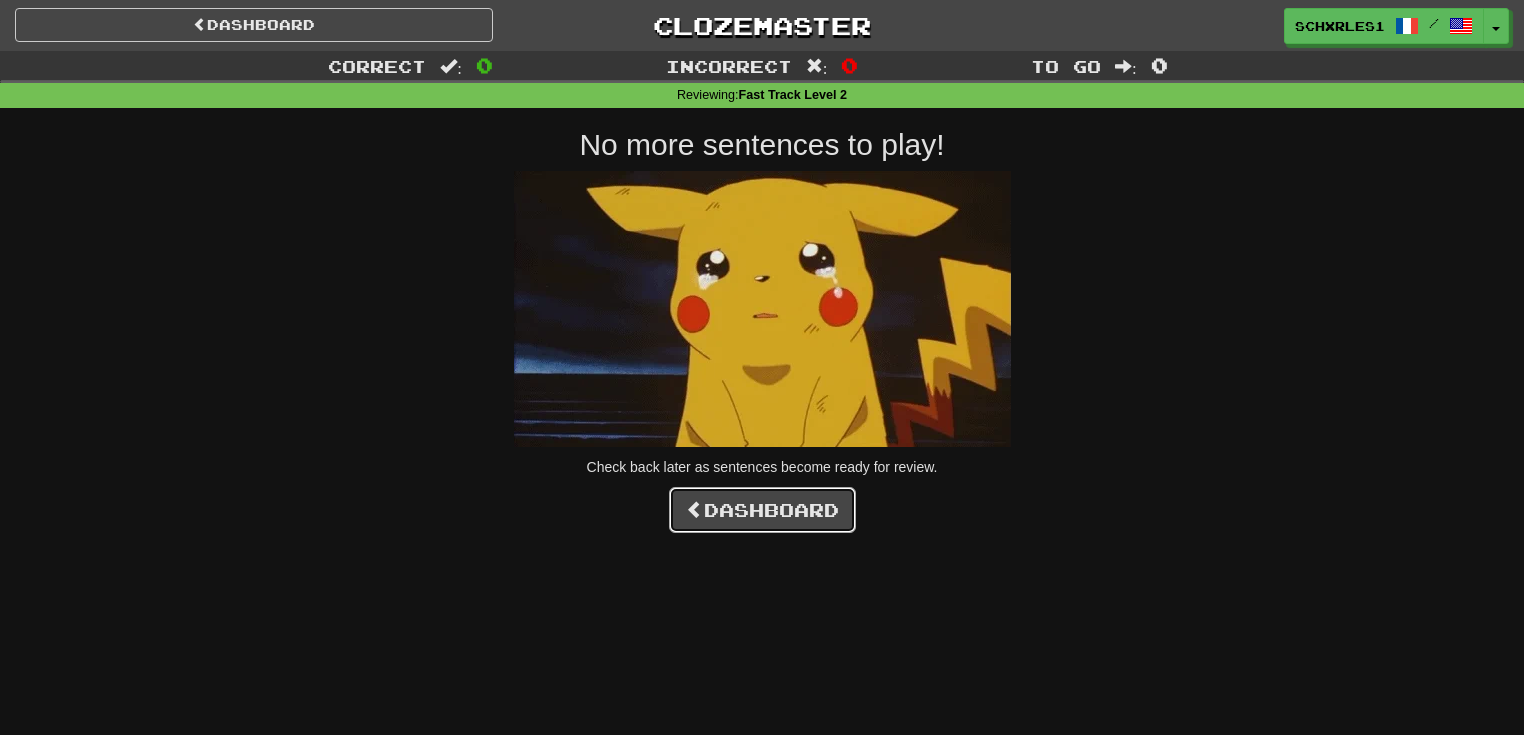 click on "Dashboard" at bounding box center [762, 510] 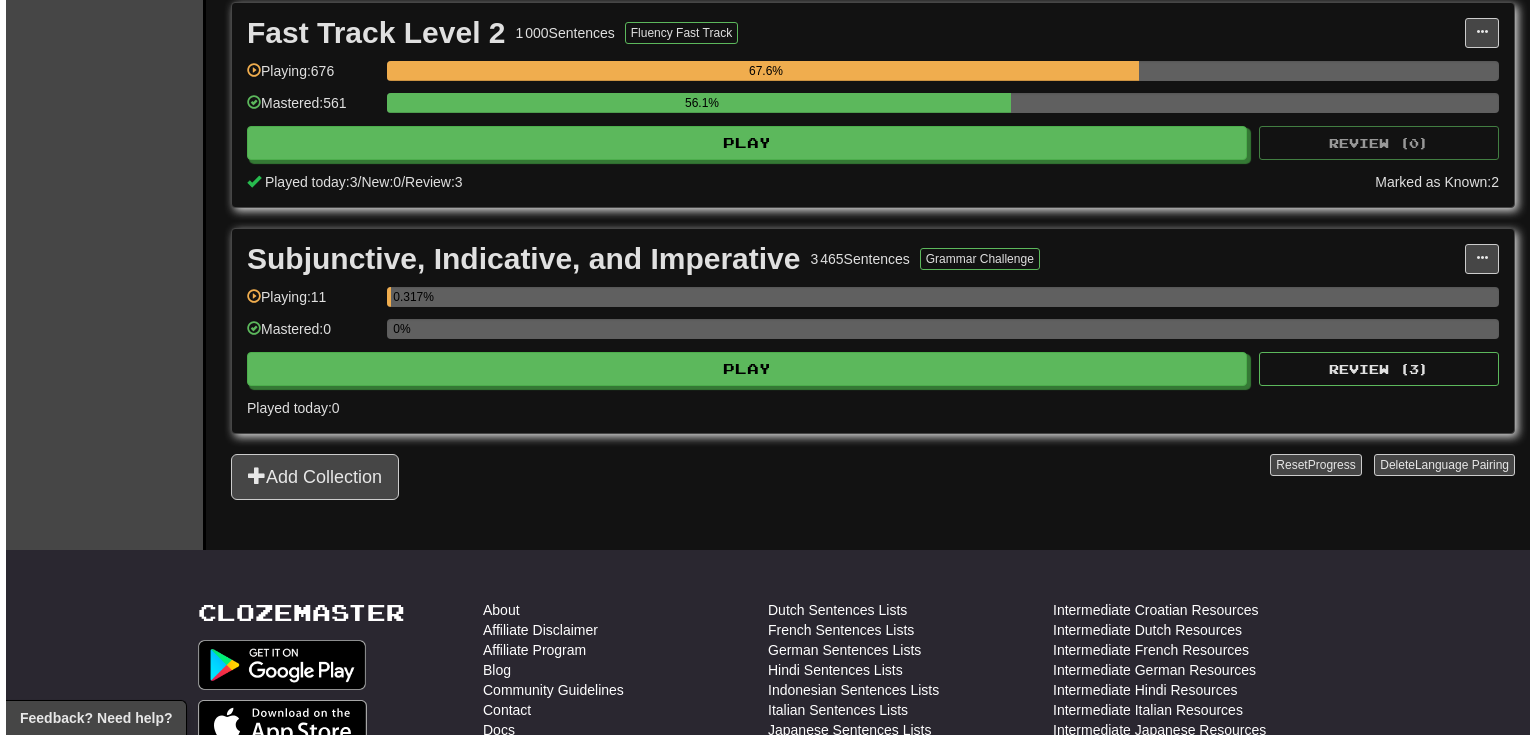 scroll, scrollTop: 960, scrollLeft: 0, axis: vertical 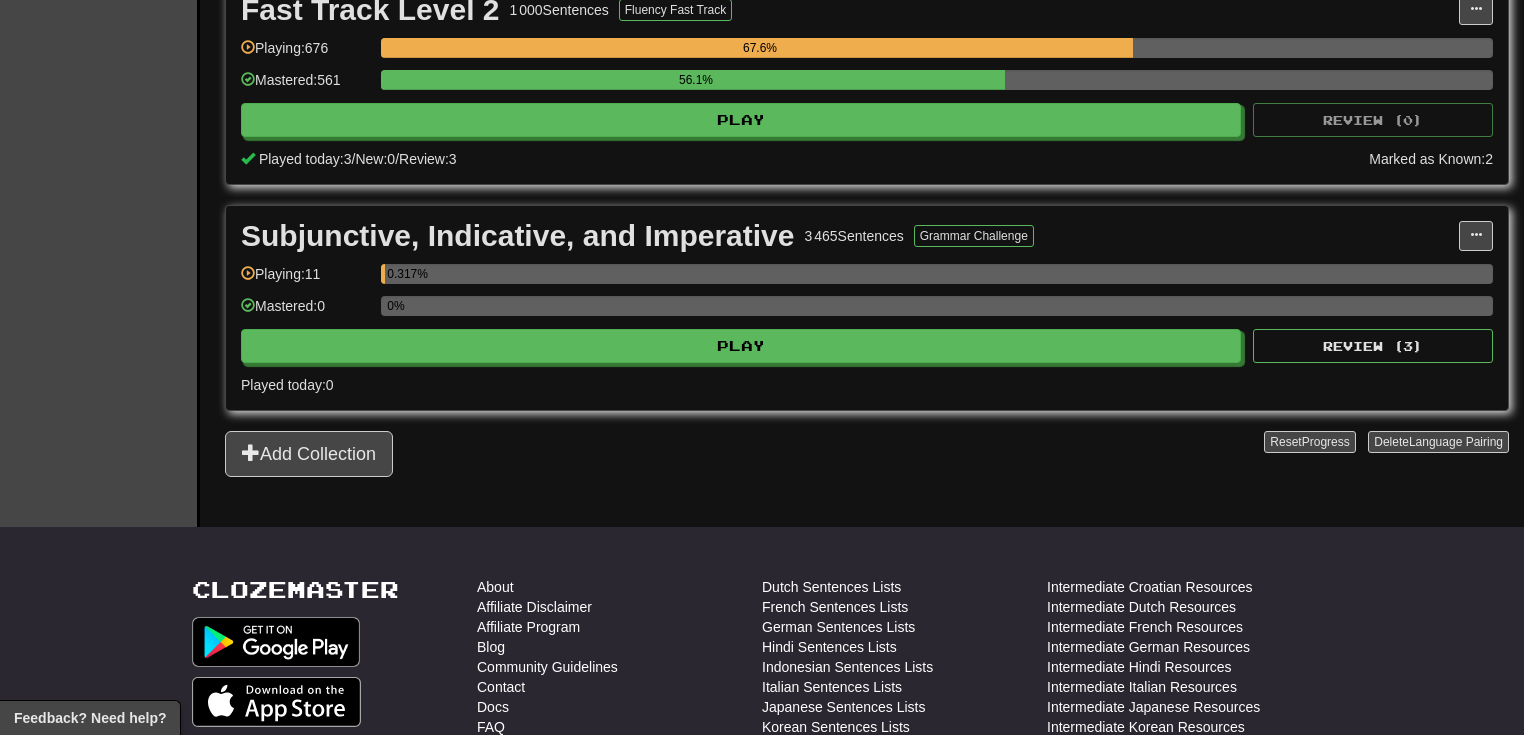 click on "Subjunctive, Indicative, and Imperative 3 465  Sentences Grammar Challenge Manage Sentences Unpin from Dashboard  Playing:  11 0.317%  Mastered:  0 0% Play Review ( 3 ) Played today:  0" at bounding box center (867, 308) 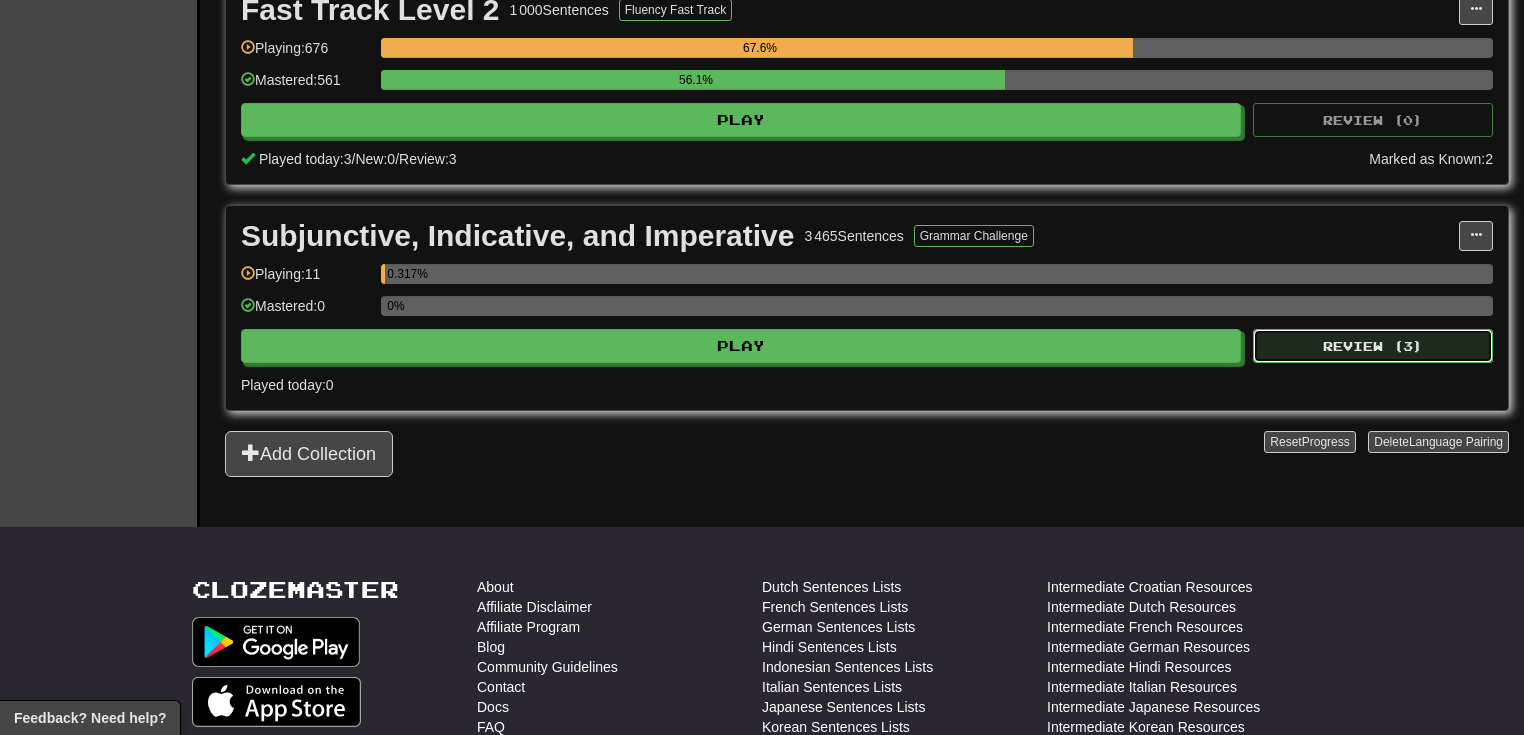 click on "Review ( 3 )" at bounding box center (1373, 346) 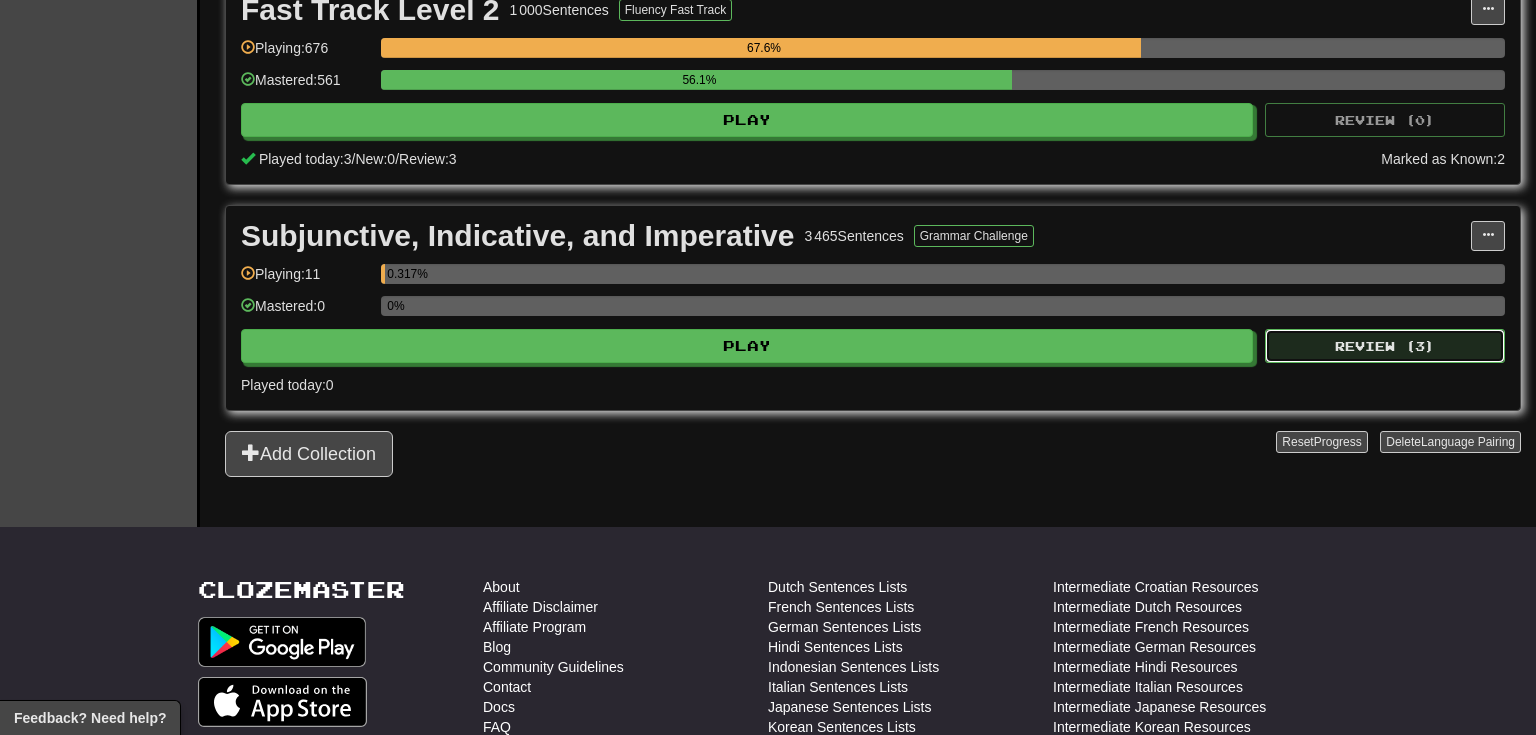 select on "**" 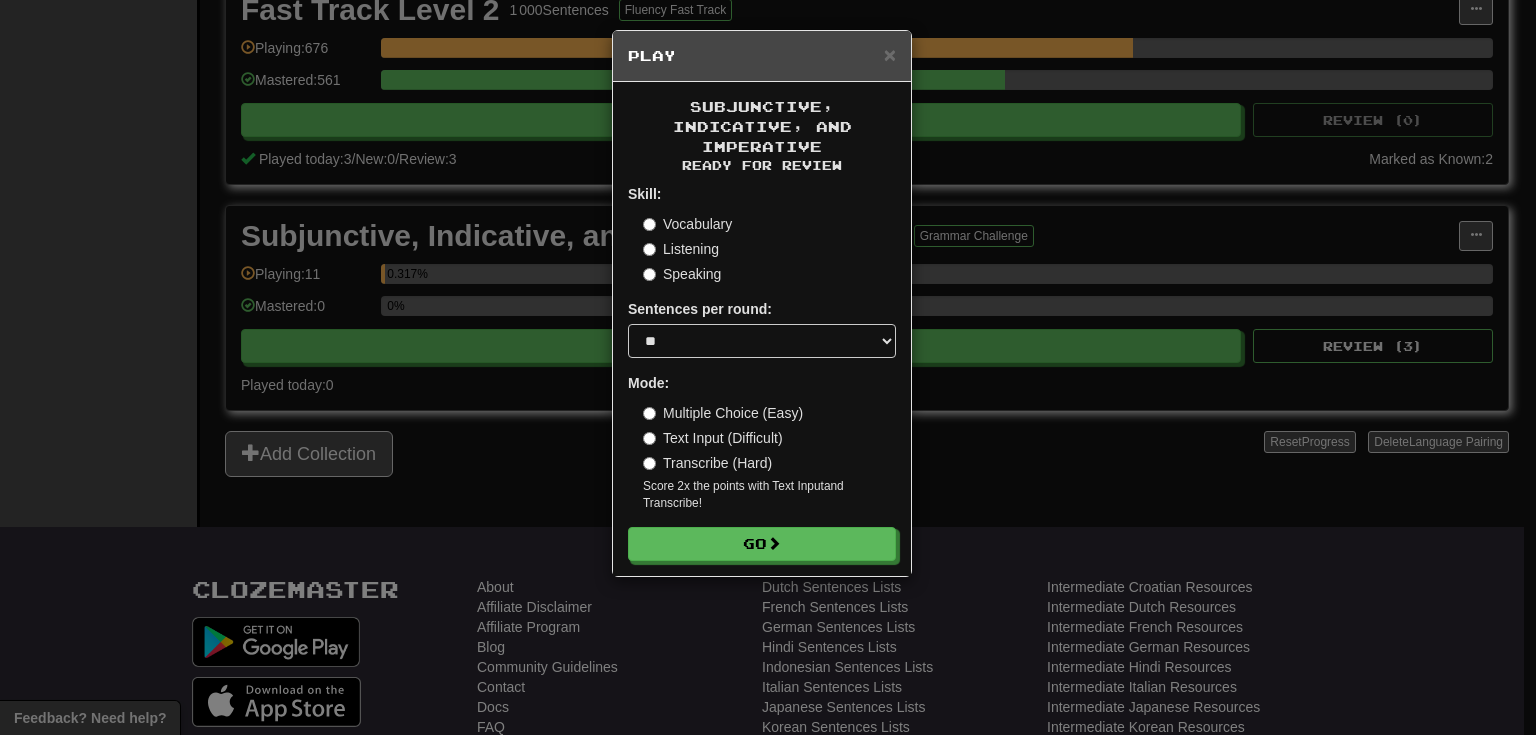 click on "Transcribe (Hard)" at bounding box center (707, 463) 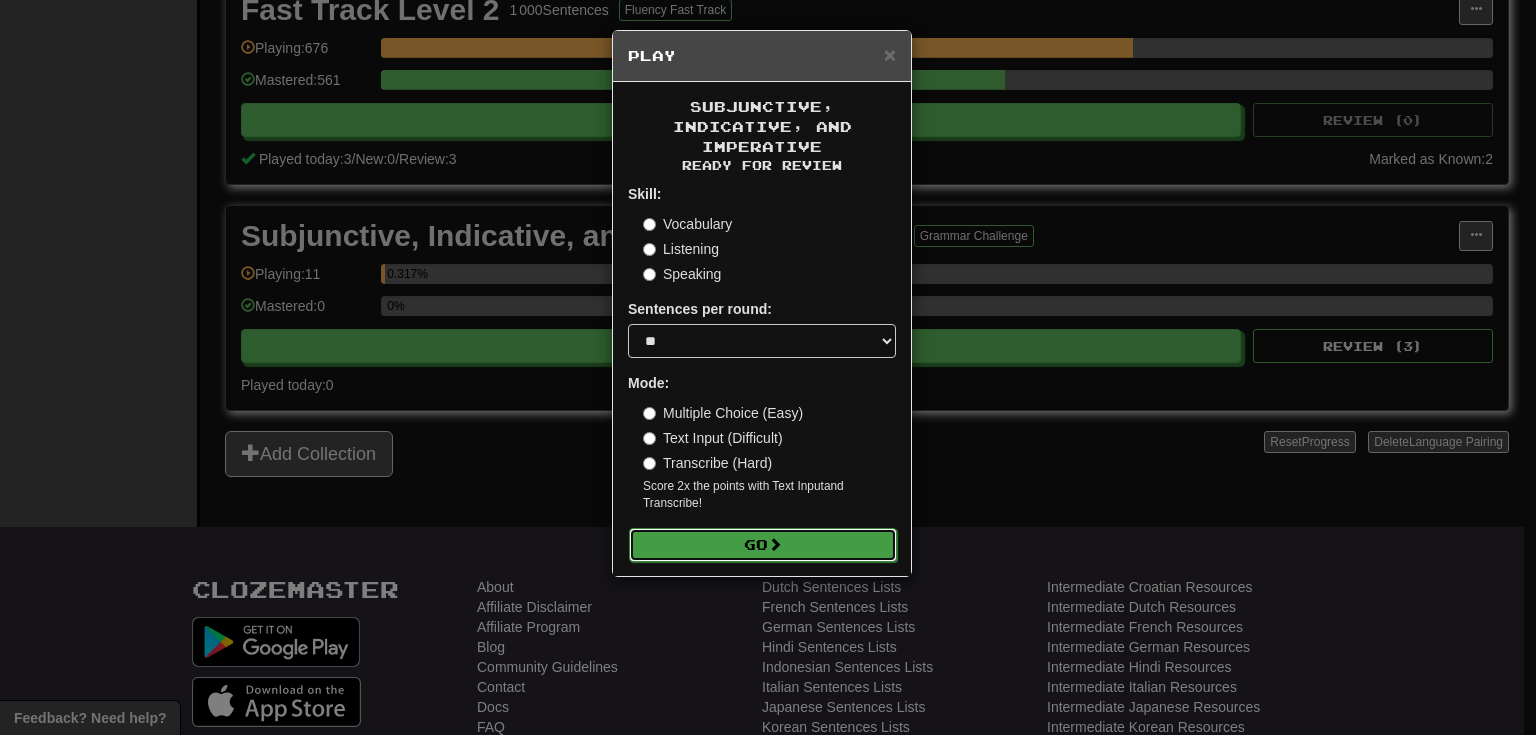 click at bounding box center [775, 544] 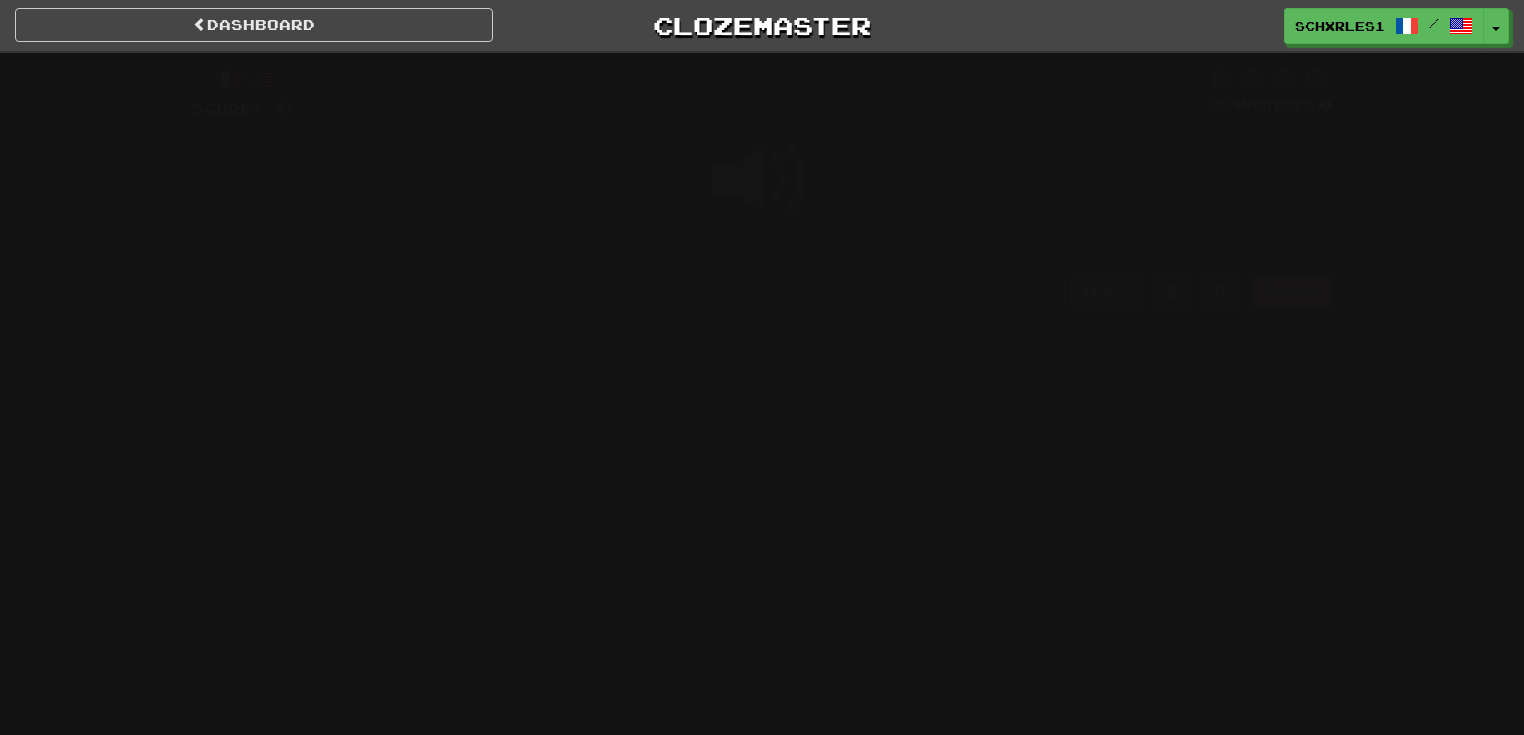 scroll, scrollTop: 0, scrollLeft: 0, axis: both 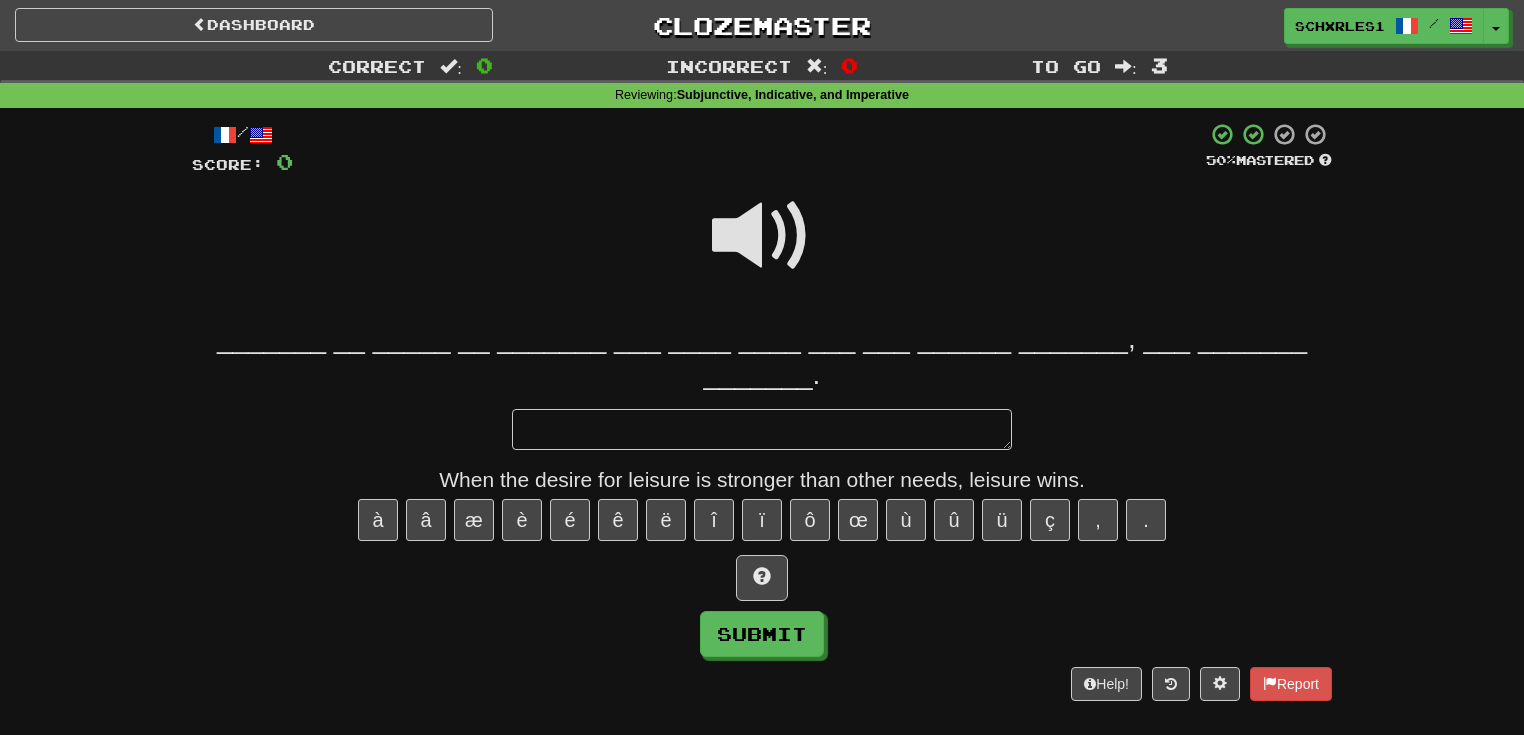 type on "*" 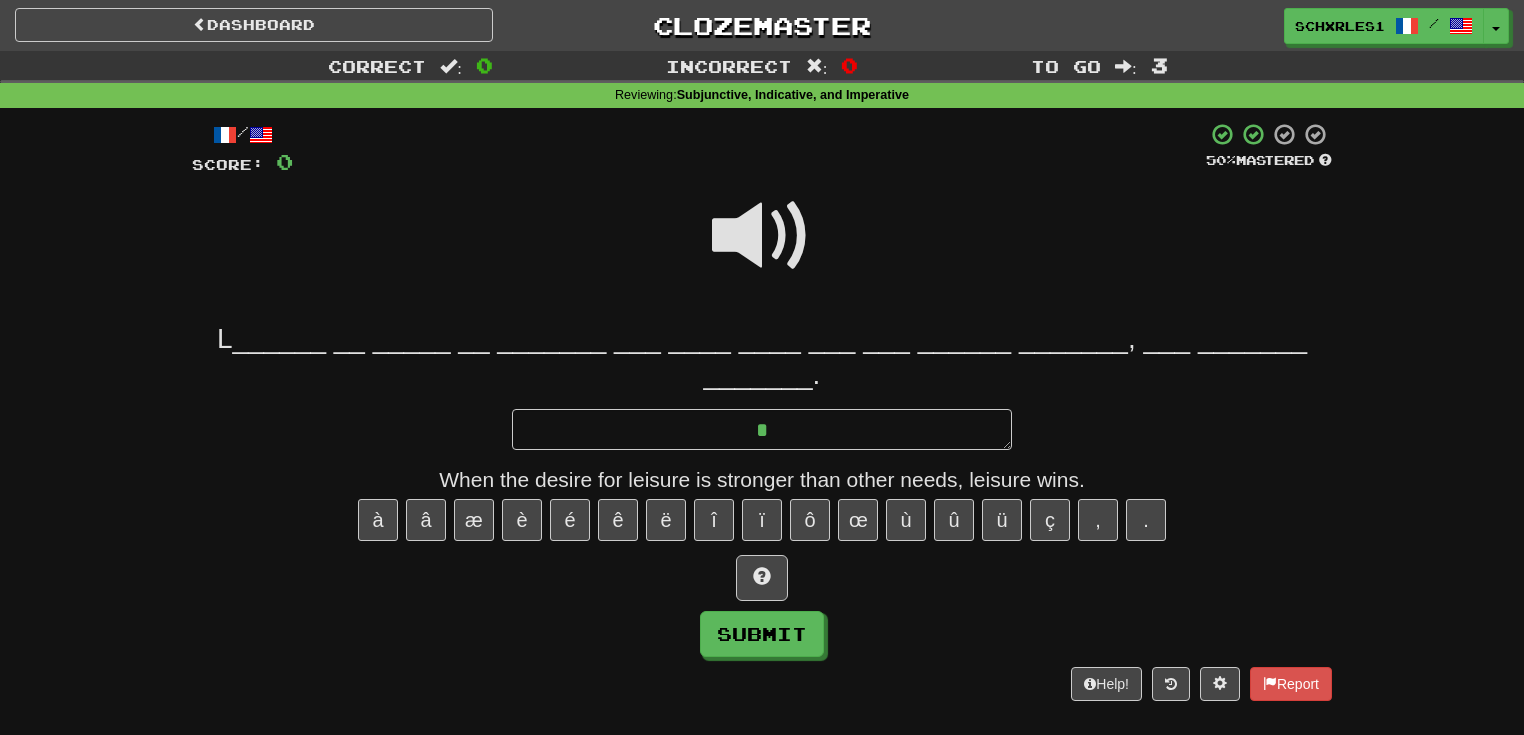 type on "*" 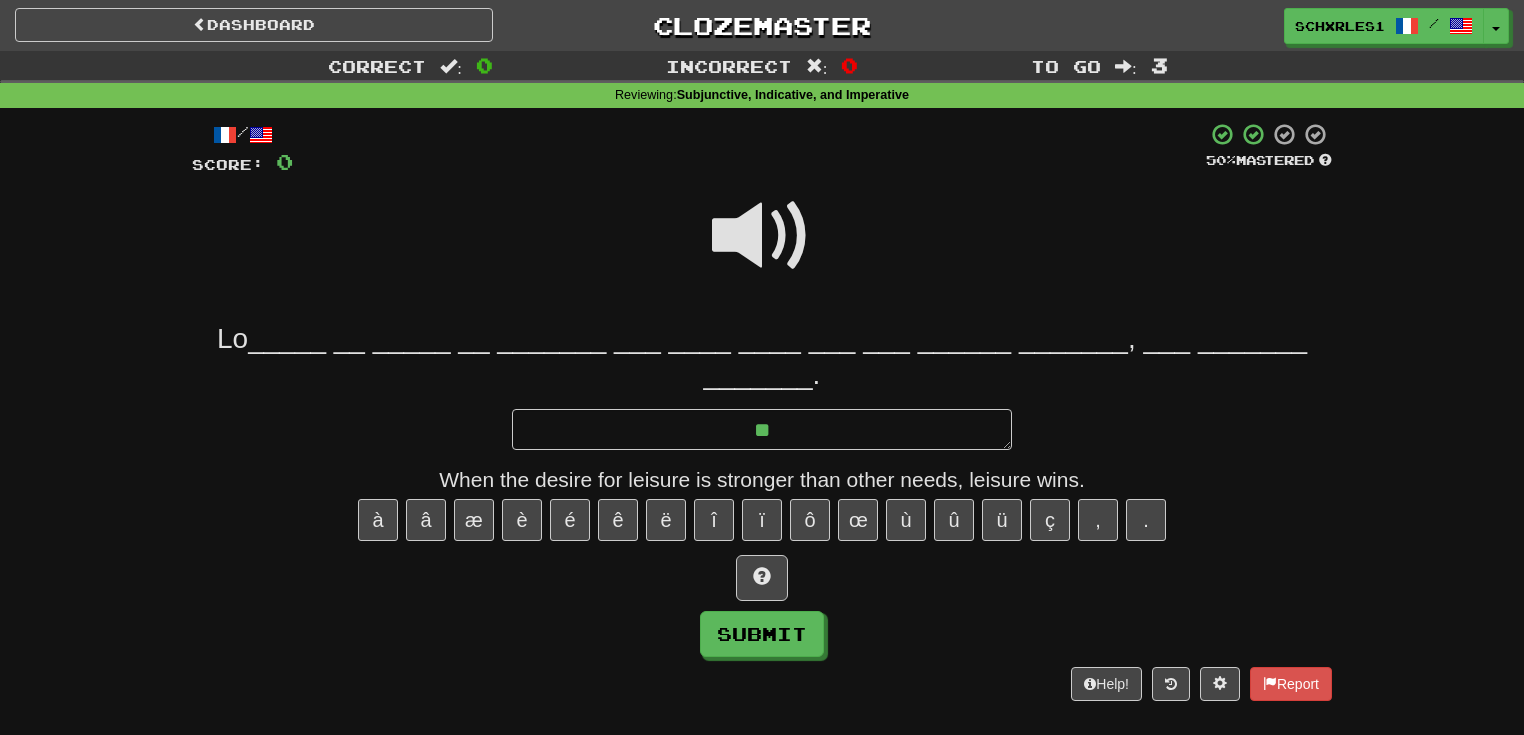 type on "*" 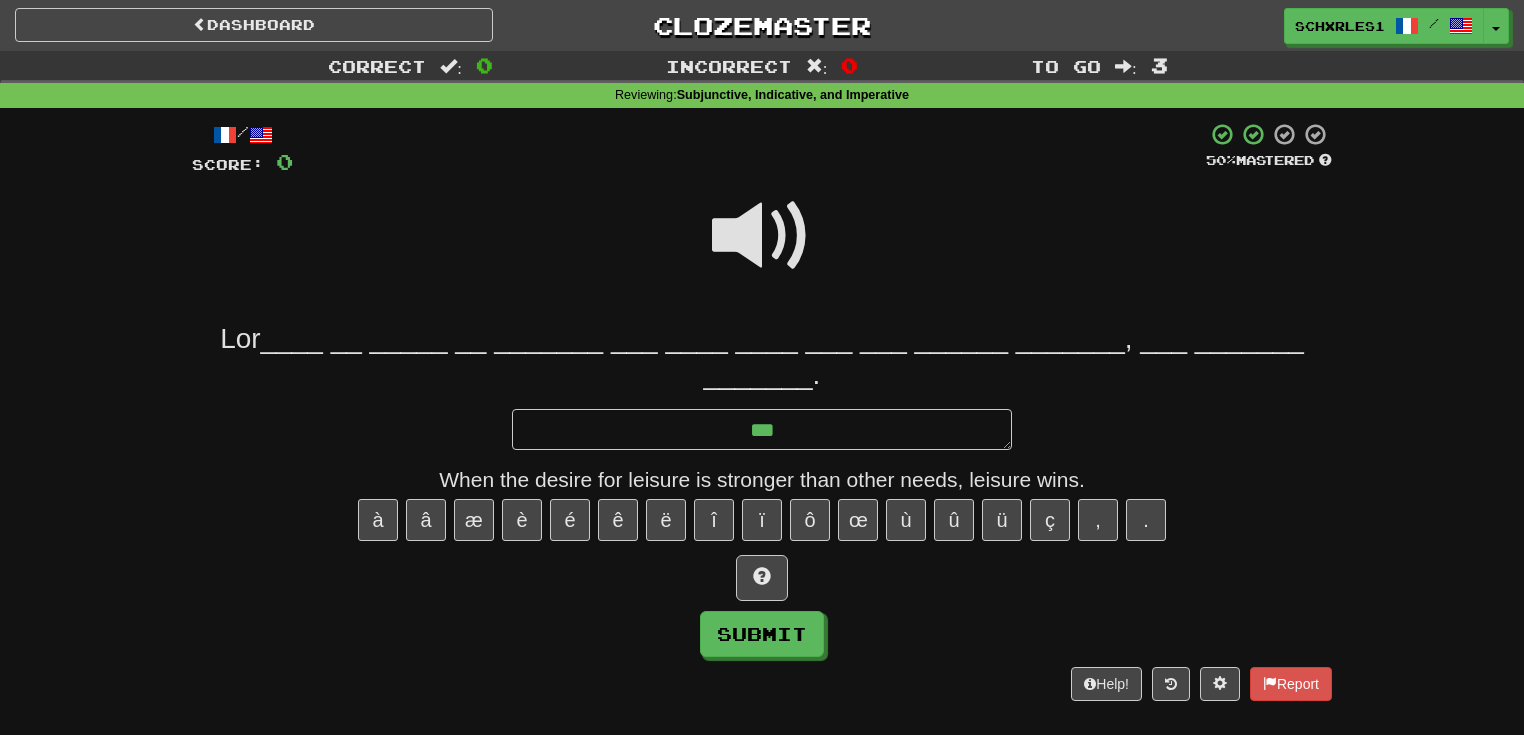 type on "*" 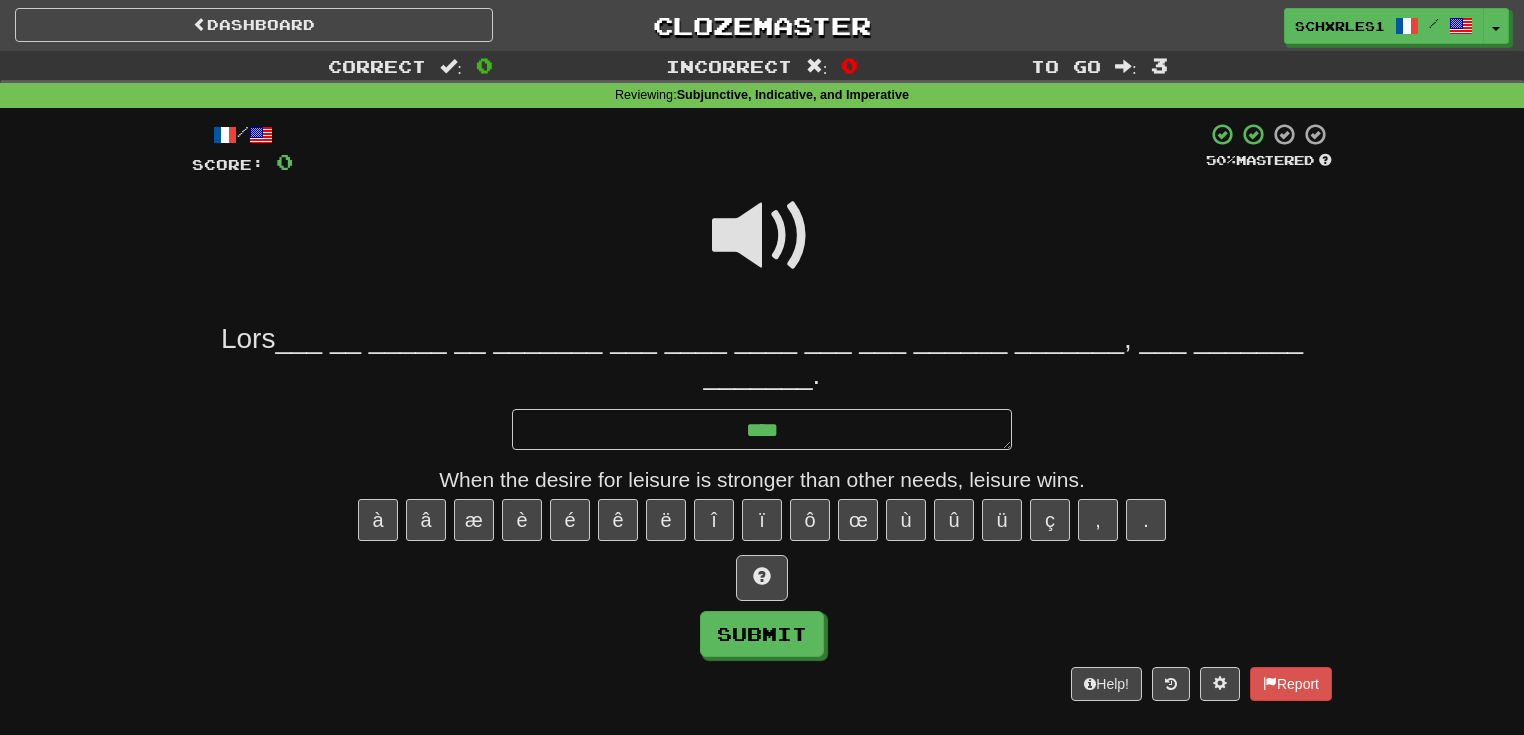 type on "*" 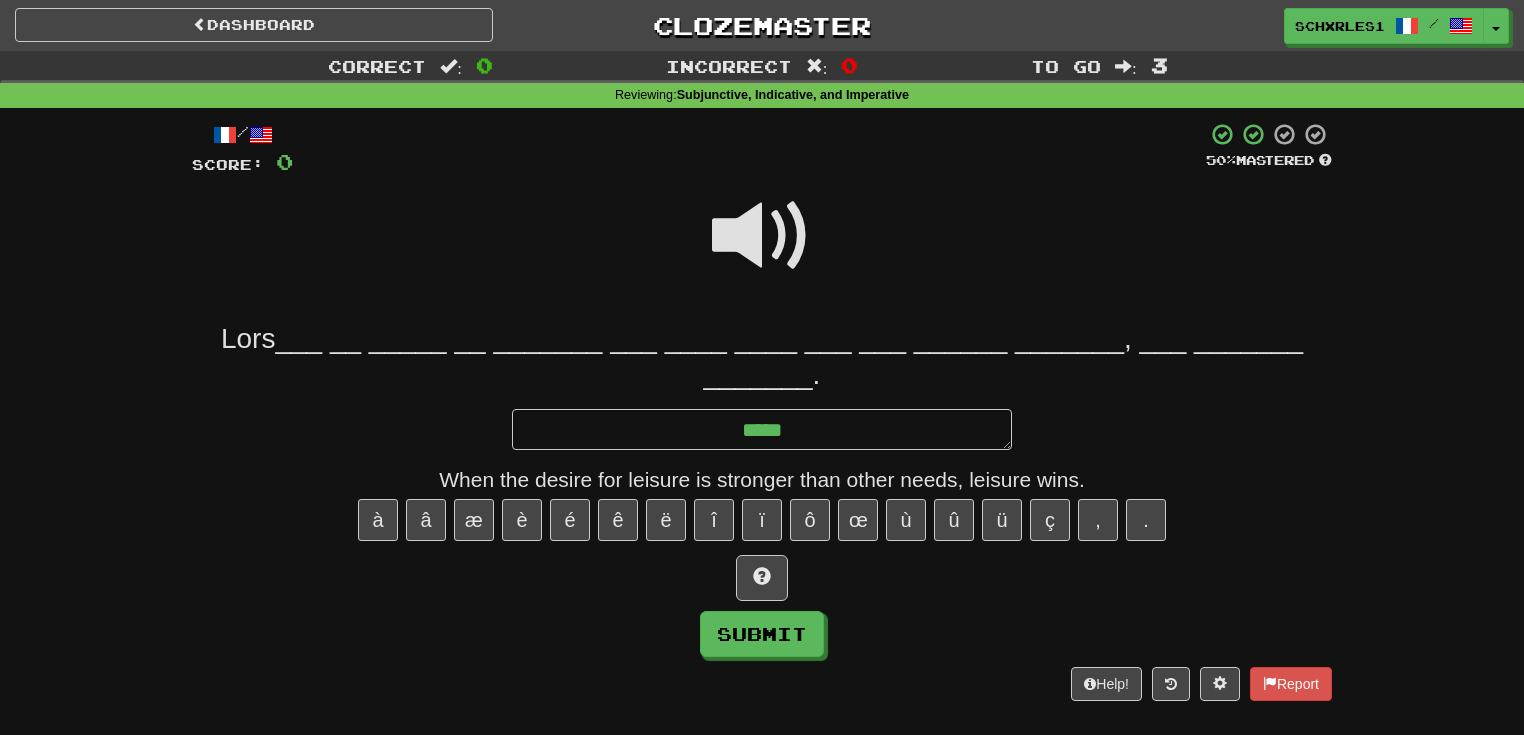 type on "*" 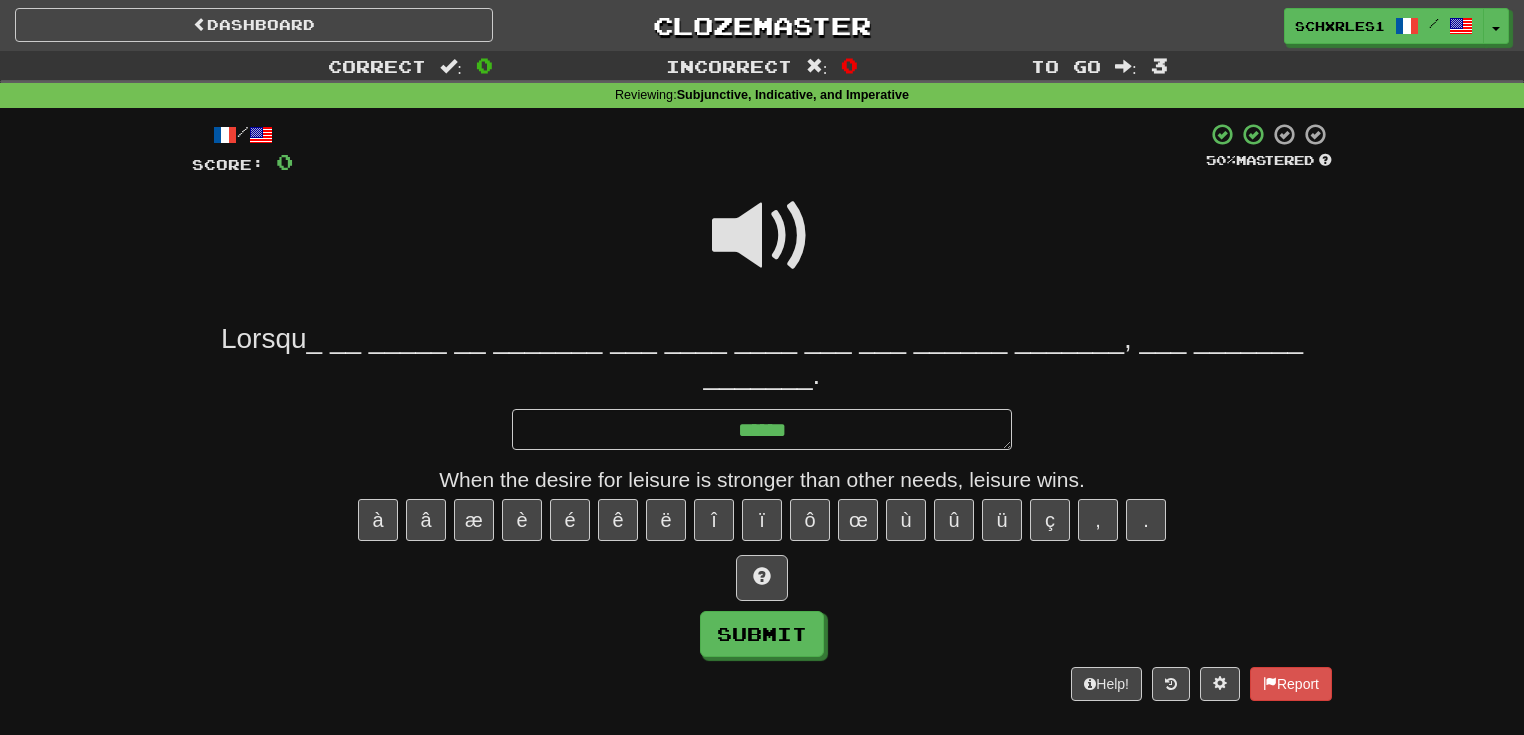 type on "*" 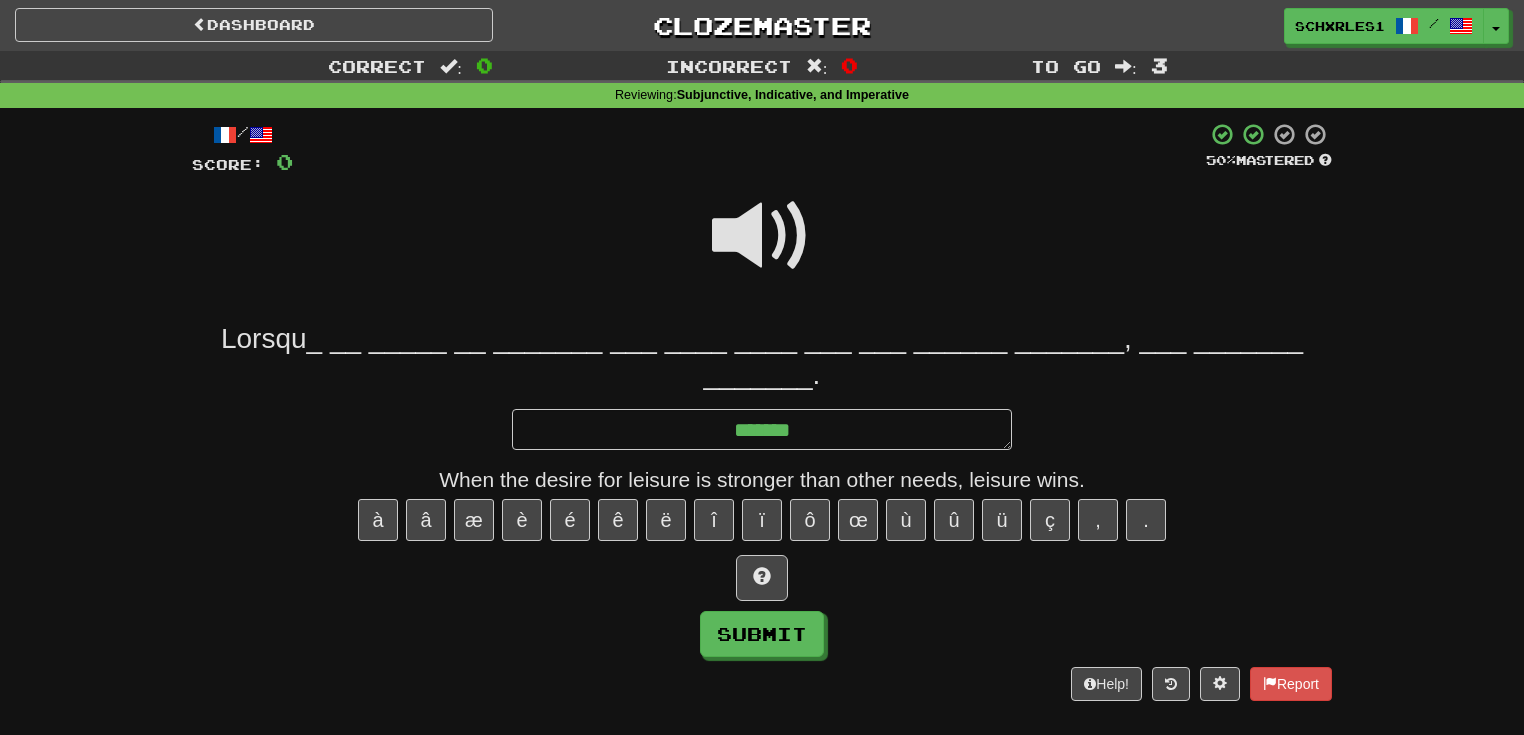 type on "*" 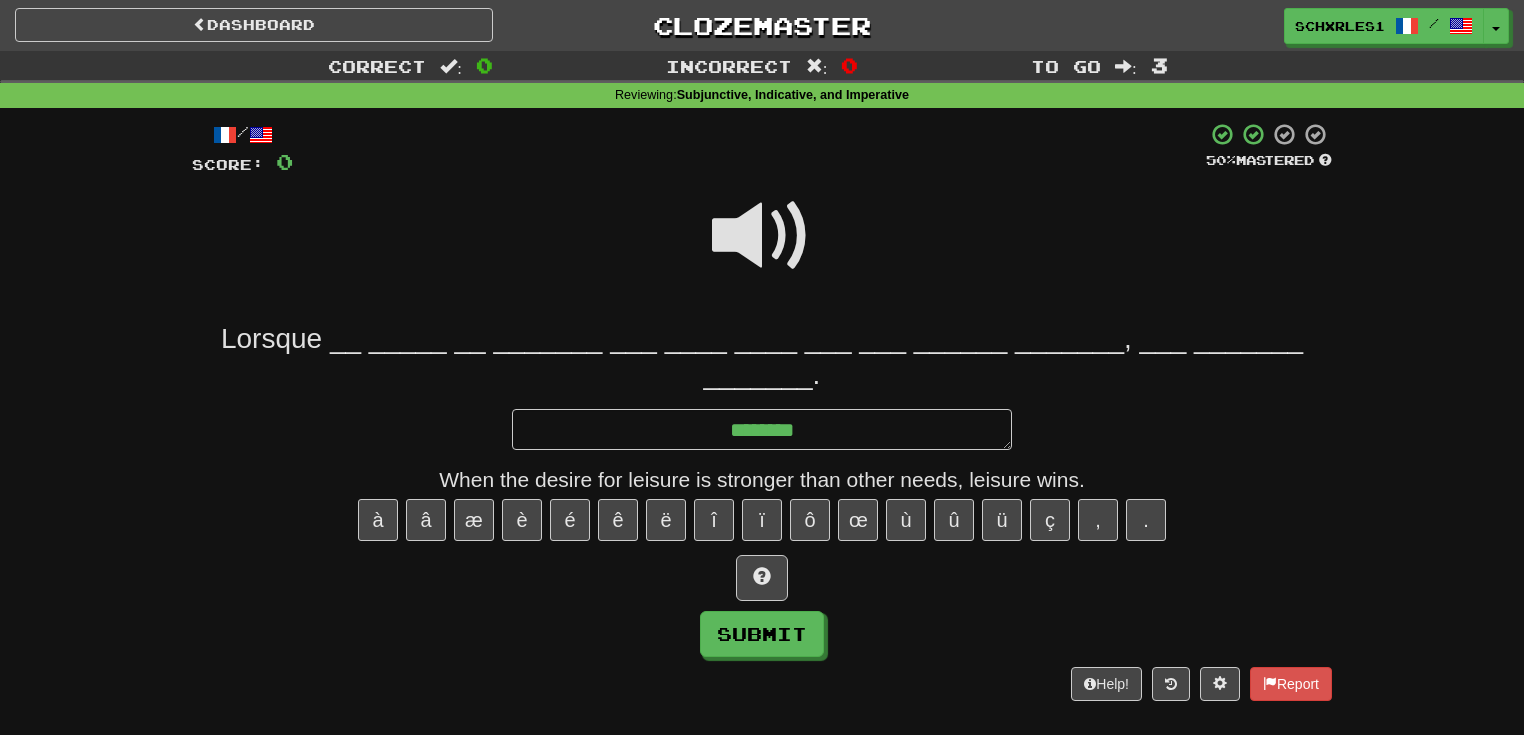 type on "*" 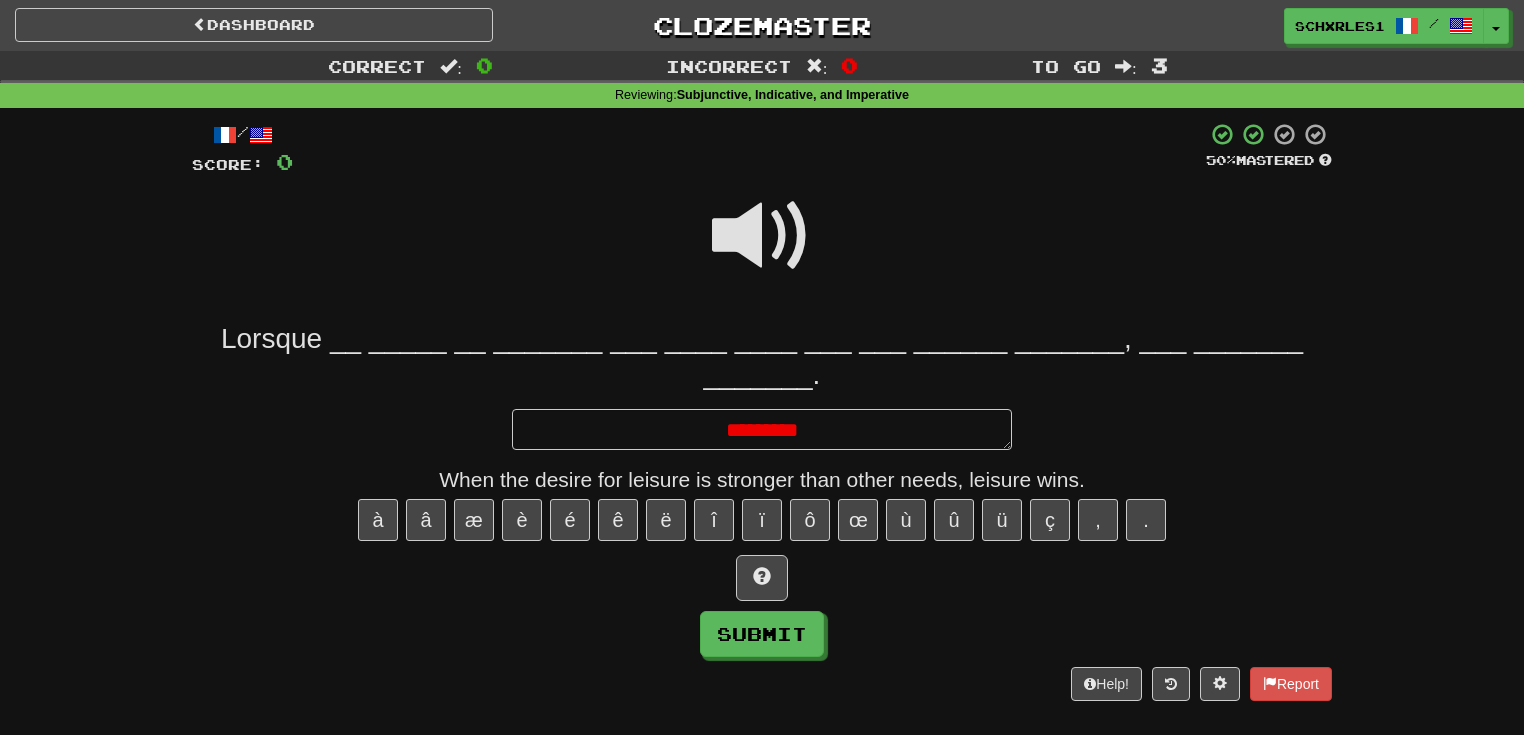 type on "*" 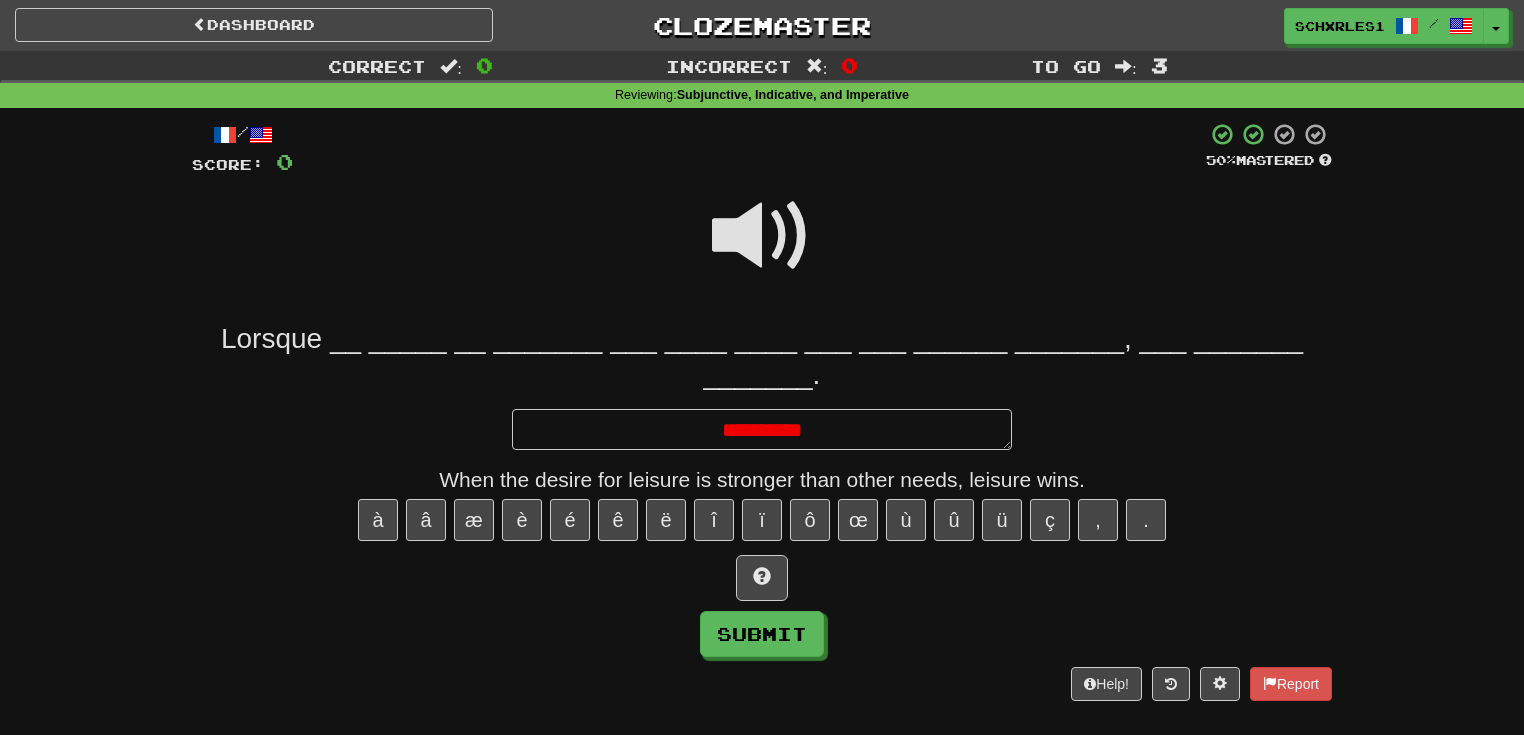 type on "*" 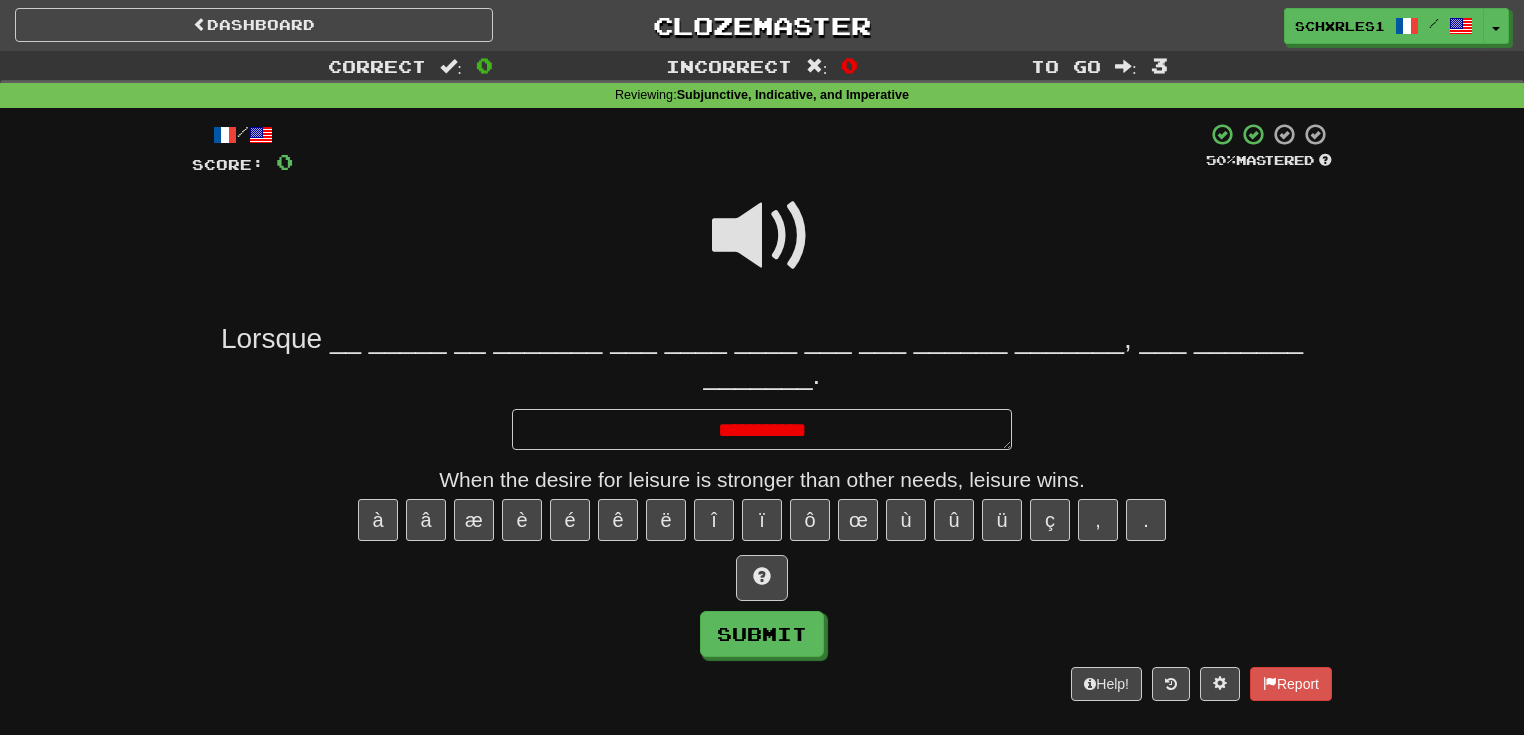 type on "*" 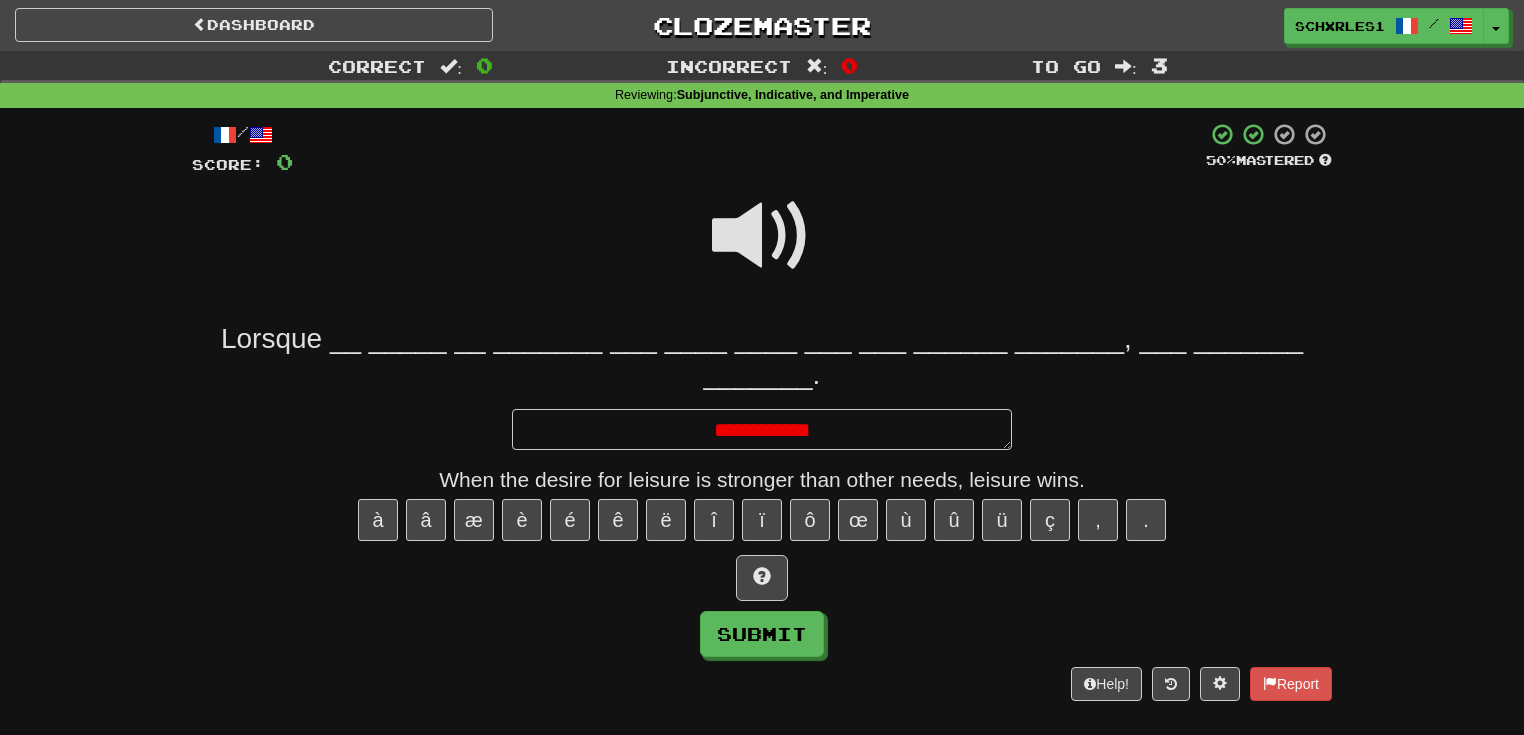 type on "*" 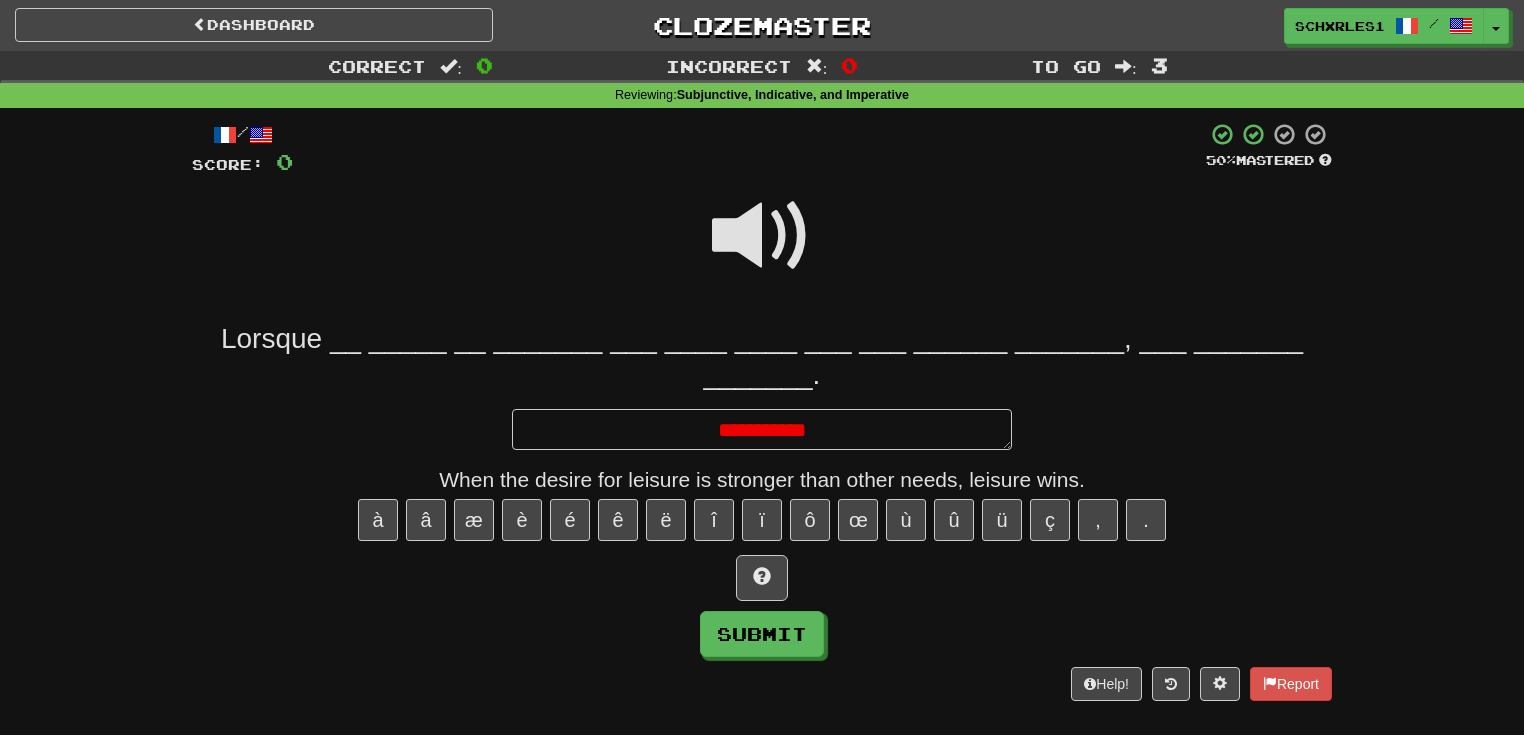 type on "*" 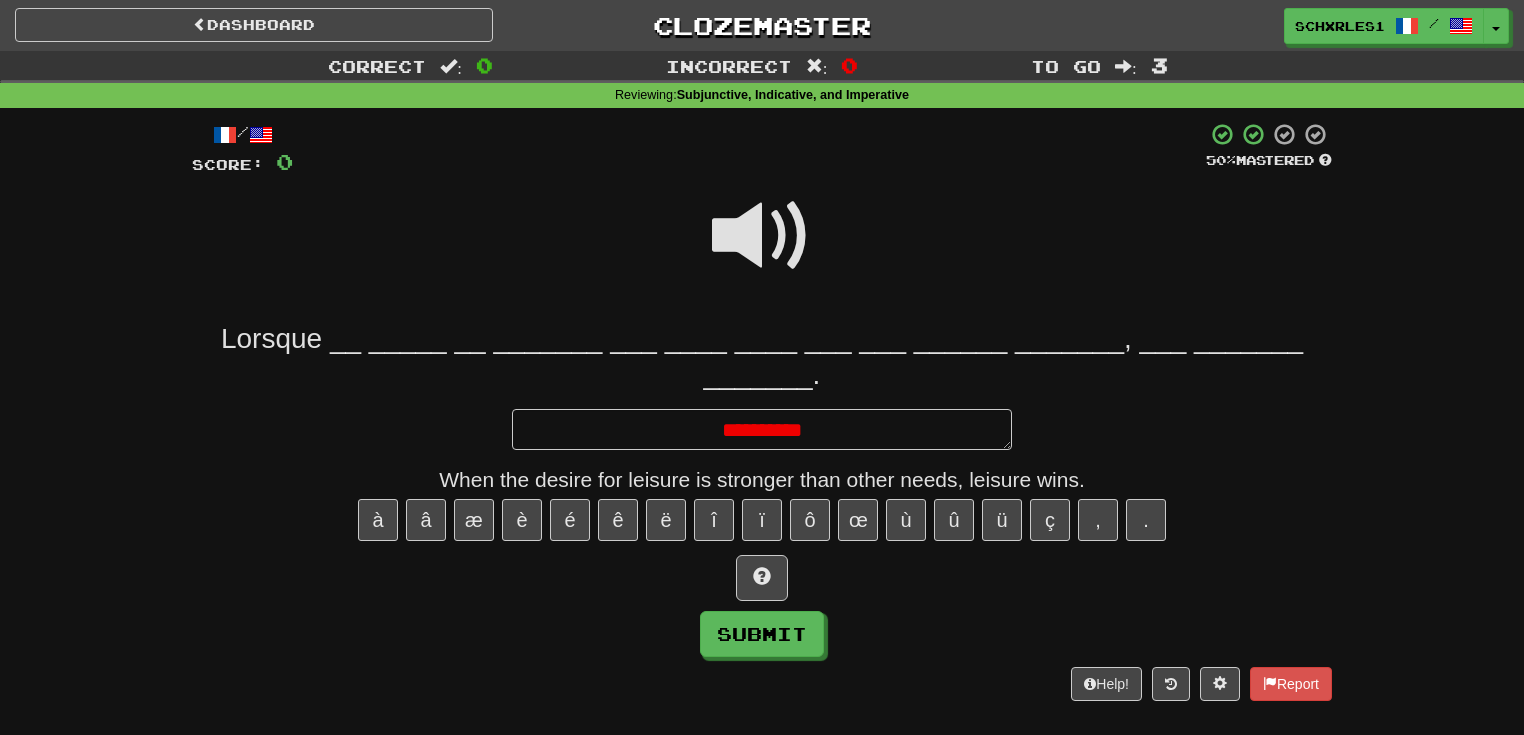 type on "*" 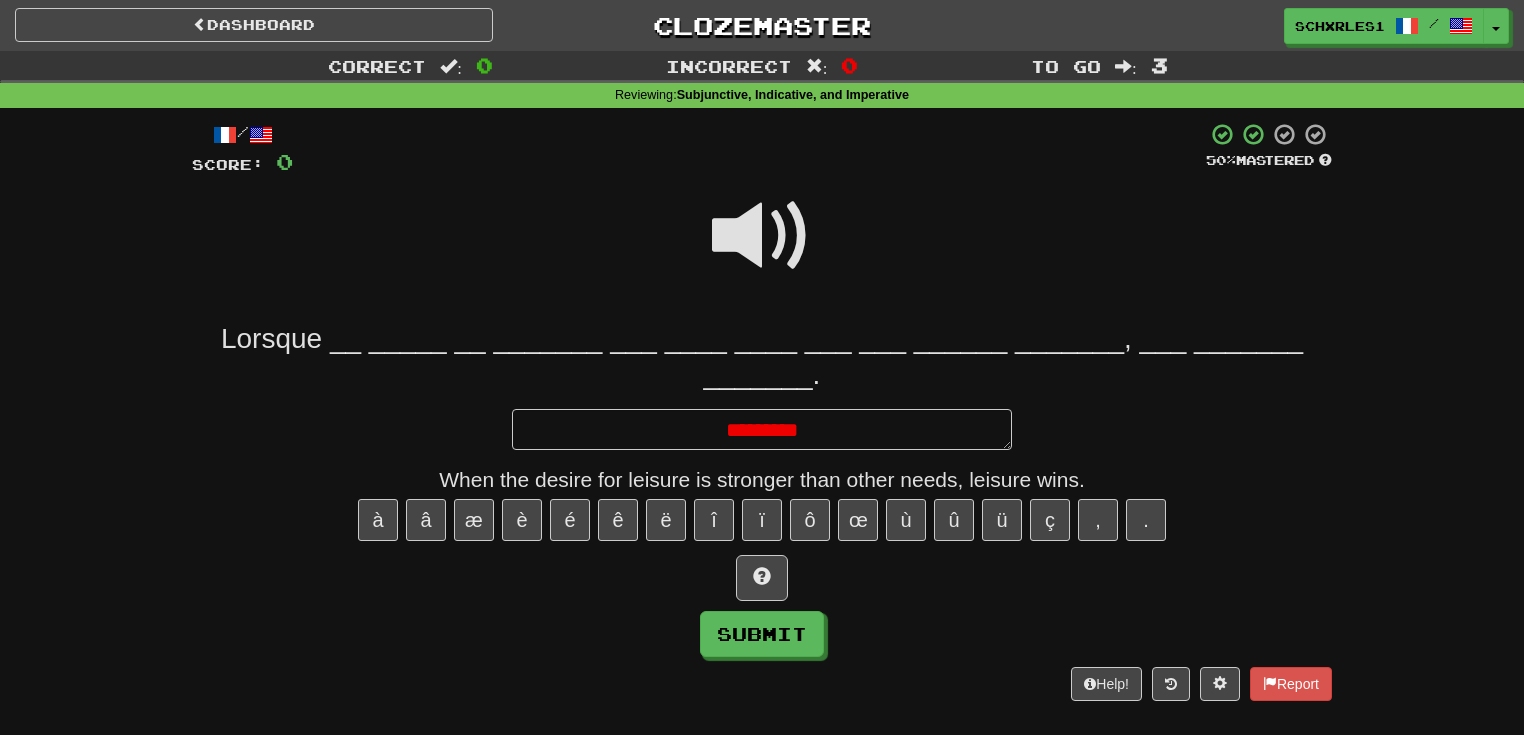 type on "*" 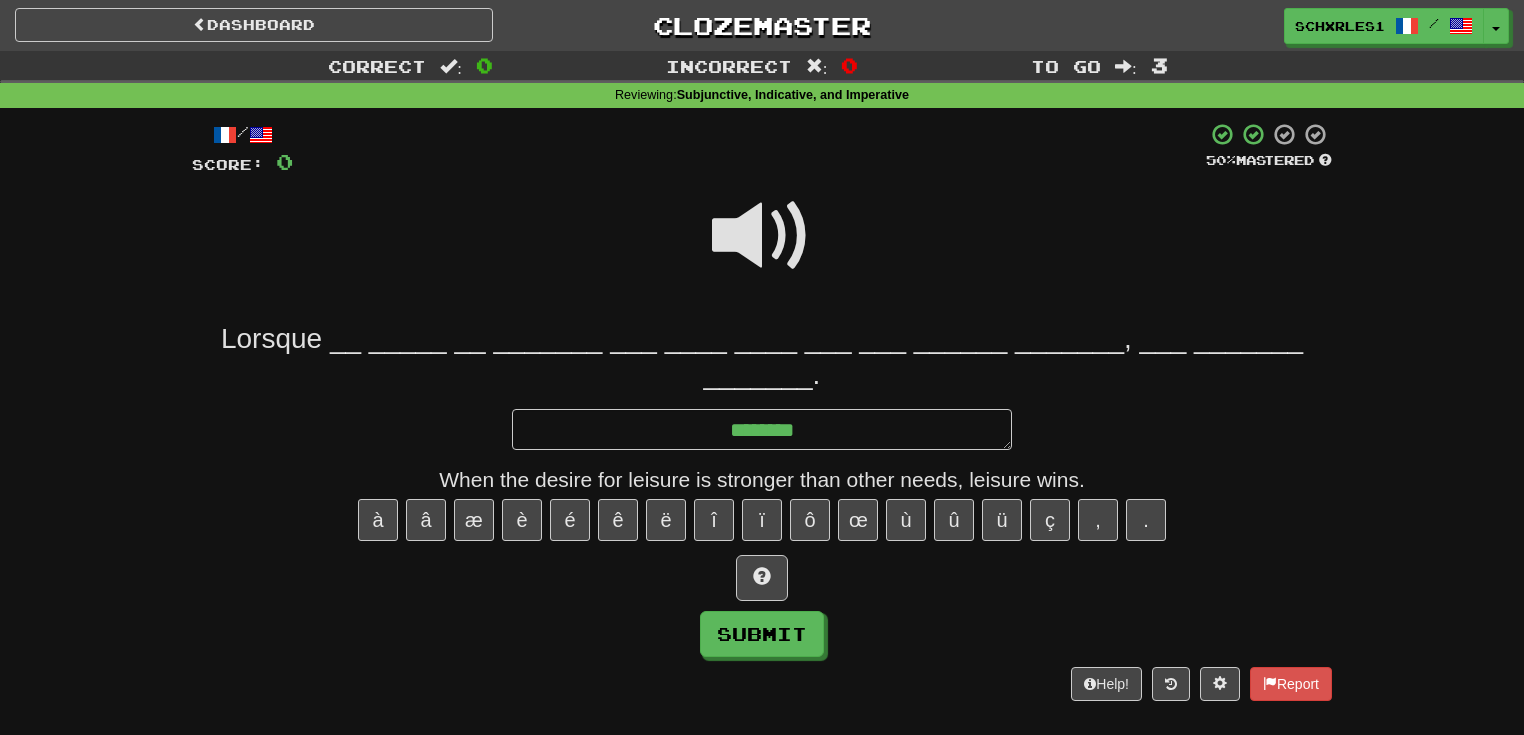 type on "*" 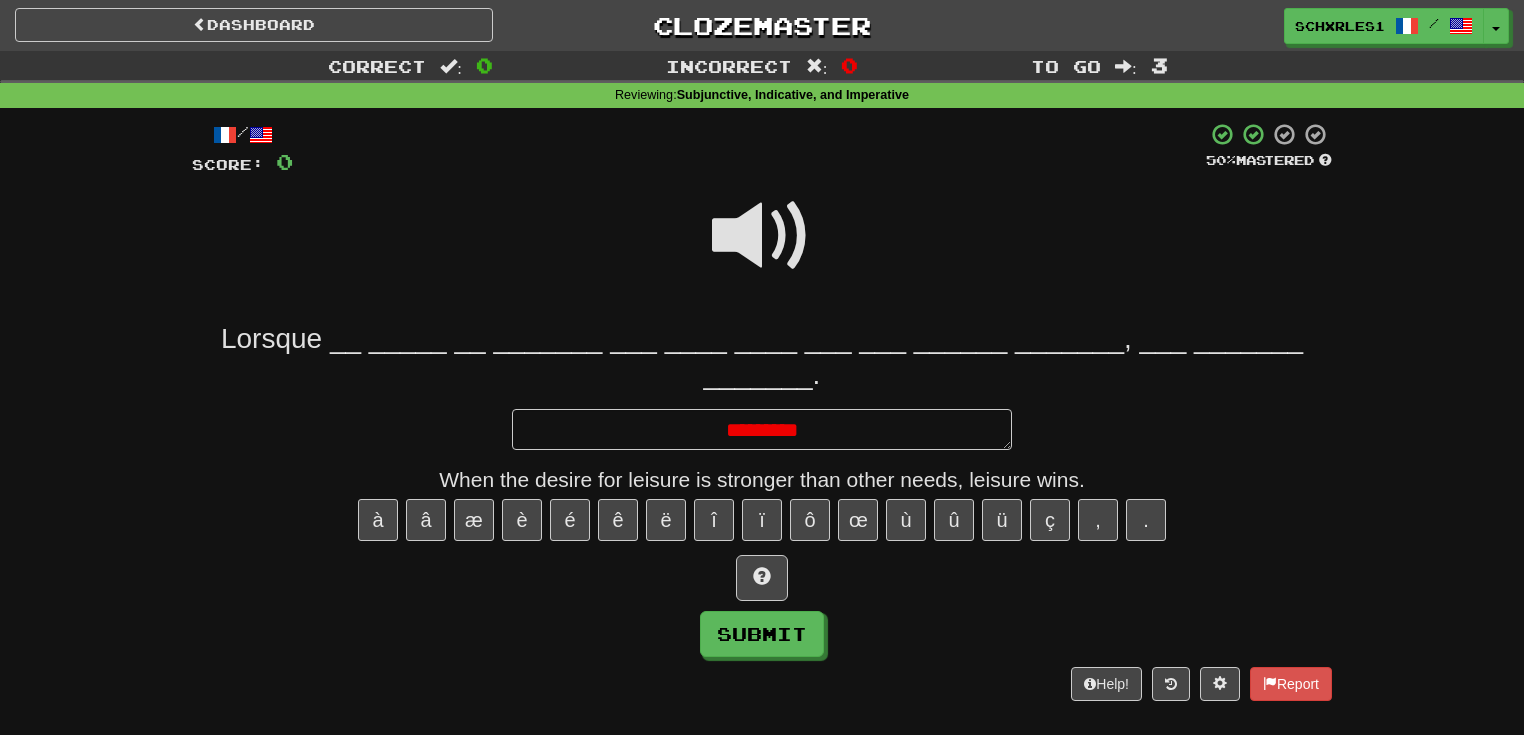 type on "*" 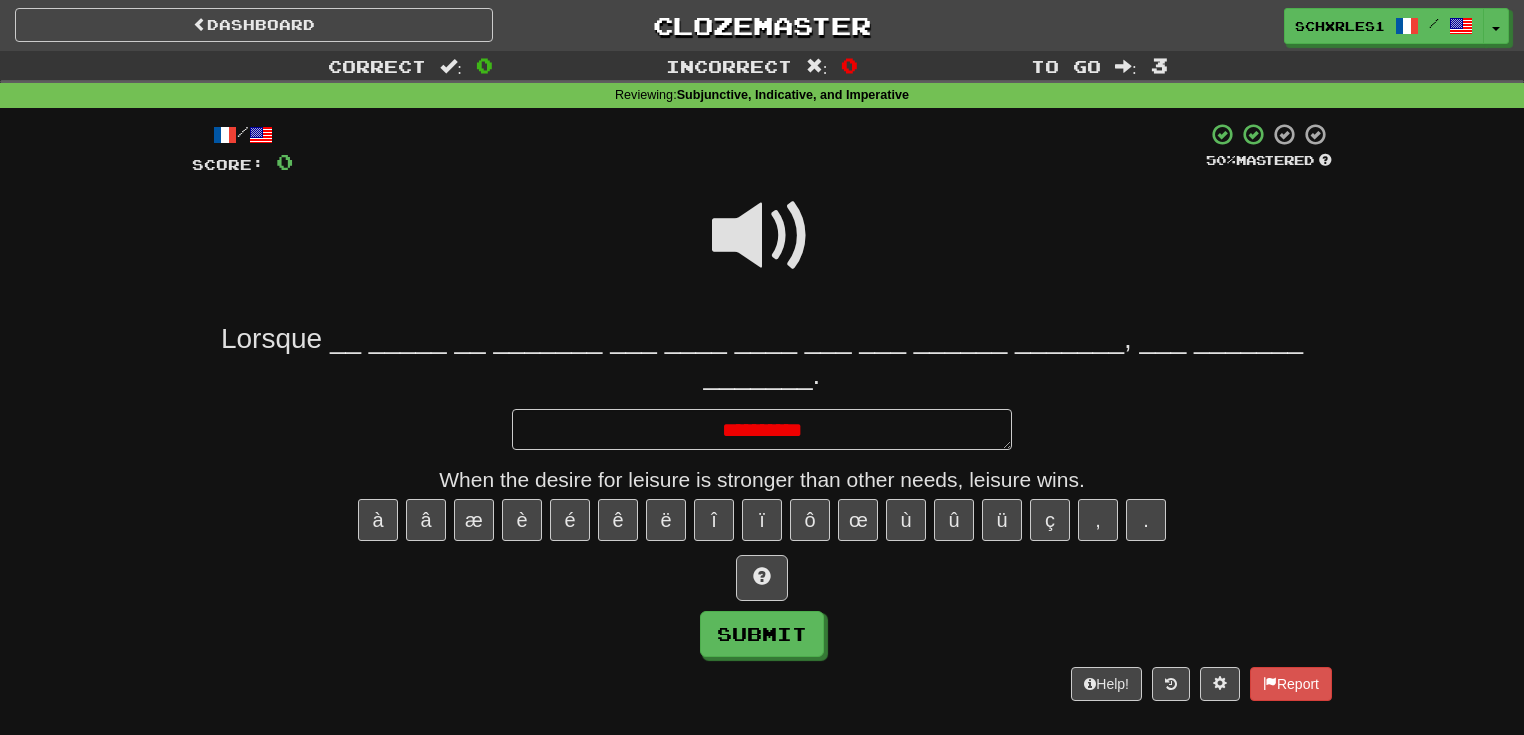 type on "*" 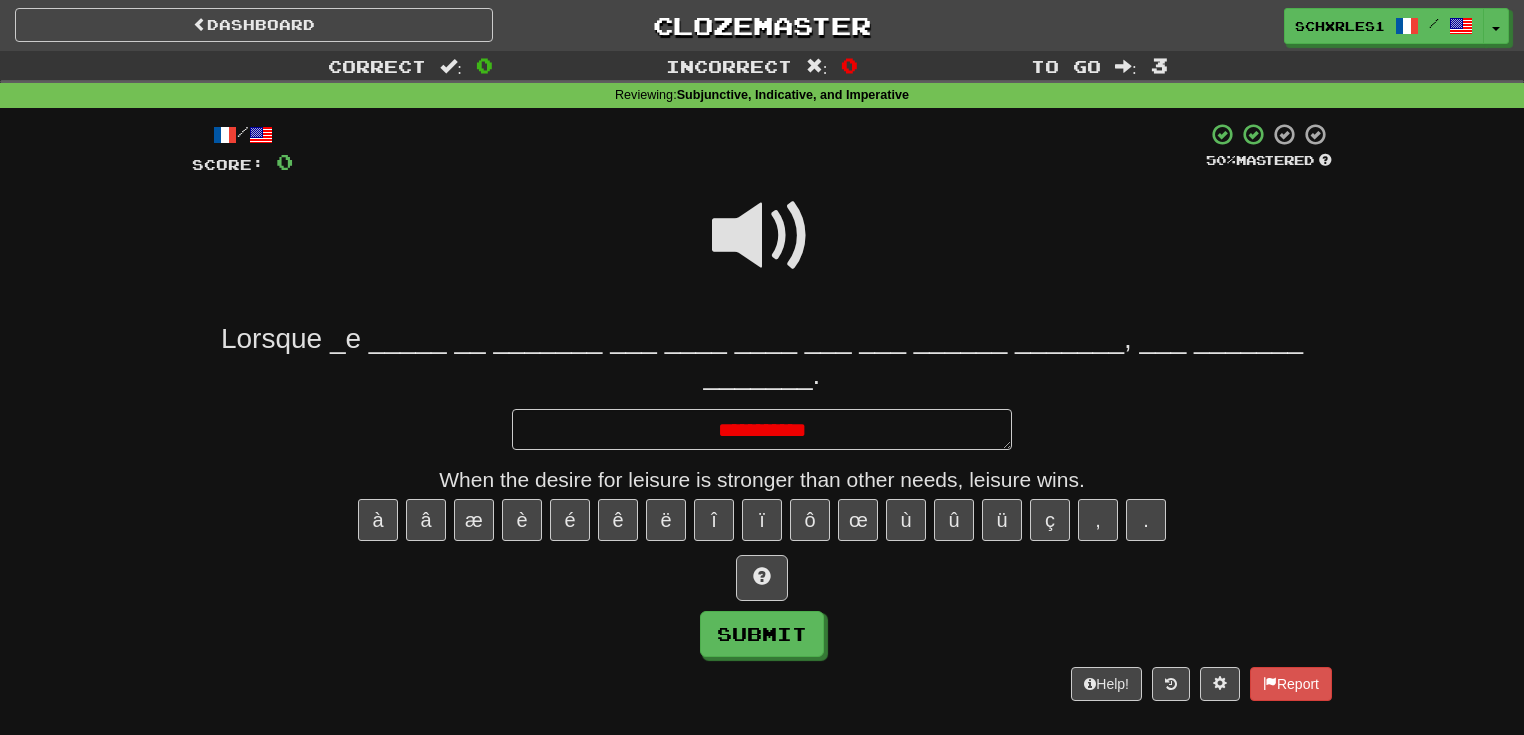 type on "*" 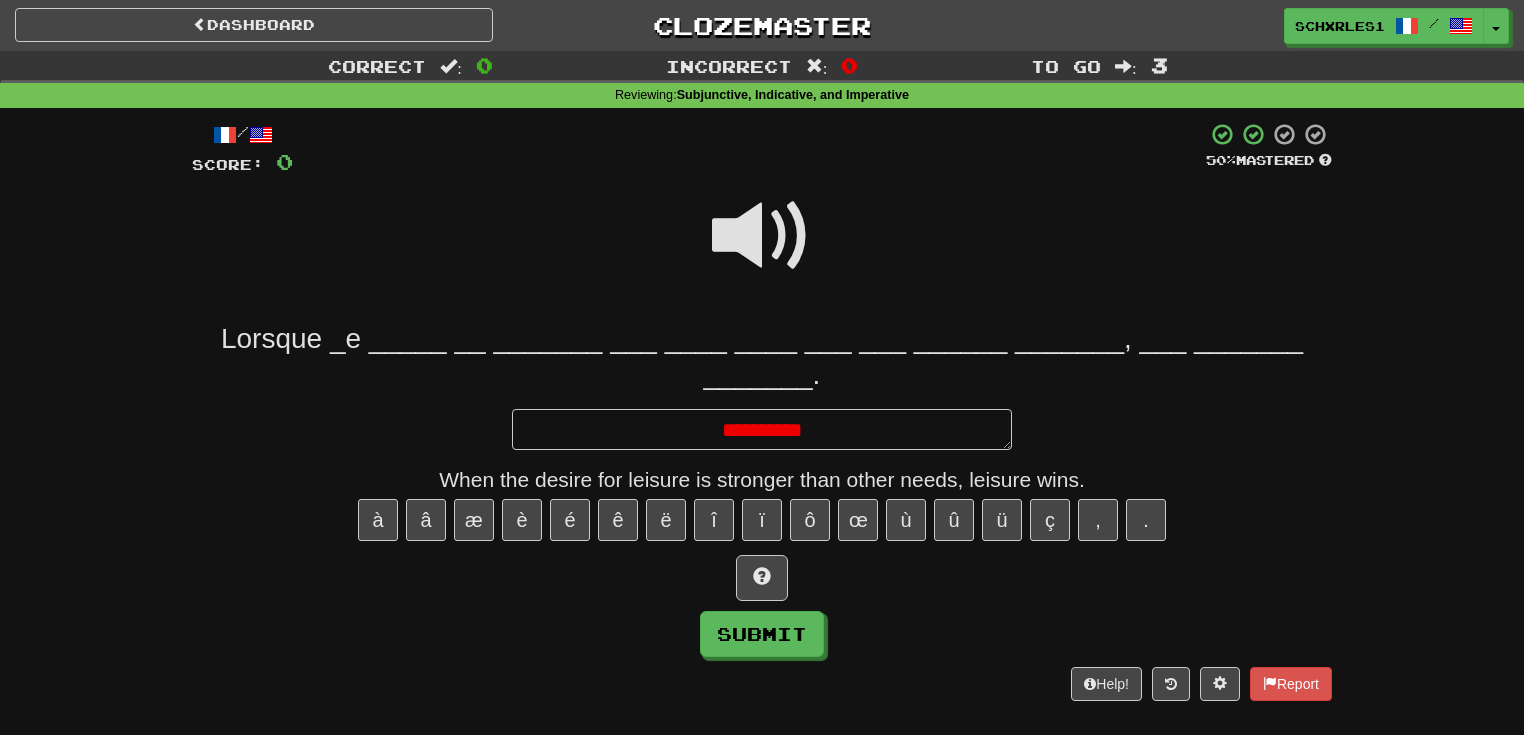 type on "*" 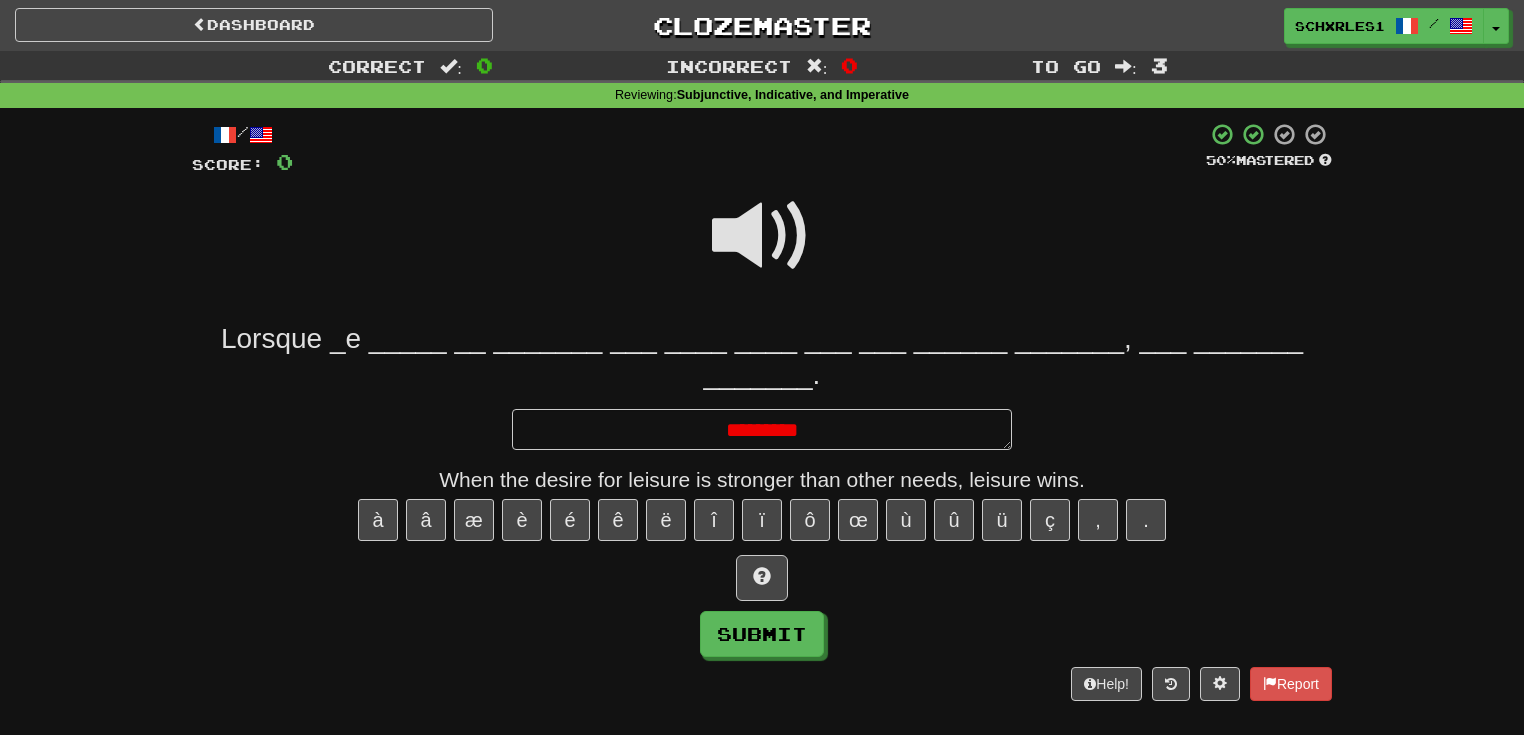 type on "*" 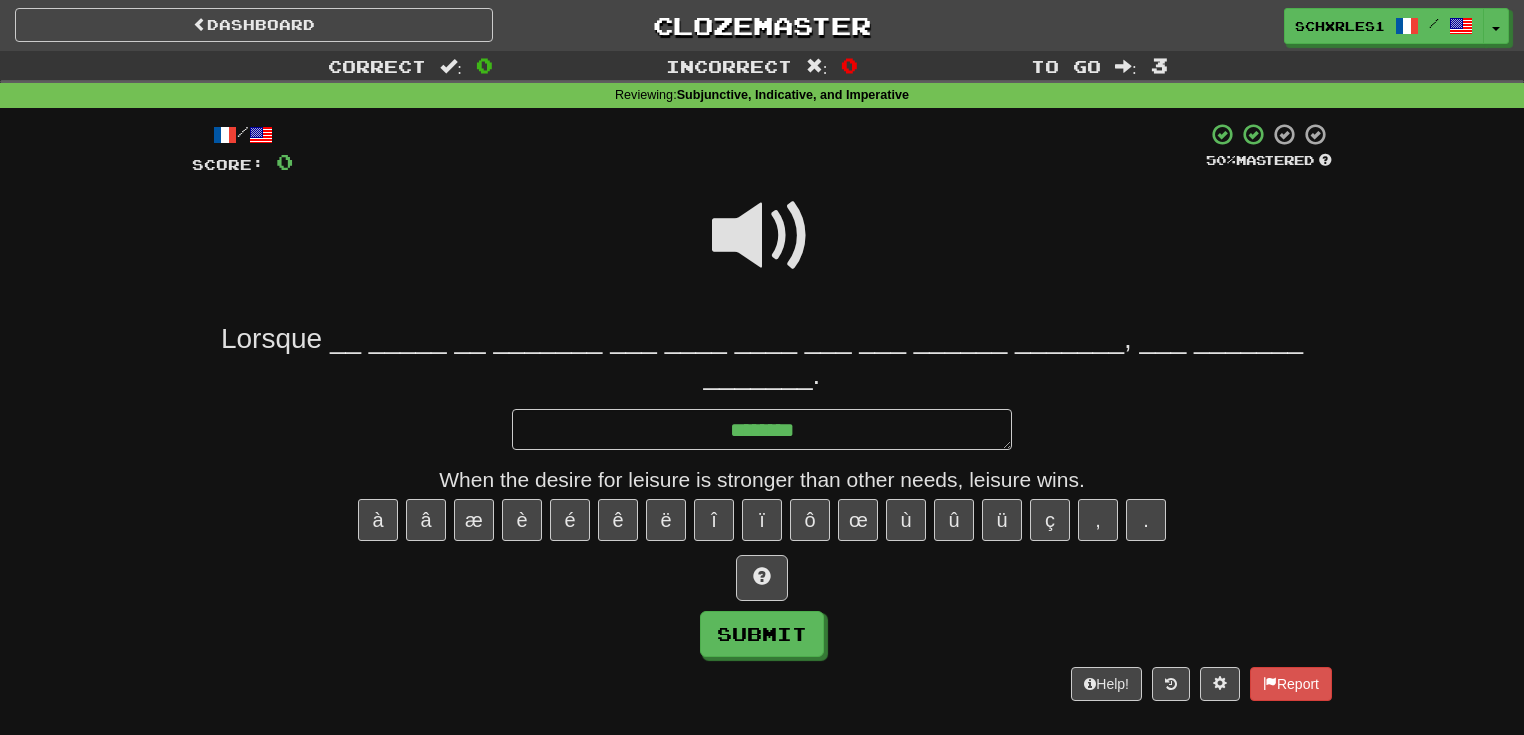type on "*" 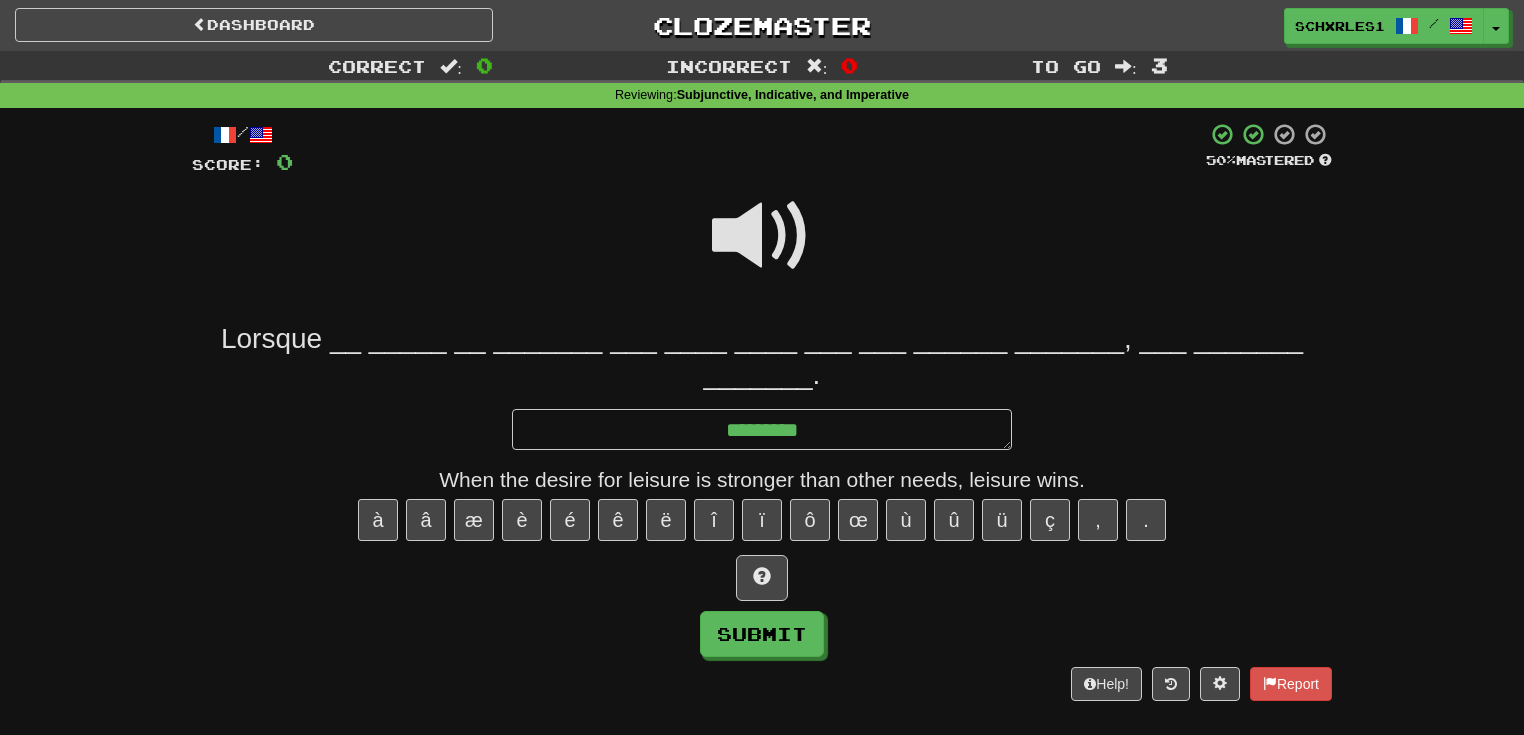 type on "*" 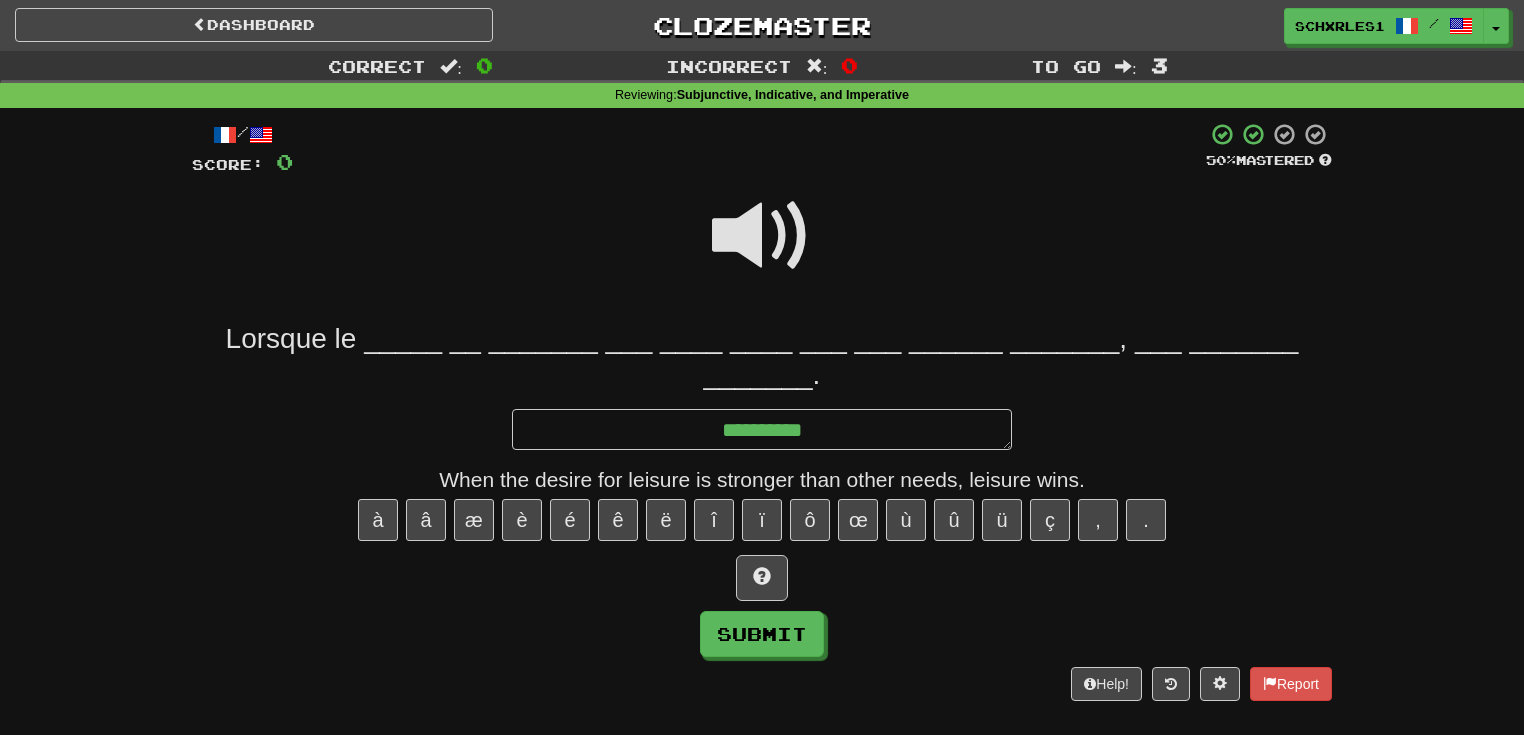 type on "*" 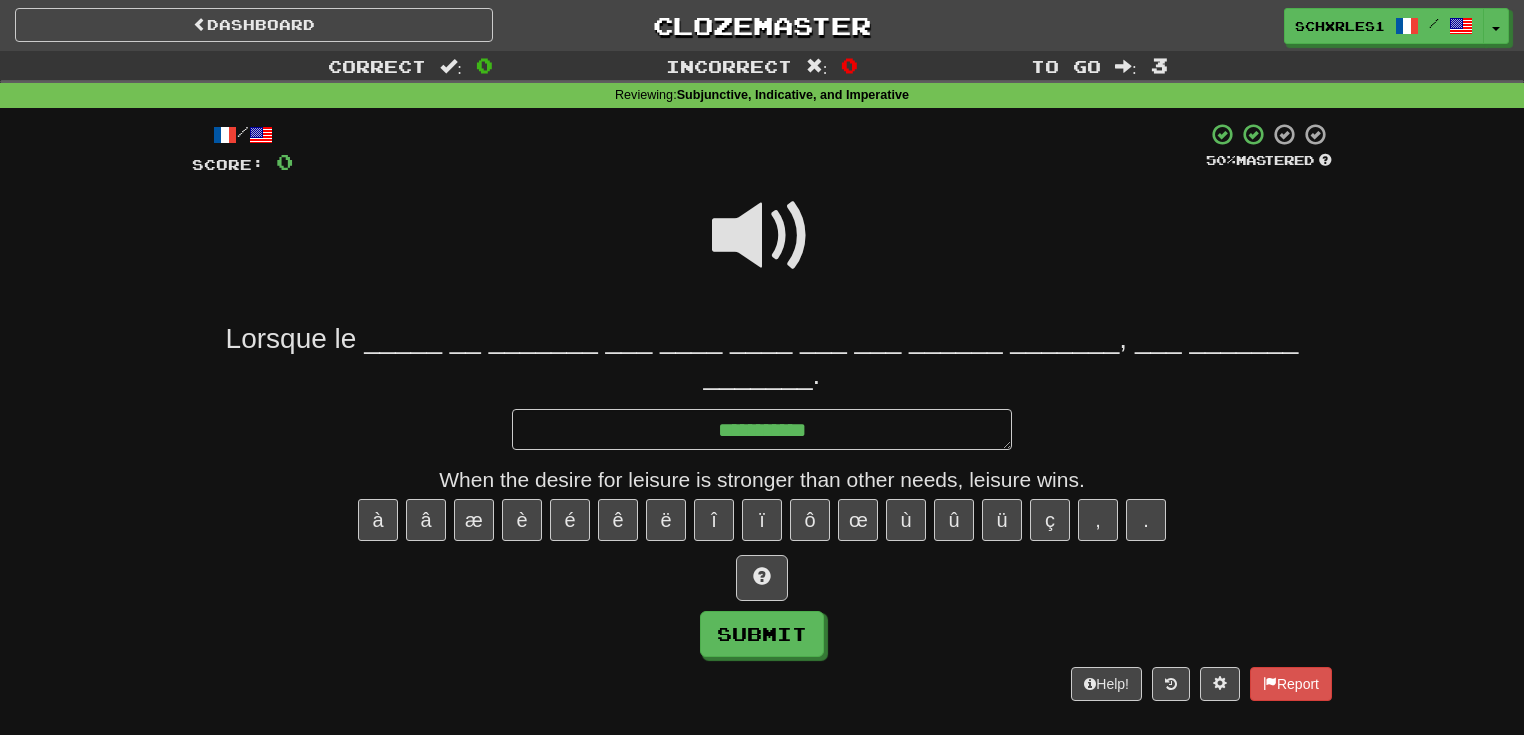 type on "*" 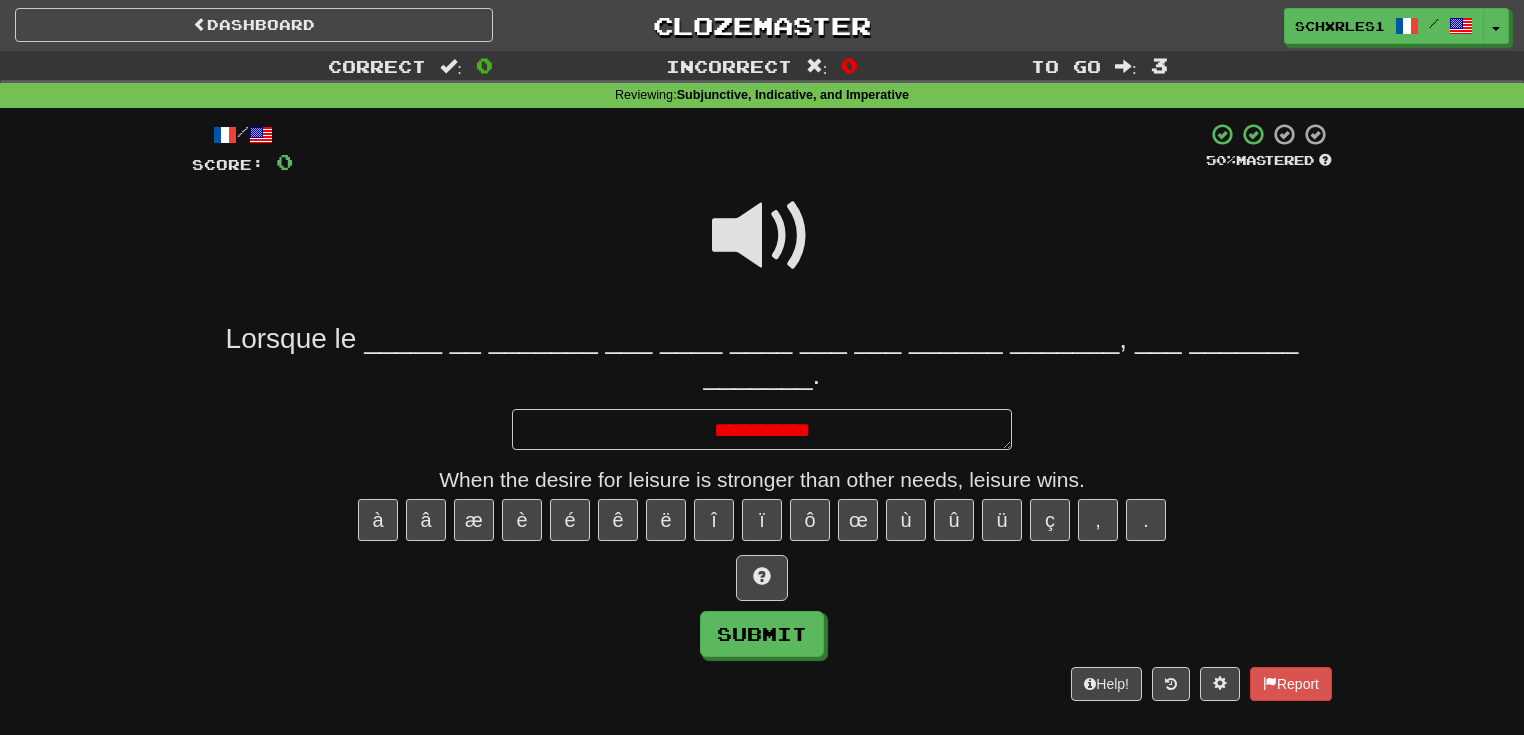 type on "*" 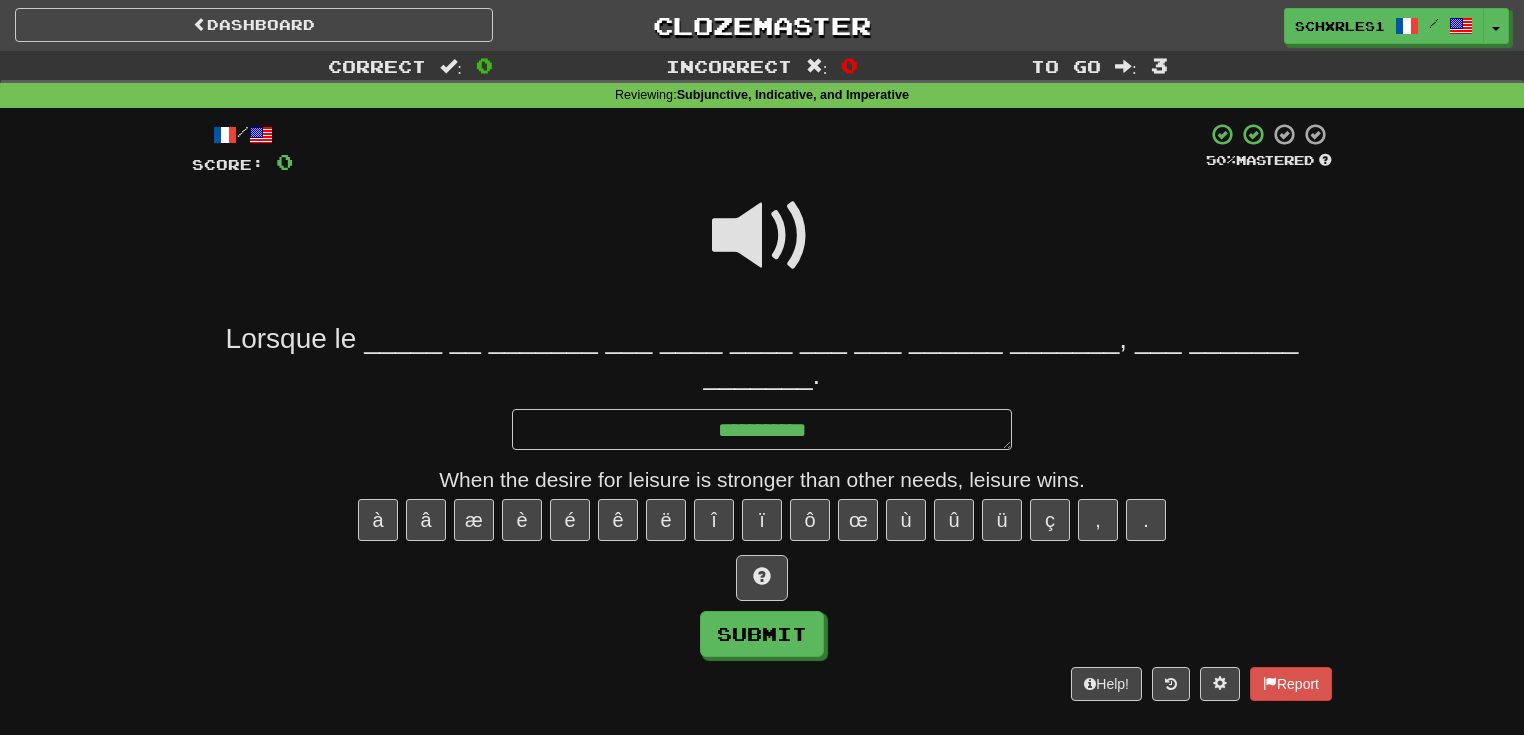 type on "*" 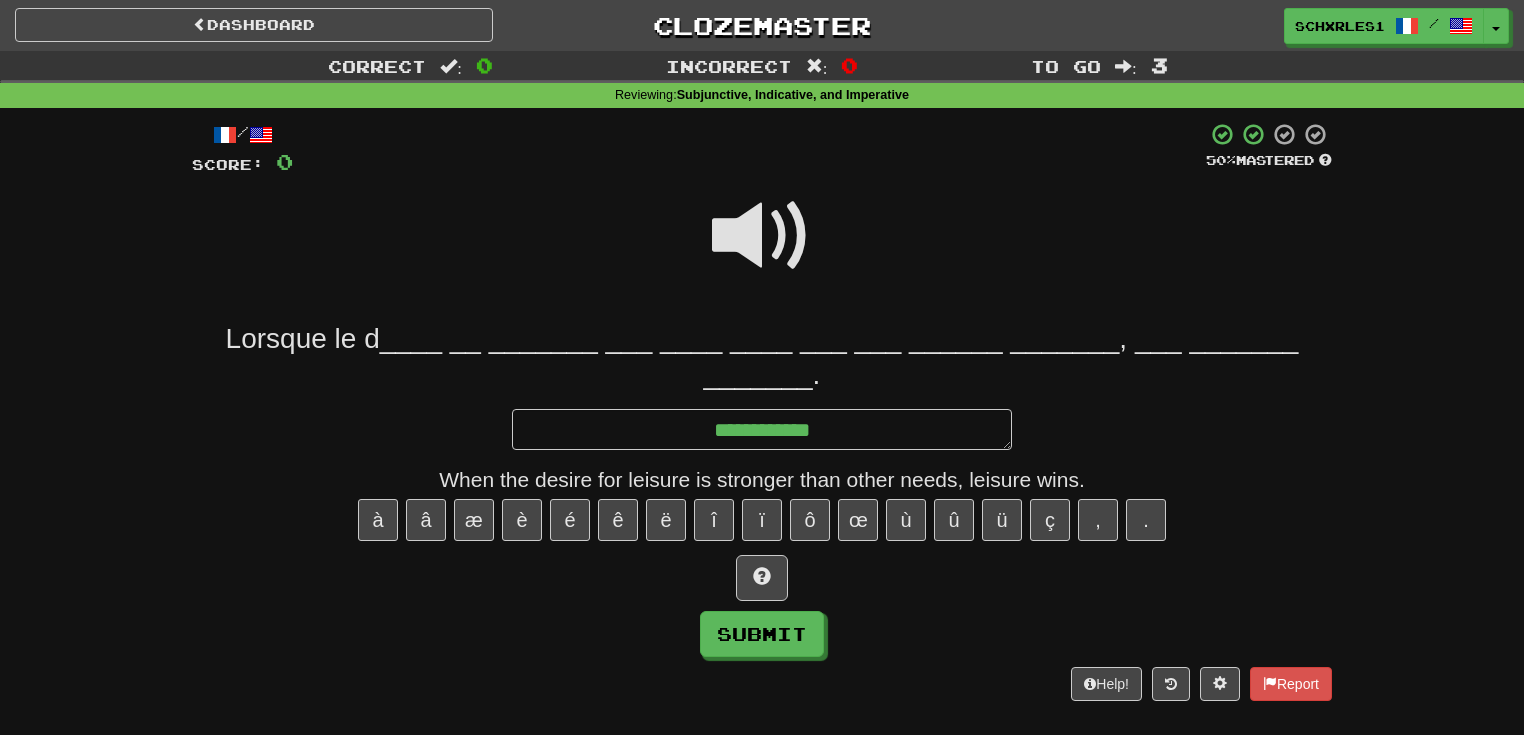 type on "*" 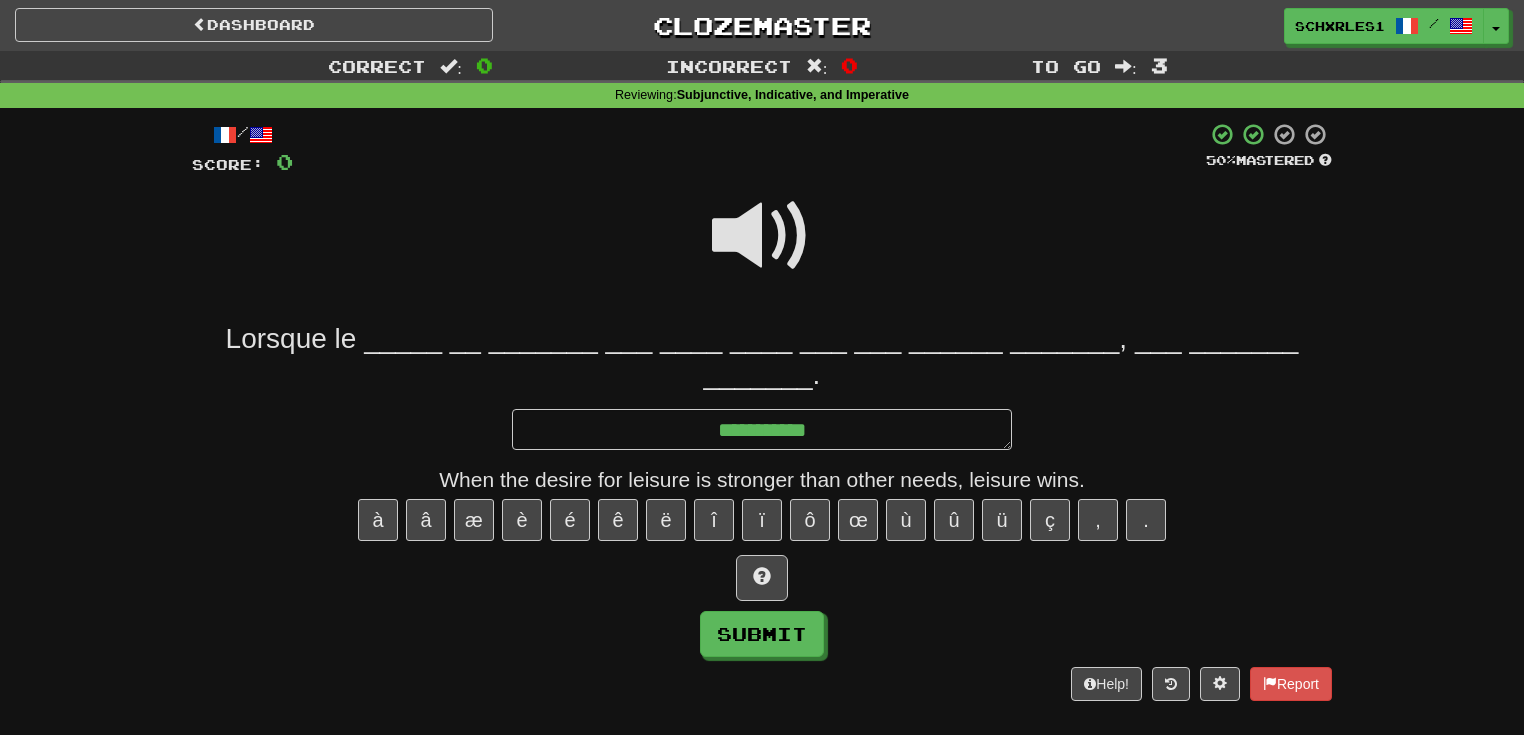 type on "*" 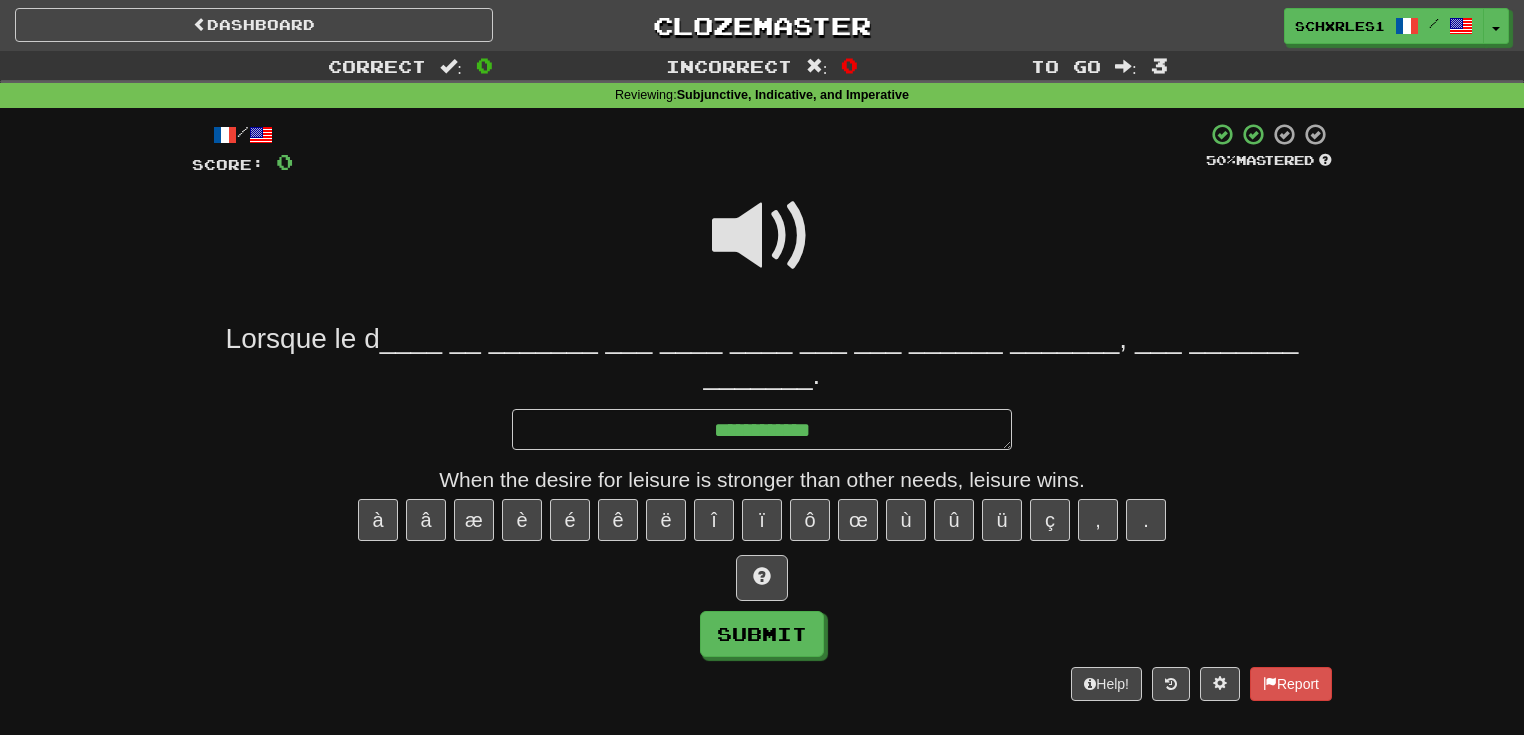 type on "*" 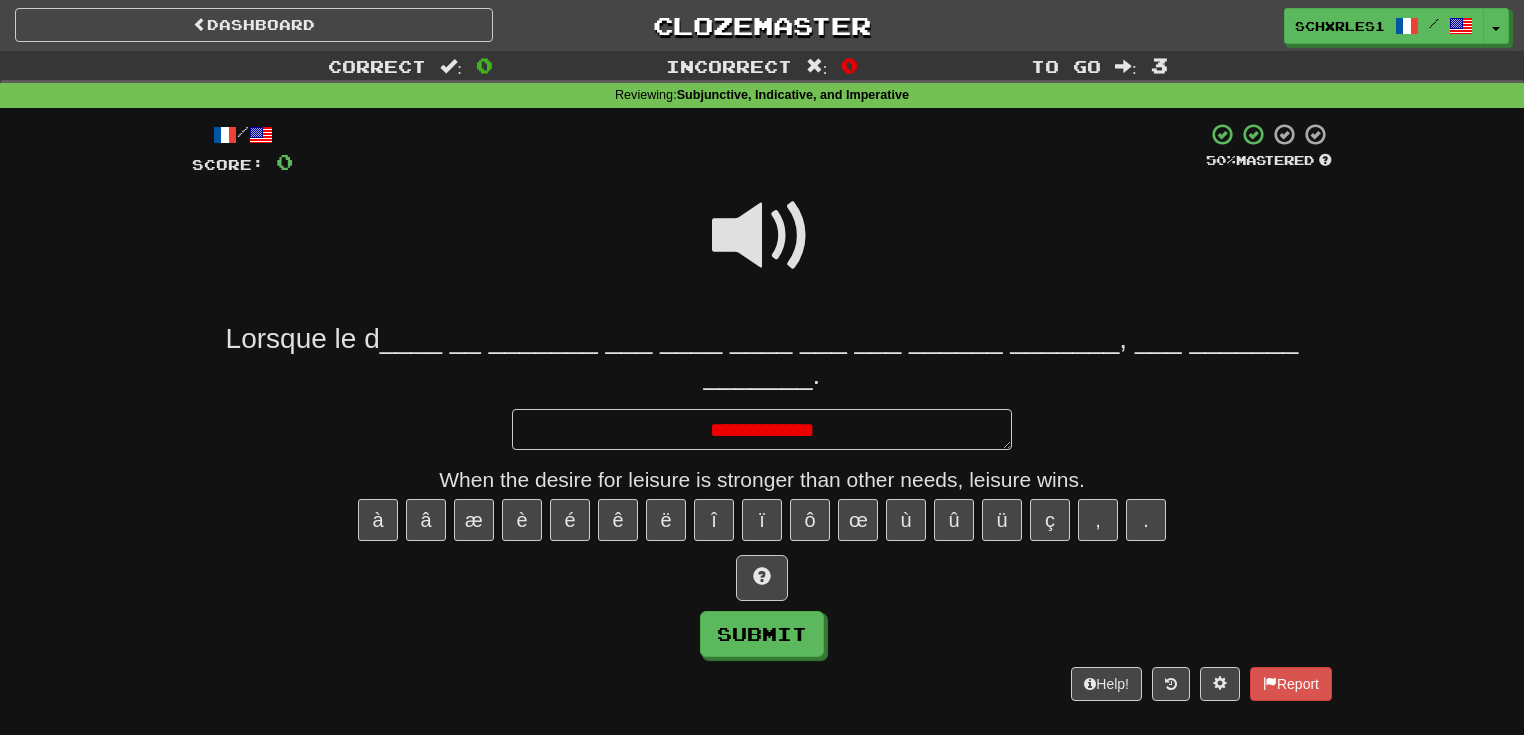 type on "*" 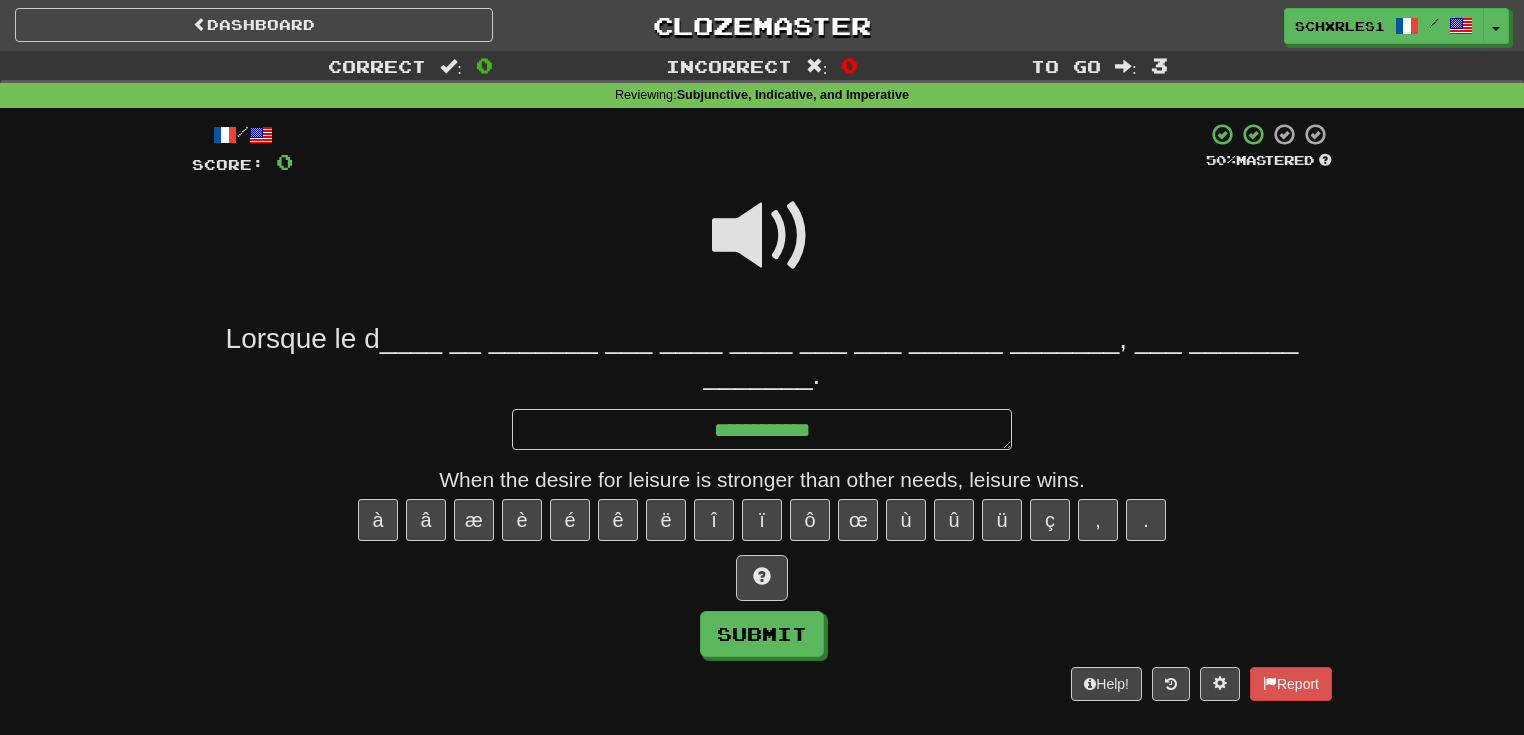 type on "*" 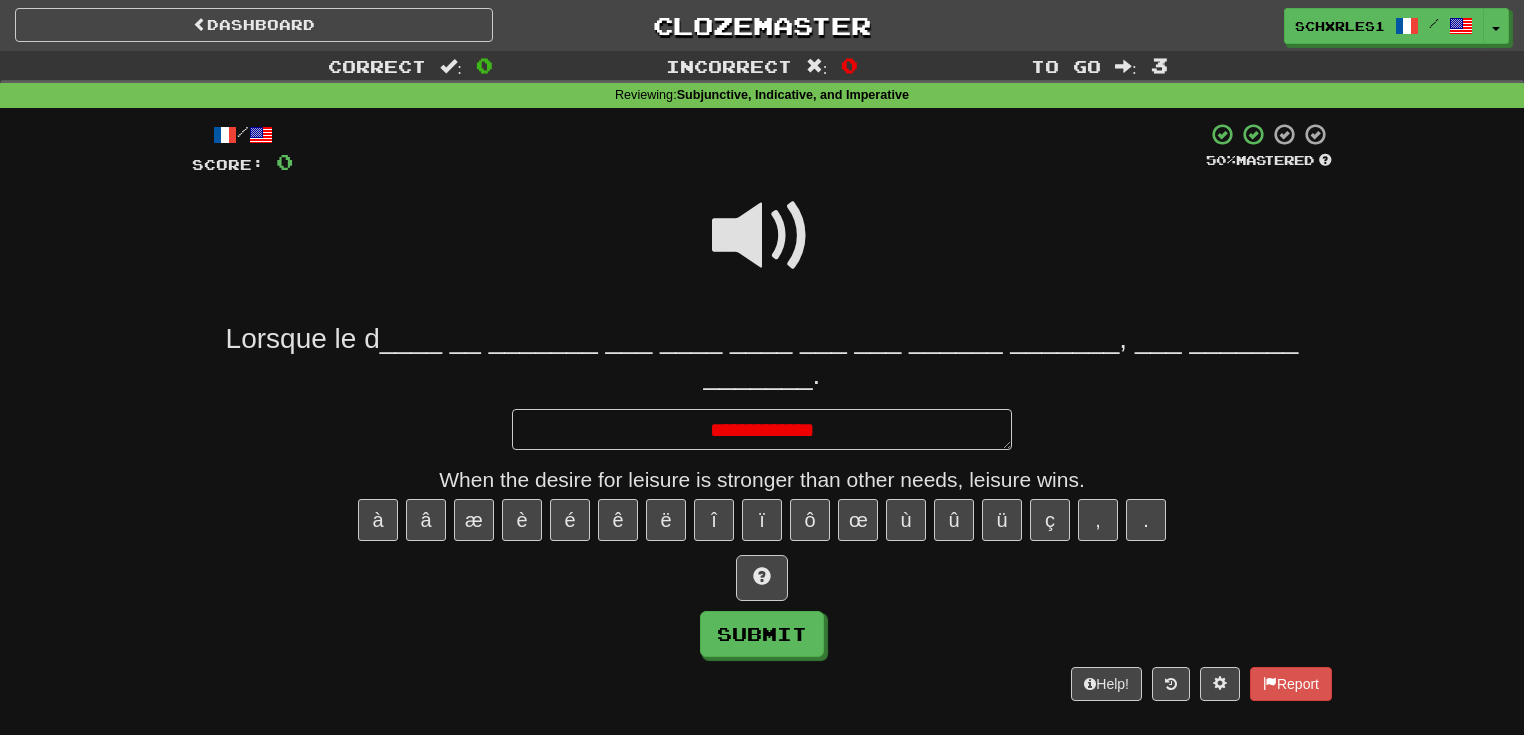 type on "*" 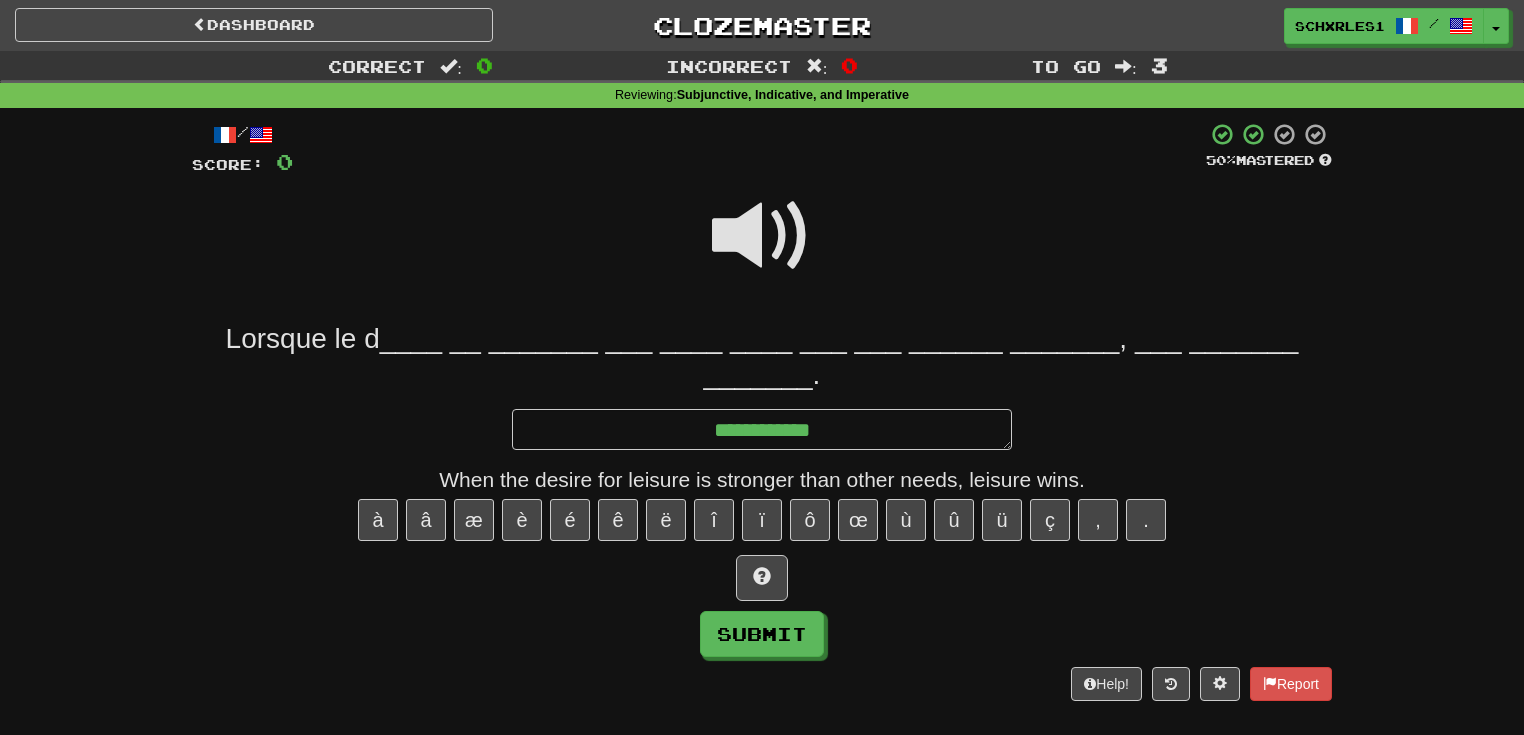 type on "*" 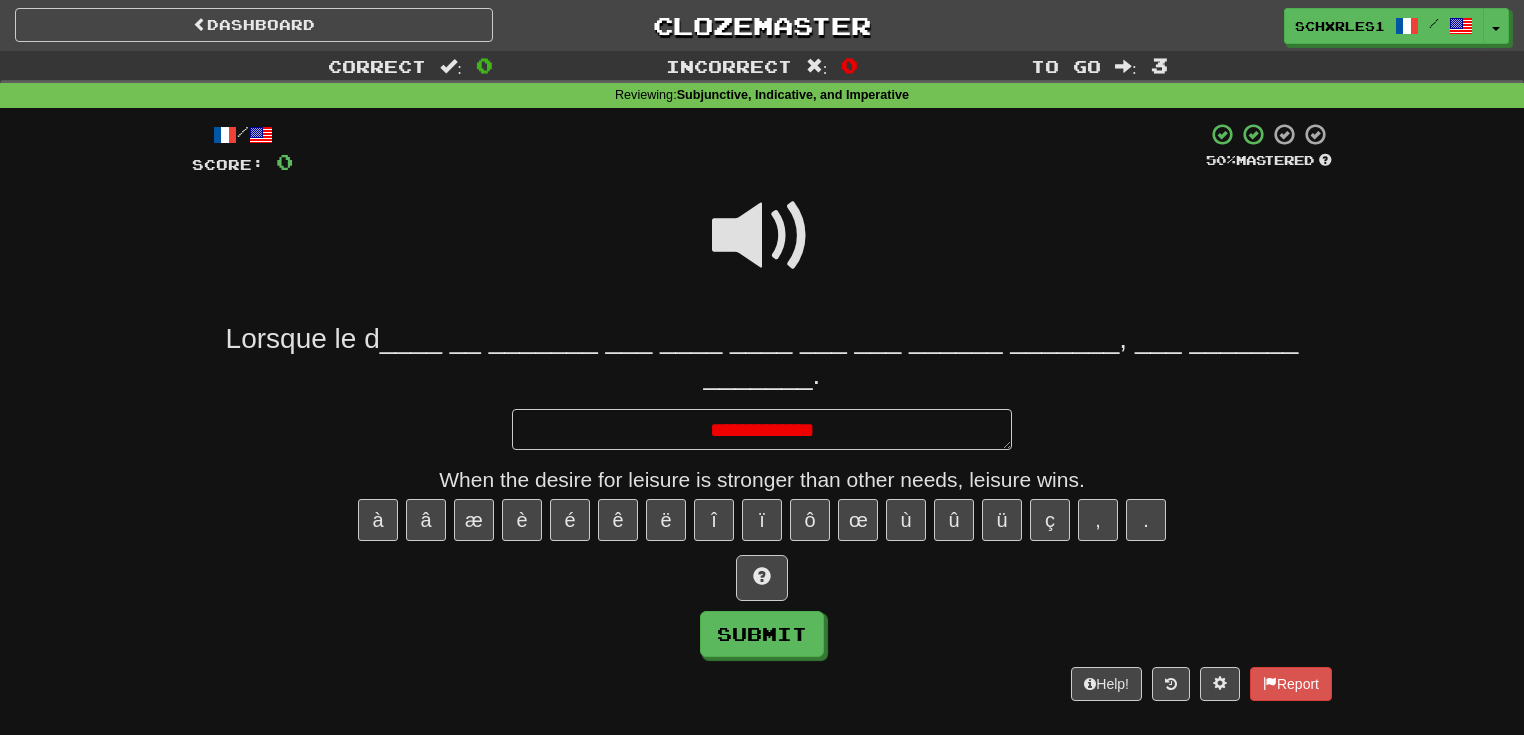 type on "*" 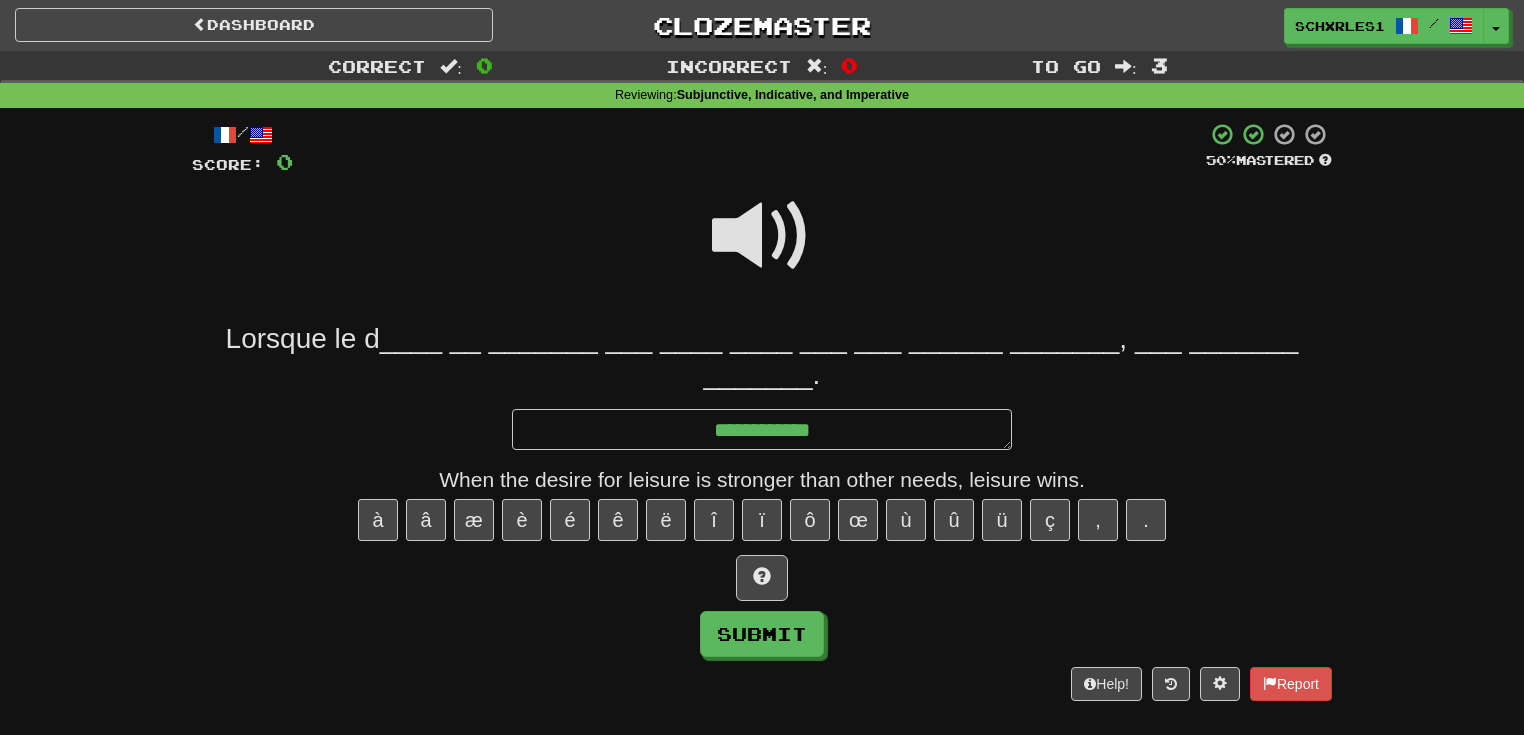 type on "*" 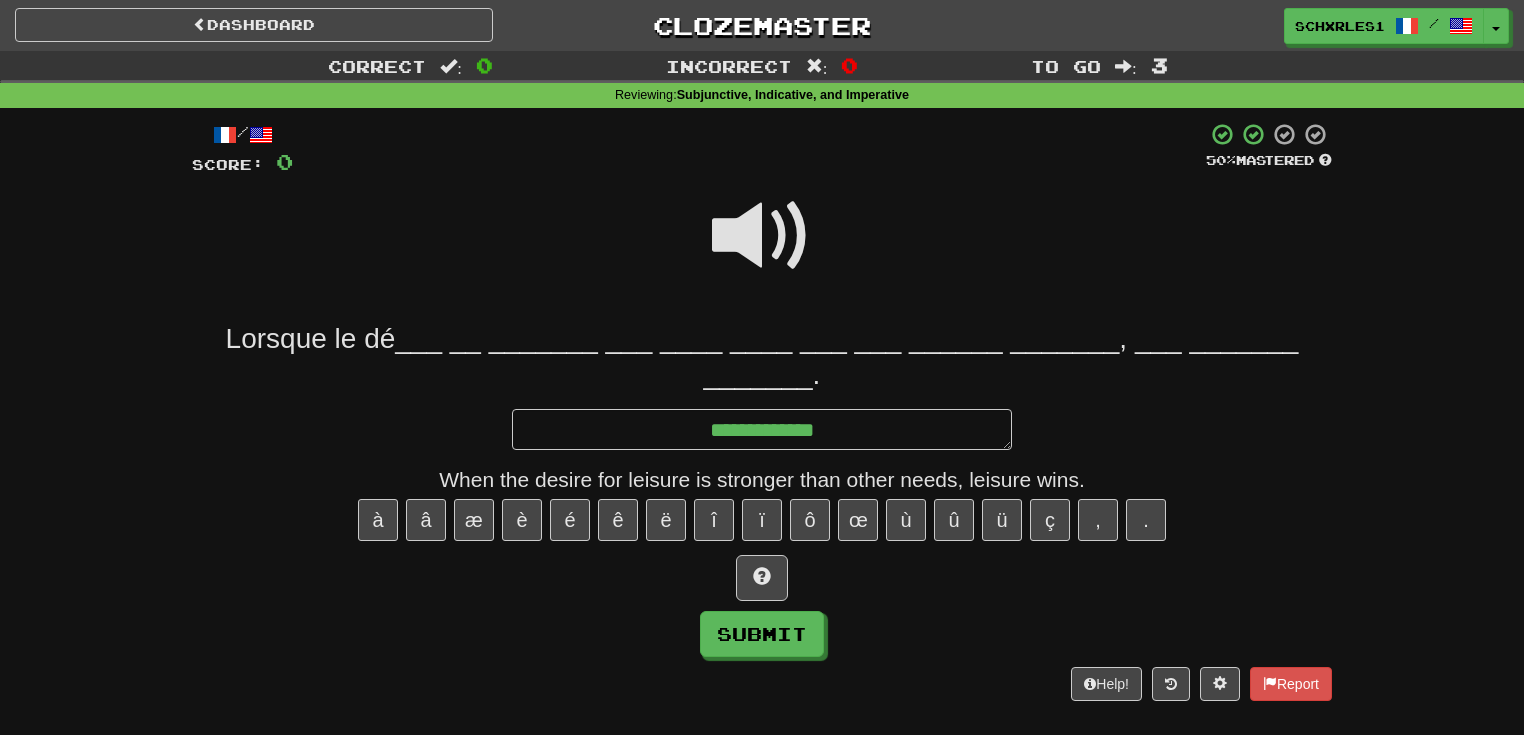 type on "*" 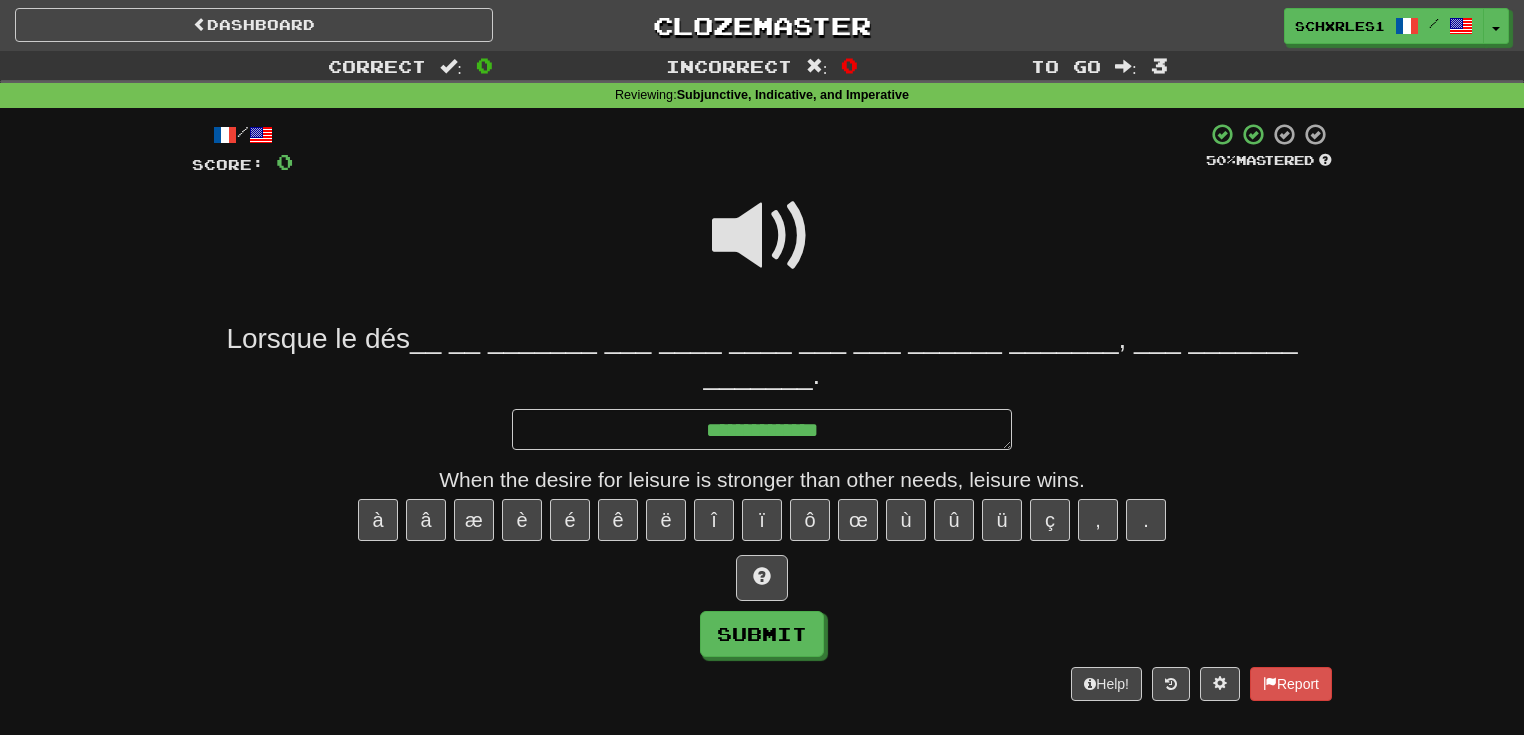 type on "*" 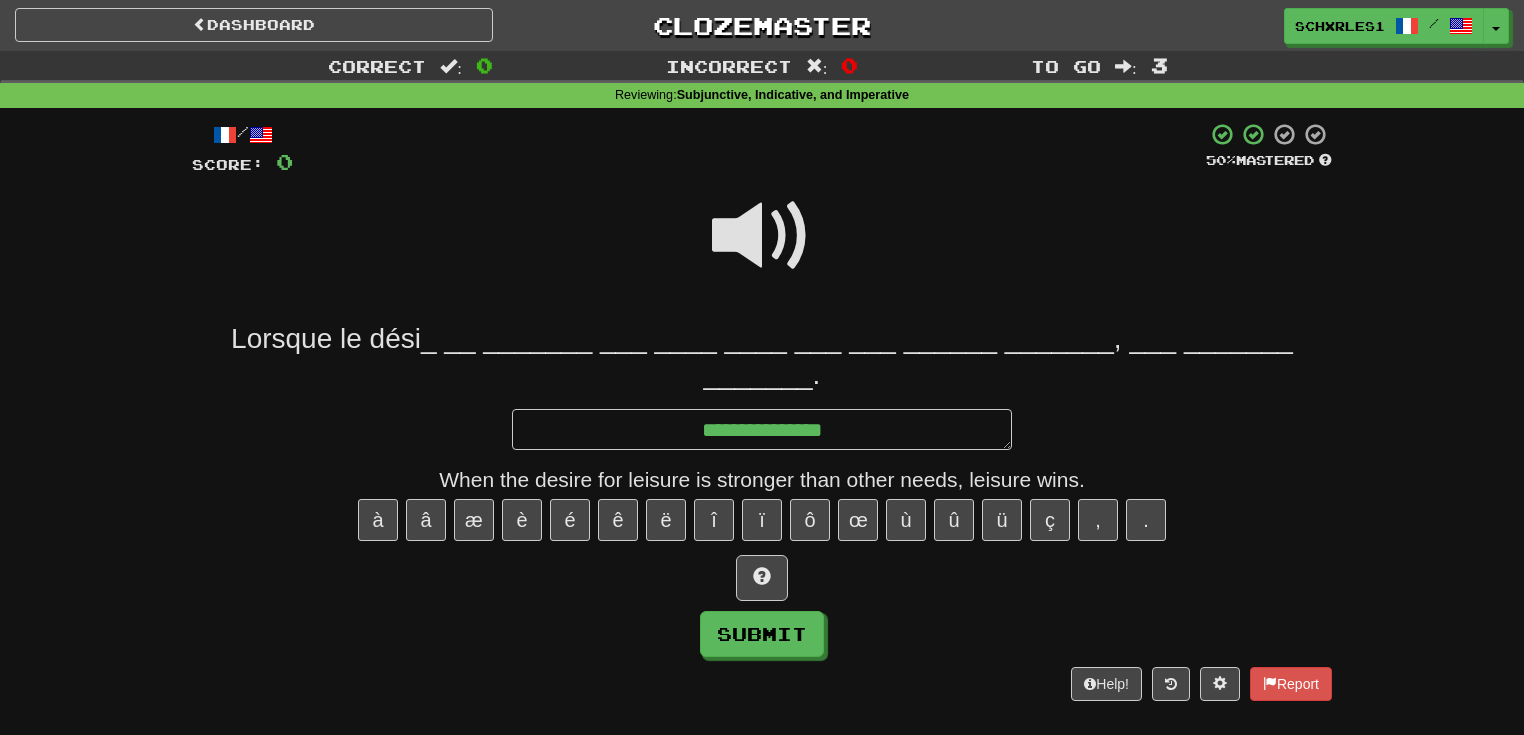 type on "*" 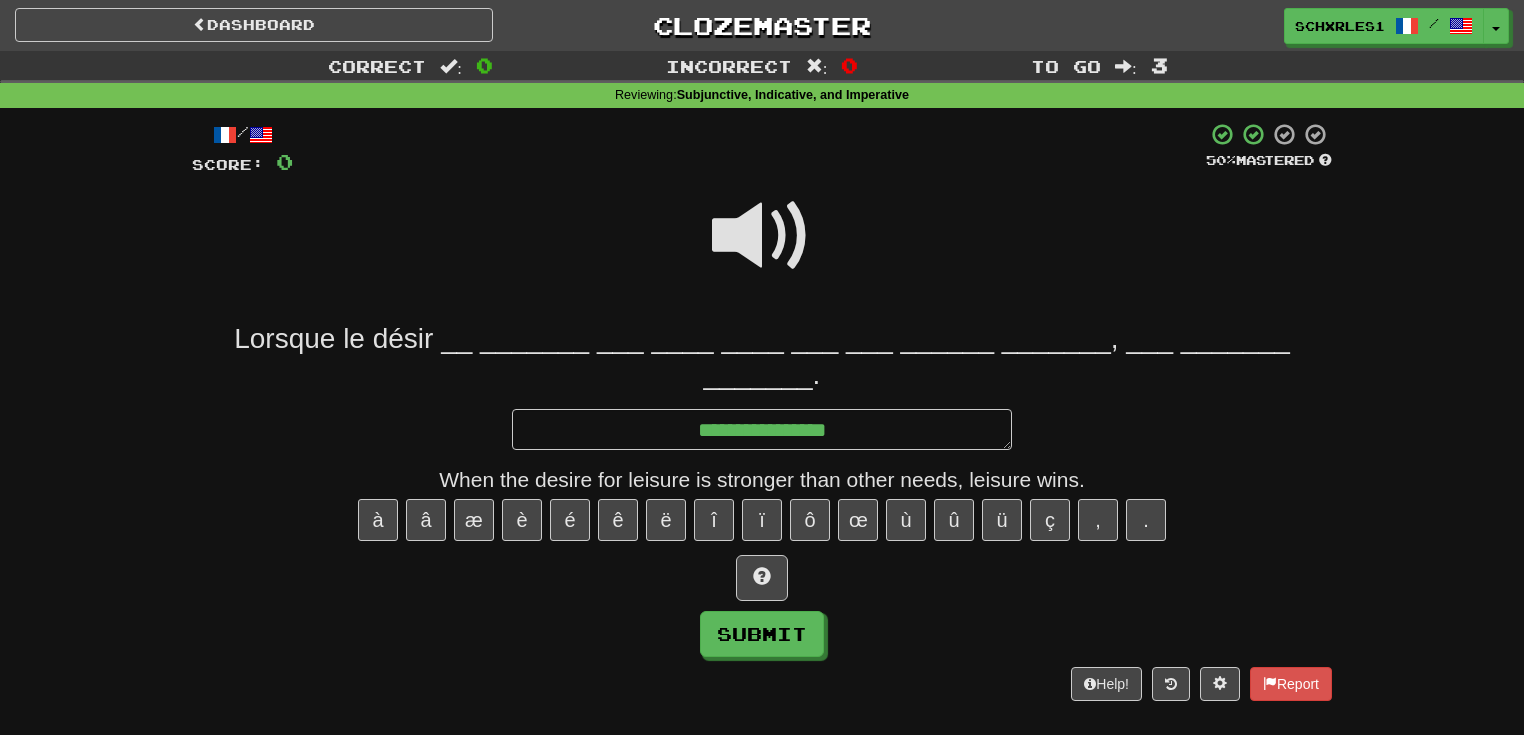type on "*" 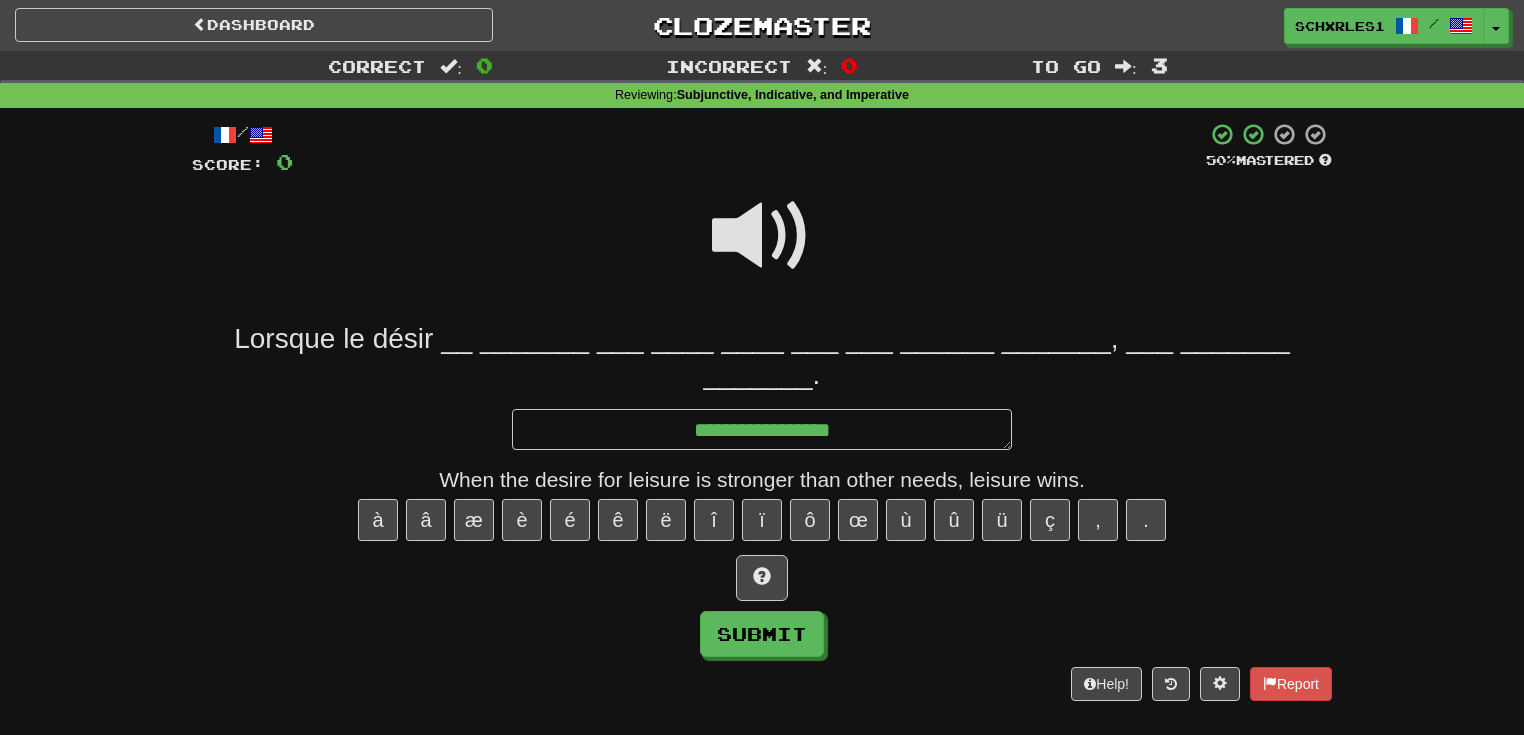 type on "*" 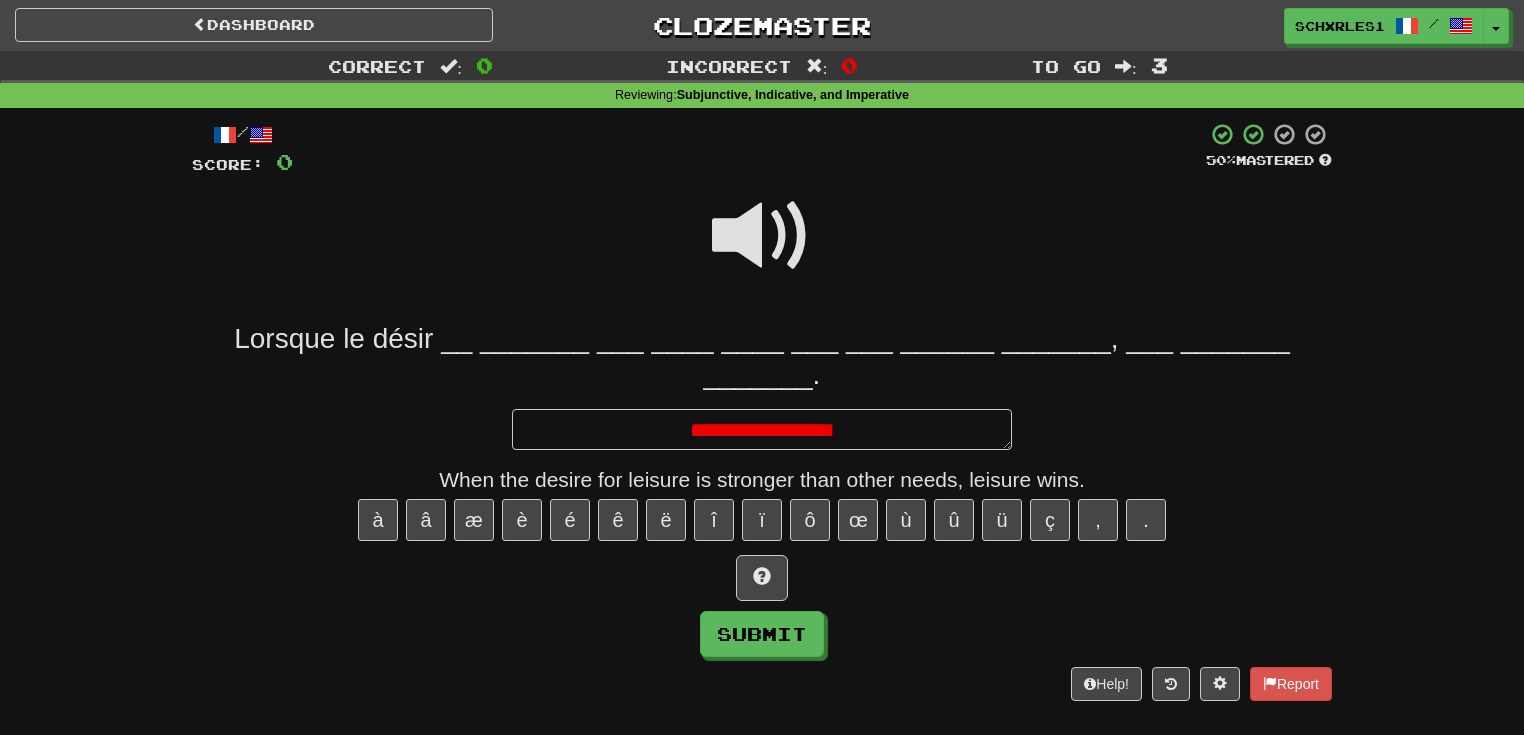 type on "*" 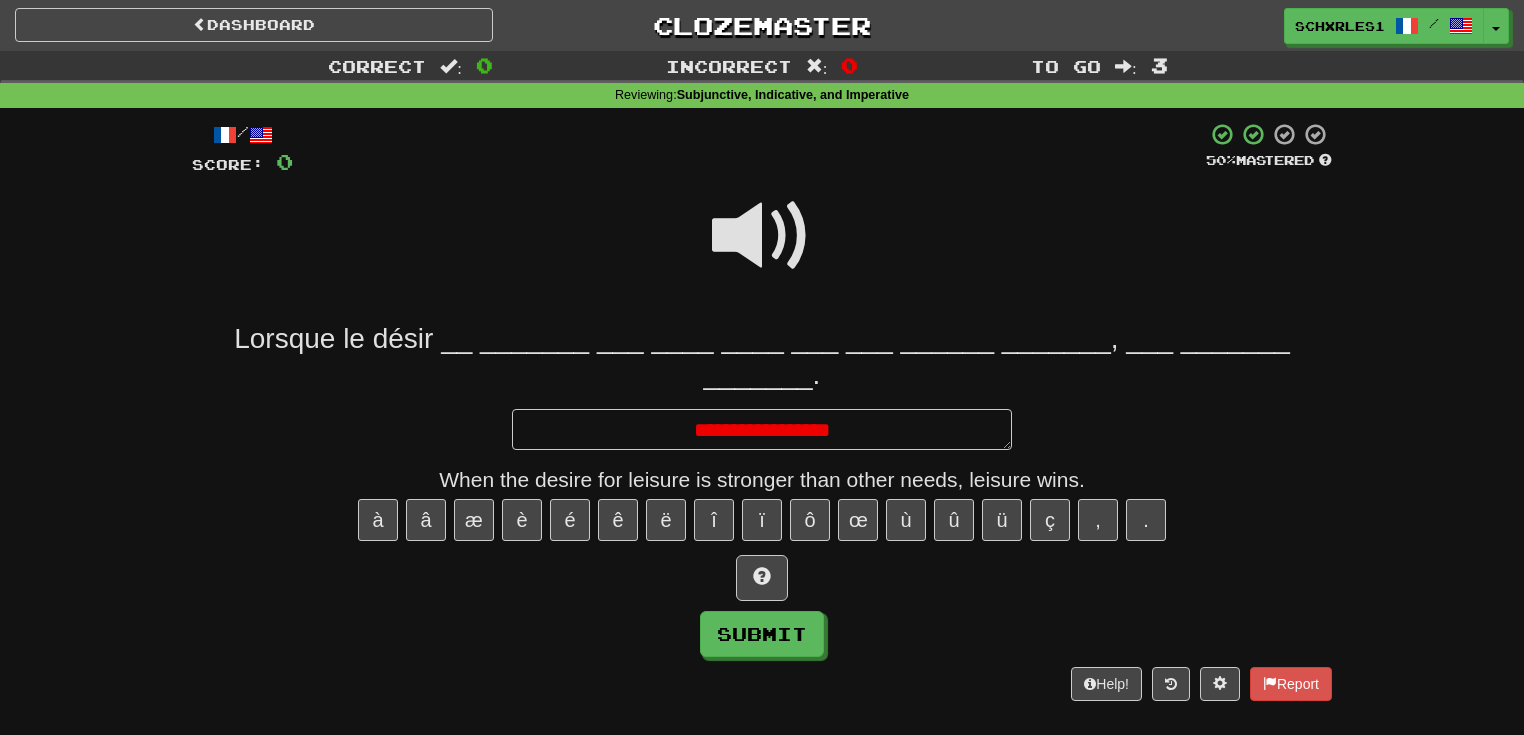 type on "*" 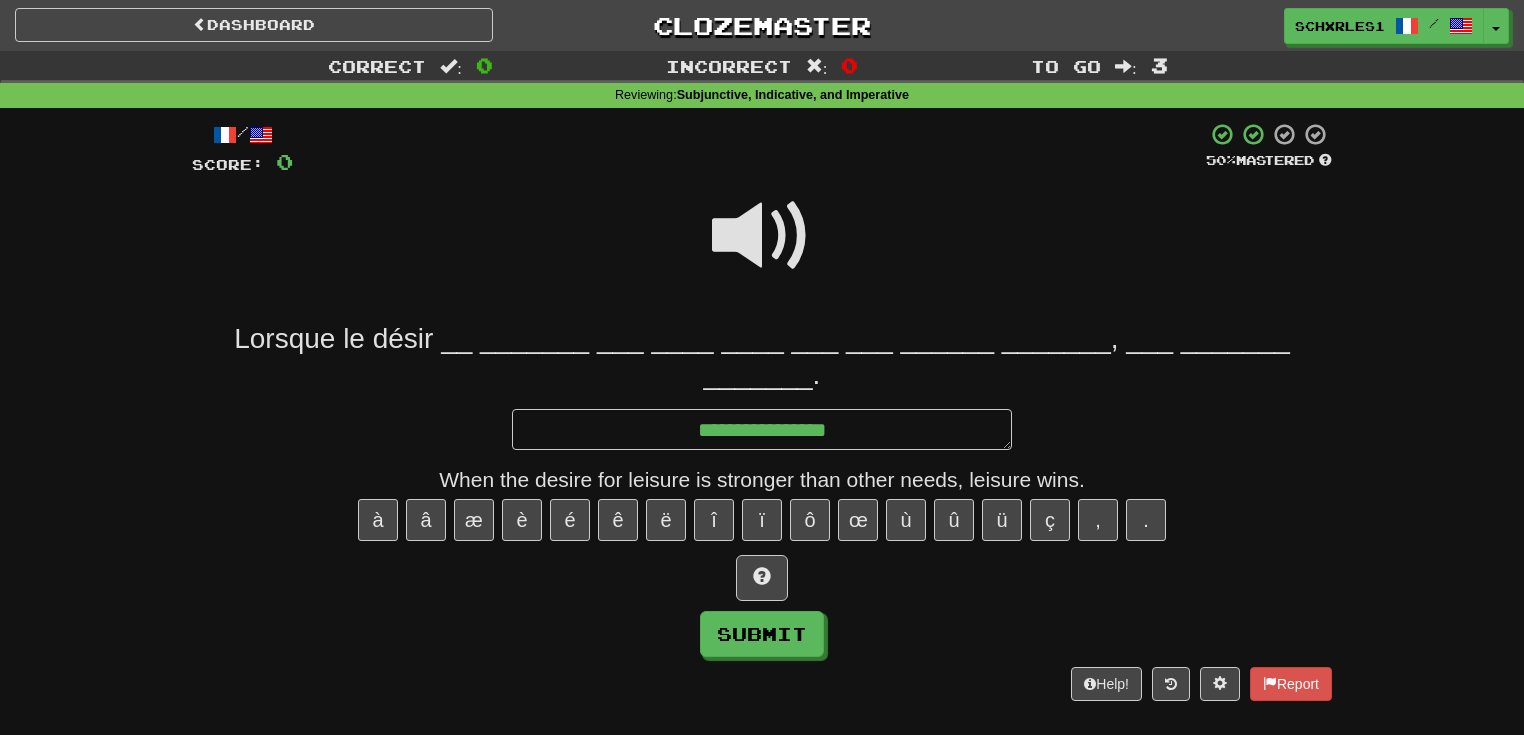 type on "*" 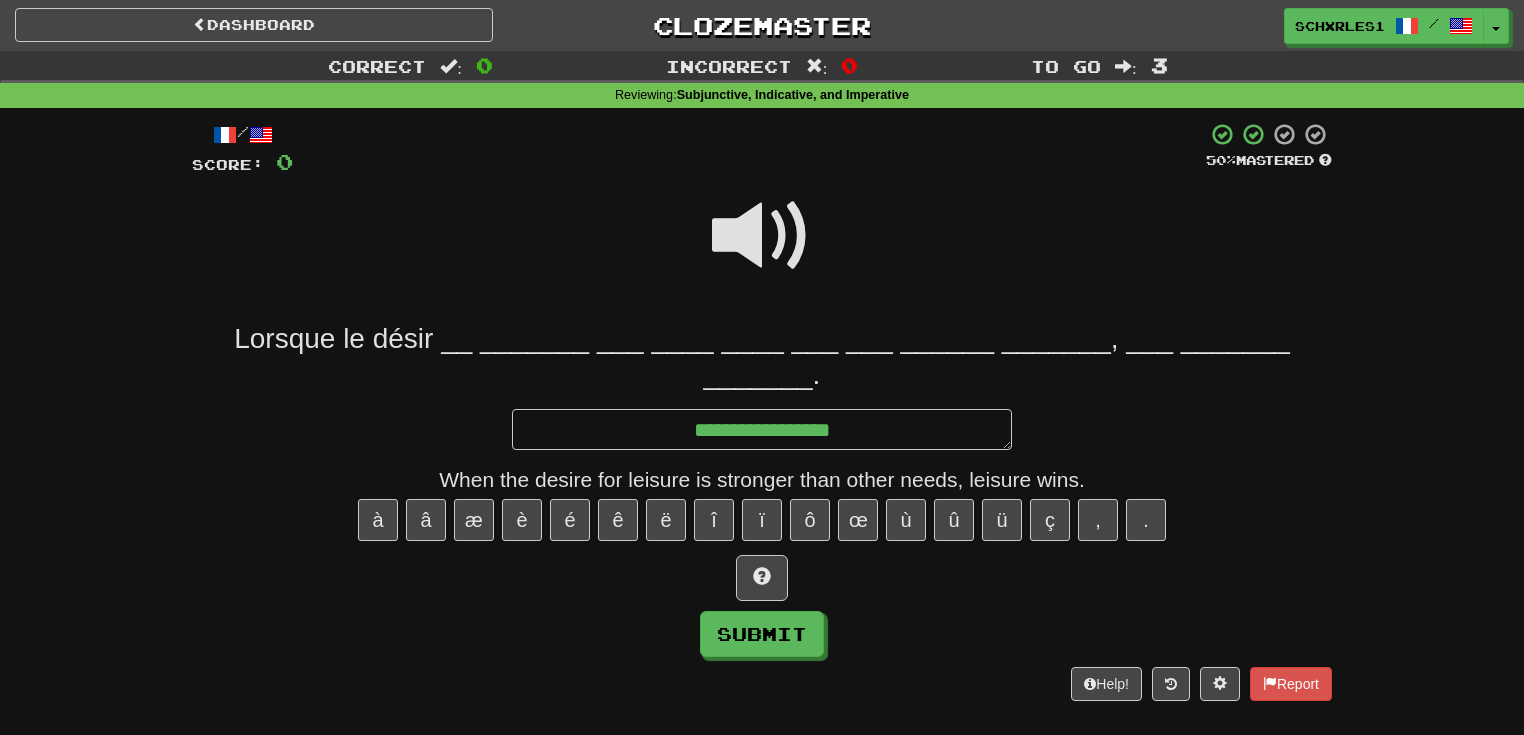type on "*" 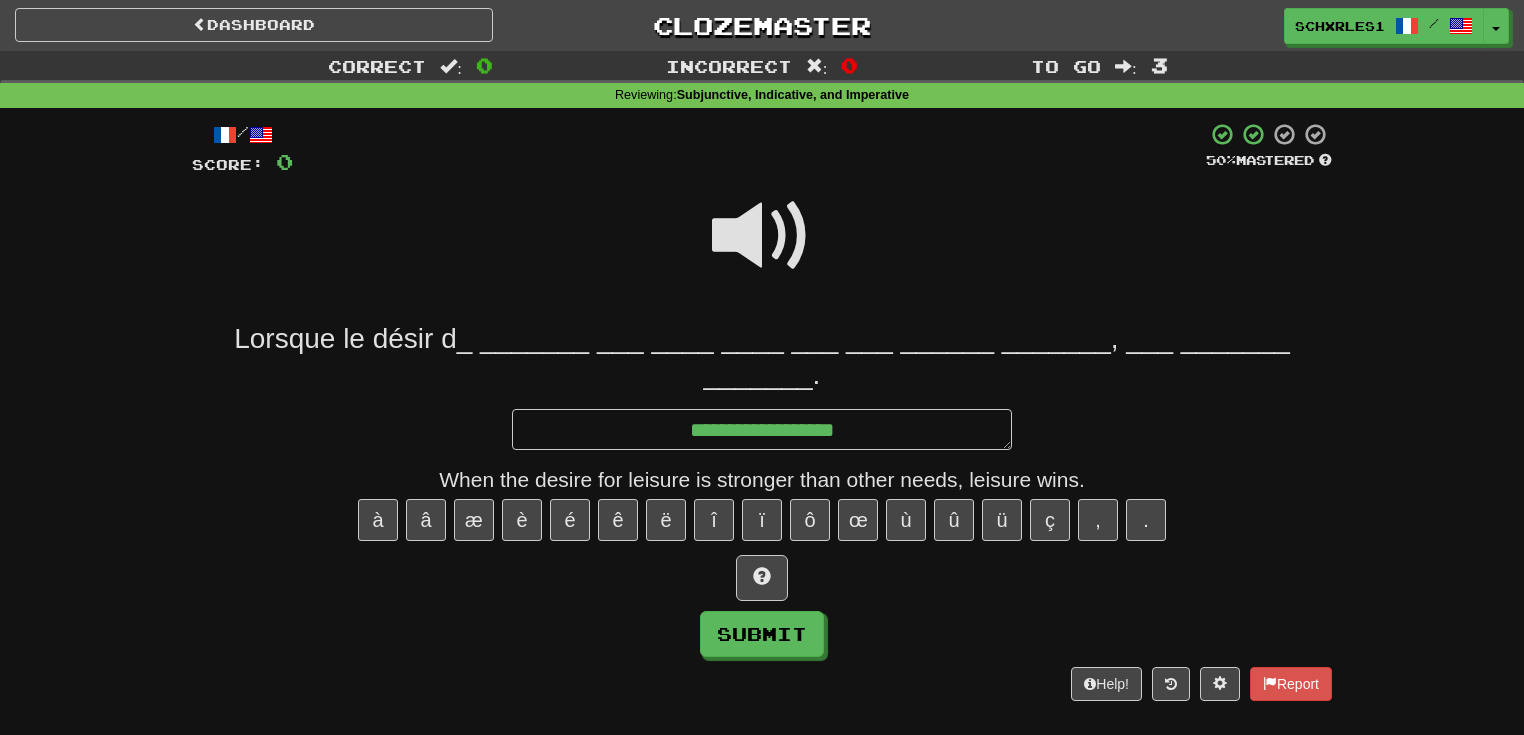 type on "*" 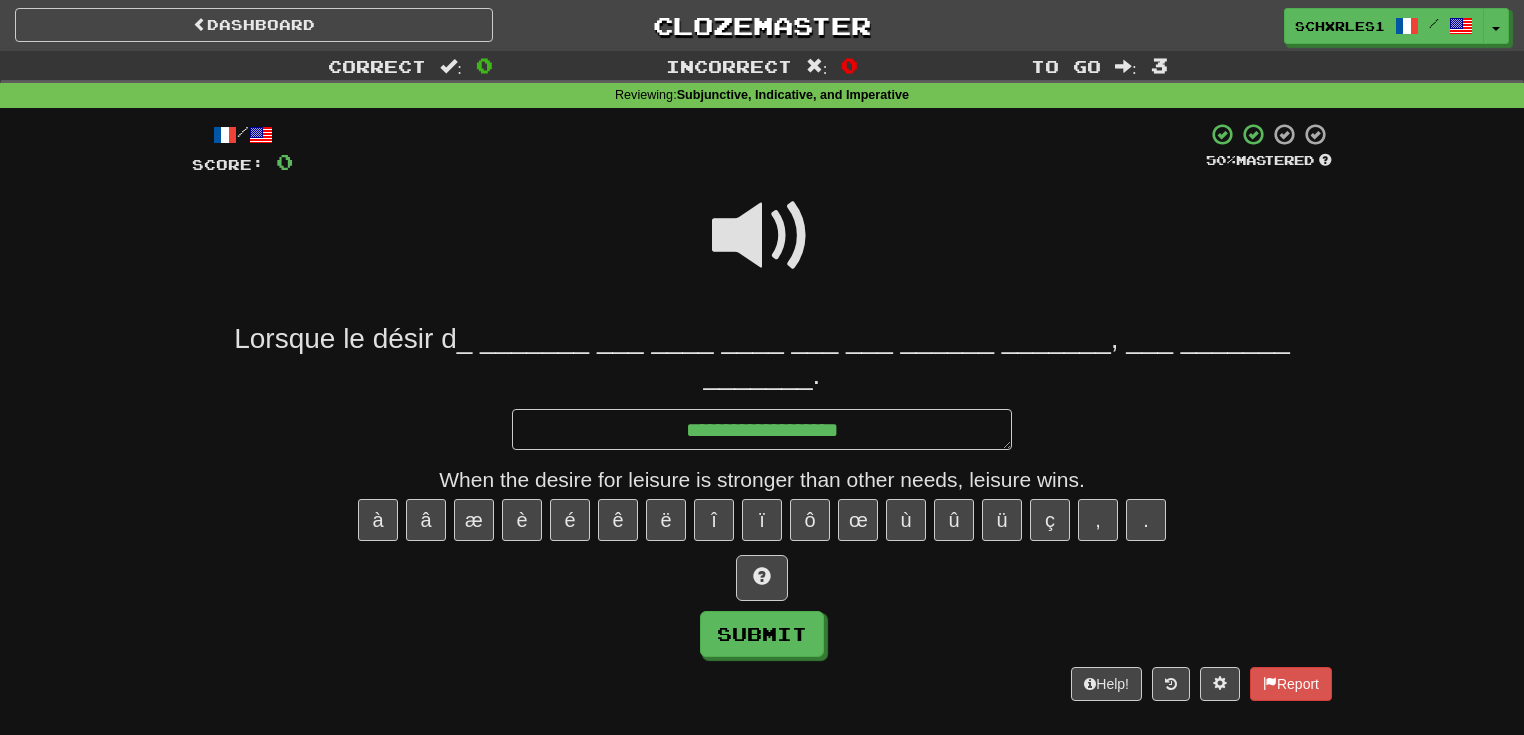 type on "*" 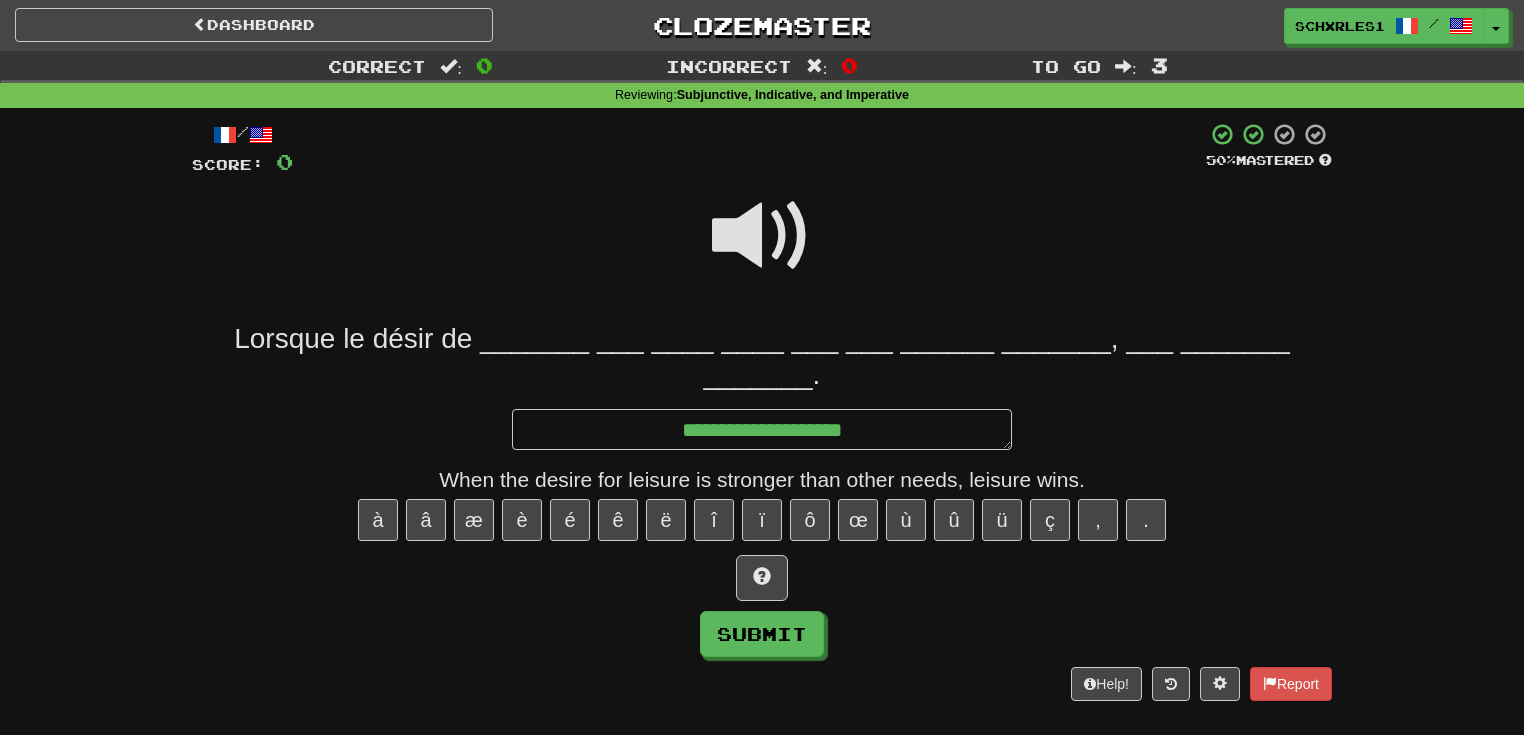 type on "*" 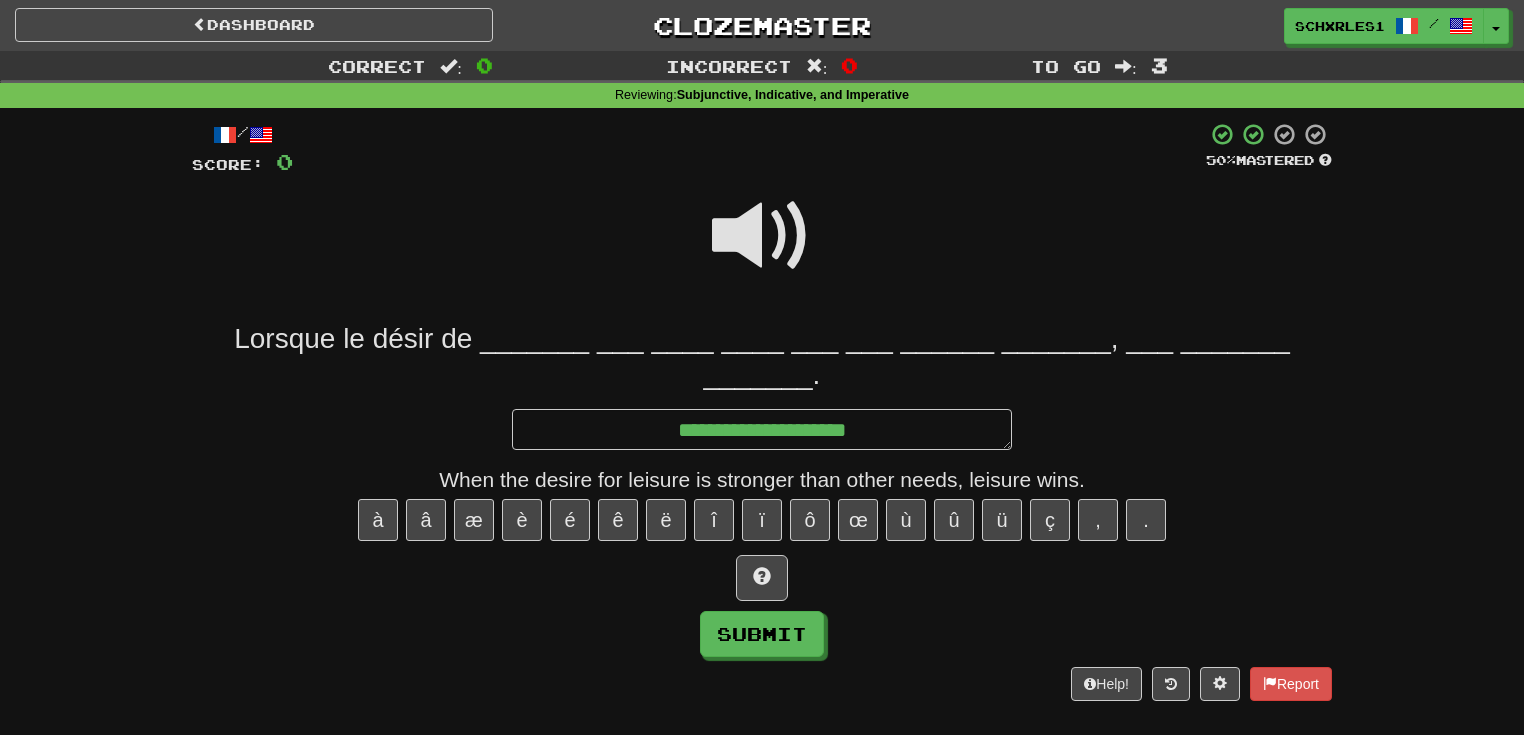 type on "*" 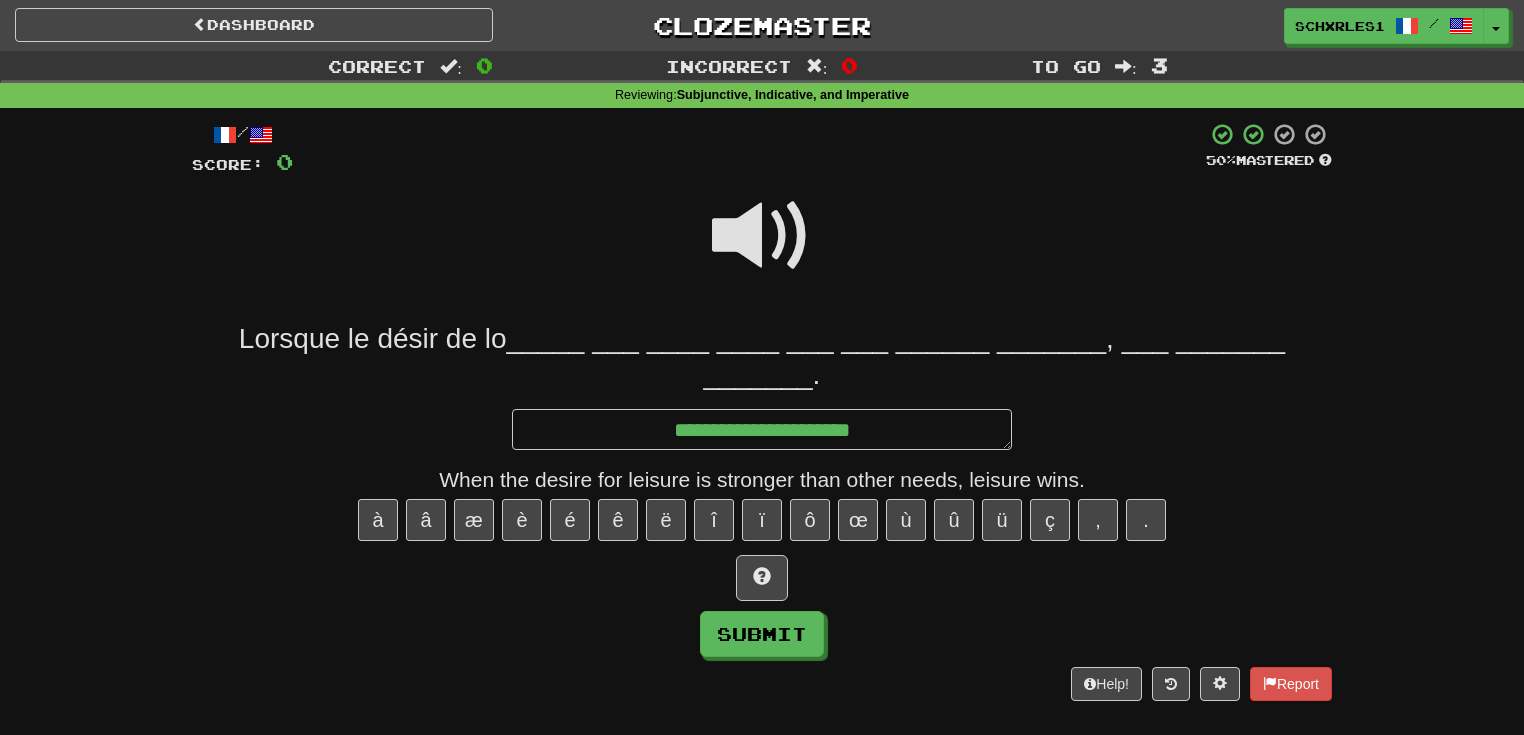type on "*" 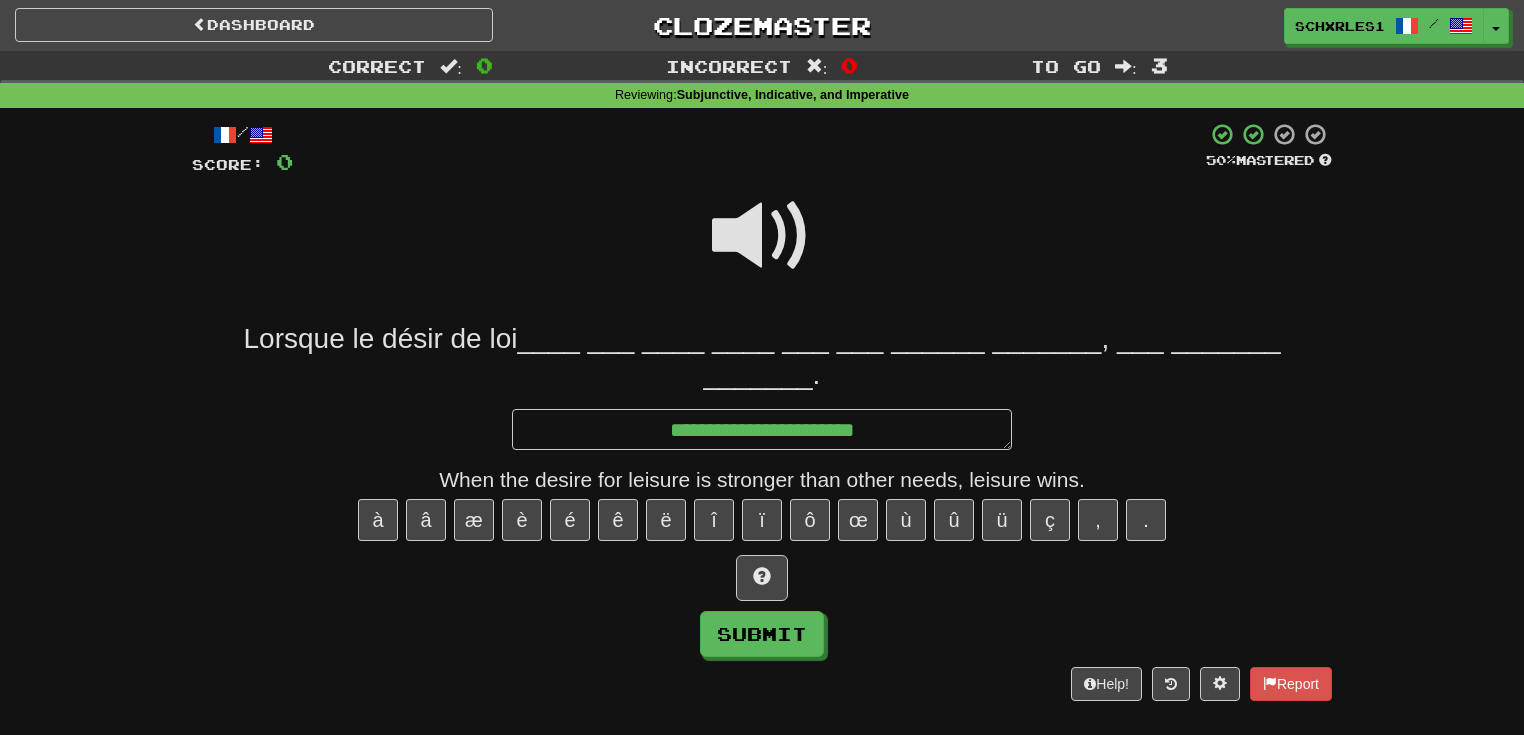 type on "*" 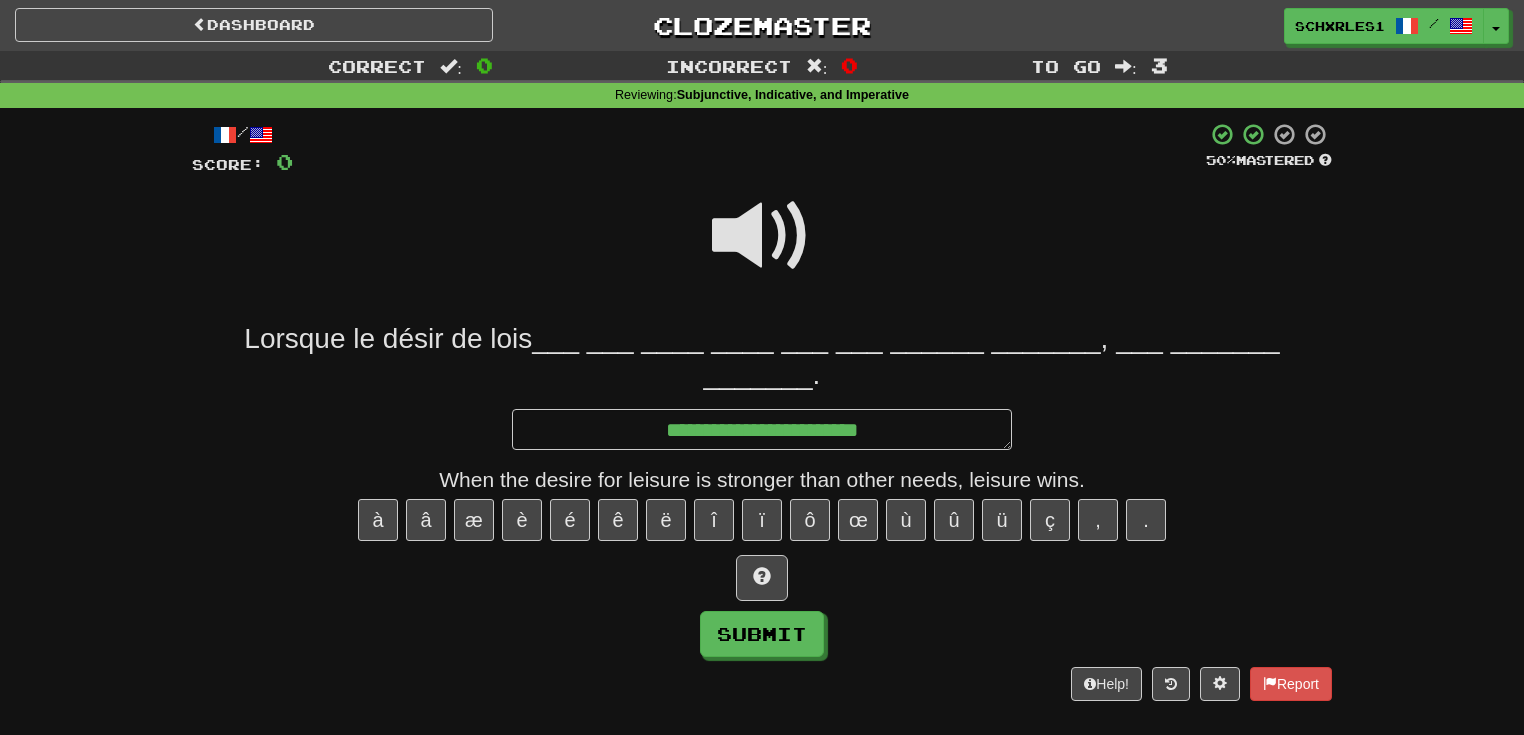 type on "*" 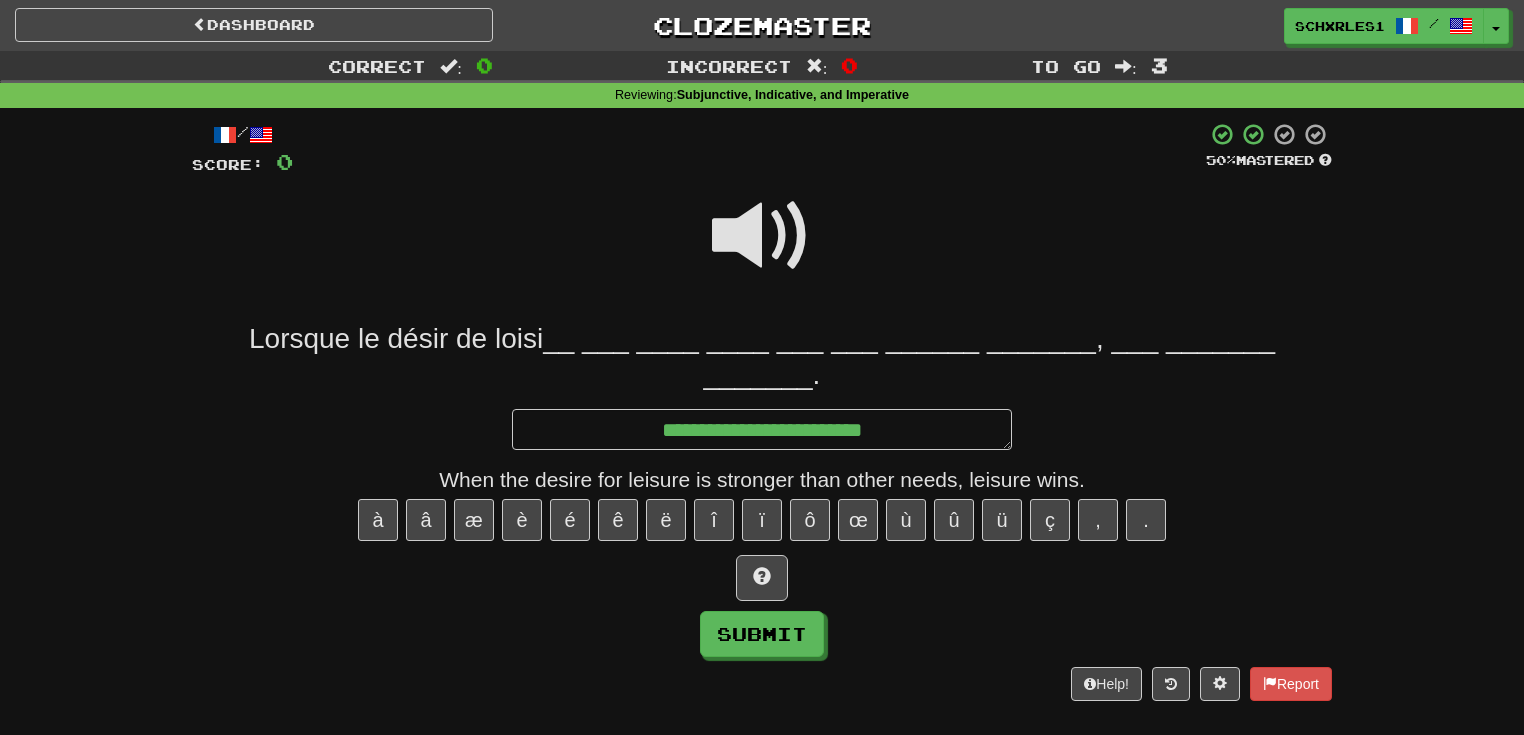 type on "*" 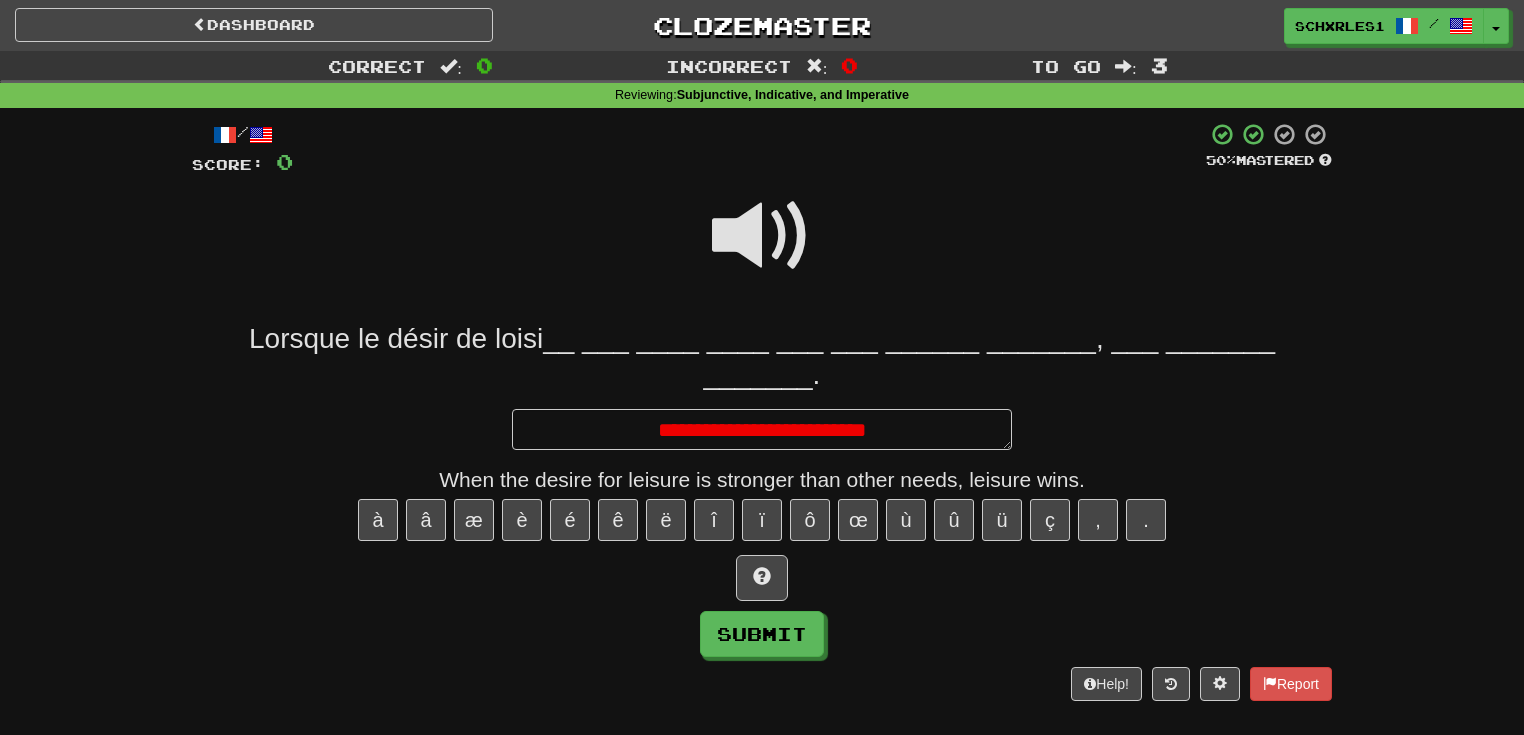 type on "*" 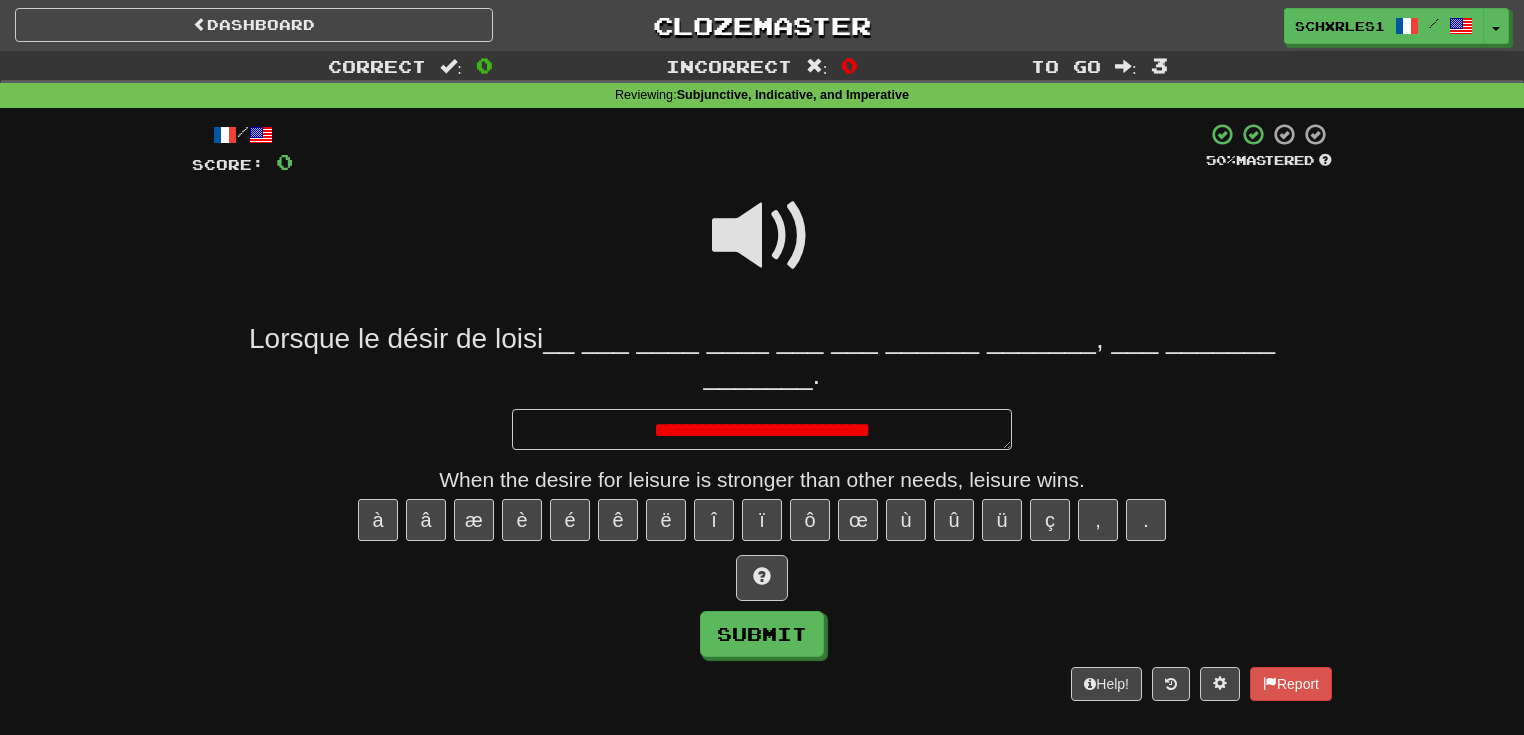 type on "*" 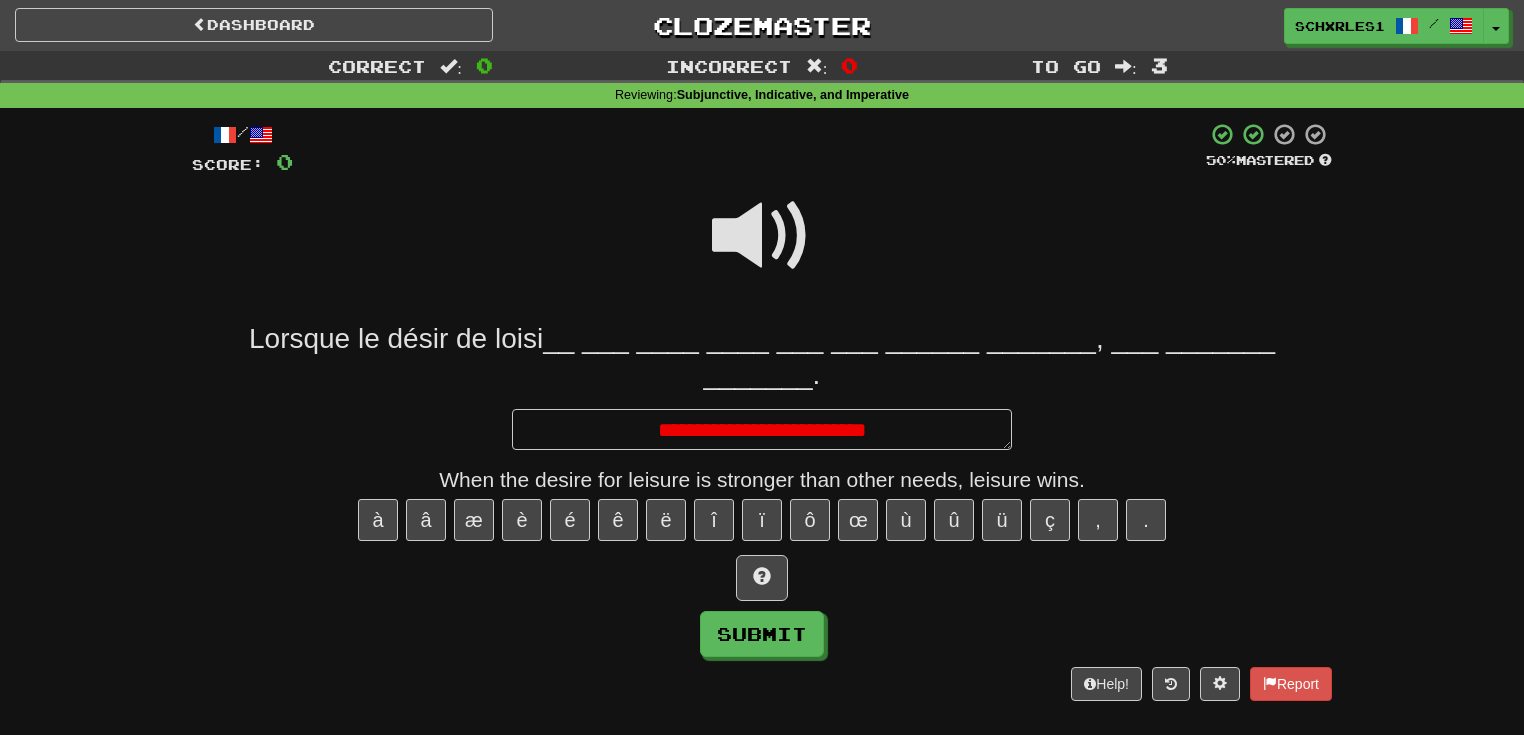 type on "*" 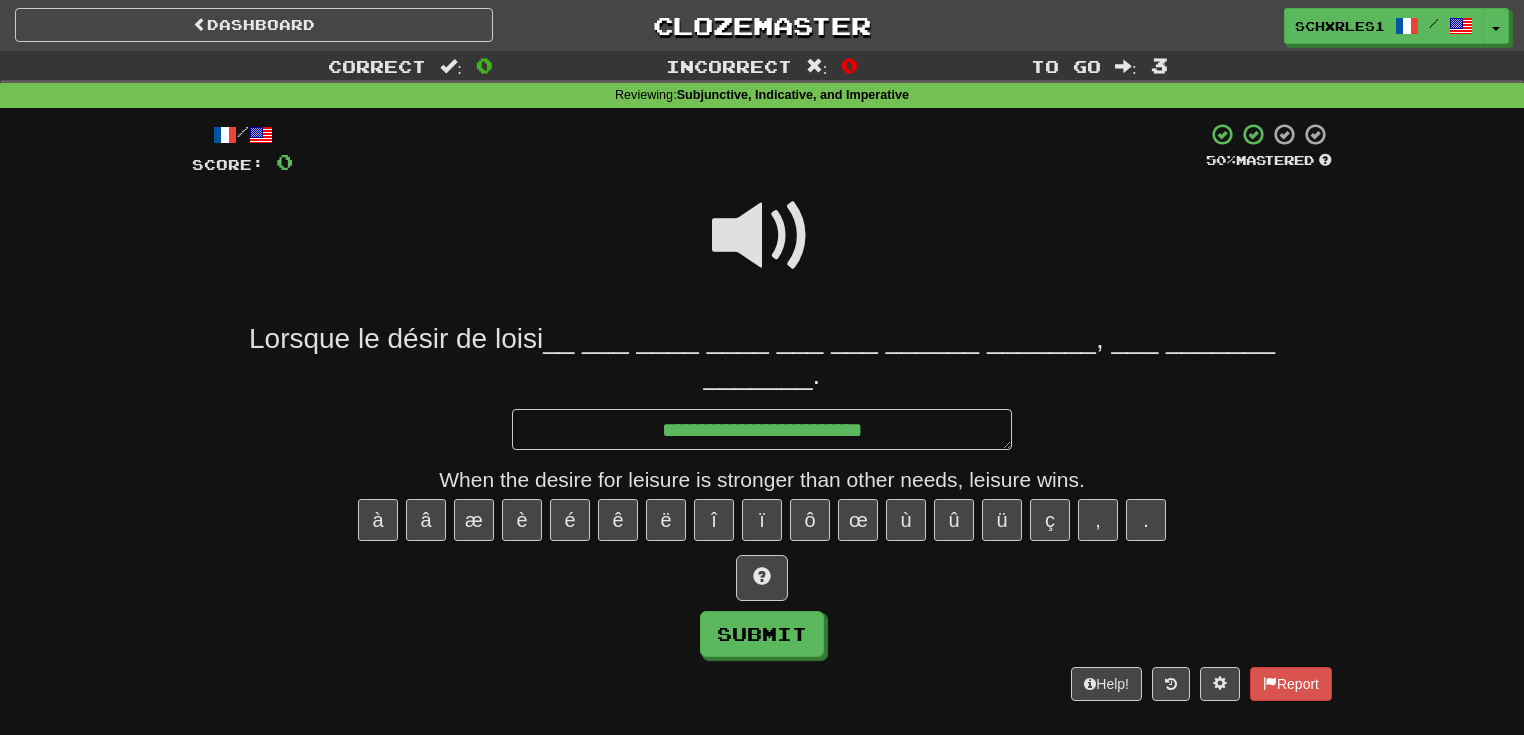type on "*" 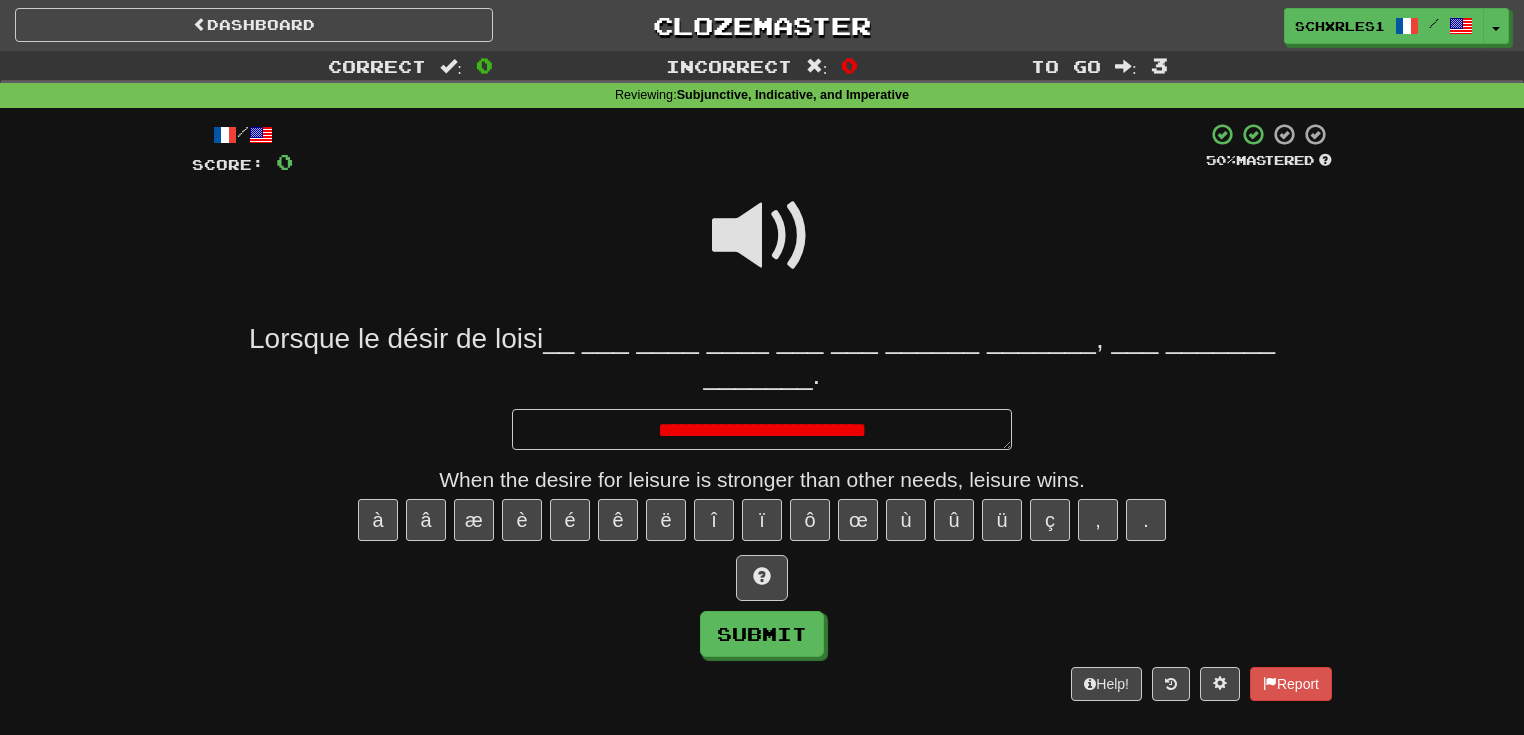 type on "*" 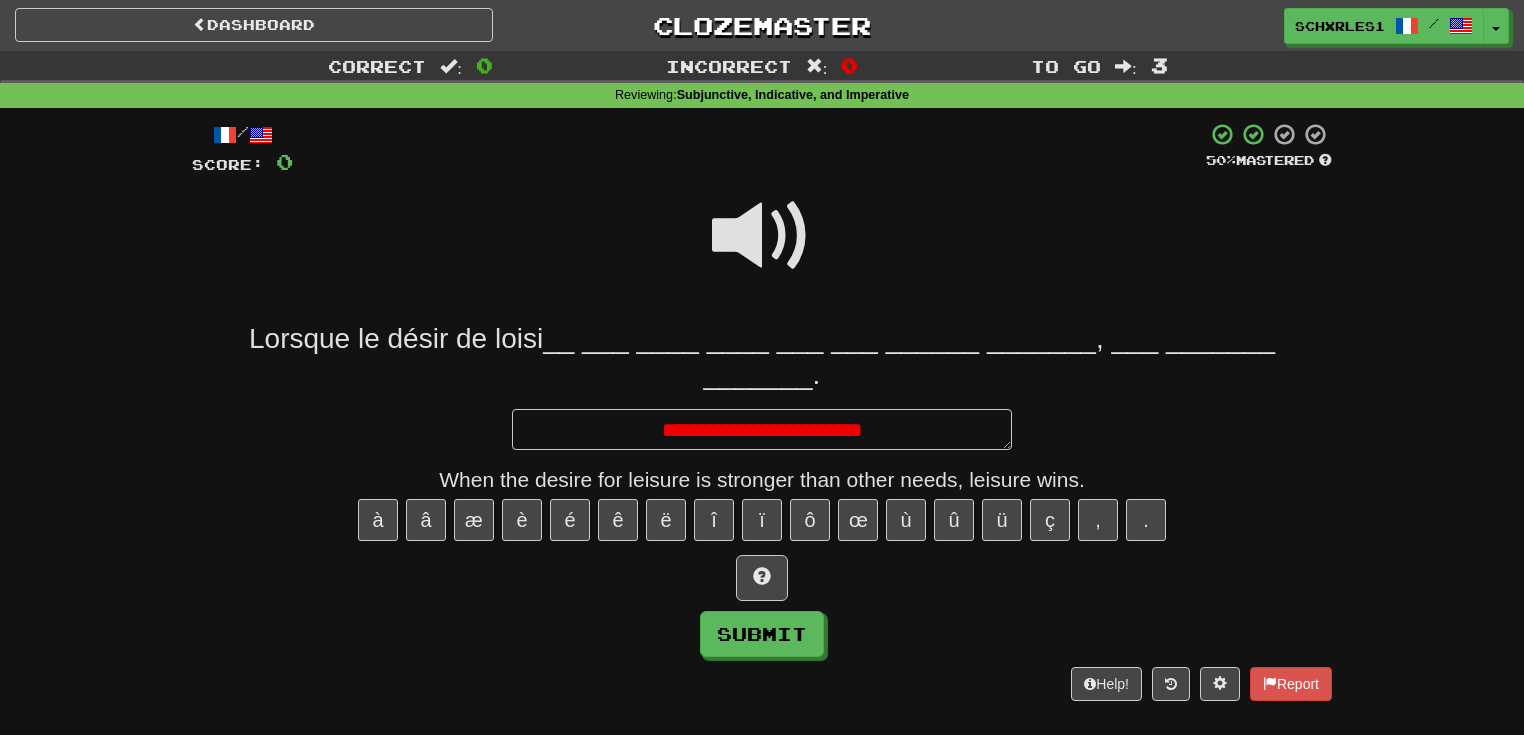 type on "*" 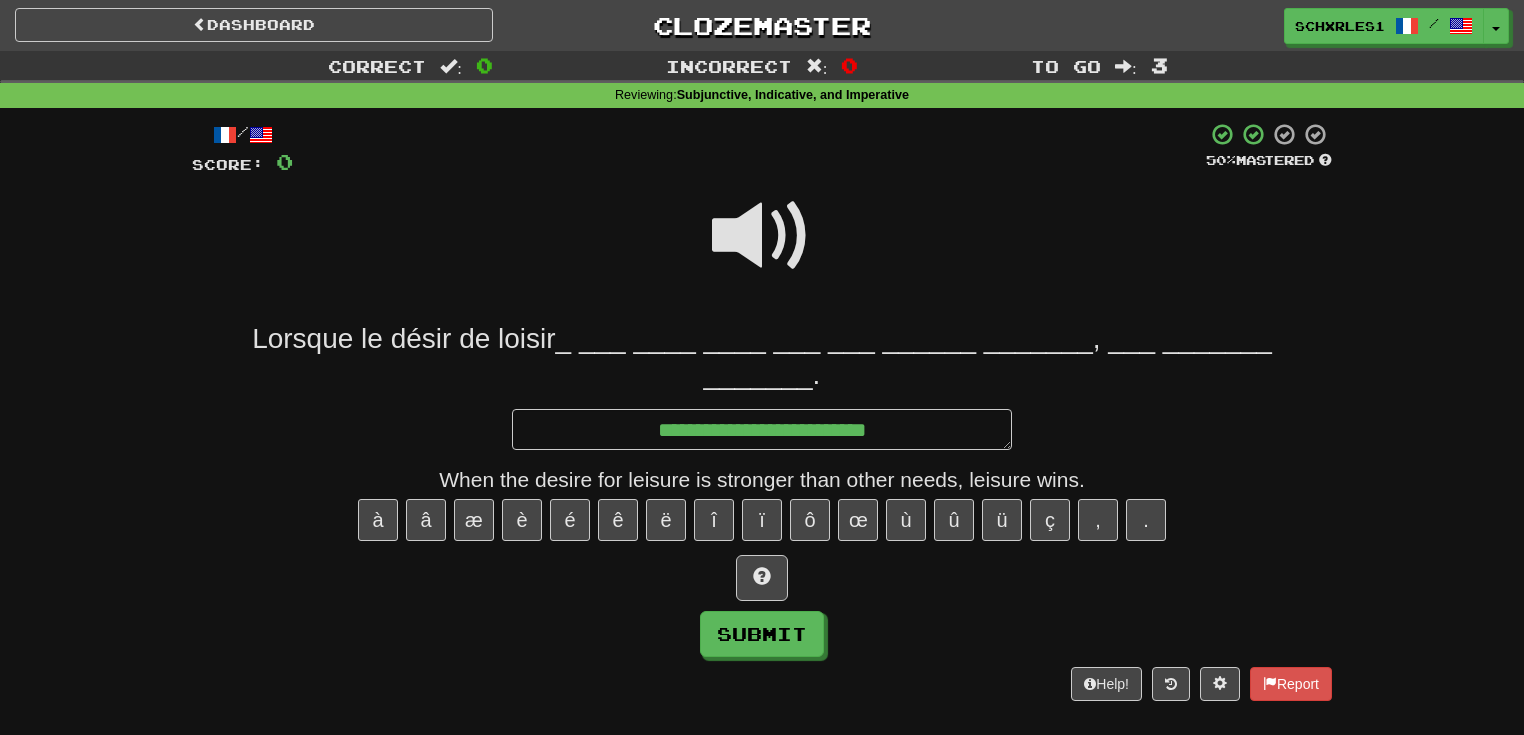 type on "*" 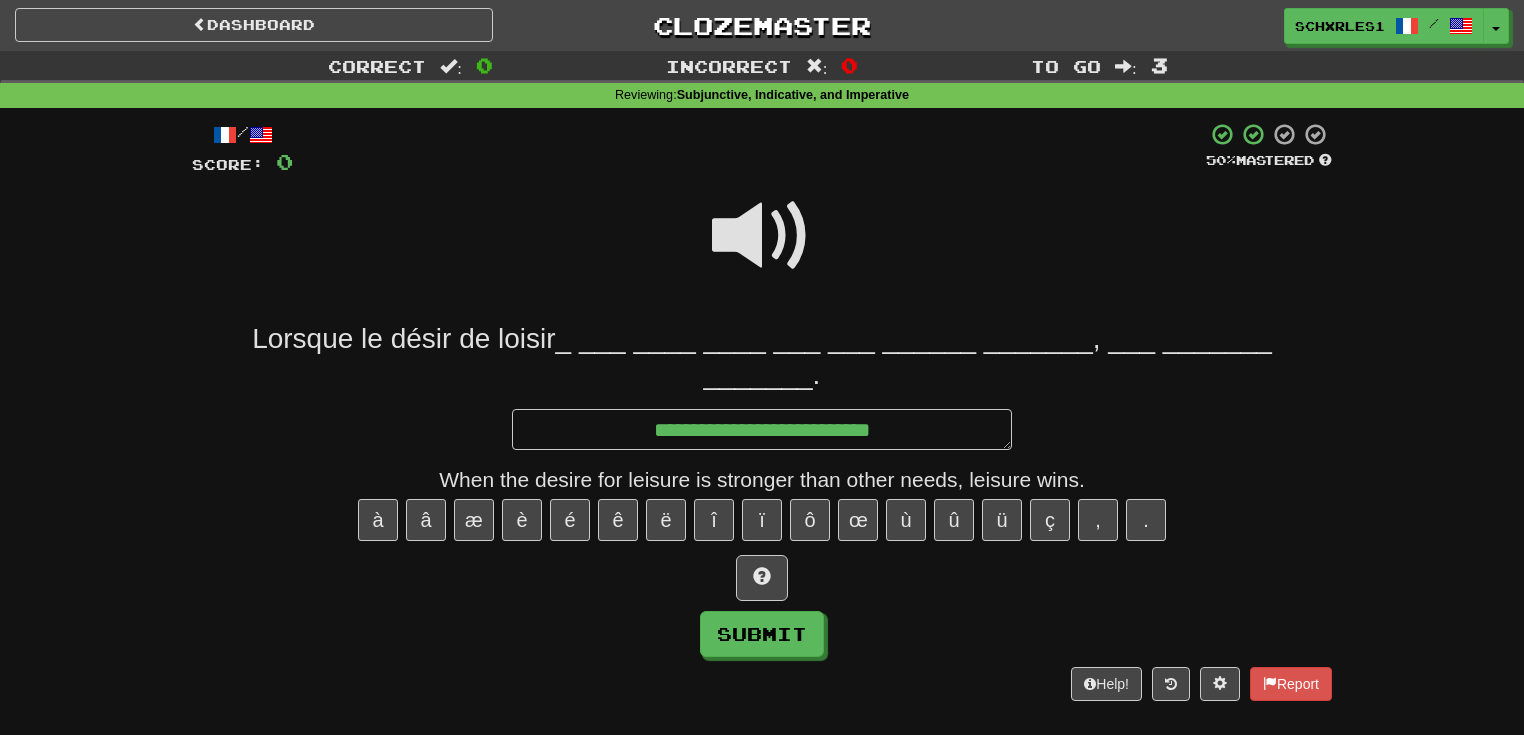 type on "*" 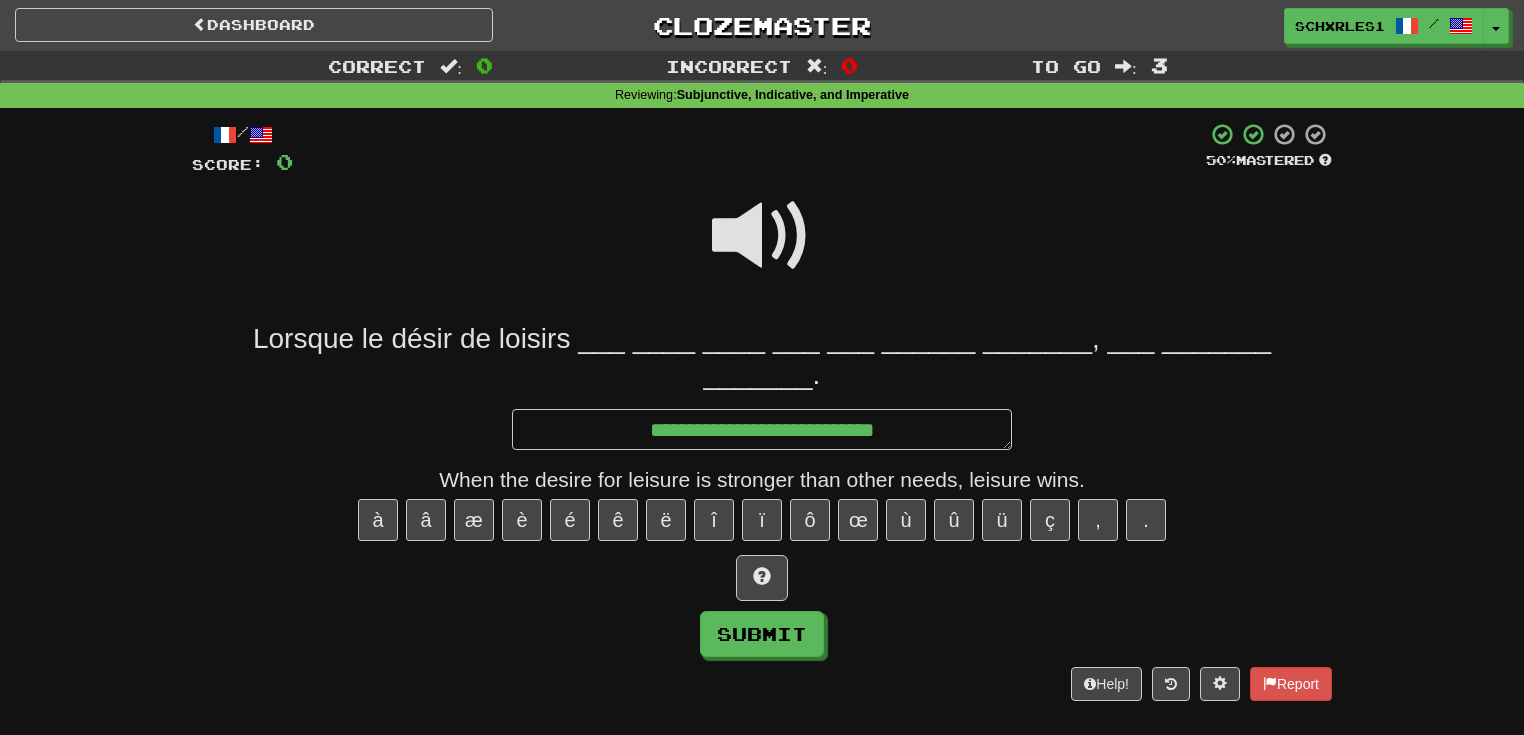 type on "*" 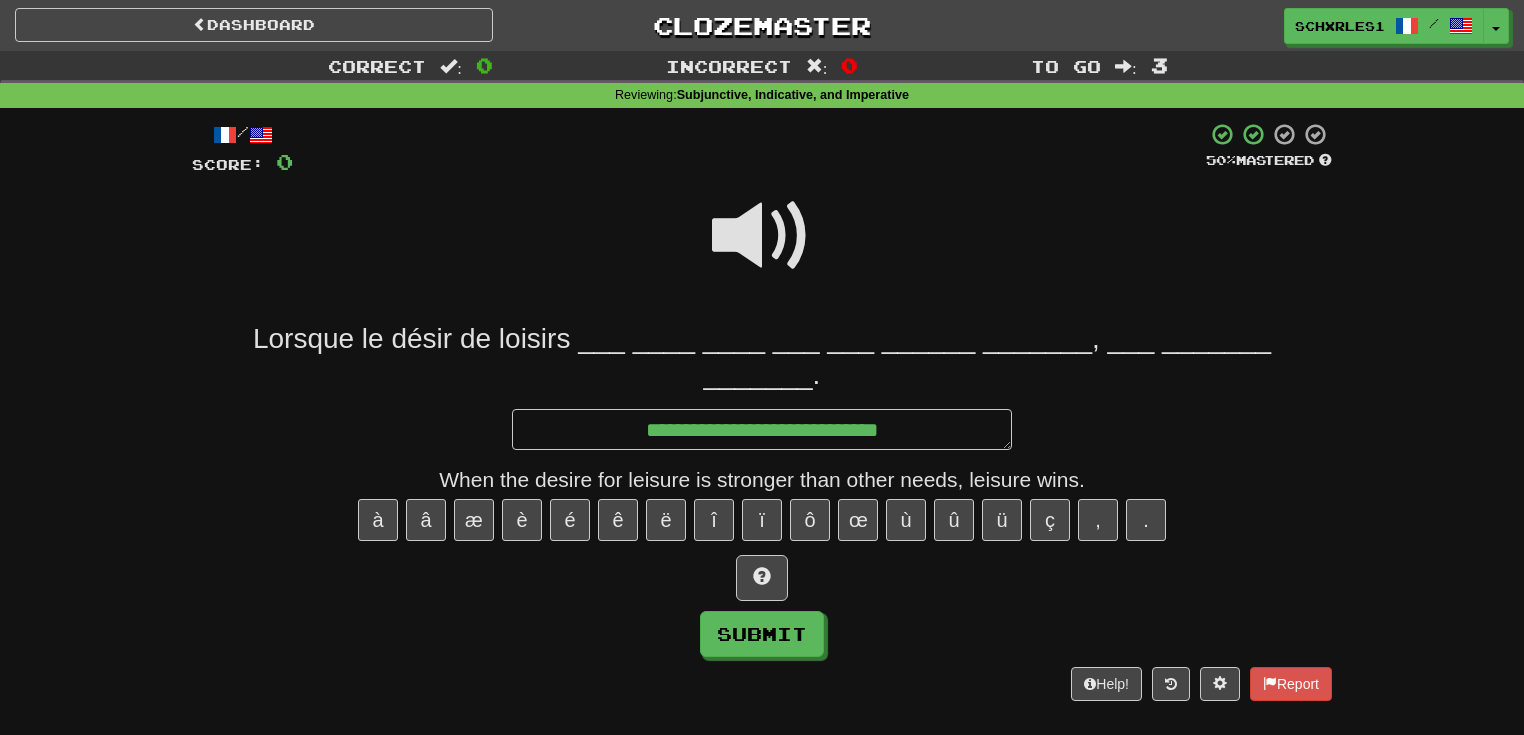 type on "*" 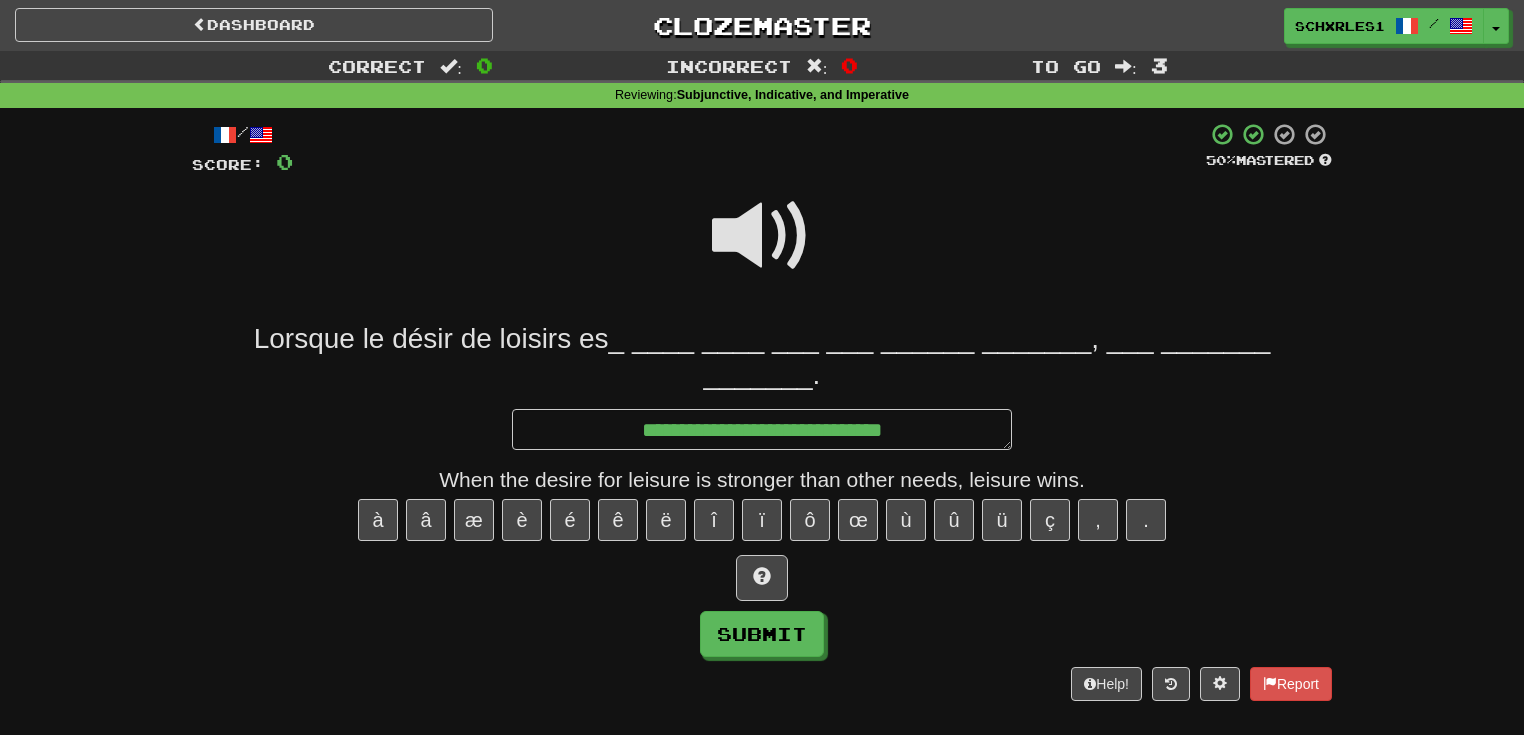type on "*" 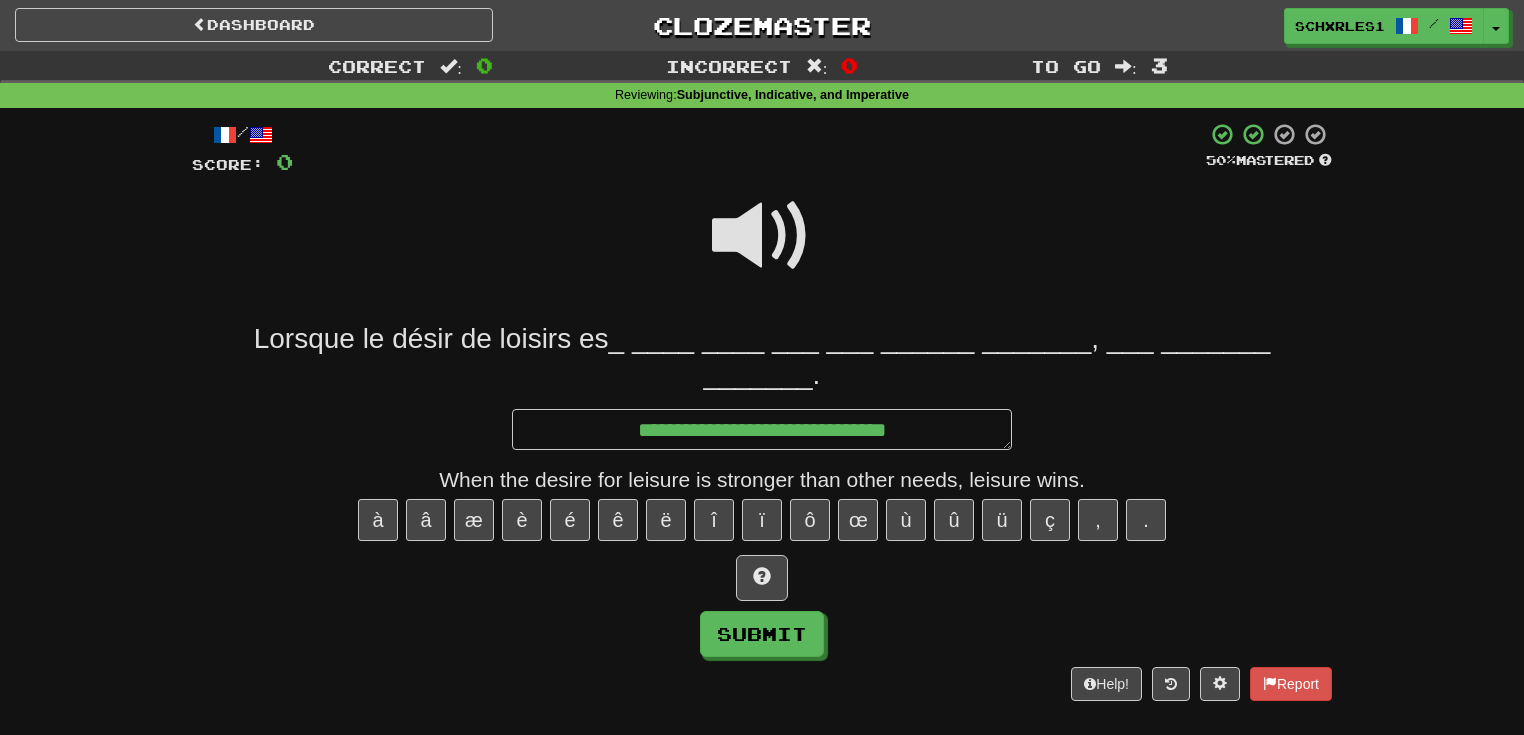 type on "*" 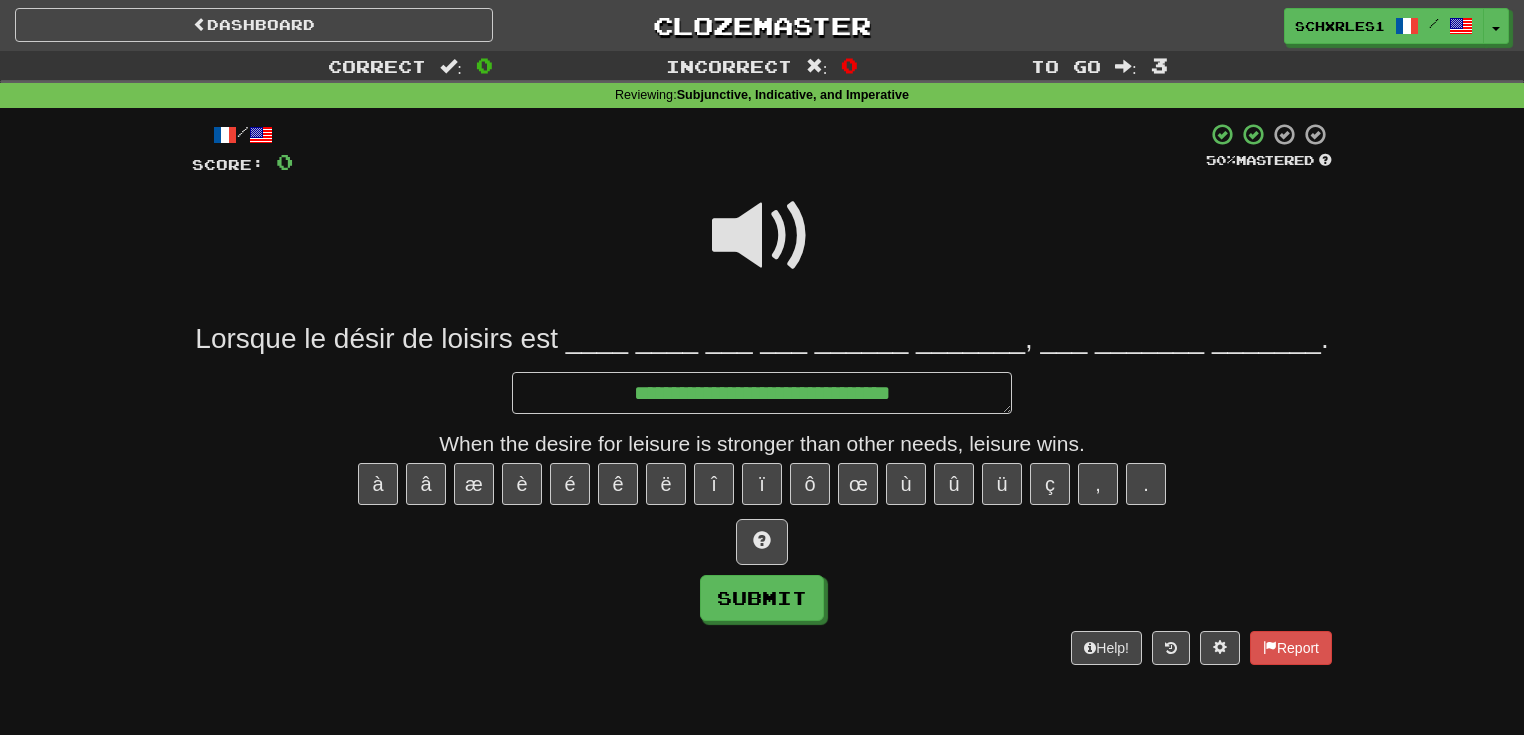 type on "*" 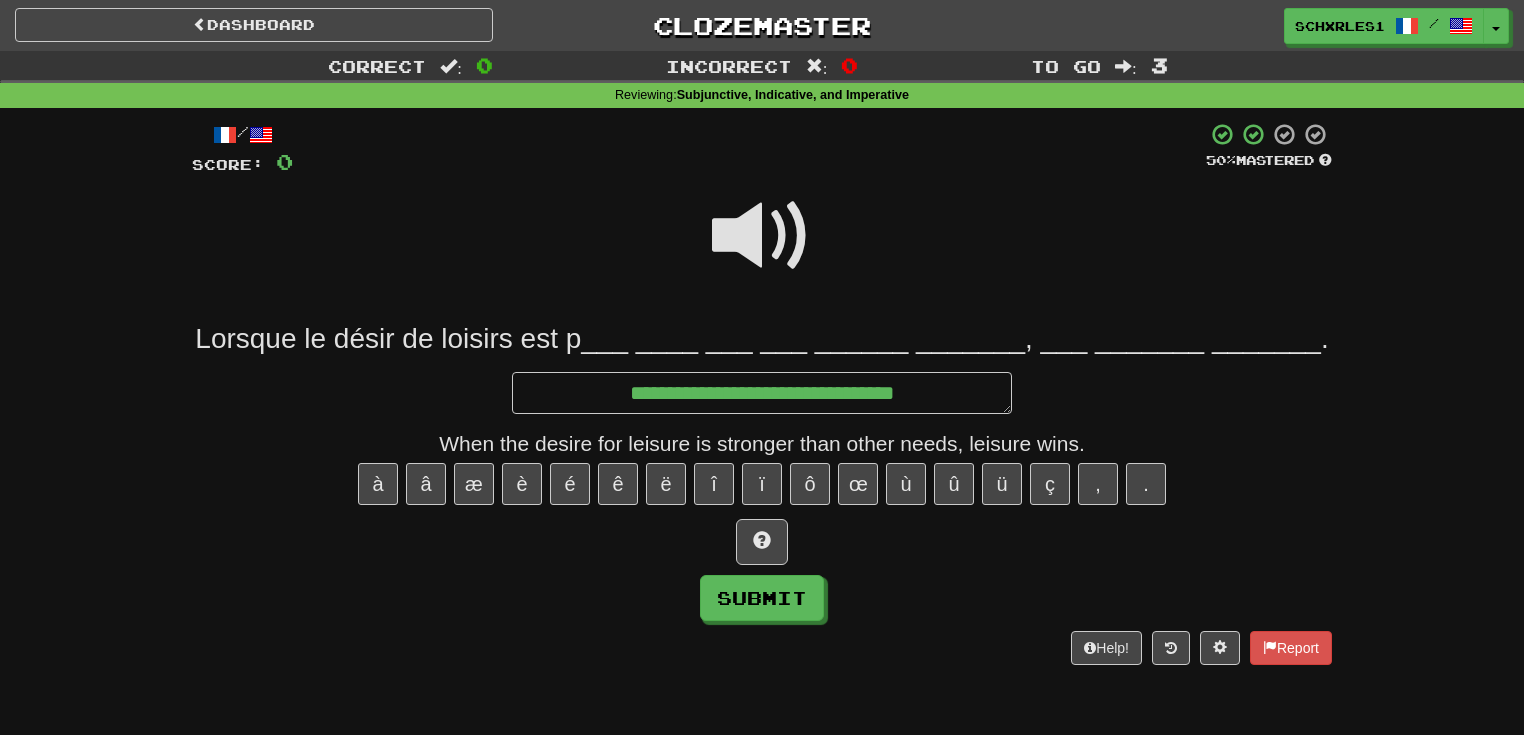 type on "*" 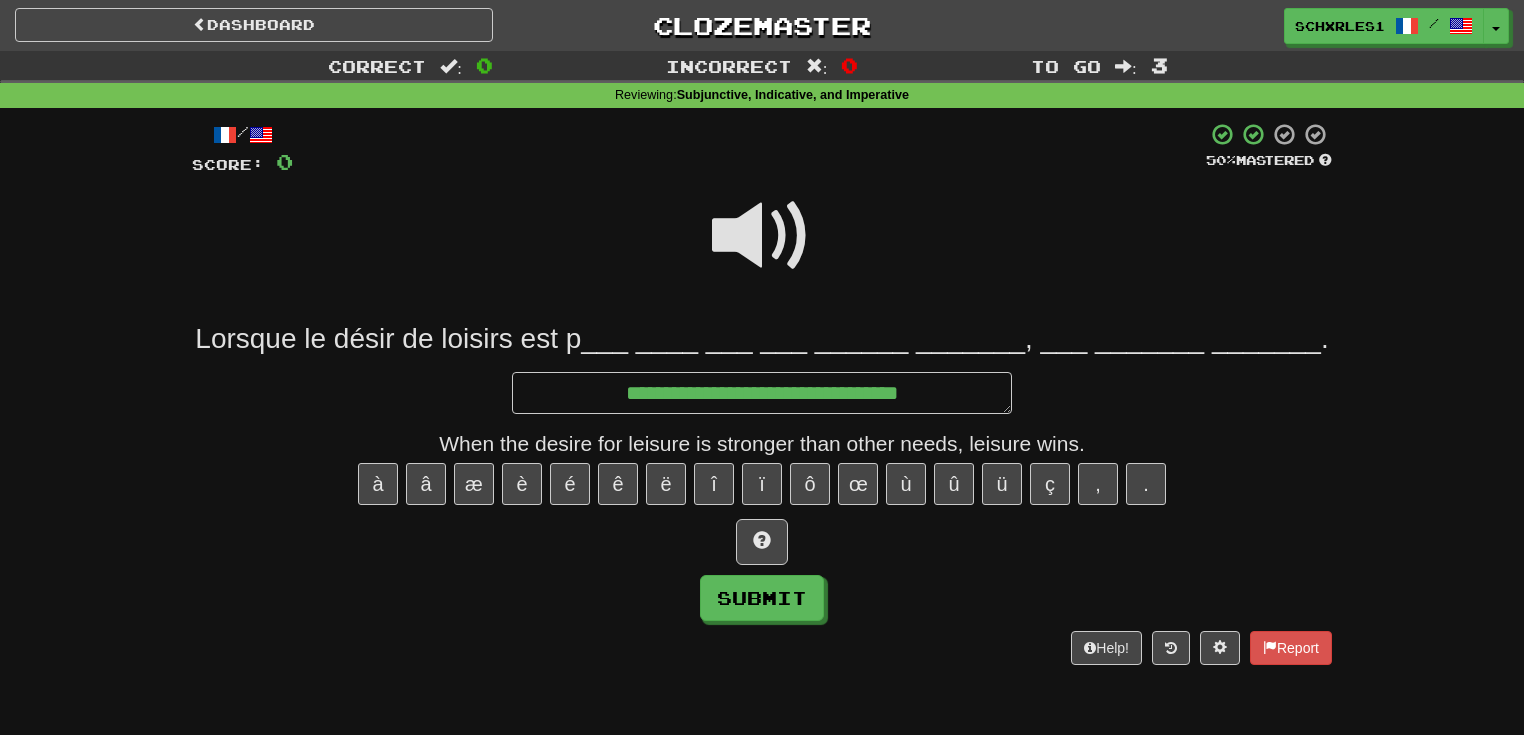type on "*" 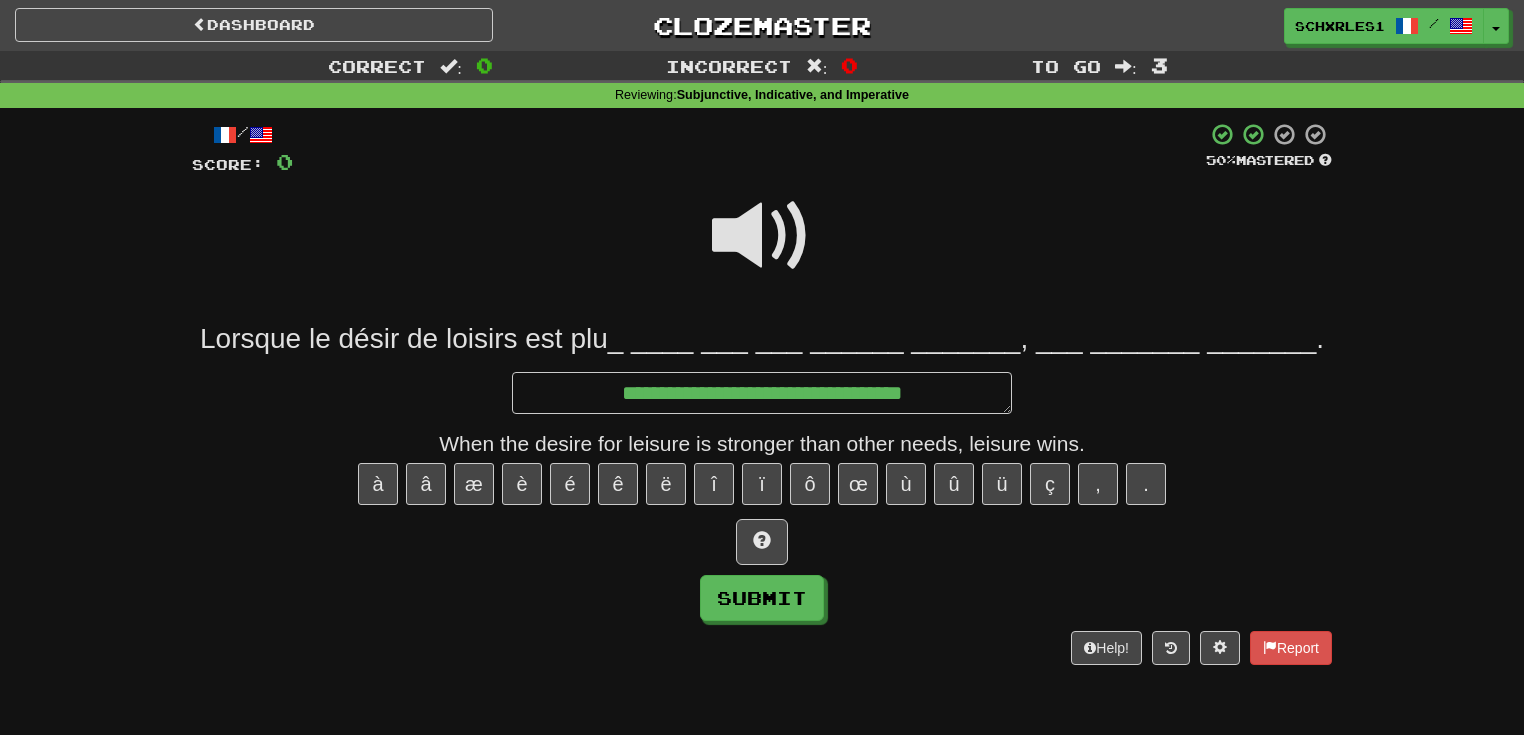 type on "*" 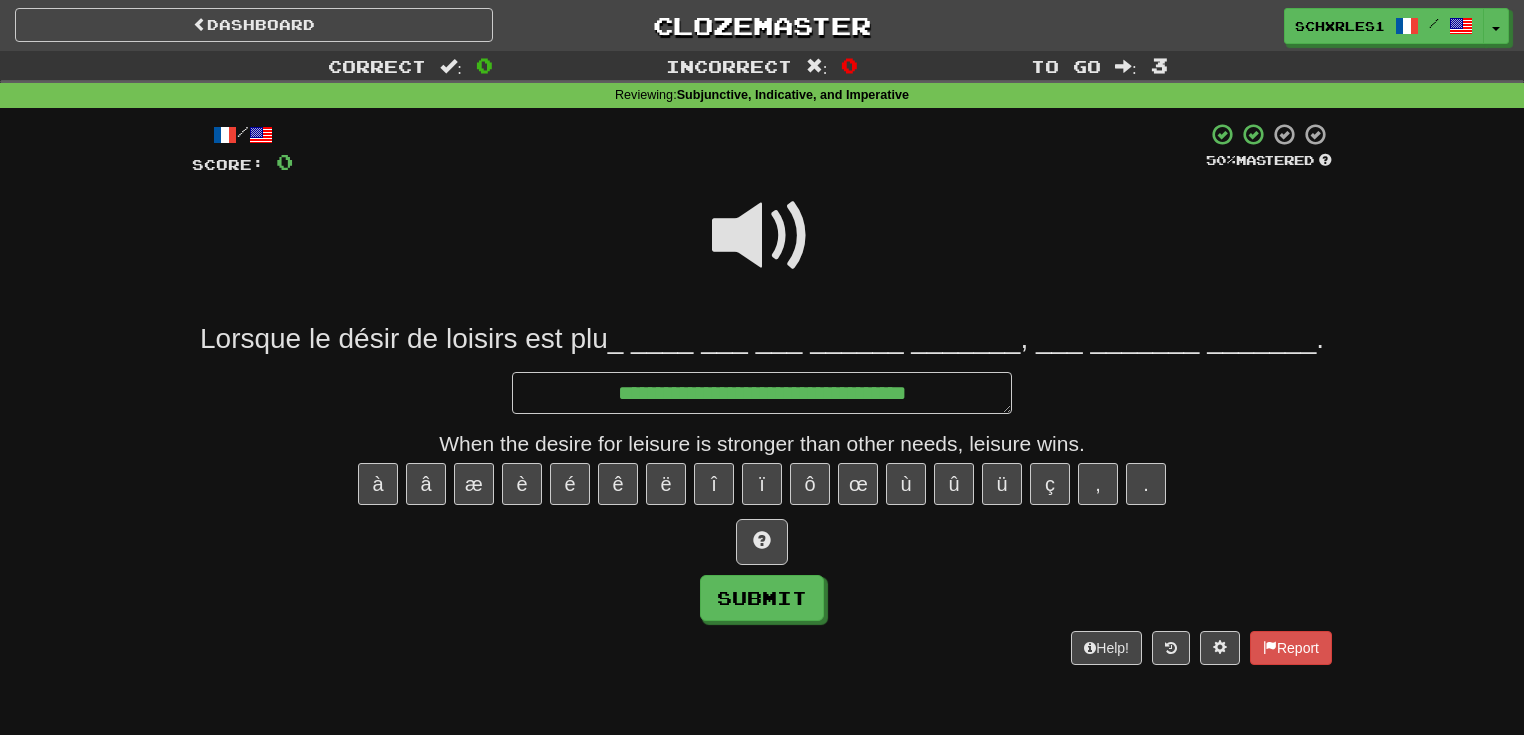 type on "*" 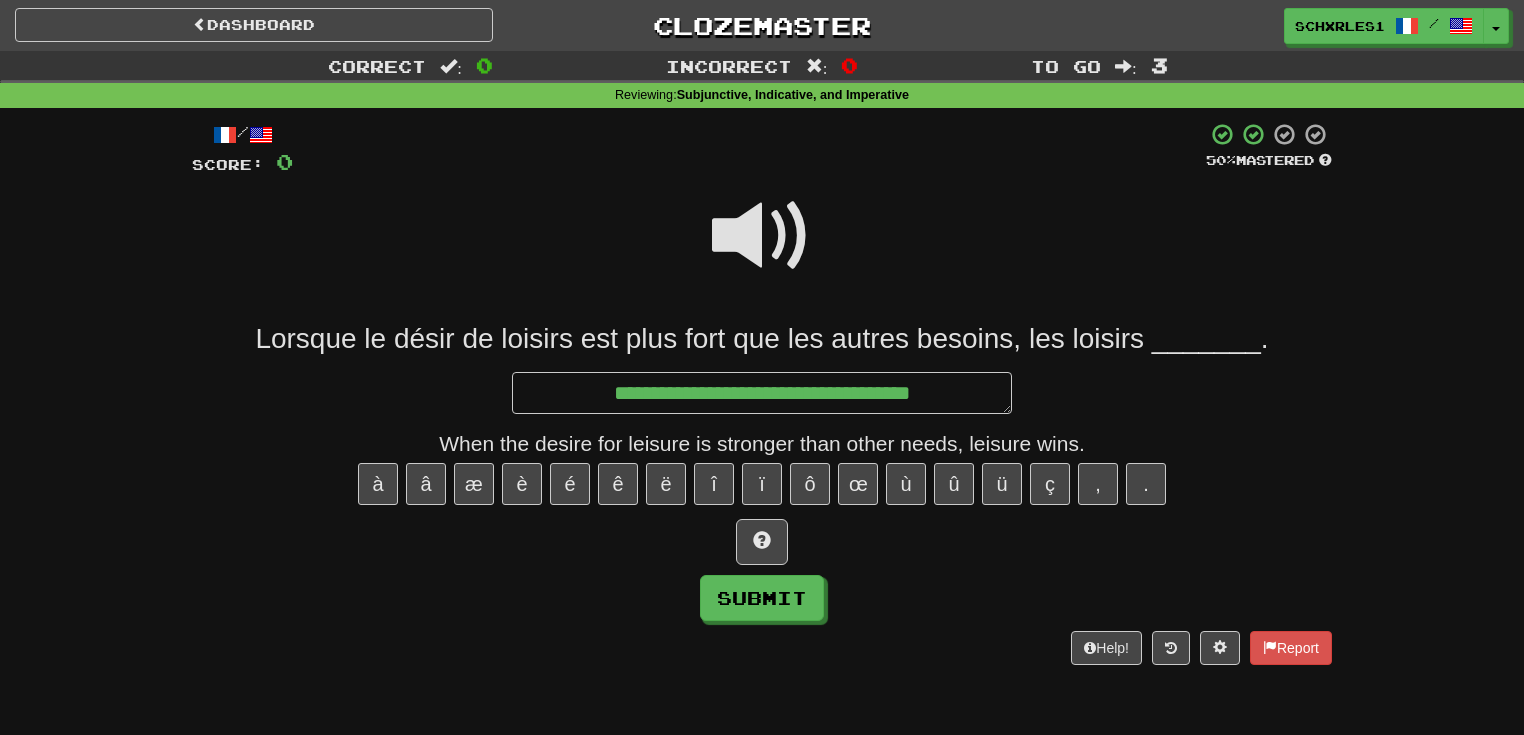 type on "*" 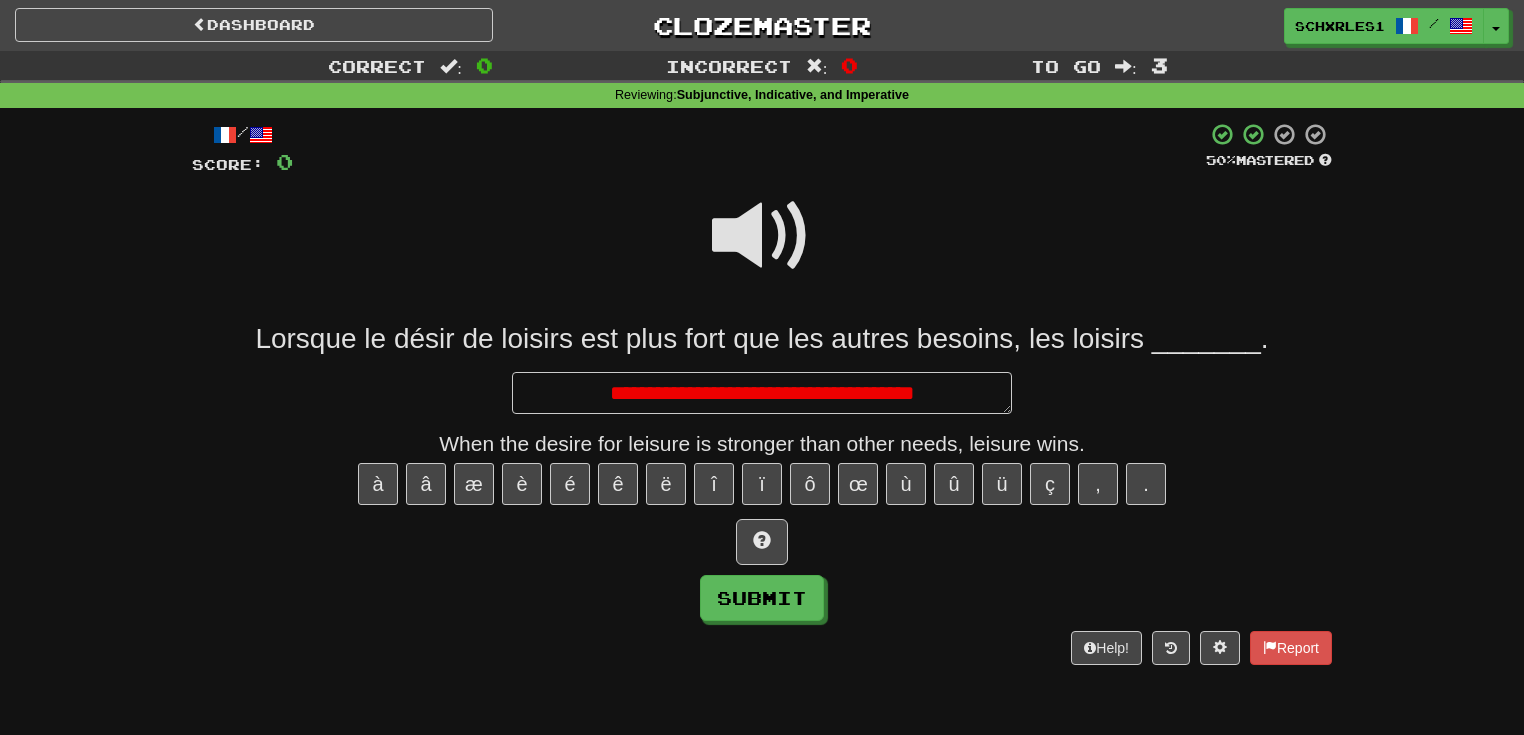 type on "*" 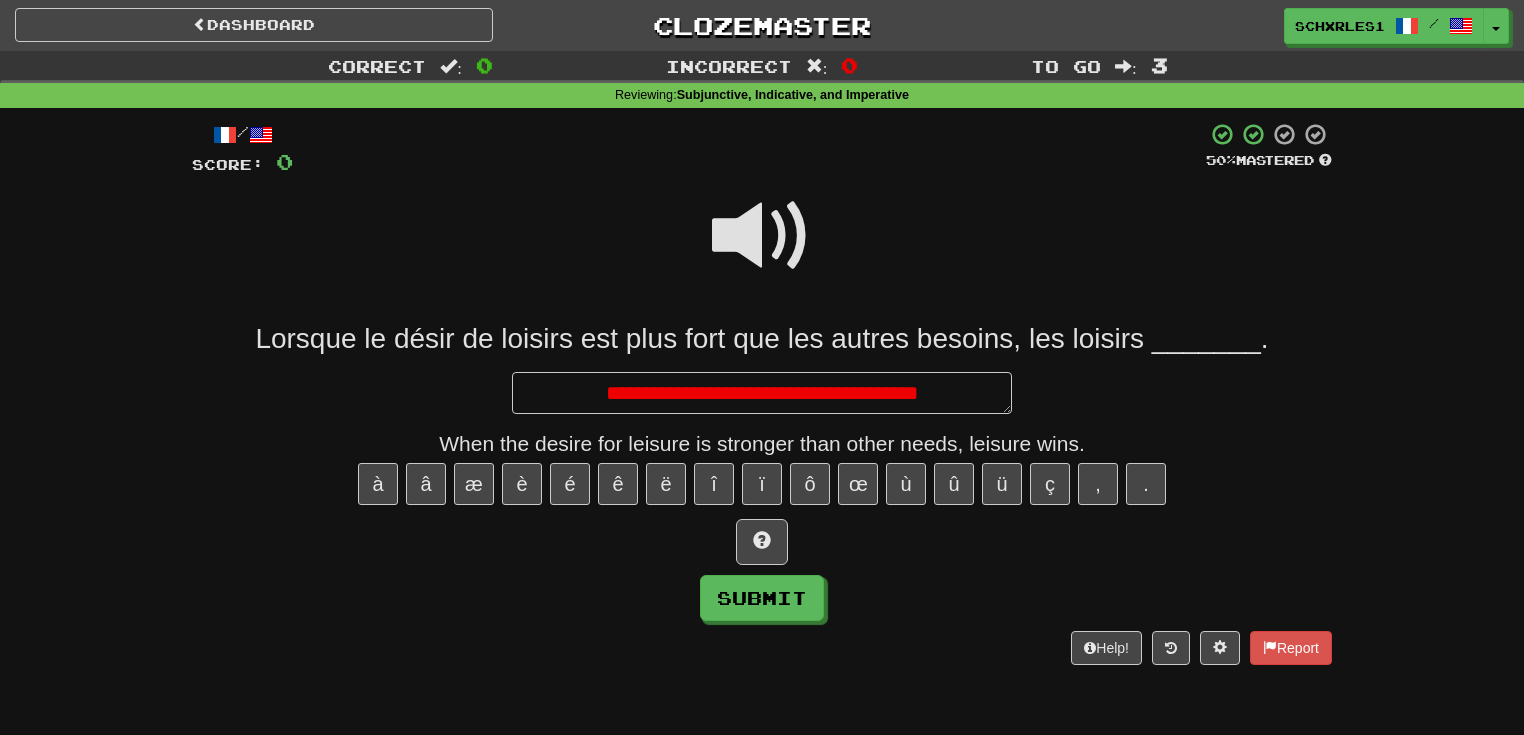 type on "*" 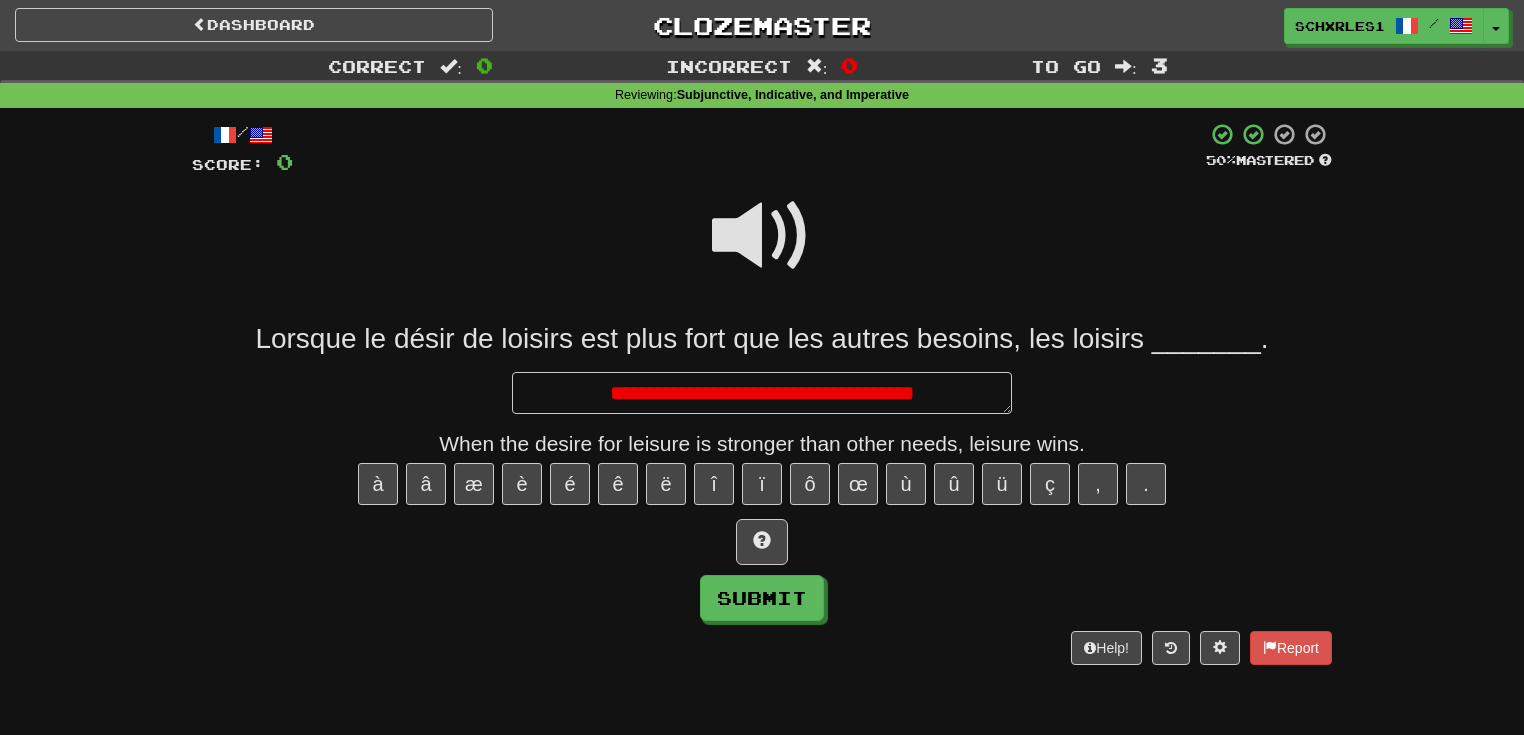type on "*" 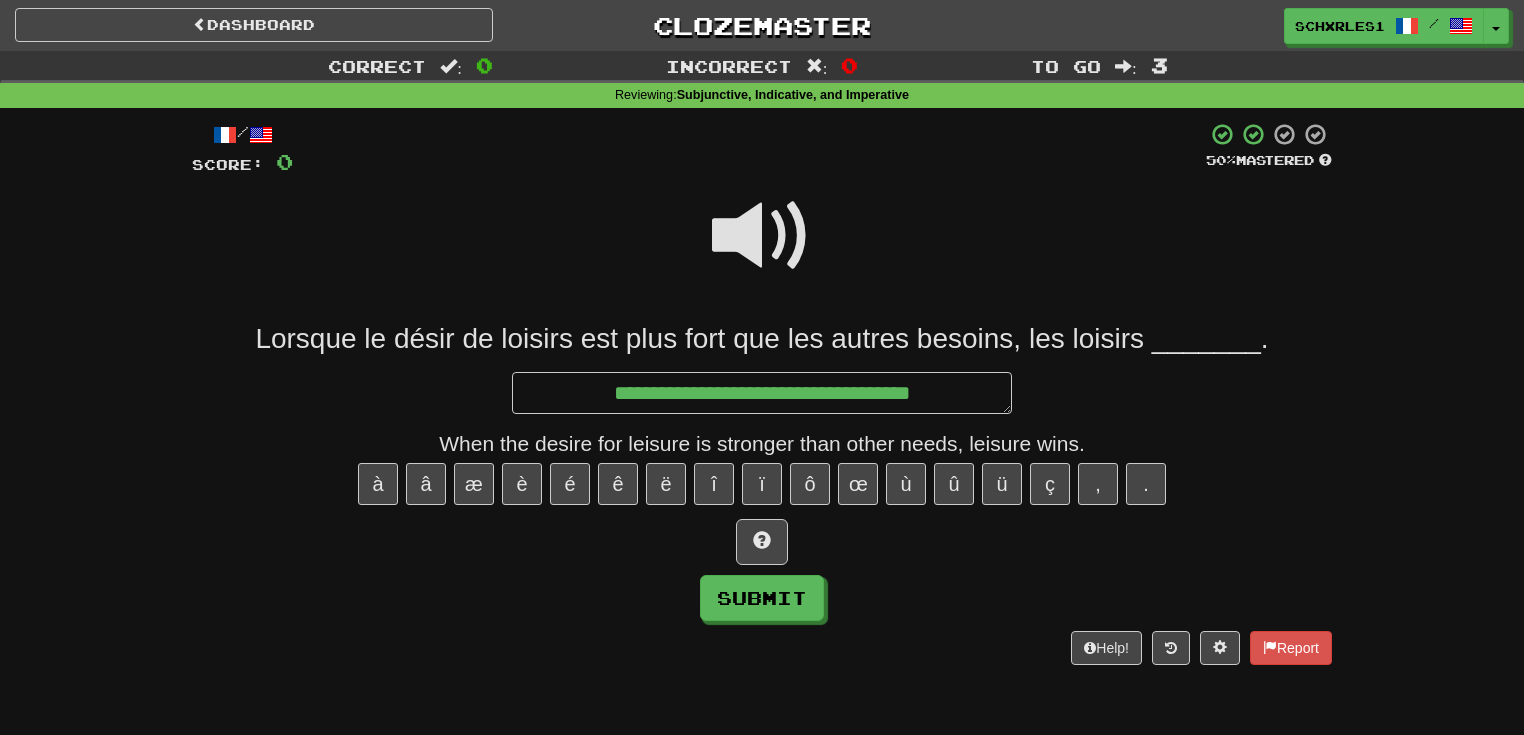 type on "*" 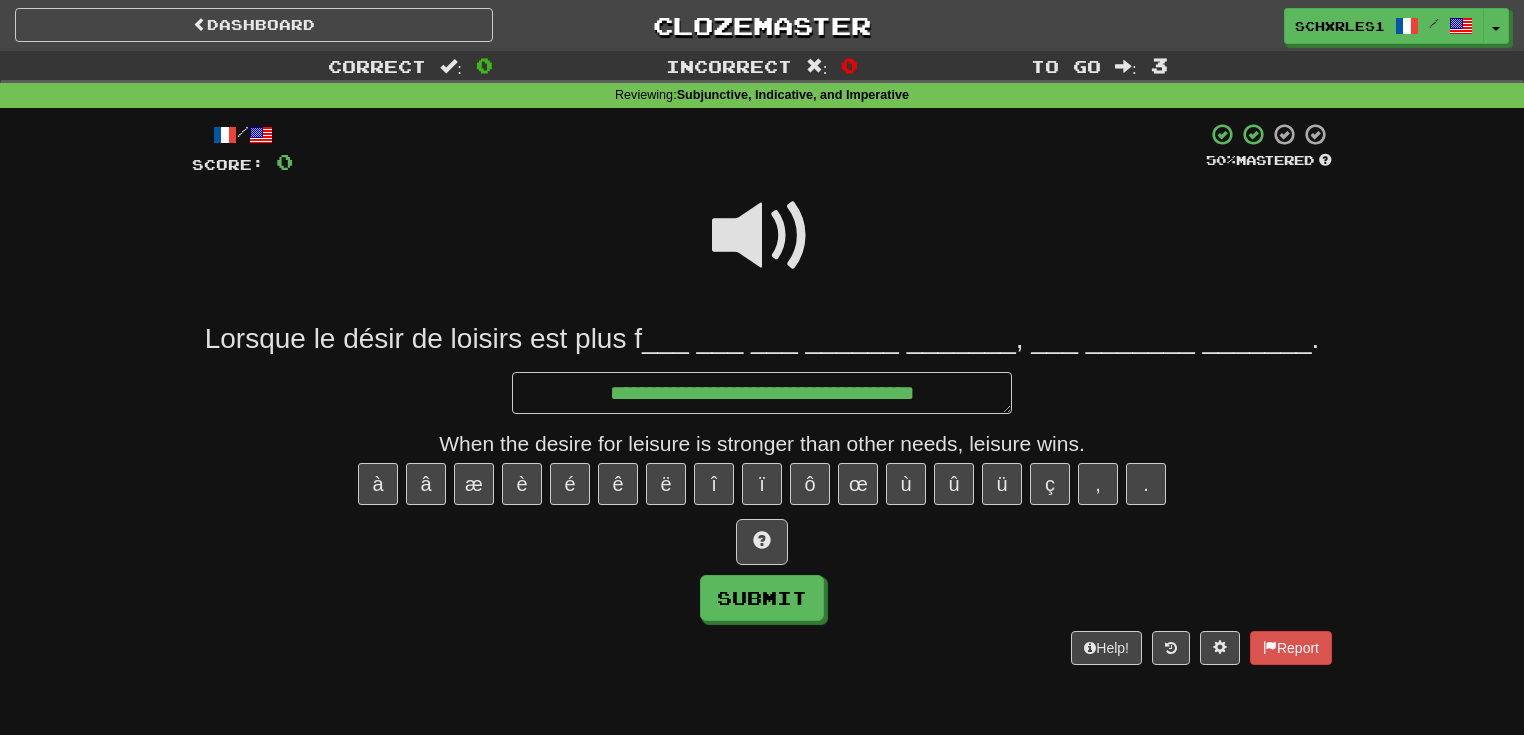 type on "*" 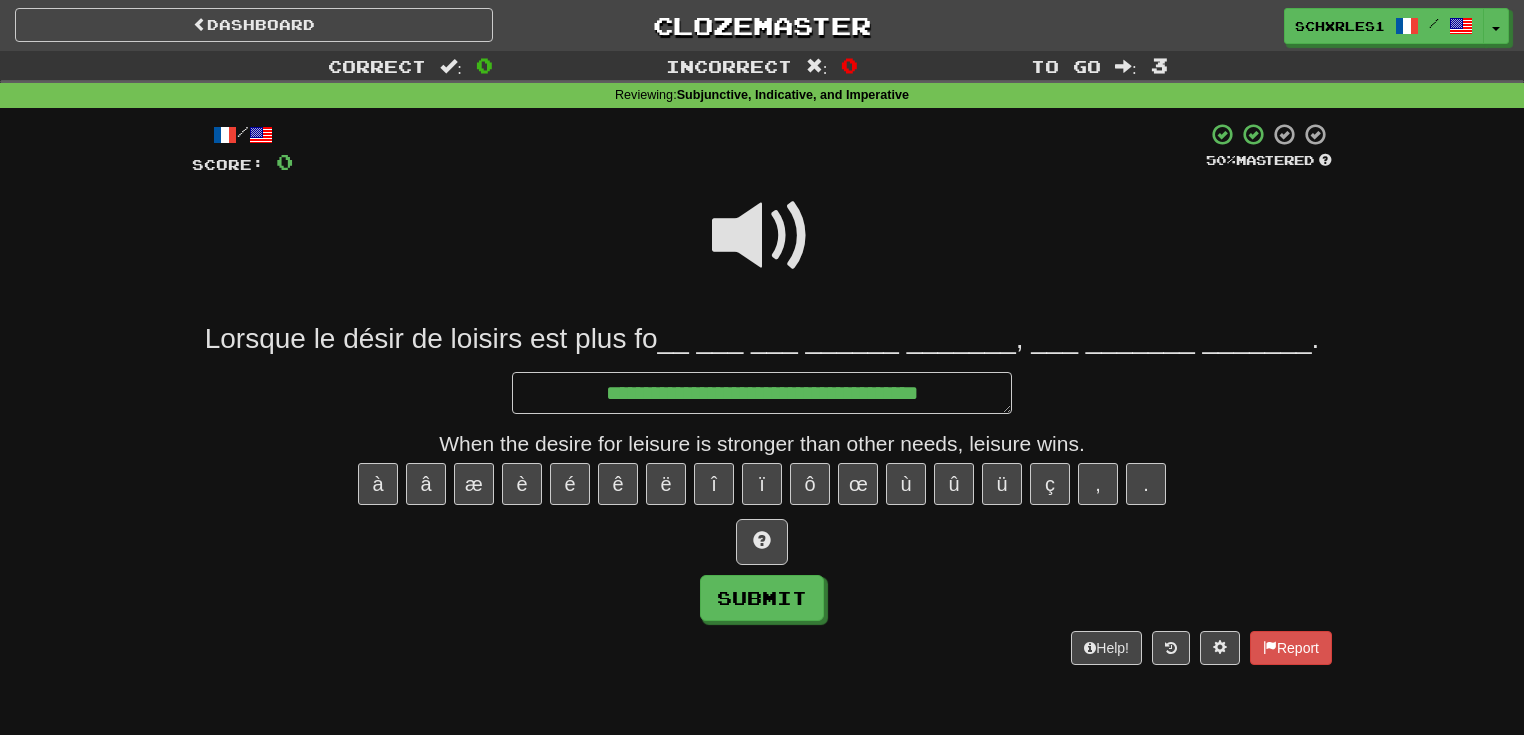 type on "*" 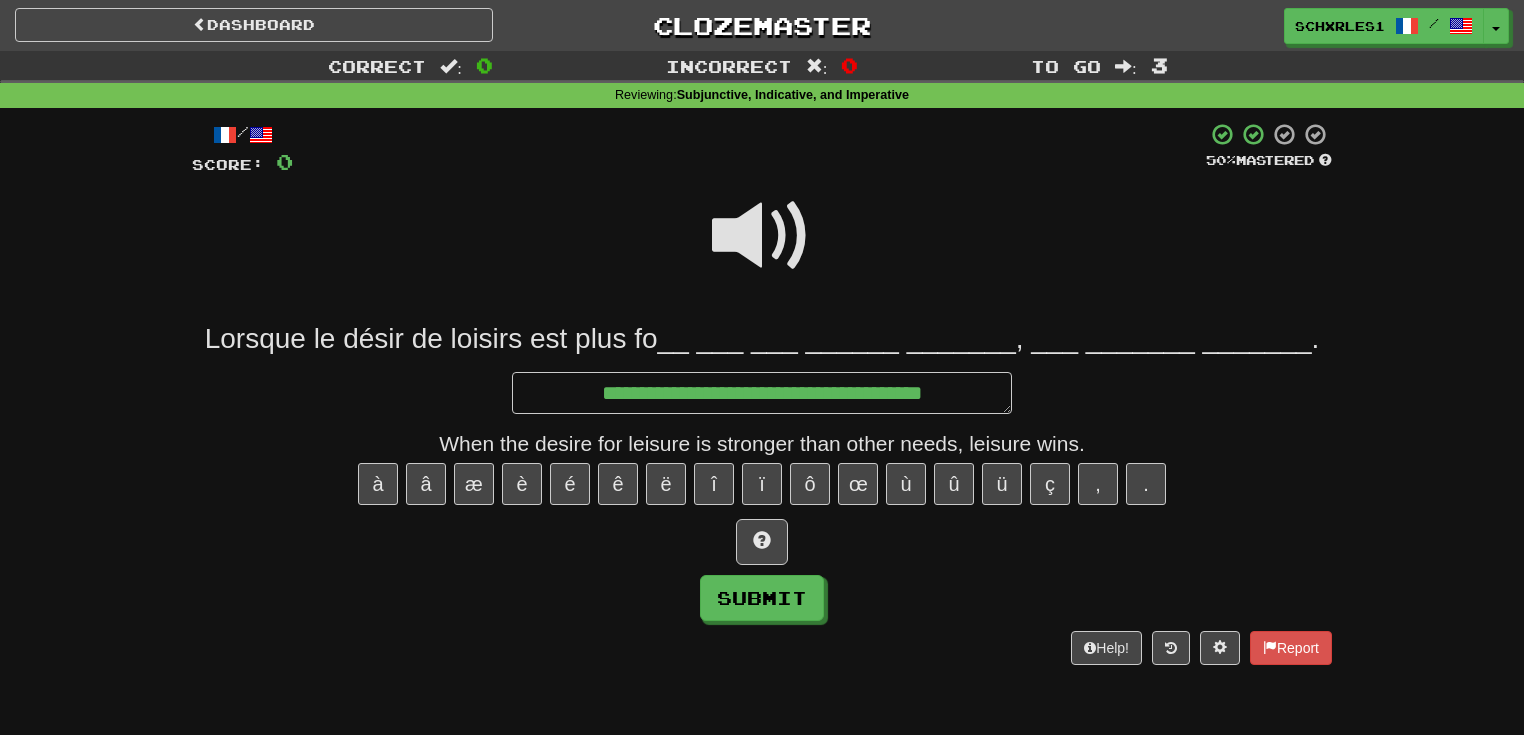 type on "*" 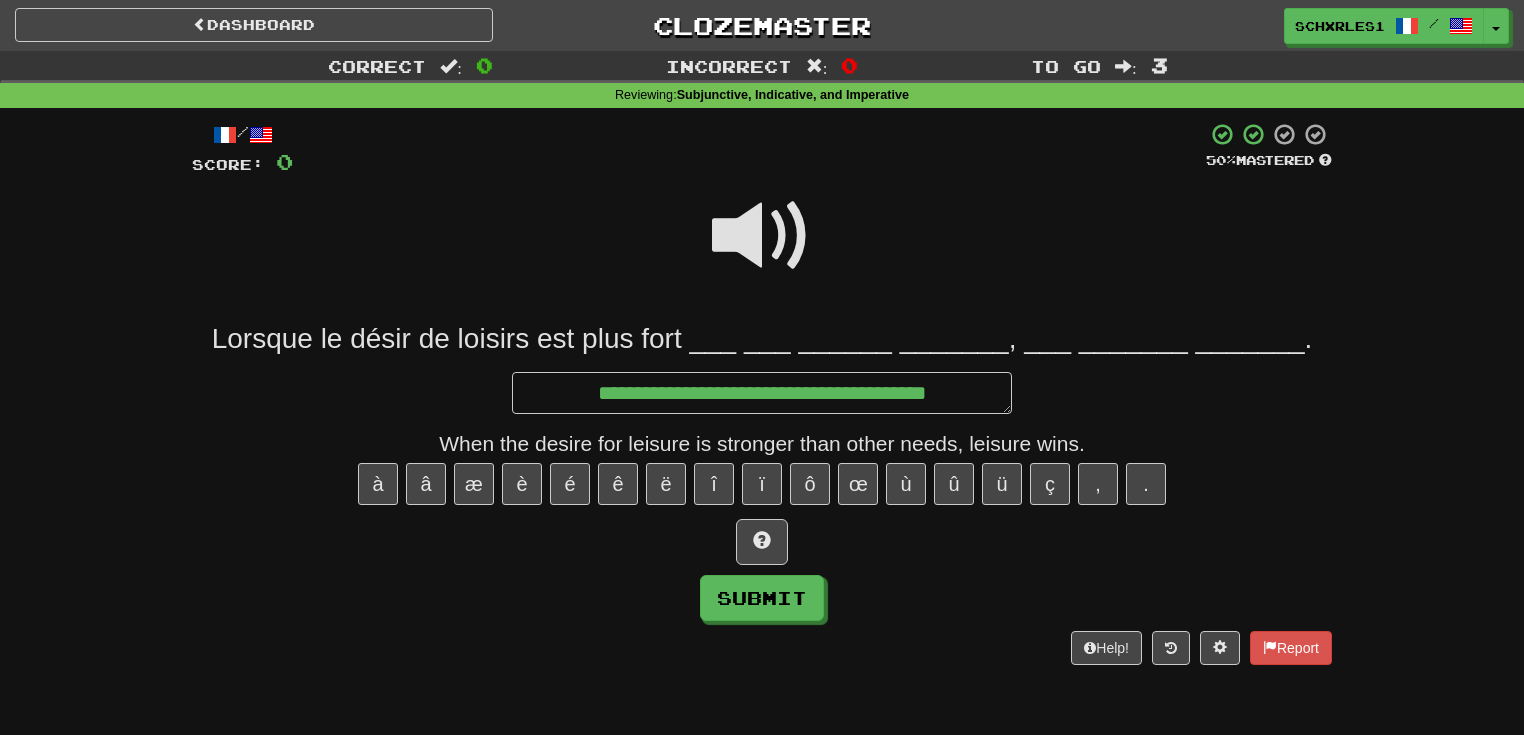 type on "*" 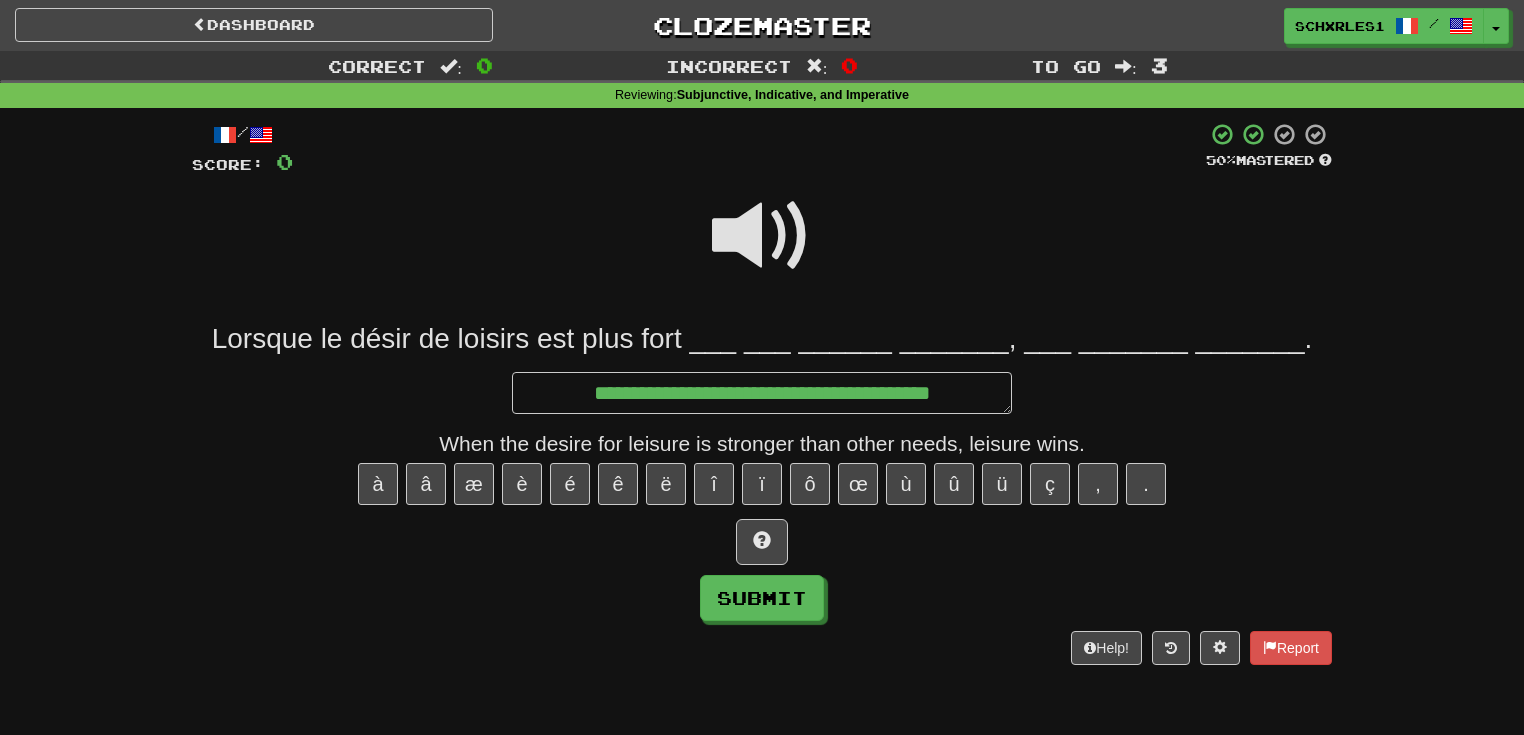 type on "*" 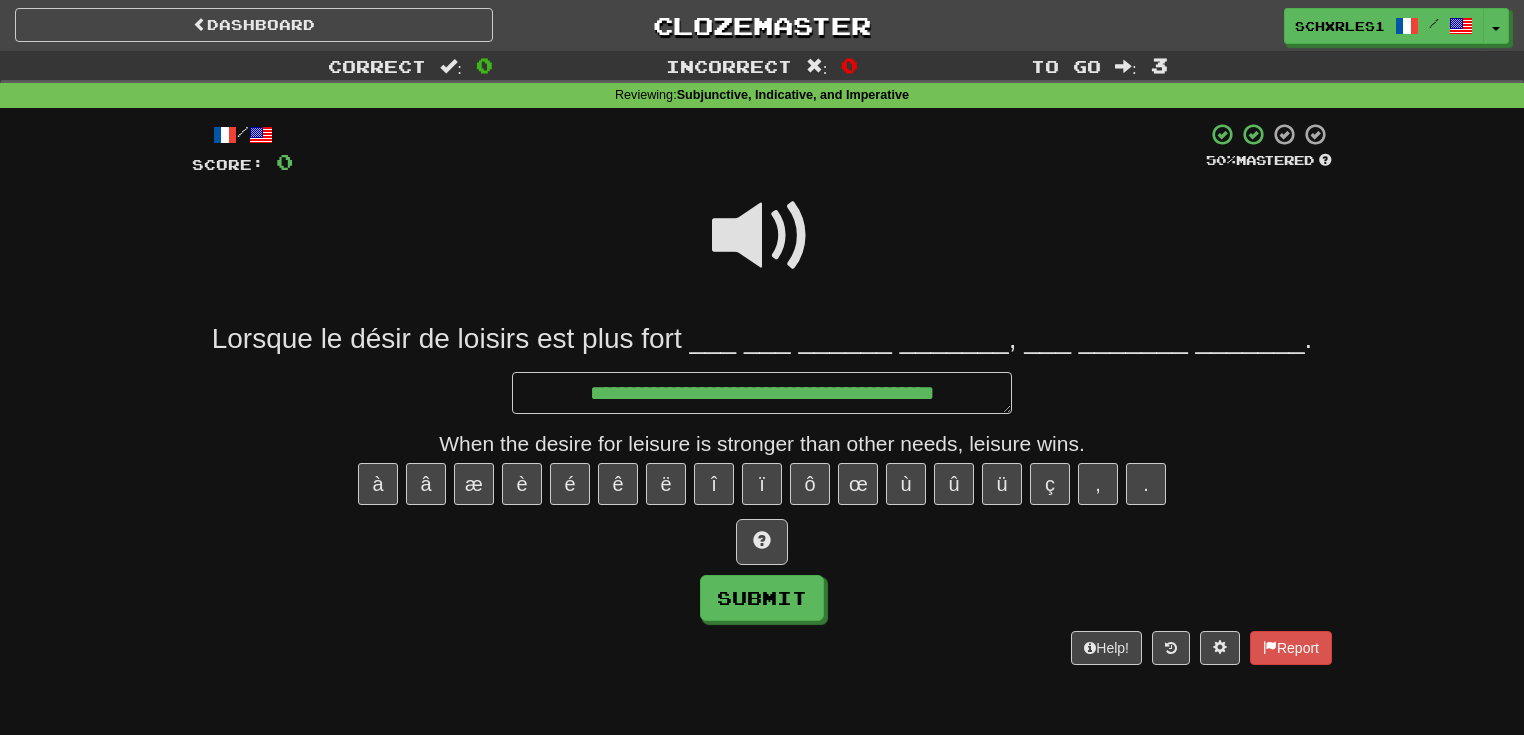 type on "*" 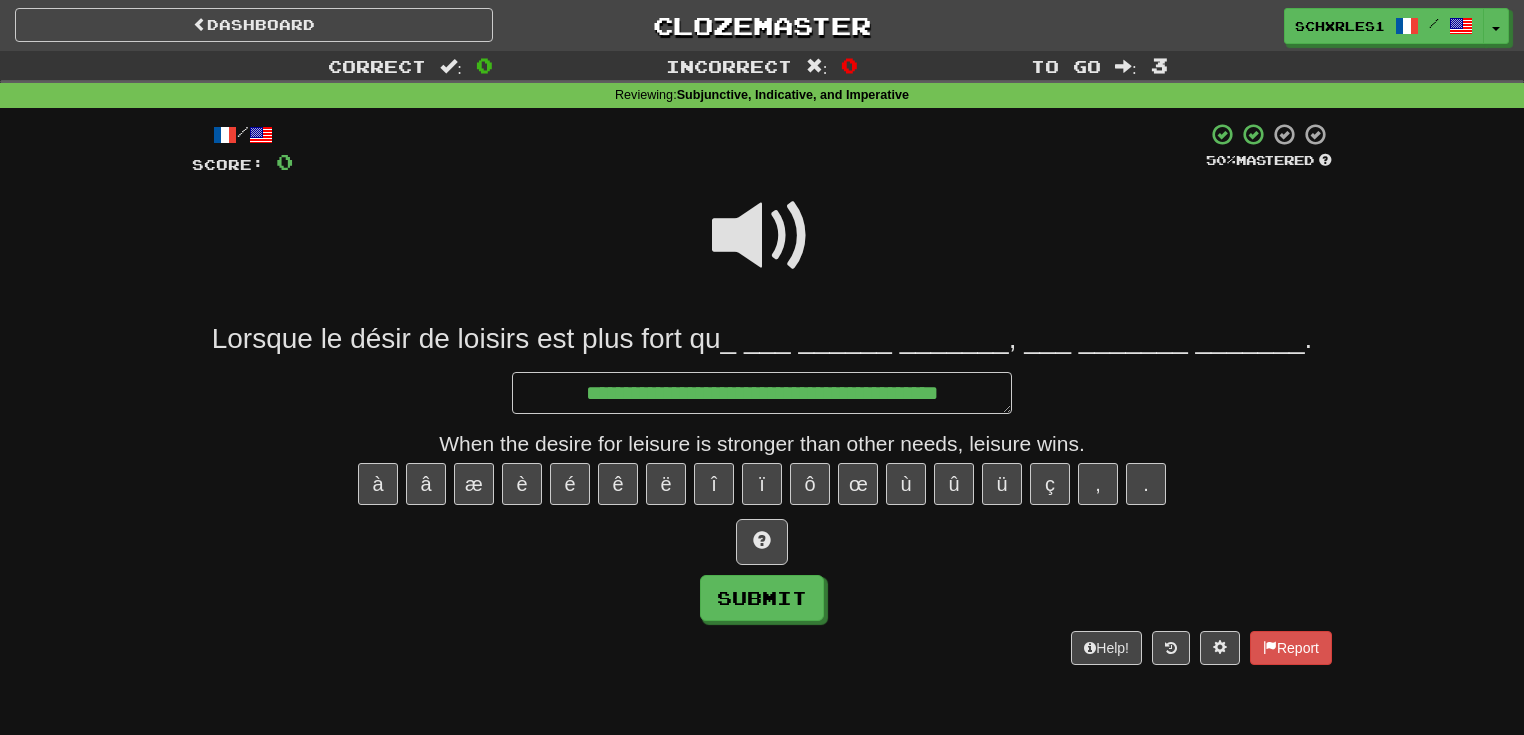 type on "*" 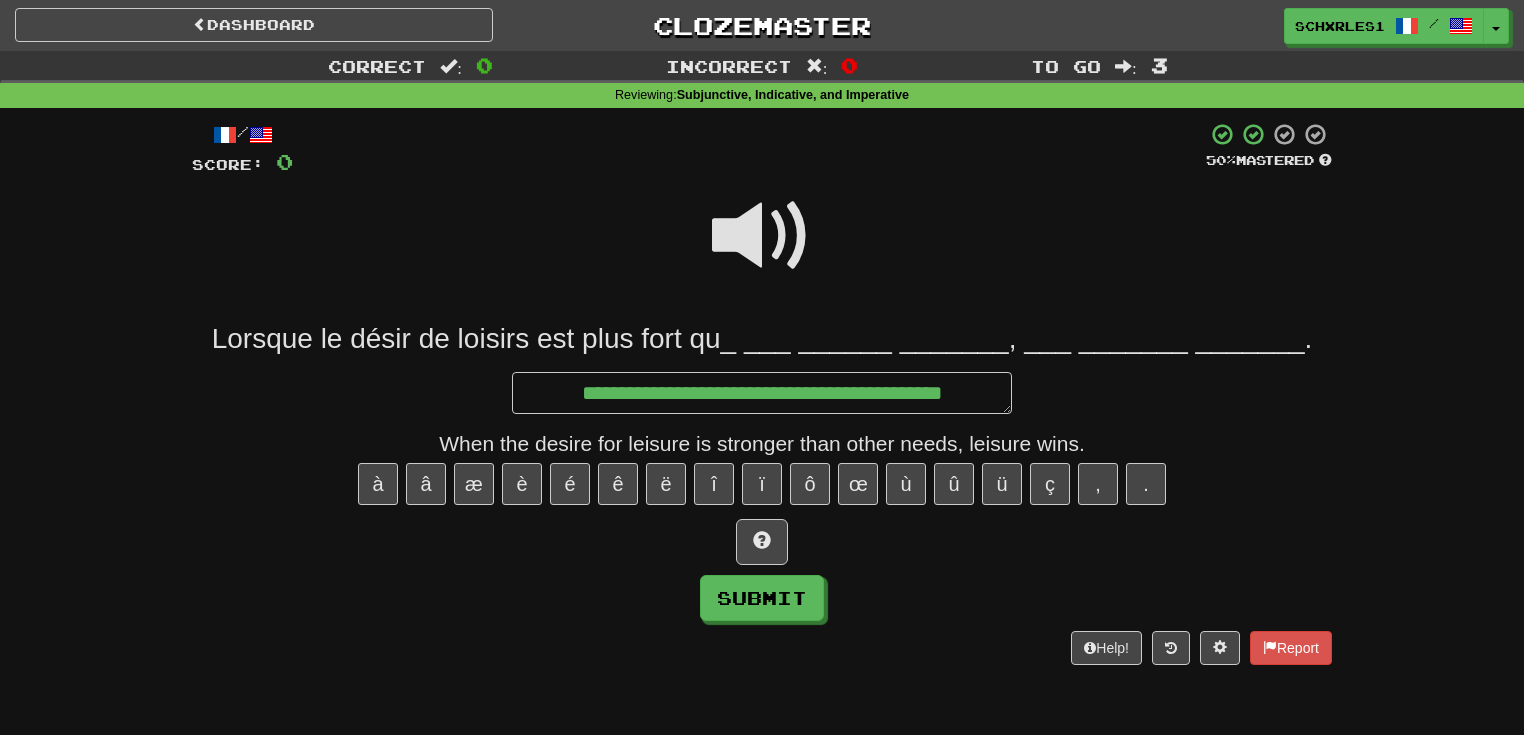 type on "*" 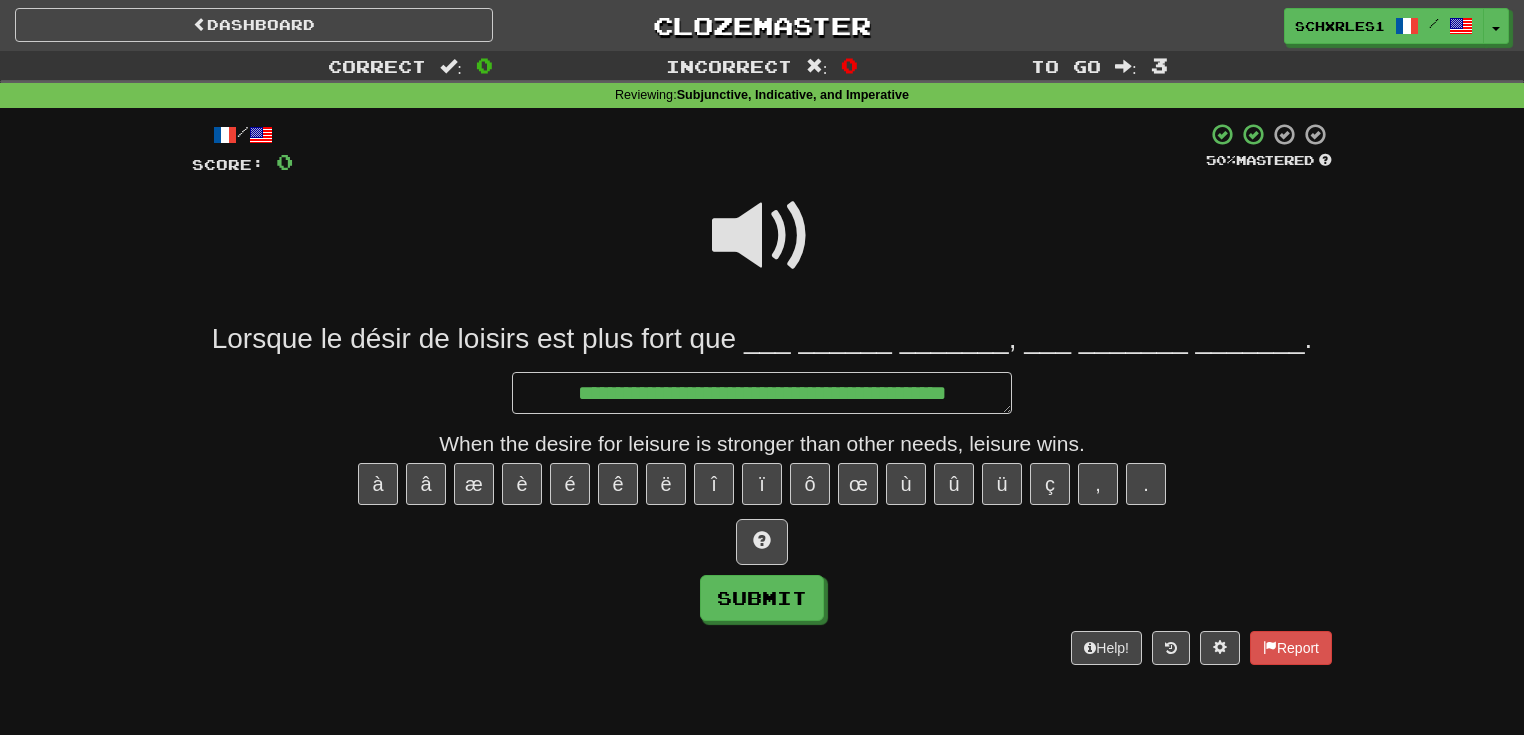 type on "*" 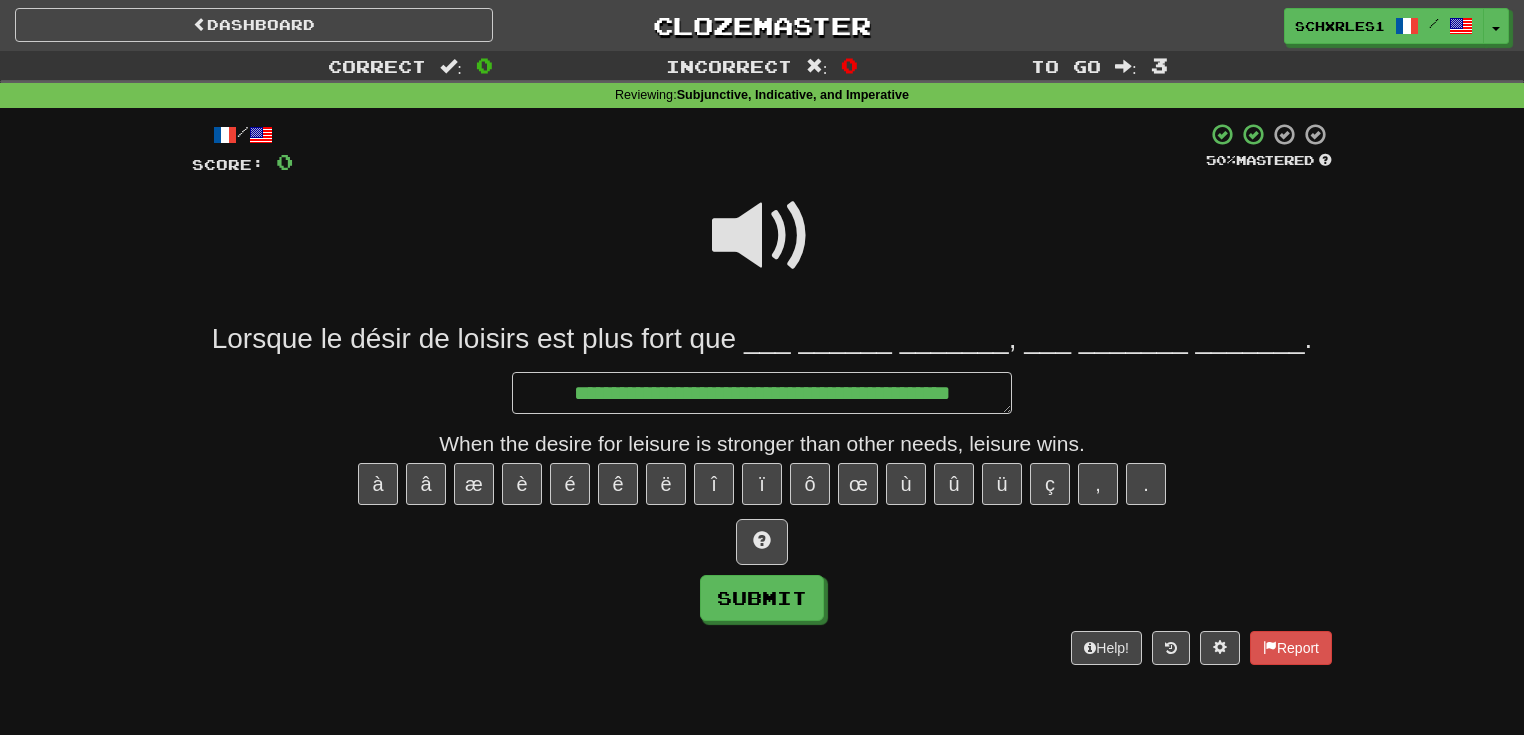 type on "*" 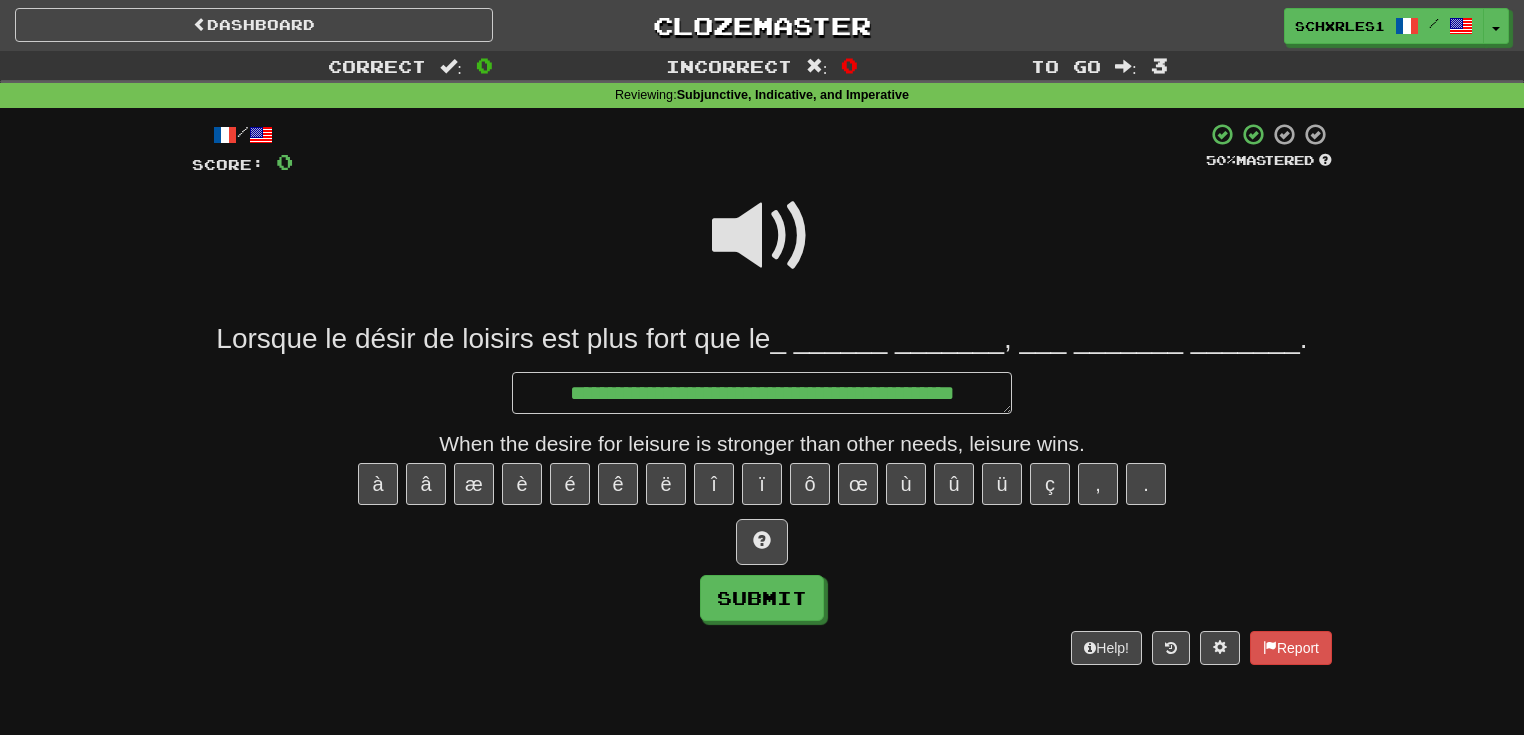 type on "*" 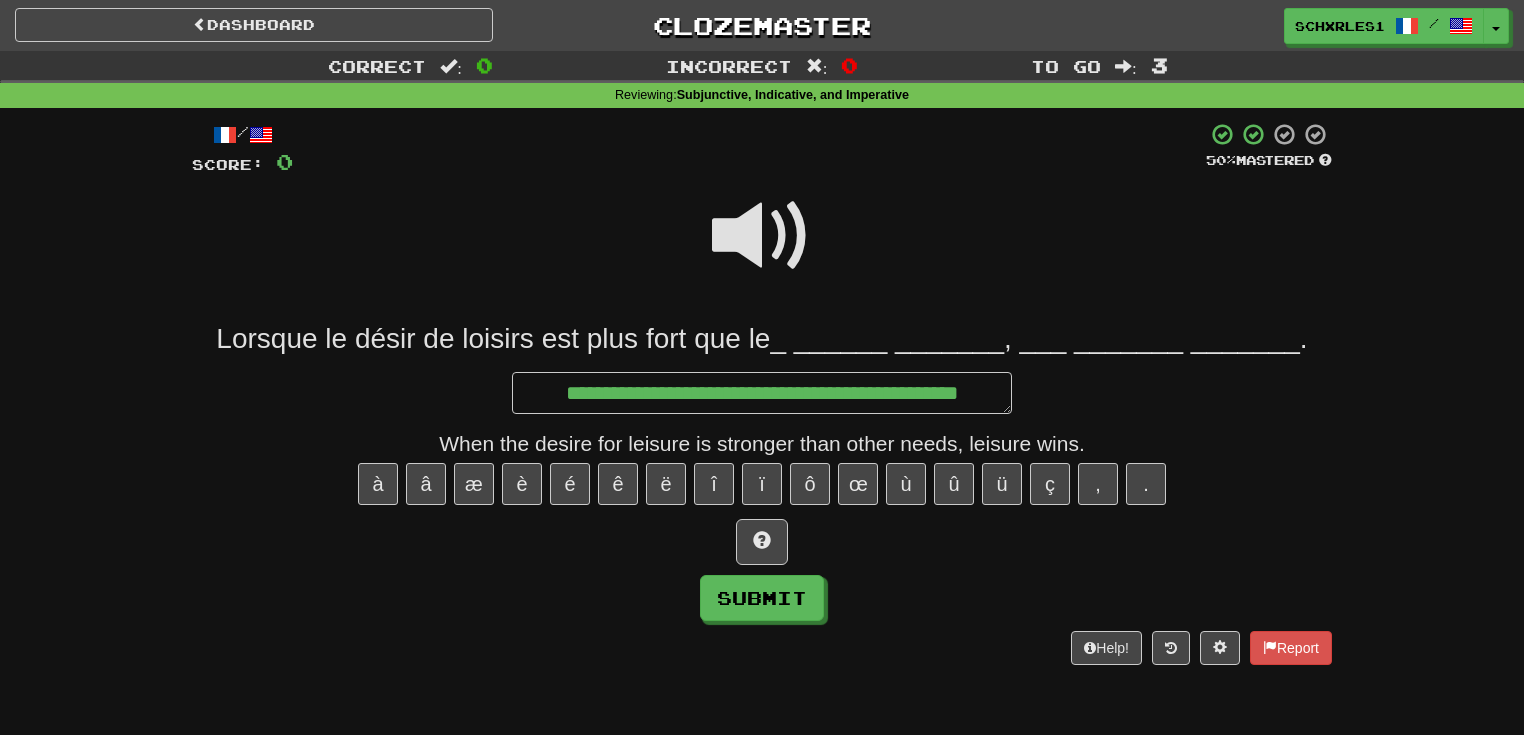 type on "*" 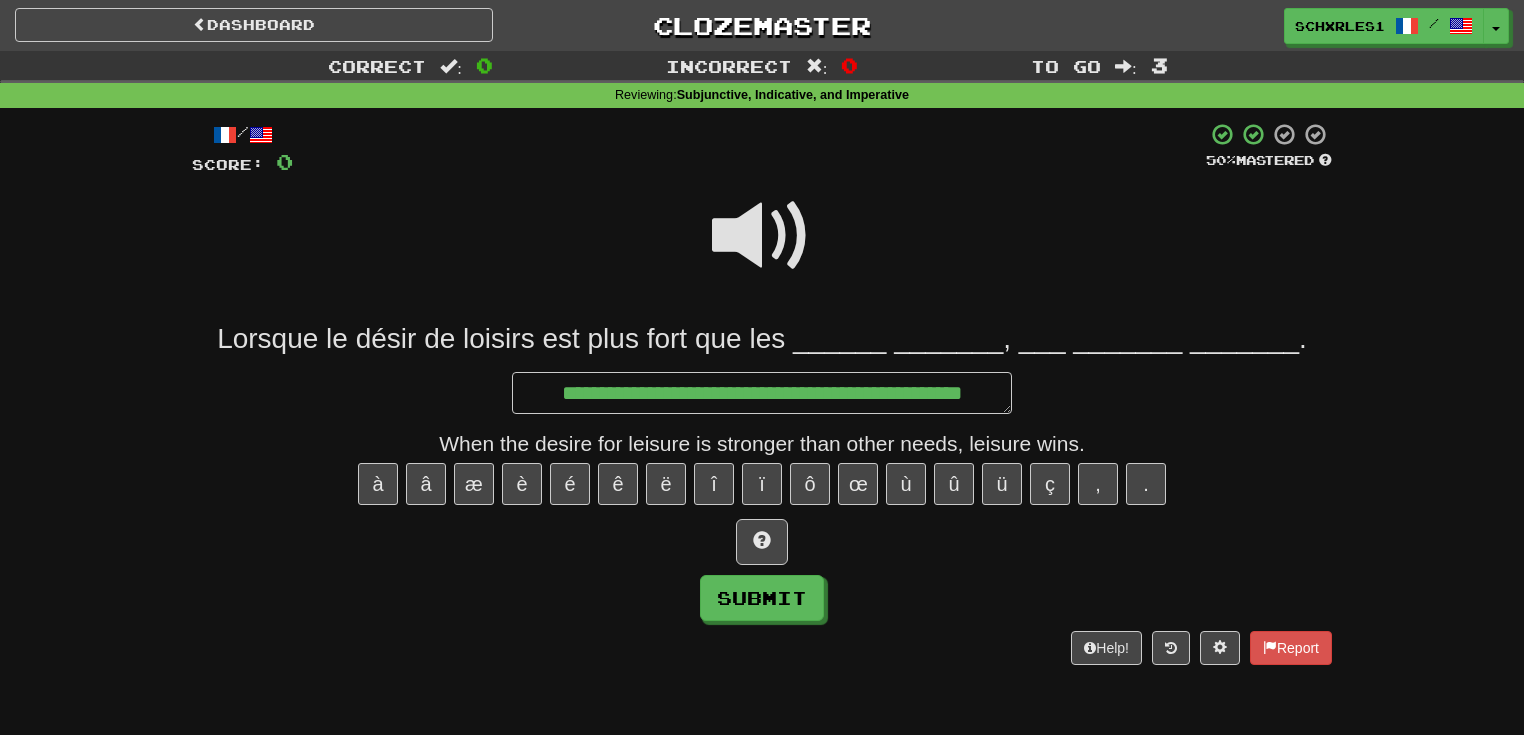 type on "*" 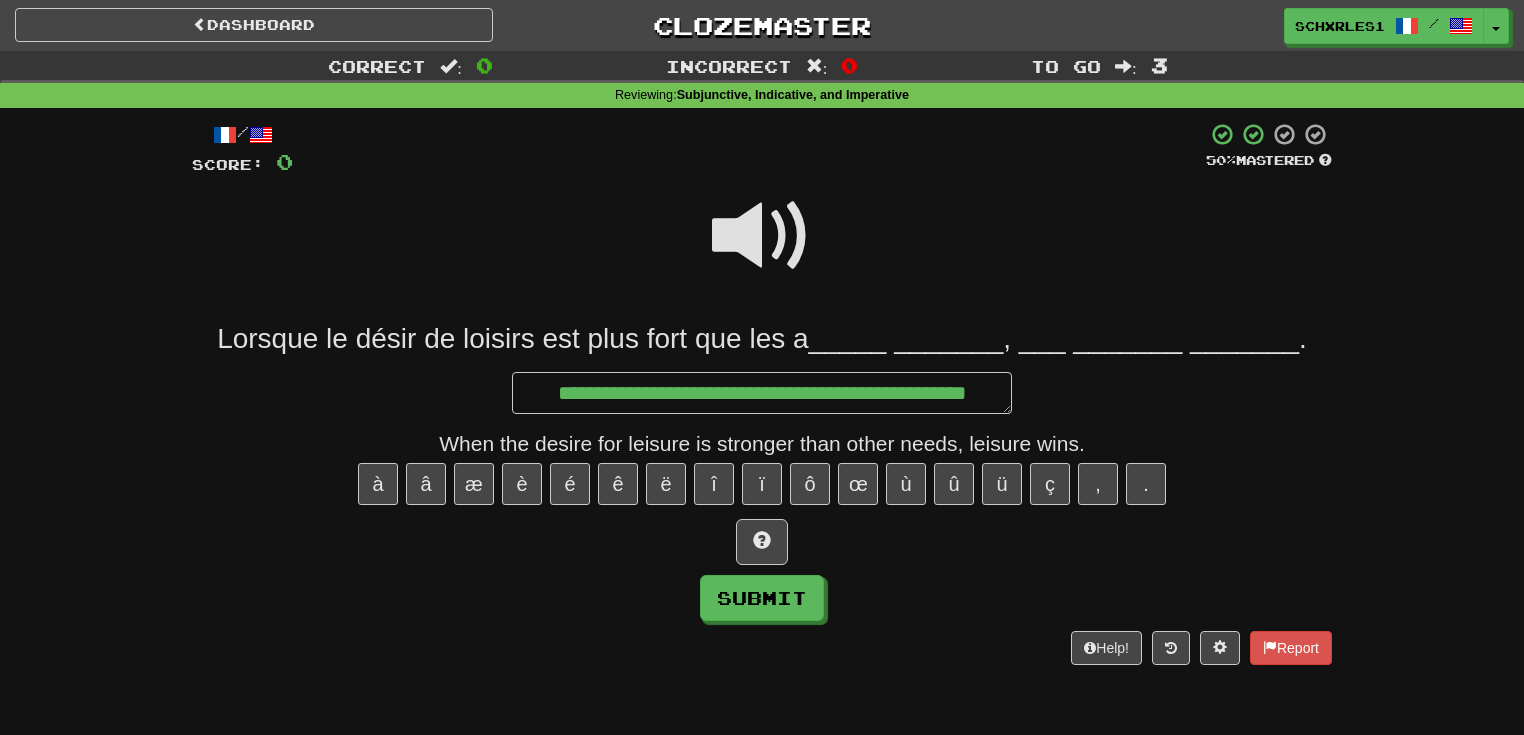 type on "*" 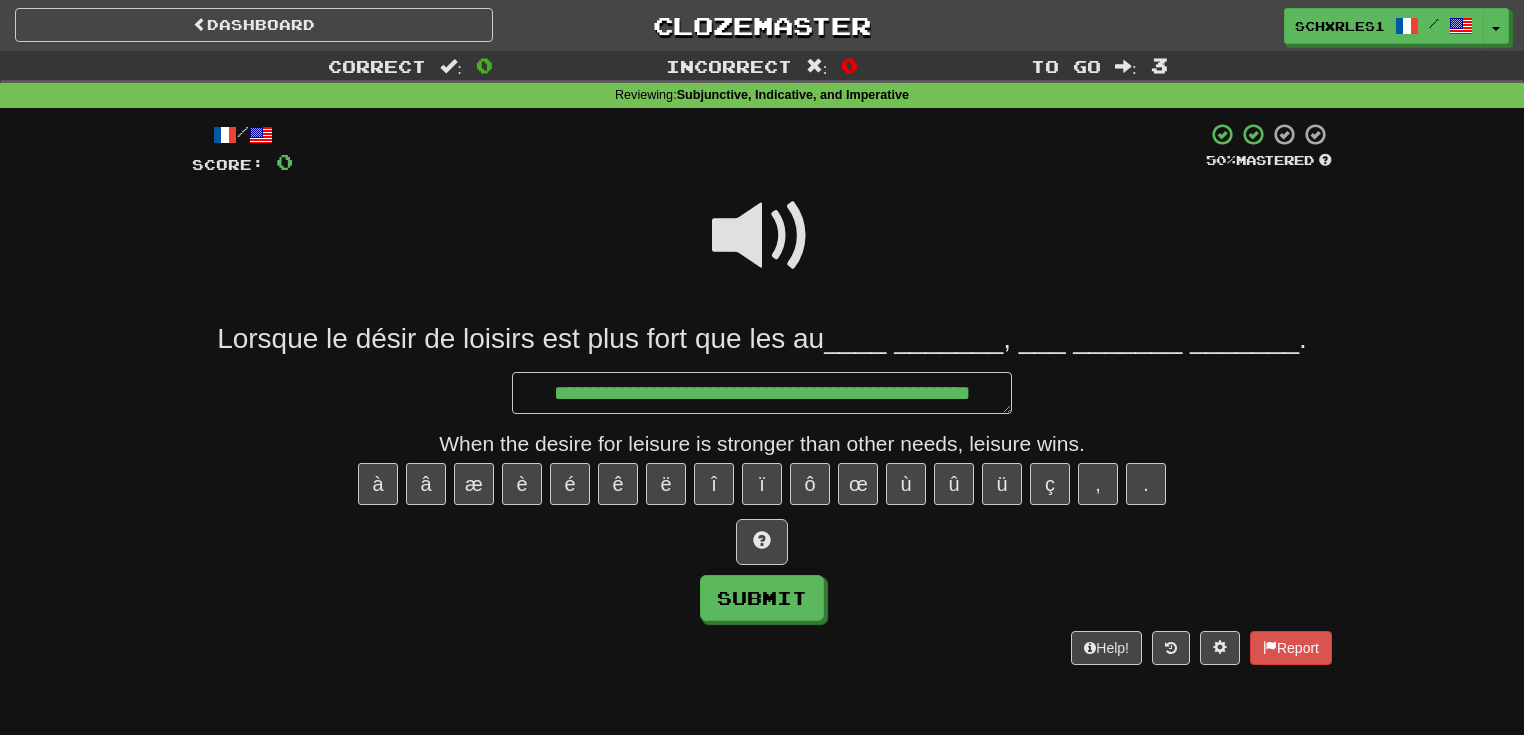 type on "*" 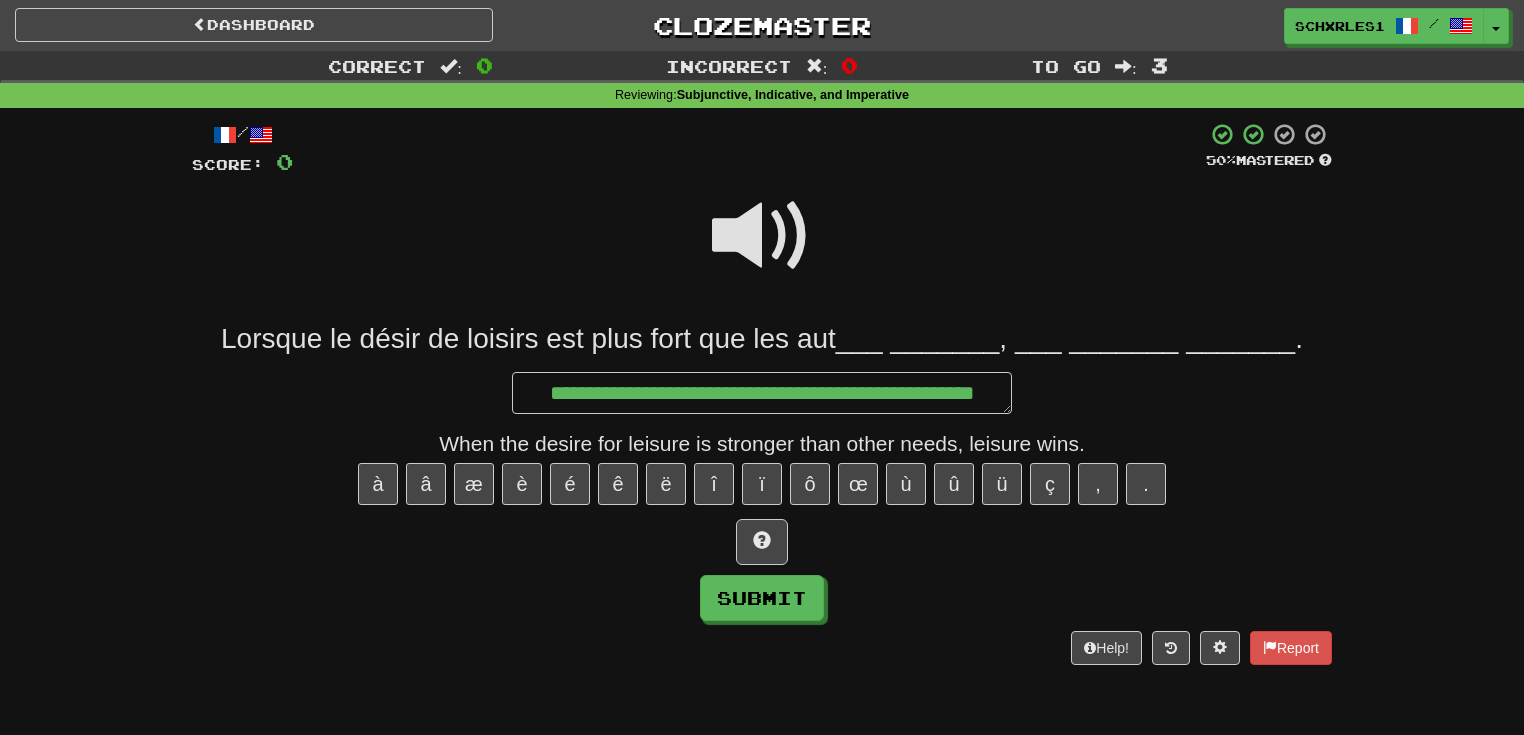 type on "*" 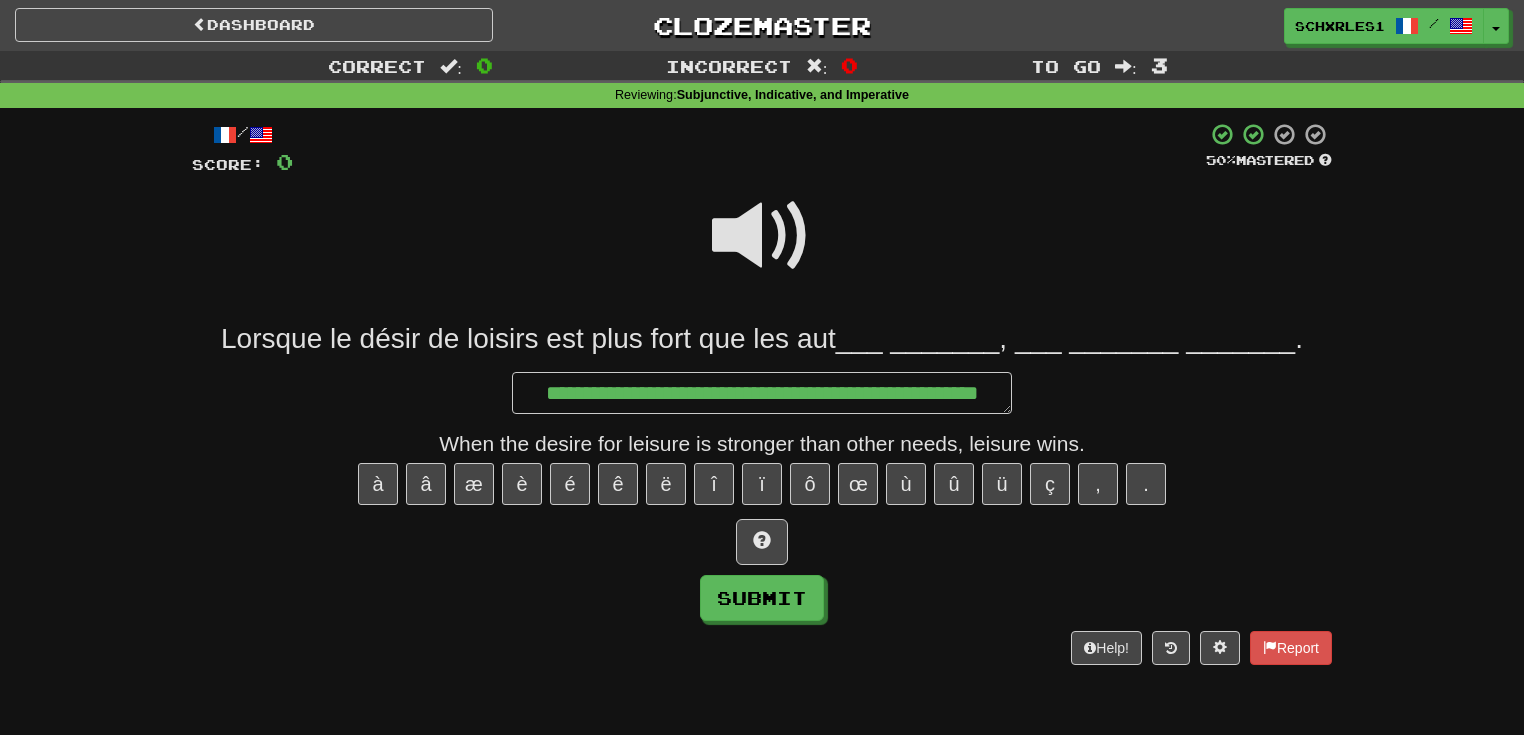 type on "*" 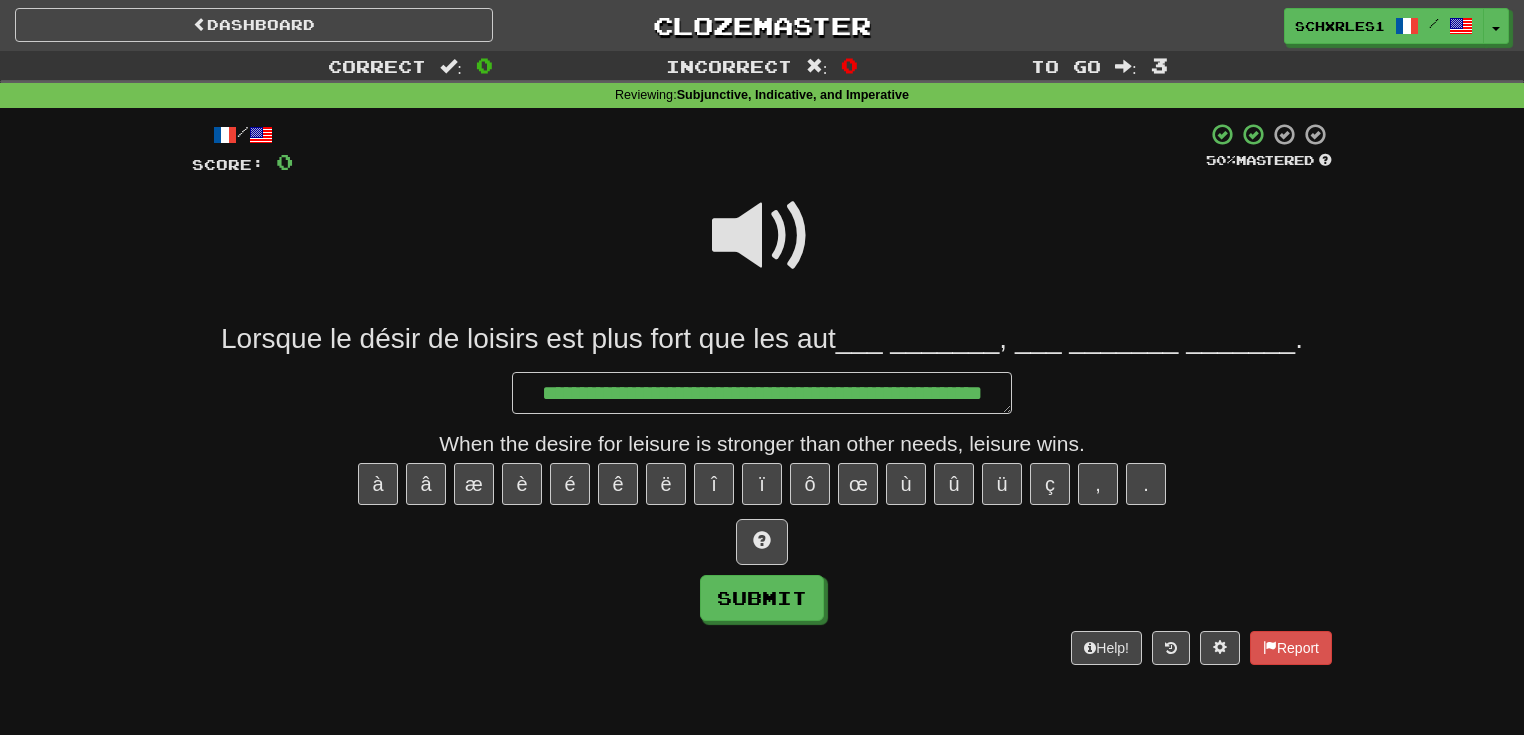 type on "*" 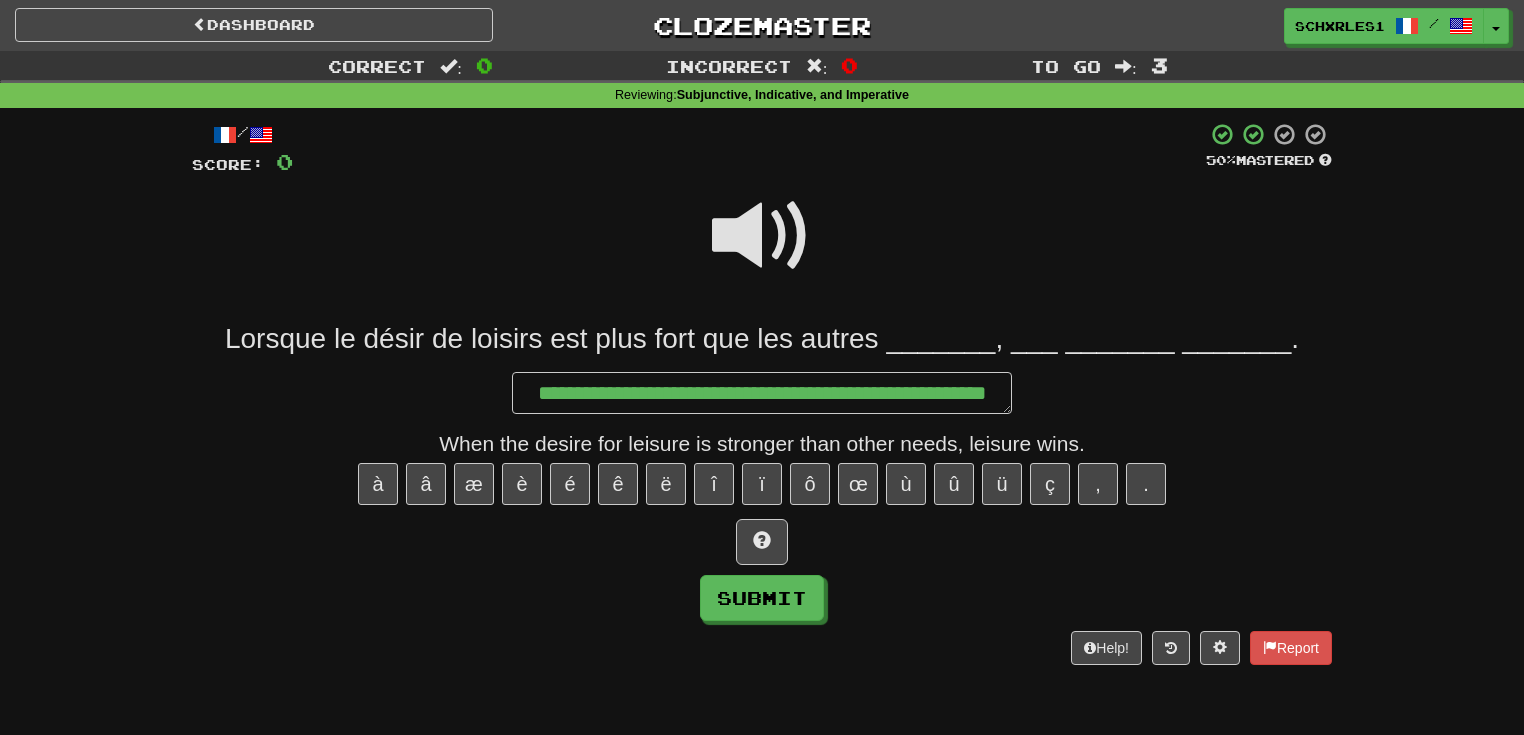 type on "*" 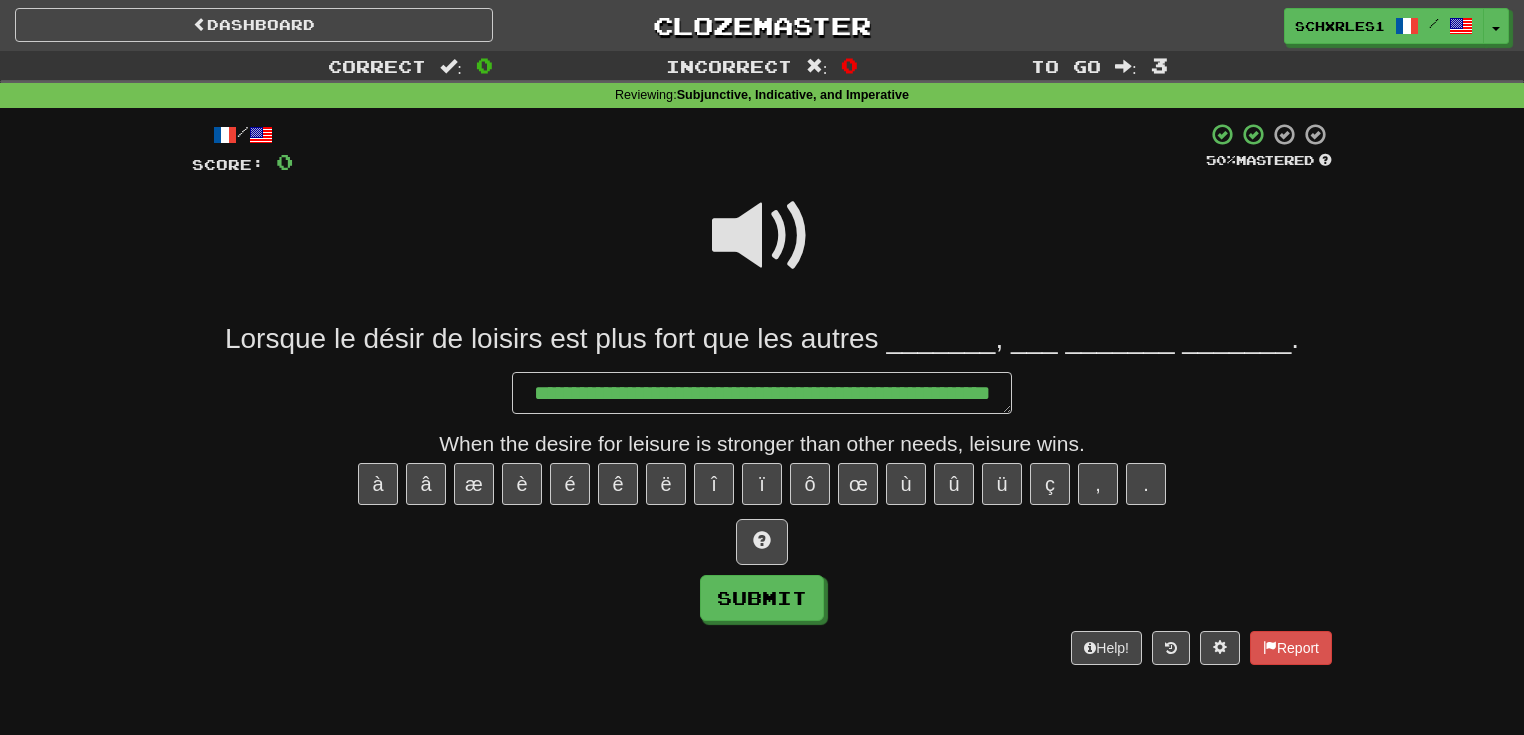 type on "*" 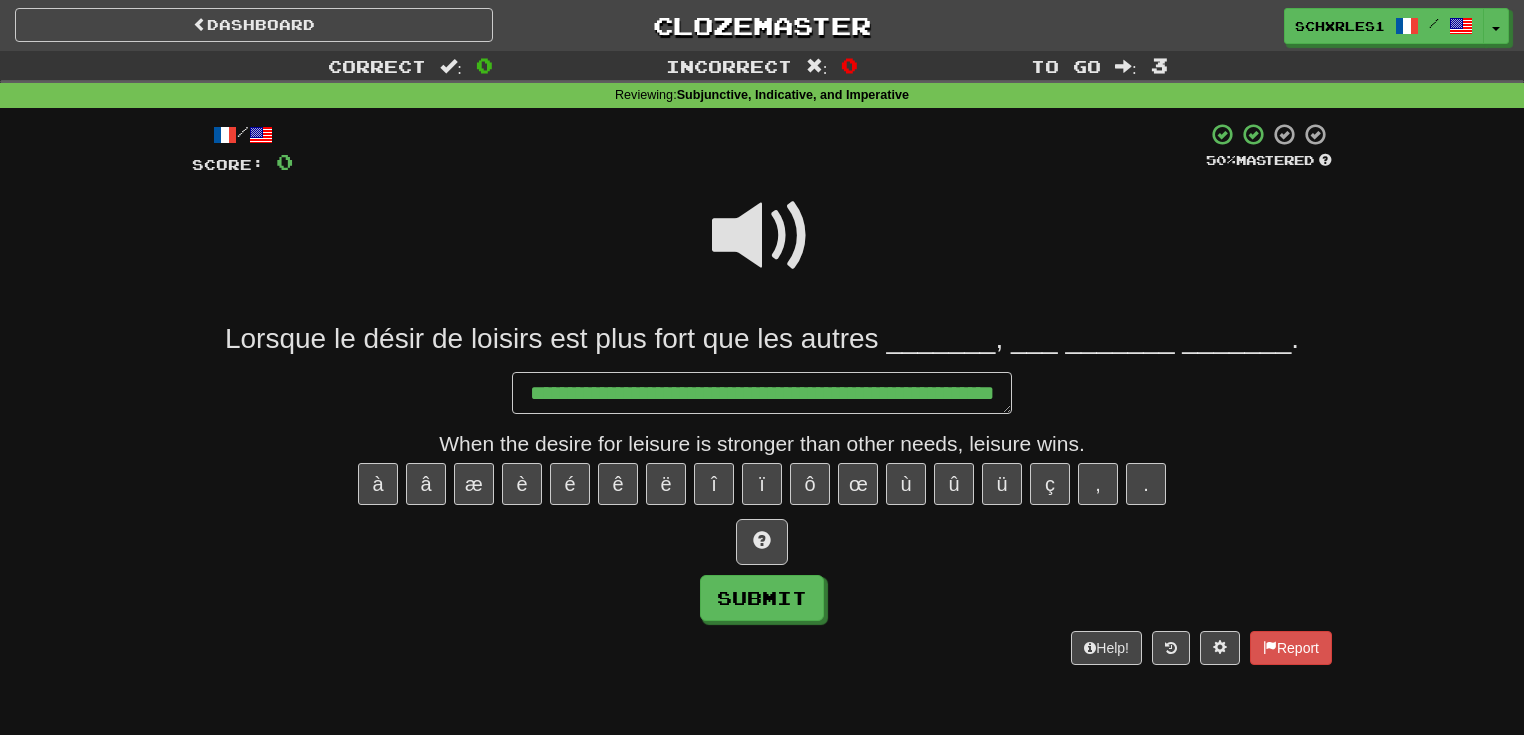 type on "*" 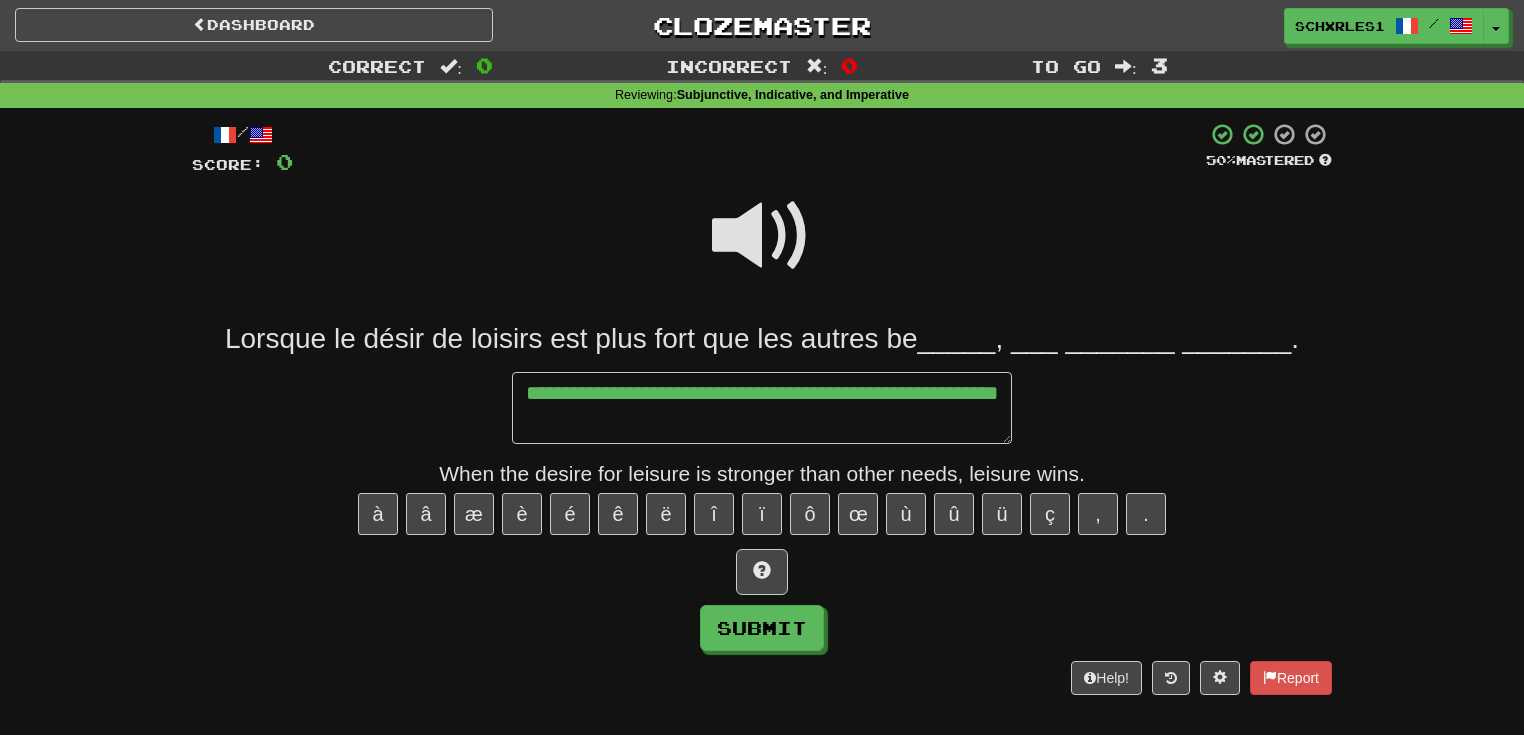 type on "*" 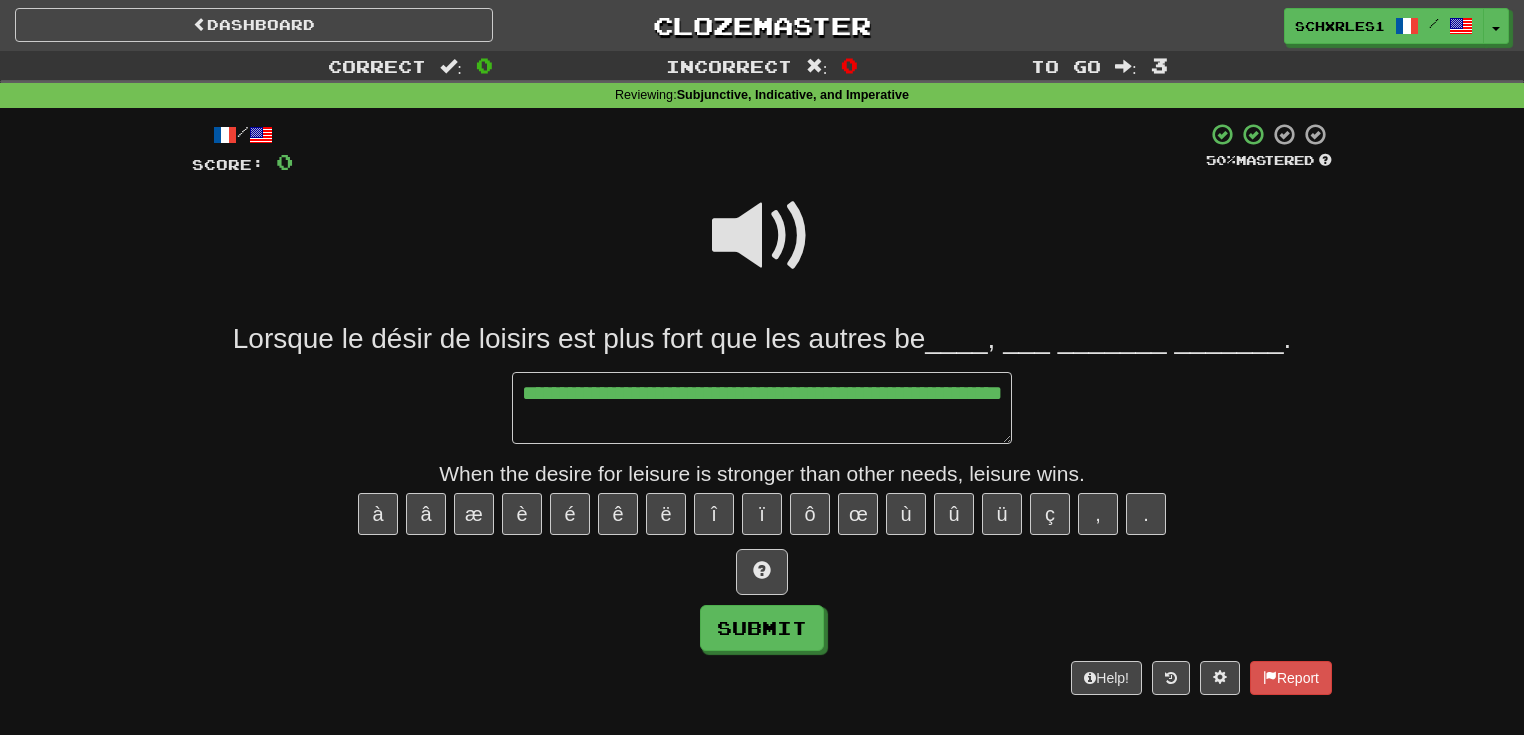 type on "*" 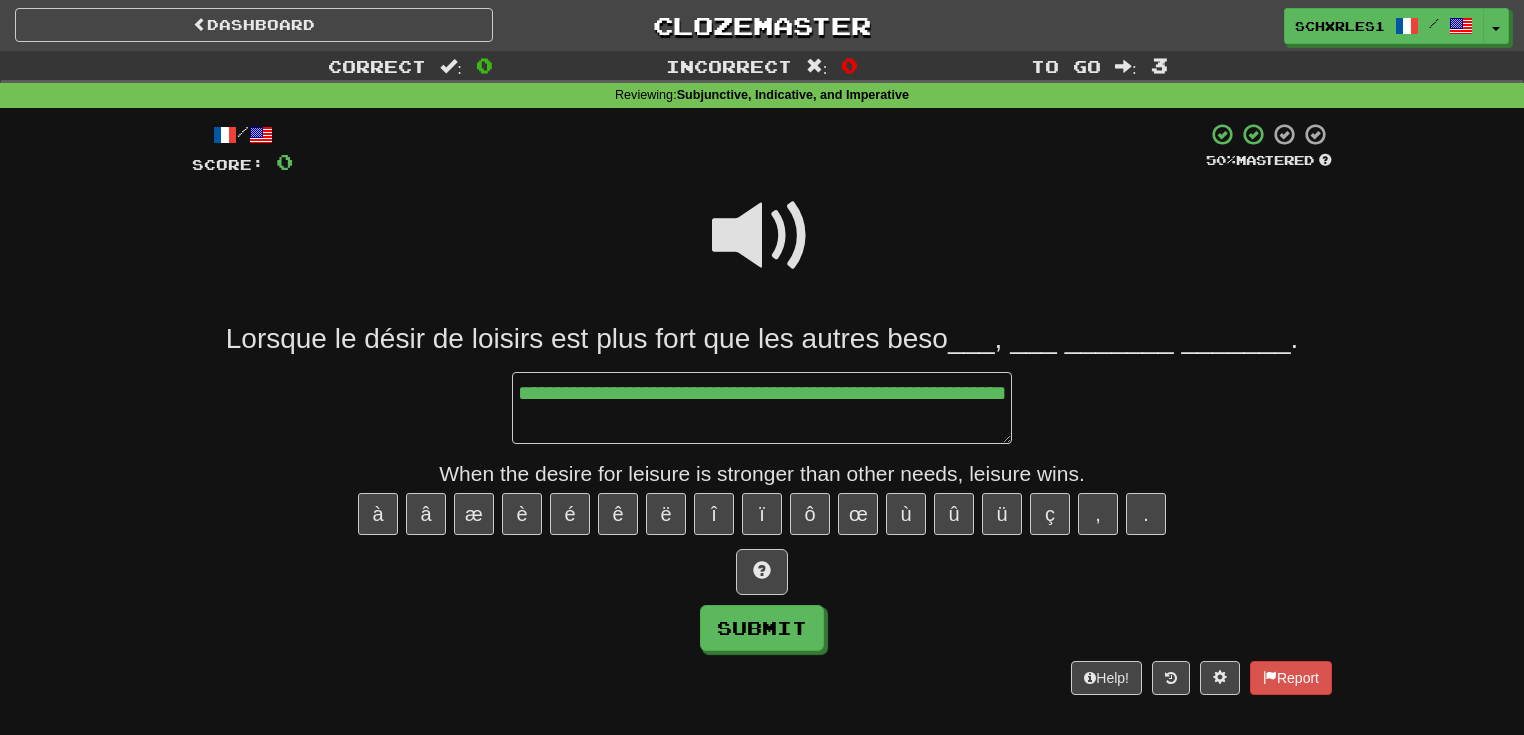 type on "*" 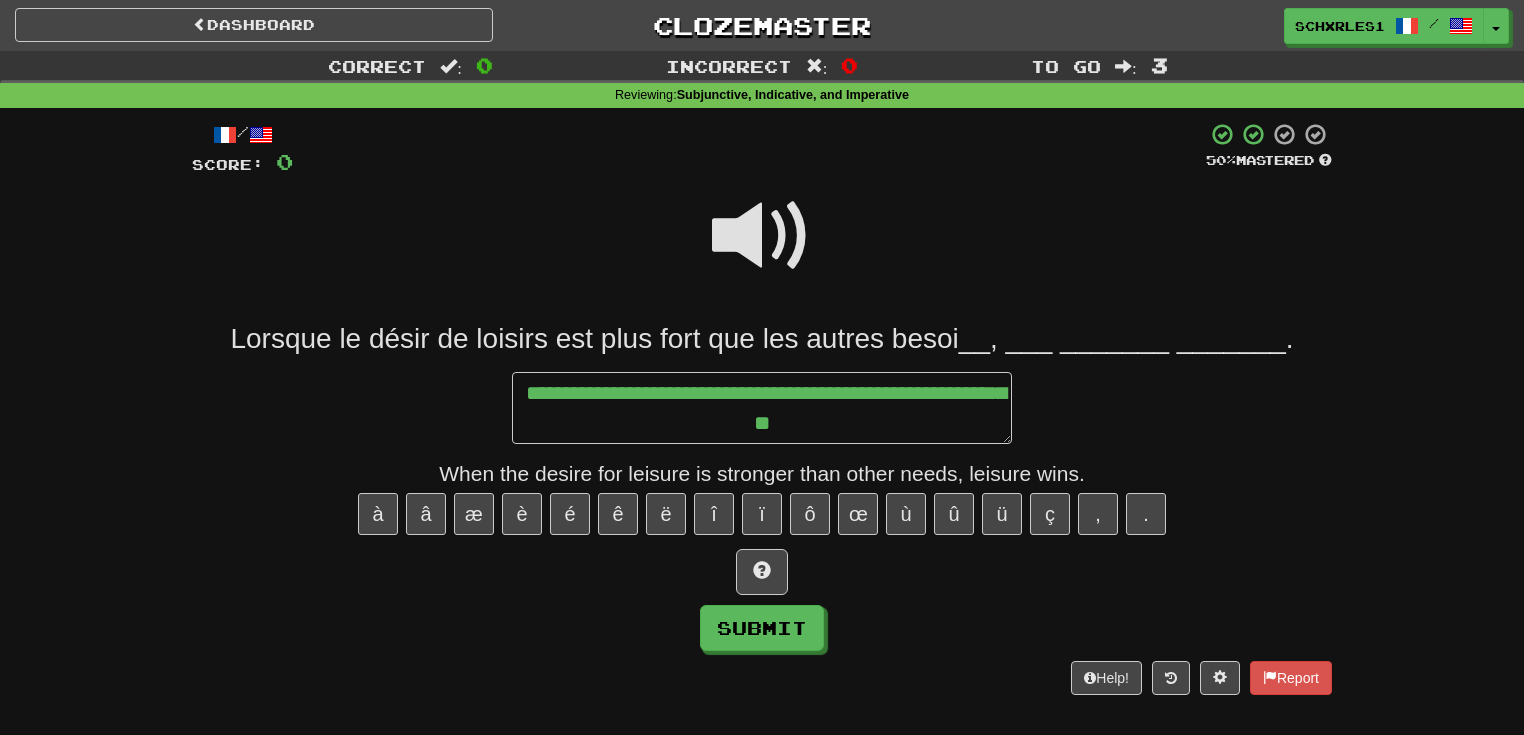 type 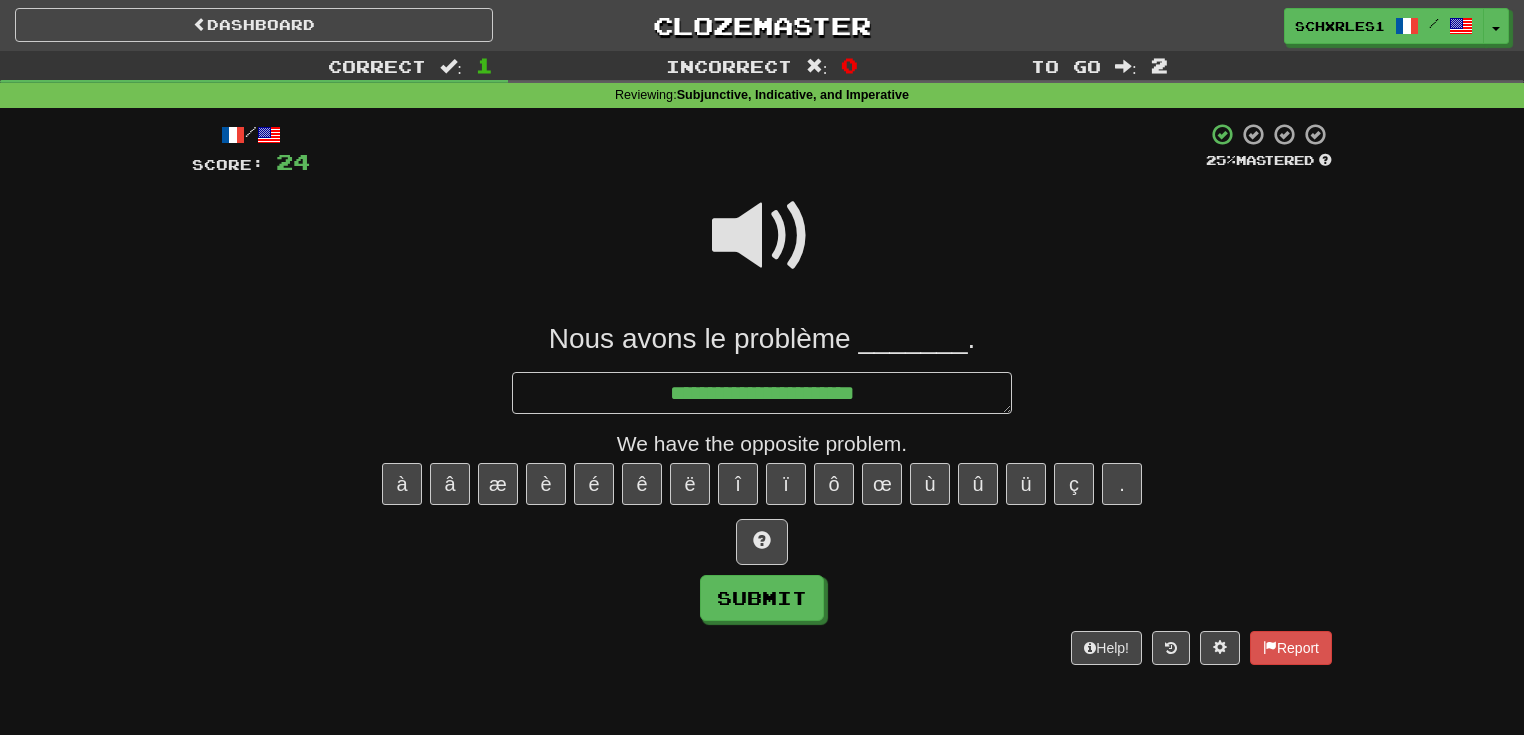 click at bounding box center [762, 236] 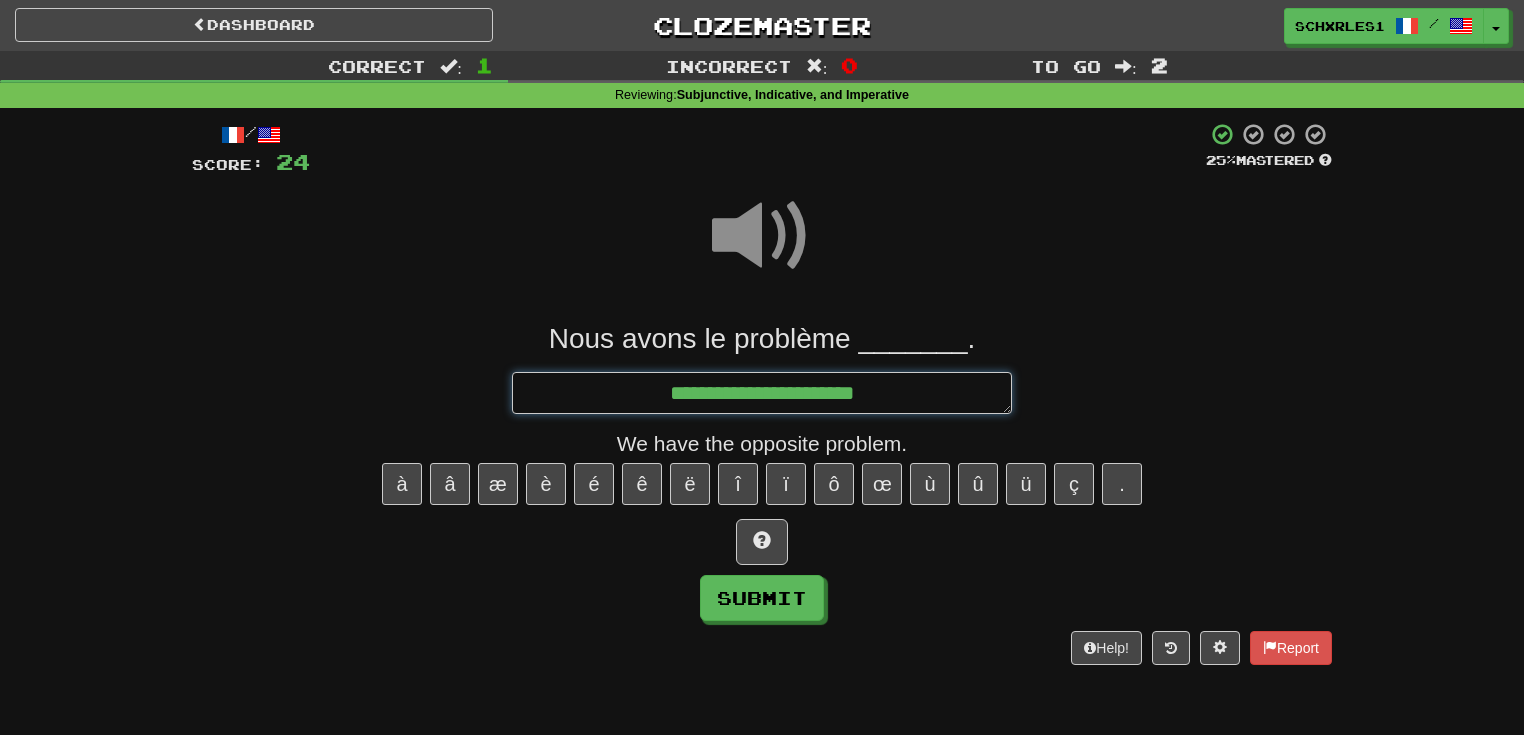 click on "**********" at bounding box center [762, 393] 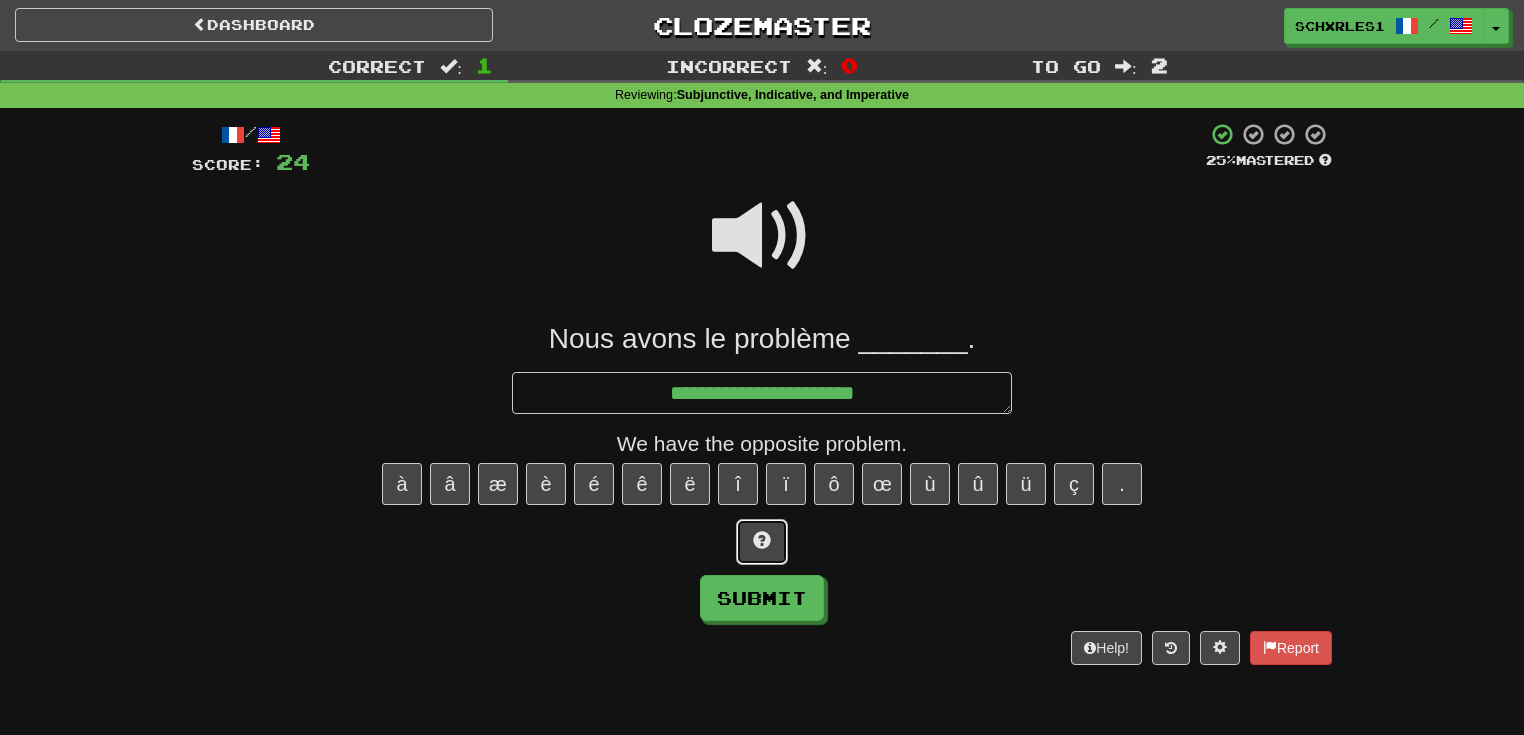 click at bounding box center (762, 542) 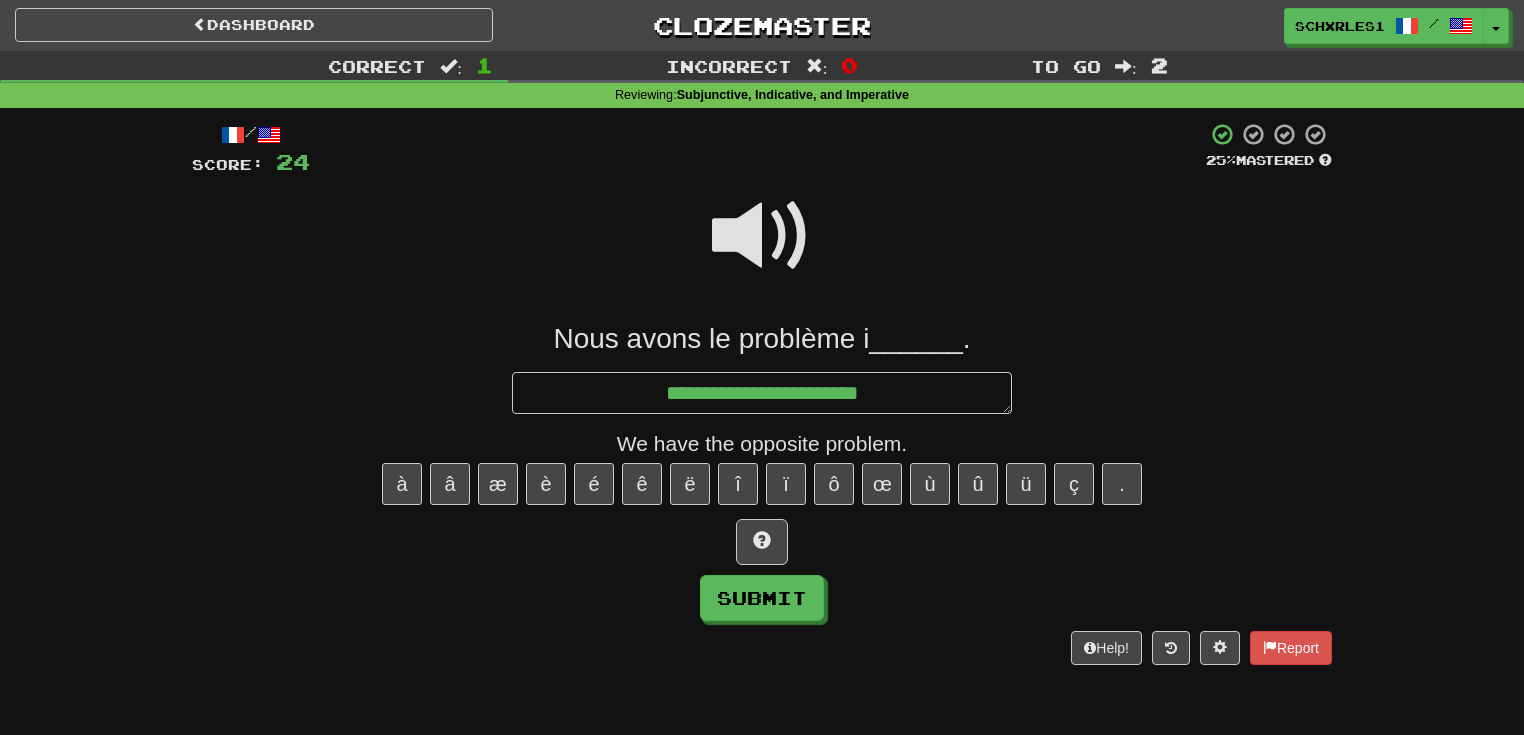 click at bounding box center [762, 236] 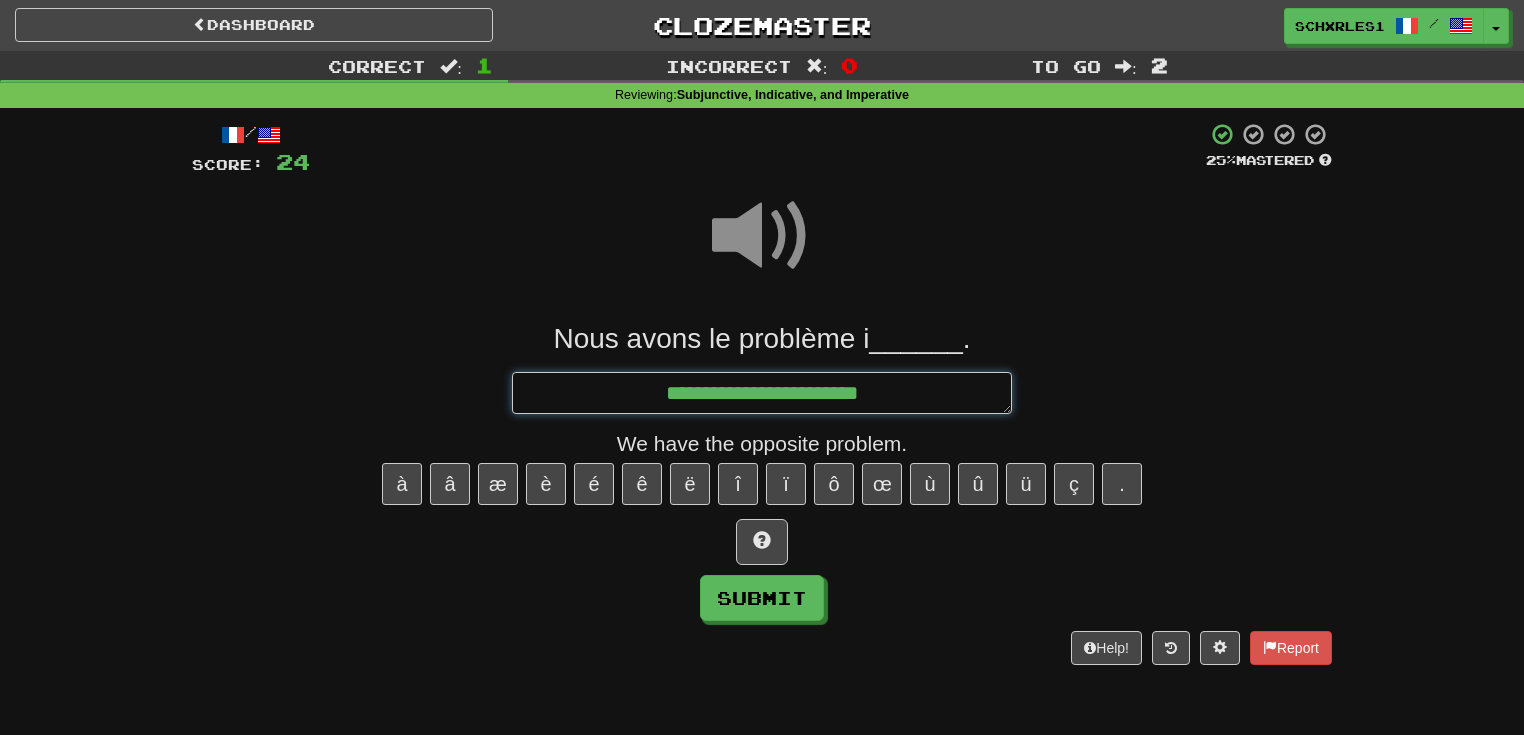 click on "**********" at bounding box center (762, 393) 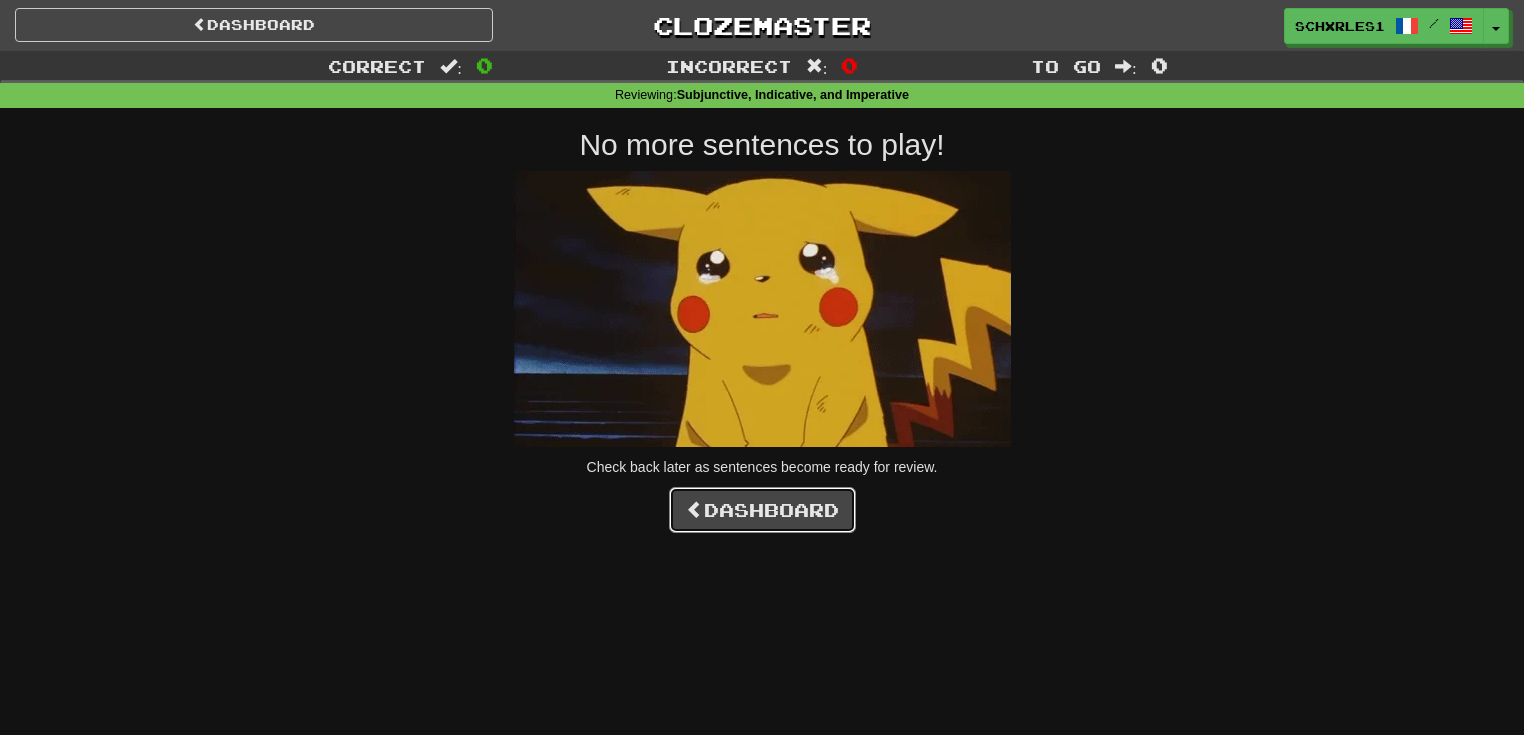 click on "Dashboard" at bounding box center [762, 510] 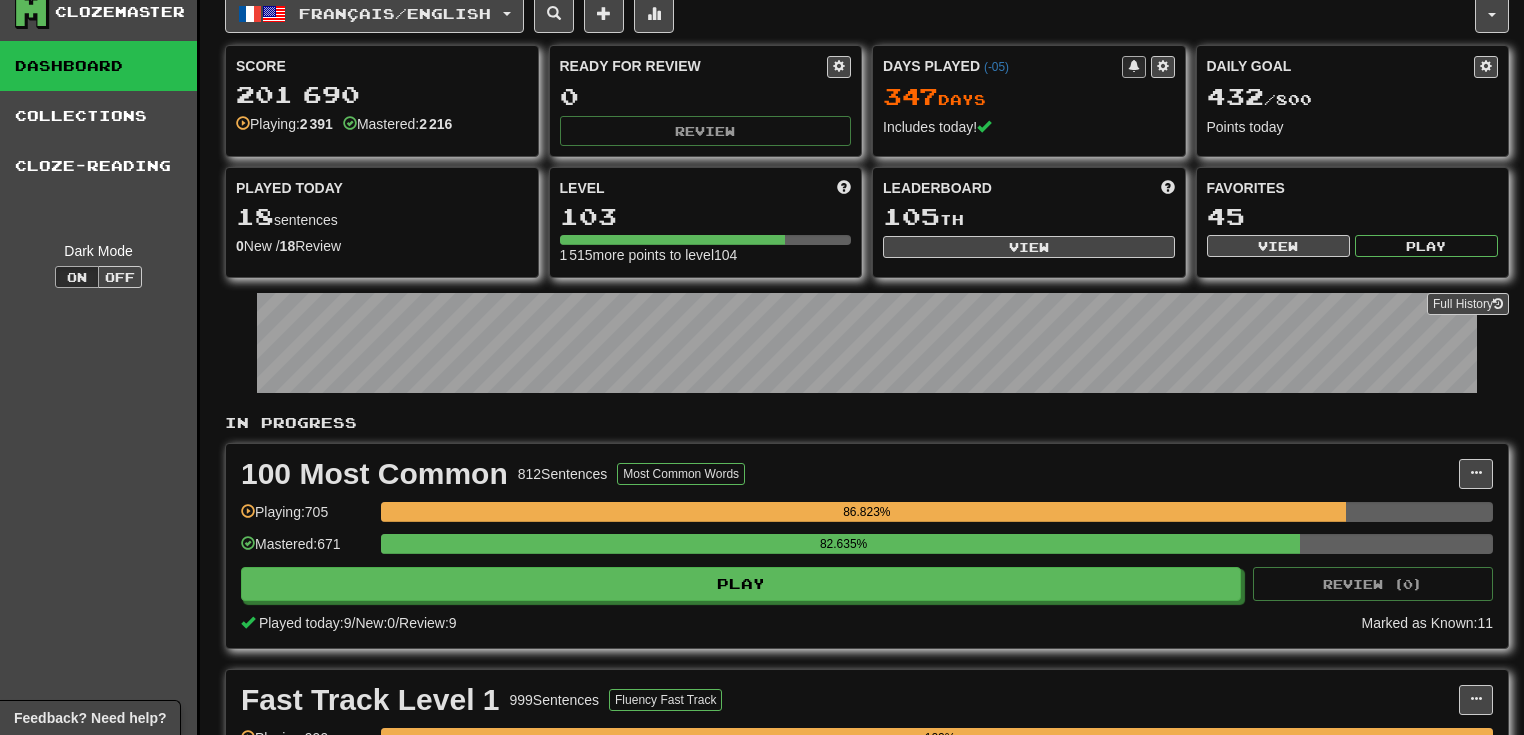 scroll, scrollTop: 0, scrollLeft: 0, axis: both 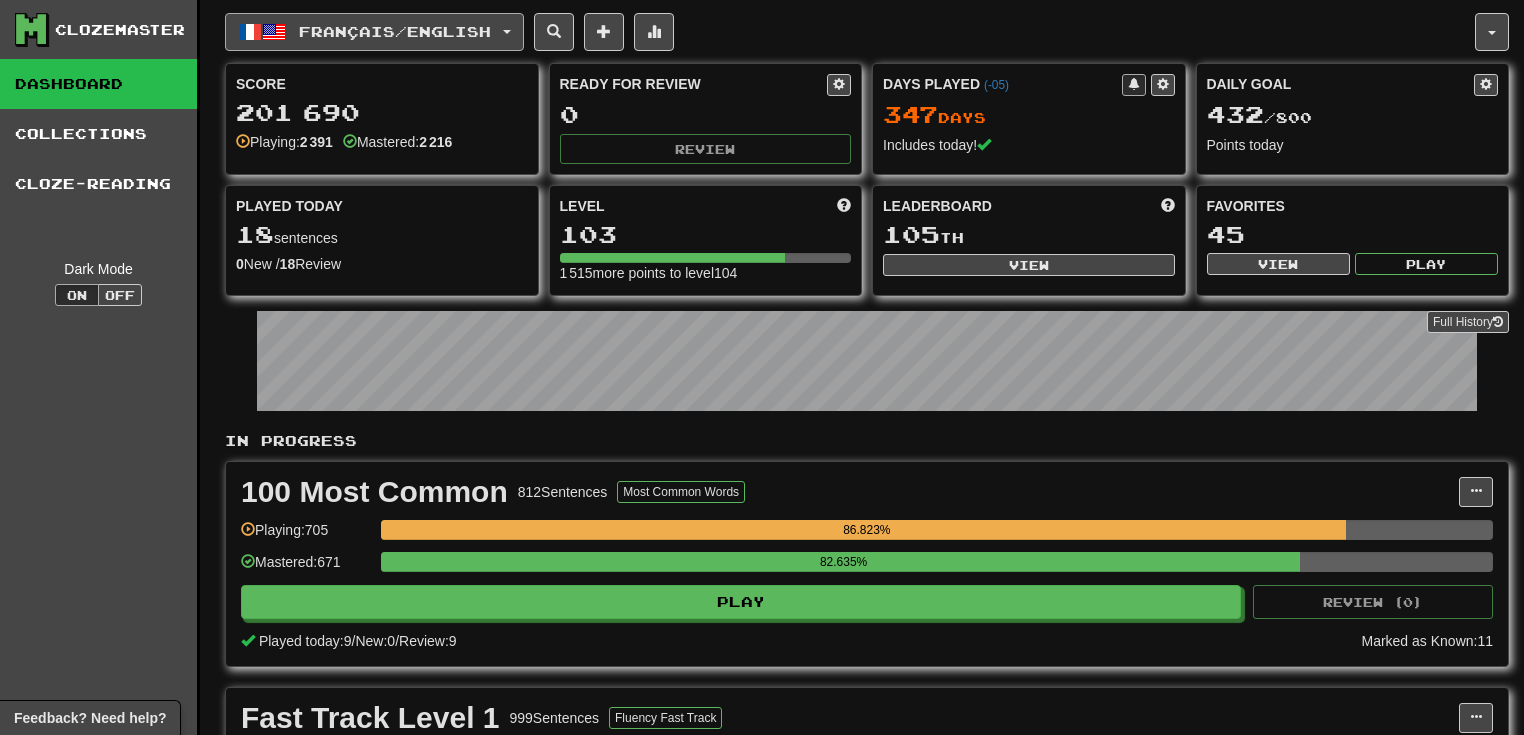 click on "Français  /  English" at bounding box center (374, 32) 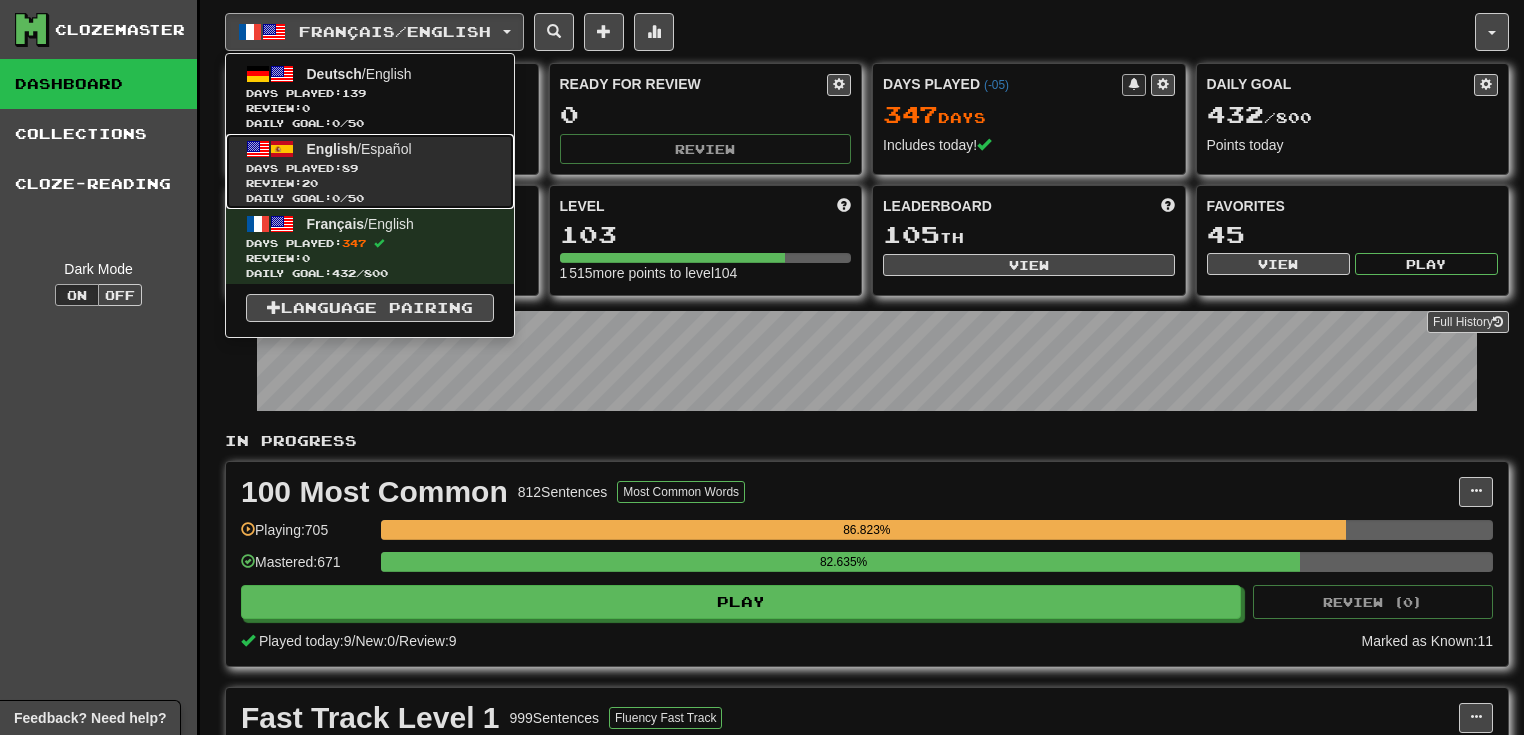 click on "English  /  Español" at bounding box center [359, 149] 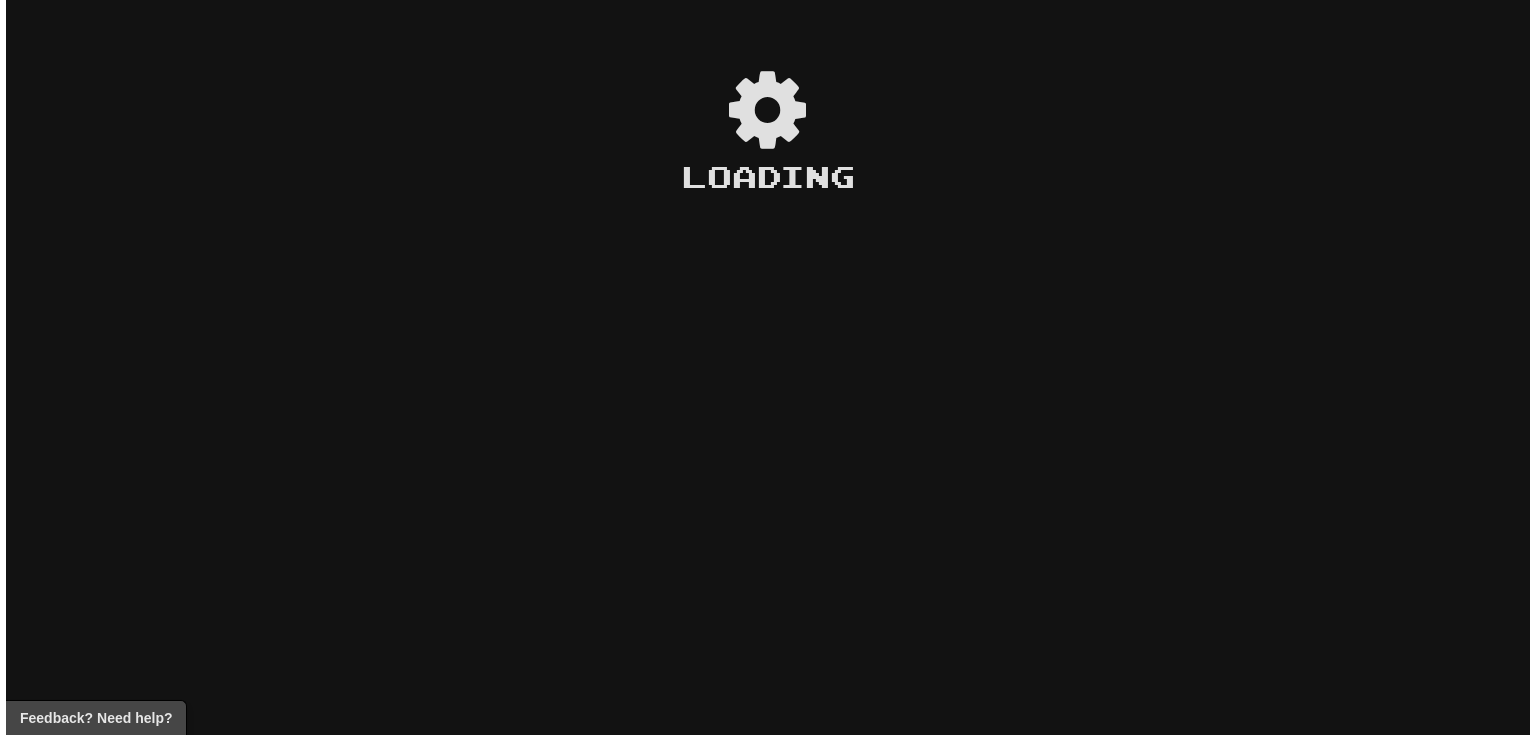 scroll, scrollTop: 0, scrollLeft: 0, axis: both 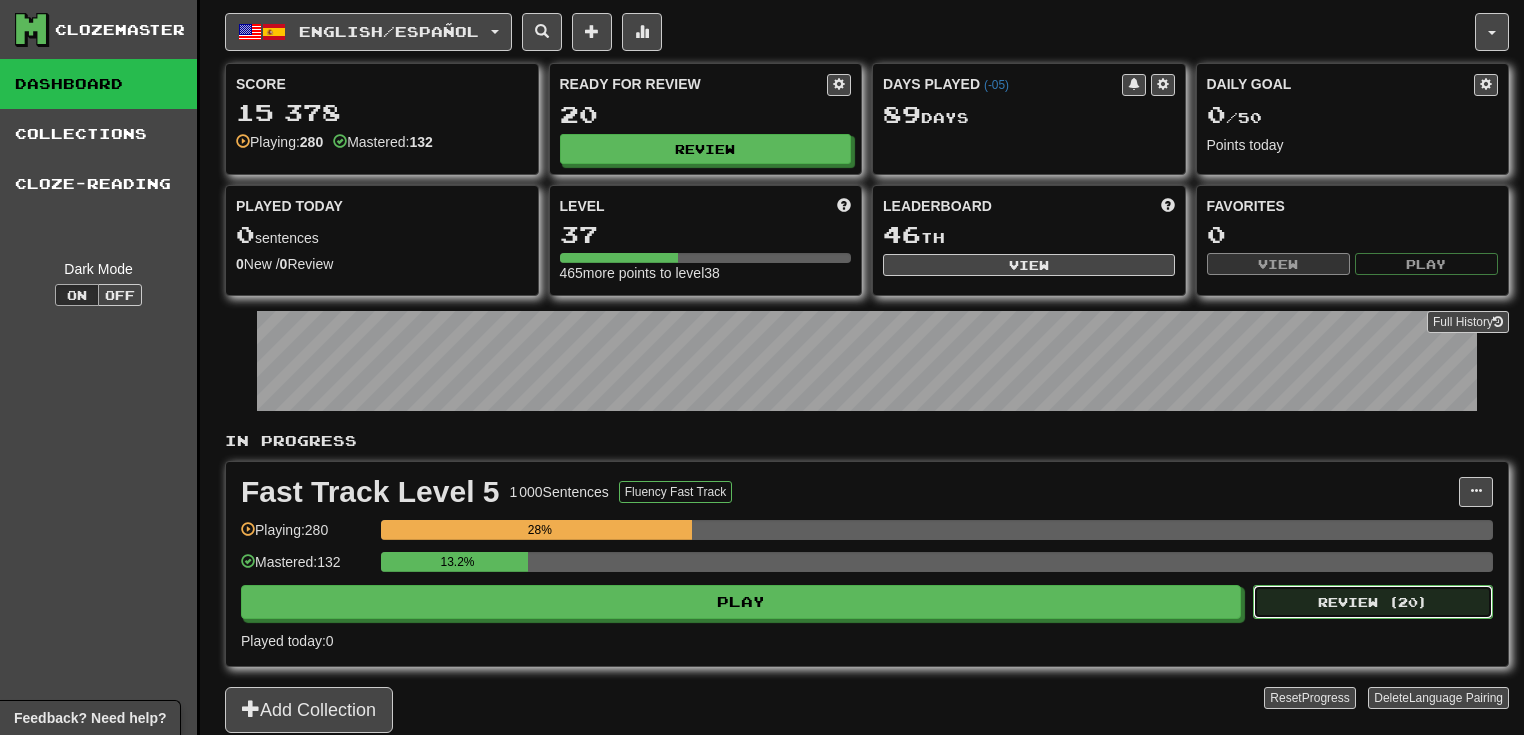 click on "Review ( 20 )" at bounding box center [1373, 602] 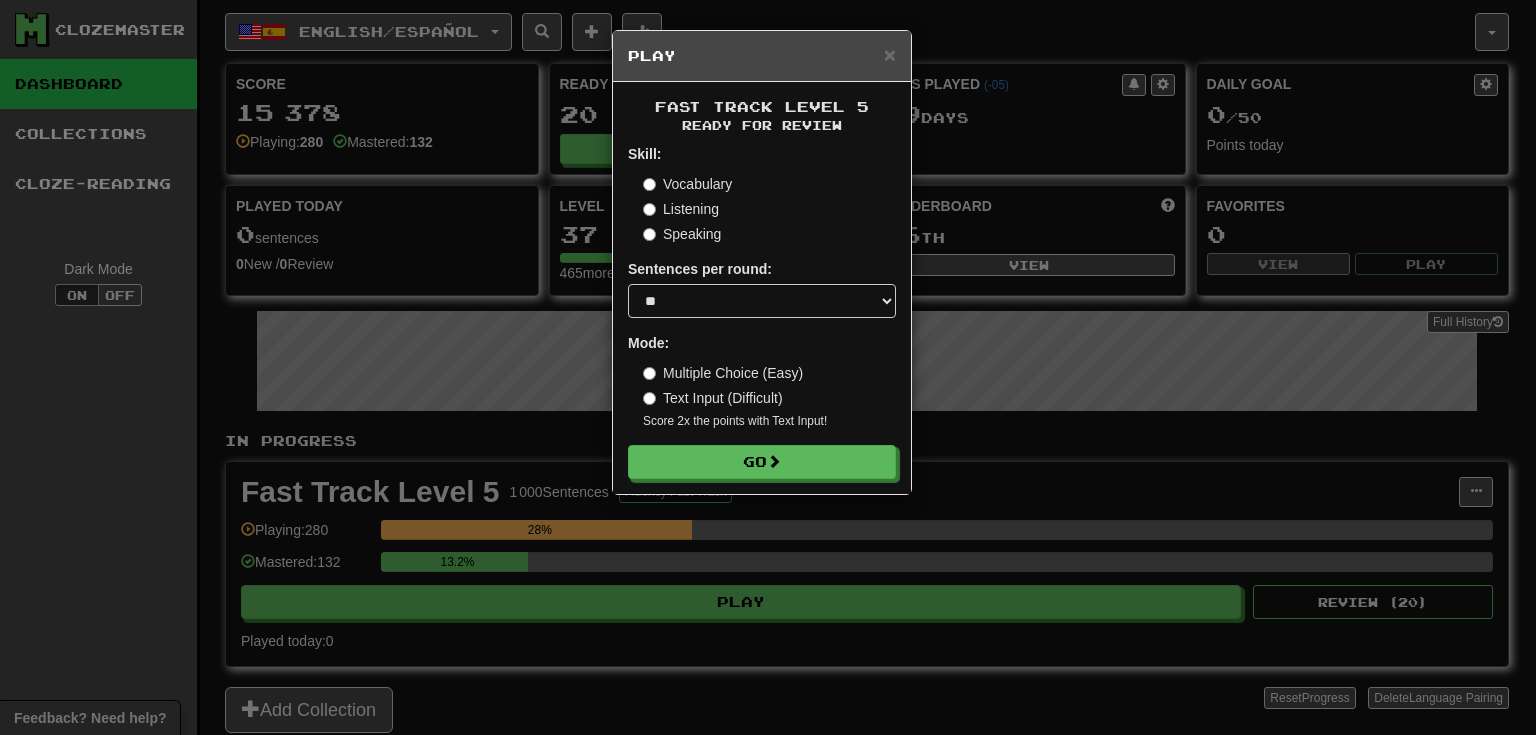 click on "Listening" at bounding box center (681, 209) 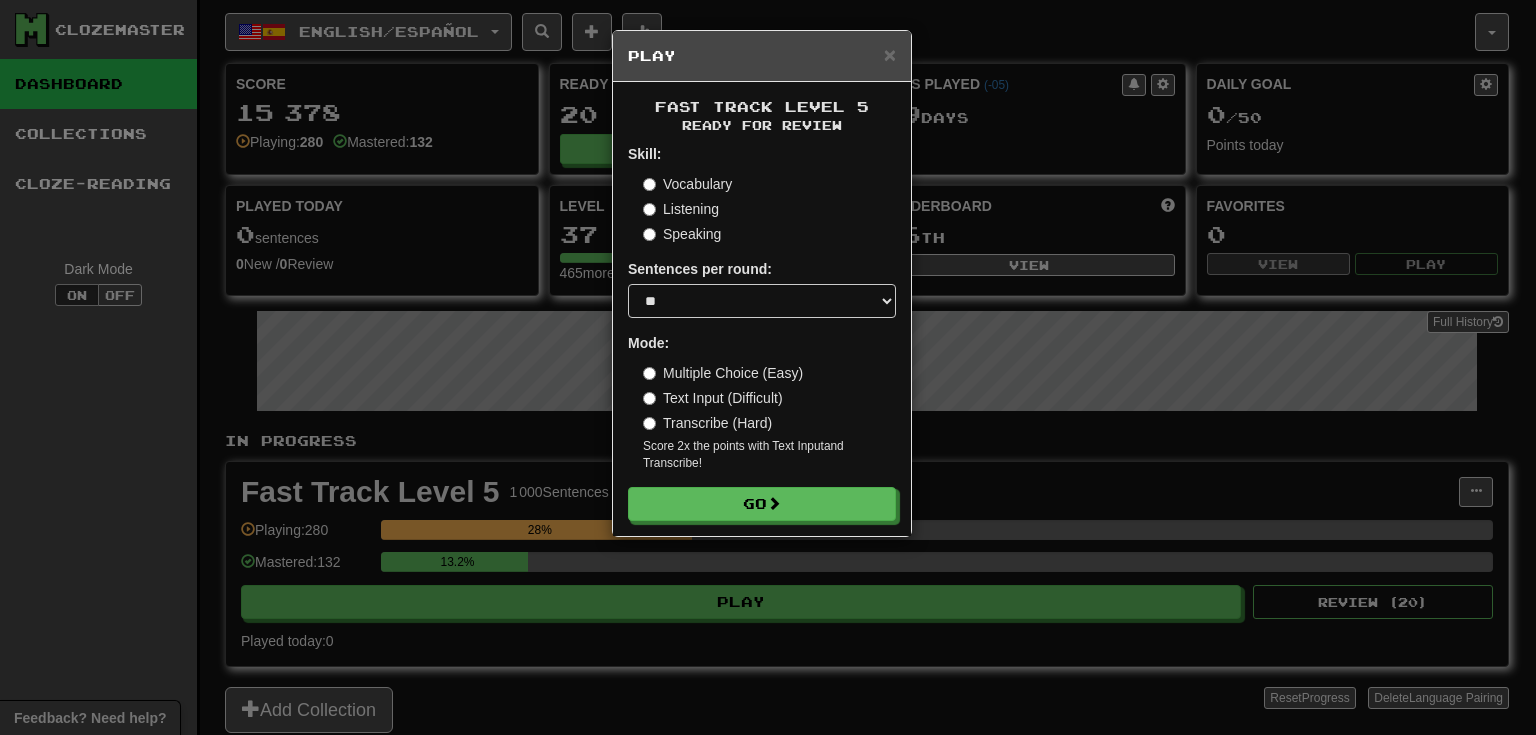 click on "Multiple Choice (Easy) Text Input (Difficult) Transcribe (Hard) Score 2x the points with Text Input  and Transcribe !" at bounding box center [769, 417] 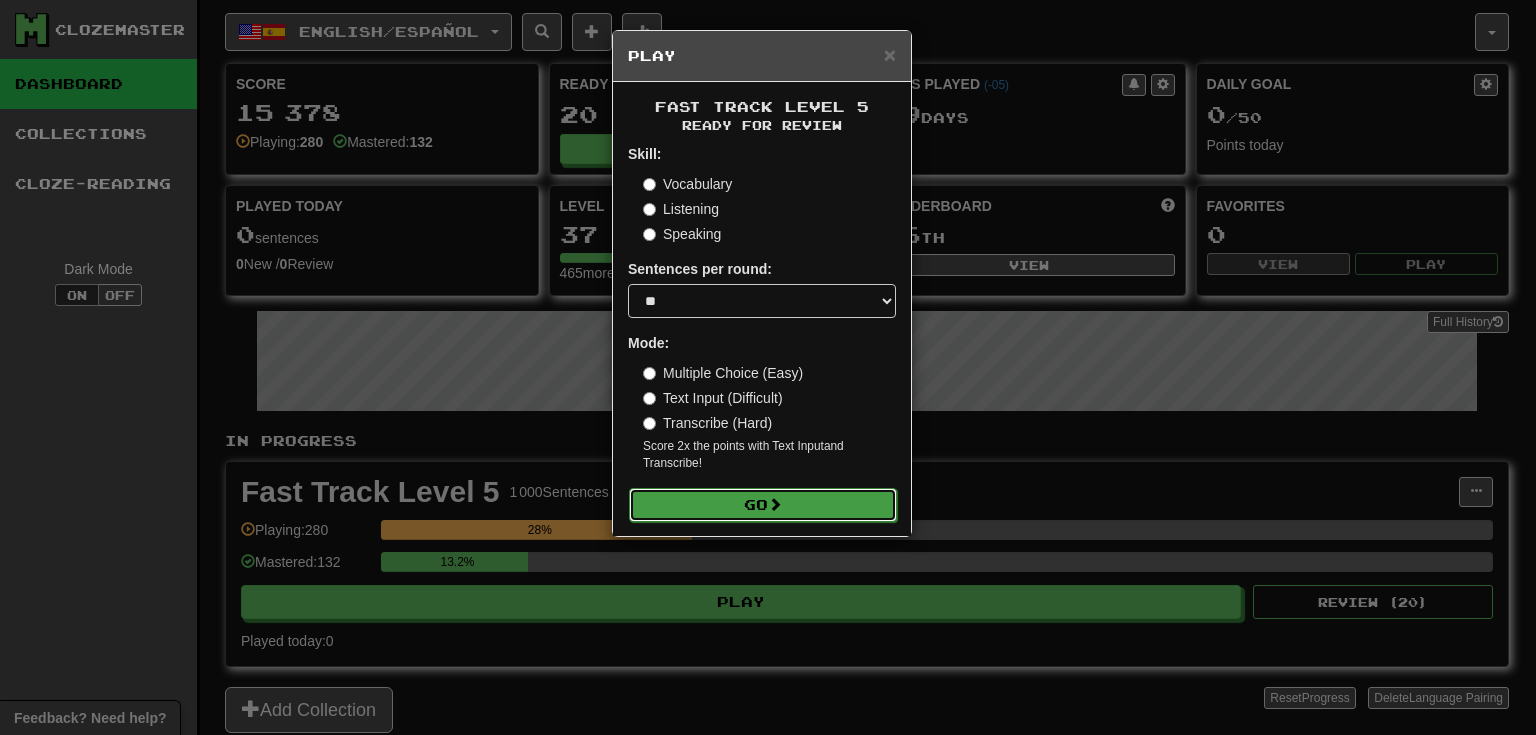 click on "Go" at bounding box center (763, 505) 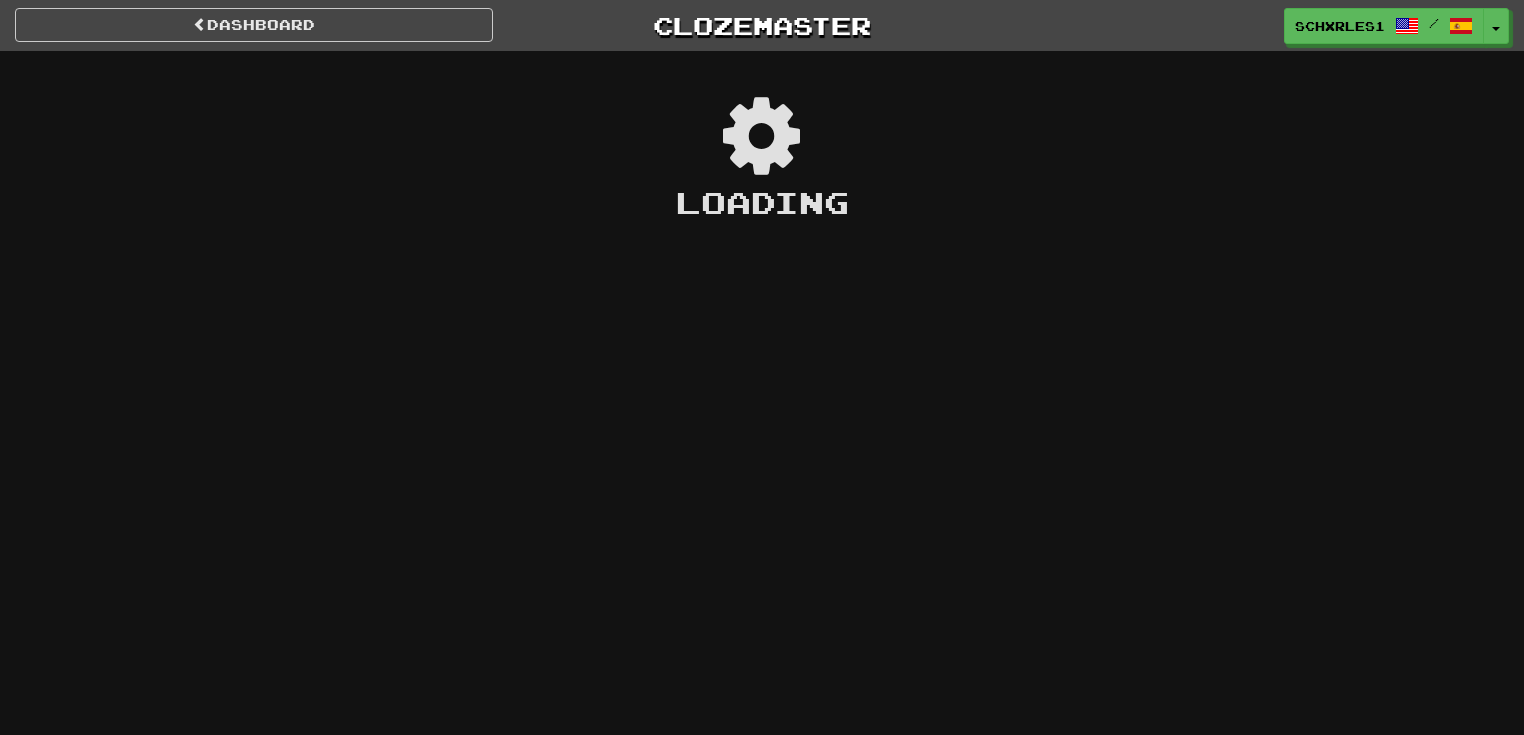 scroll, scrollTop: 0, scrollLeft: 0, axis: both 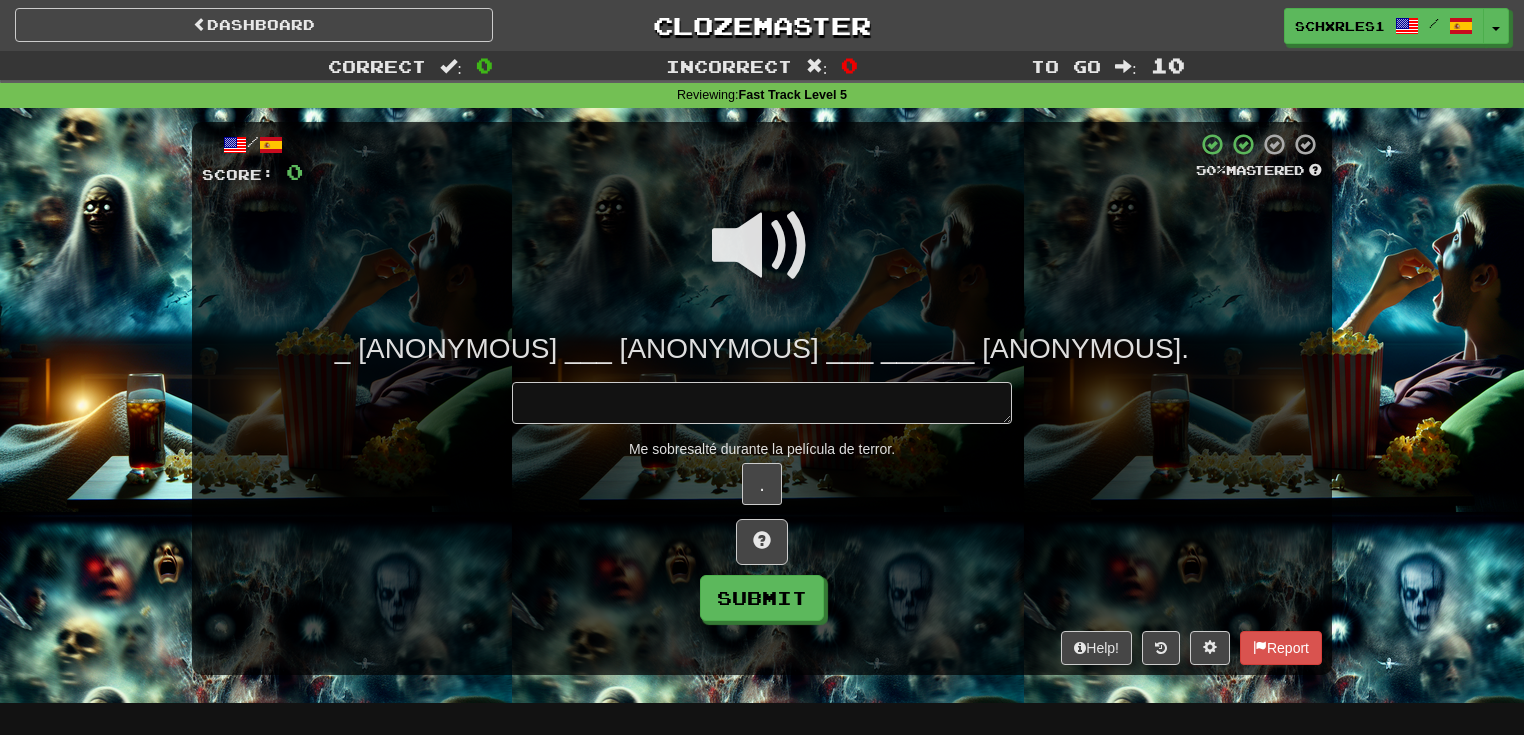 type on "*" 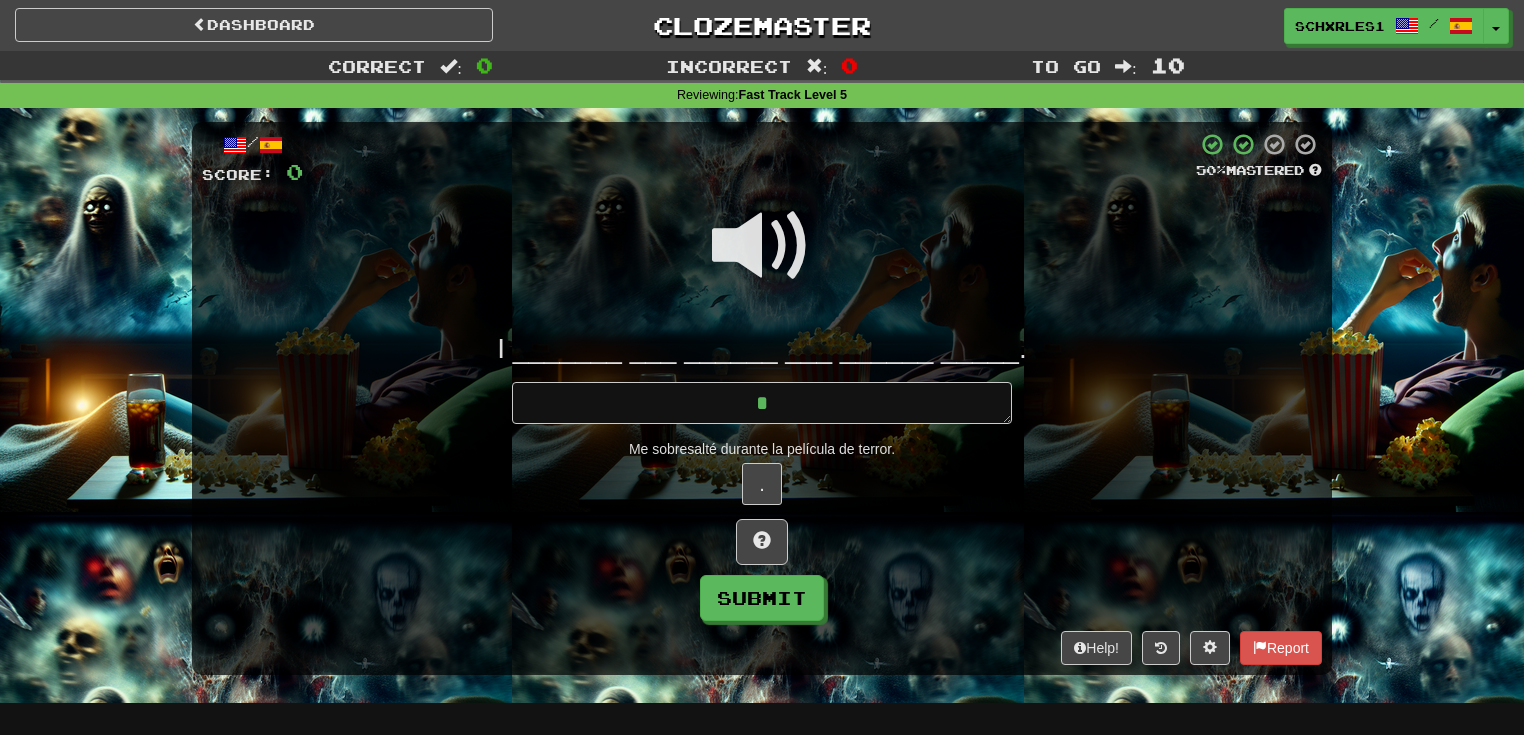 type on "*" 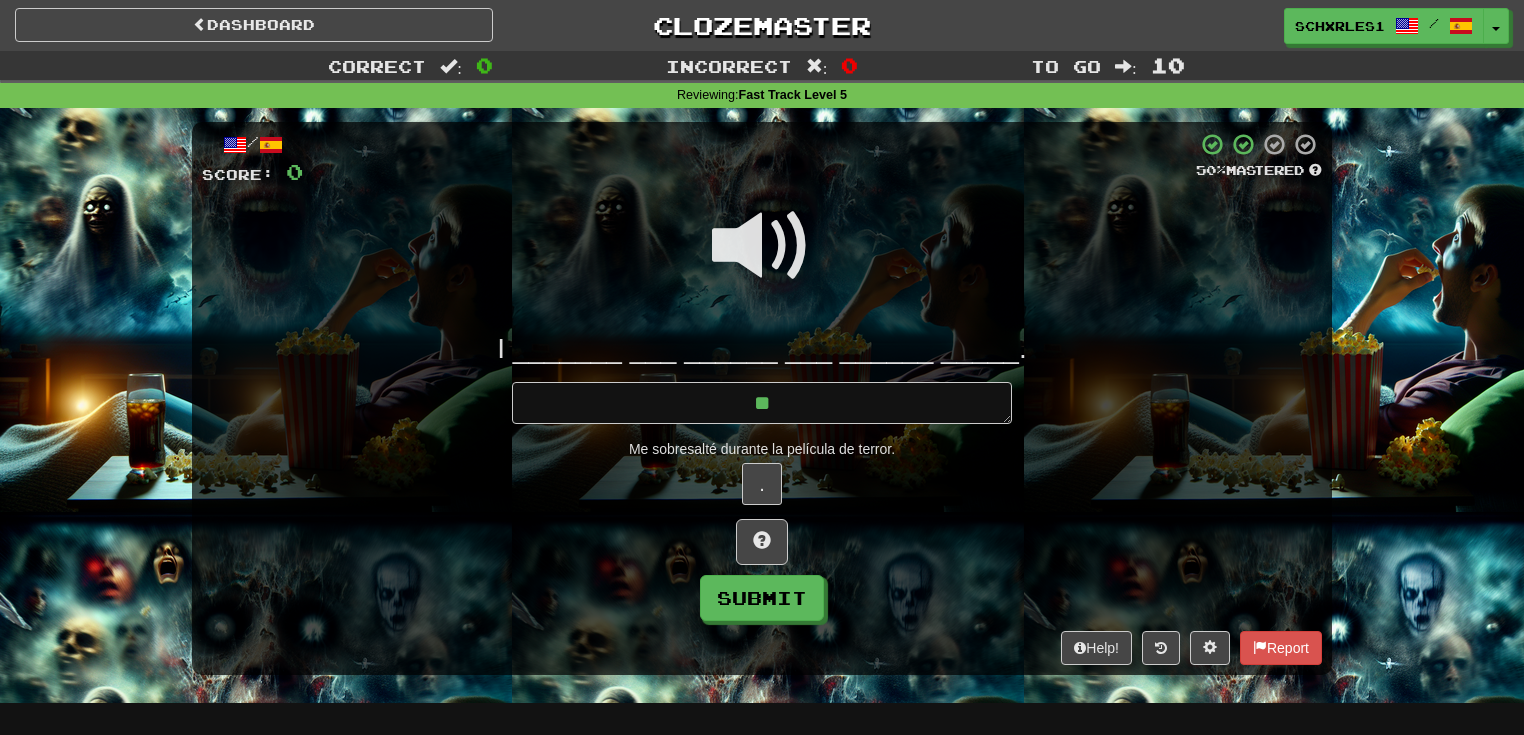 type on "*" 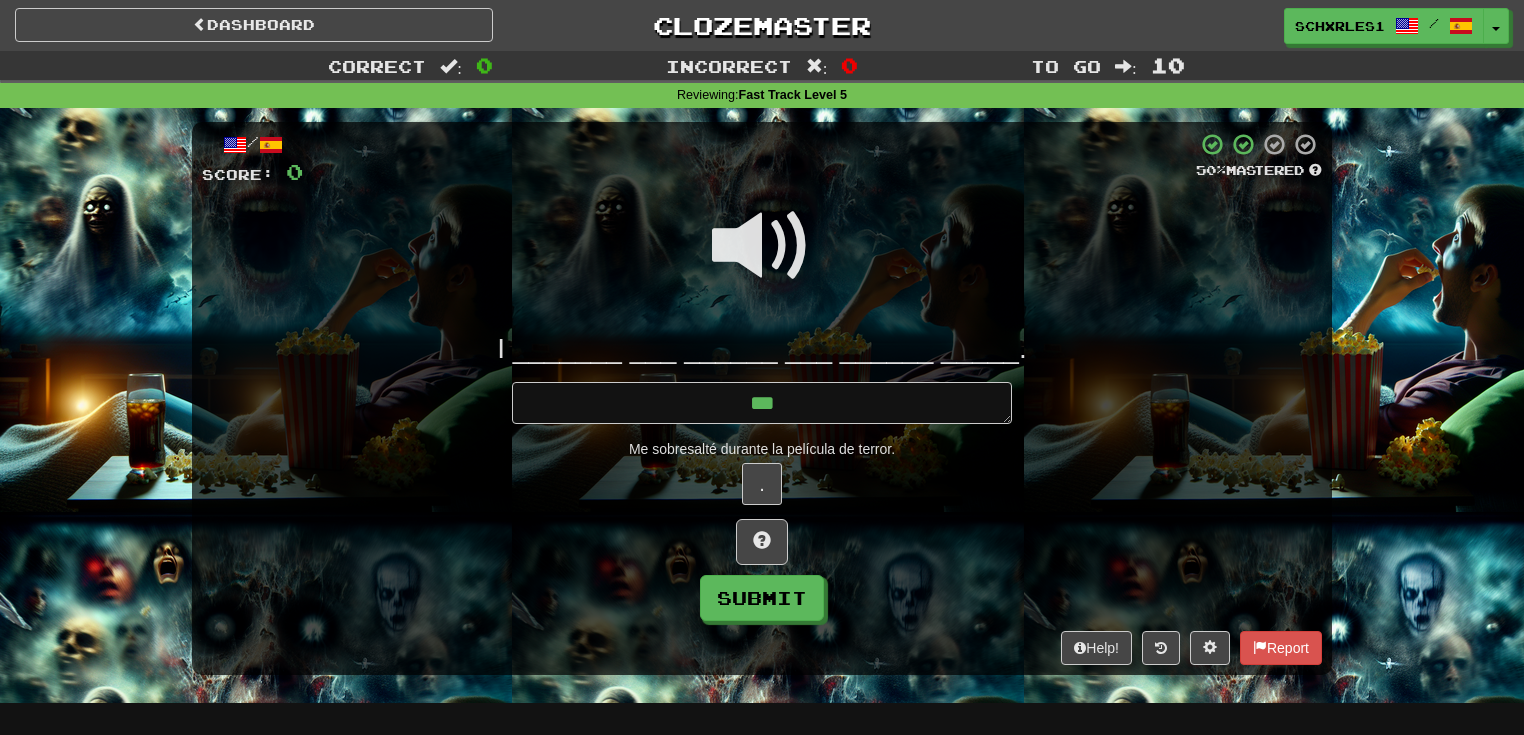 type on "*" 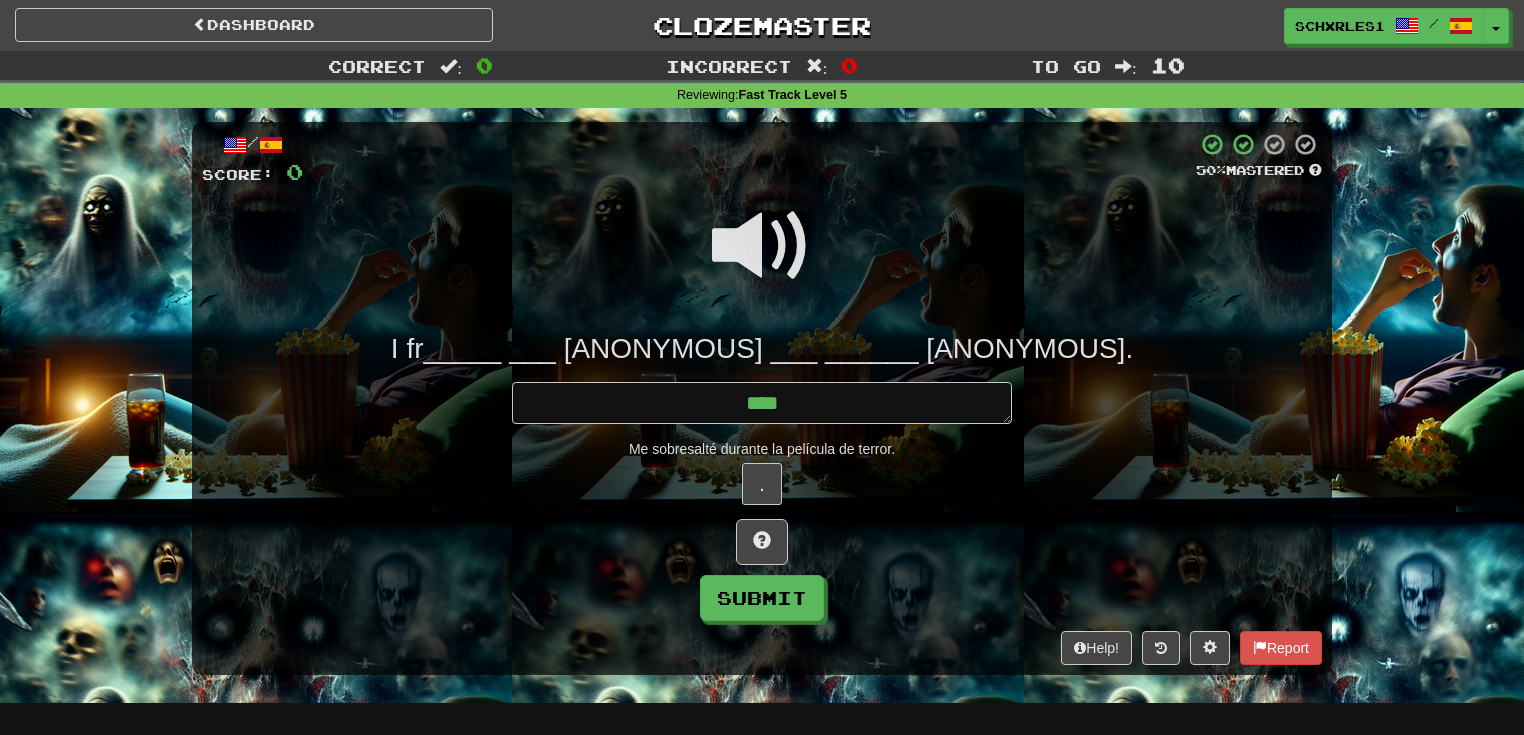 type on "*" 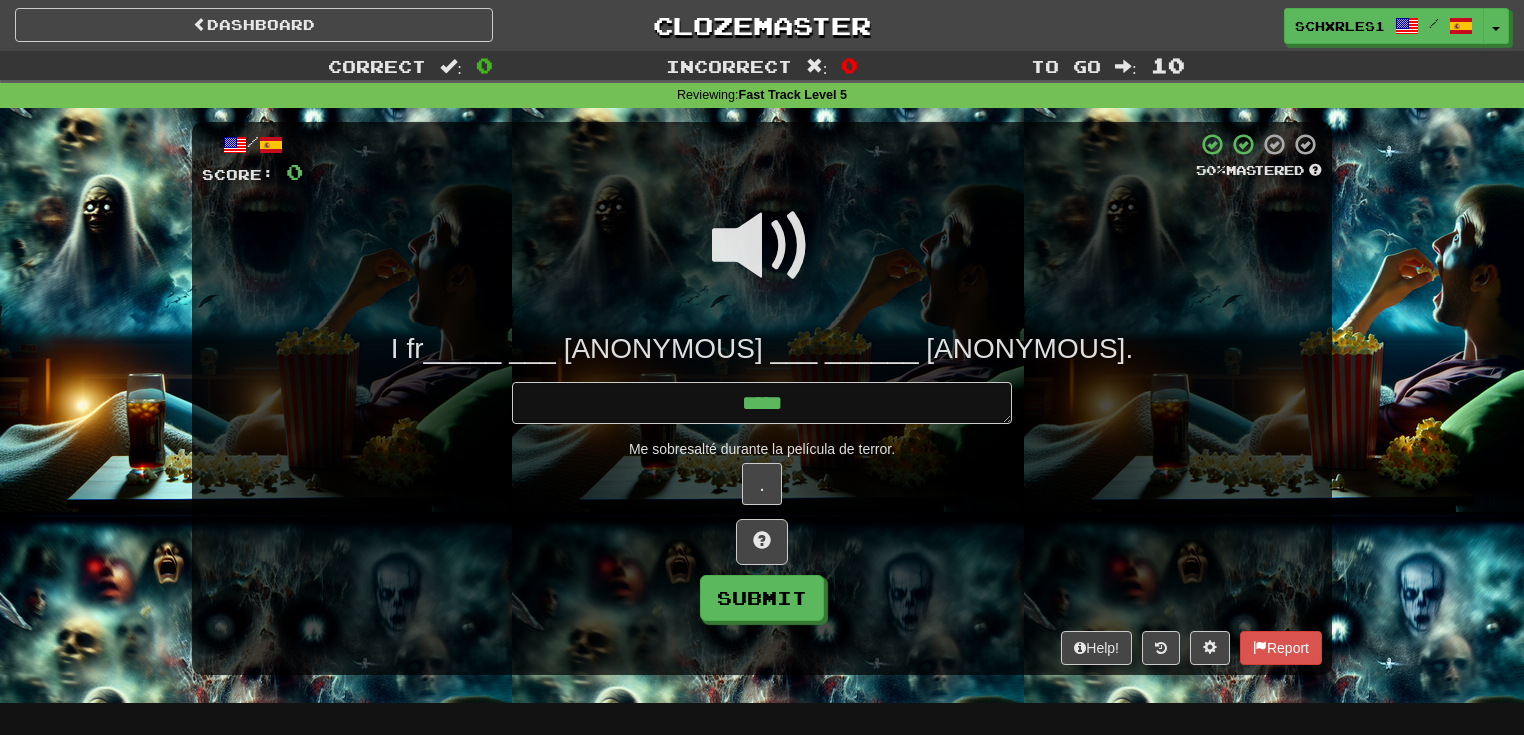 type on "*" 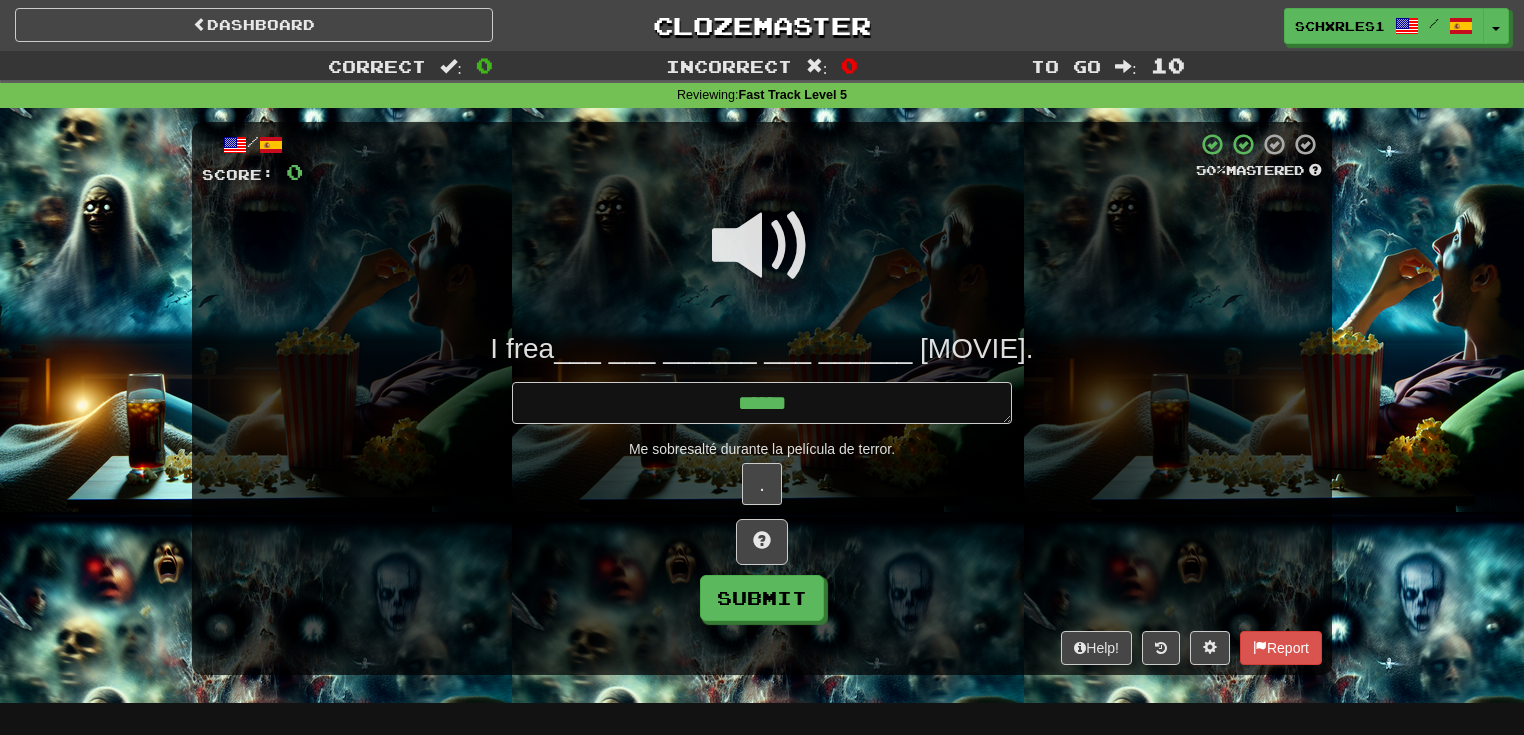 type on "*" 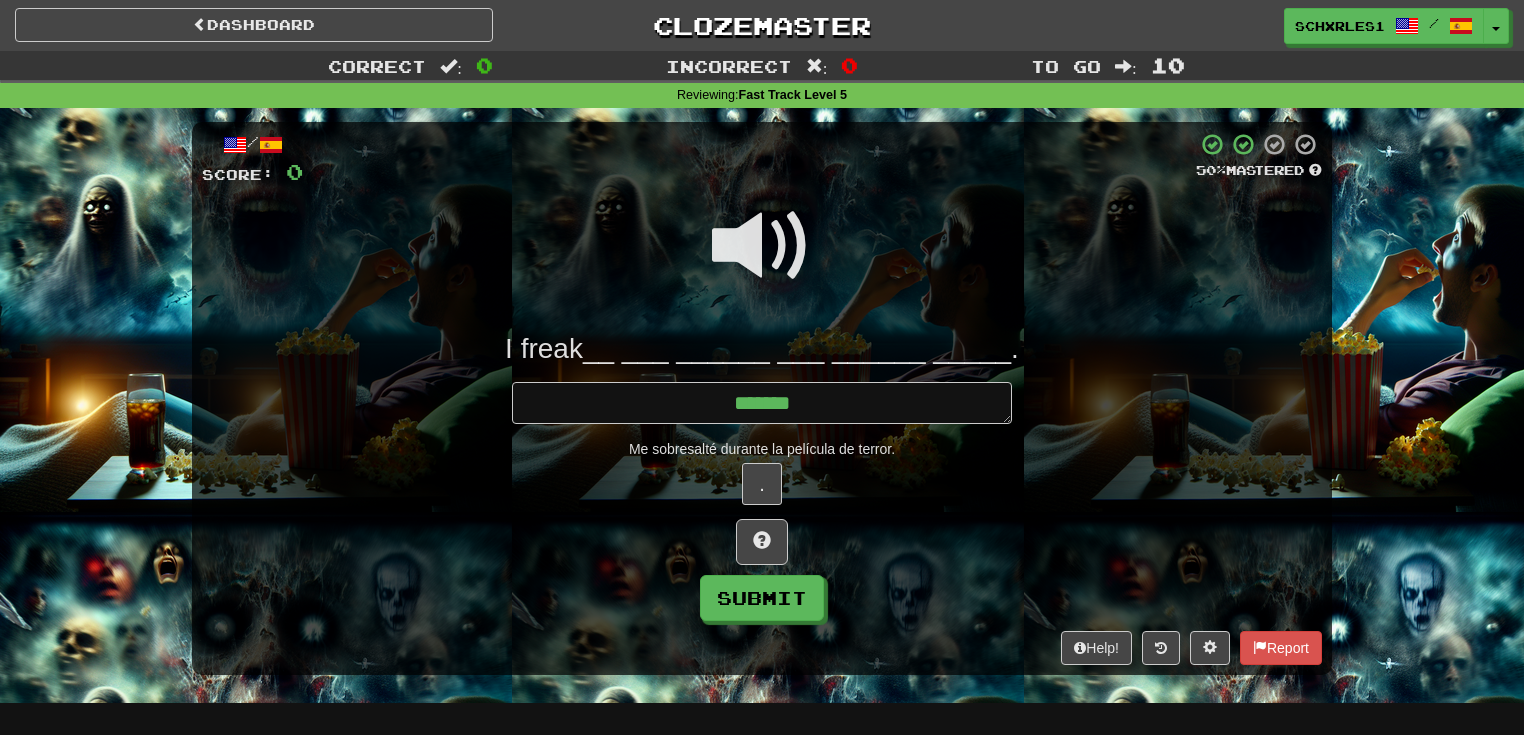 type on "*" 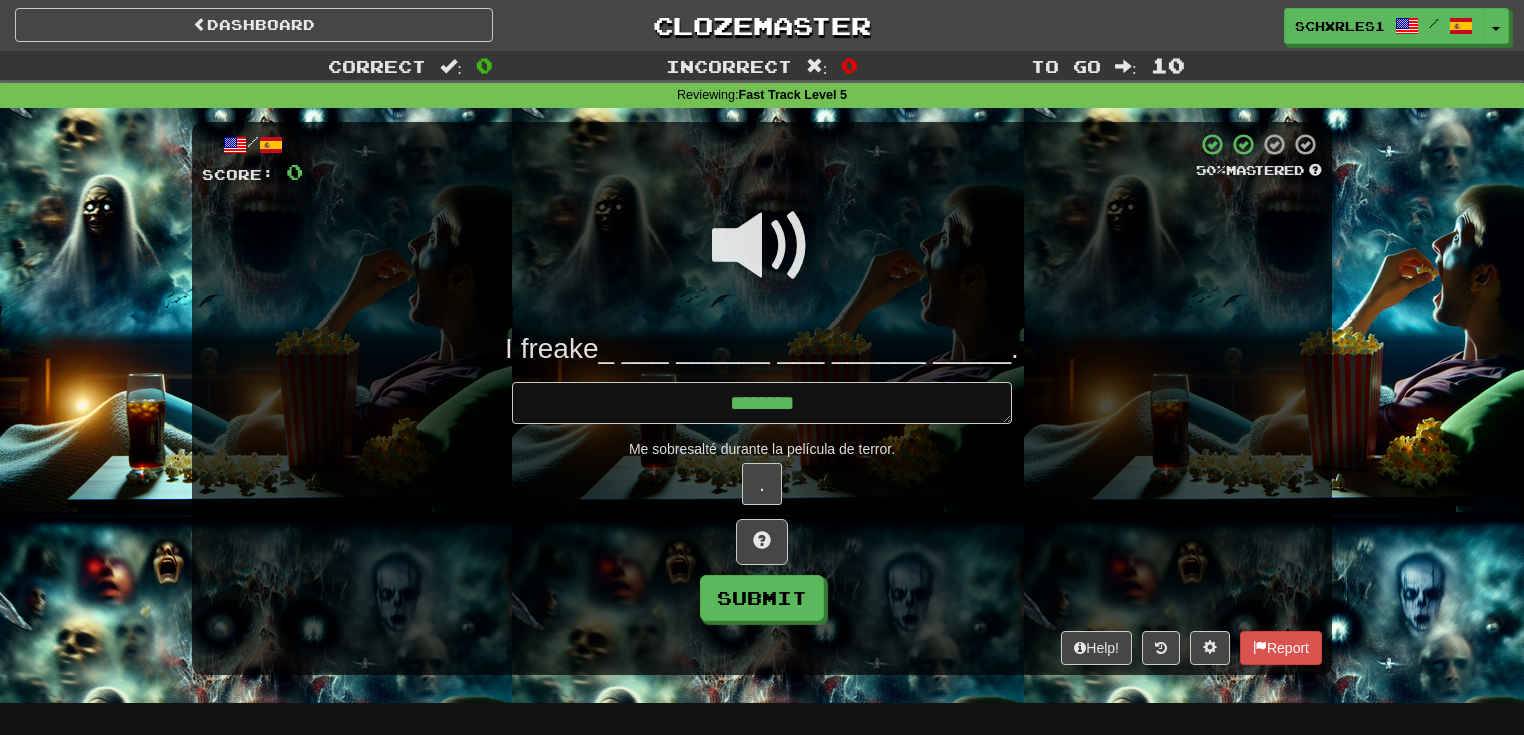 type on "*" 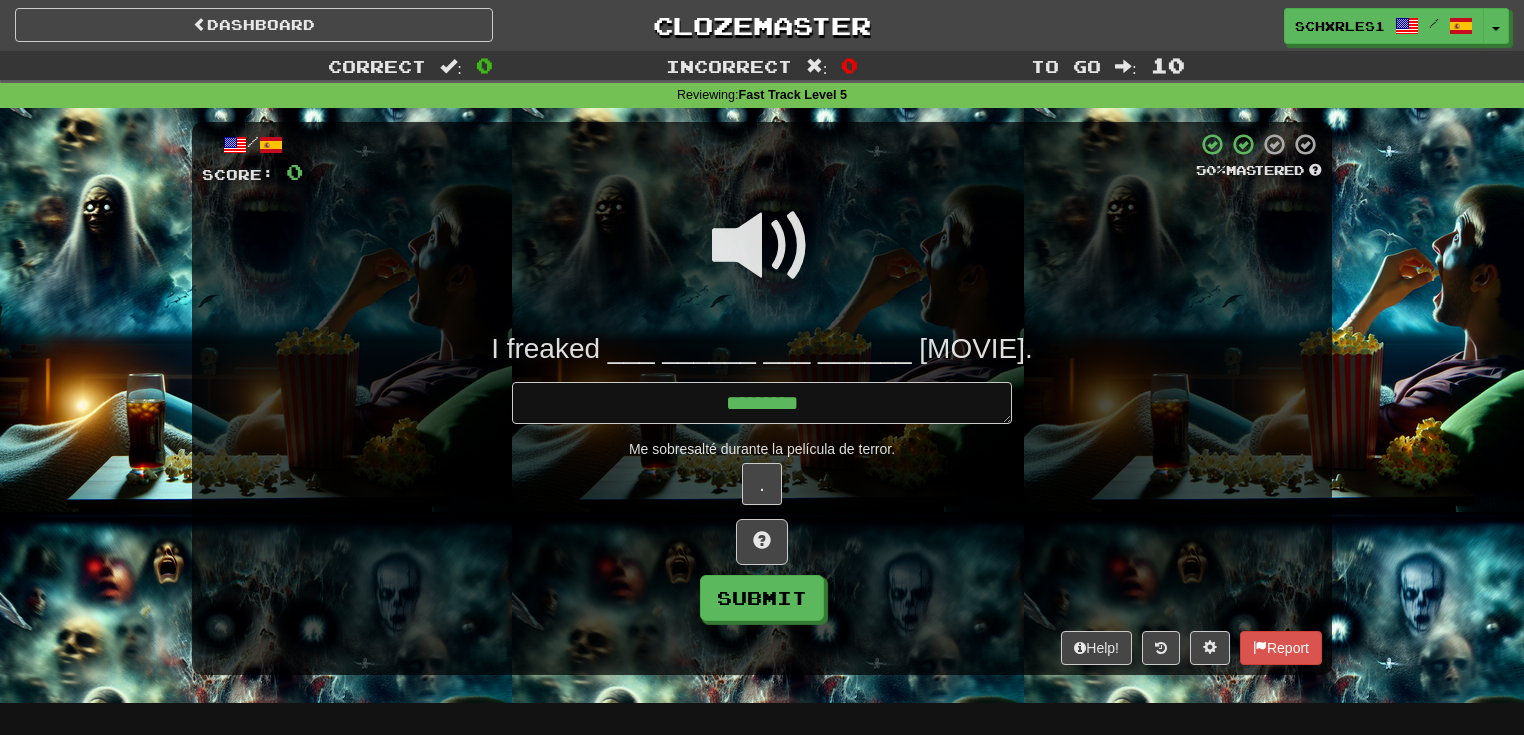 type on "*" 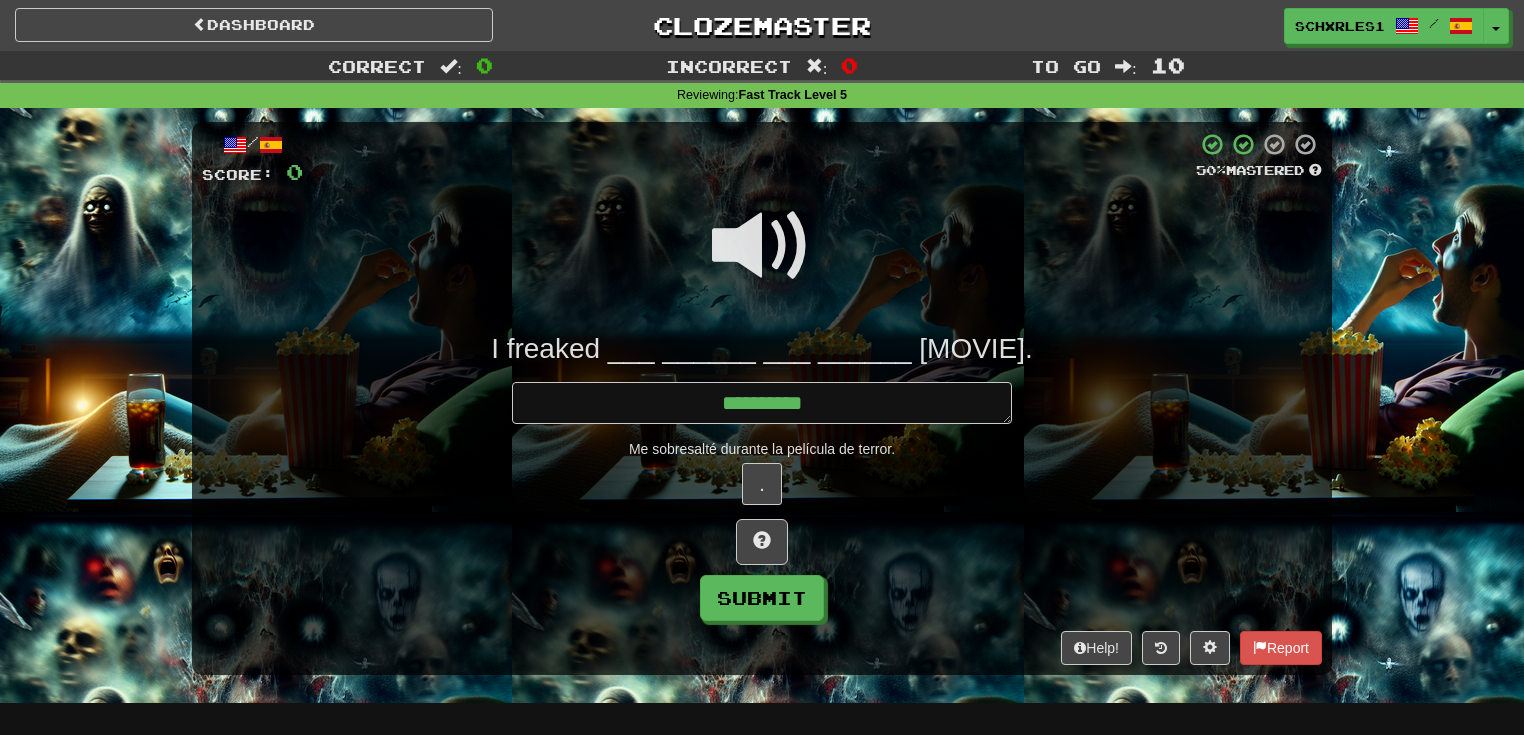 type on "*" 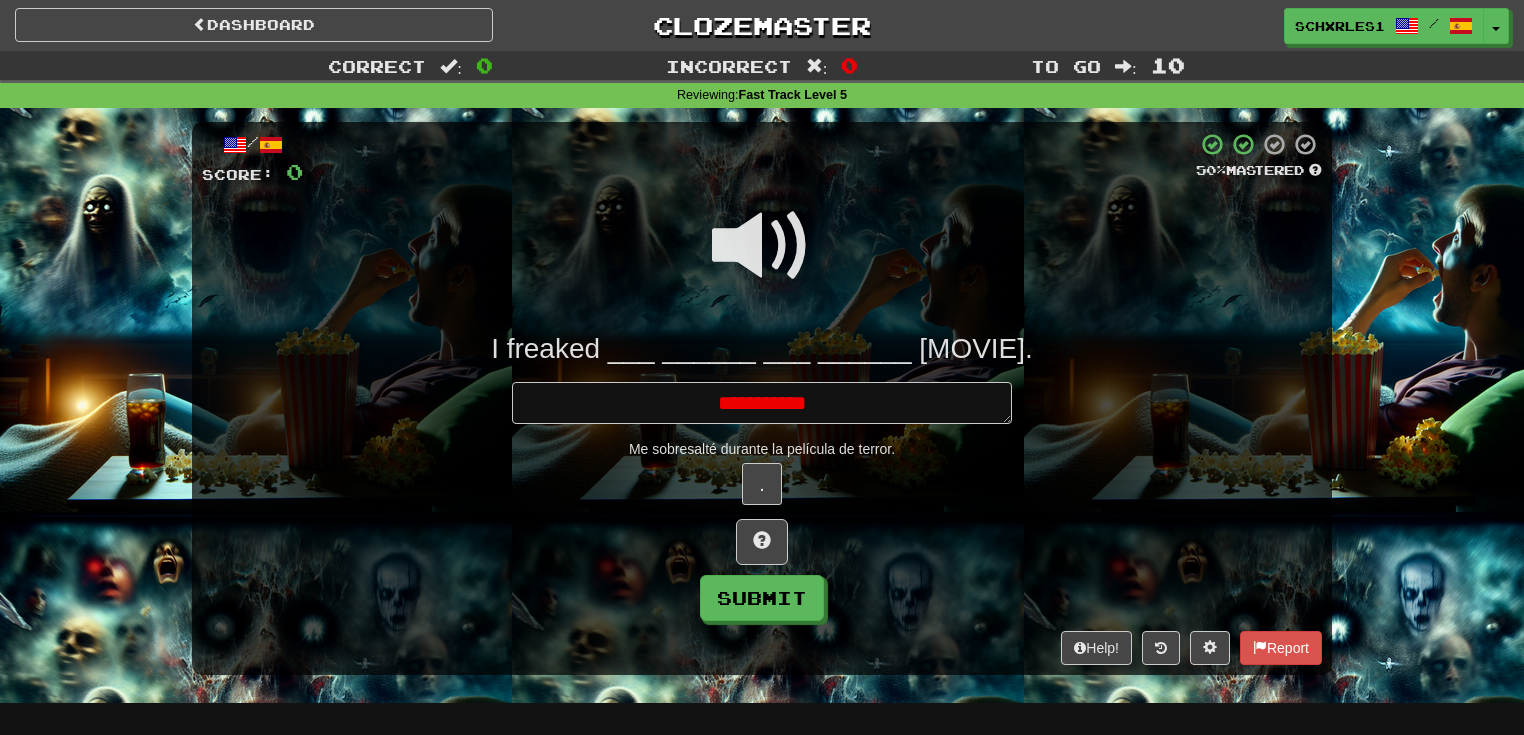 type on "*" 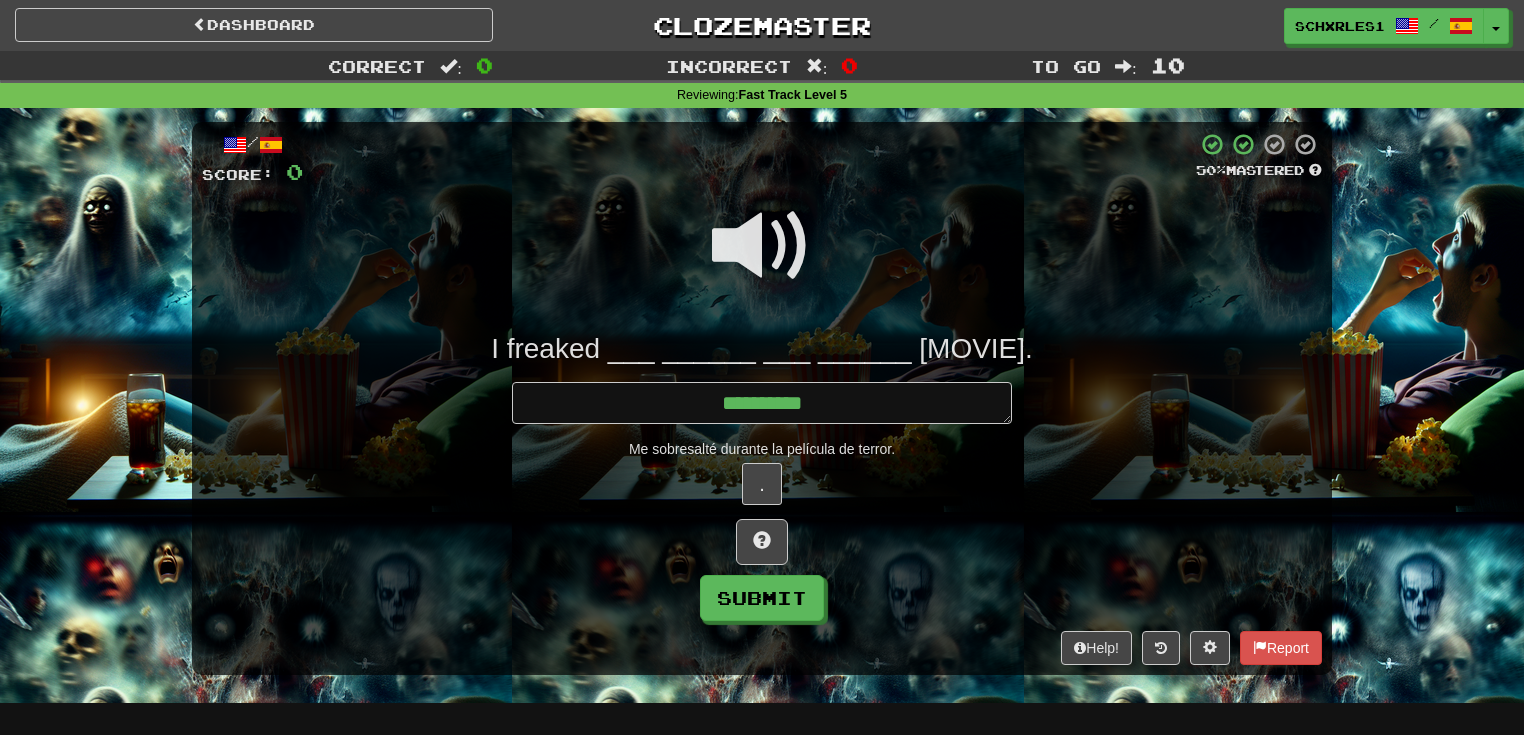 type on "*" 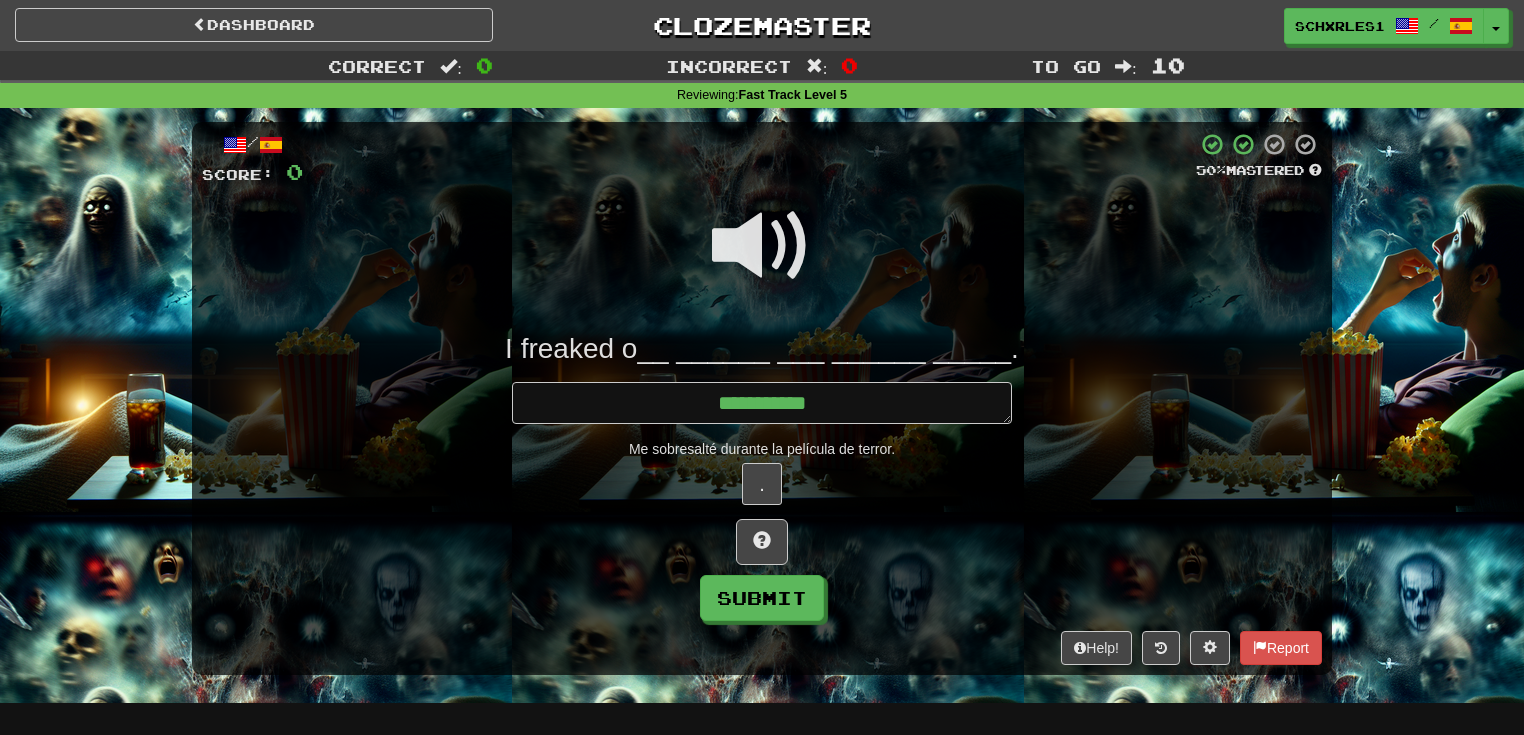 type on "*" 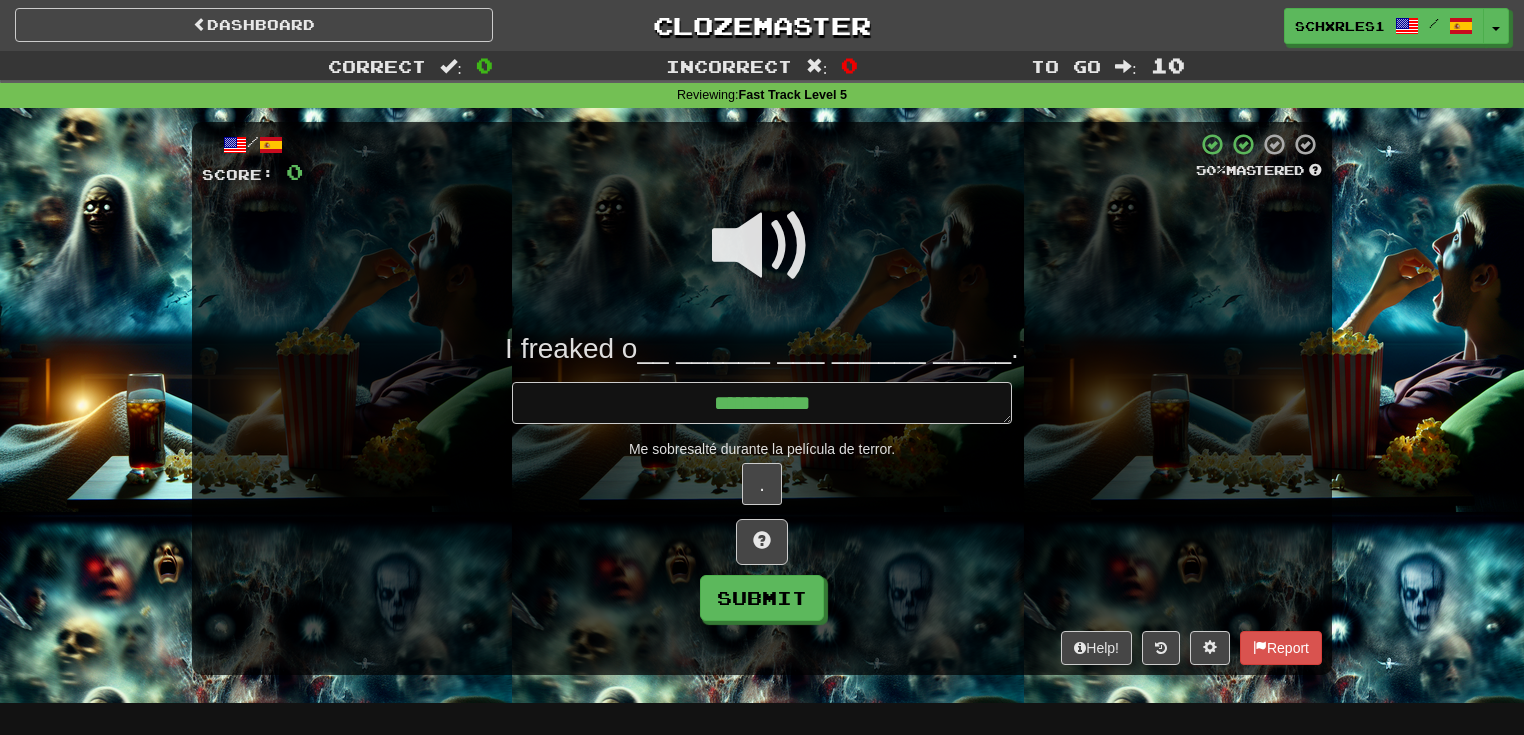 type on "*" 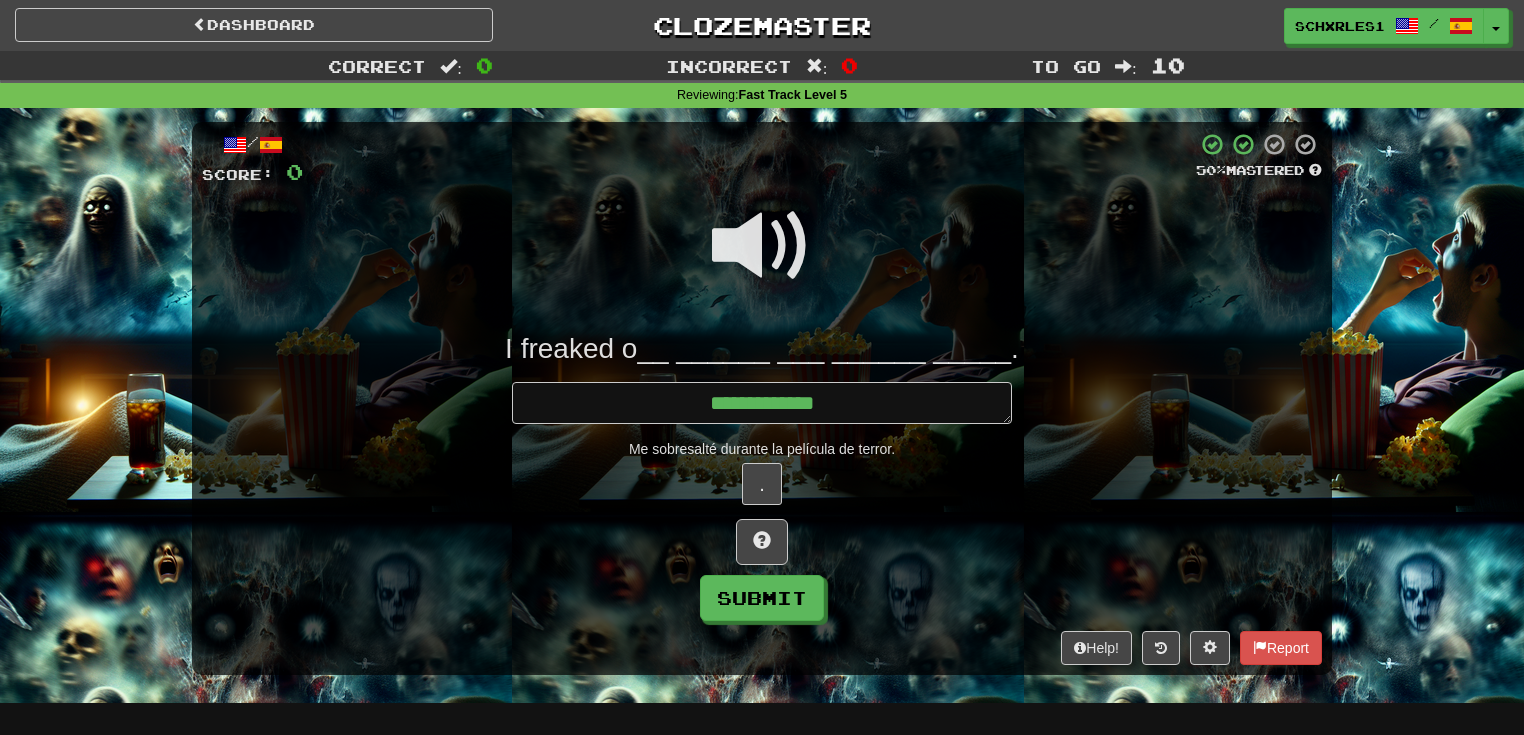 type on "*" 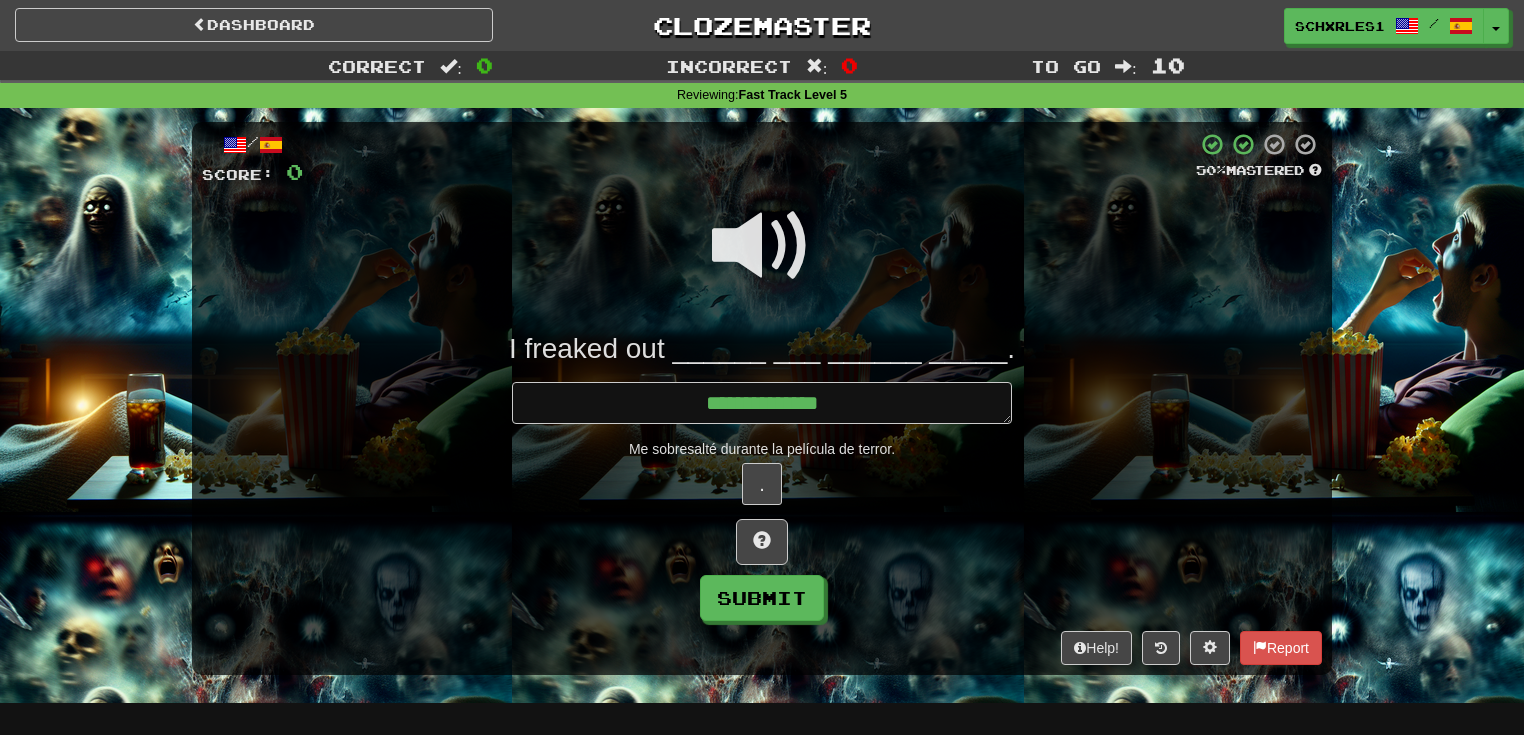 type on "*" 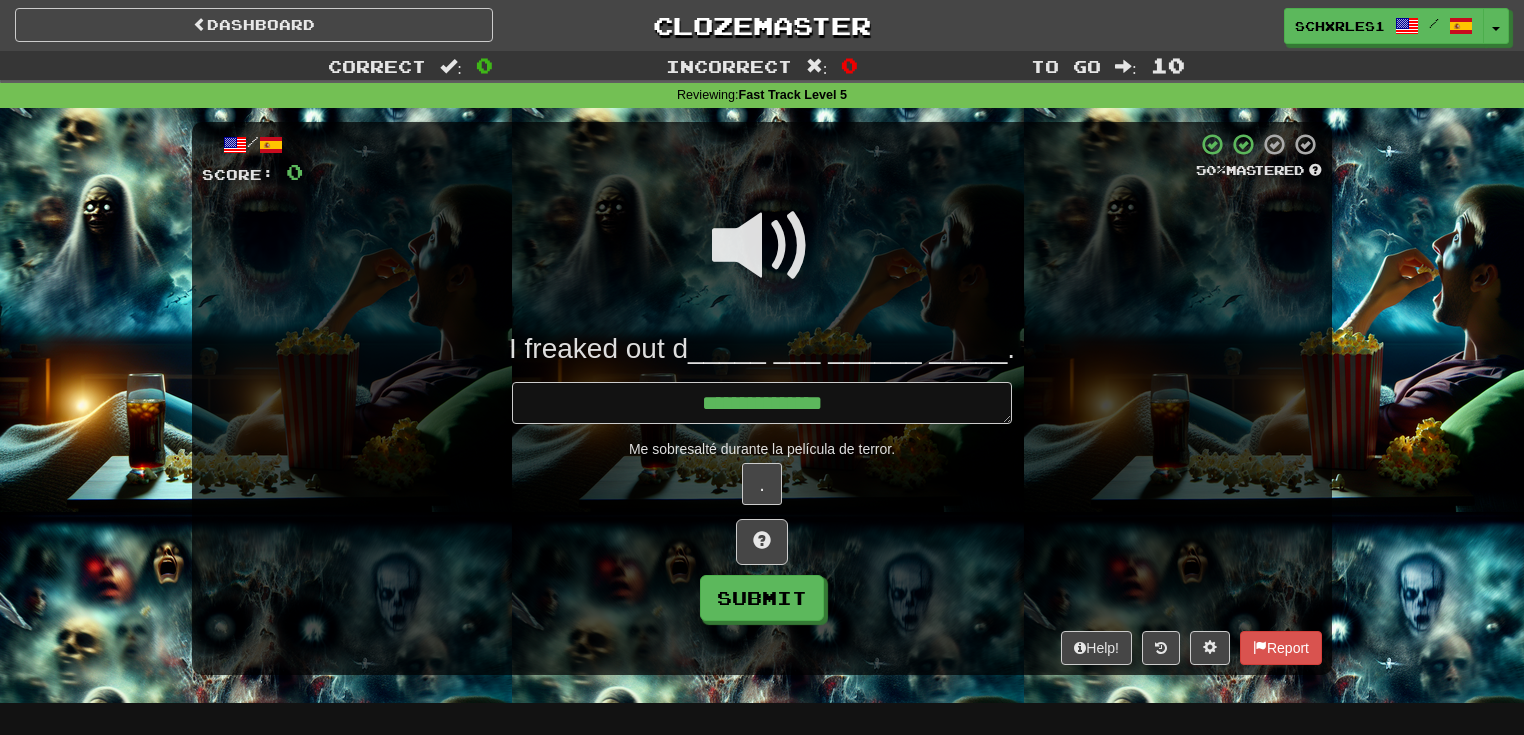 type on "*" 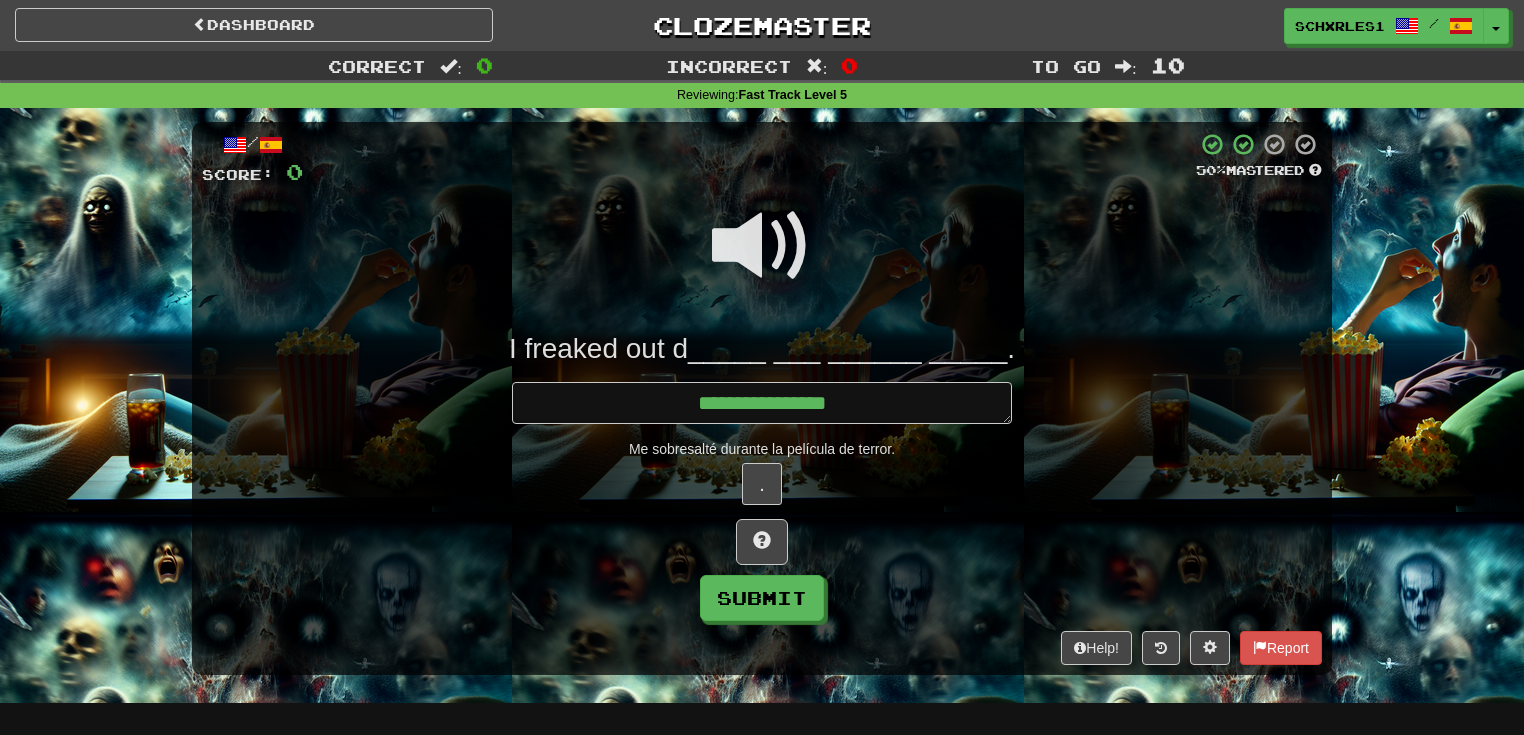 type on "*" 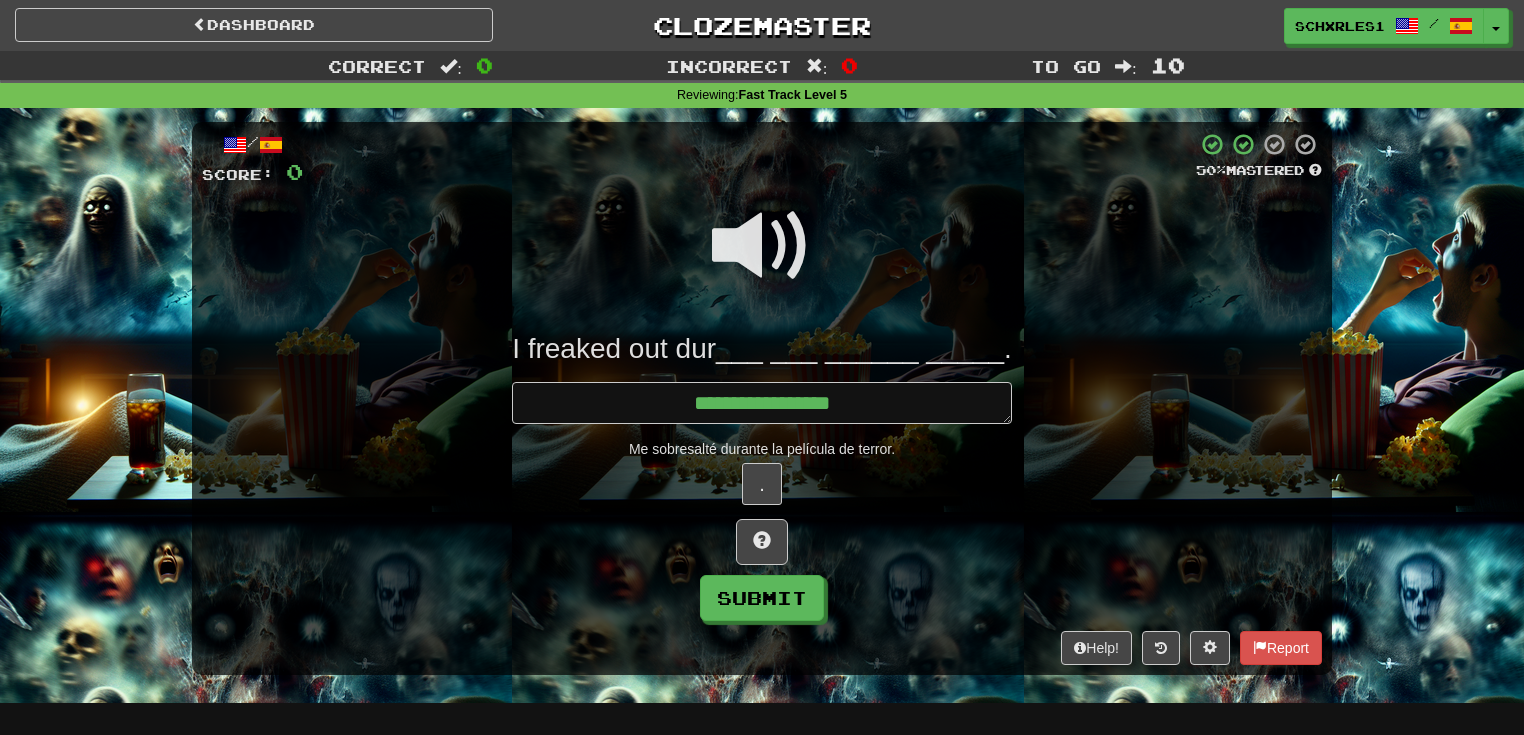 type on "*" 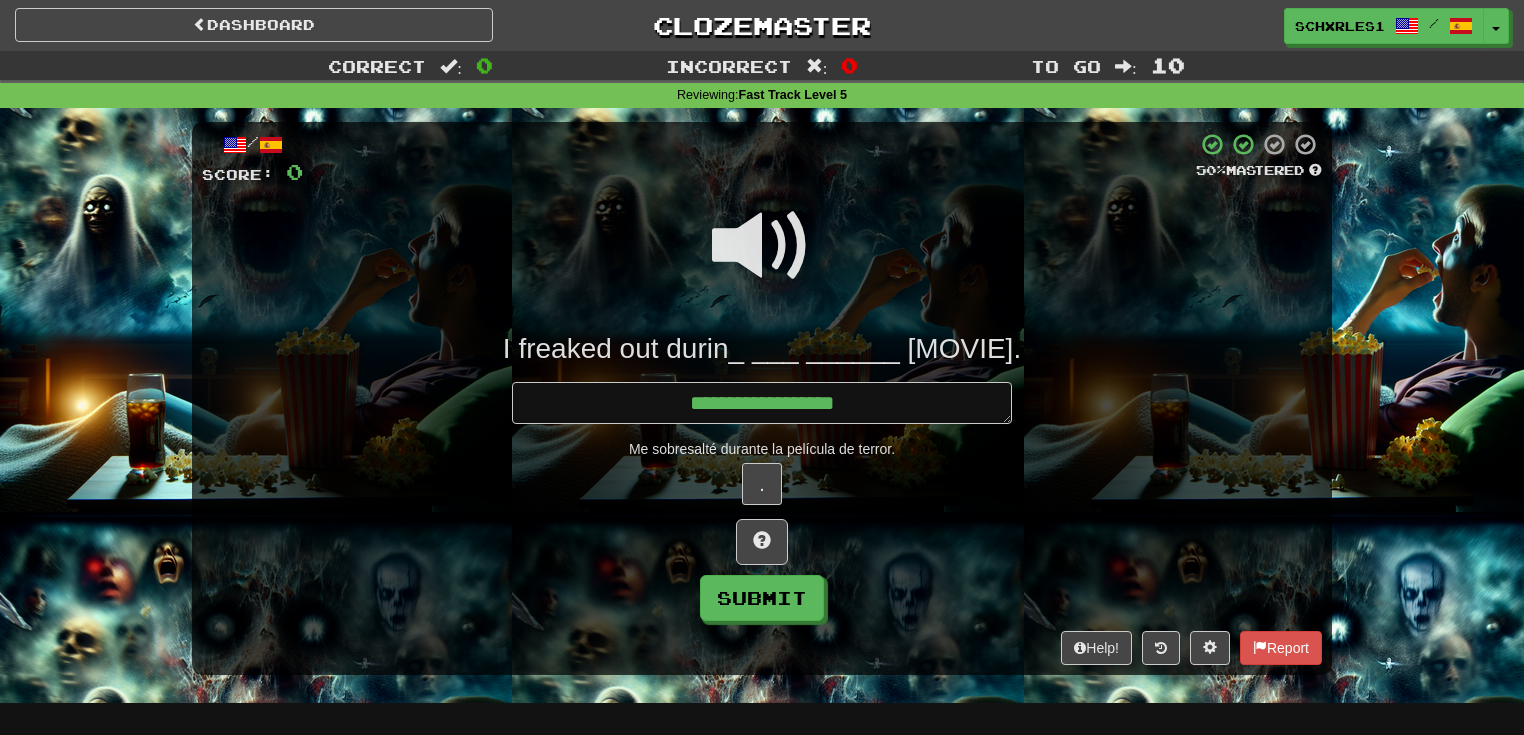 type on "*" 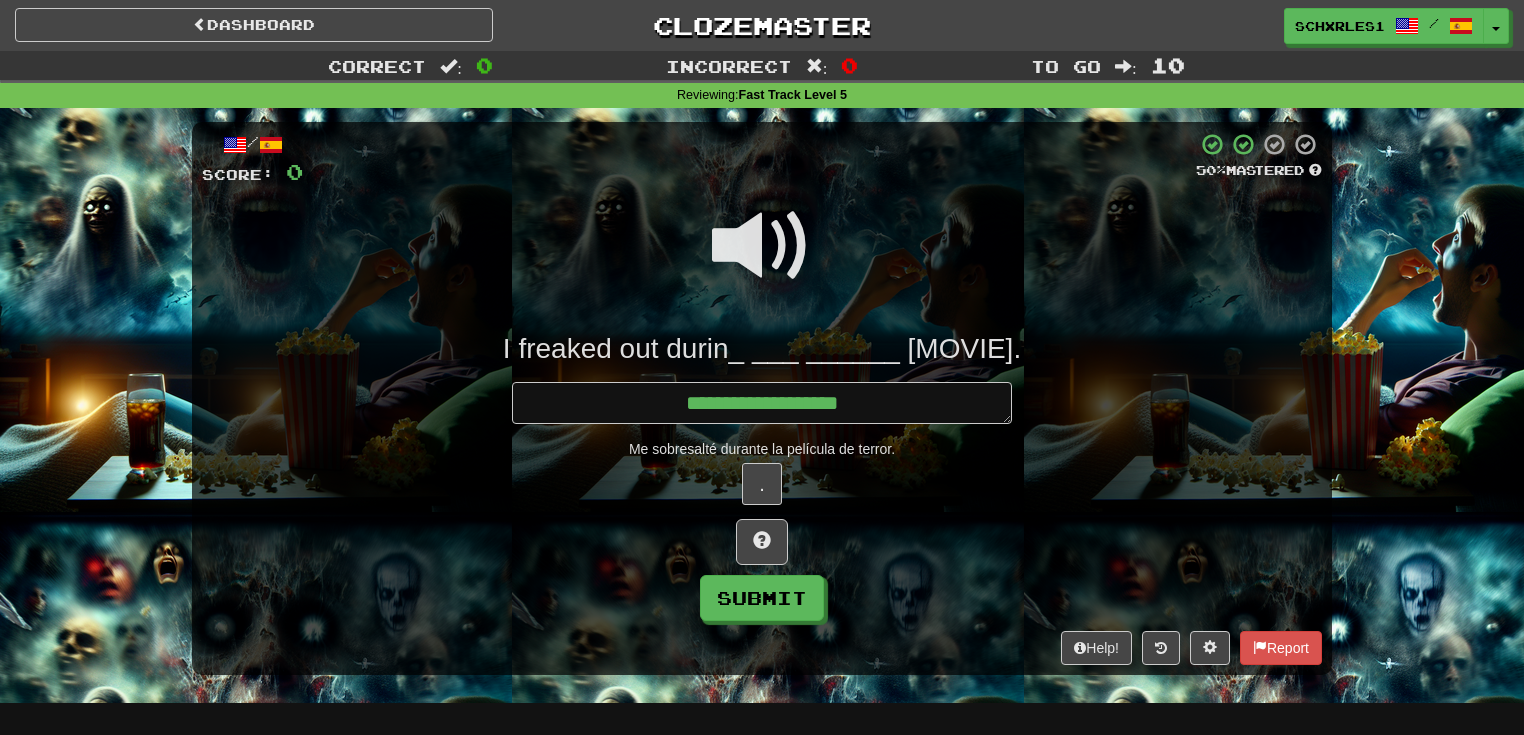 type on "*" 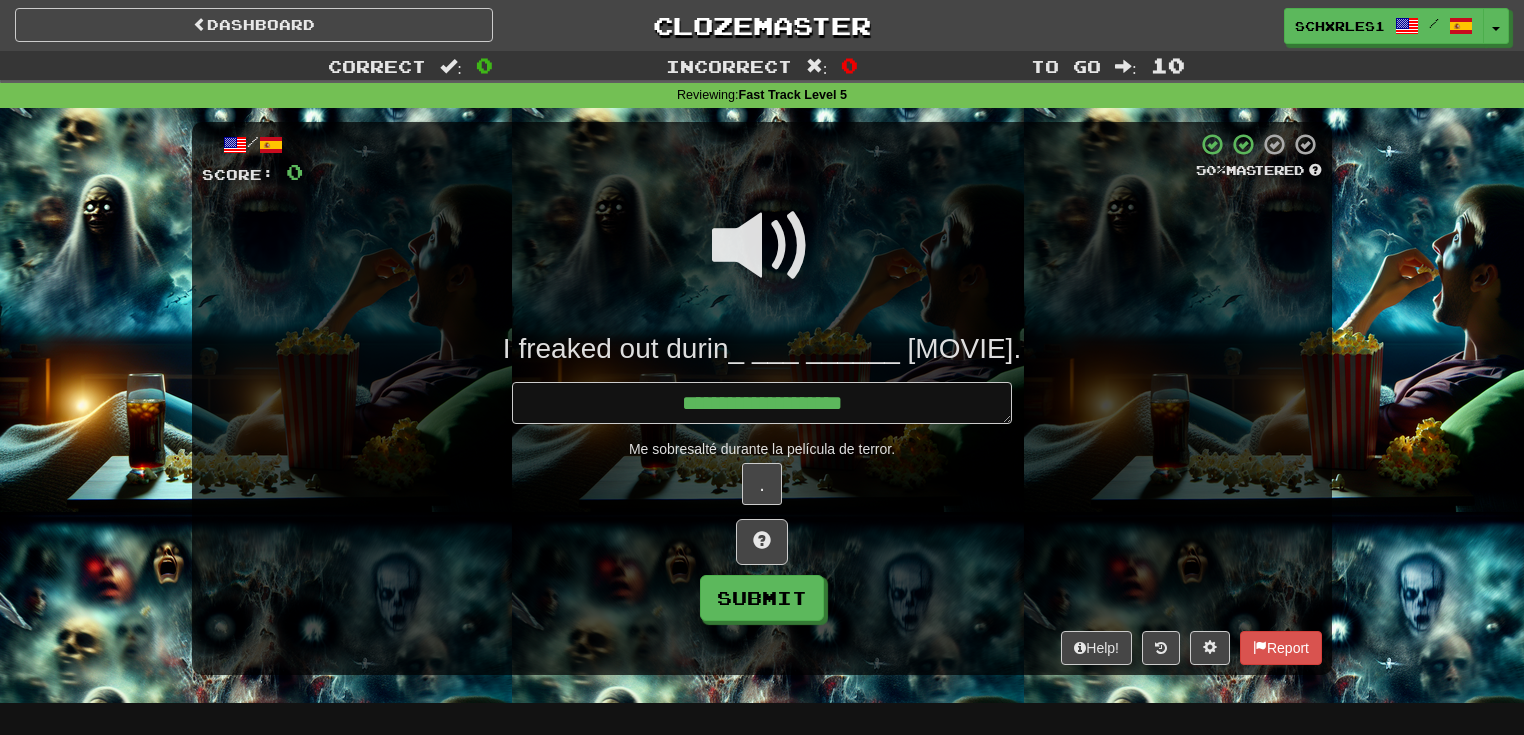 type on "*" 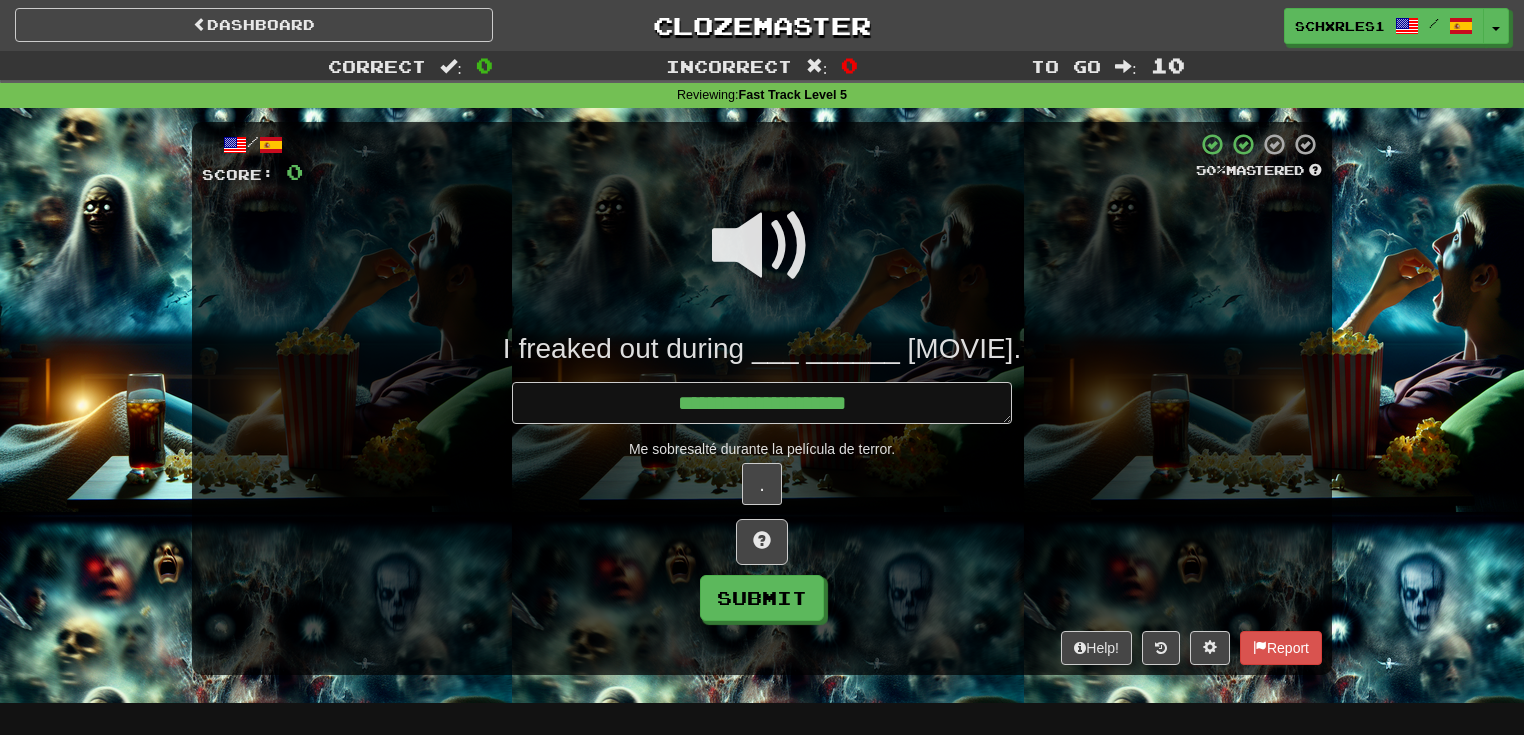 type on "*" 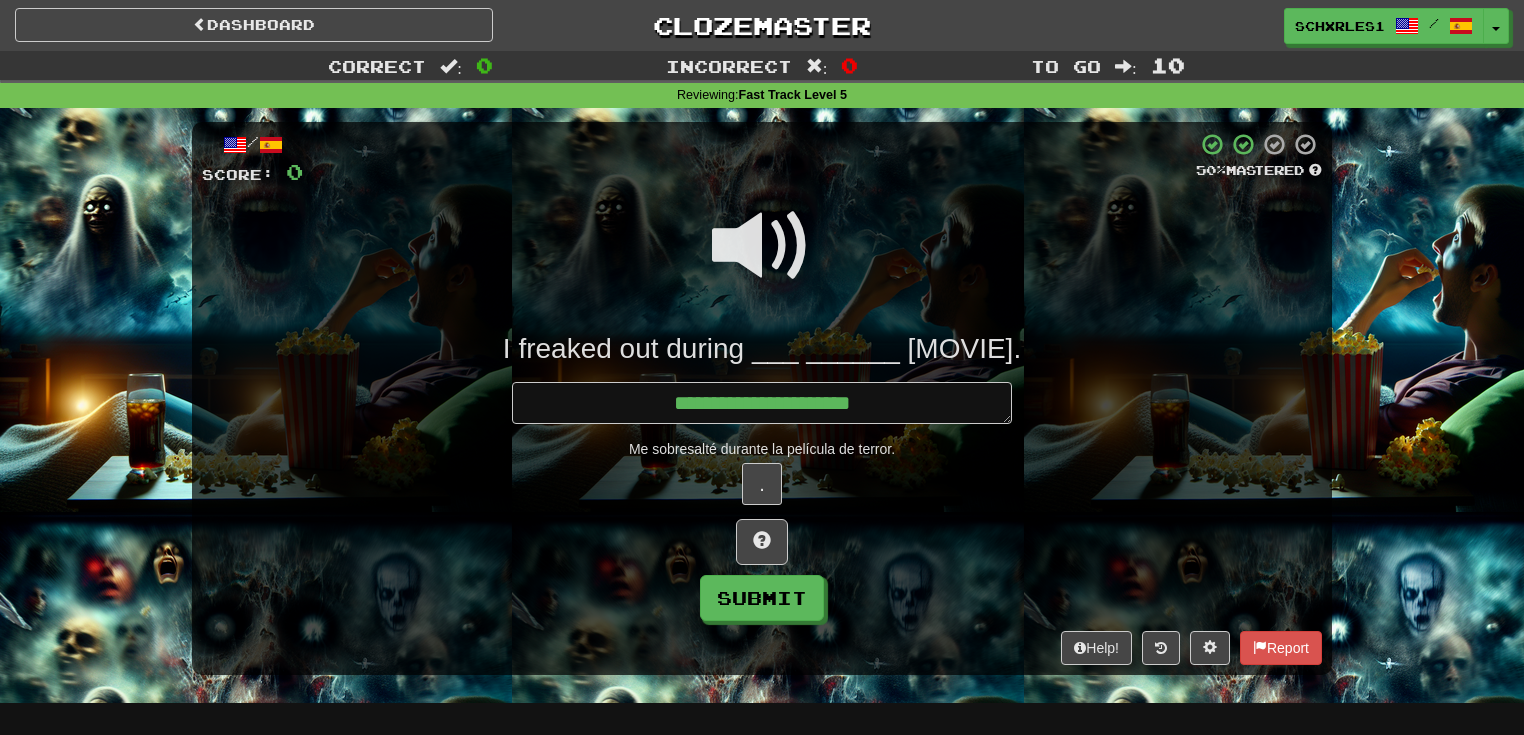 type on "*" 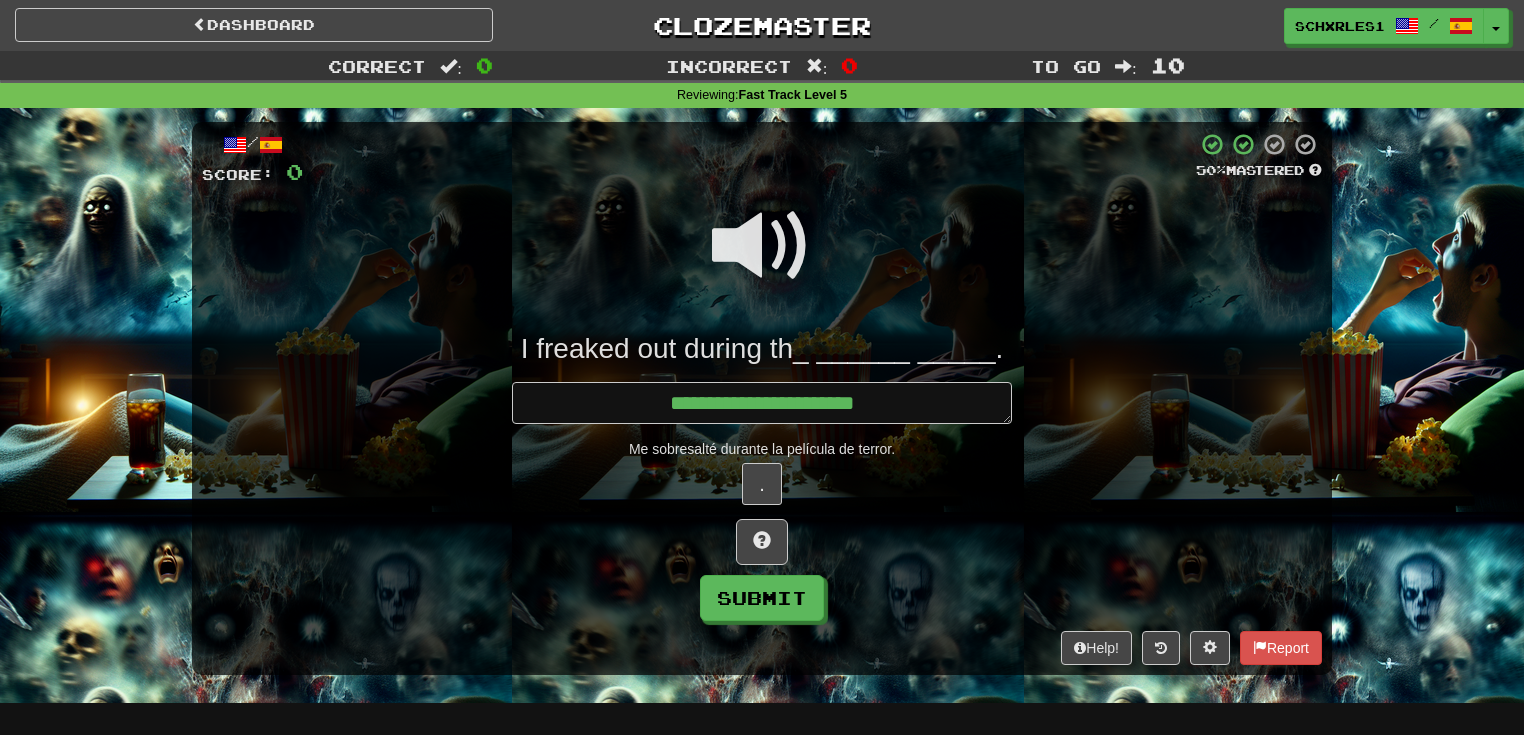 type on "*" 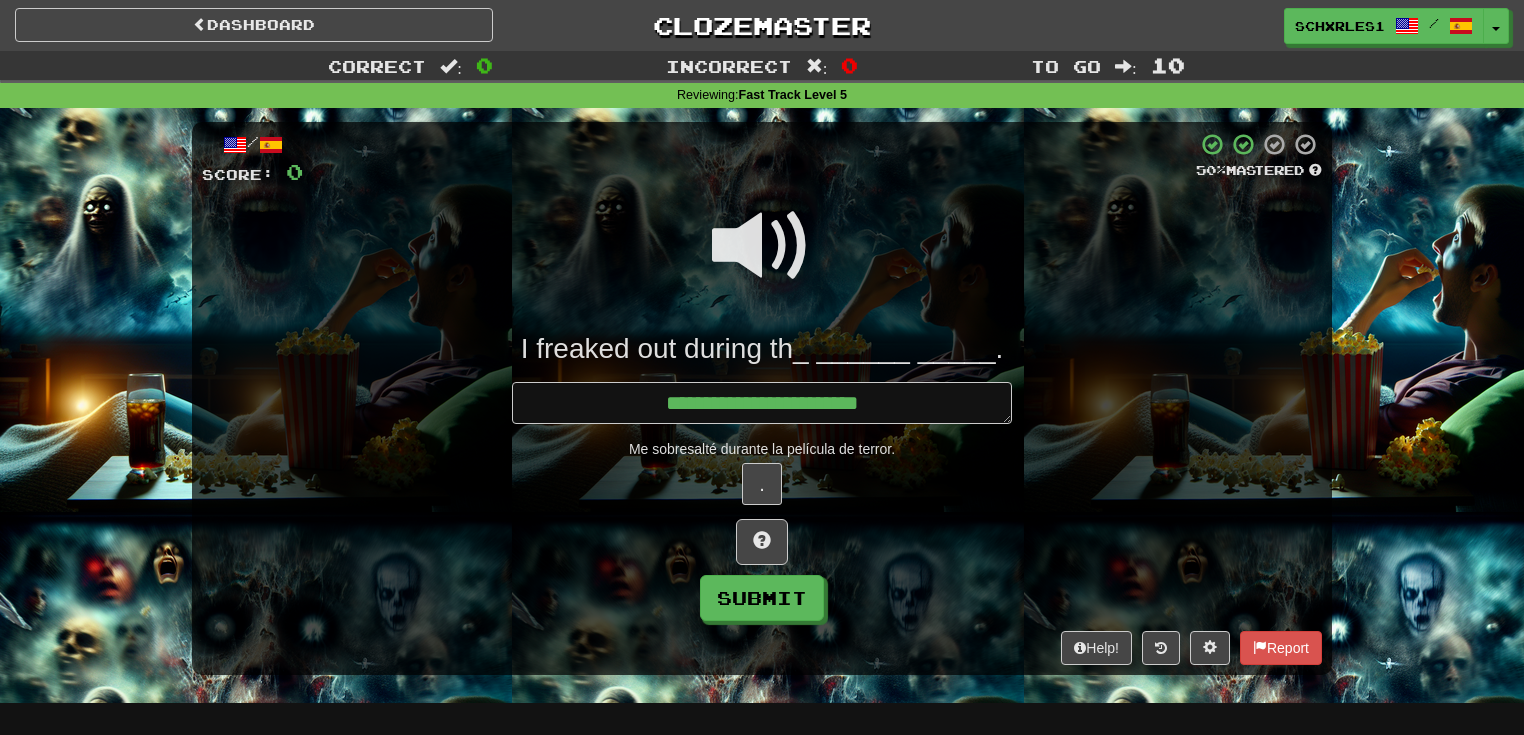 type on "*" 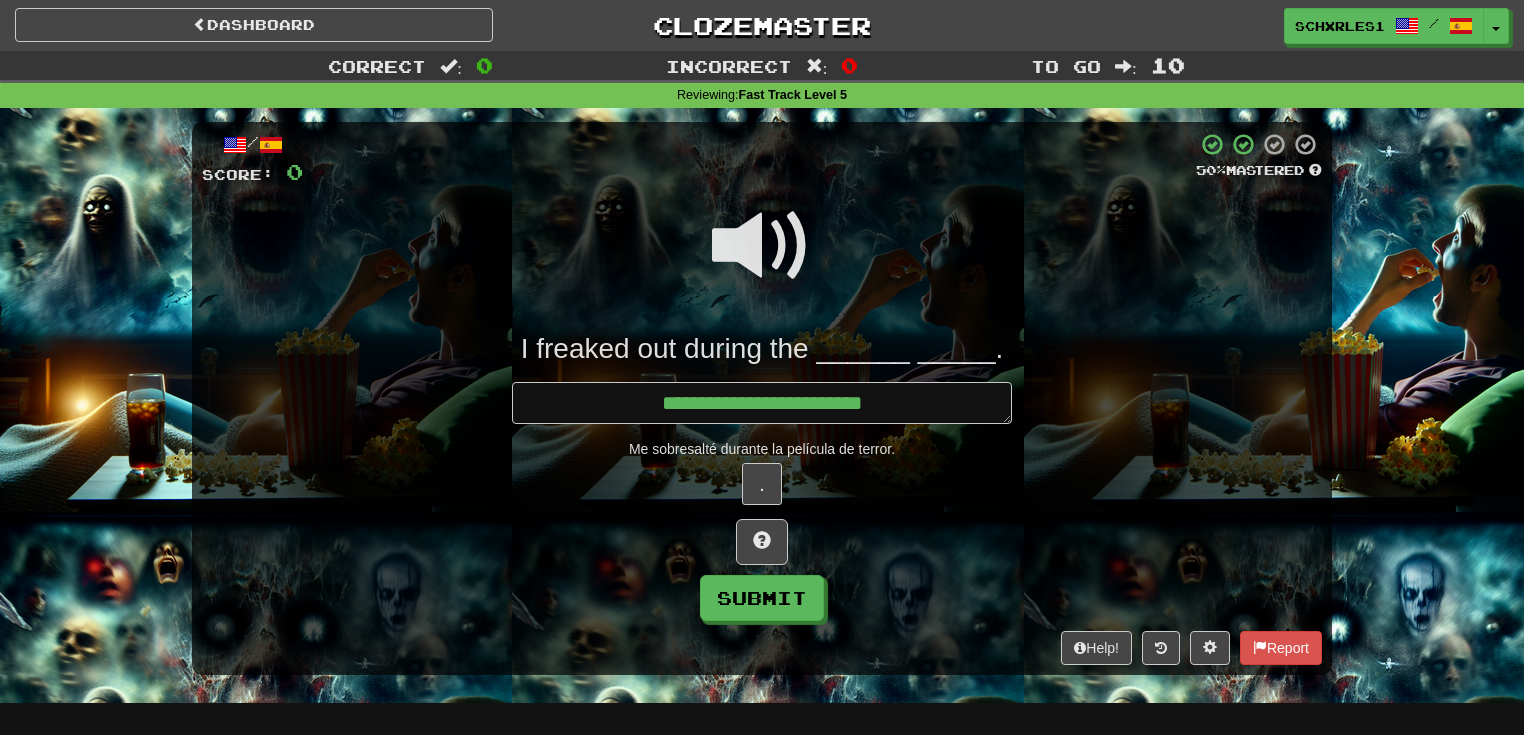 type on "*" 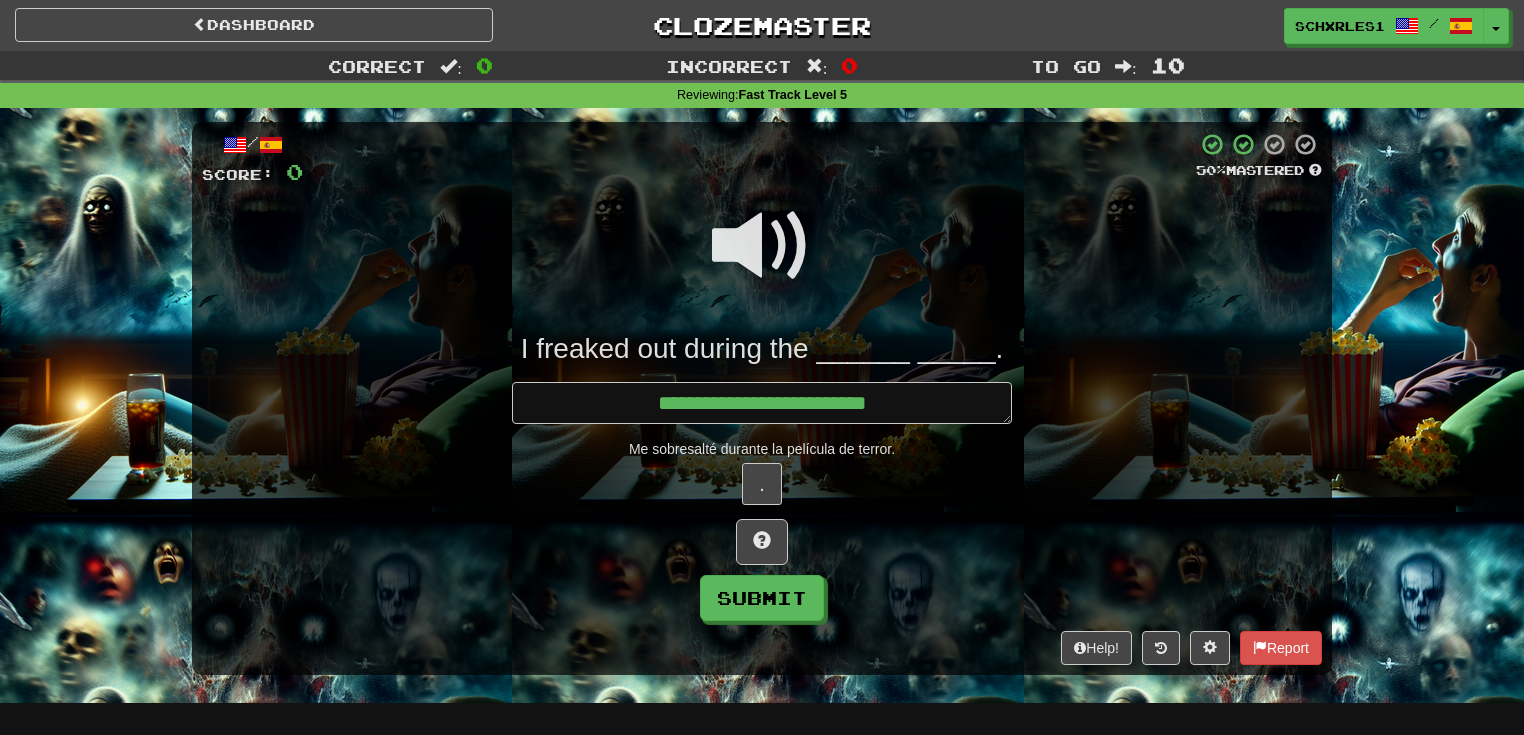 type on "*" 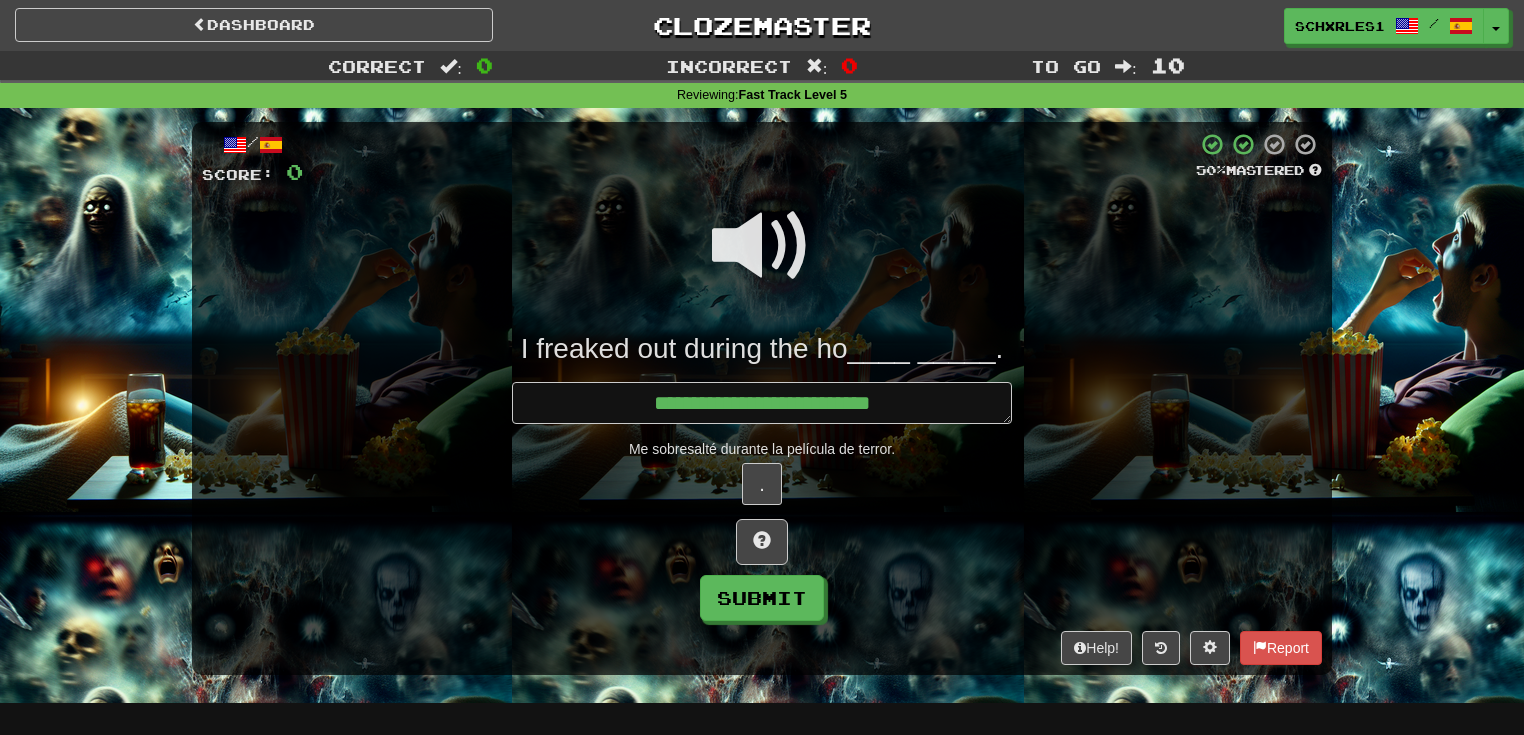 type on "*" 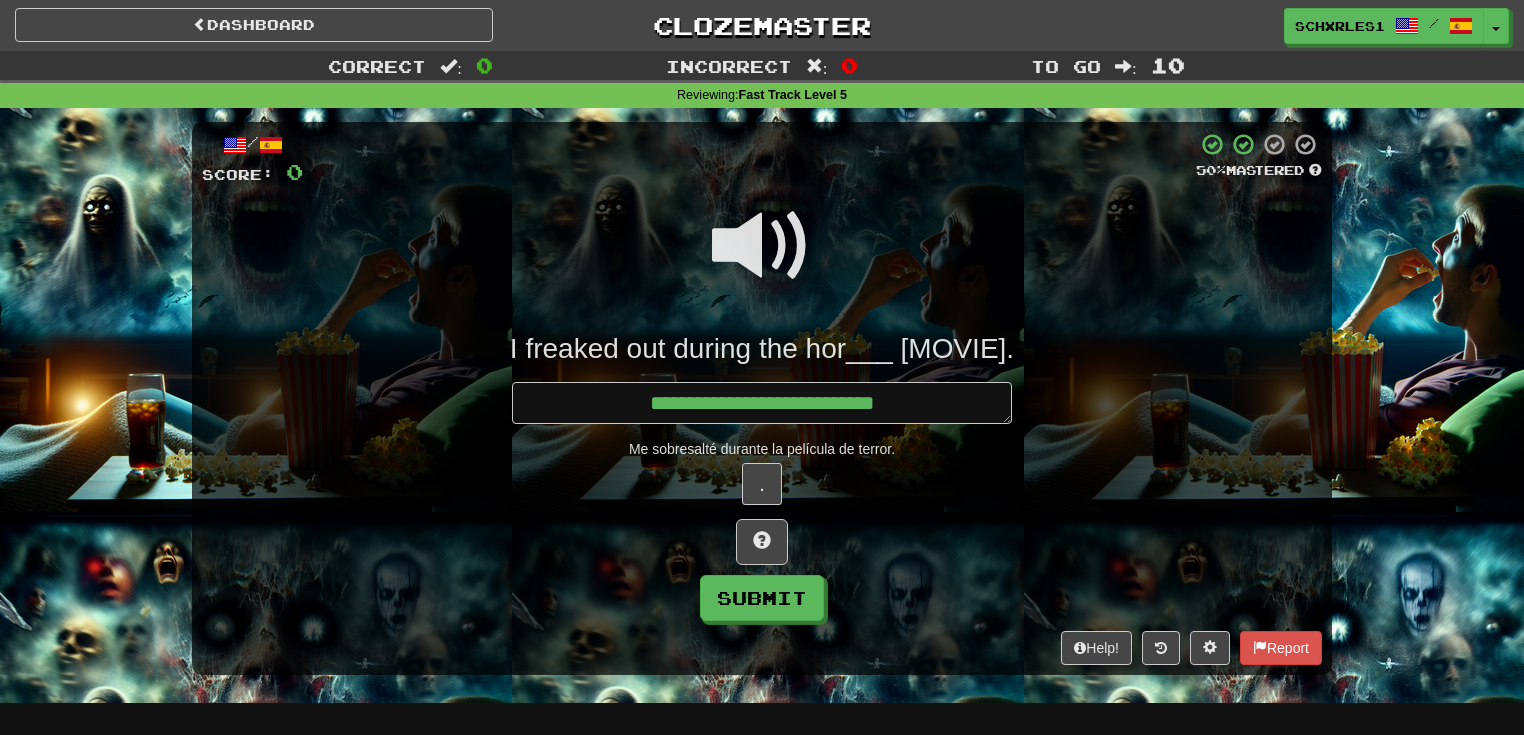 type on "*" 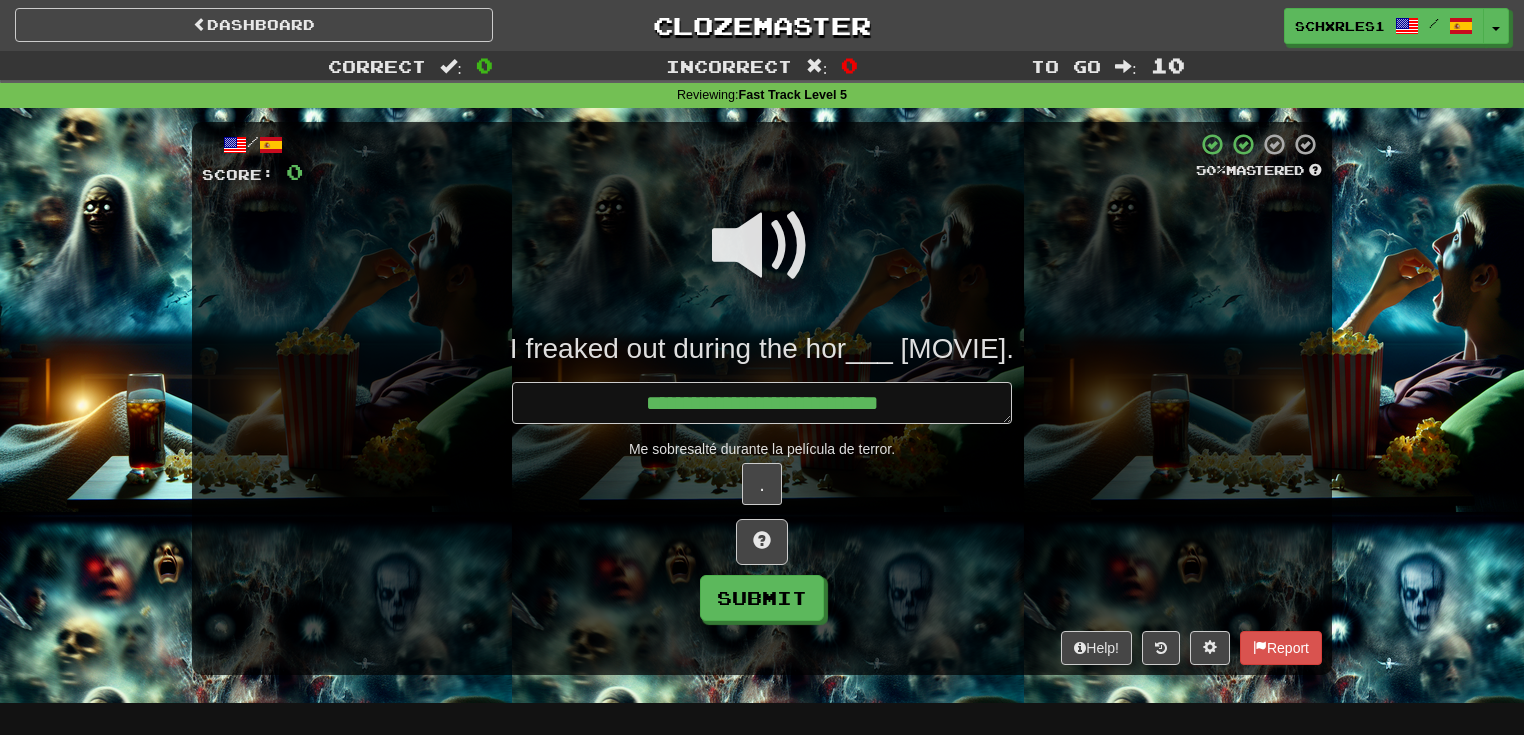 type on "*" 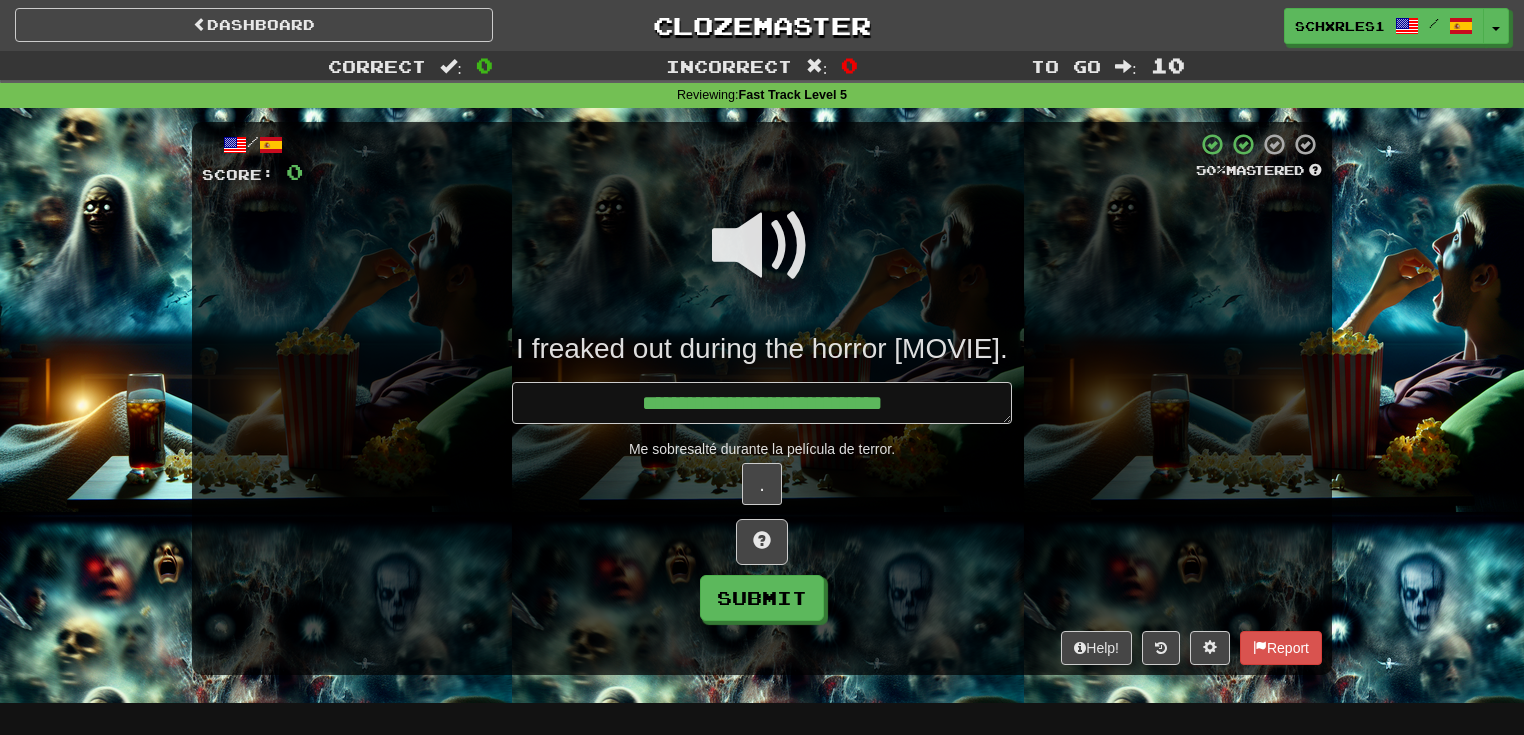 type on "*" 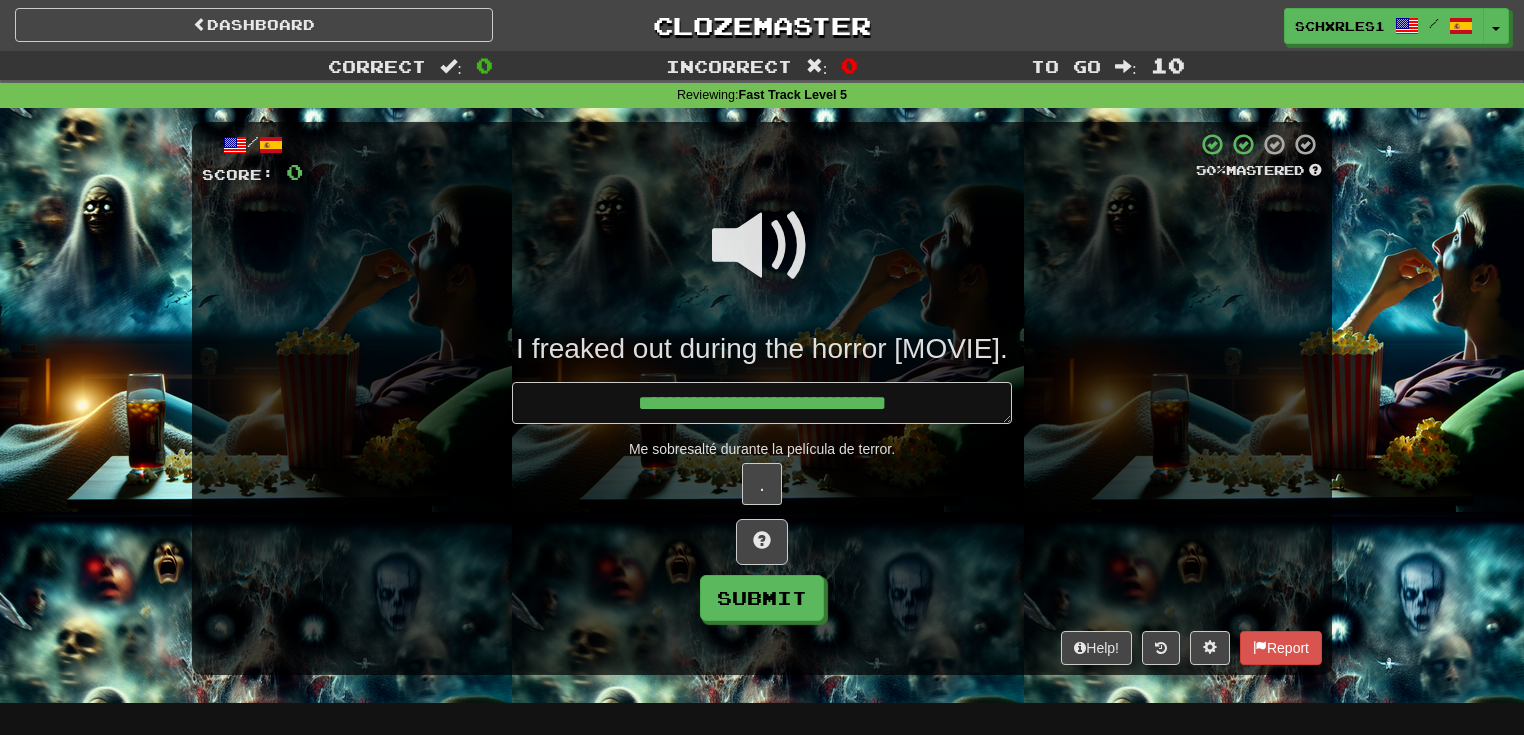 type on "*" 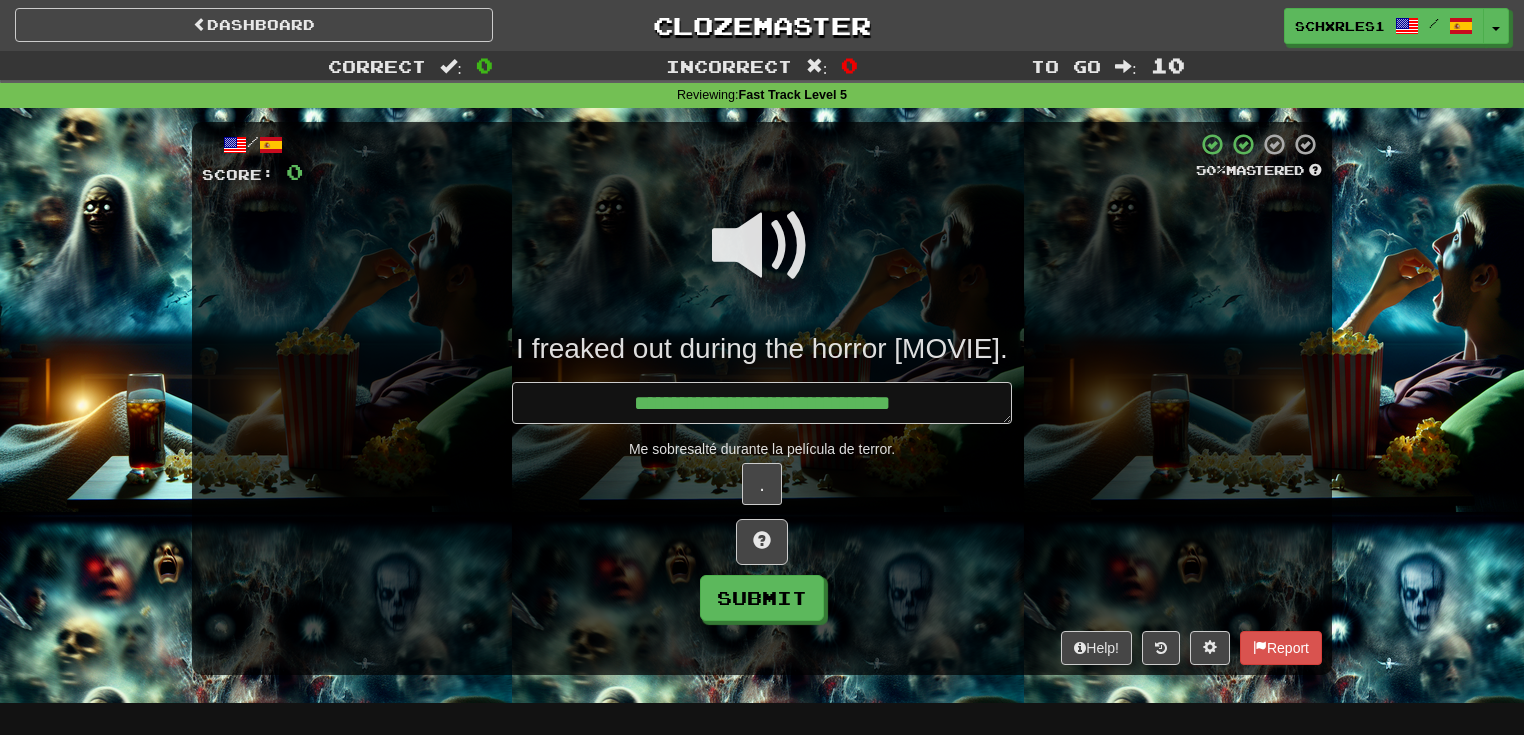 type on "*" 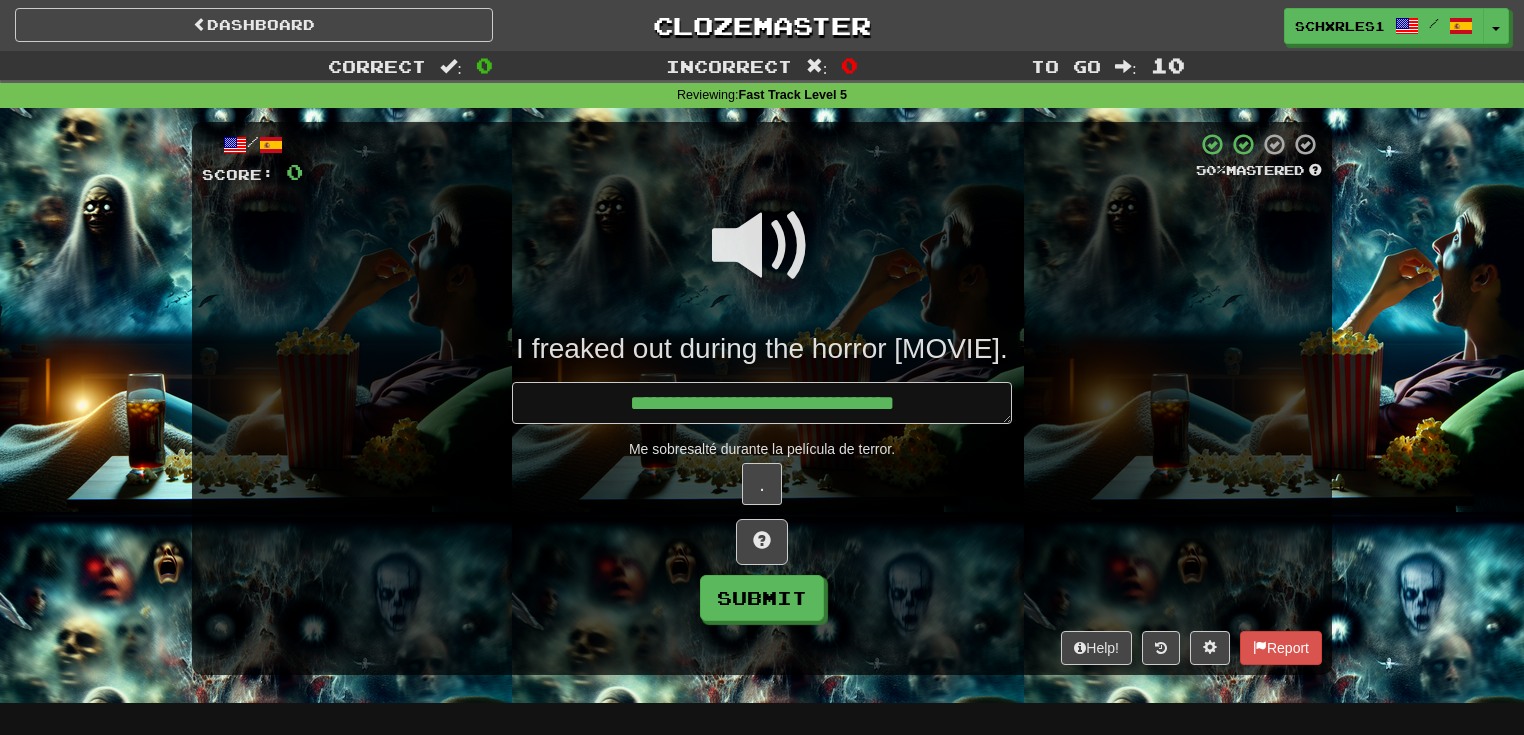 type on "*" 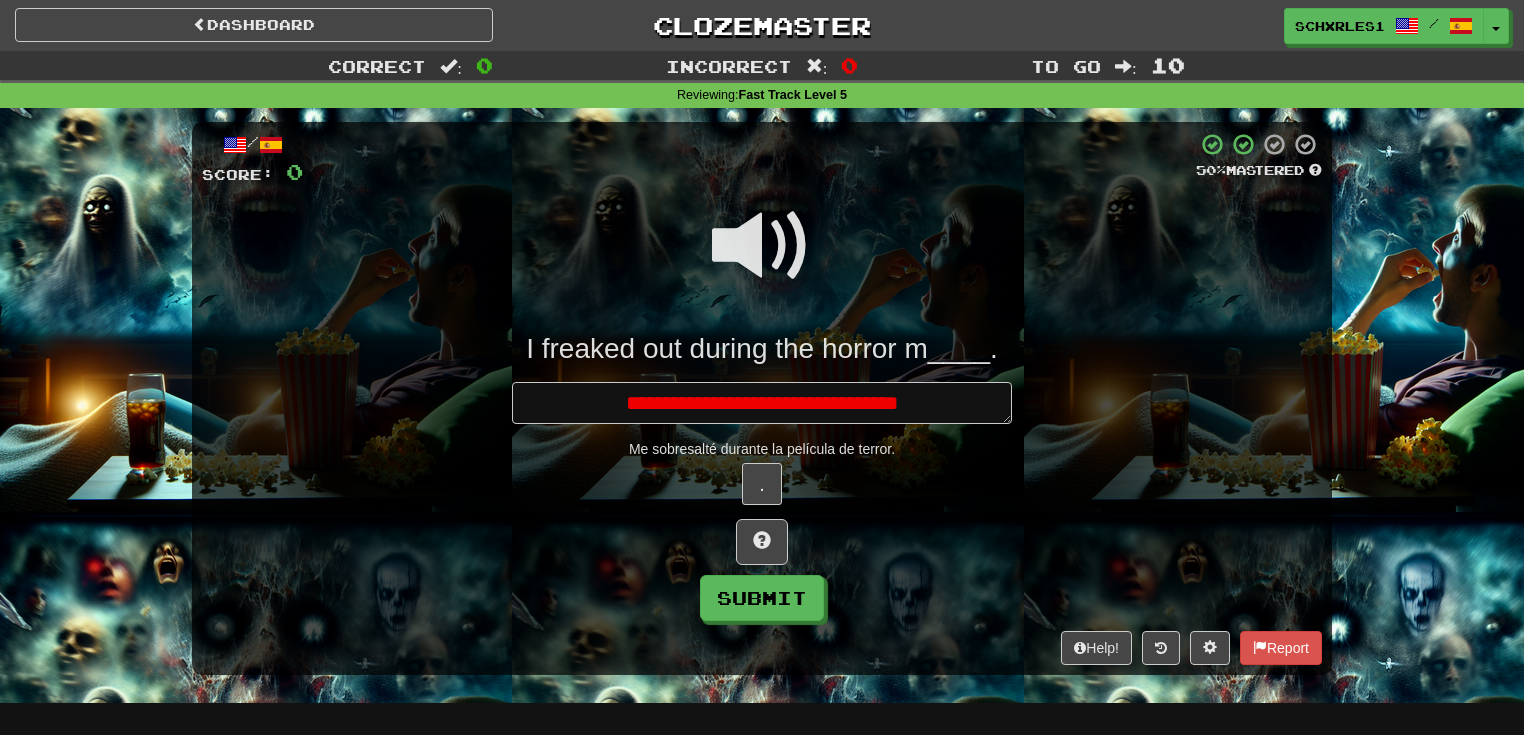 type on "*" 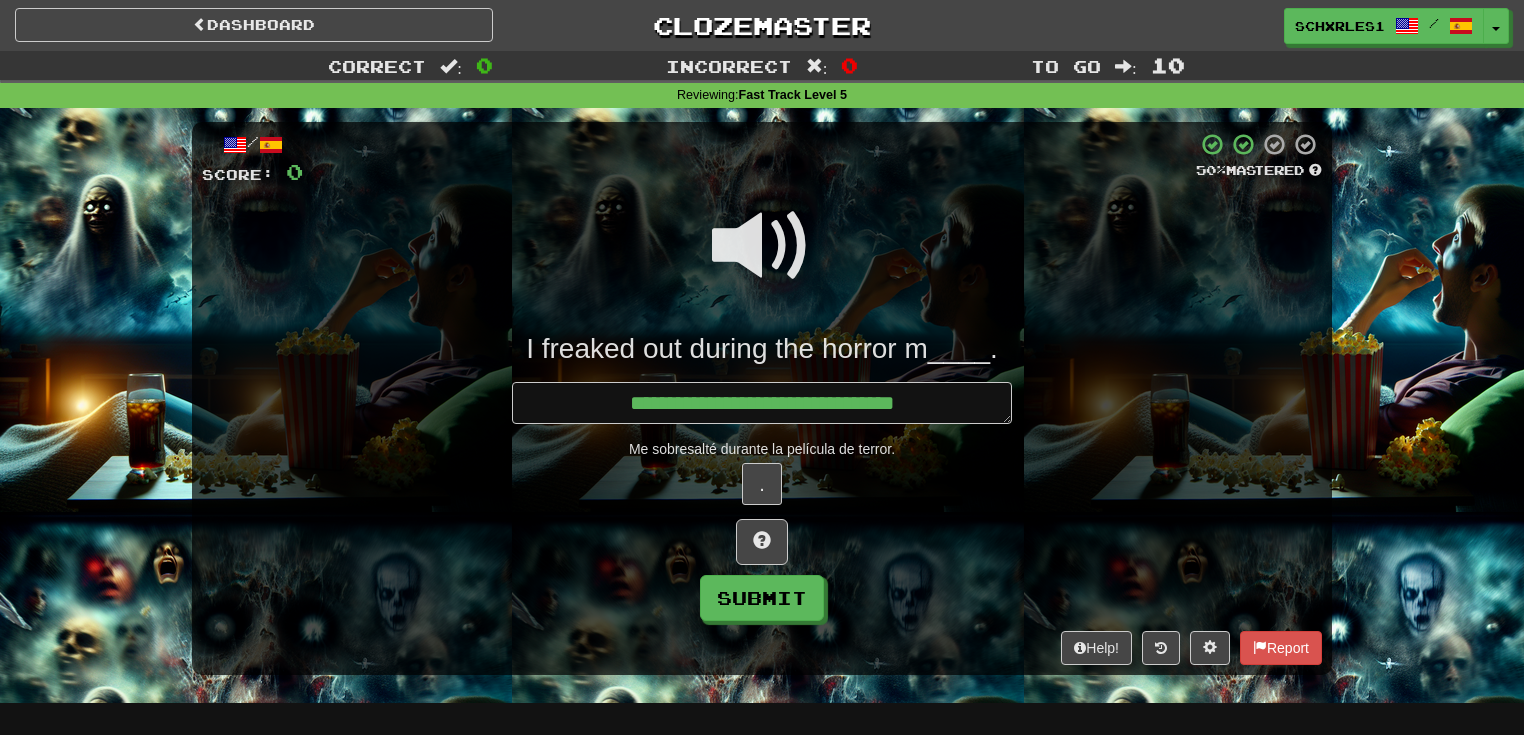type on "*" 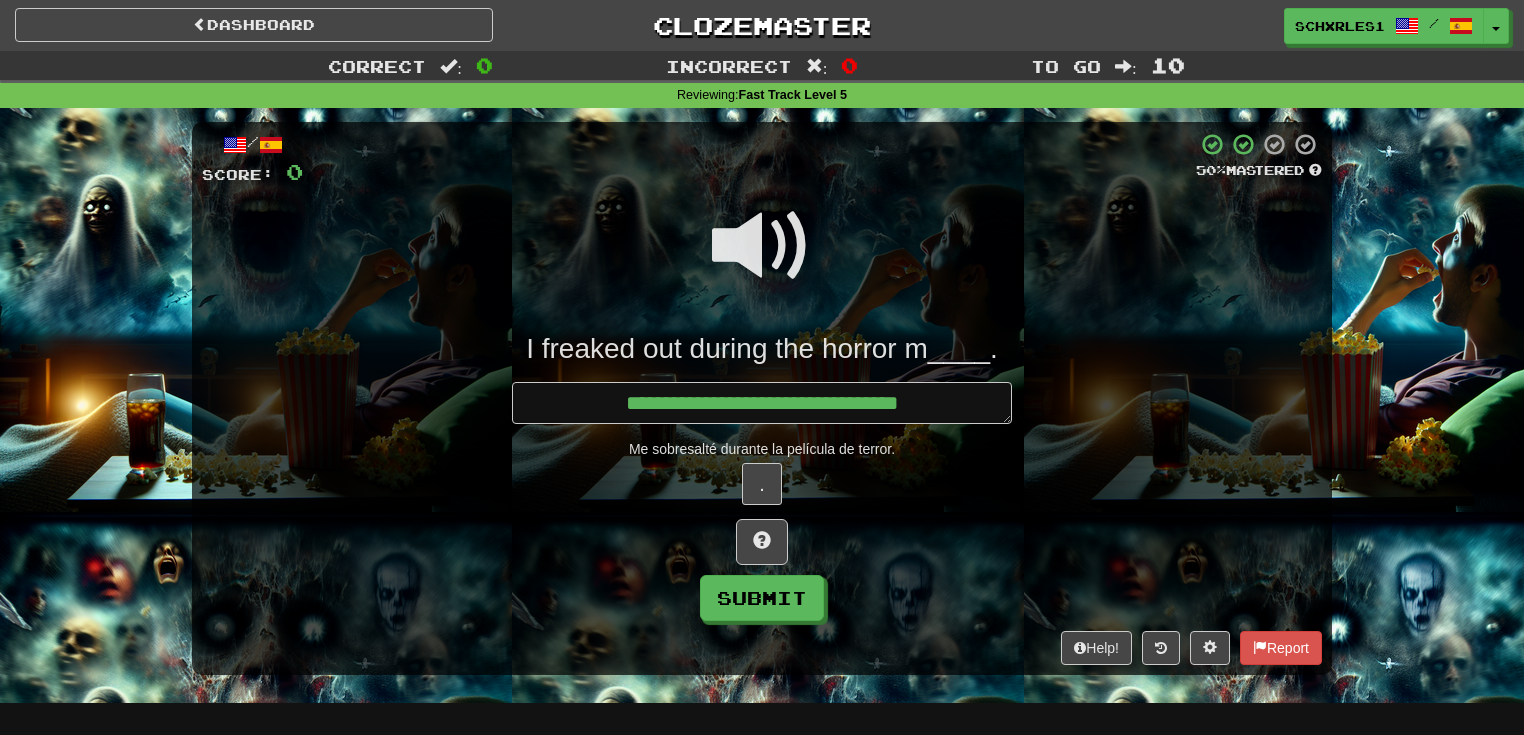 type on "*" 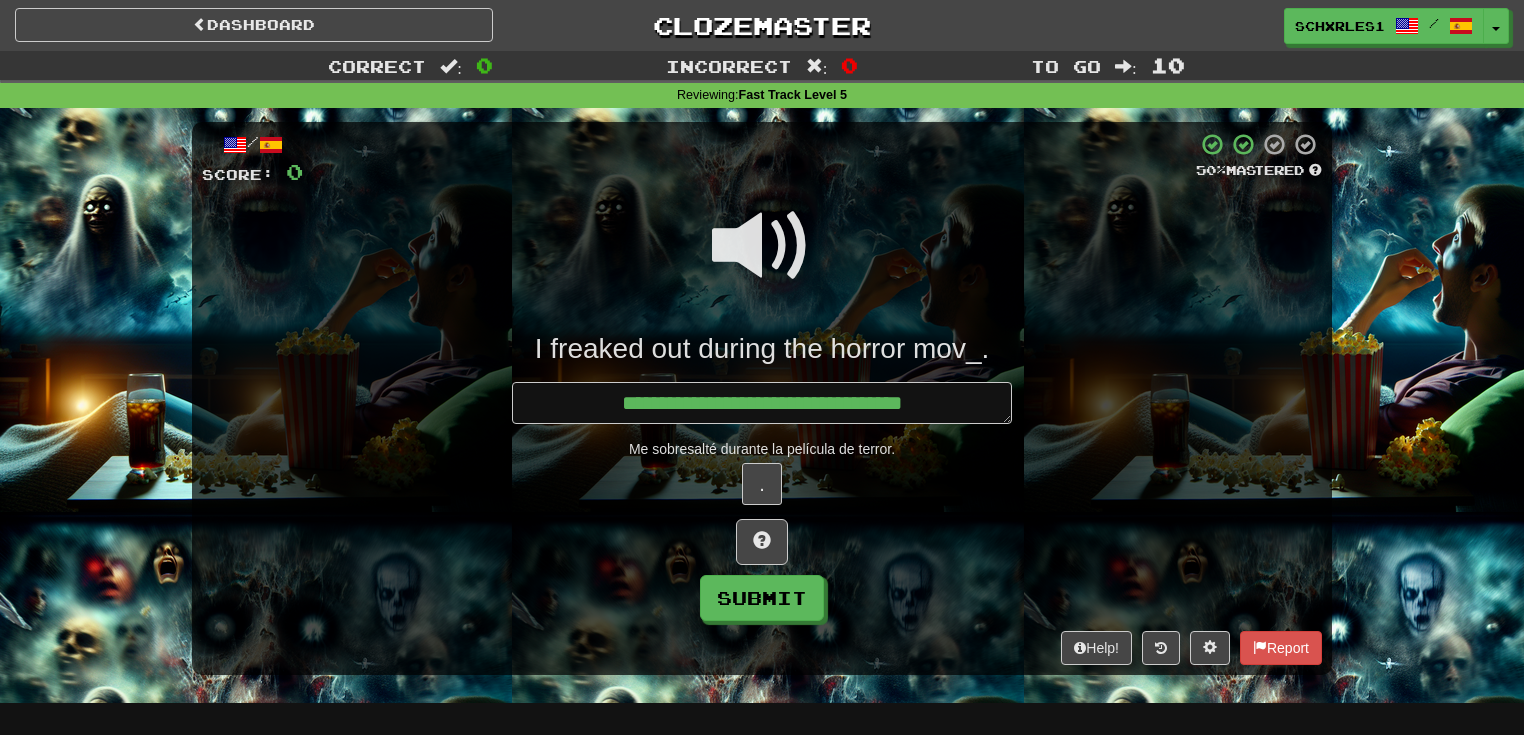 type on "*" 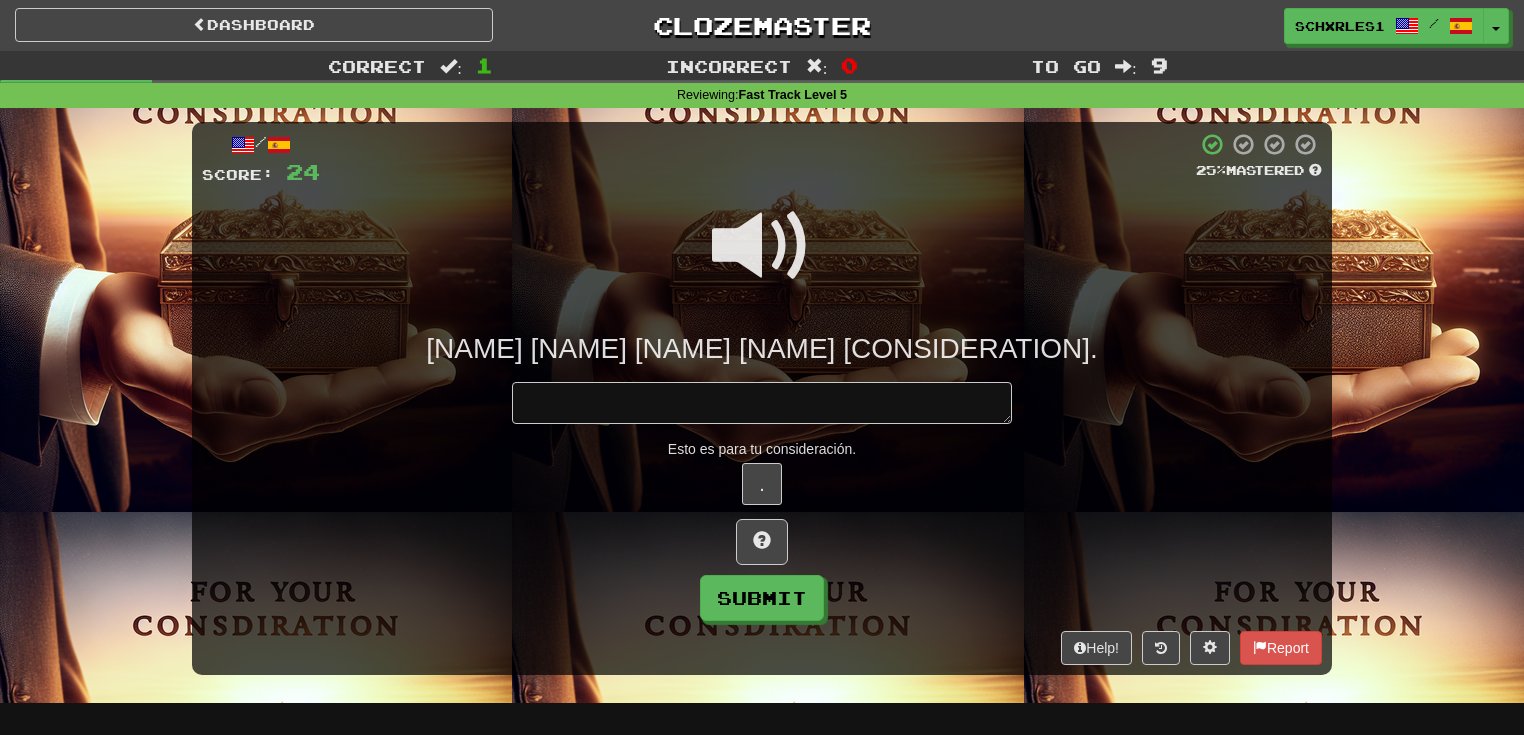 type on "*" 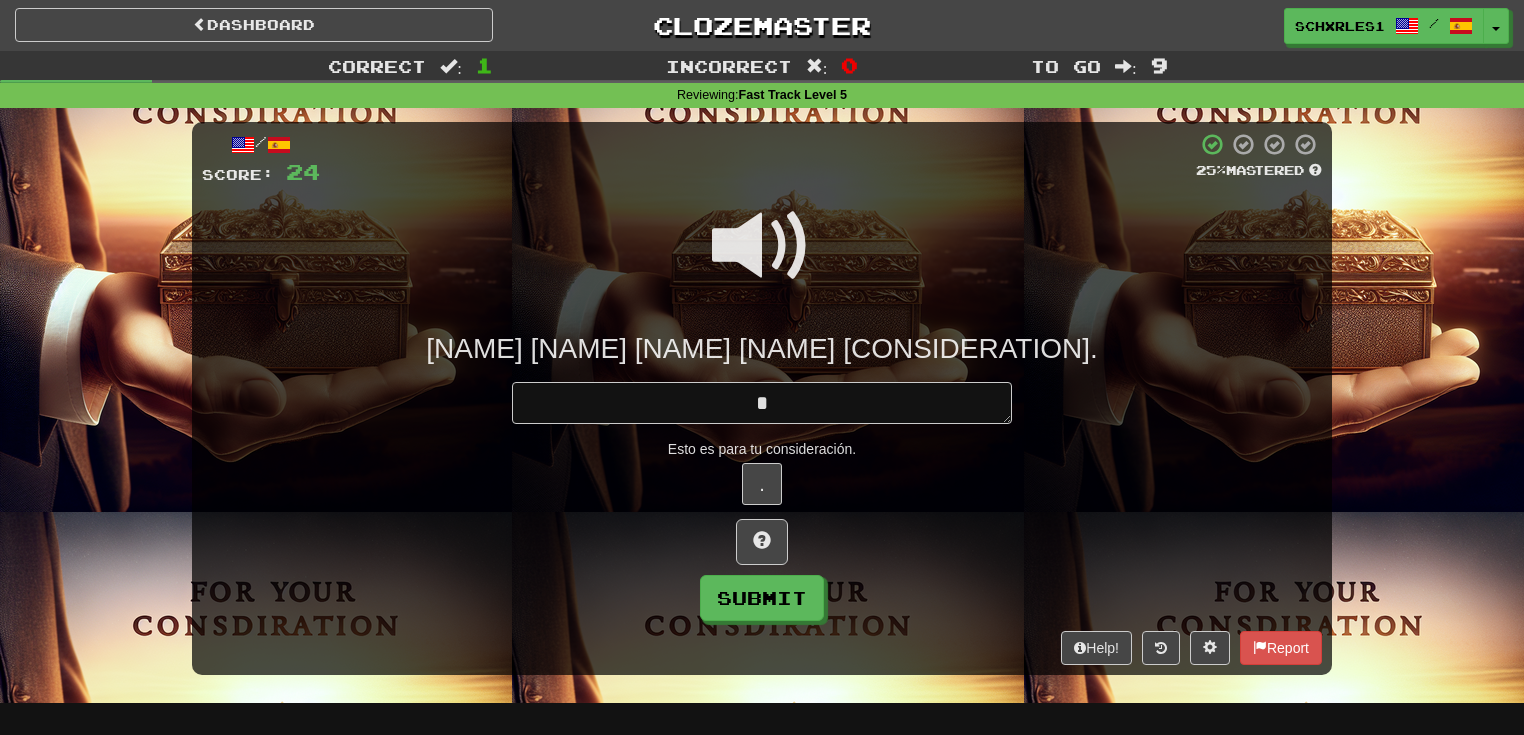 type on "*" 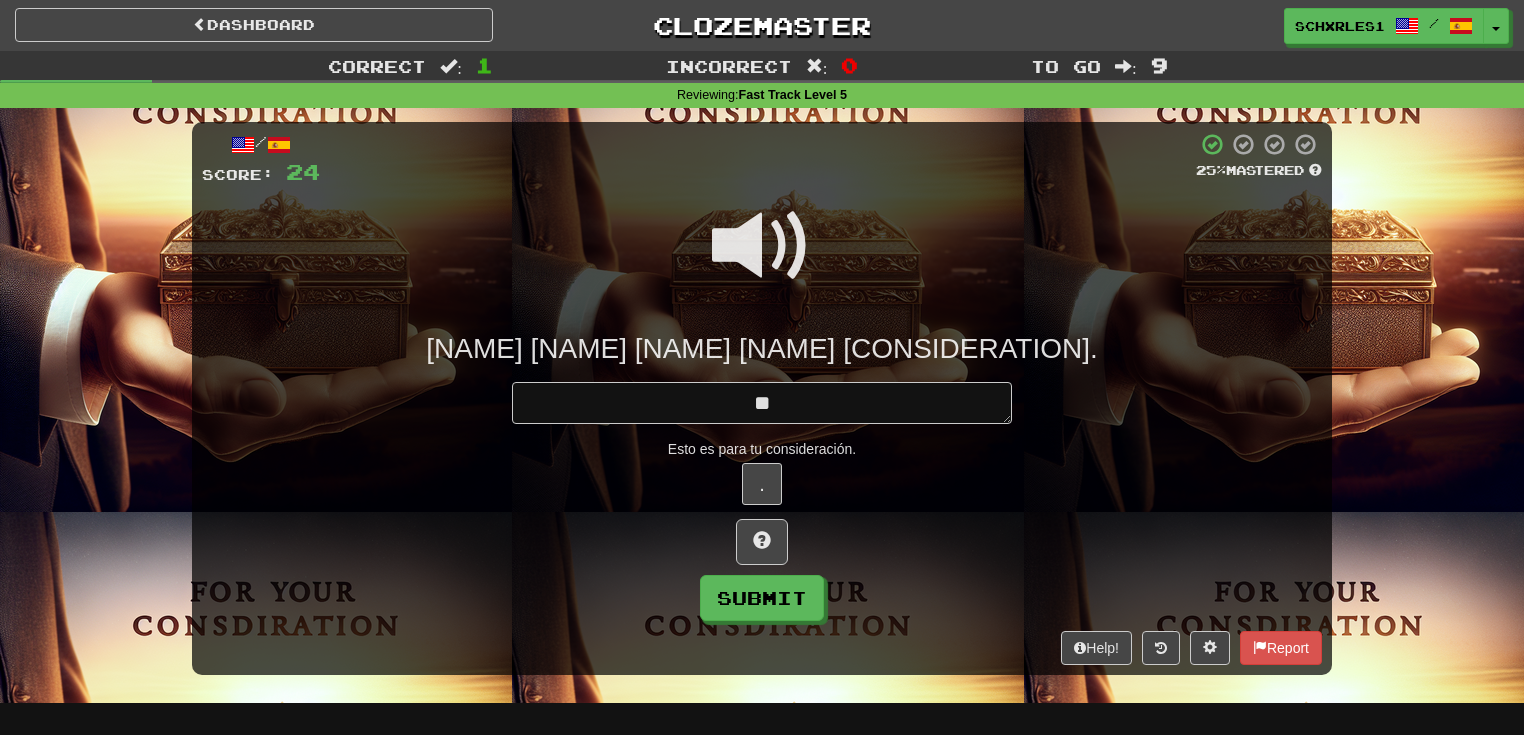 type on "*" 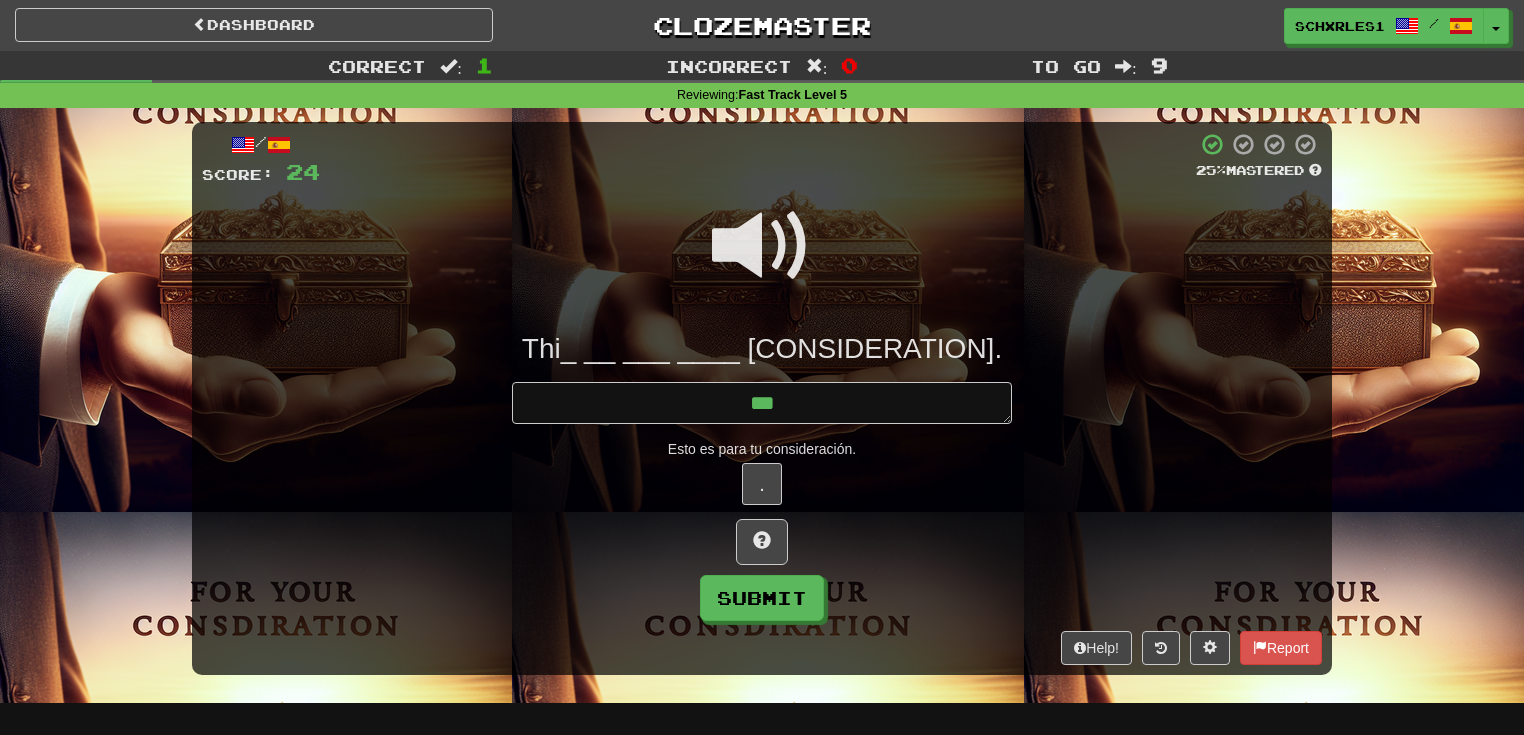 type on "*" 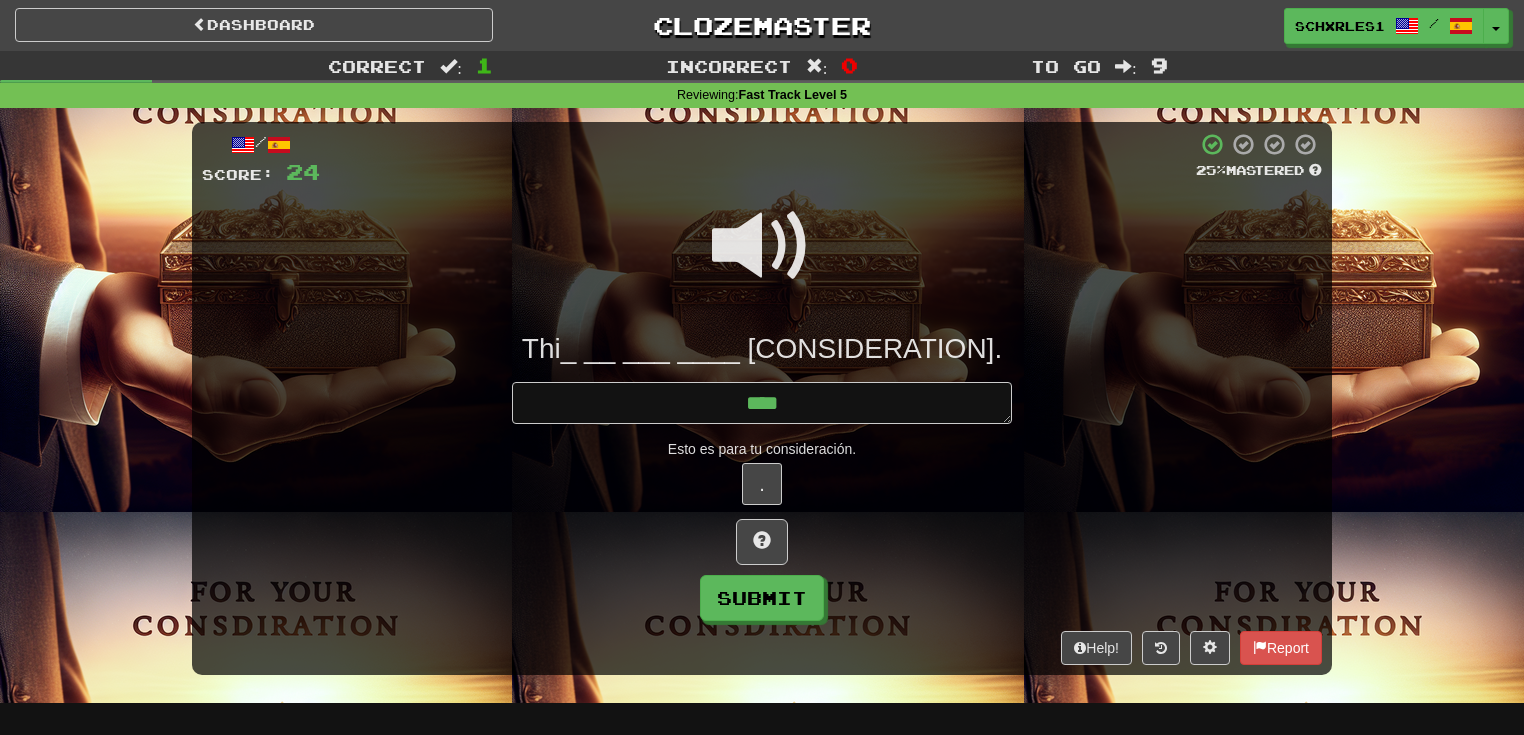 type on "*" 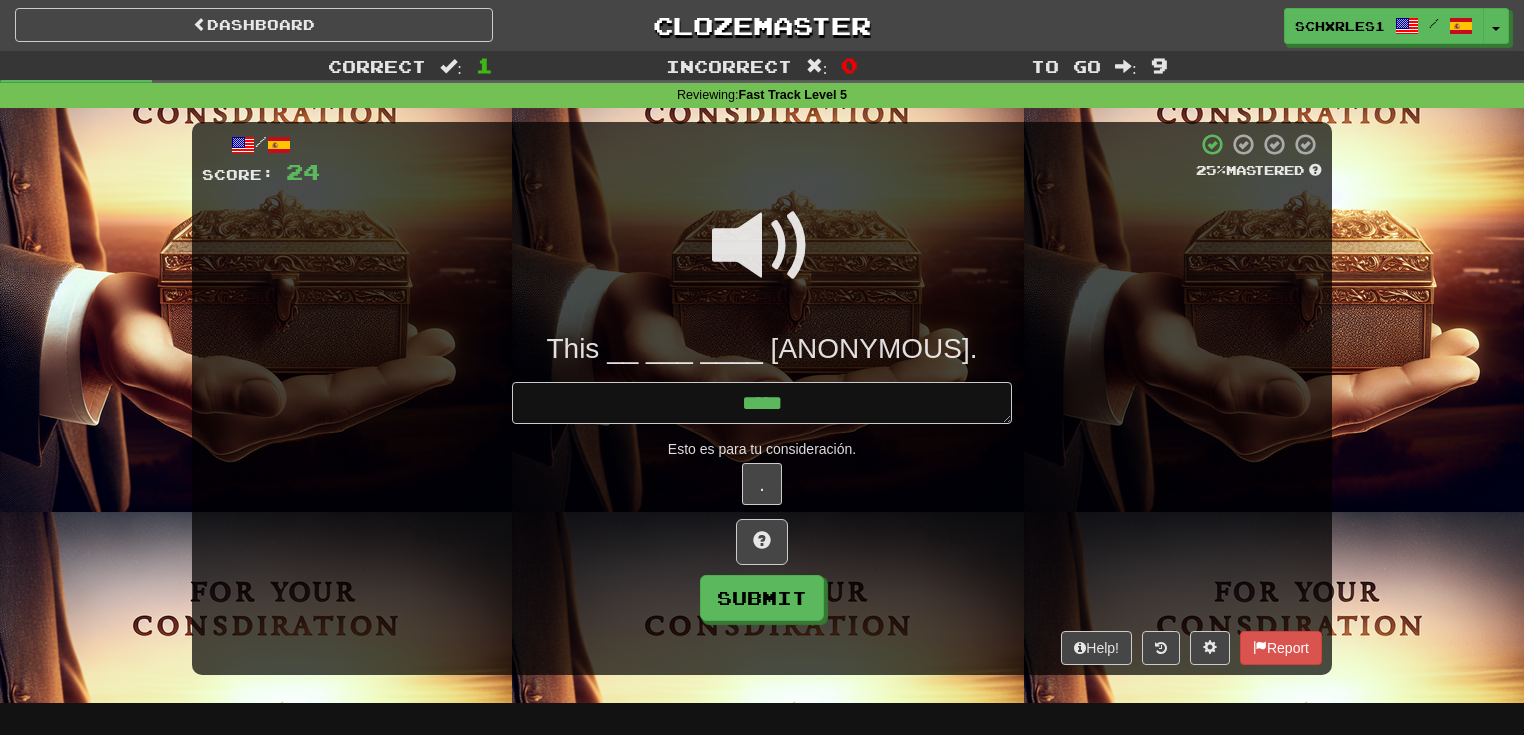 type on "*" 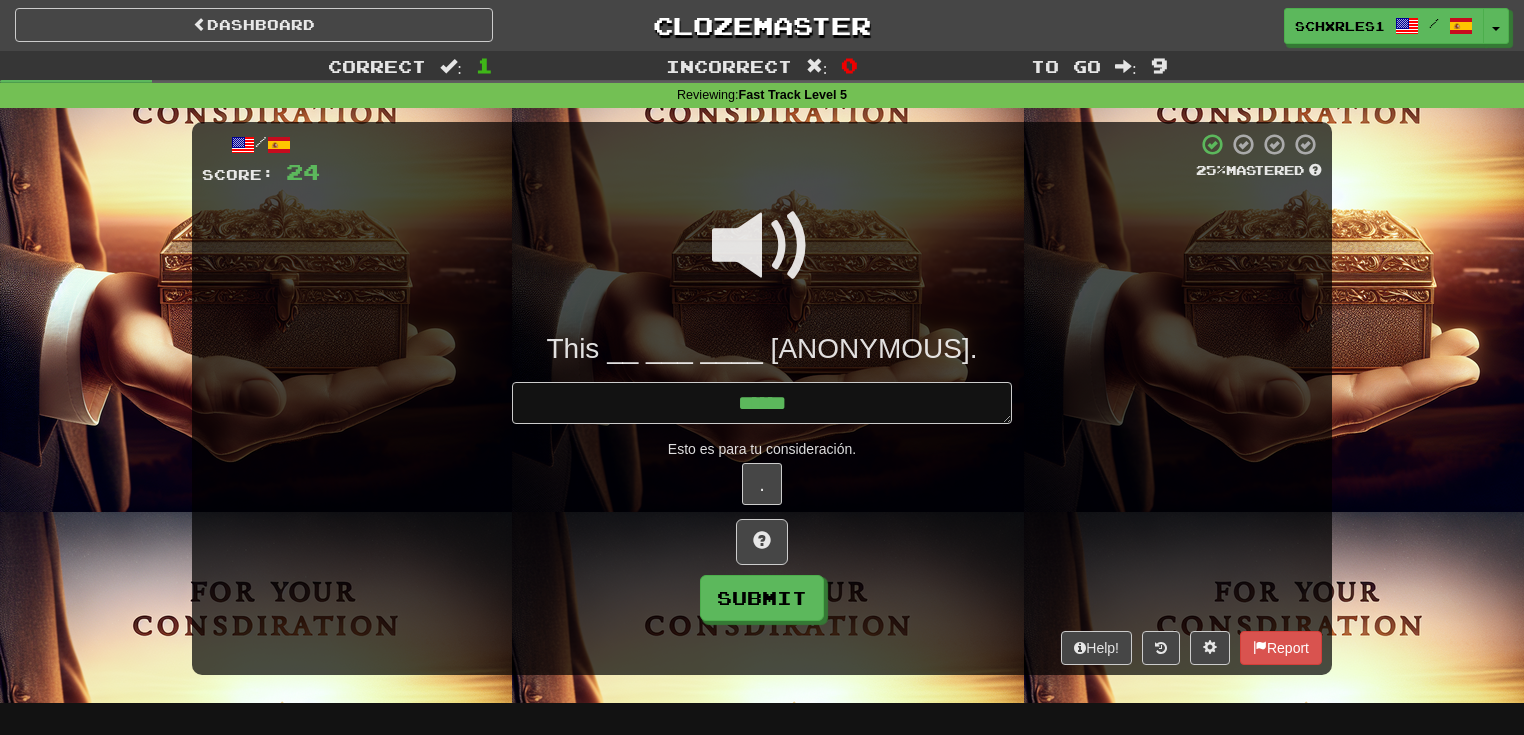 type on "*" 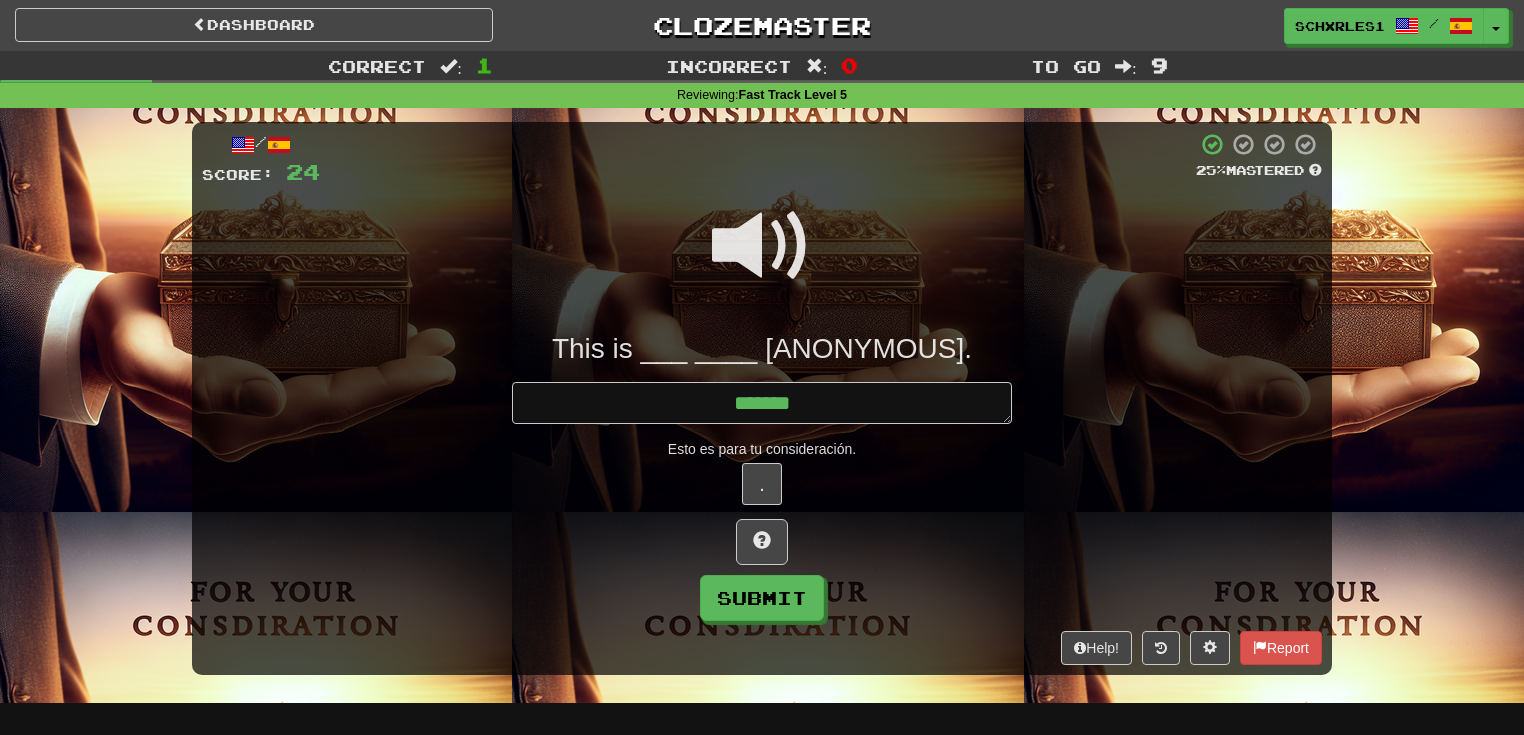 type on "*" 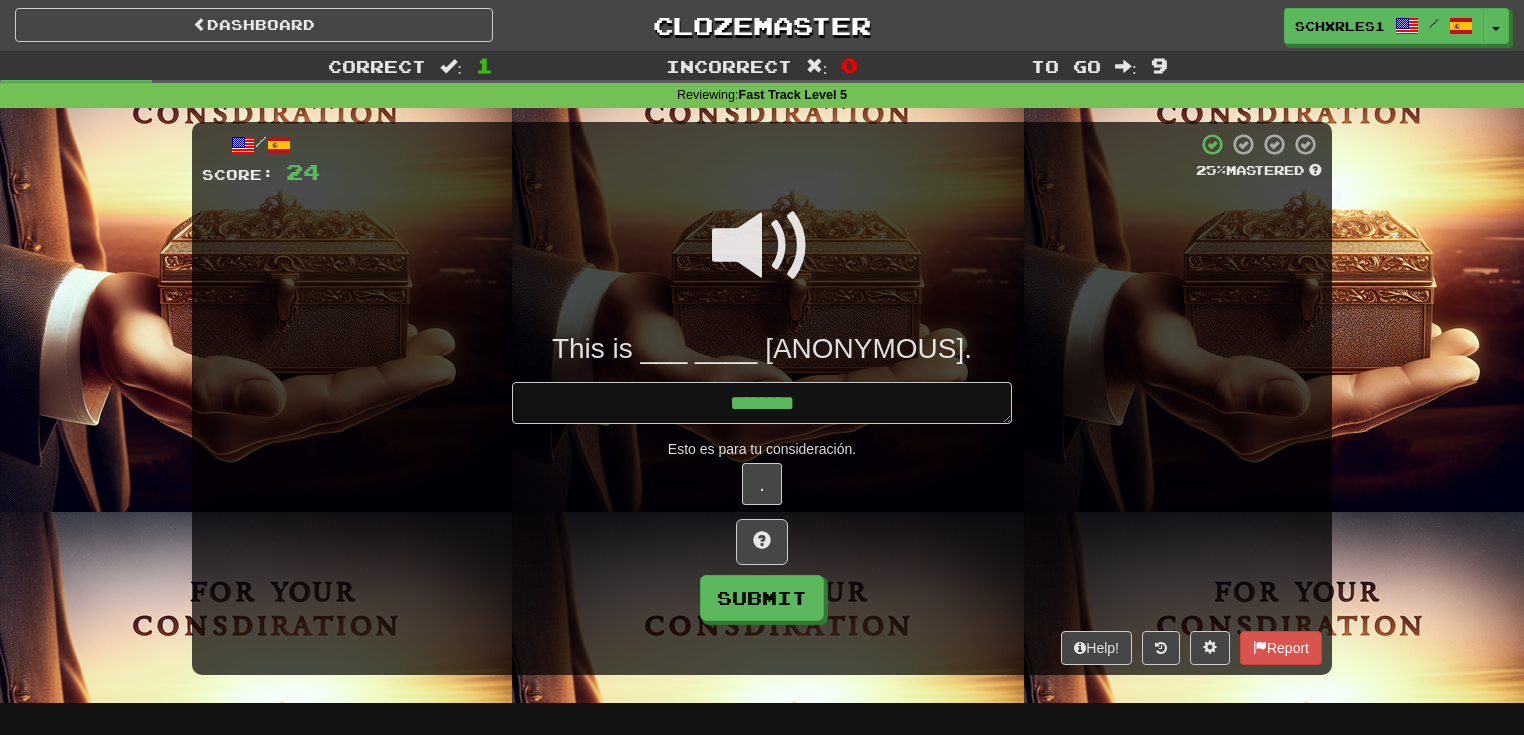 type on "*" 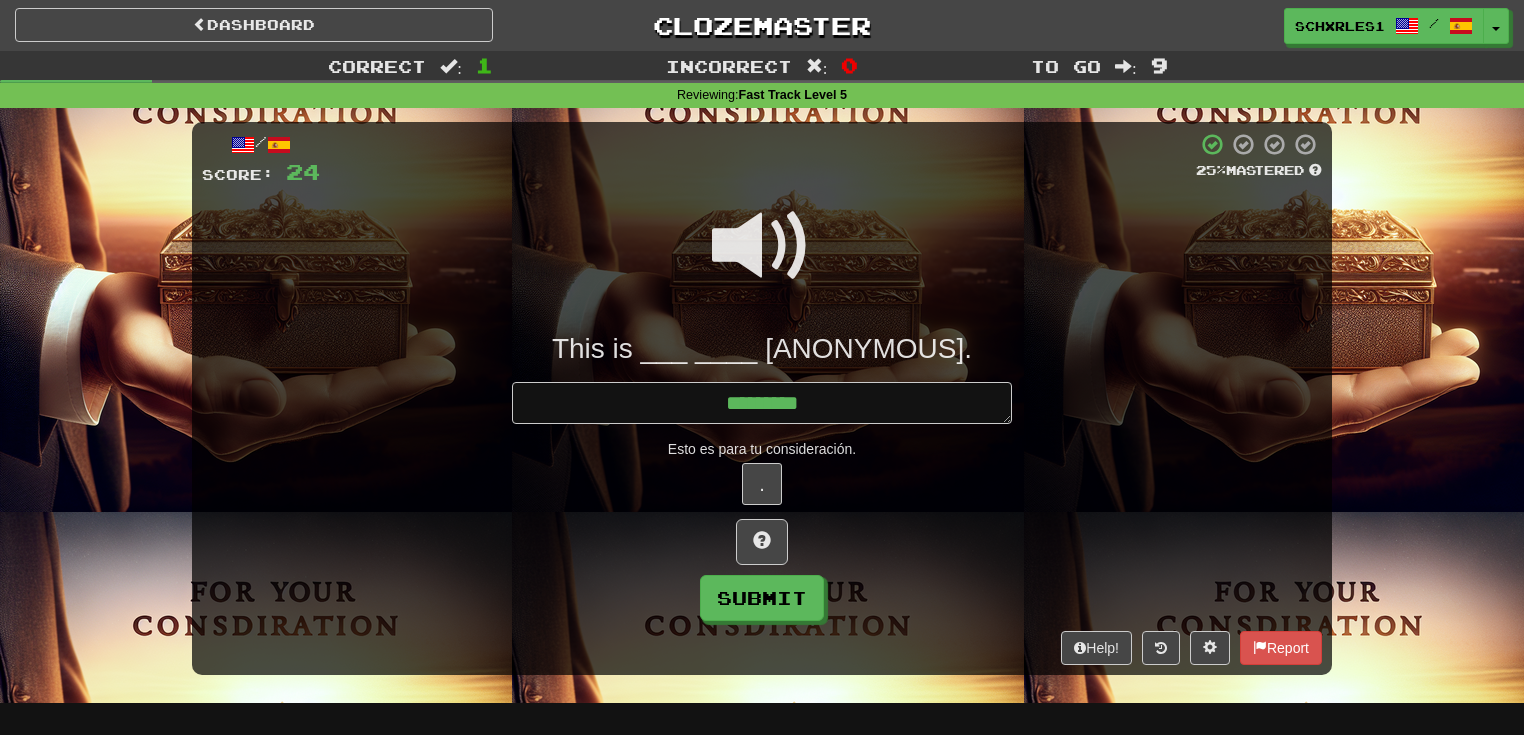 type on "*" 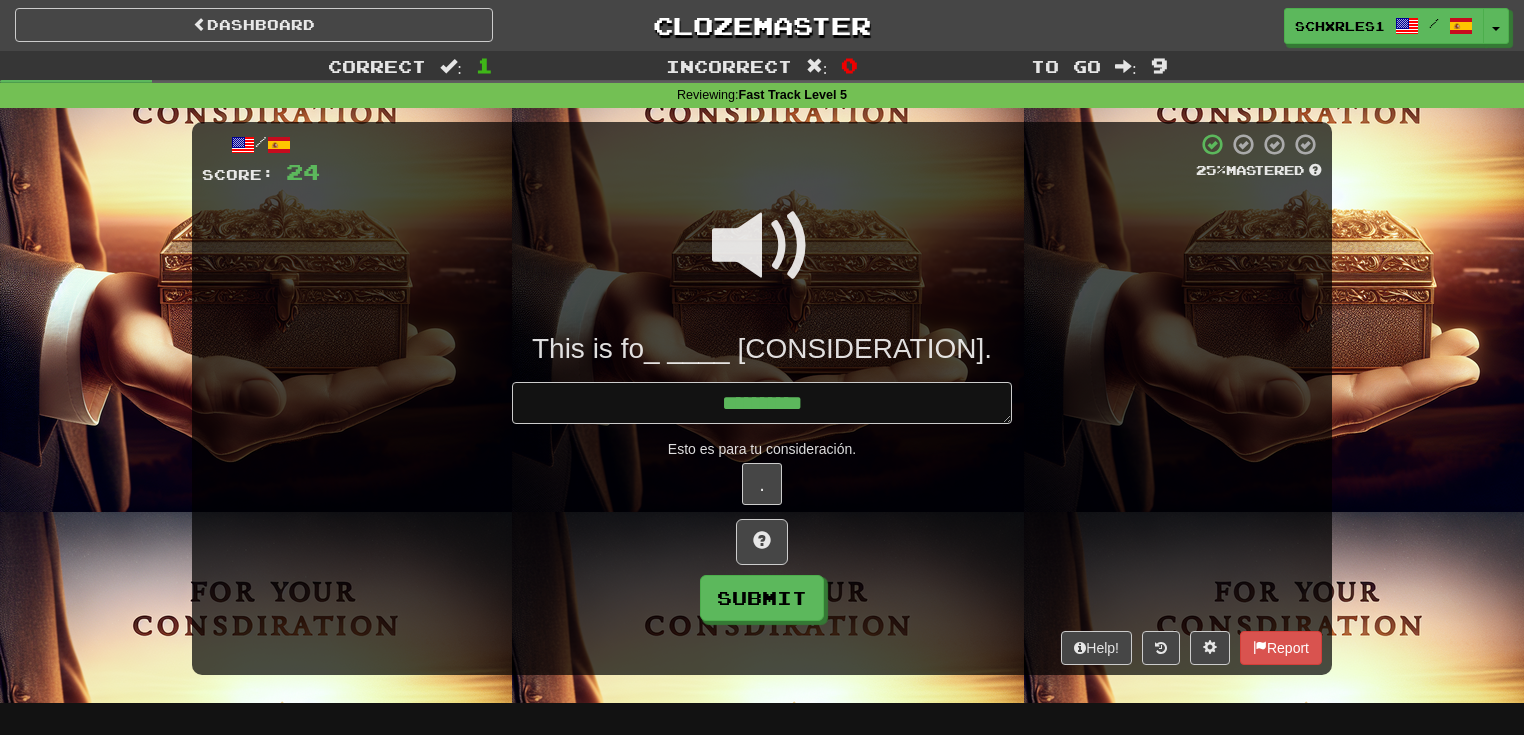 type on "*" 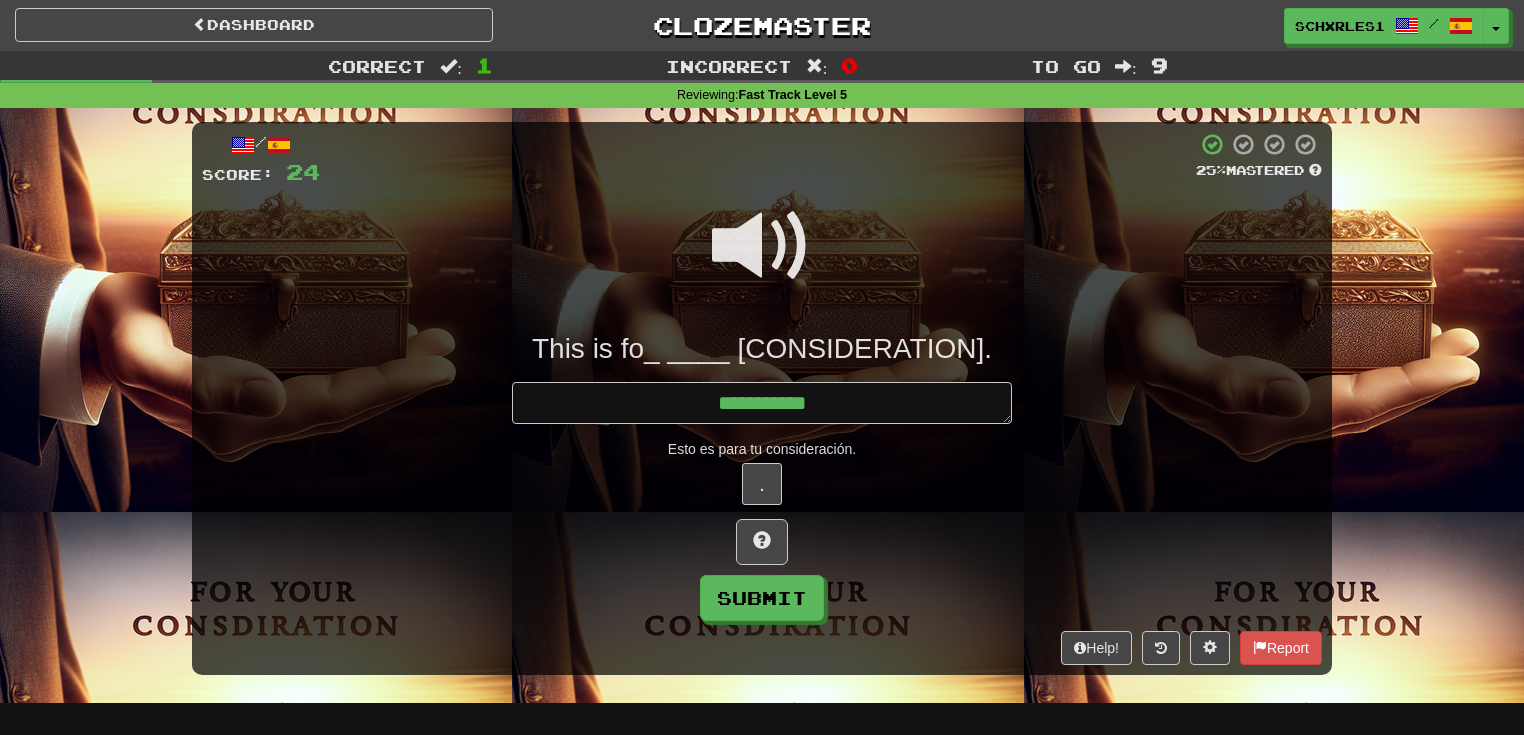 type on "*" 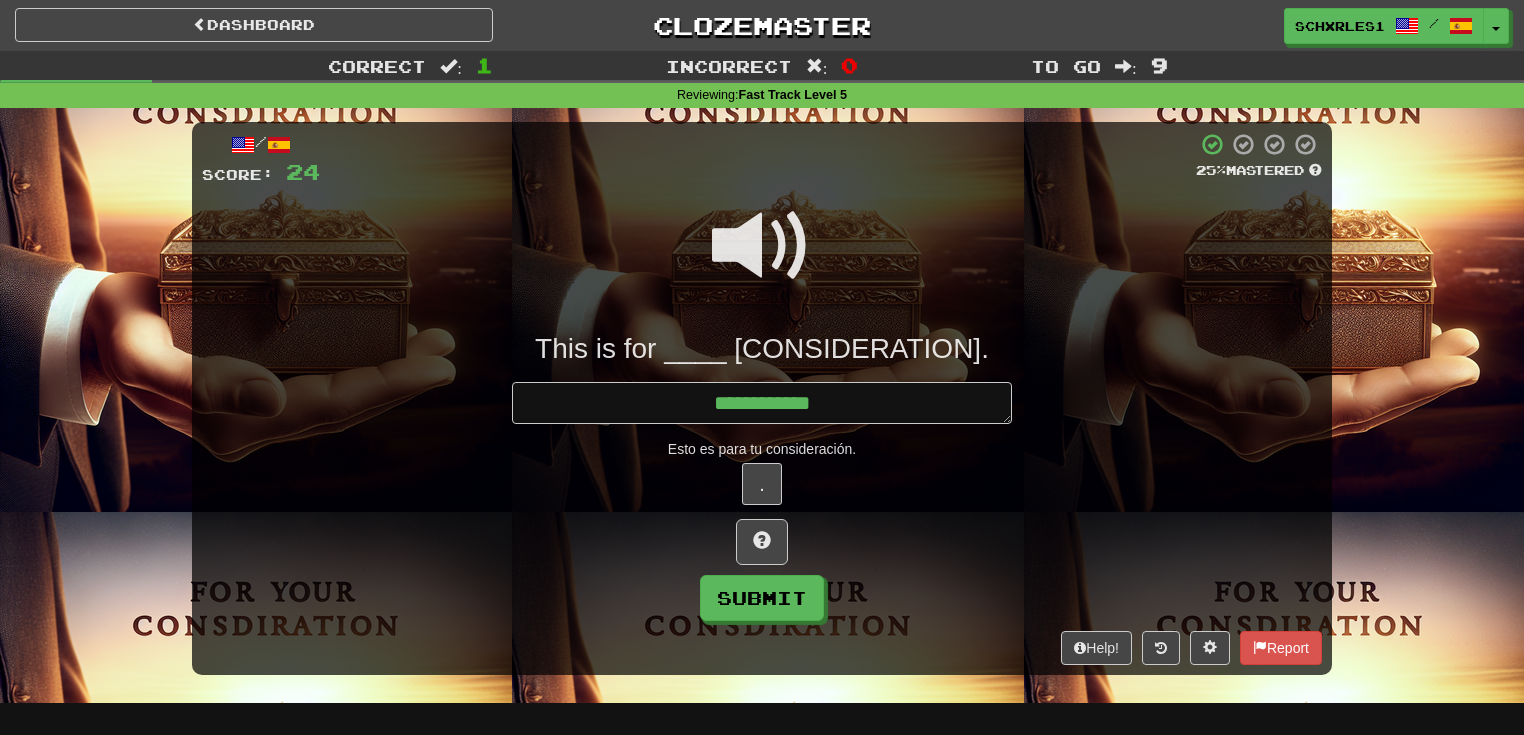 type on "*" 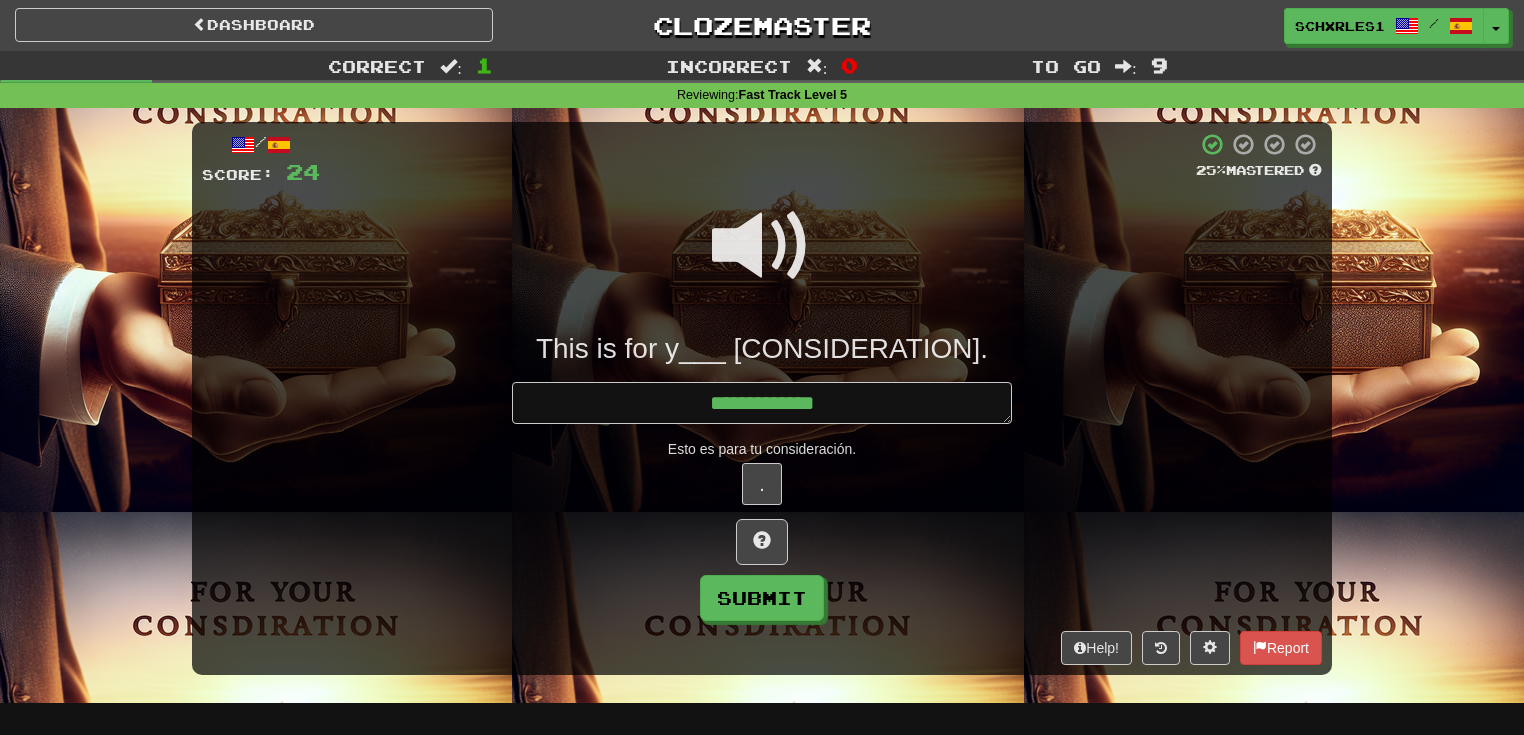type on "*" 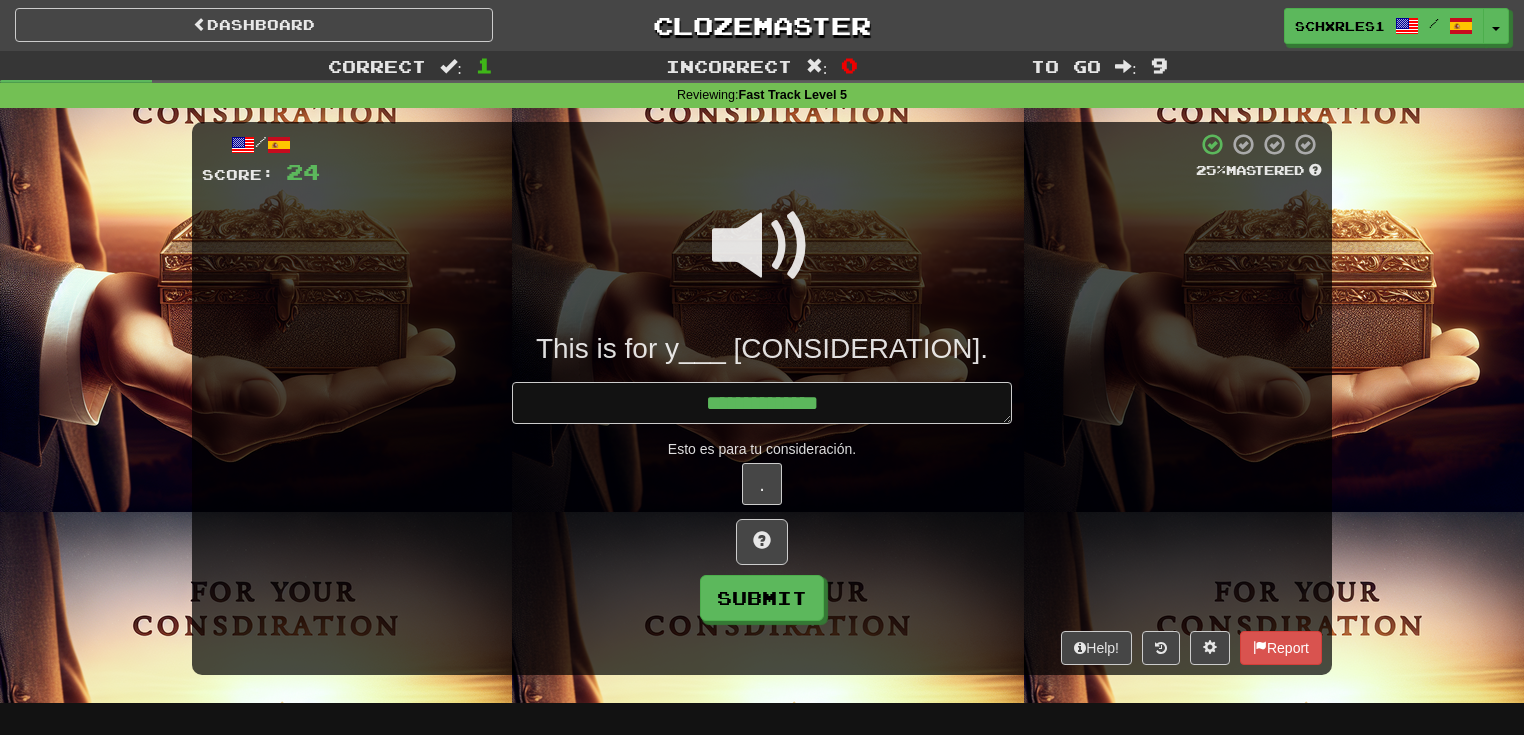 type on "*" 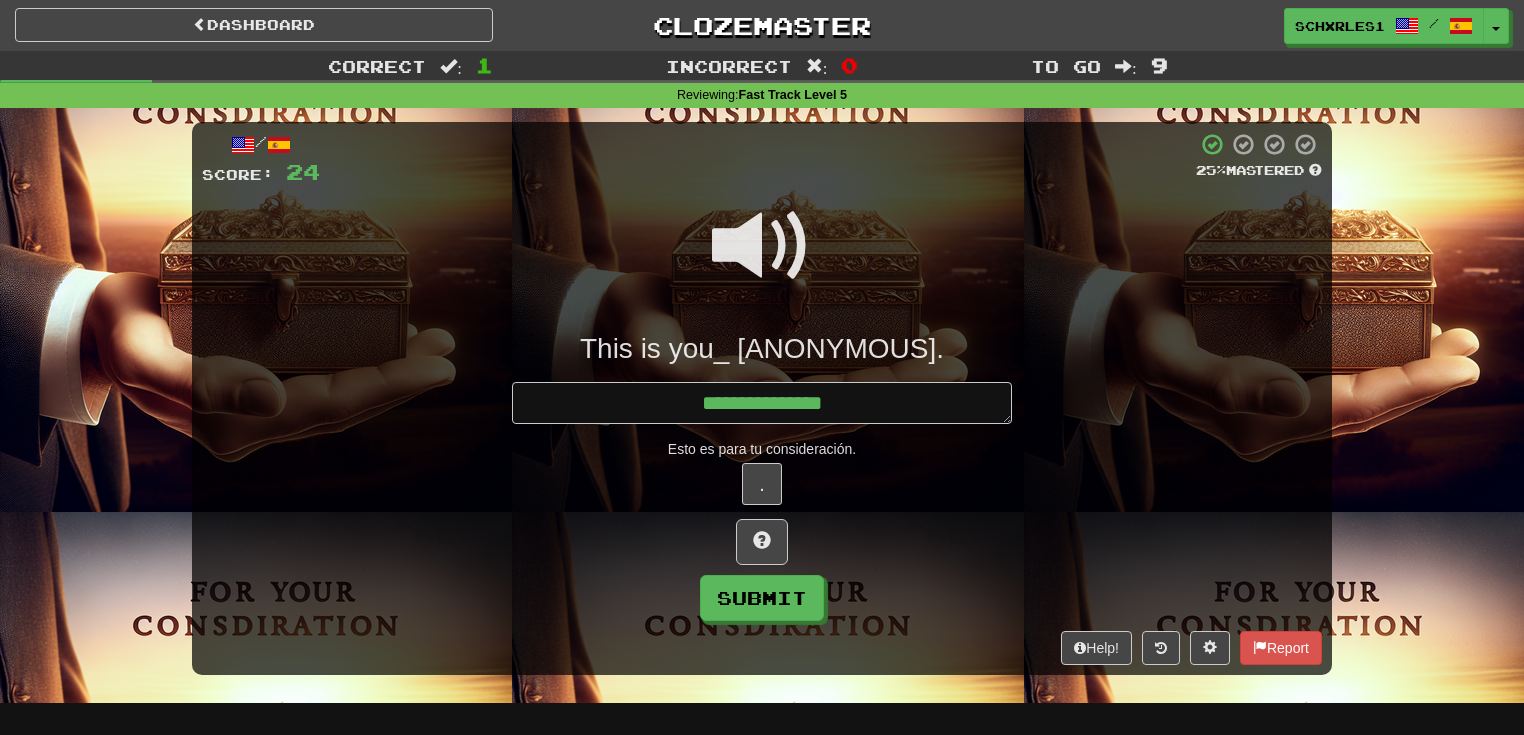 type on "*" 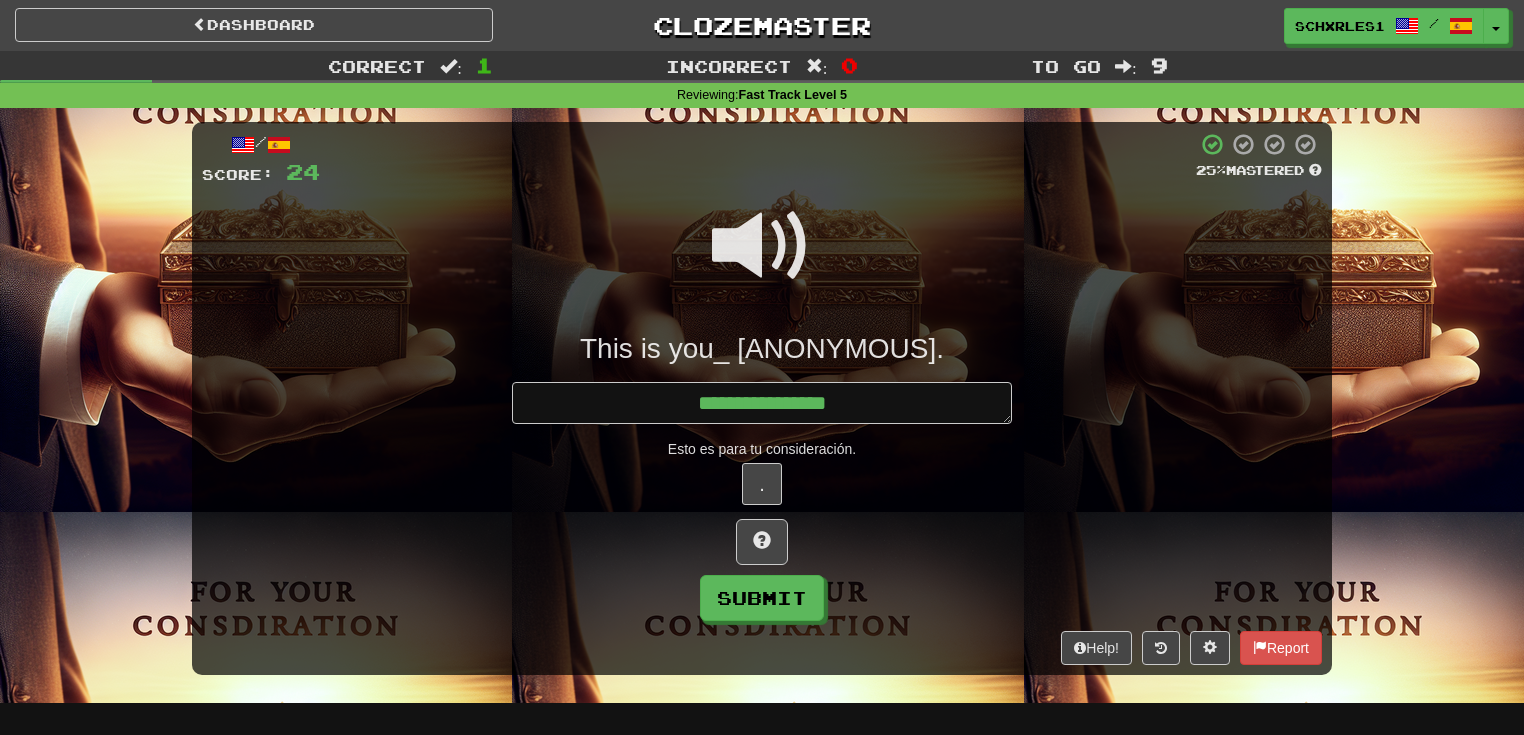 type on "*" 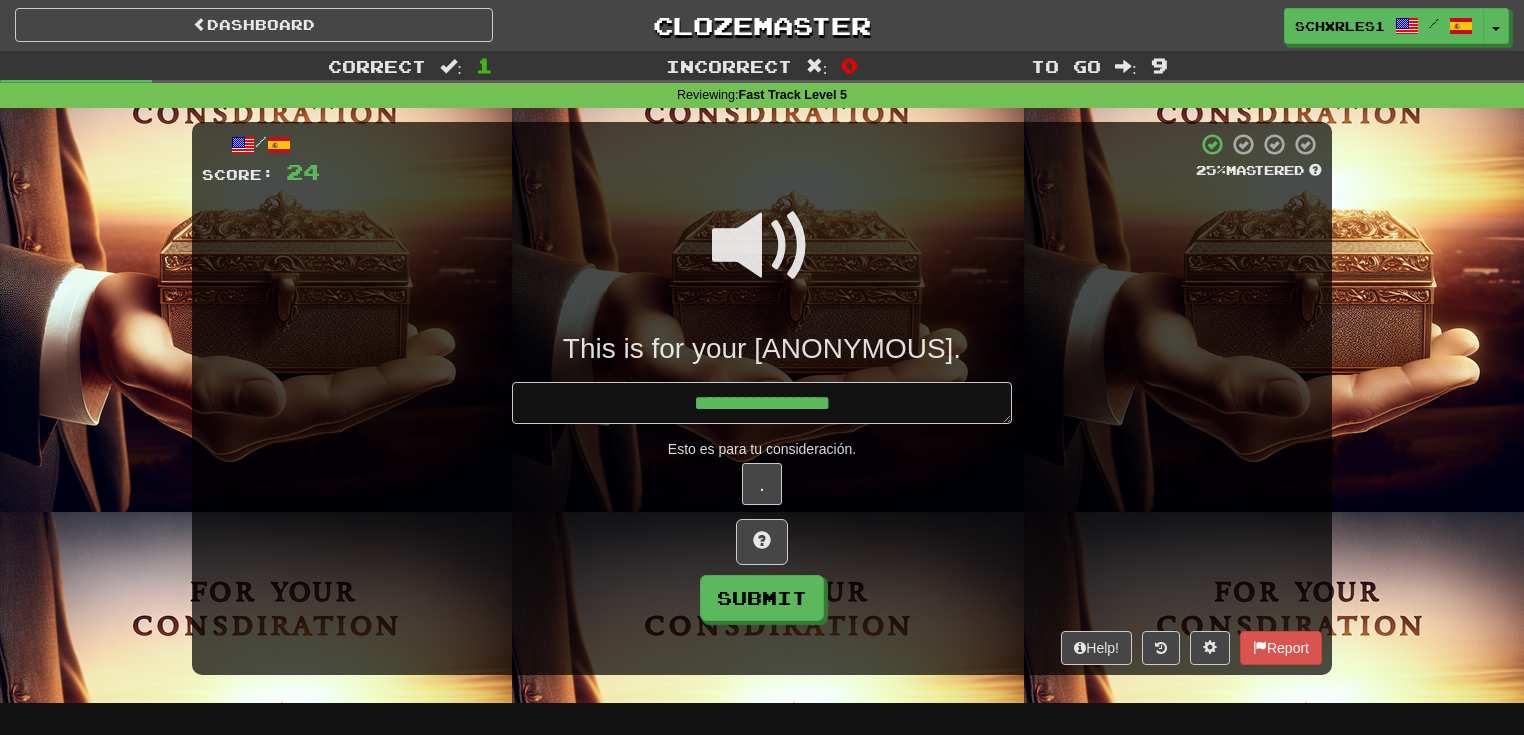 type on "*" 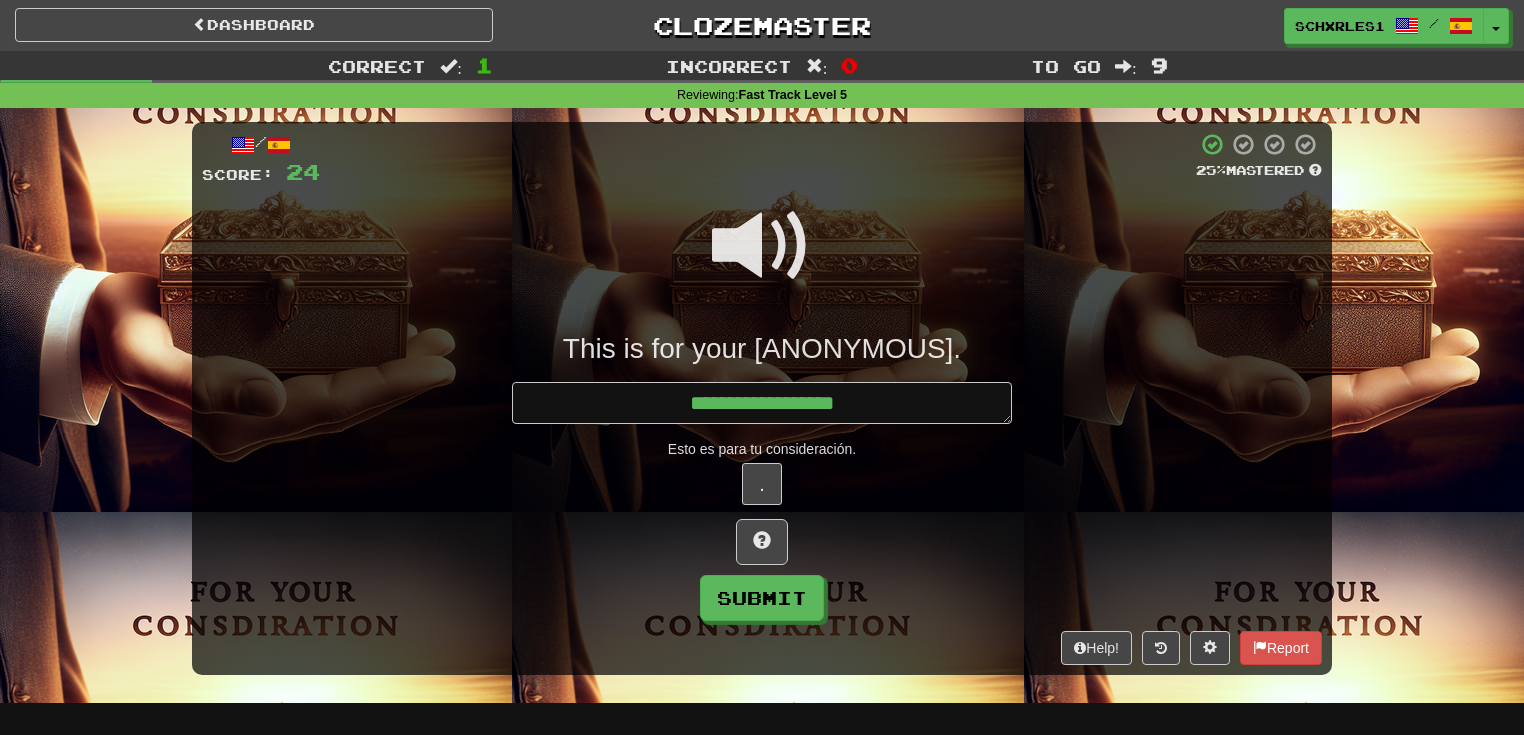 type on "*" 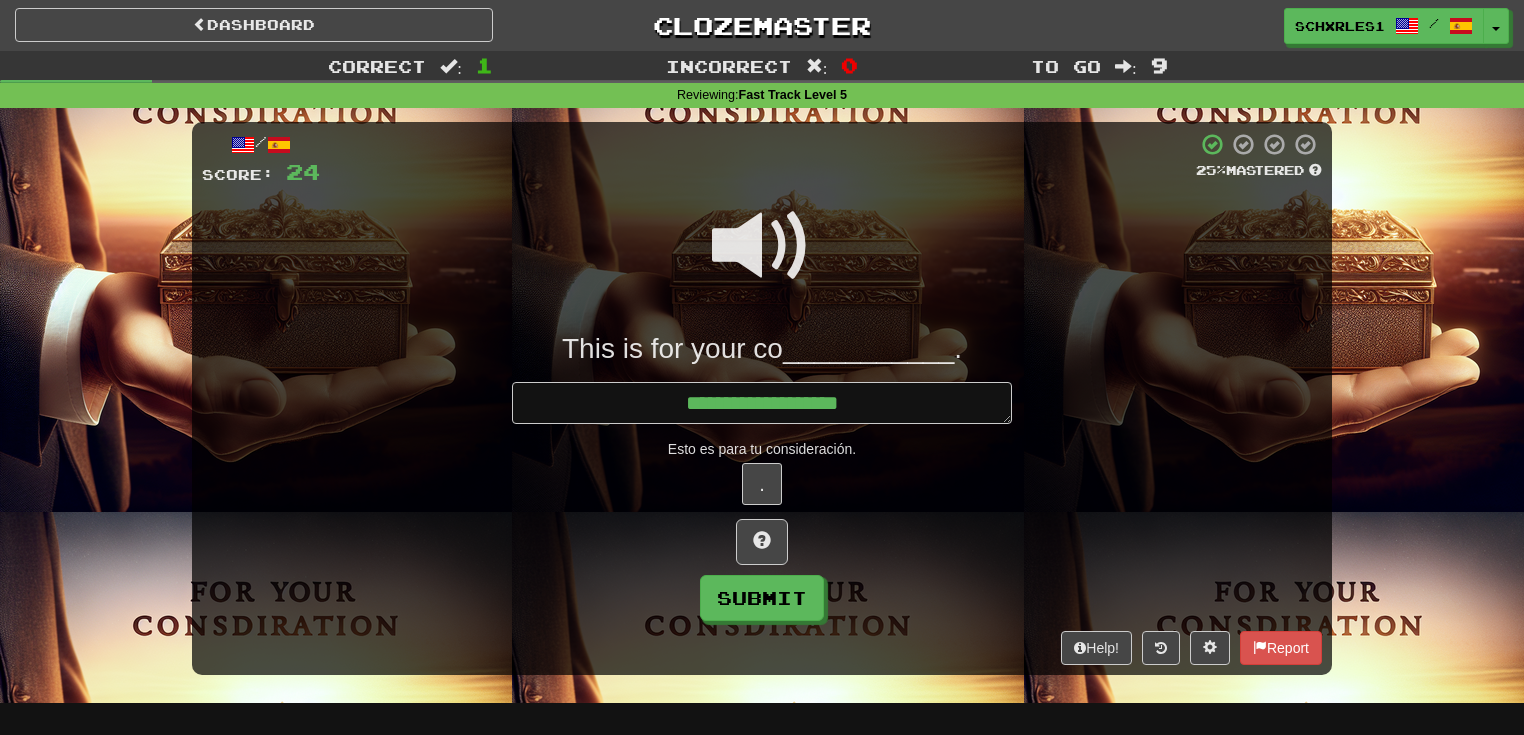 type on "*" 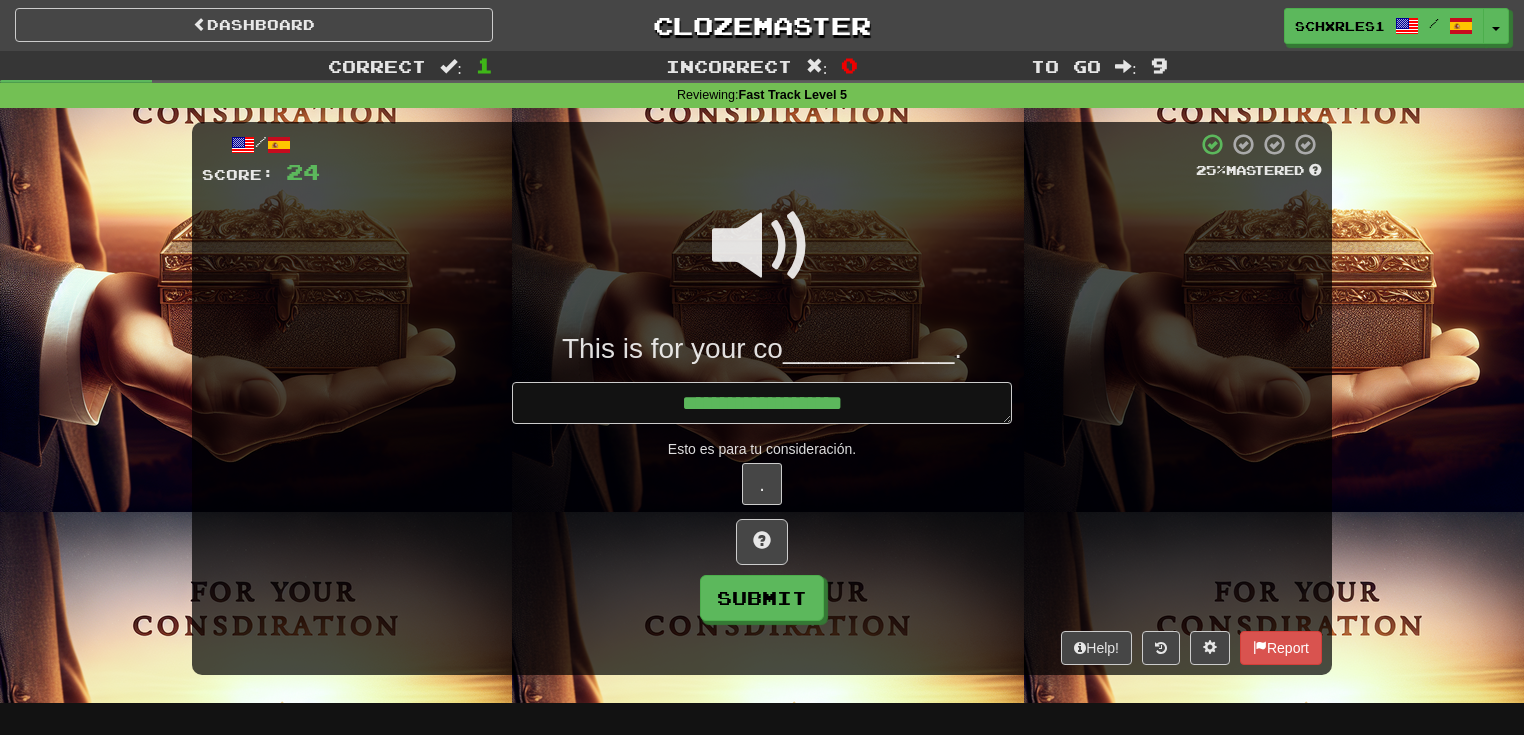 type on "*" 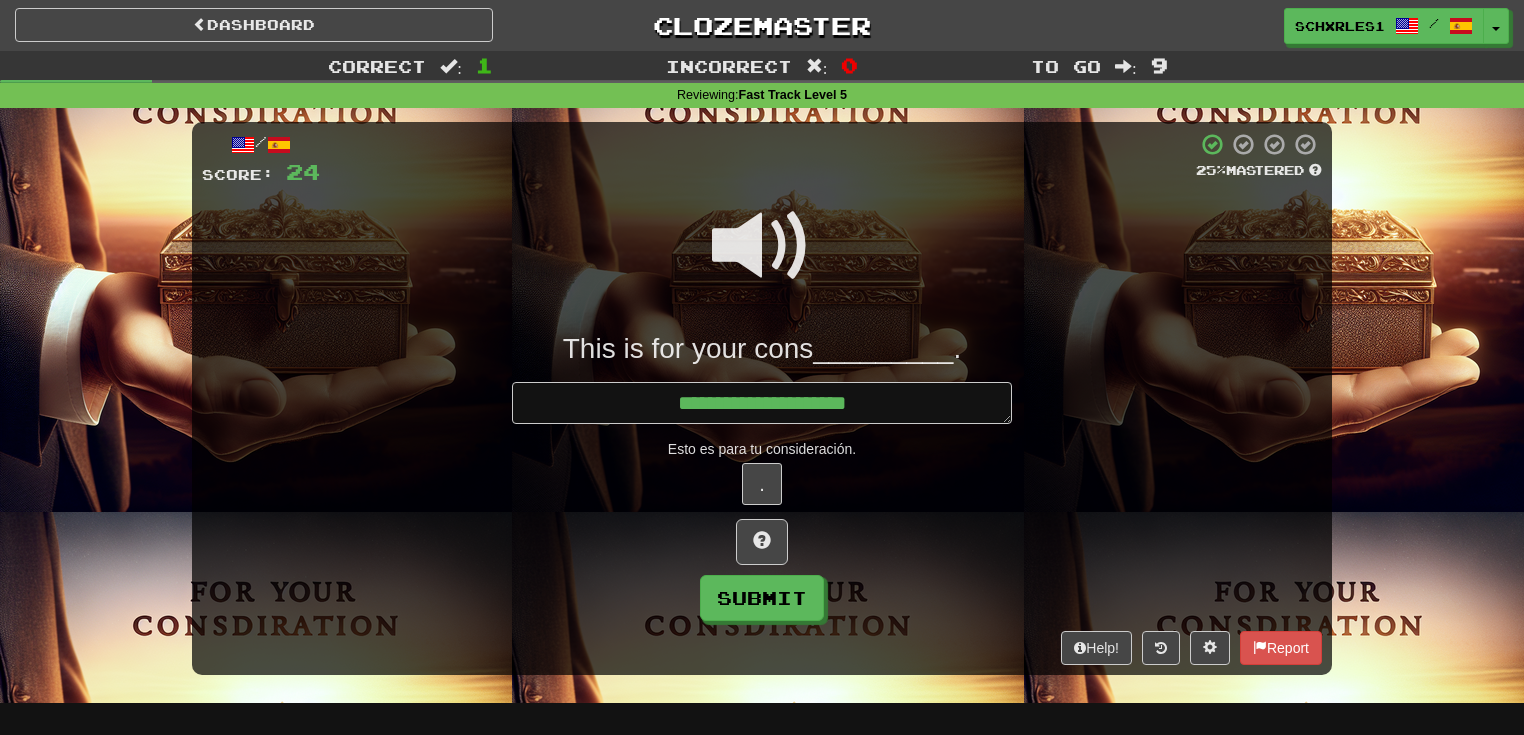 type on "*" 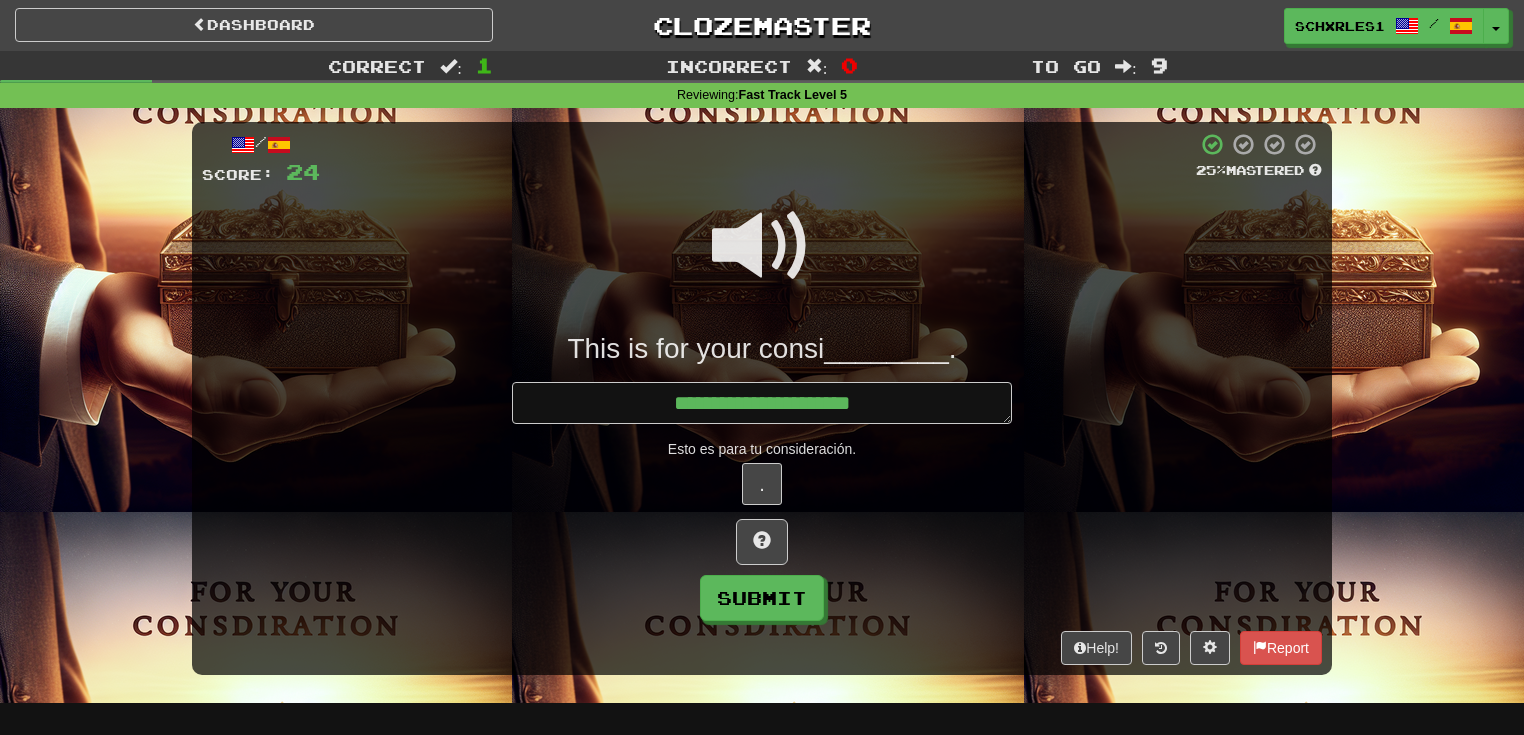 type on "*" 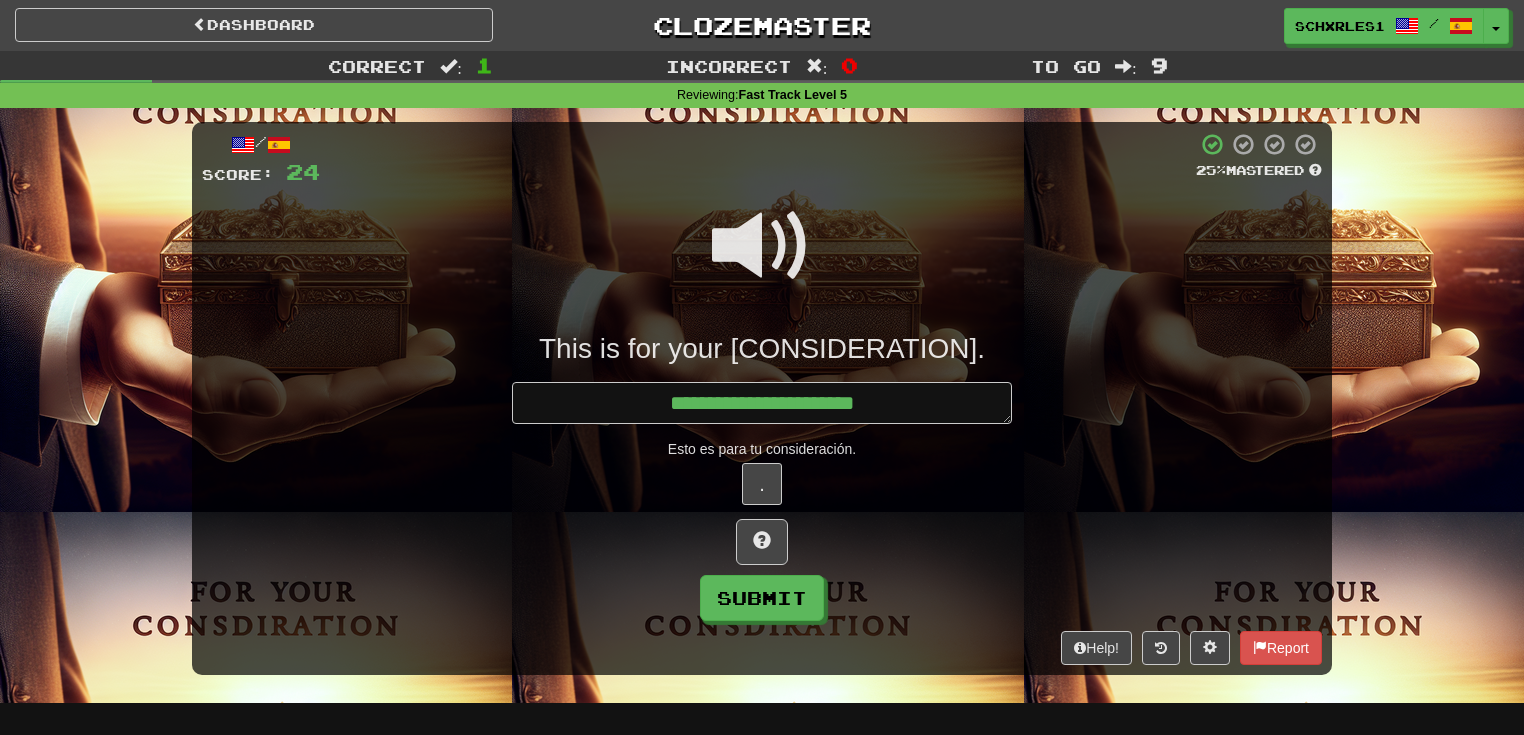 type on "*" 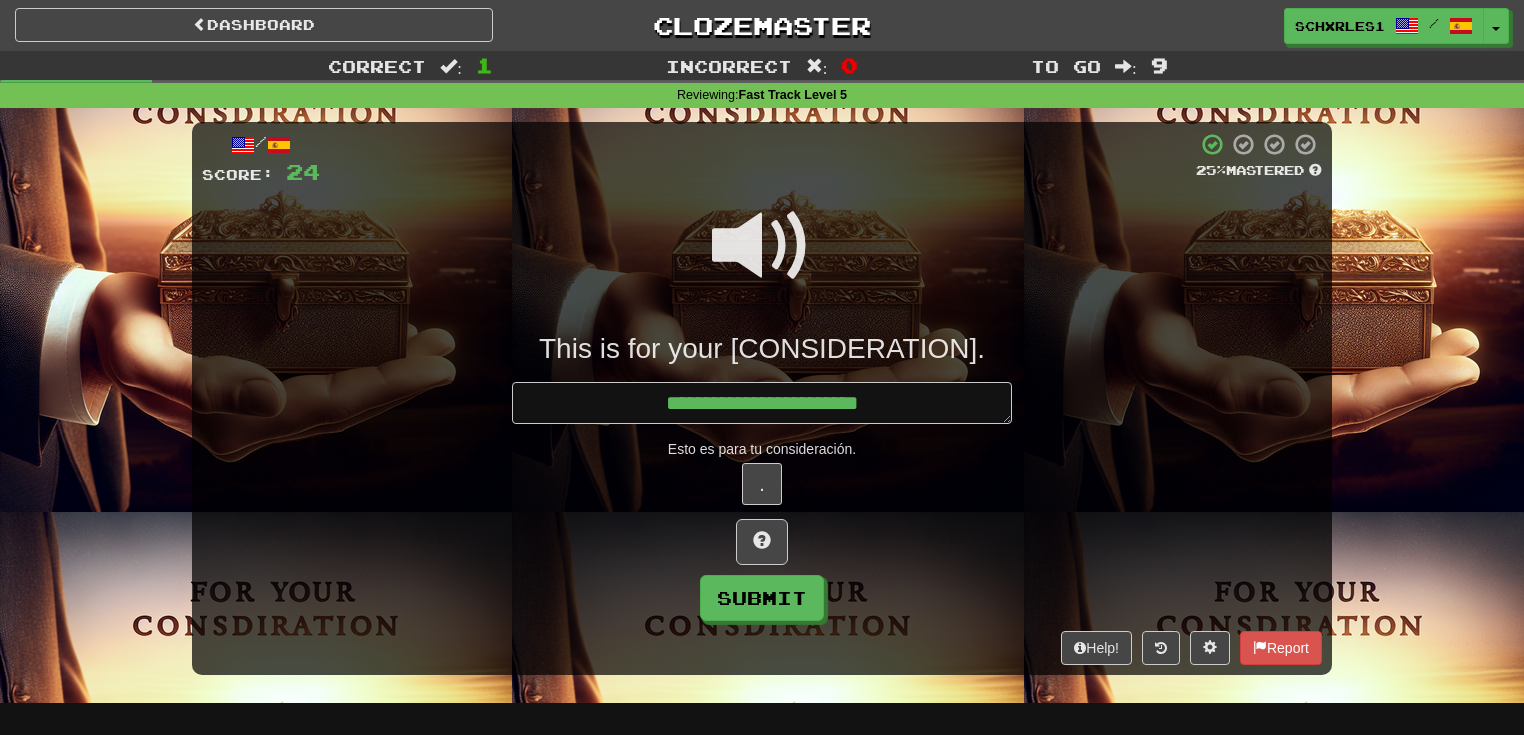 type on "*" 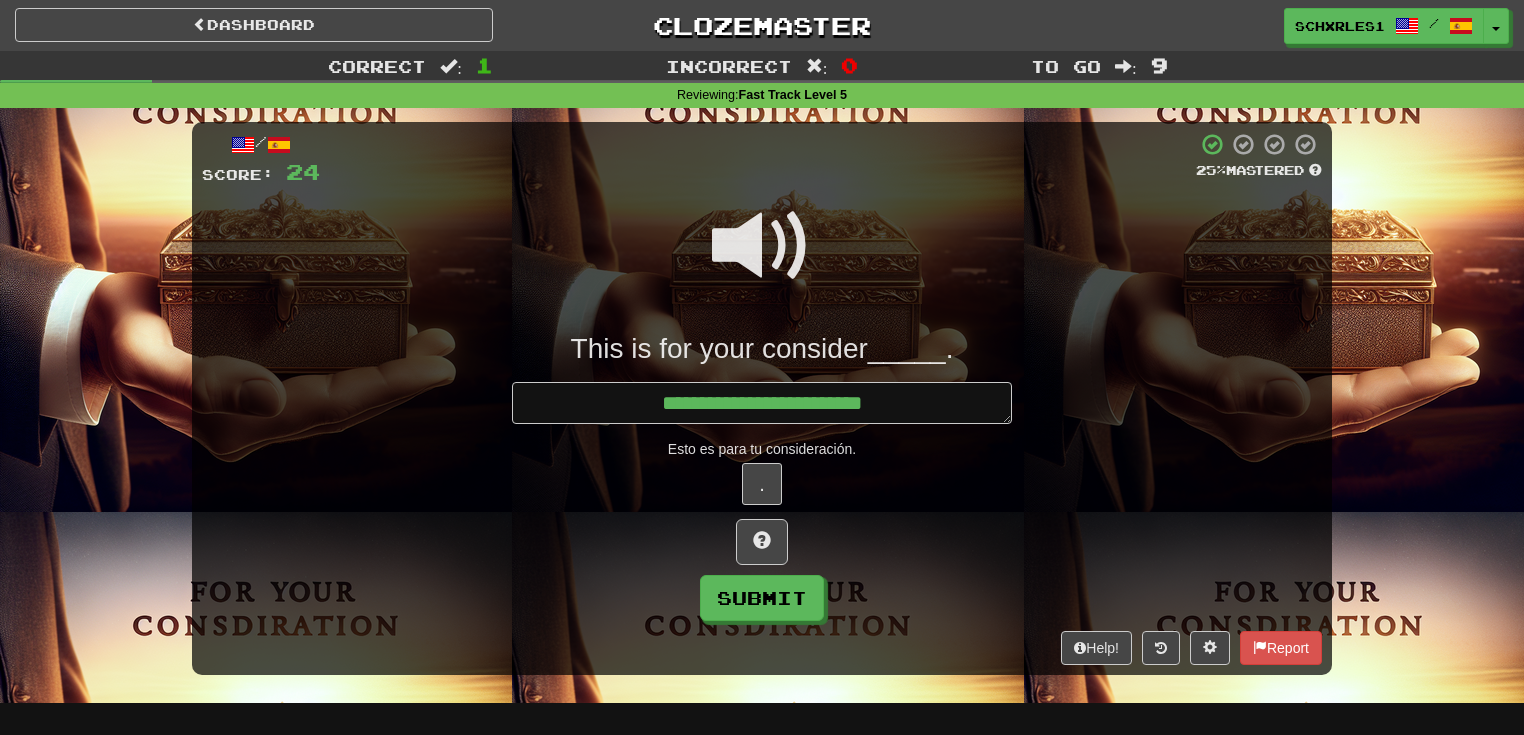 type on "*" 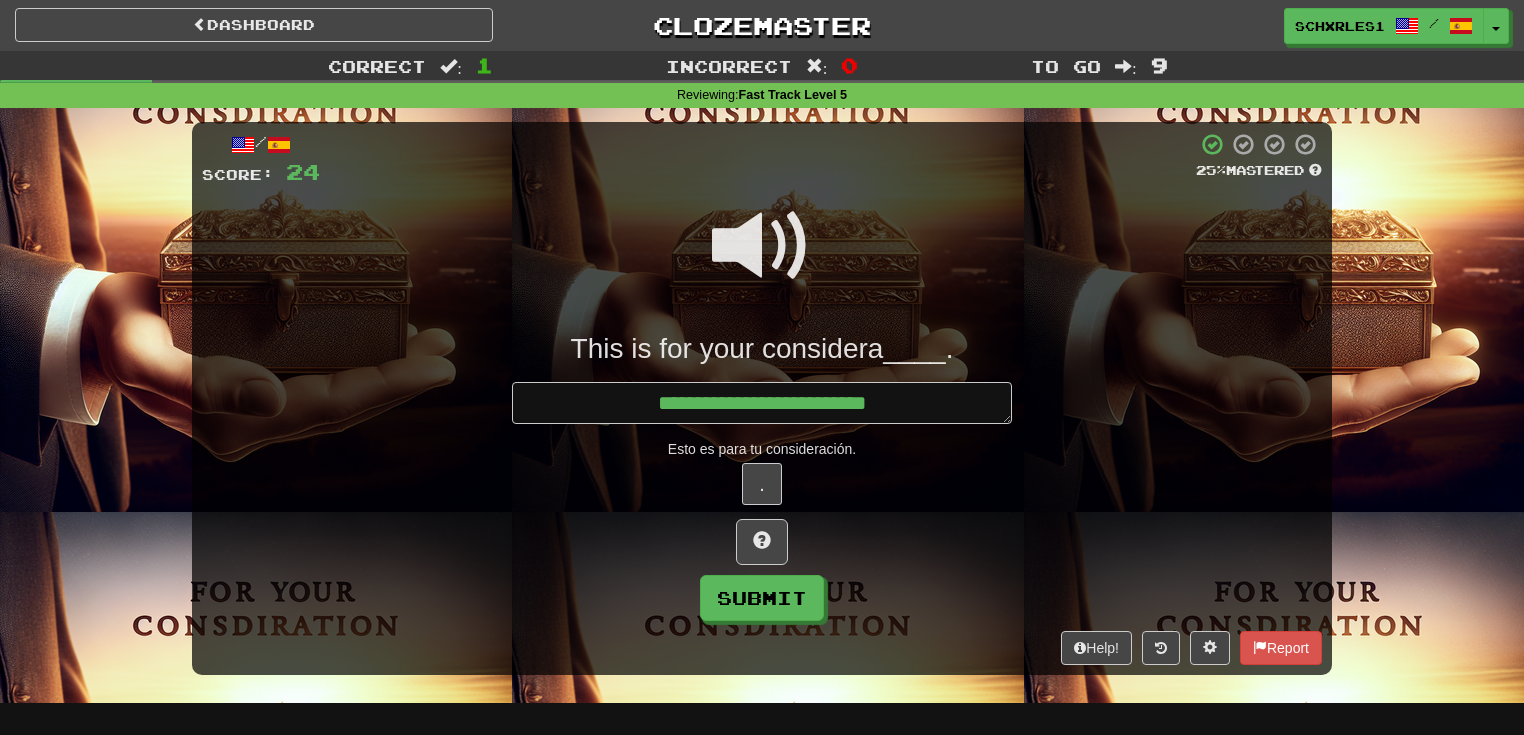 type on "*" 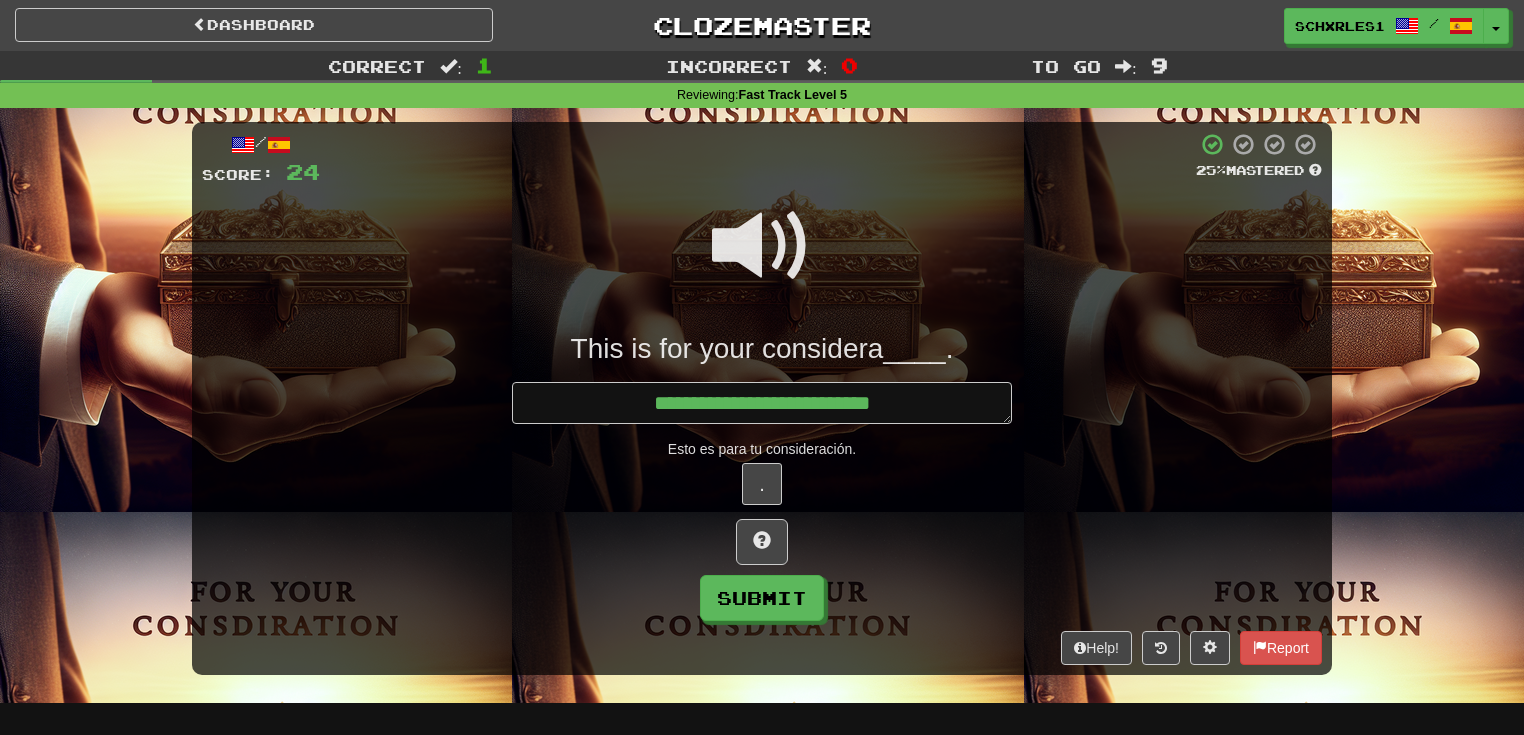 type on "*" 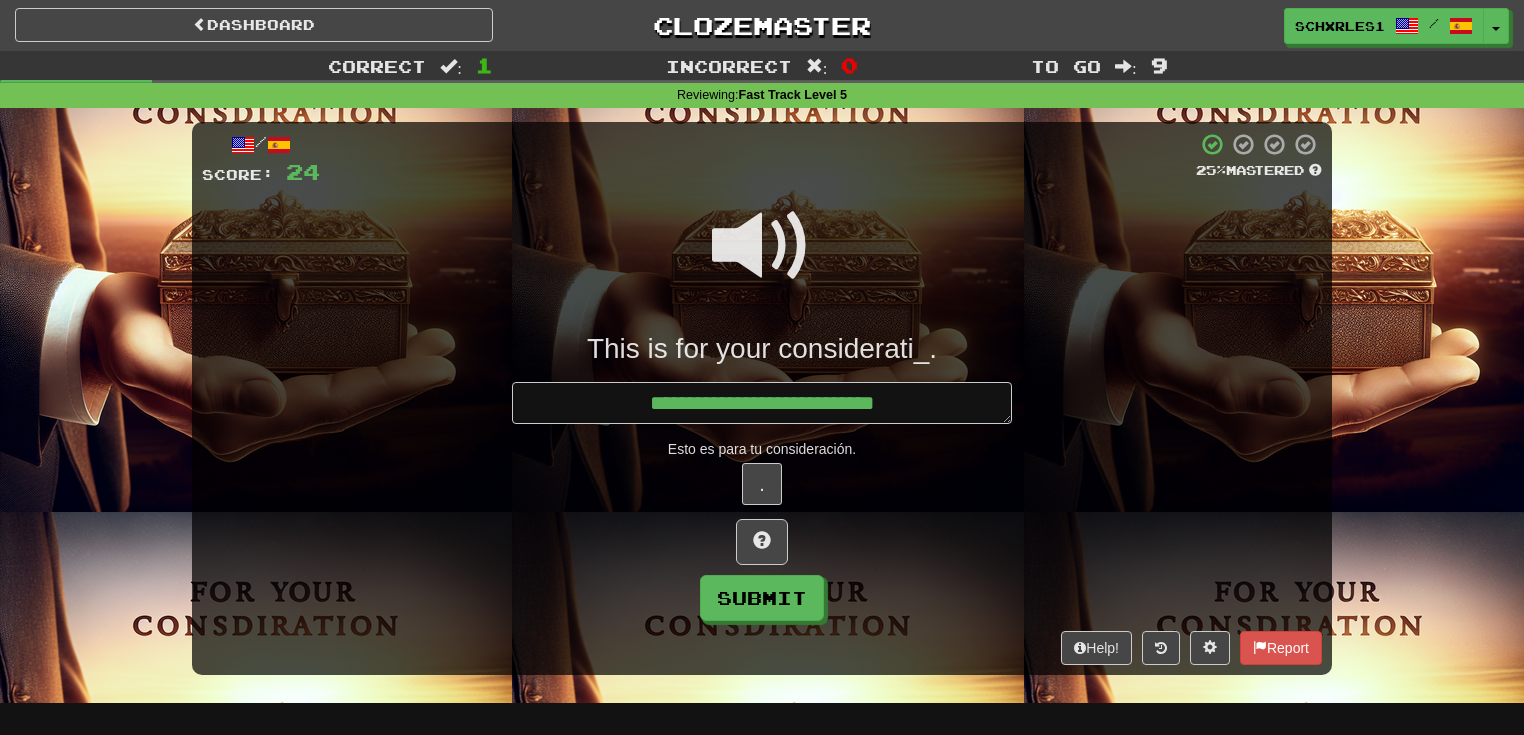 type on "*" 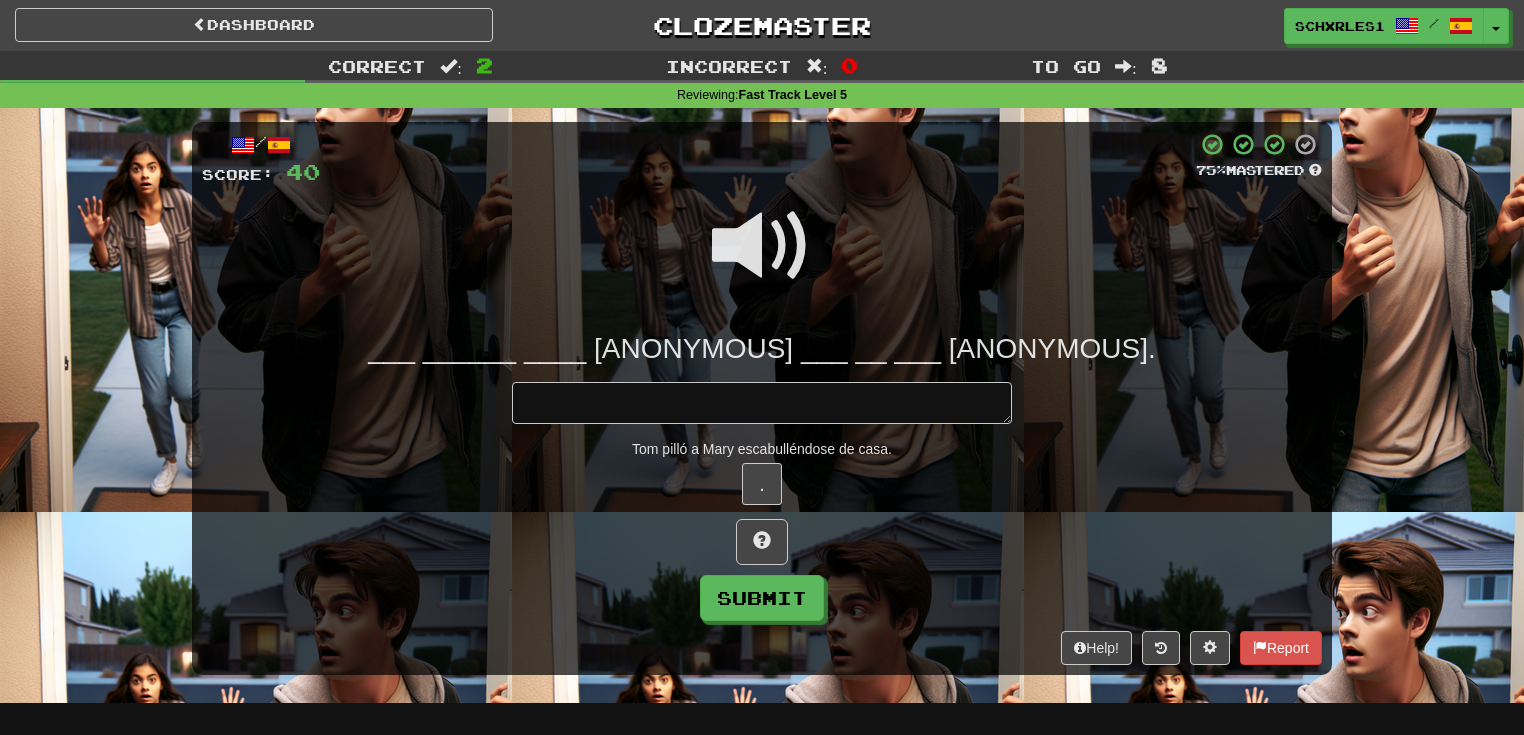type on "*" 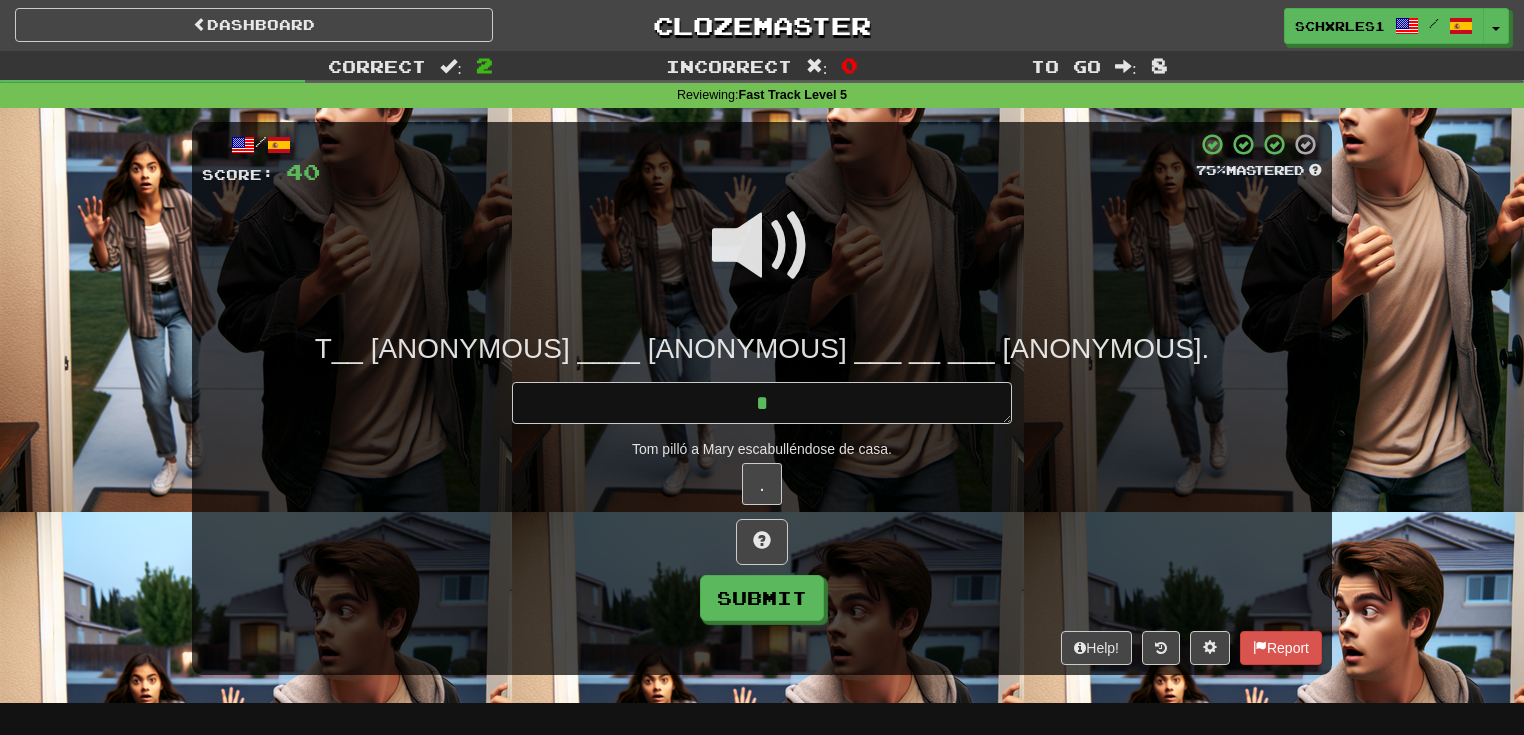 type on "*" 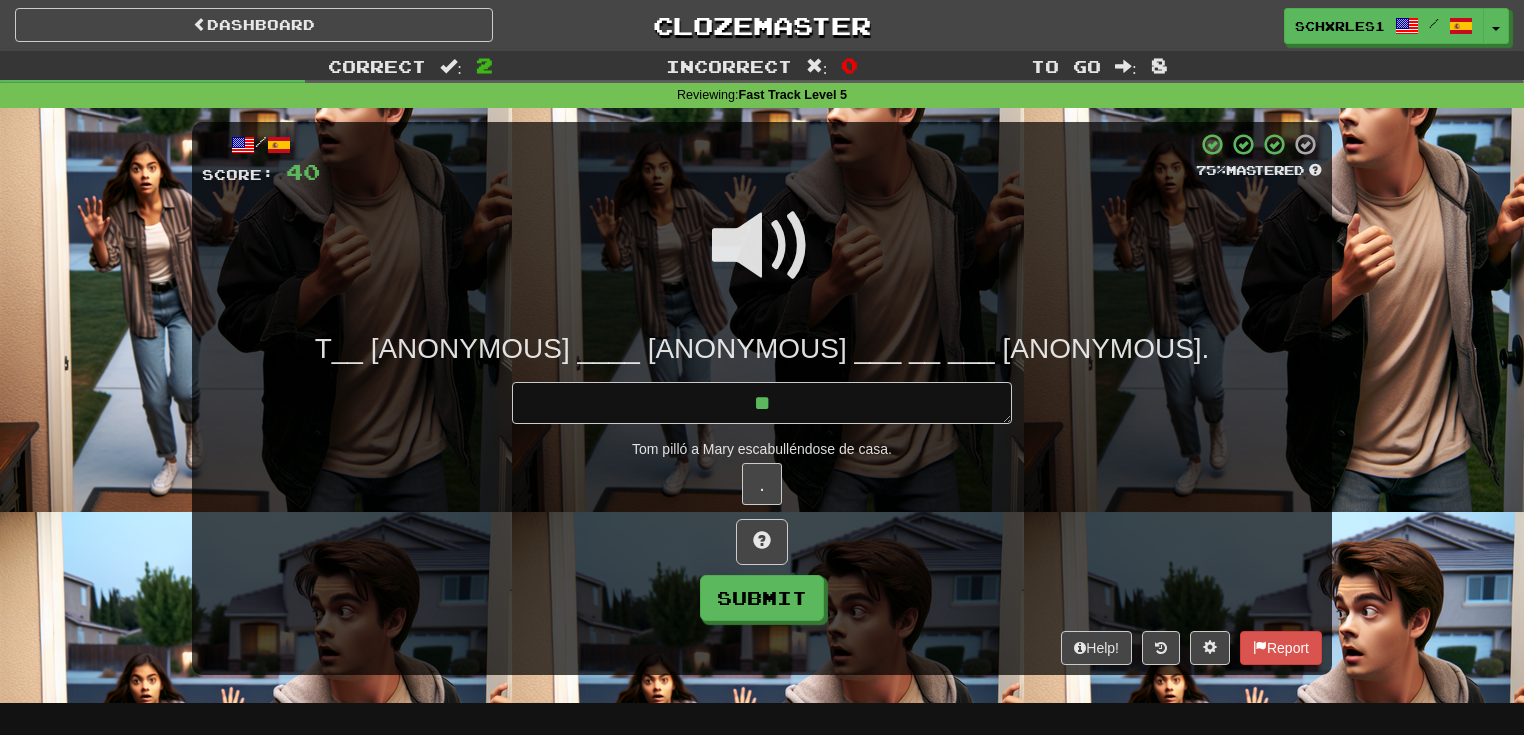 type on "*" 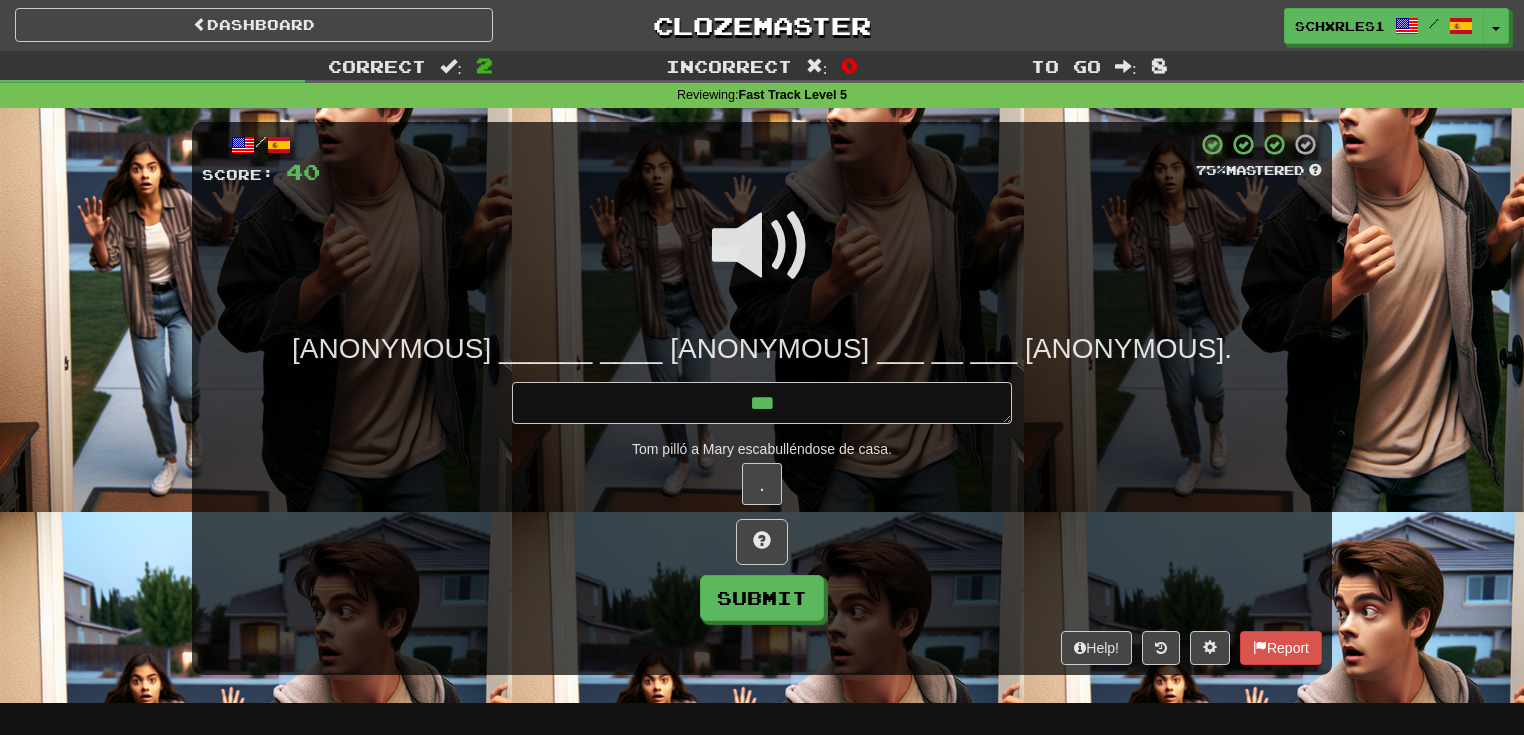 type on "*" 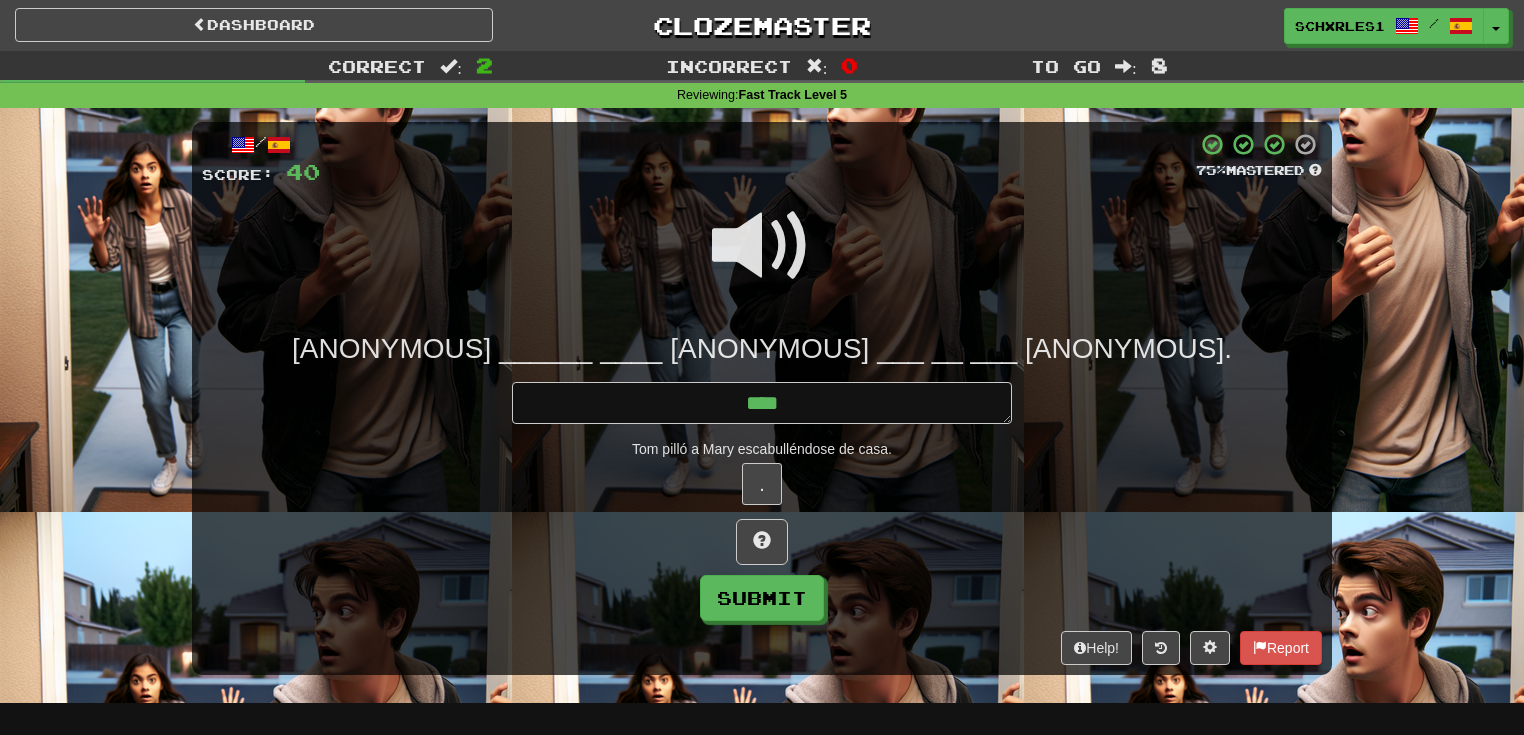 type on "*" 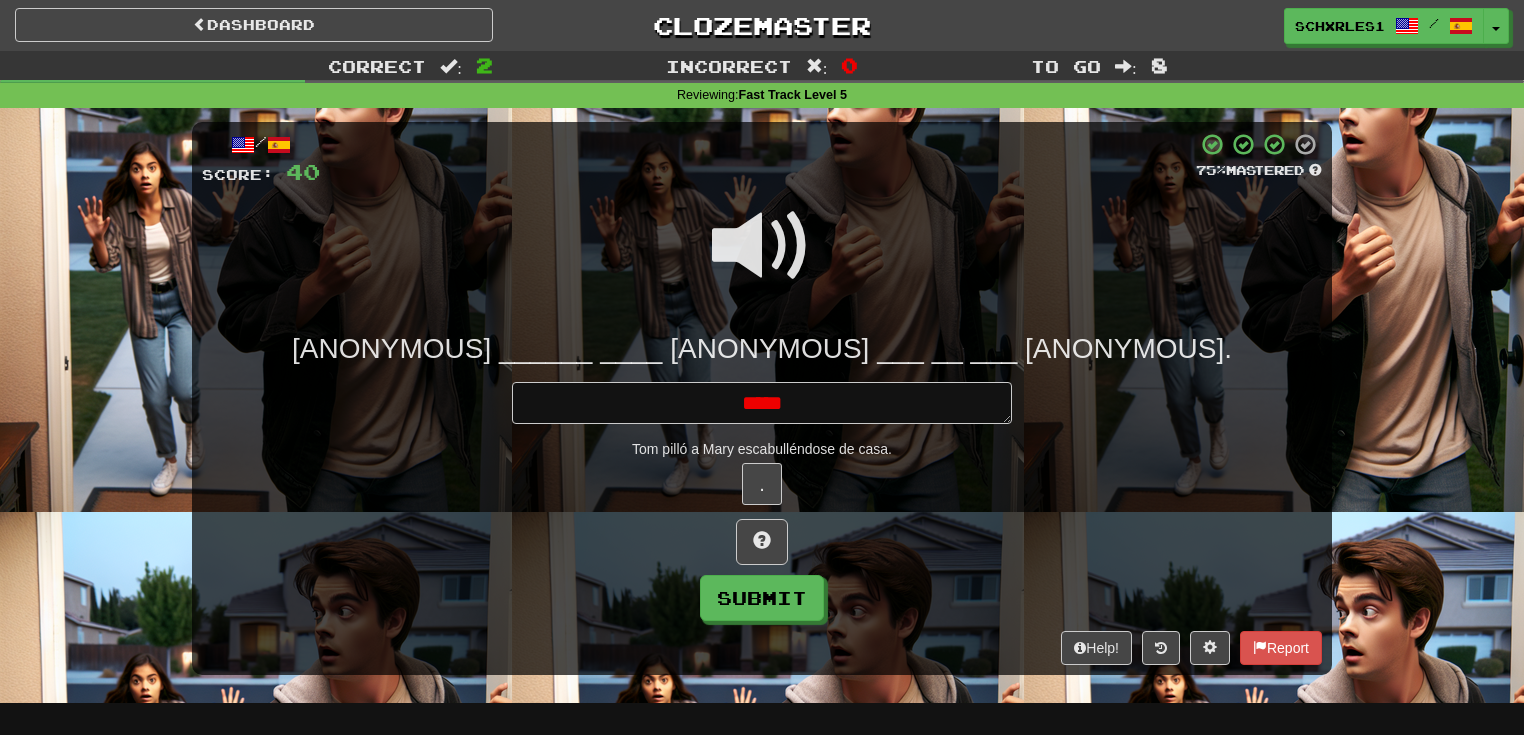 type on "*" 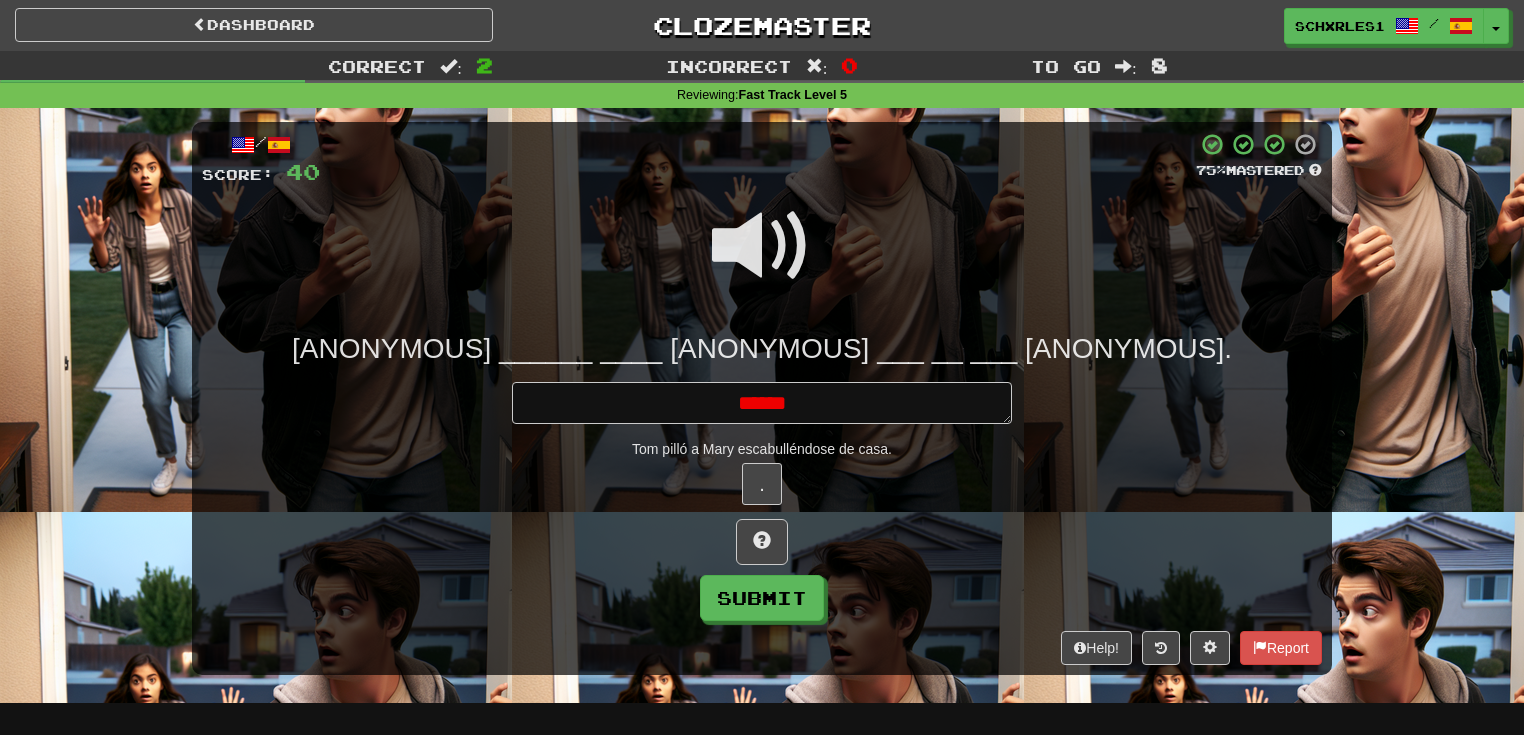 type on "*" 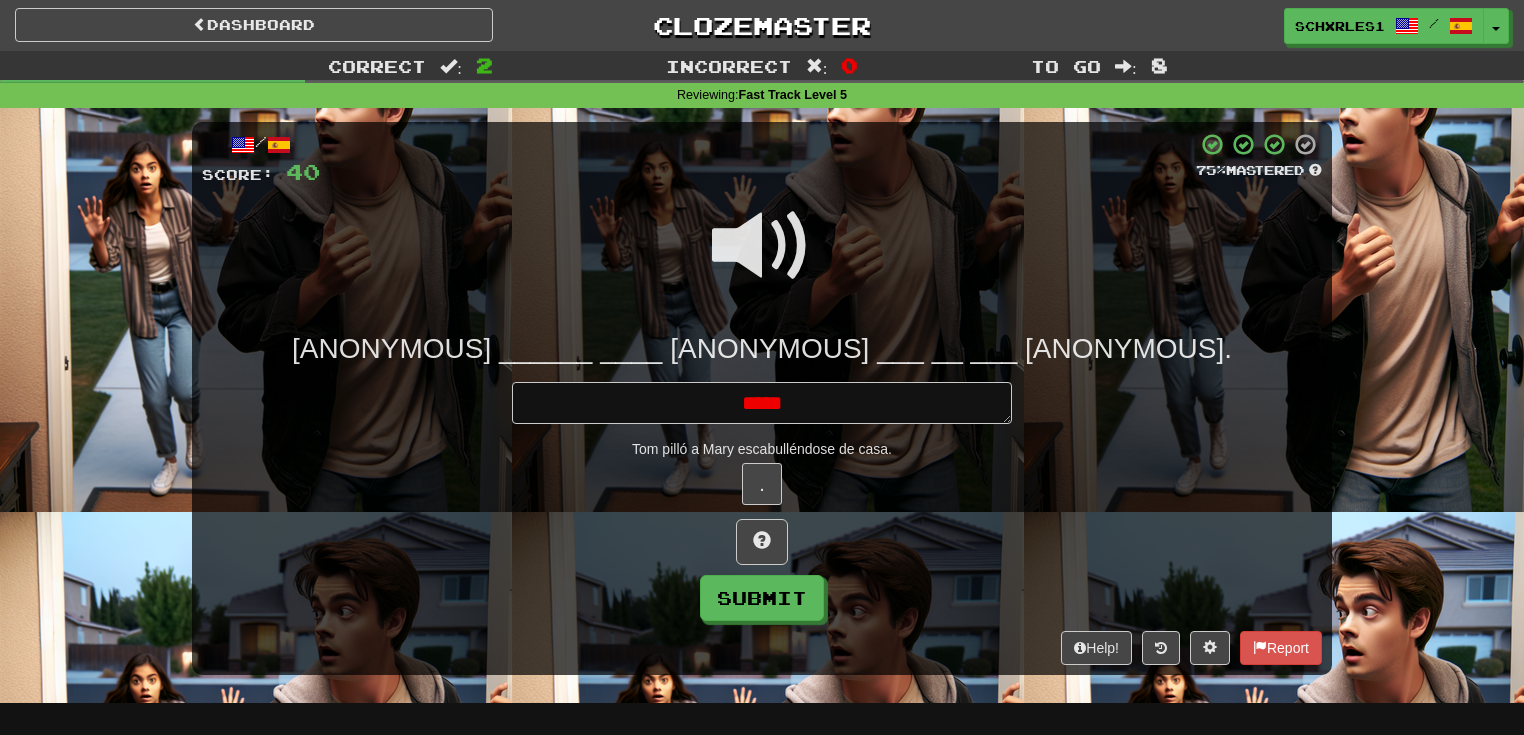 type on "*" 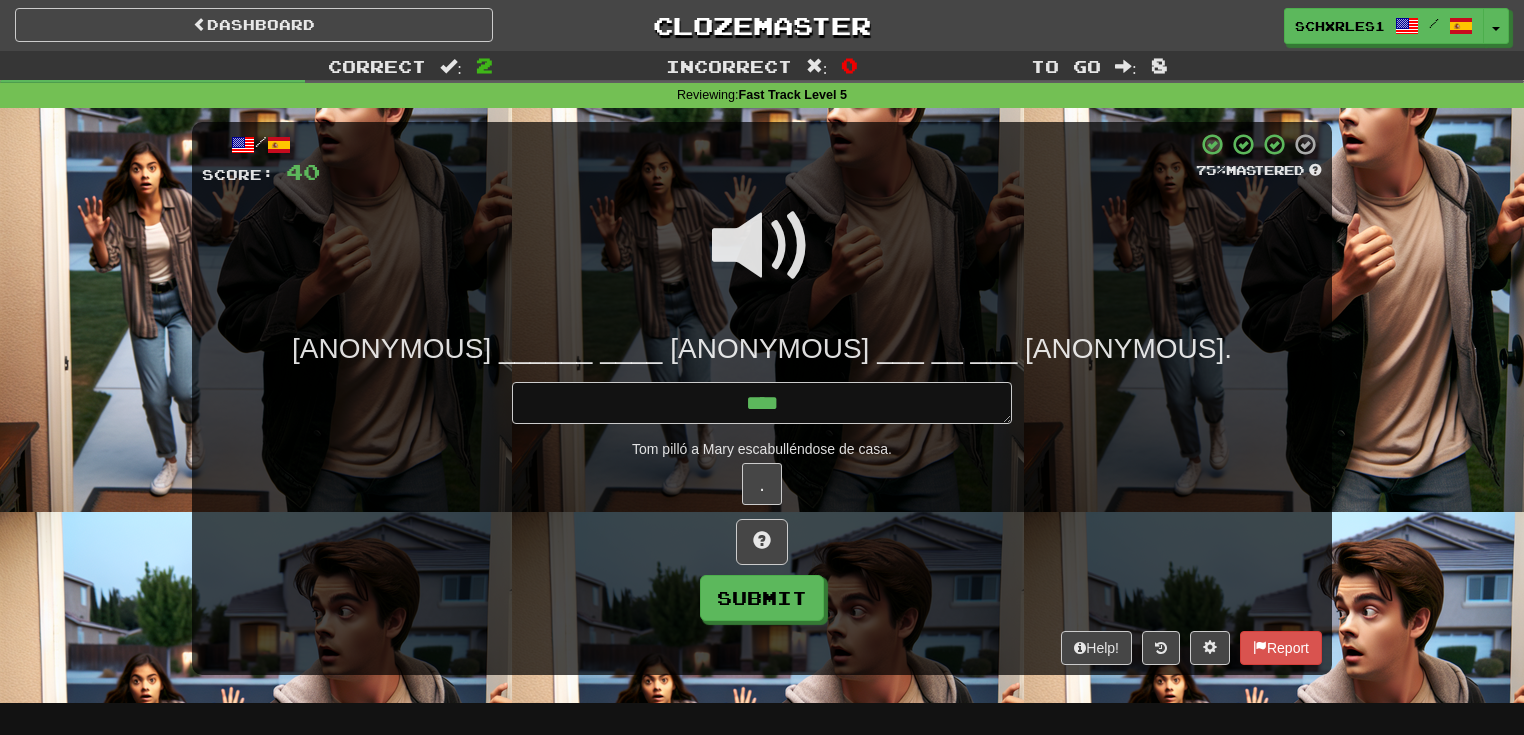 type on "*" 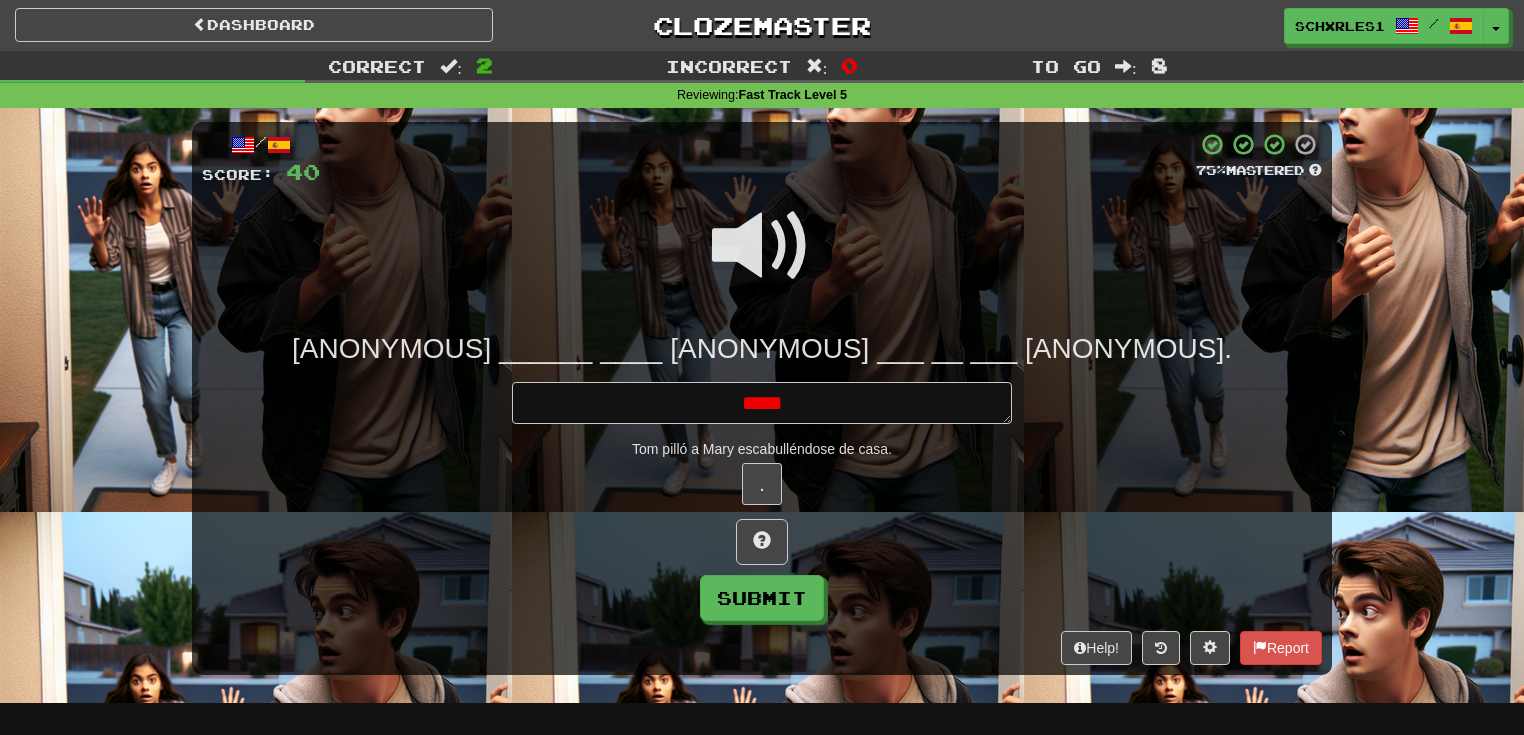 type on "*" 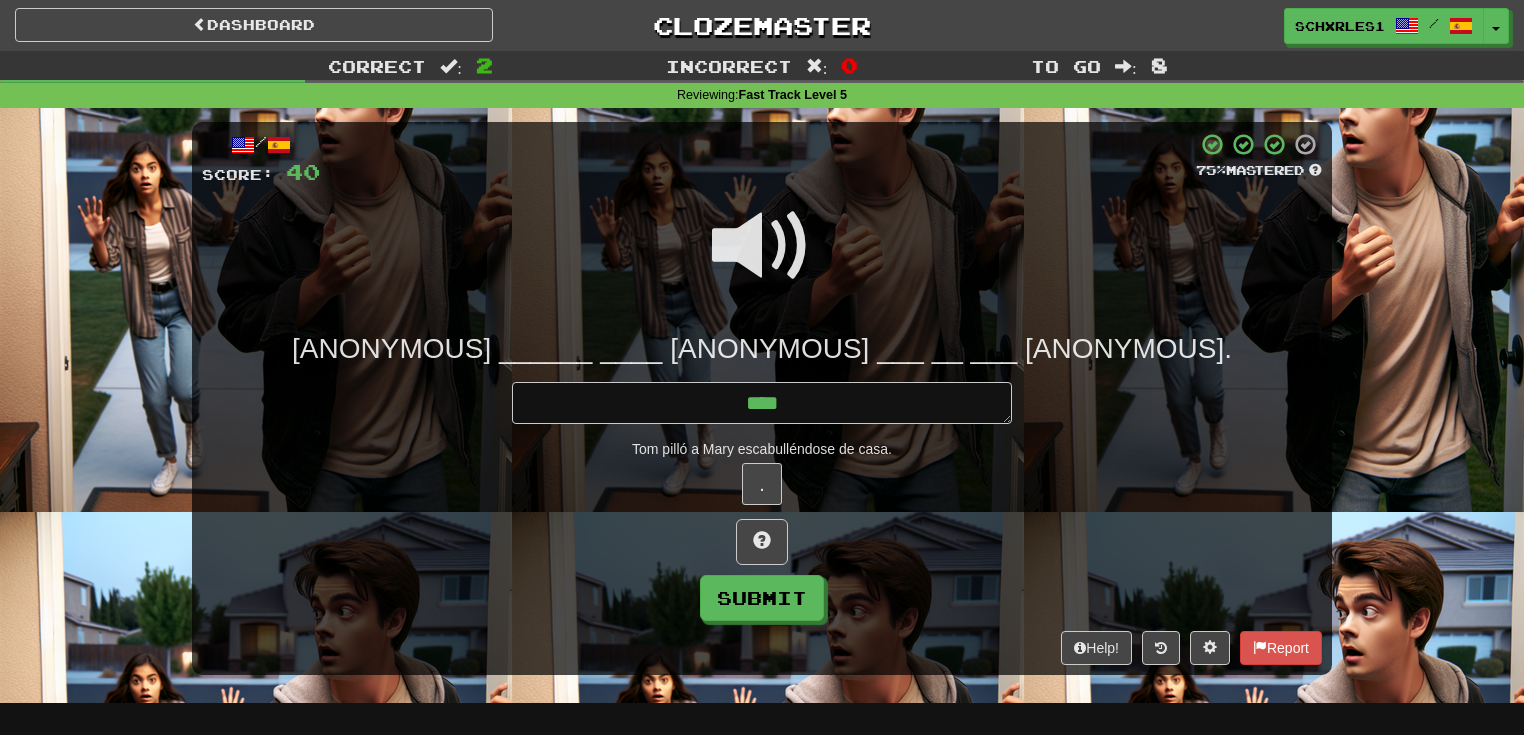type on "*" 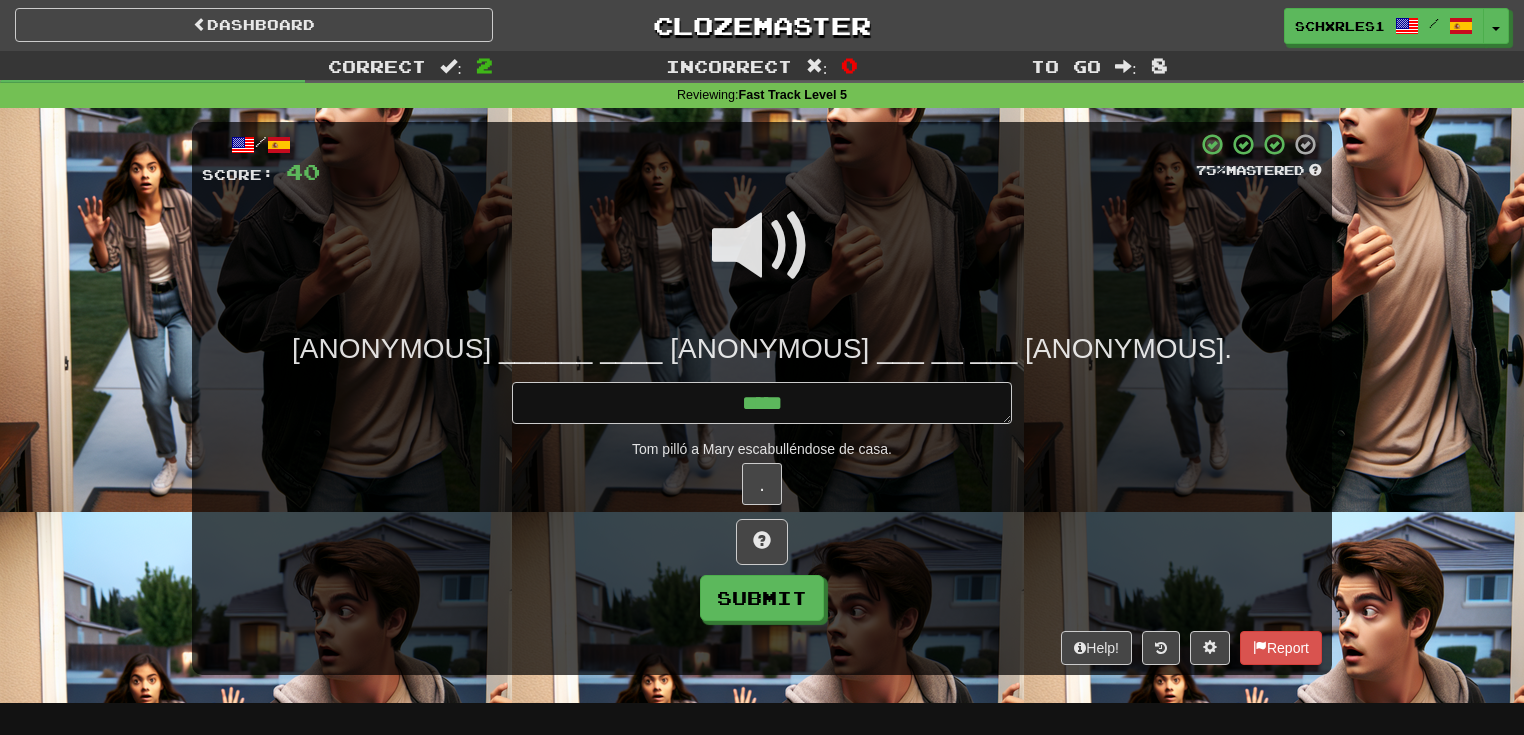 type on "*" 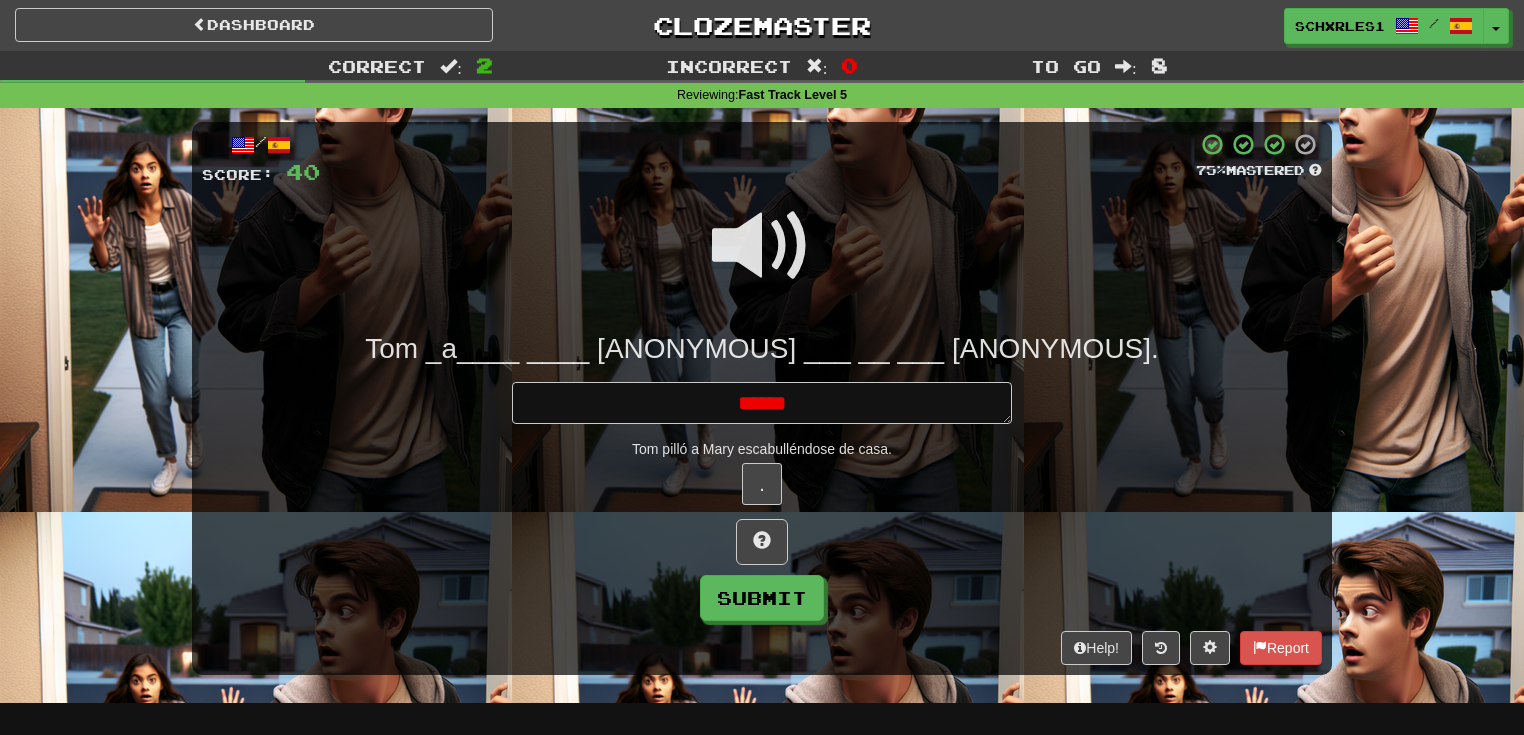 type on "*" 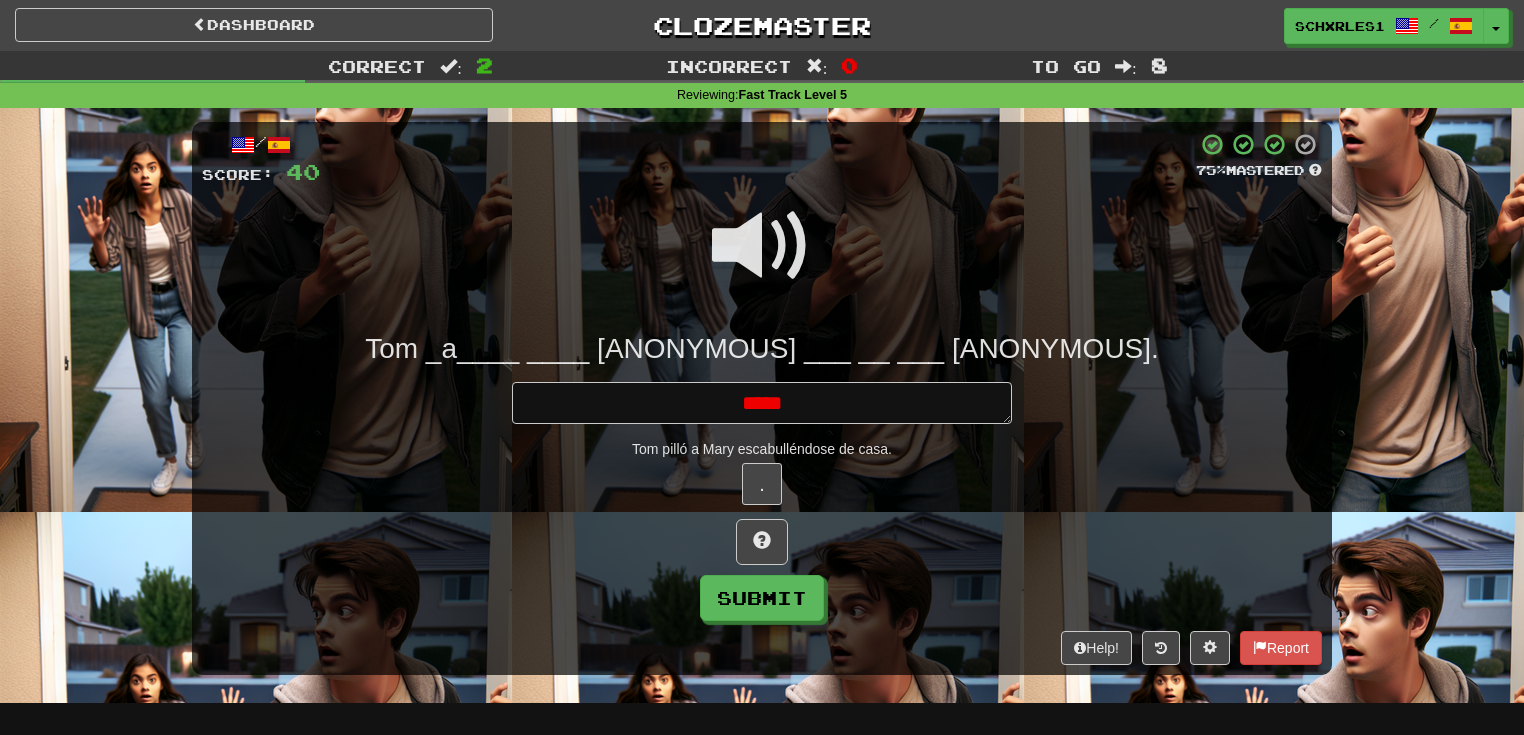 type on "*" 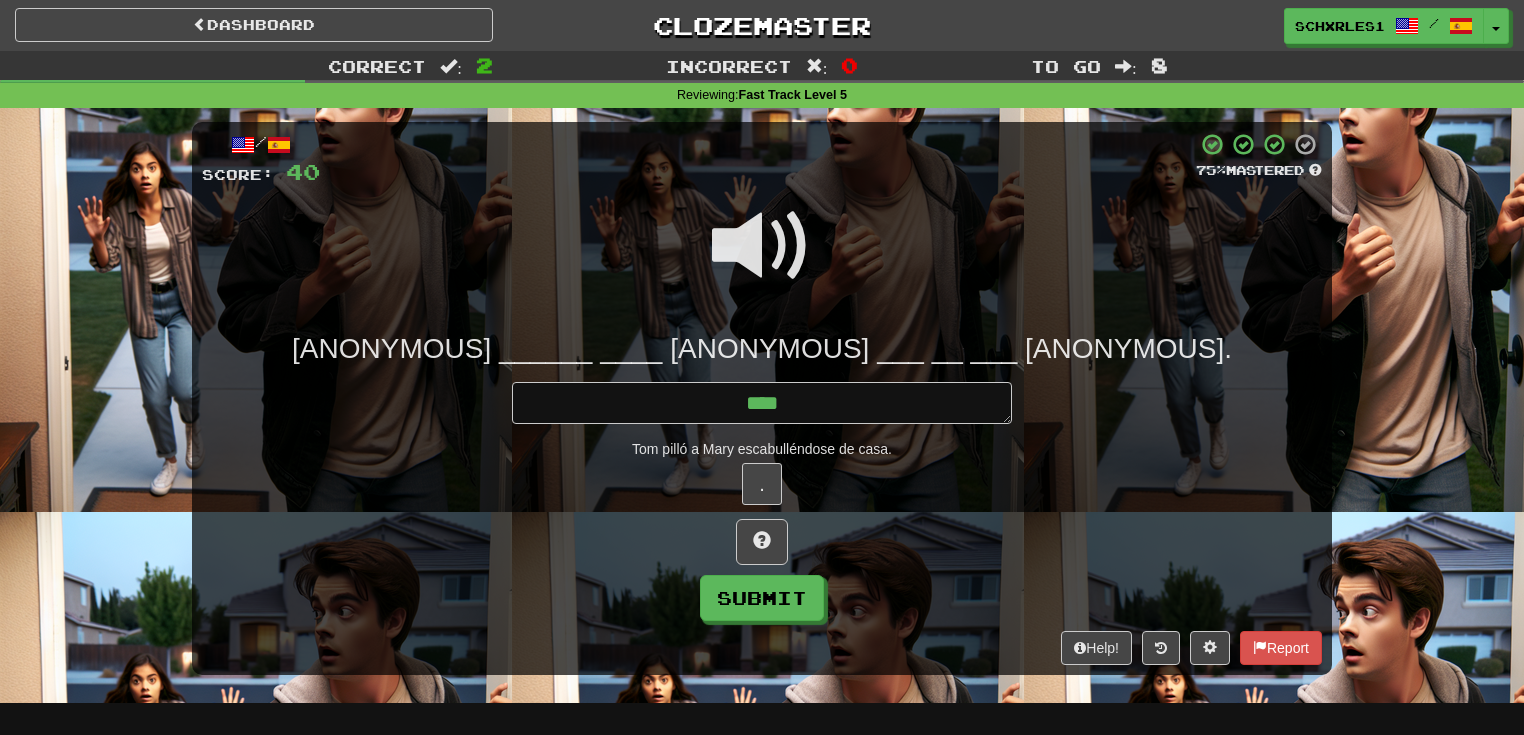 type on "*" 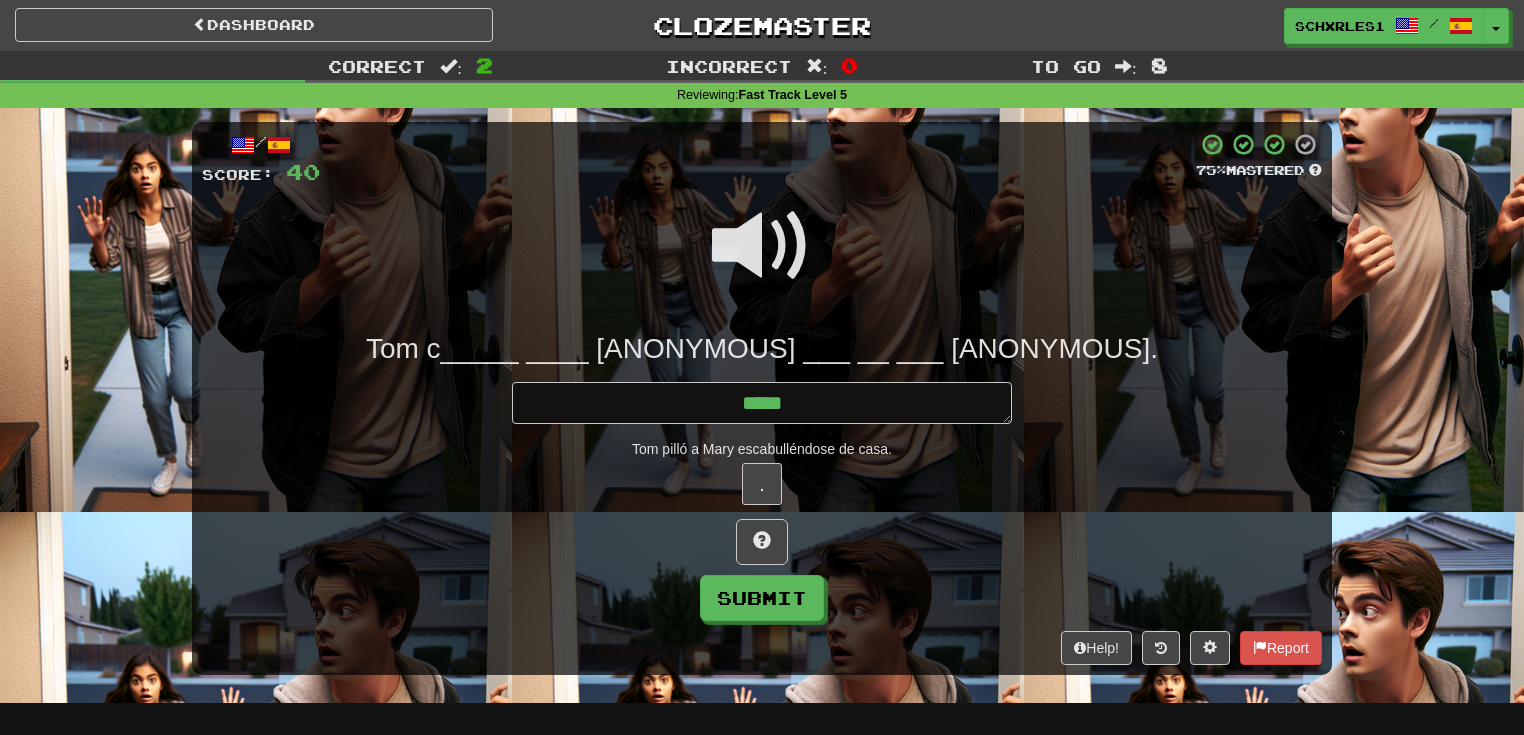 type on "*" 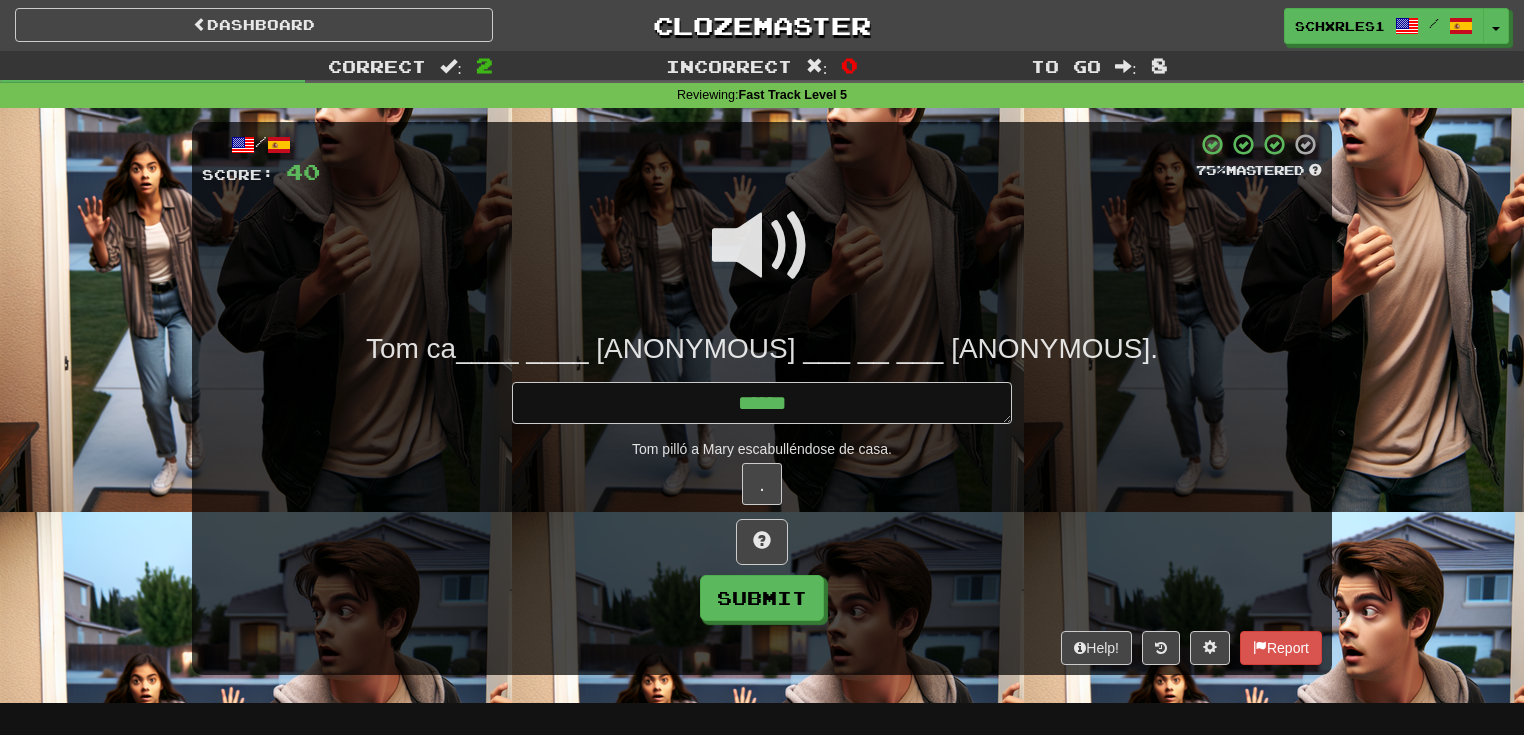 type on "*" 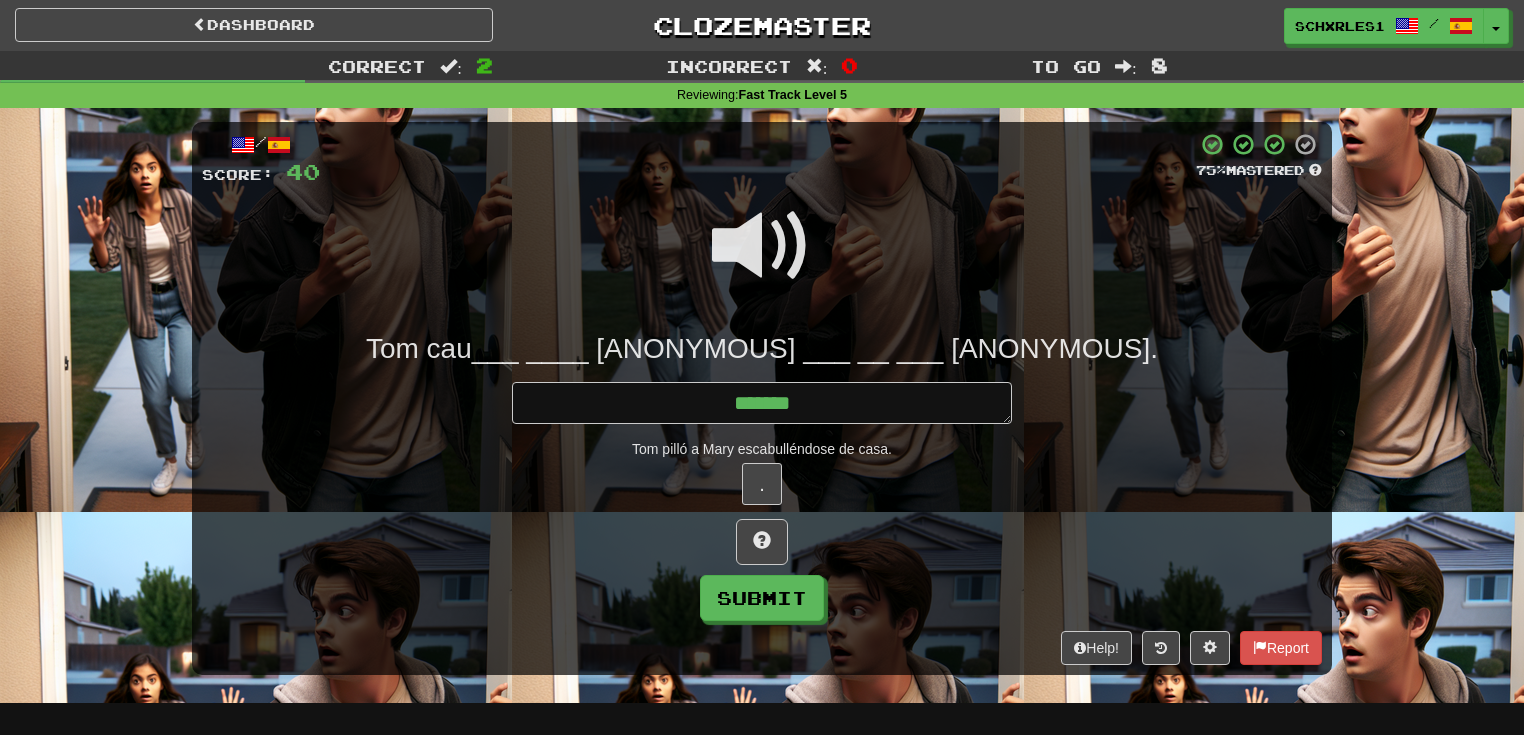 type on "*" 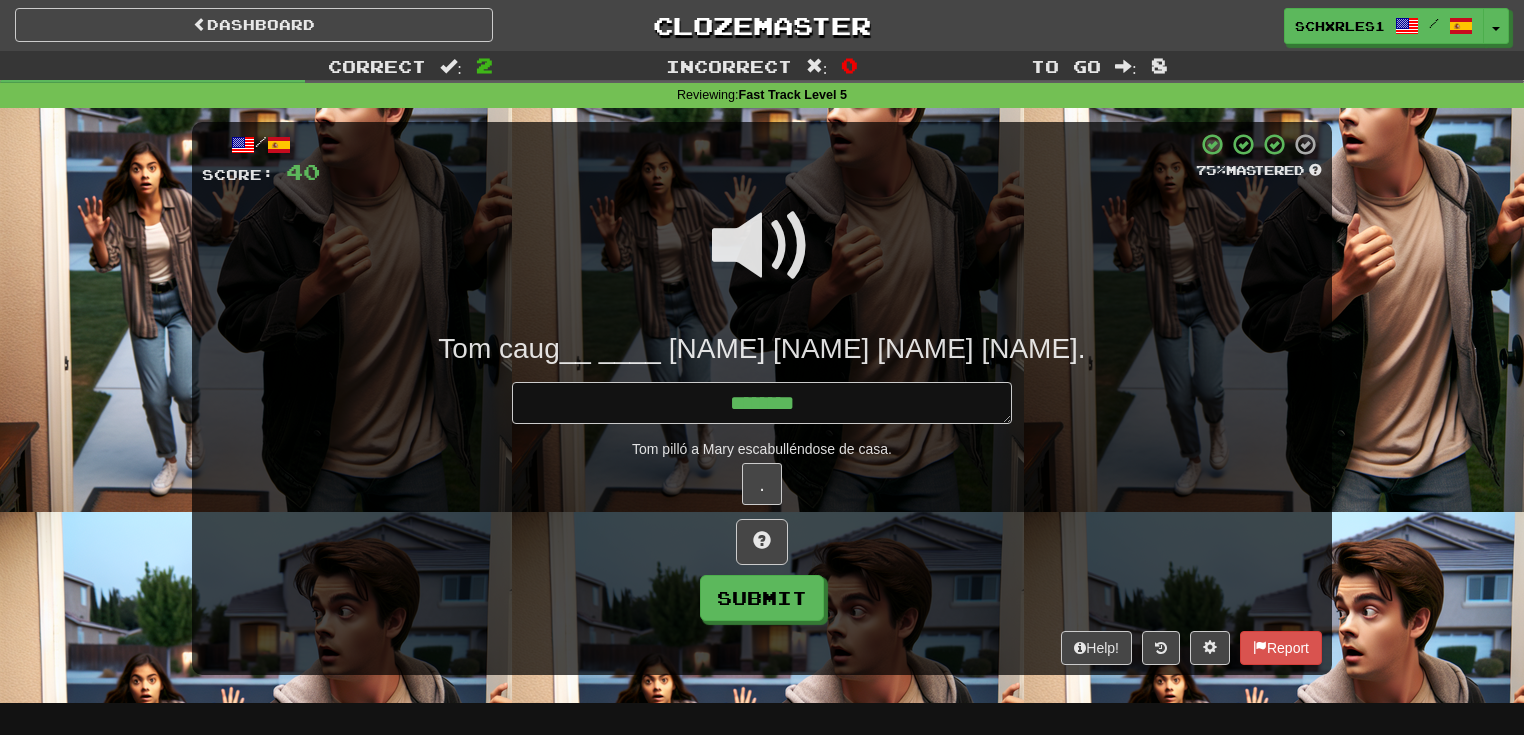 type on "*" 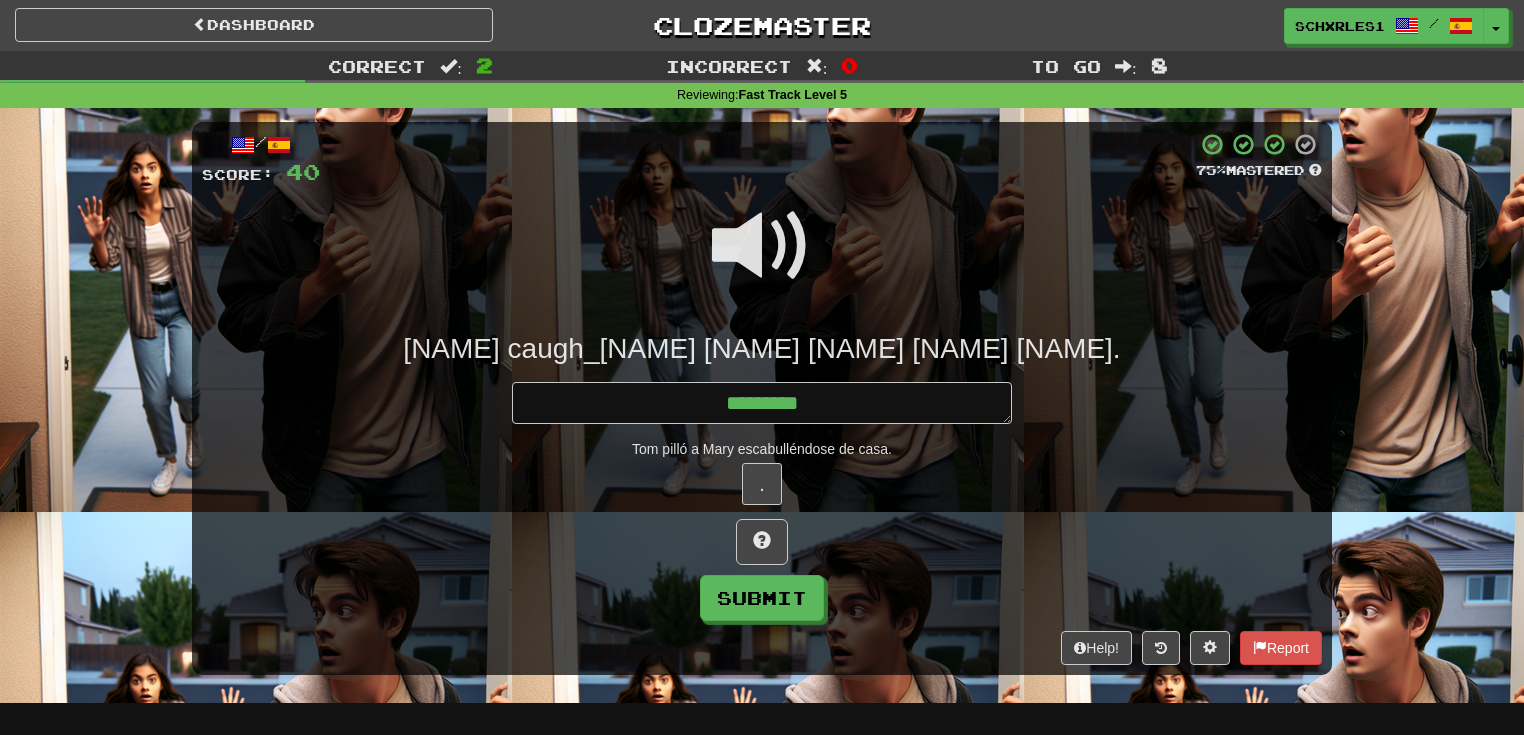 type on "*" 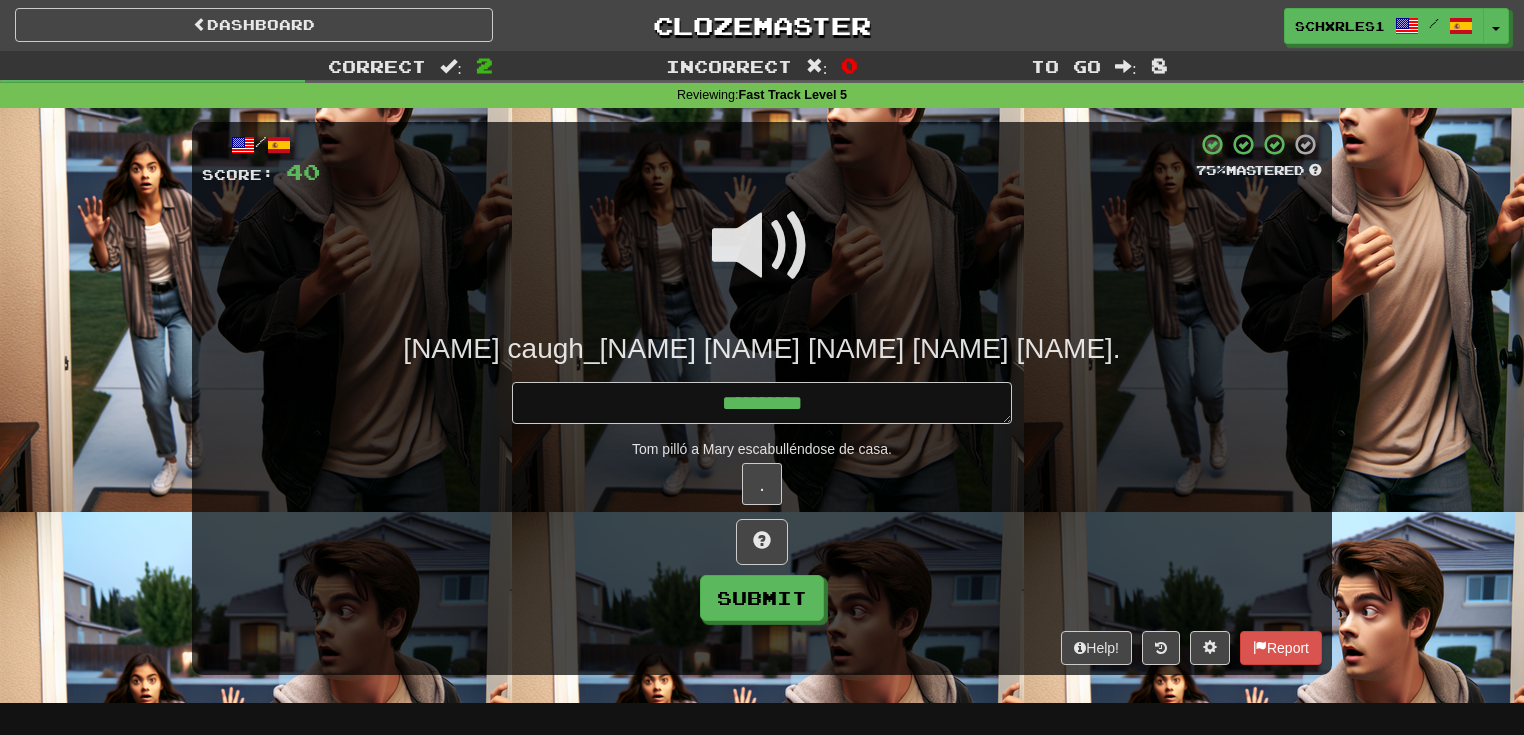 type on "*" 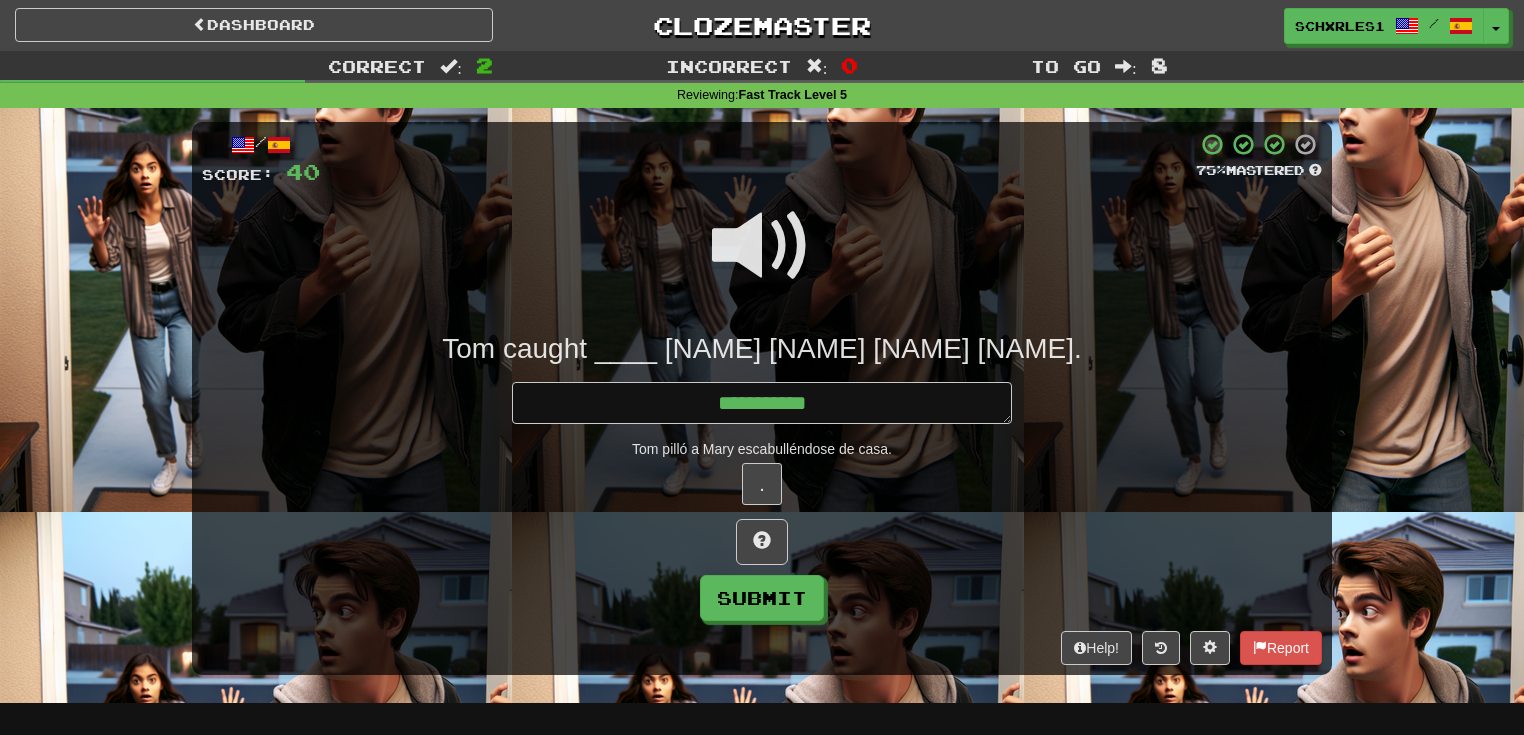 type on "*" 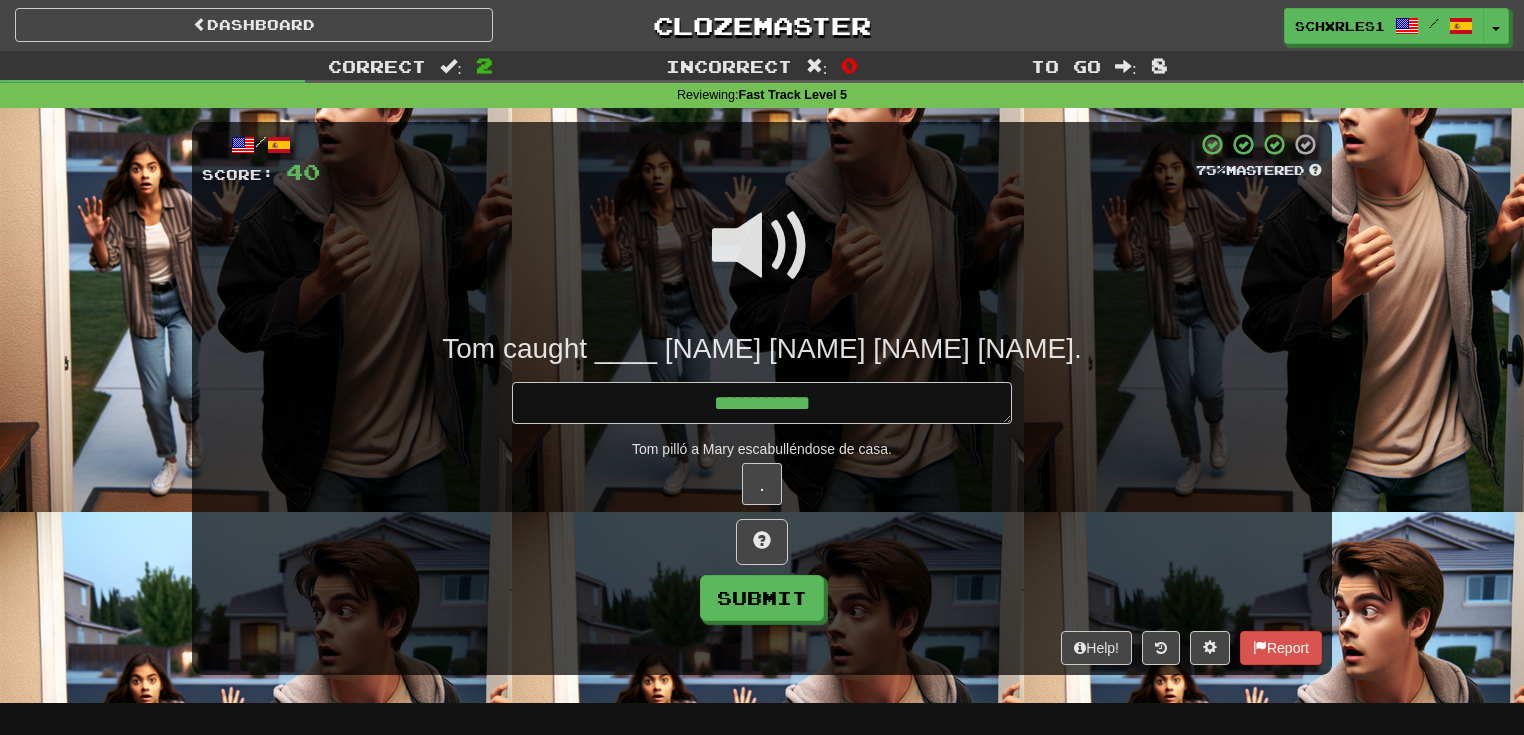 type on "*" 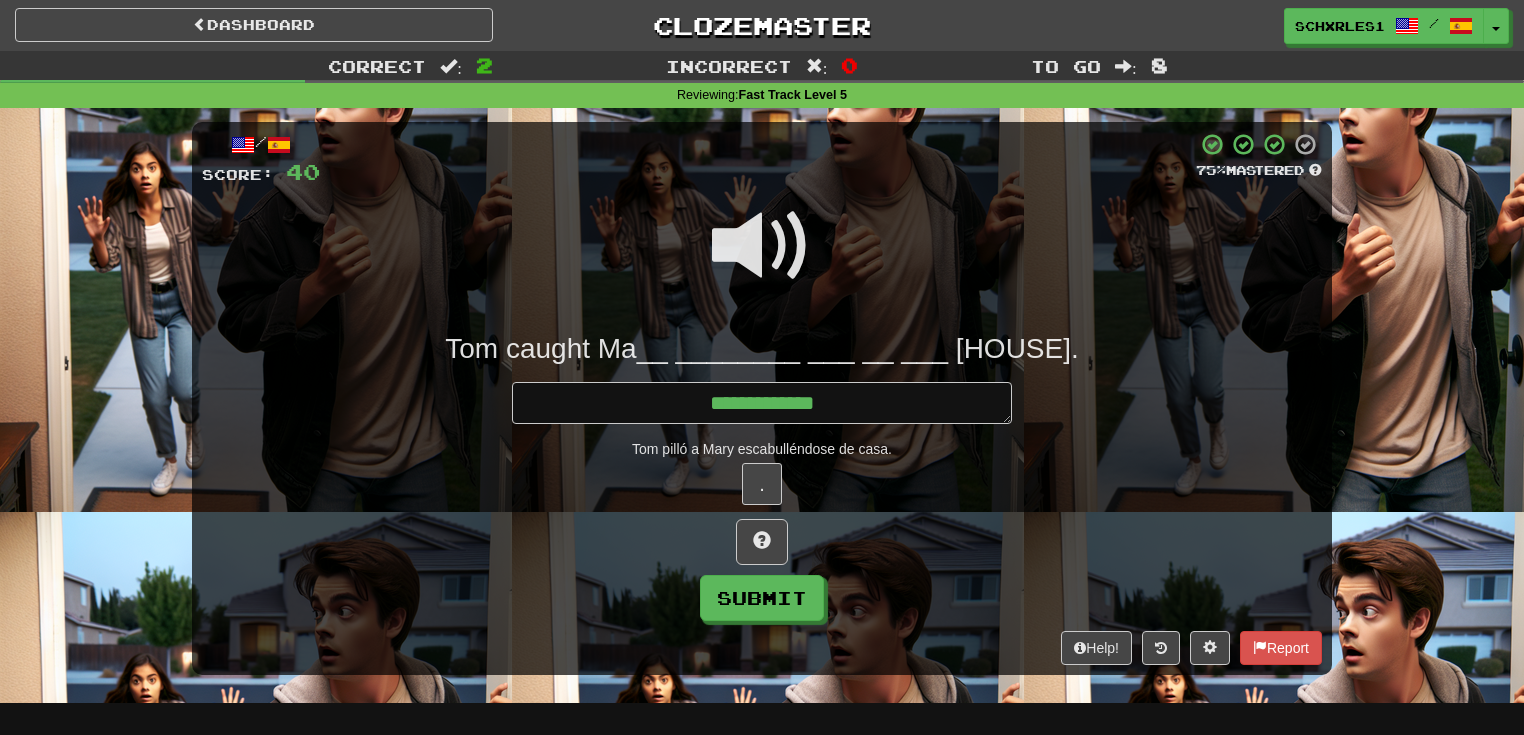 type on "*" 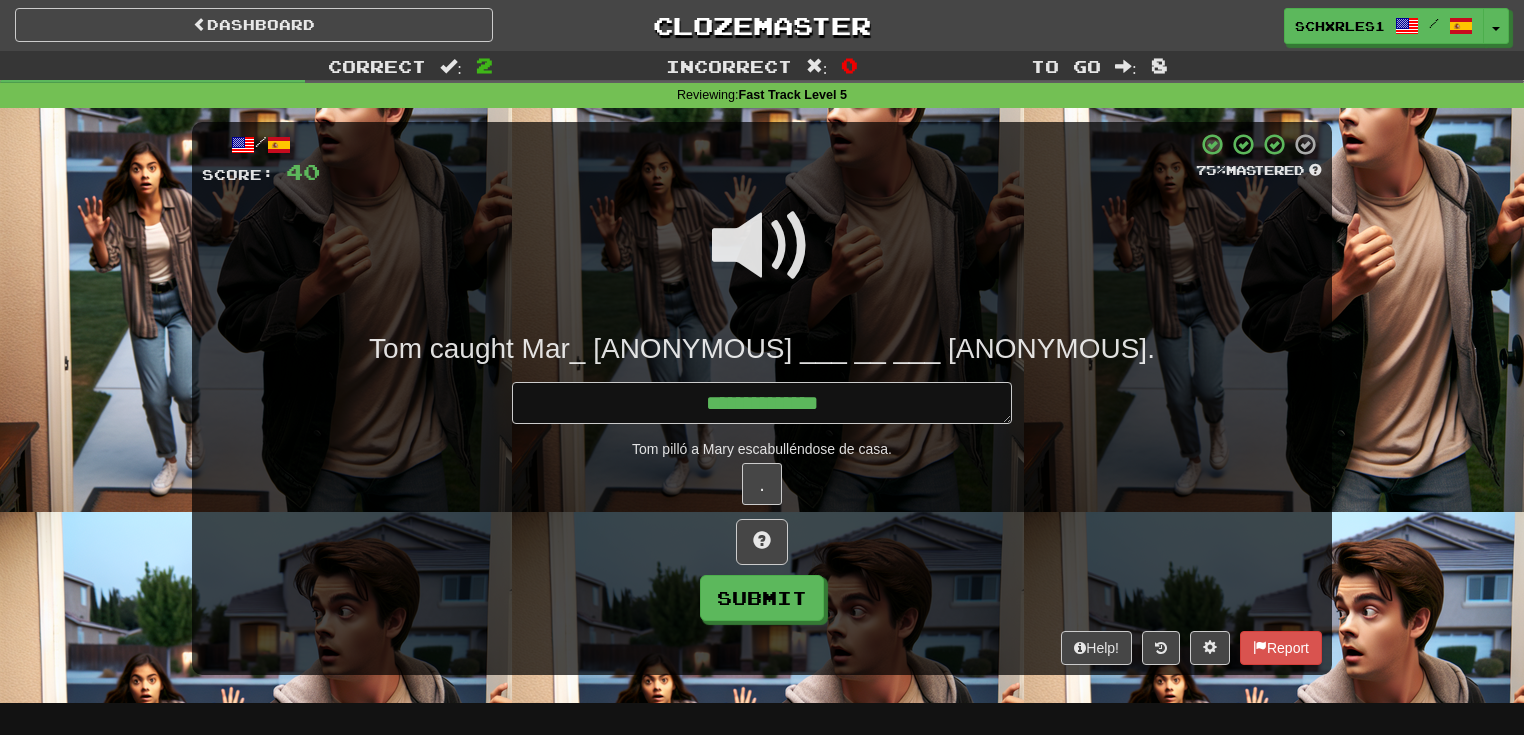 type on "*" 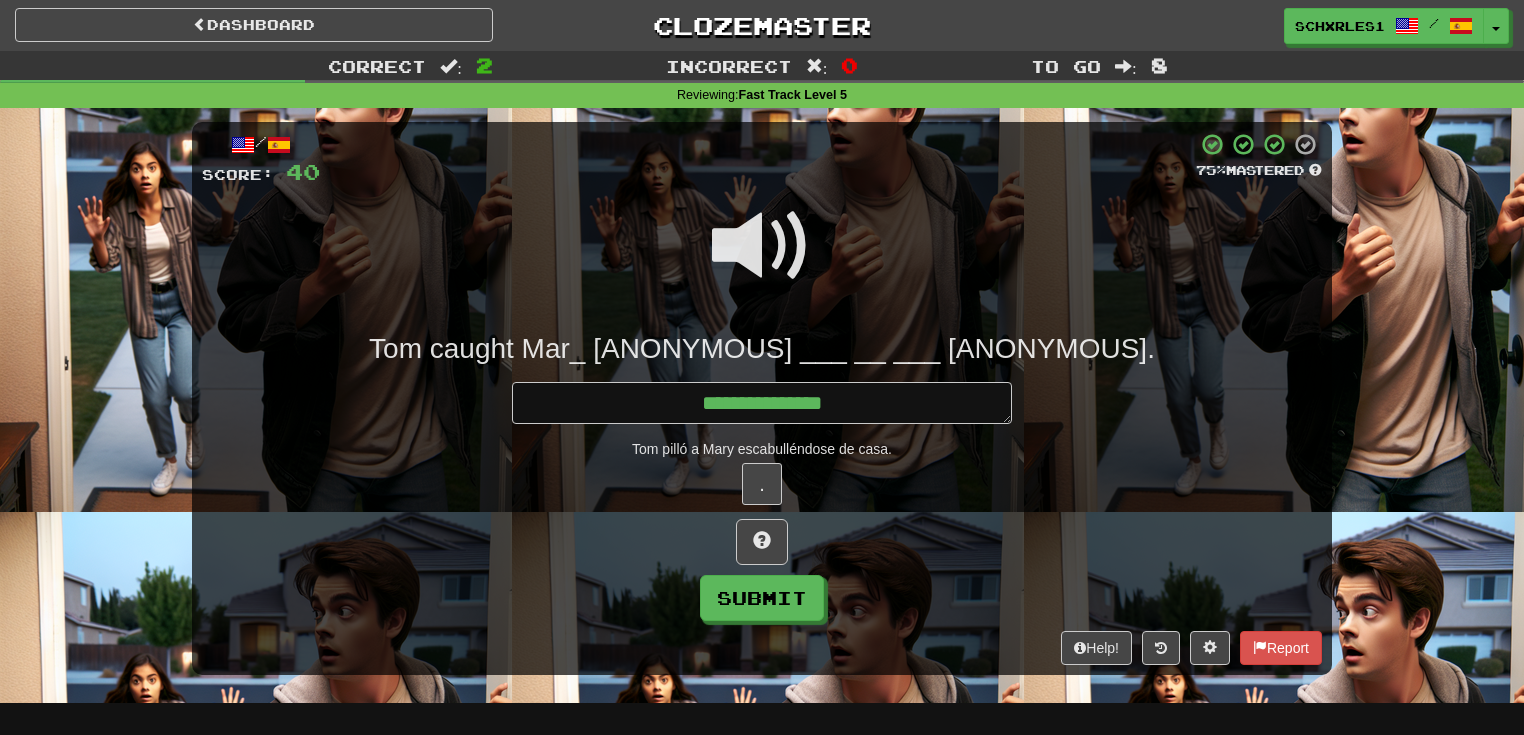 type on "*" 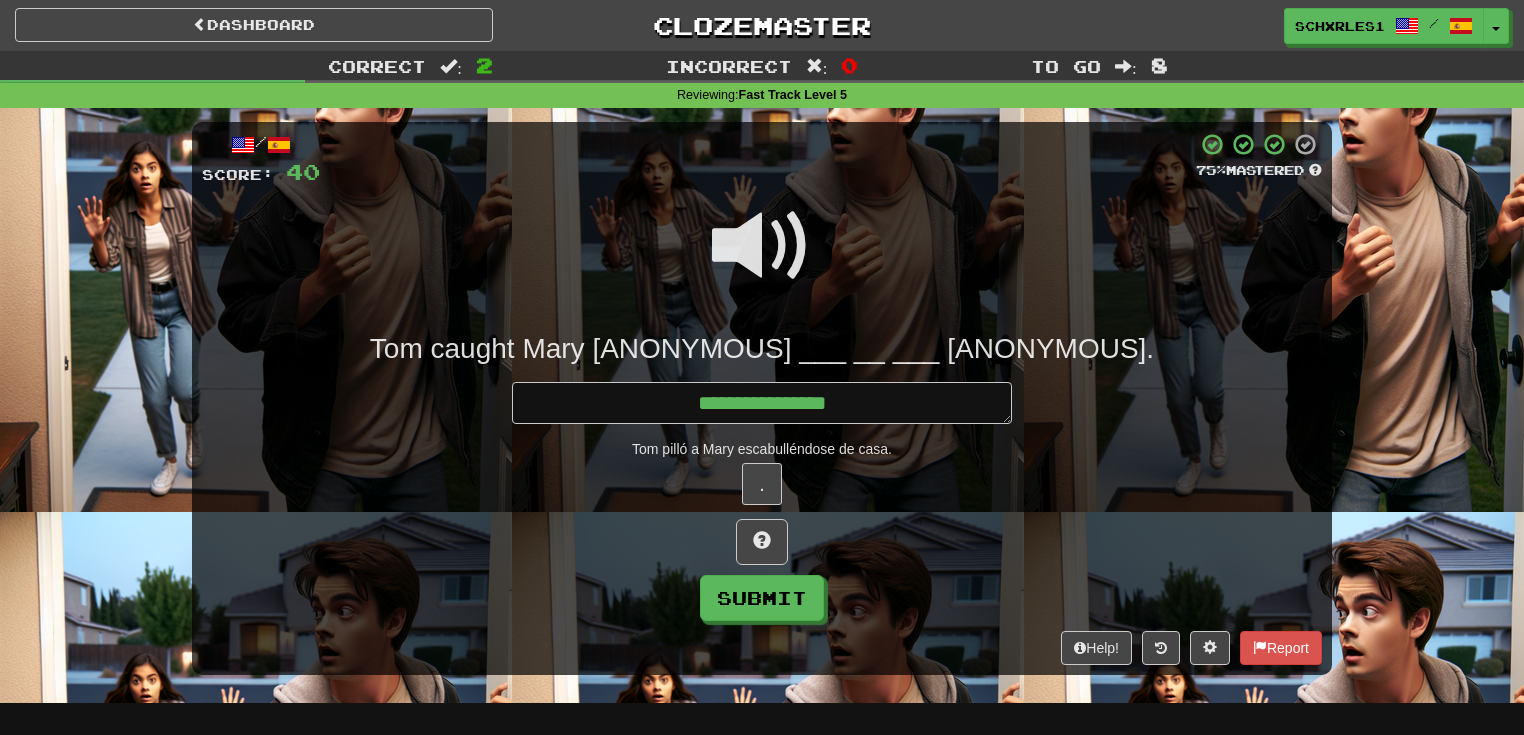 type on "*" 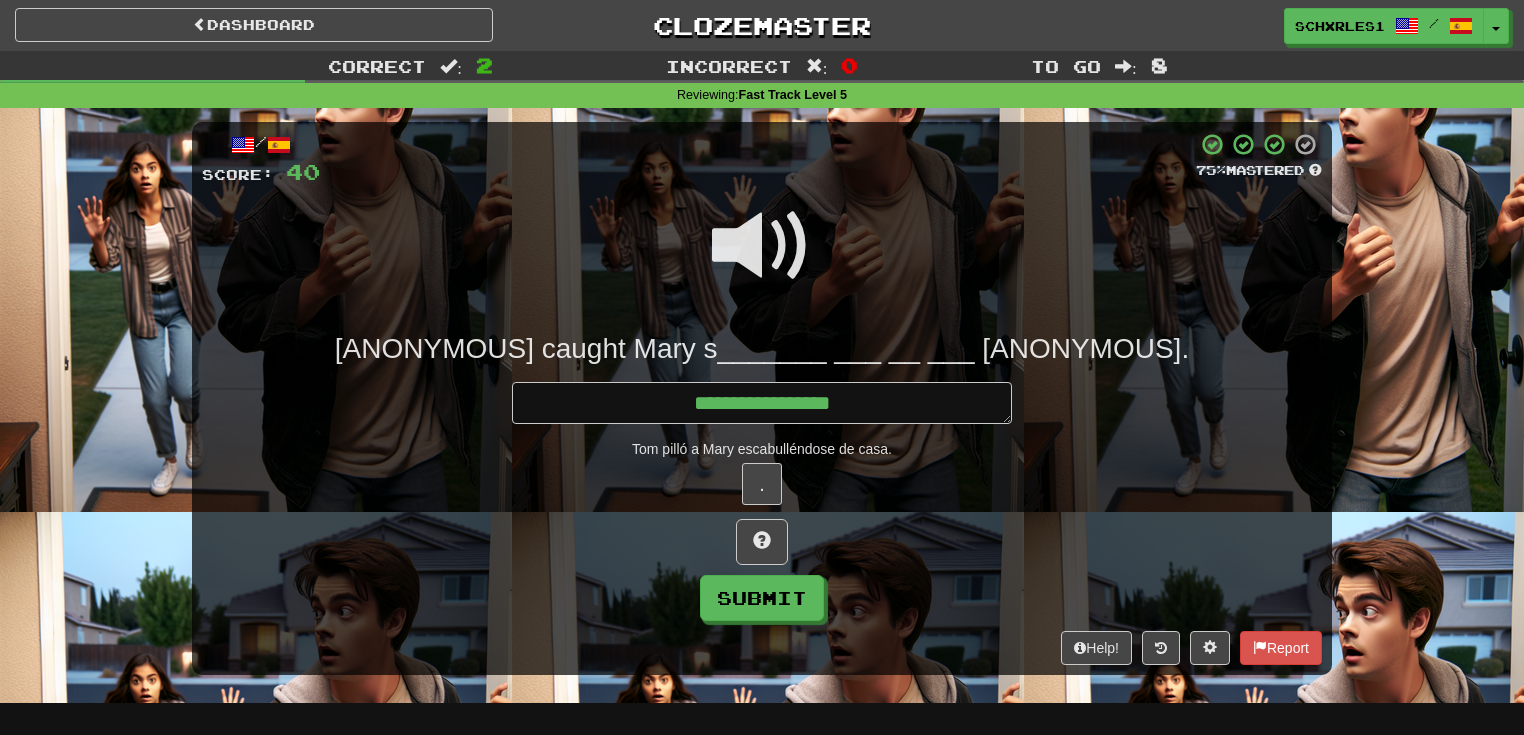 type on "*" 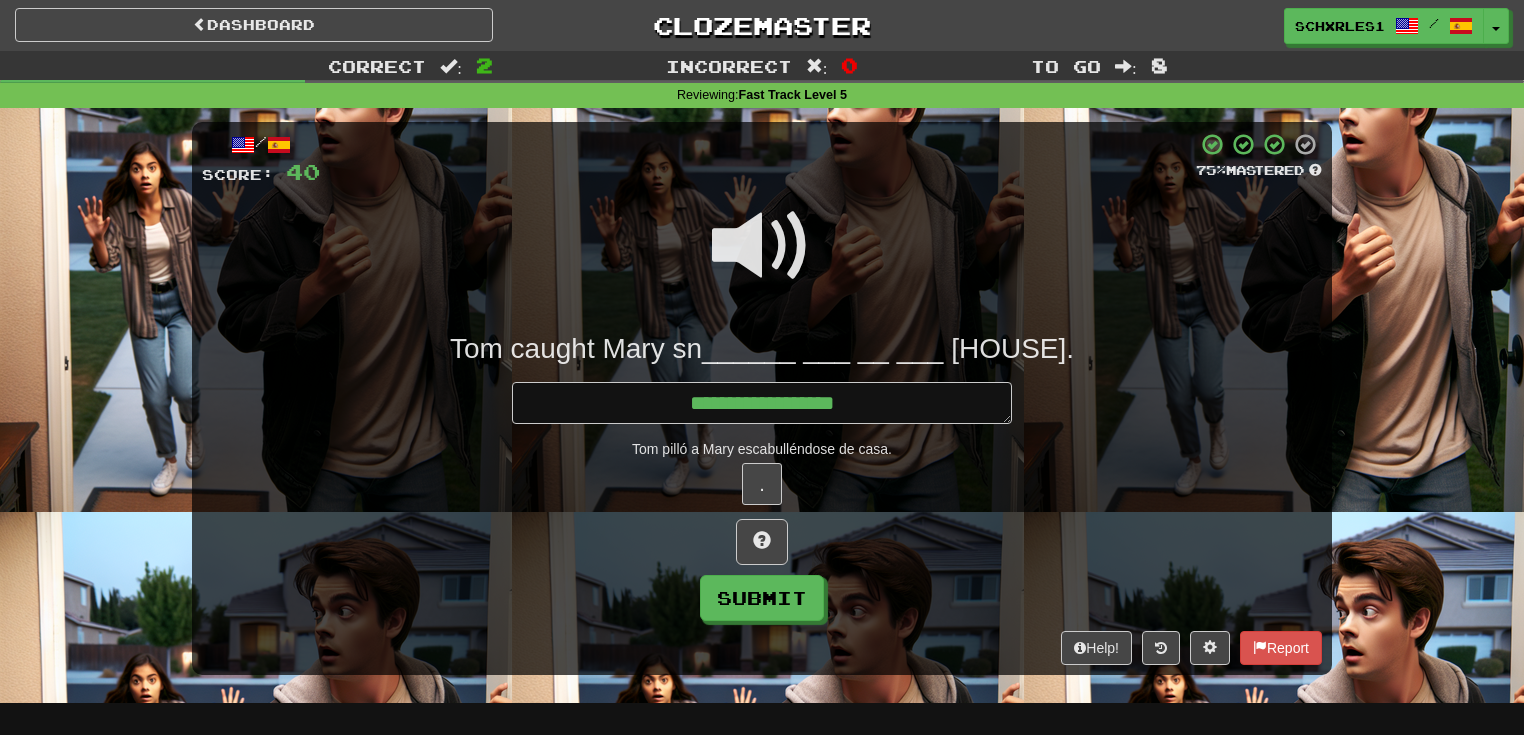 type on "*" 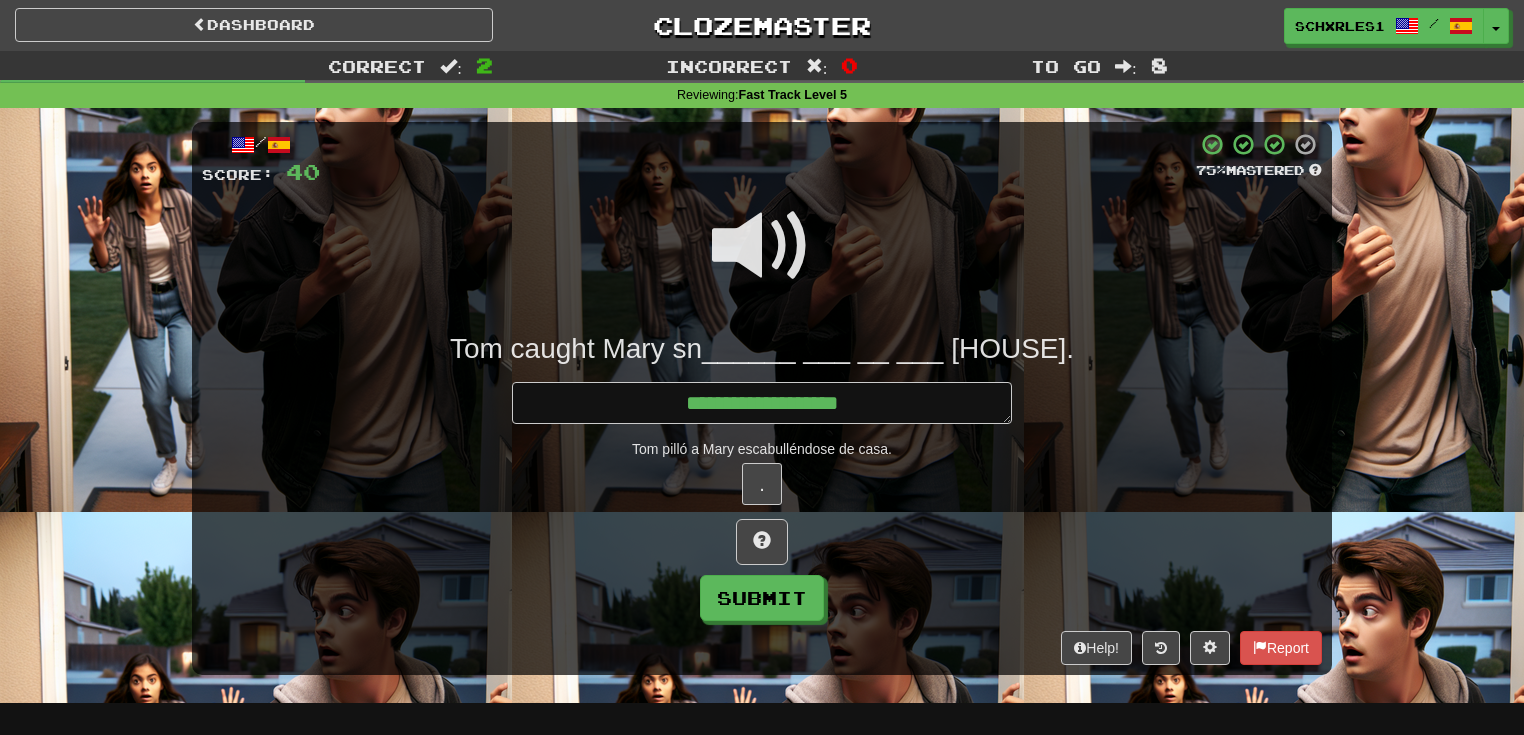 type on "*" 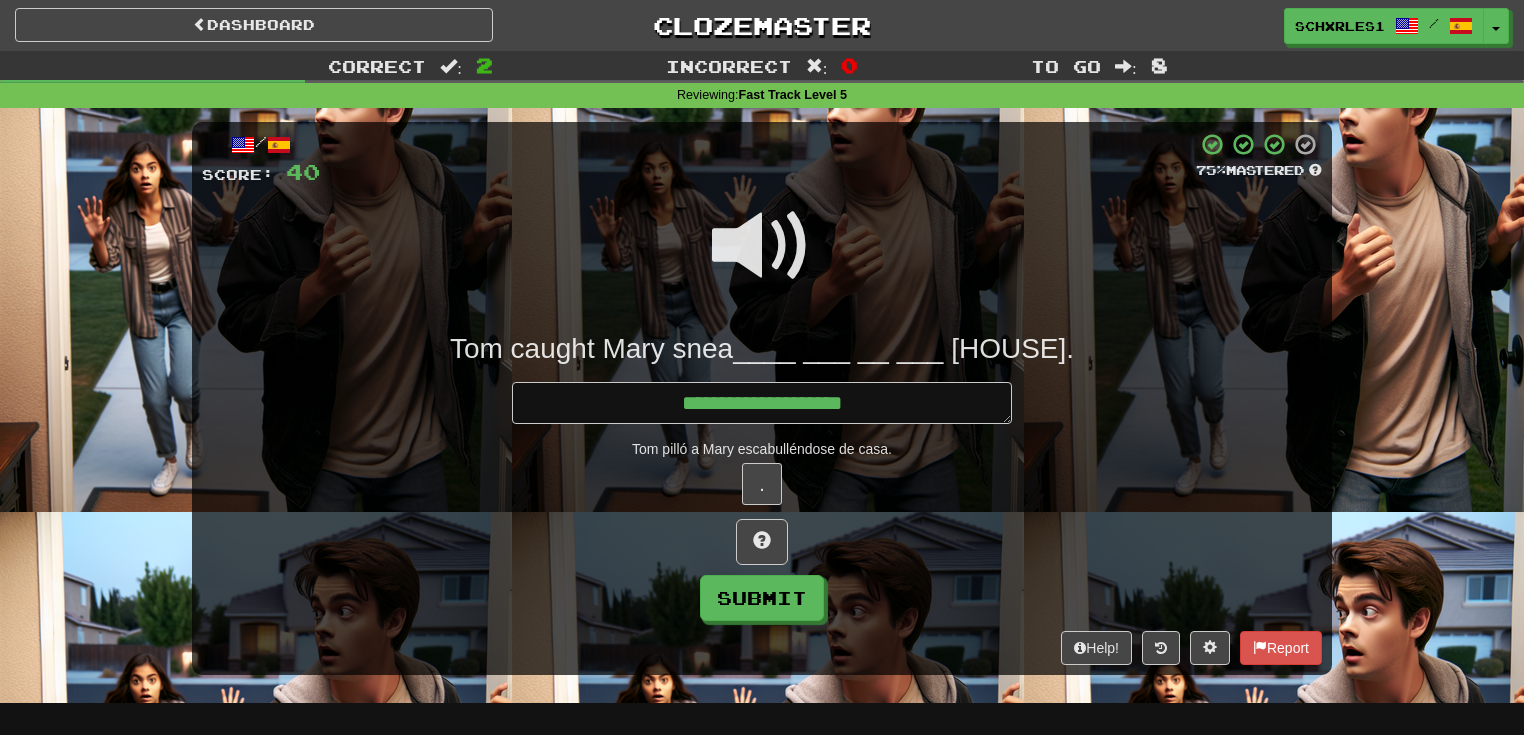 type on "*" 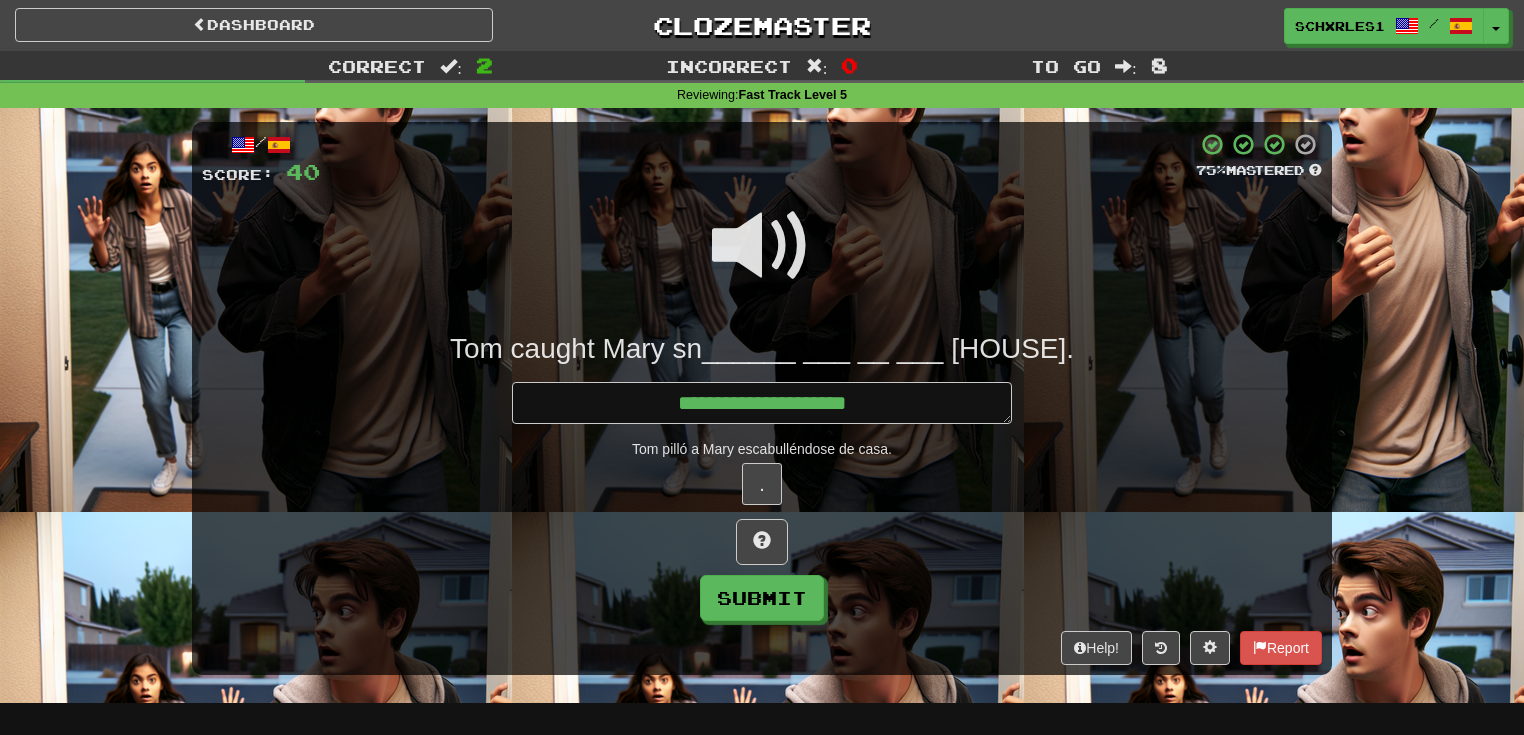 type 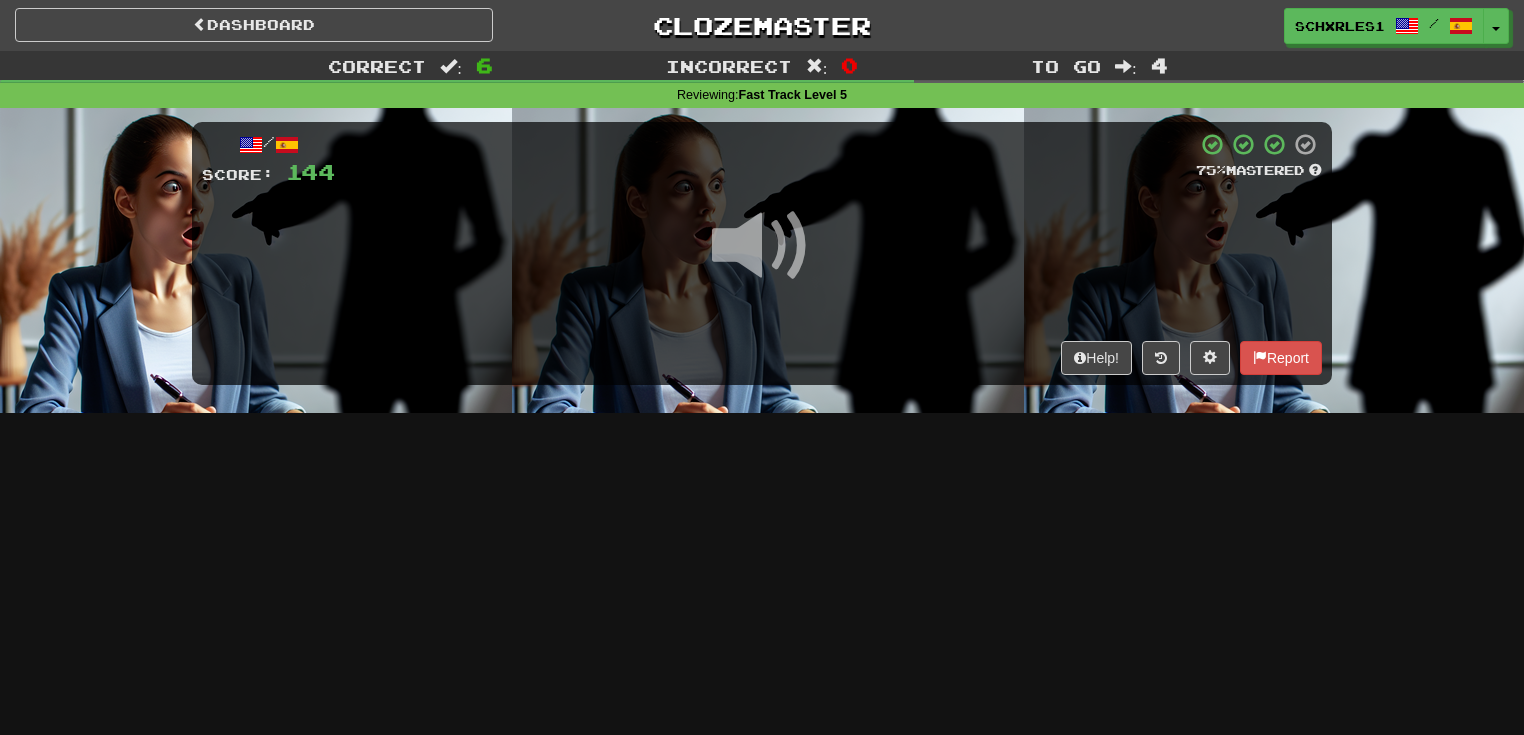 scroll, scrollTop: 0, scrollLeft: 0, axis: both 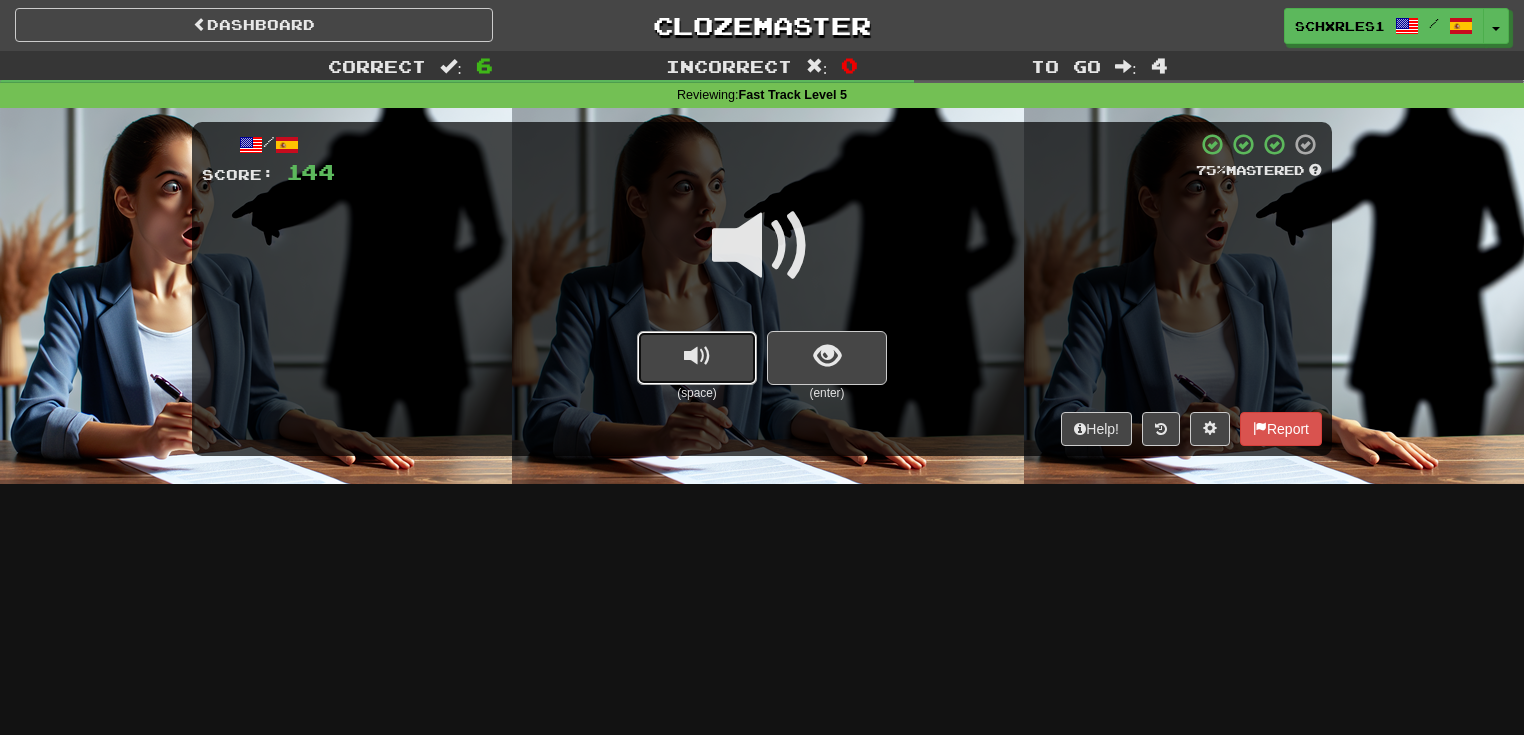 click at bounding box center [697, 356] 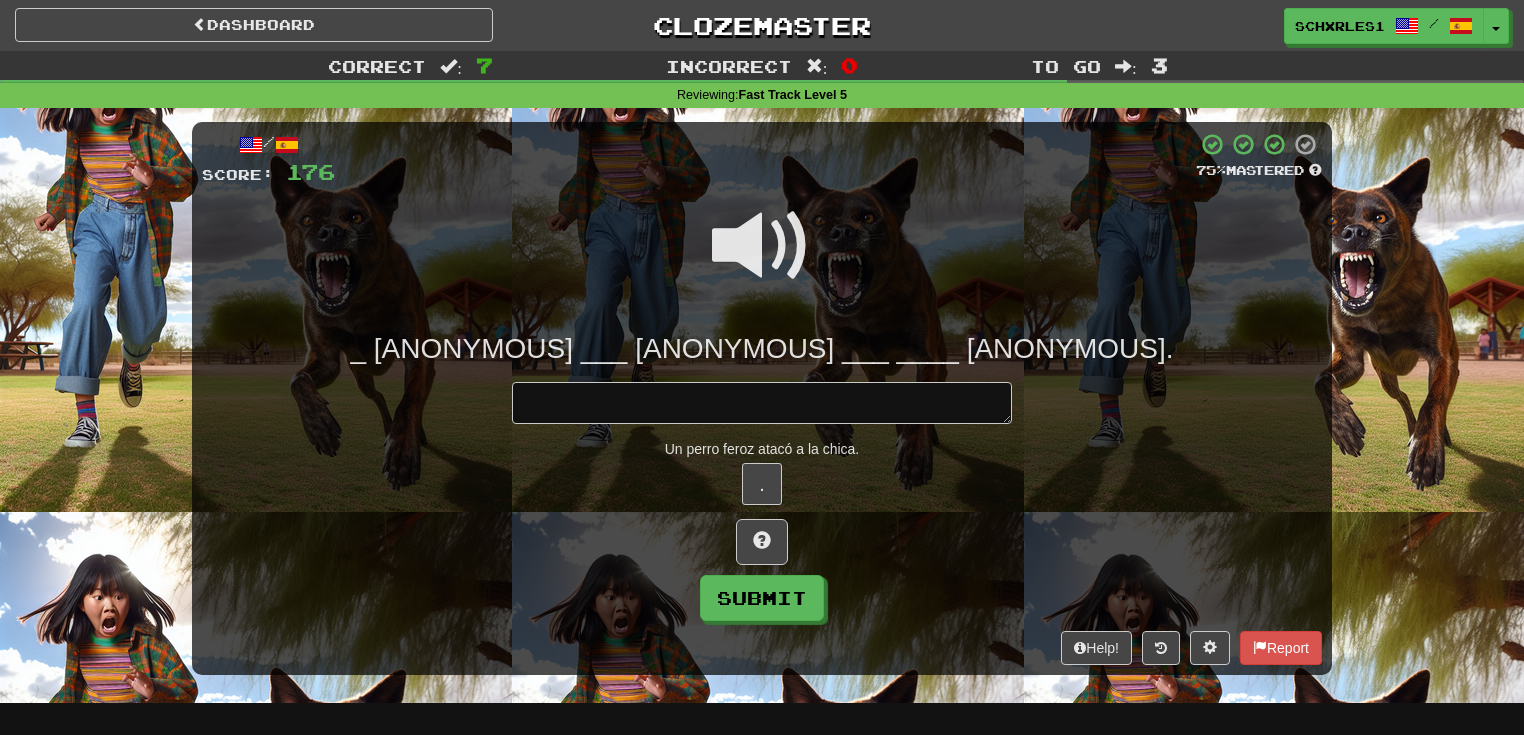 click at bounding box center [762, 246] 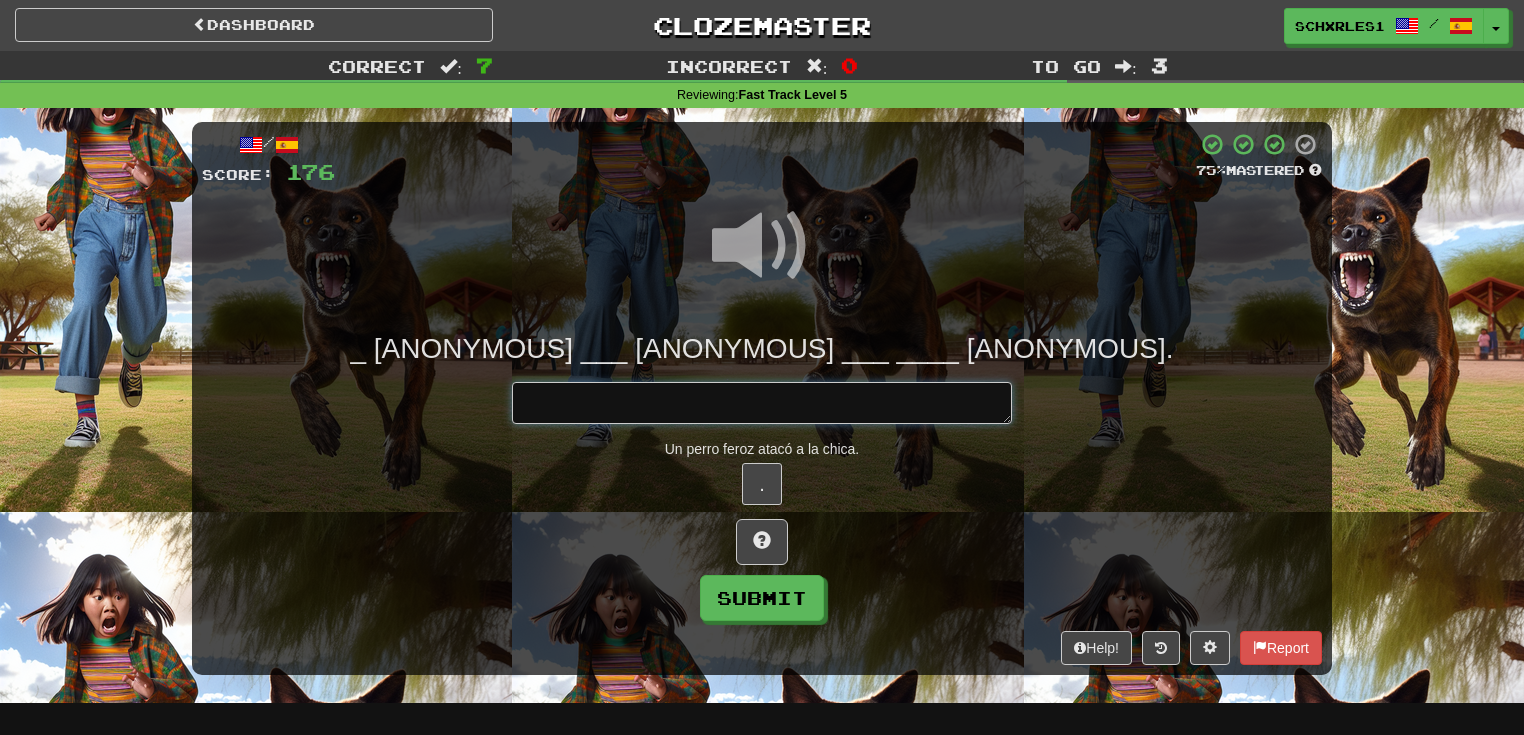 click at bounding box center (762, 403) 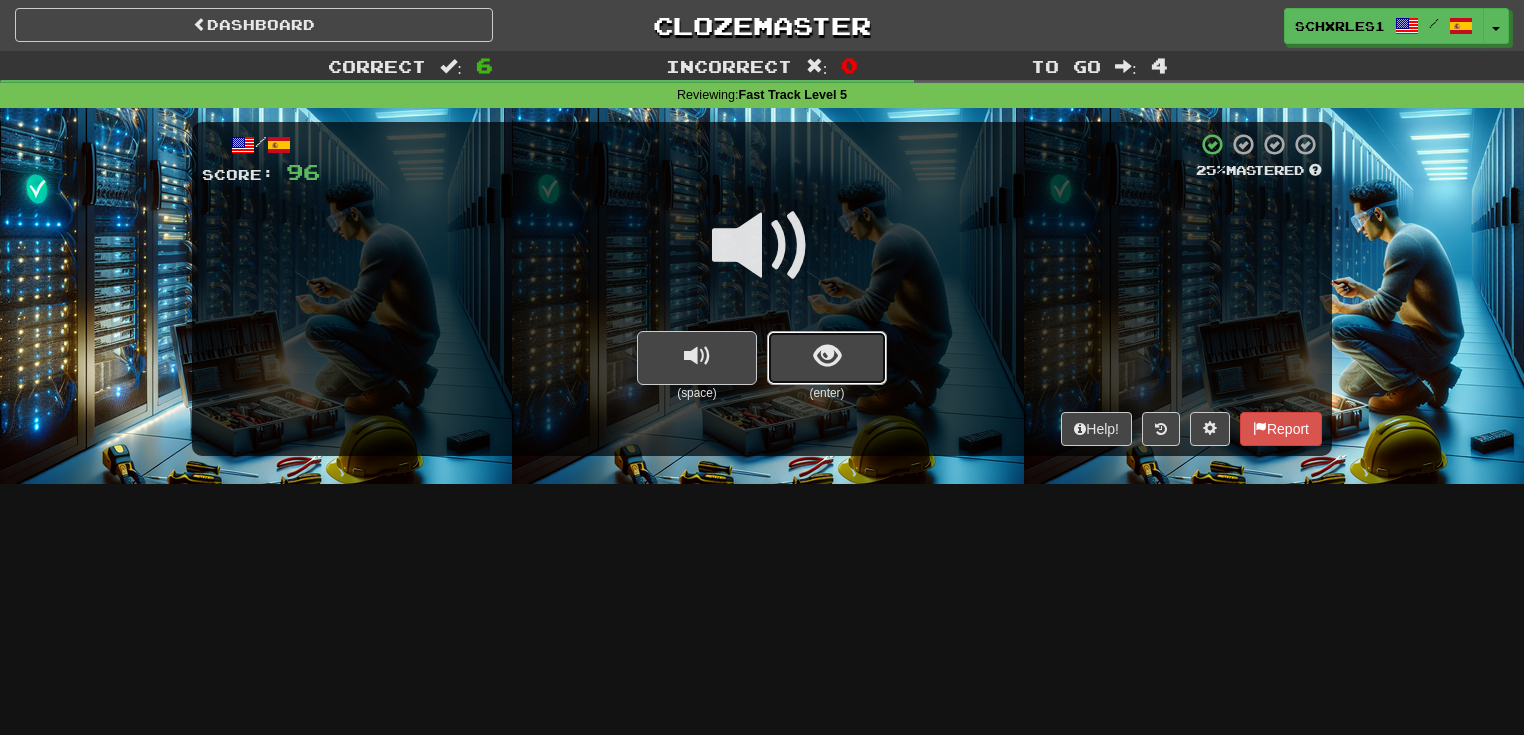 click at bounding box center [827, 356] 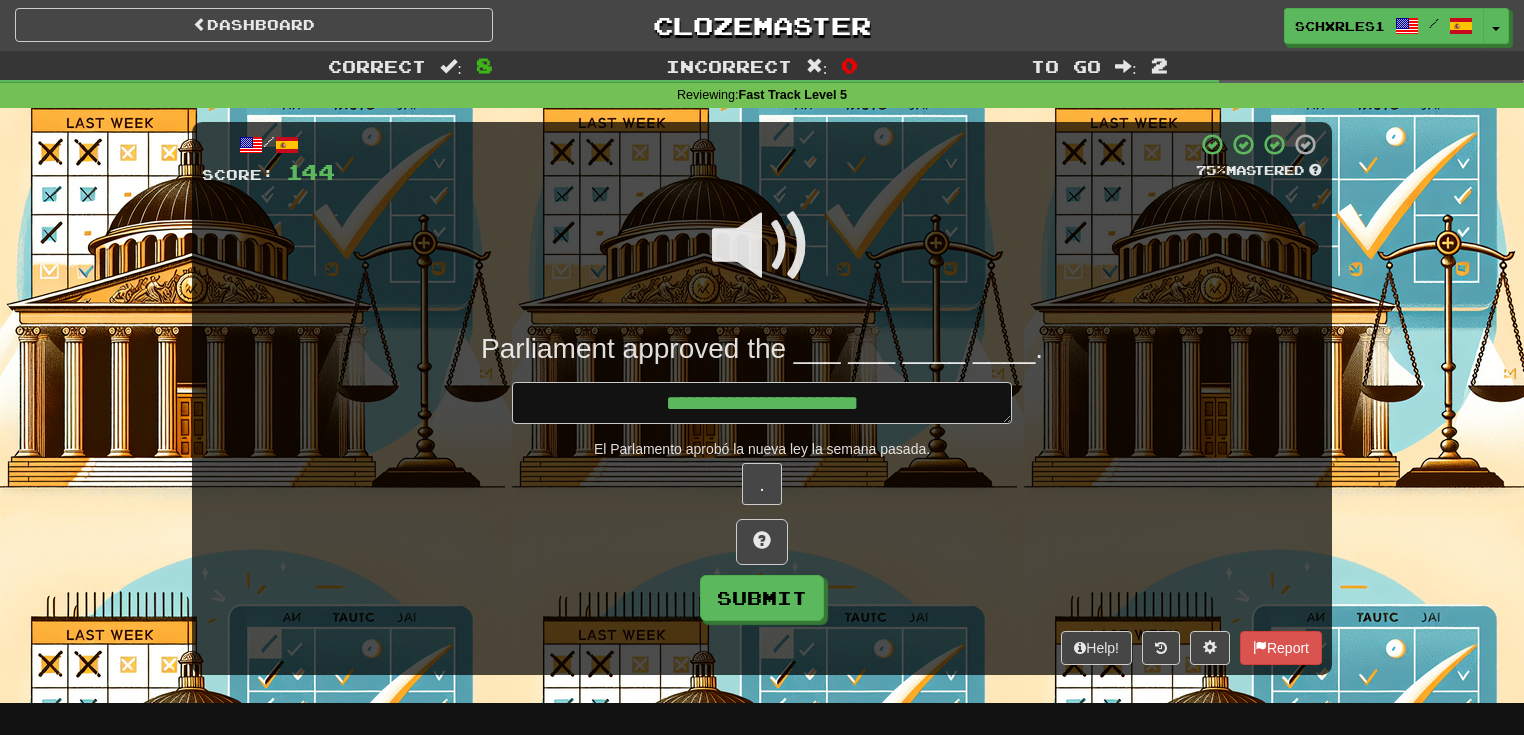 click at bounding box center [762, 246] 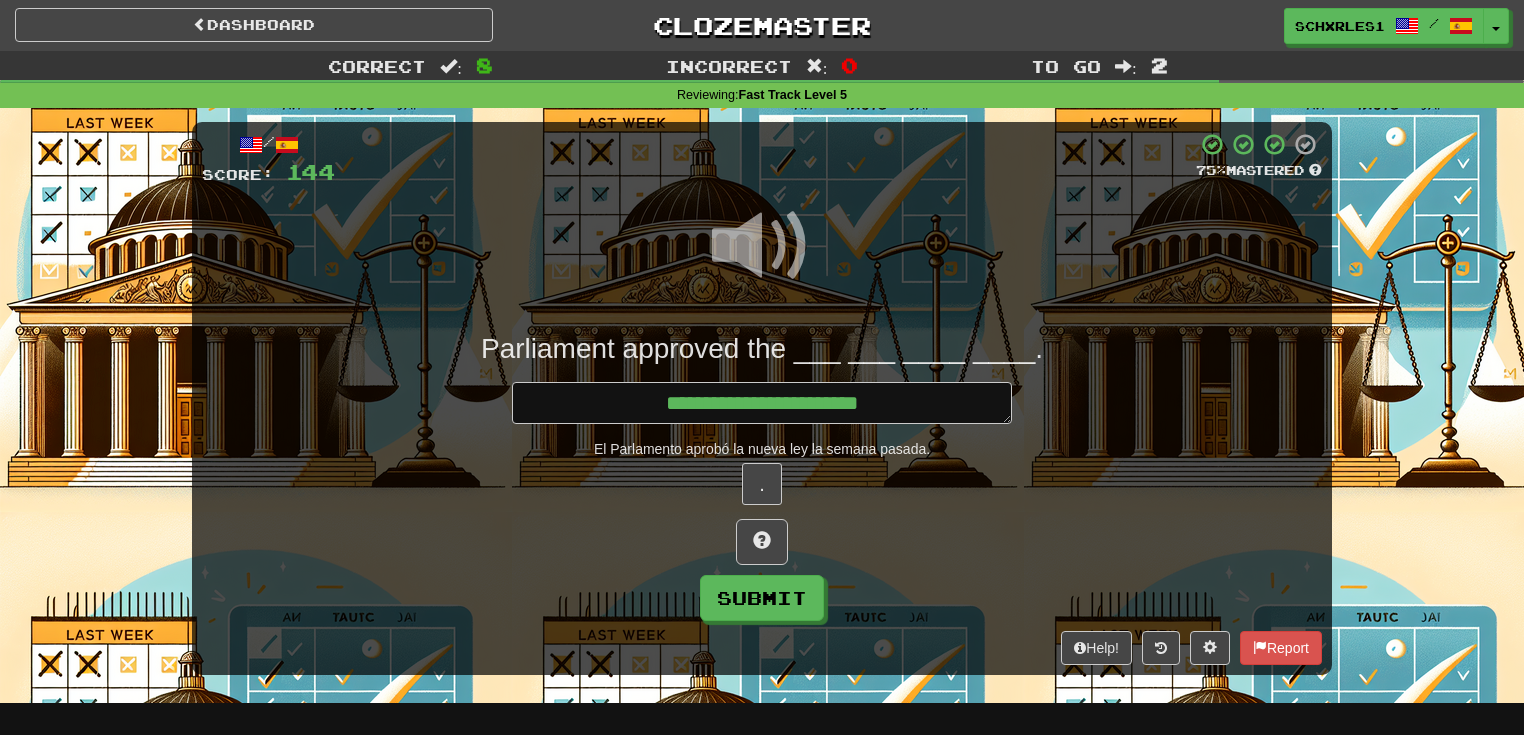 click on "**********" at bounding box center (762, 476) 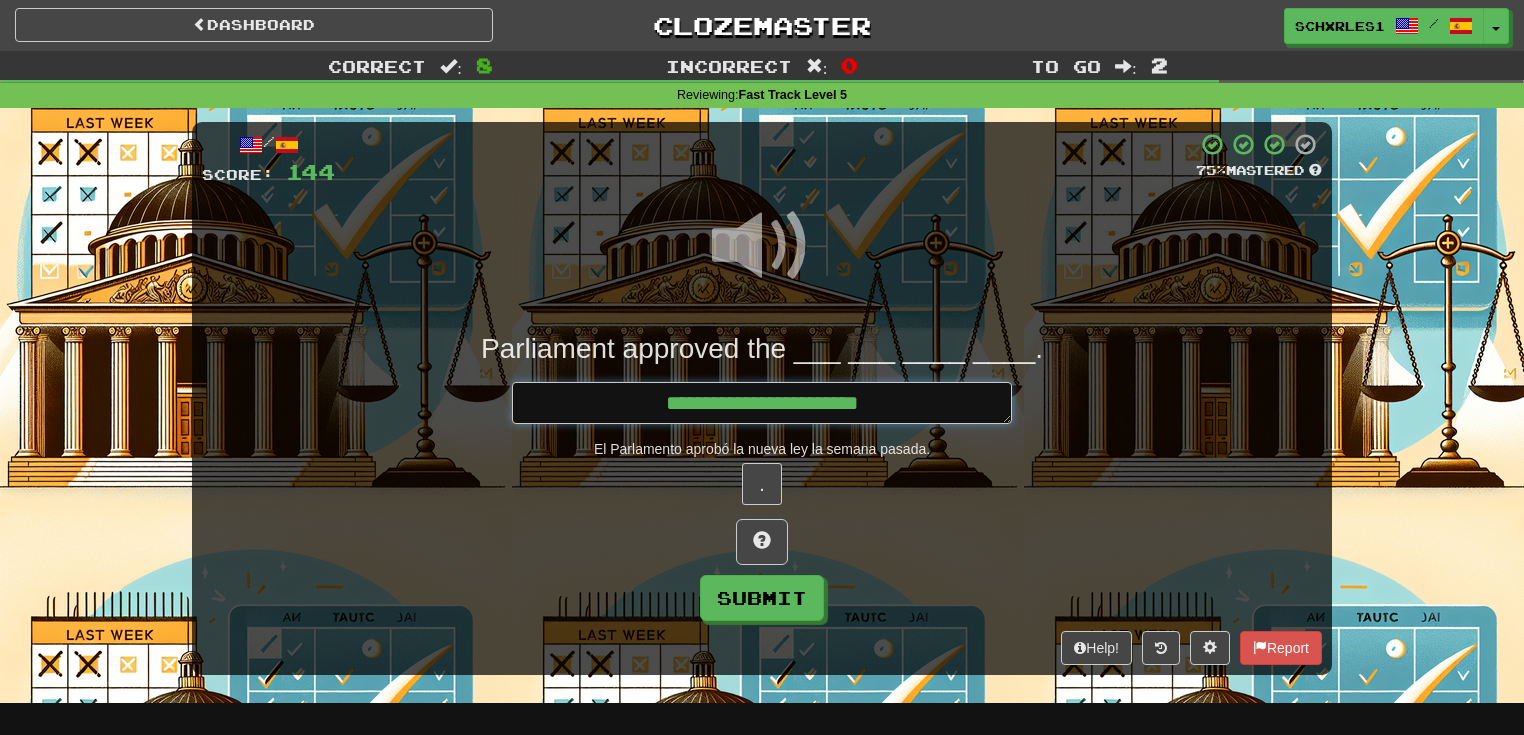 click on "**********" at bounding box center [762, 403] 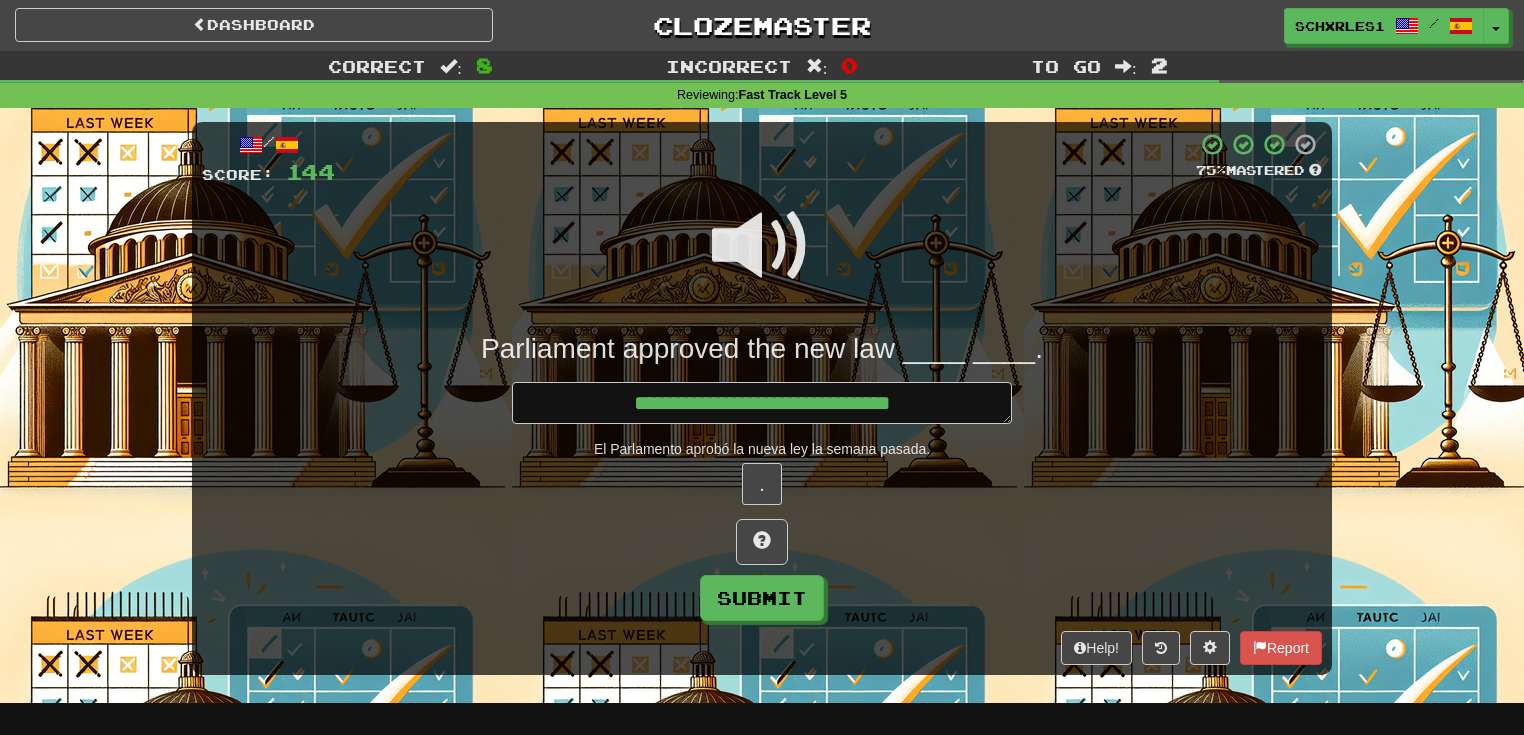 click at bounding box center (762, 259) 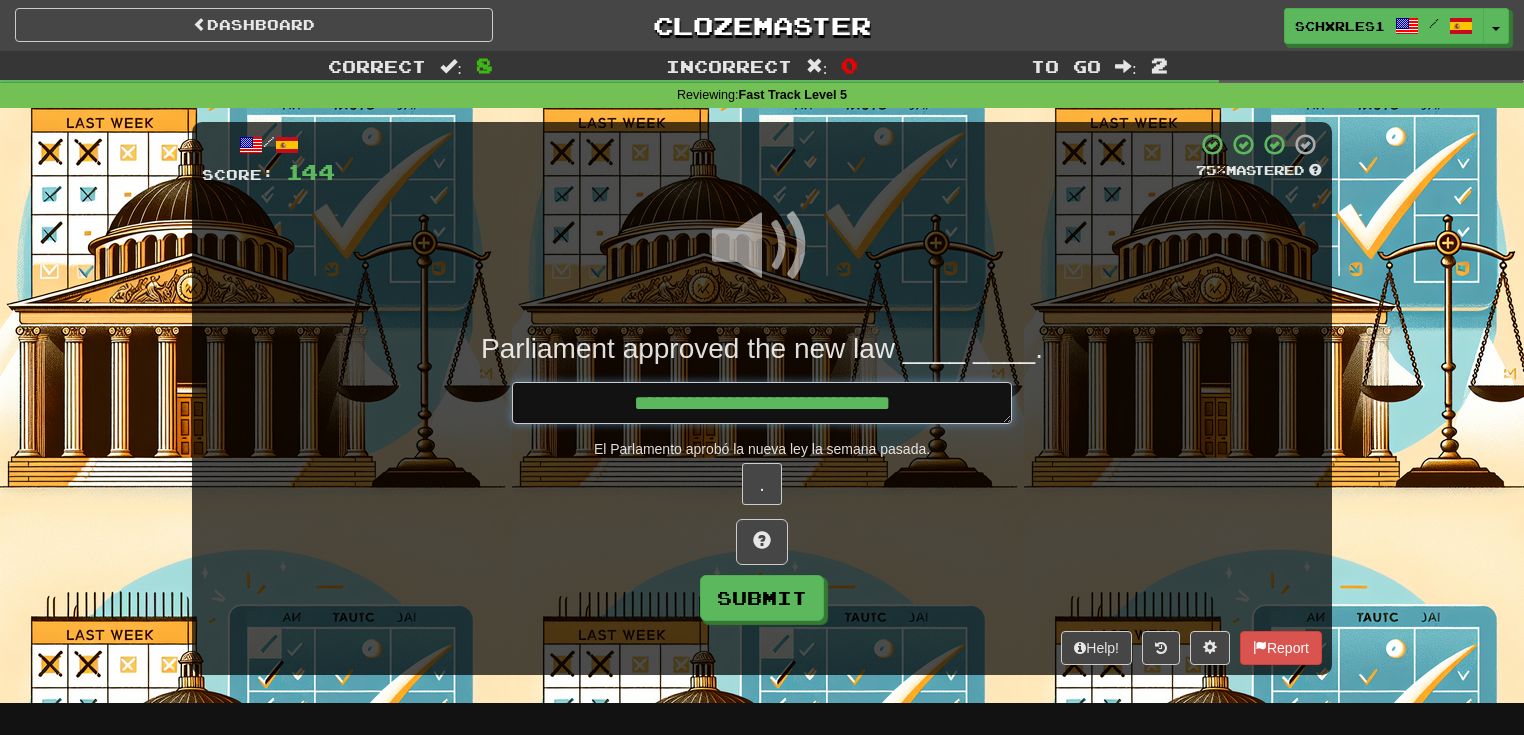 click on "**********" at bounding box center (762, 403) 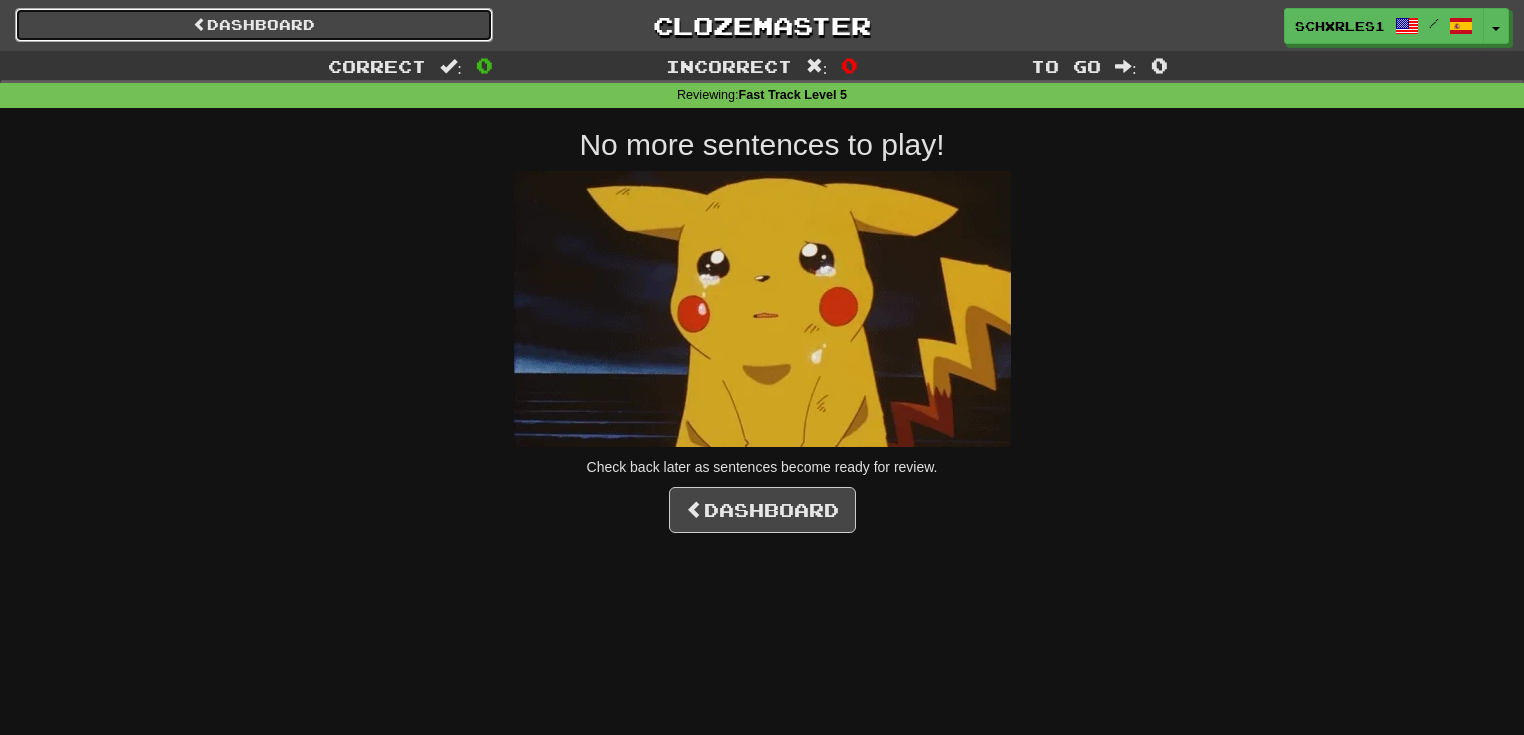 click on "Dashboard" at bounding box center [254, 25] 